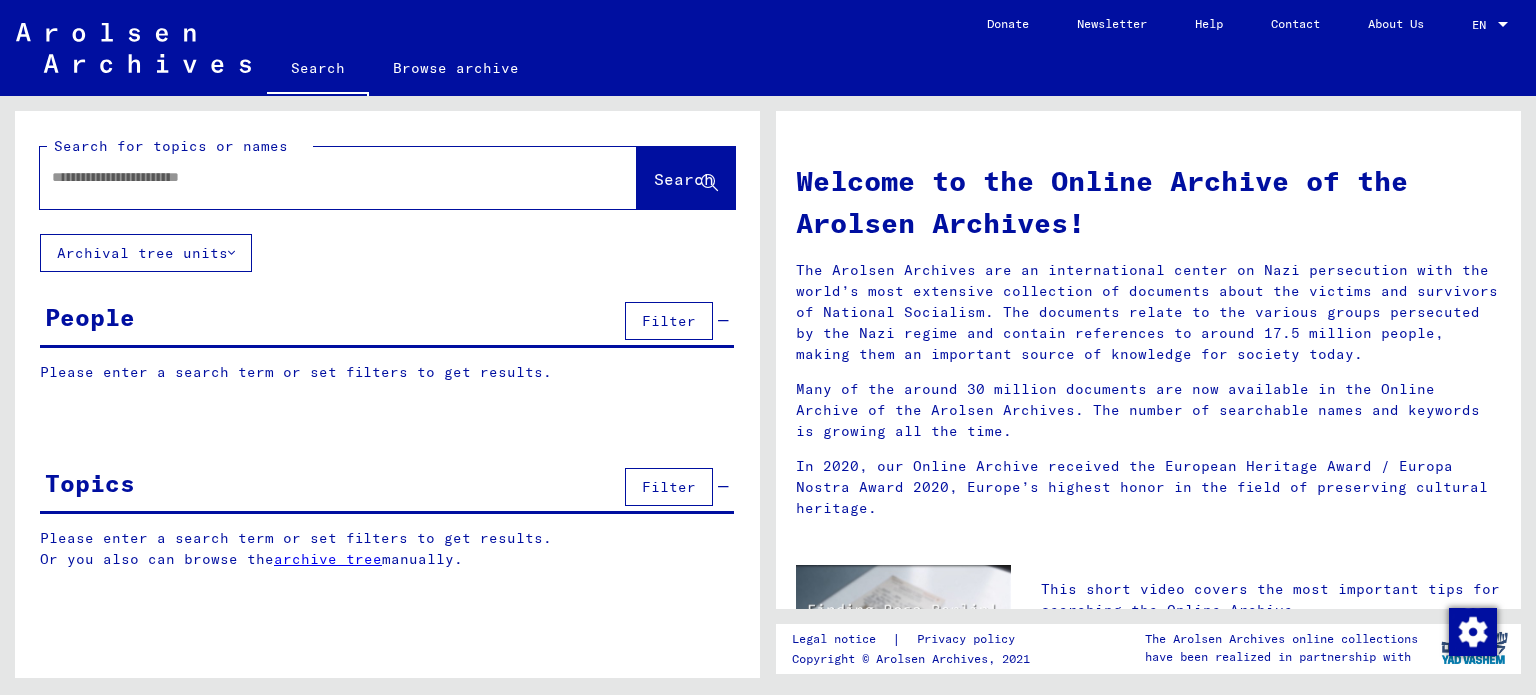 scroll, scrollTop: 0, scrollLeft: 0, axis: both 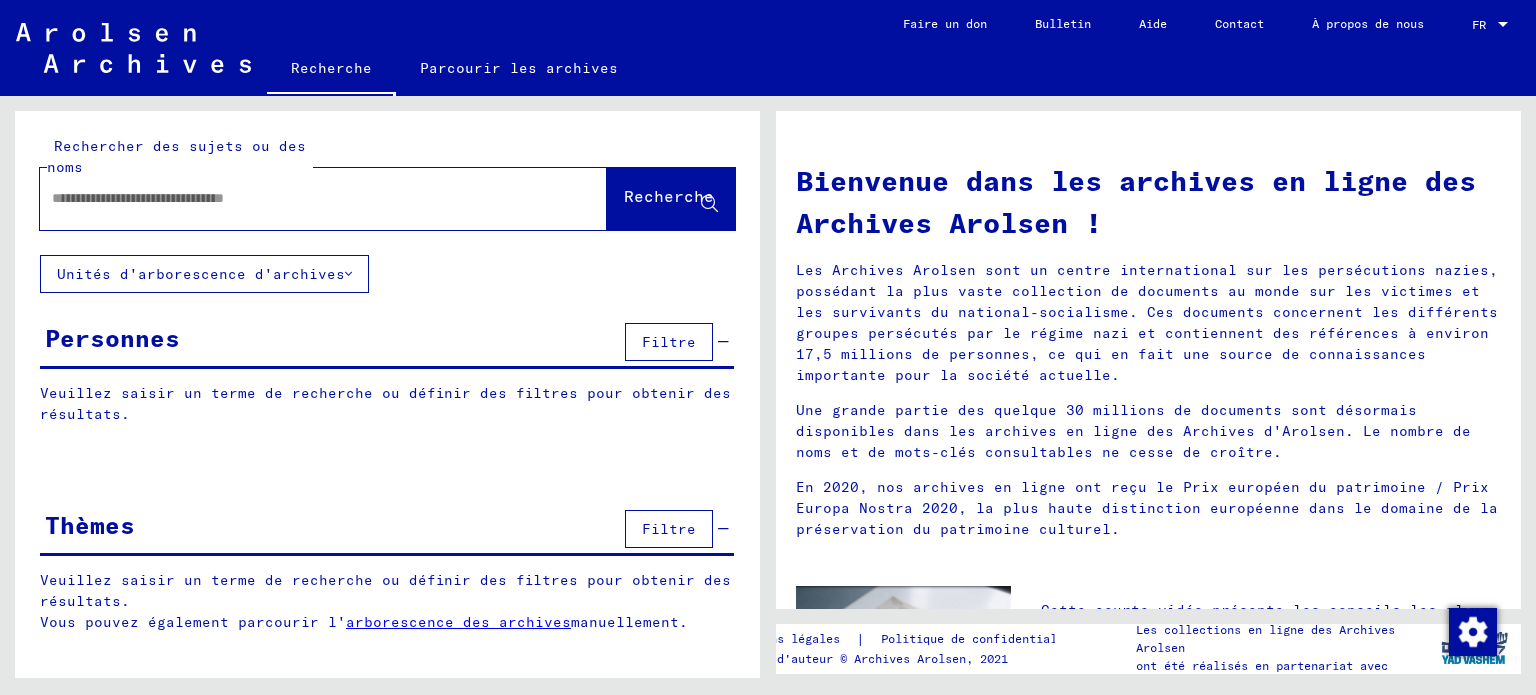 click at bounding box center (299, 198) 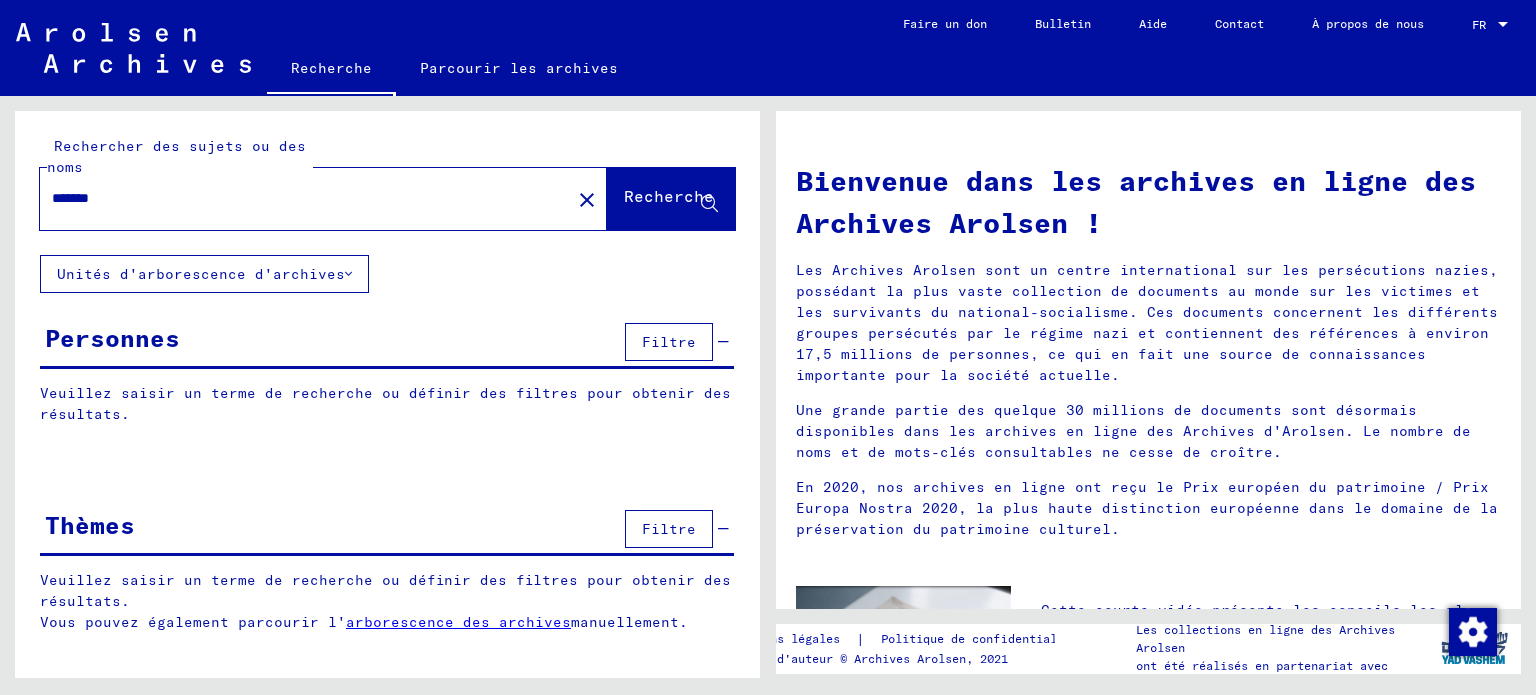 type on "*******" 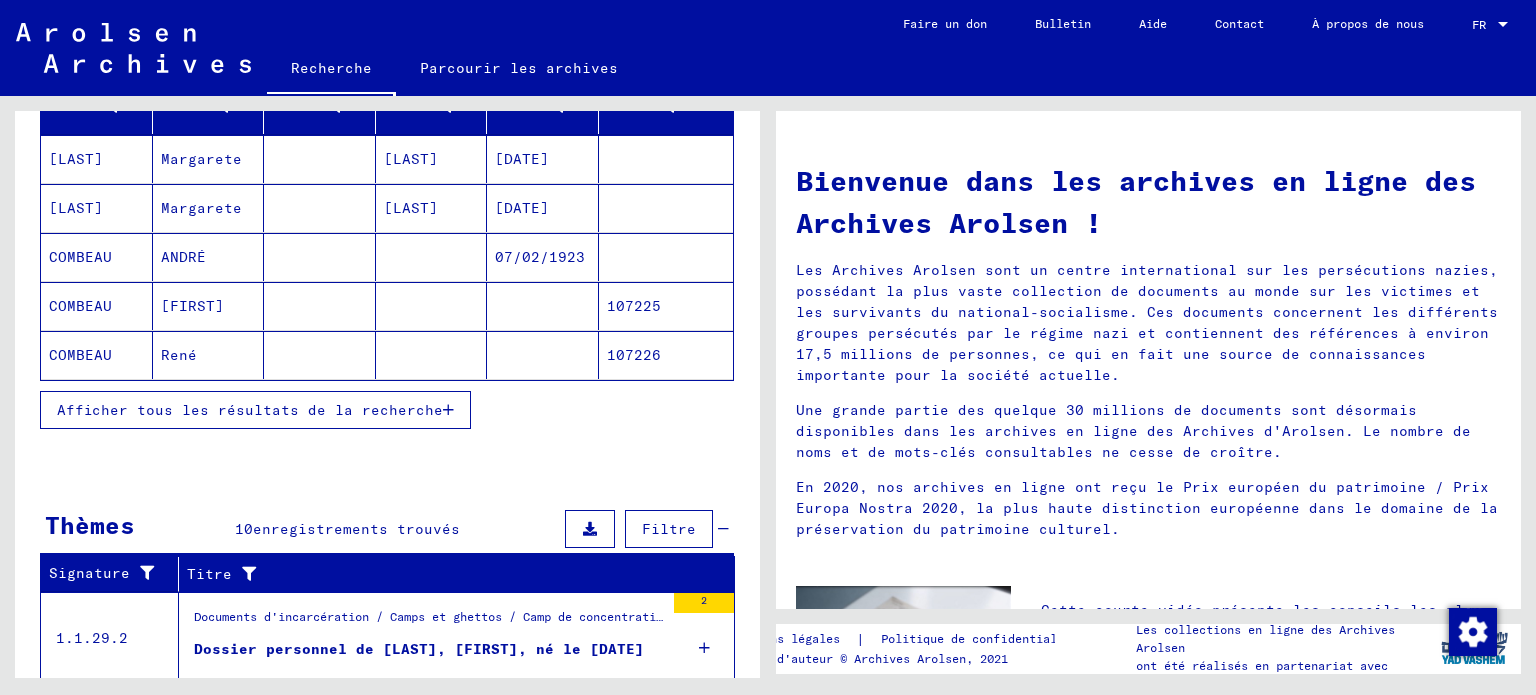 scroll, scrollTop: 333, scrollLeft: 0, axis: vertical 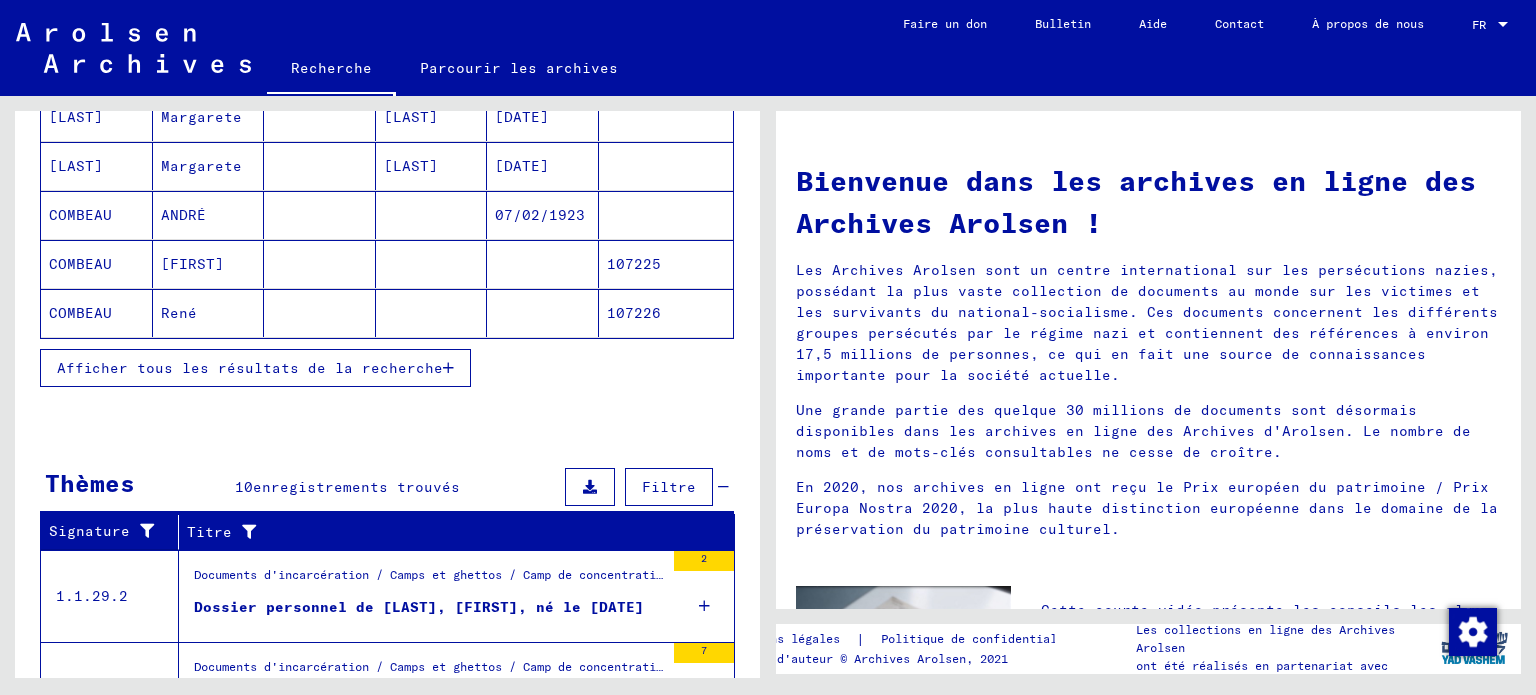 click on "Afficher tous les résultats de la recherche" at bounding box center (250, 368) 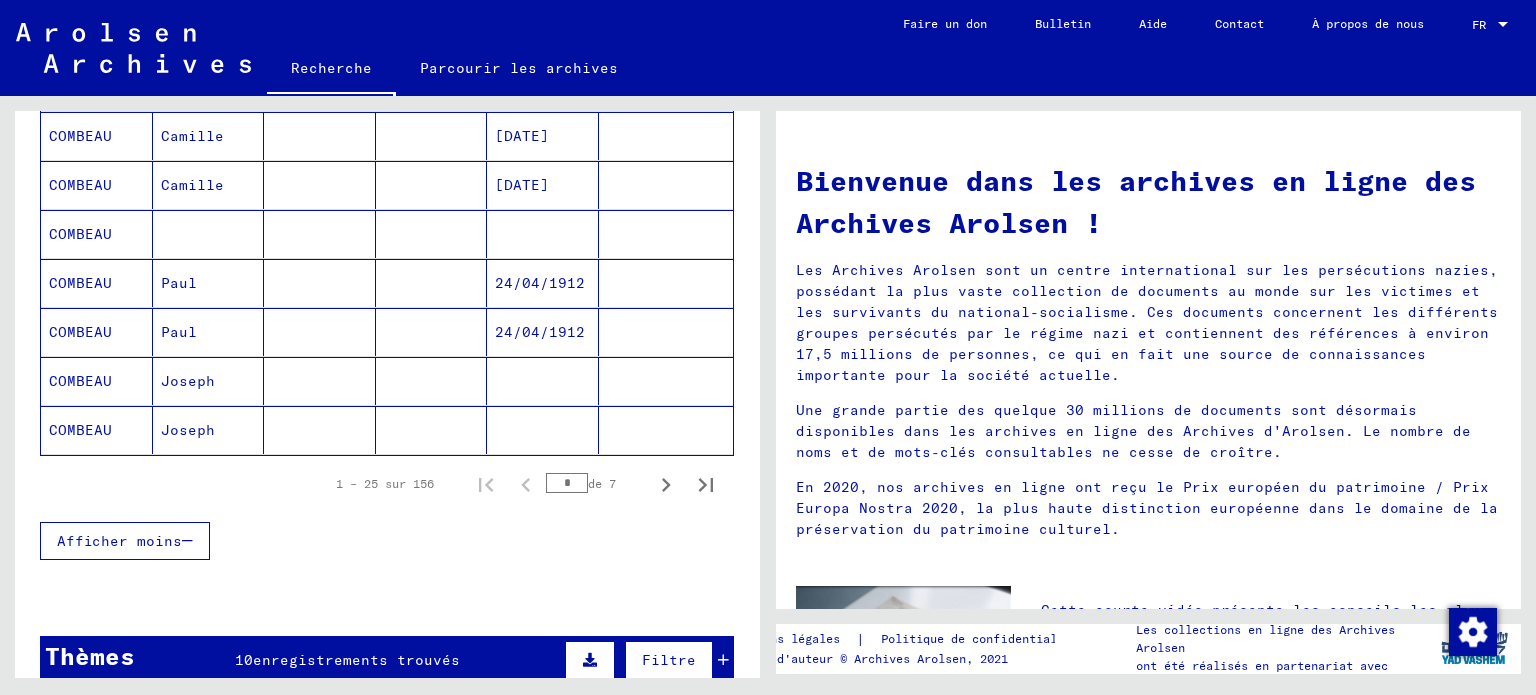 scroll, scrollTop: 1200, scrollLeft: 0, axis: vertical 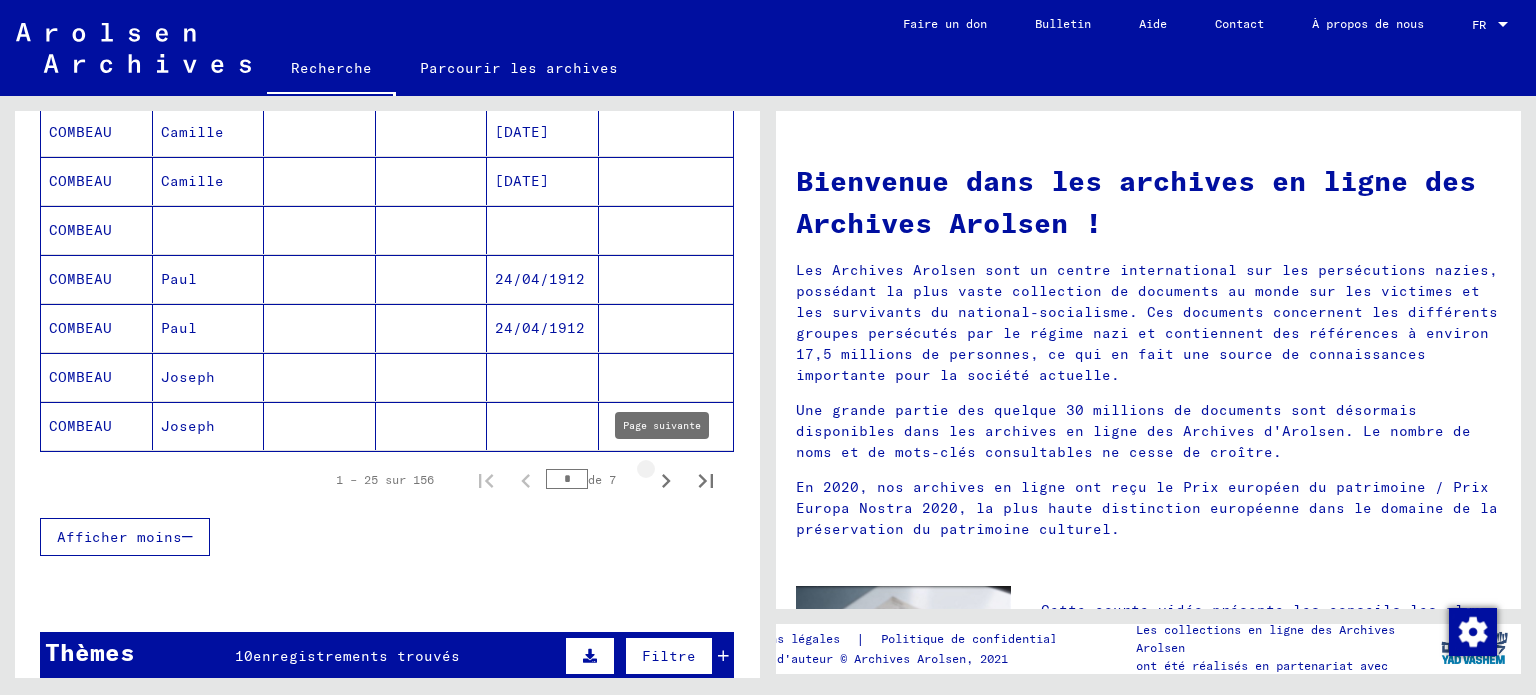 click 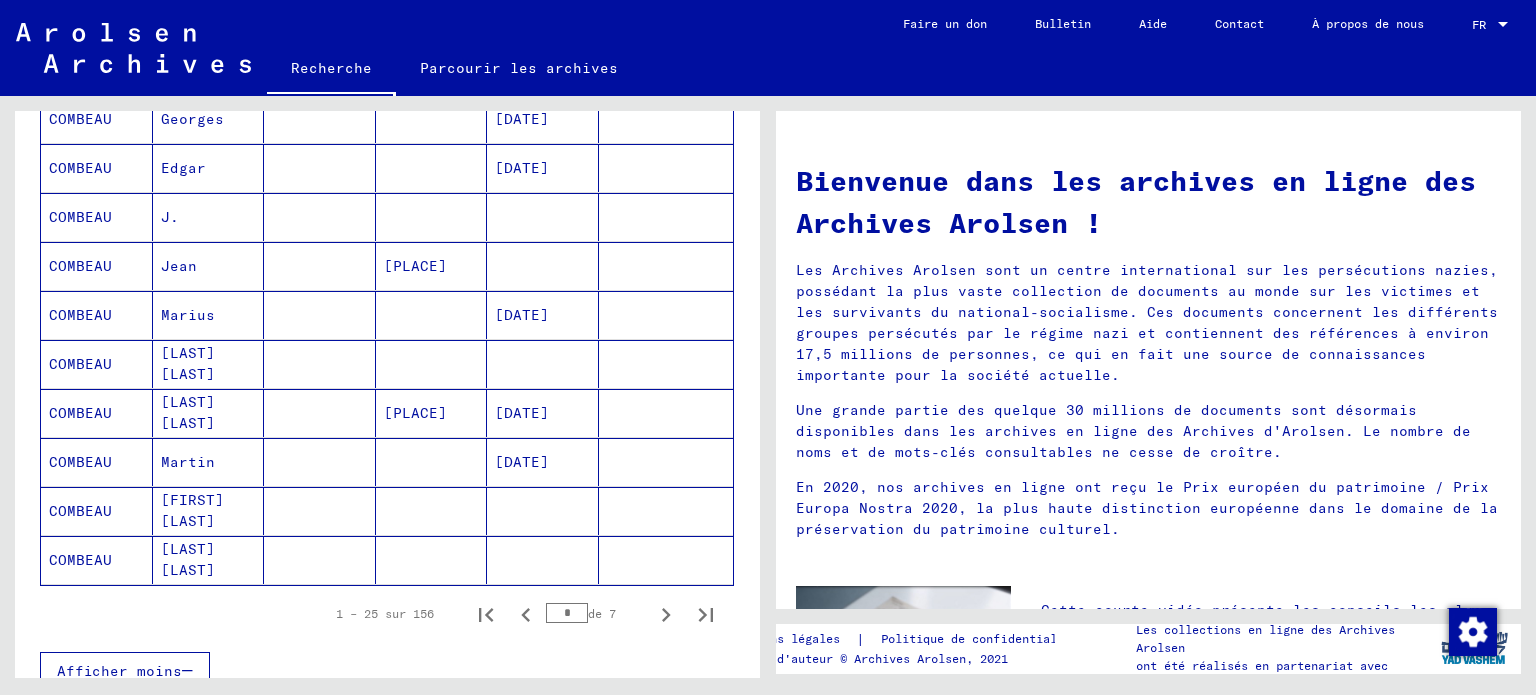 scroll, scrollTop: 1133, scrollLeft: 0, axis: vertical 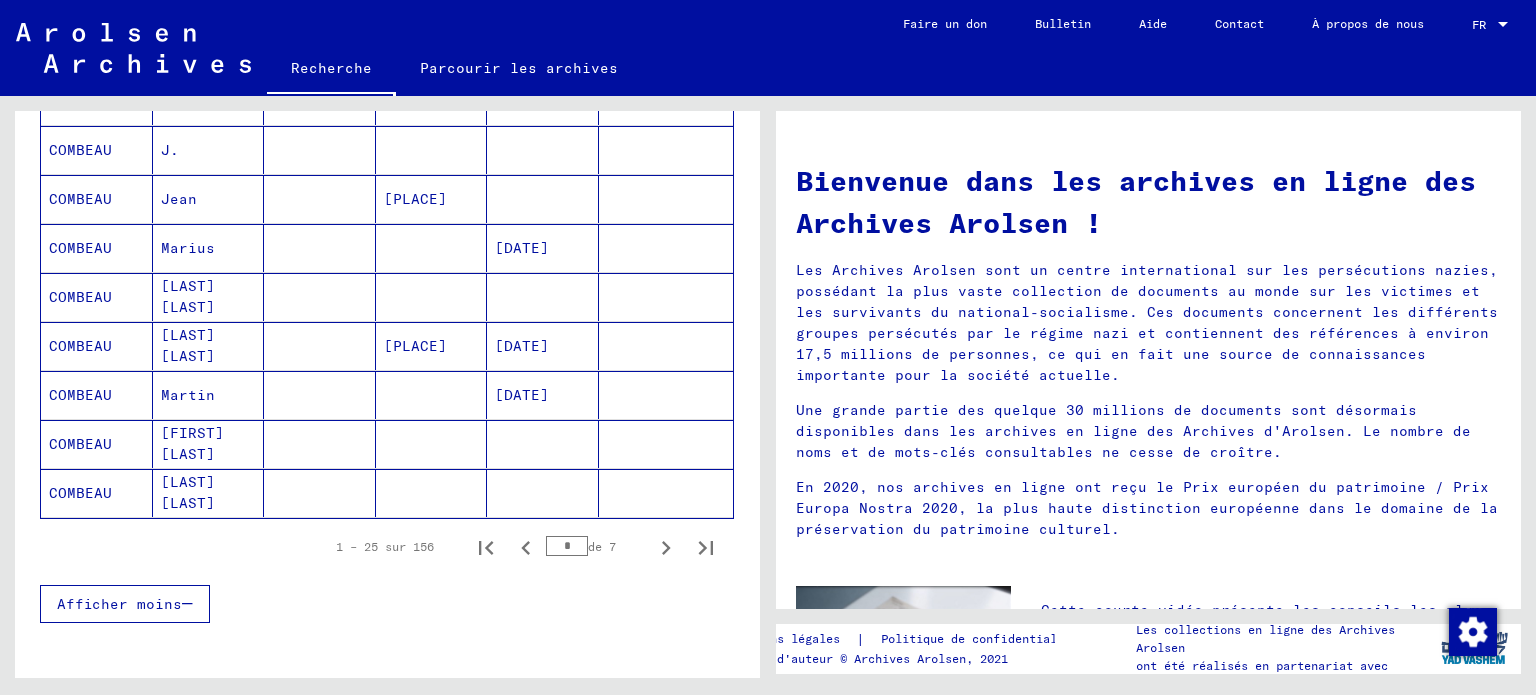 click at bounding box center (543, 346) 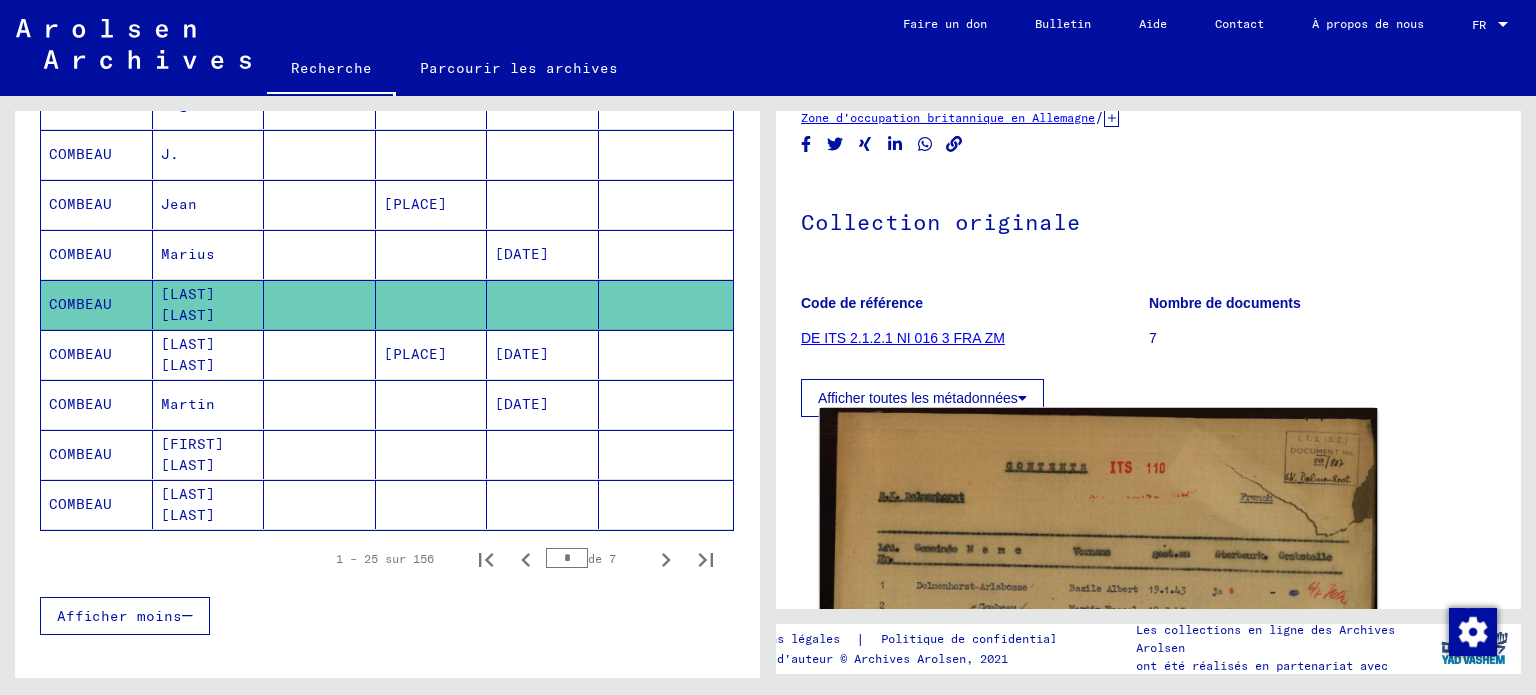 scroll, scrollTop: 253, scrollLeft: 0, axis: vertical 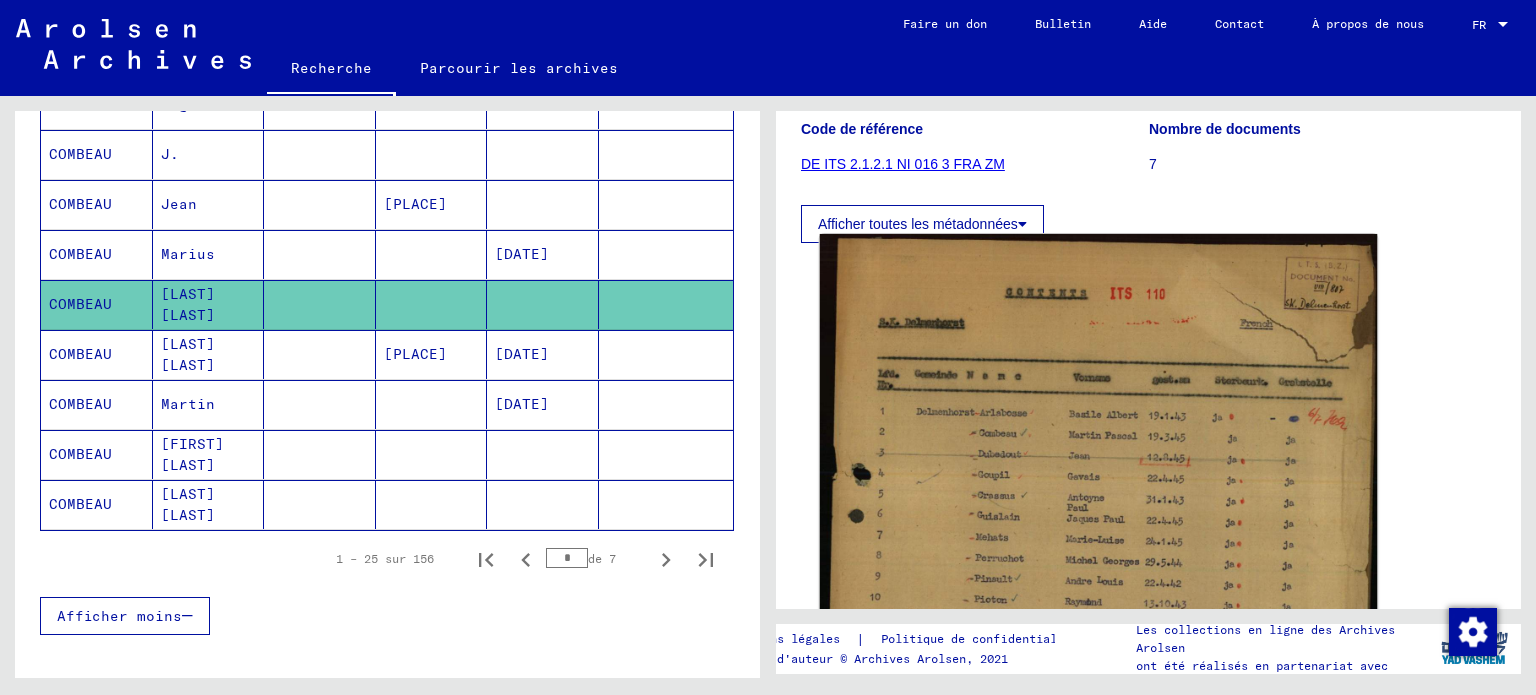 click 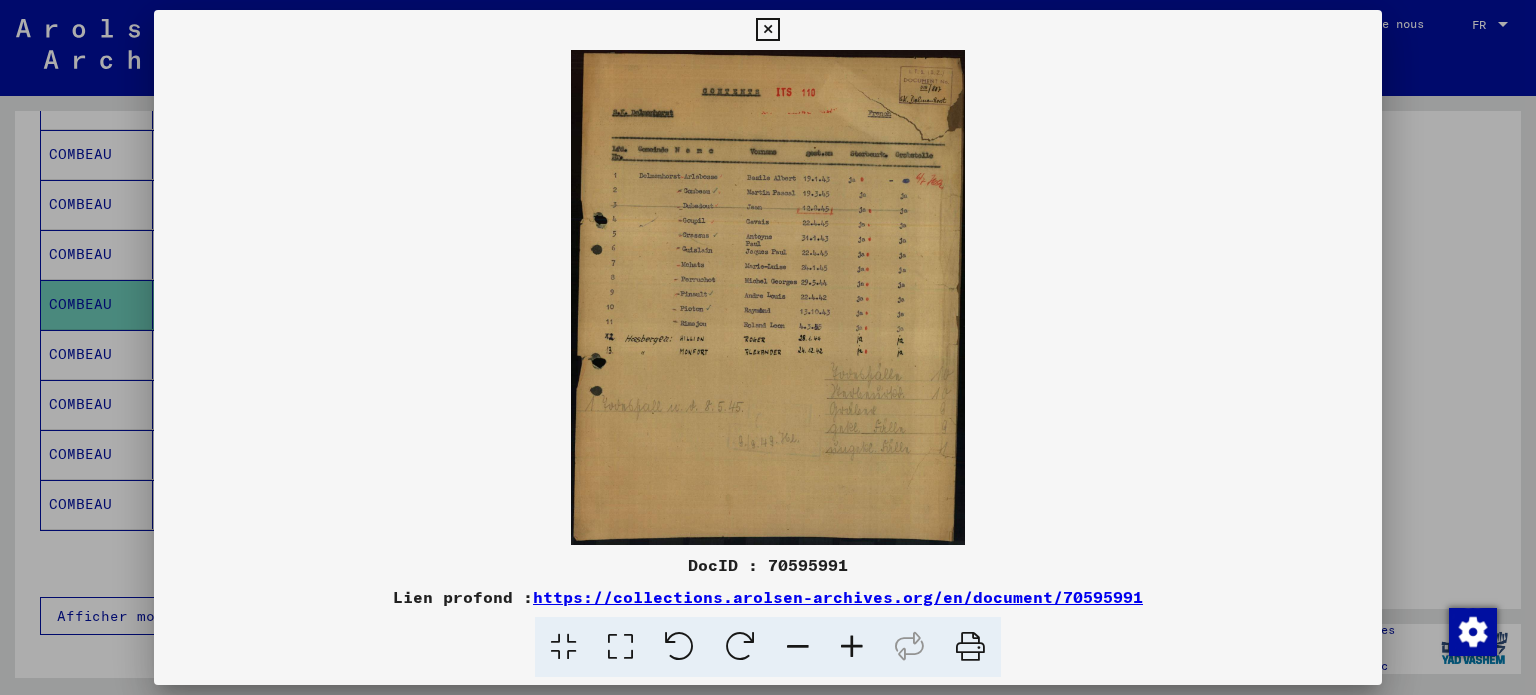click at bounding box center [852, 647] 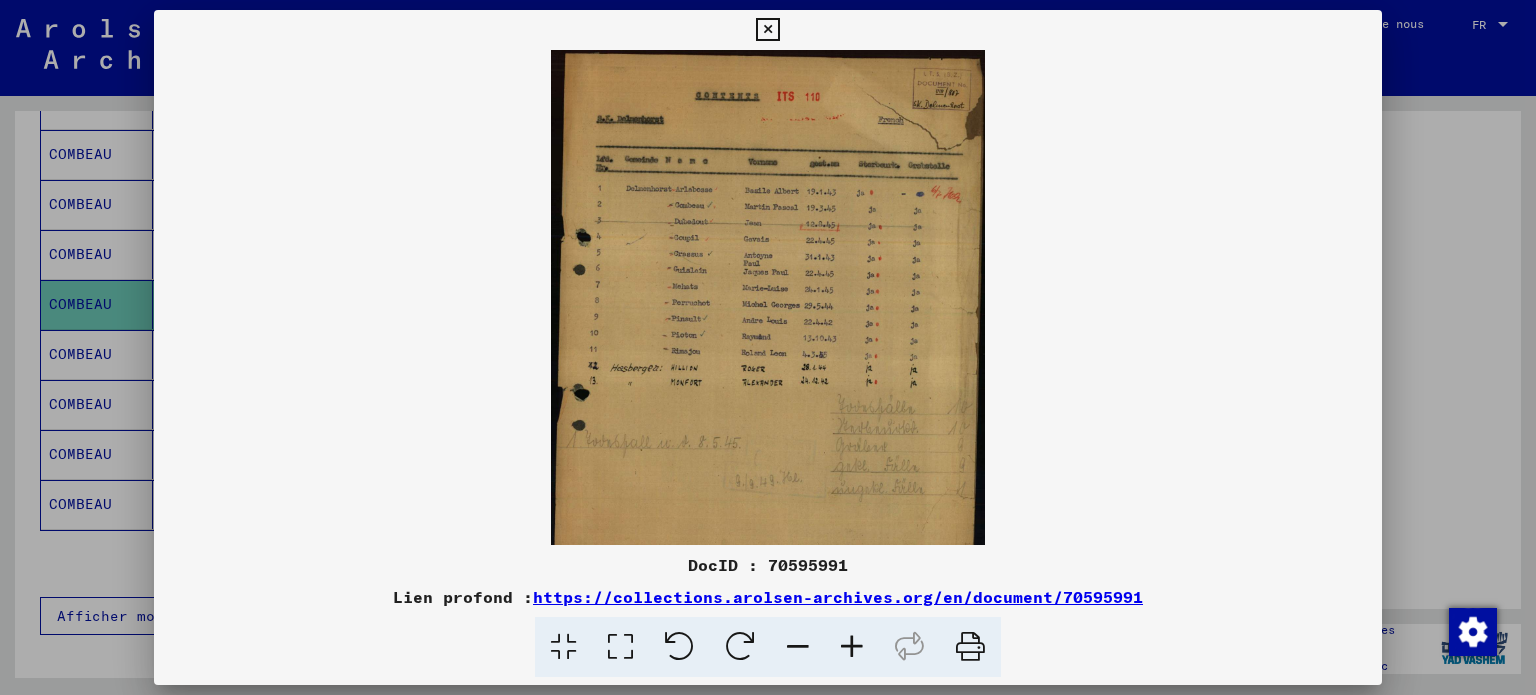 click at bounding box center (852, 647) 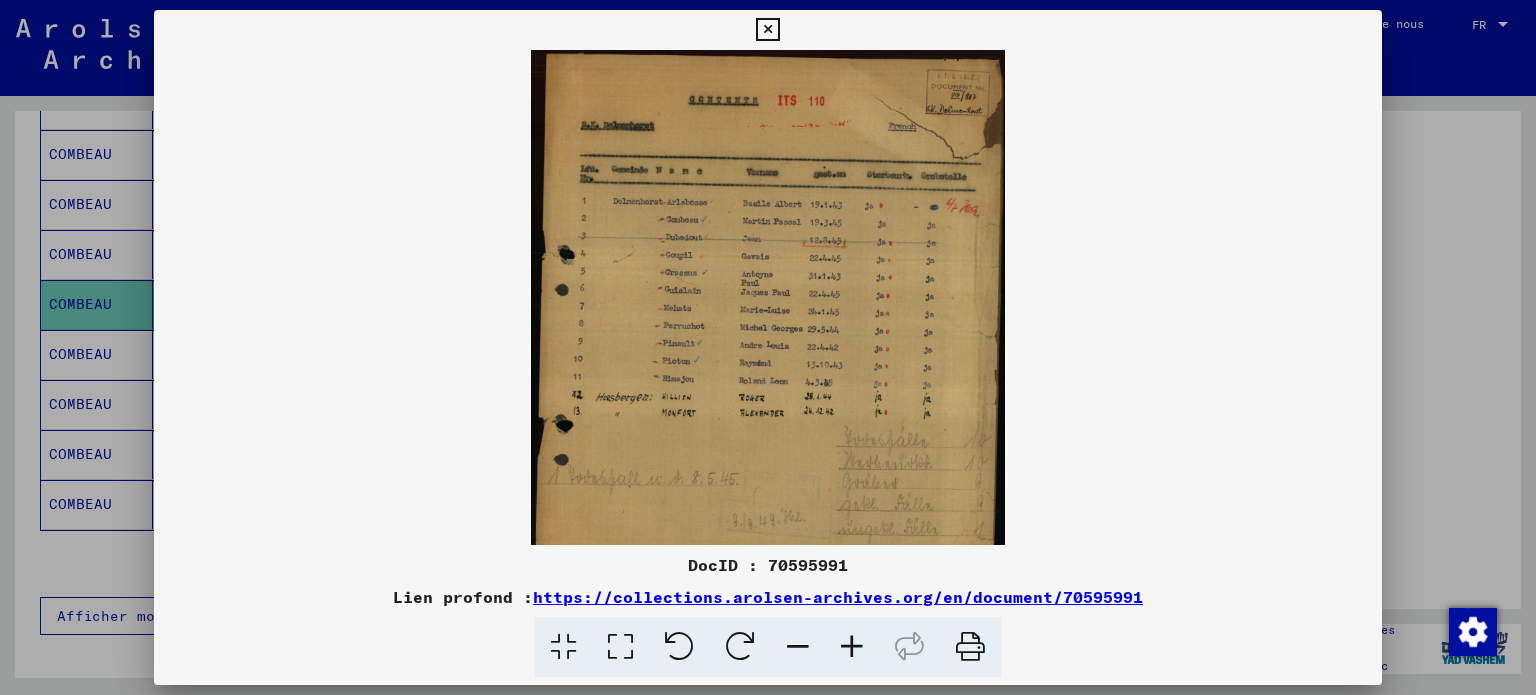 click at bounding box center (852, 647) 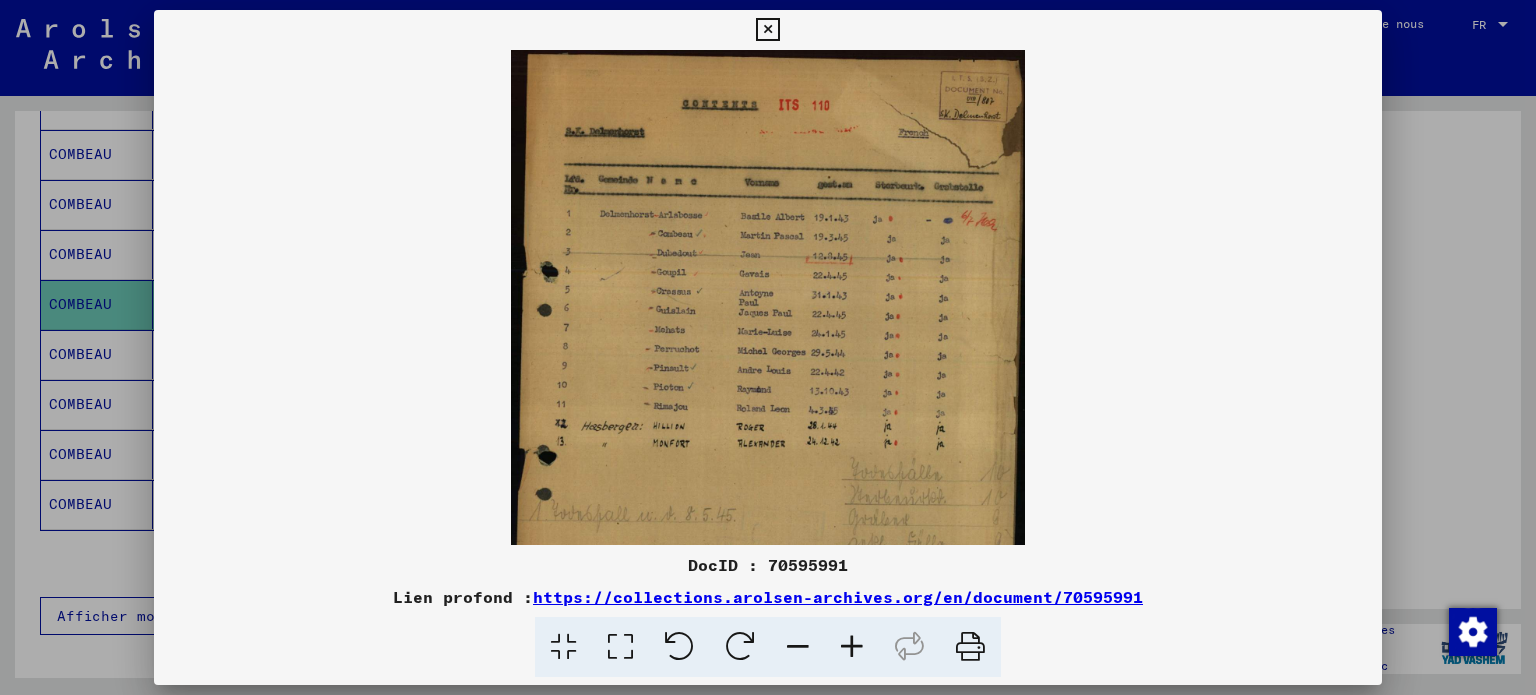 click at bounding box center [852, 647] 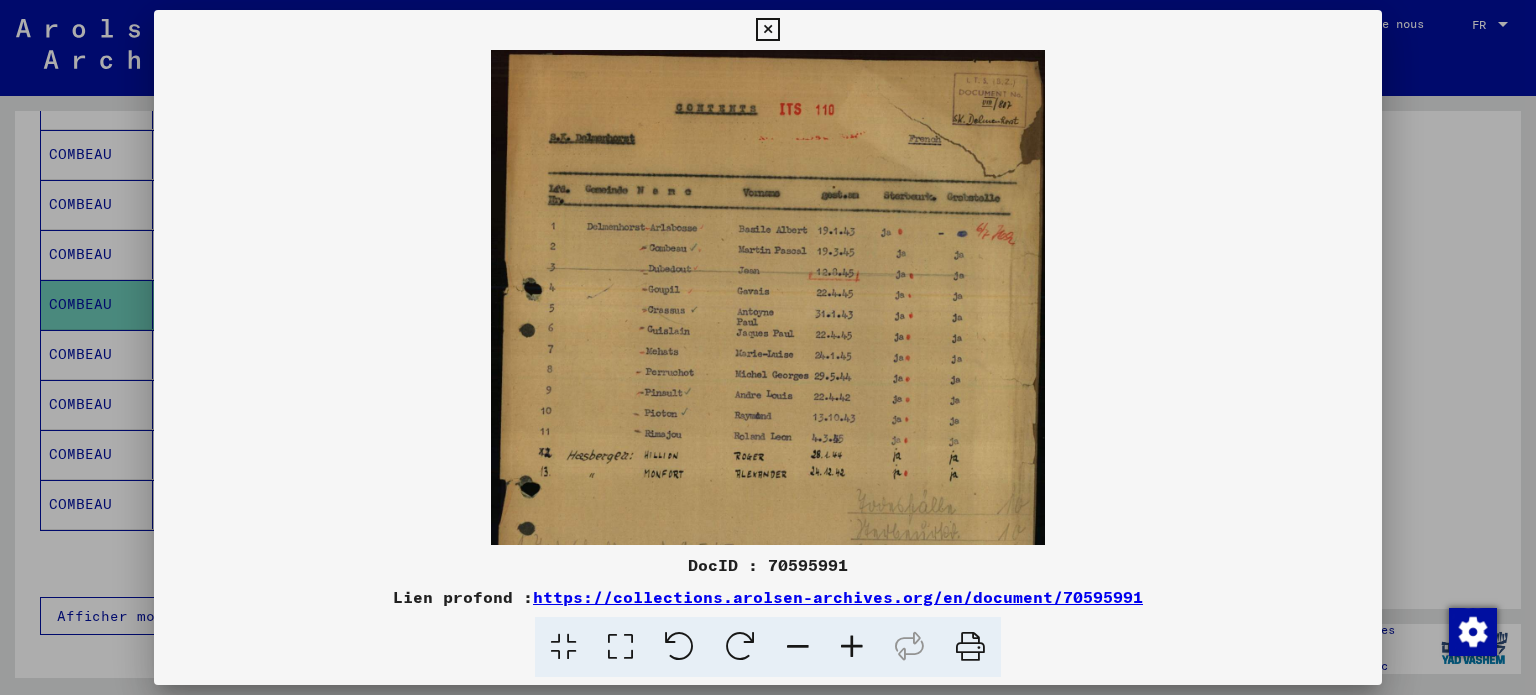 click at bounding box center [852, 647] 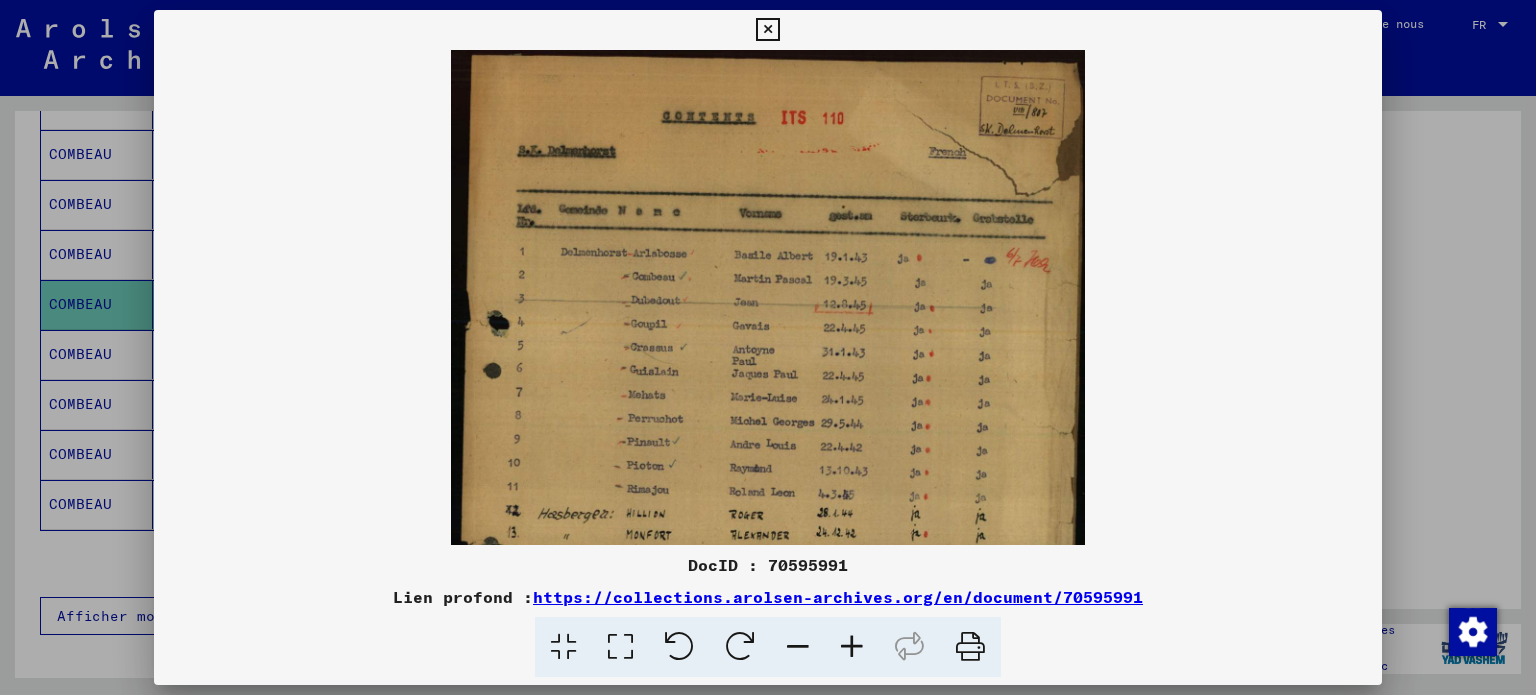 click at bounding box center (852, 647) 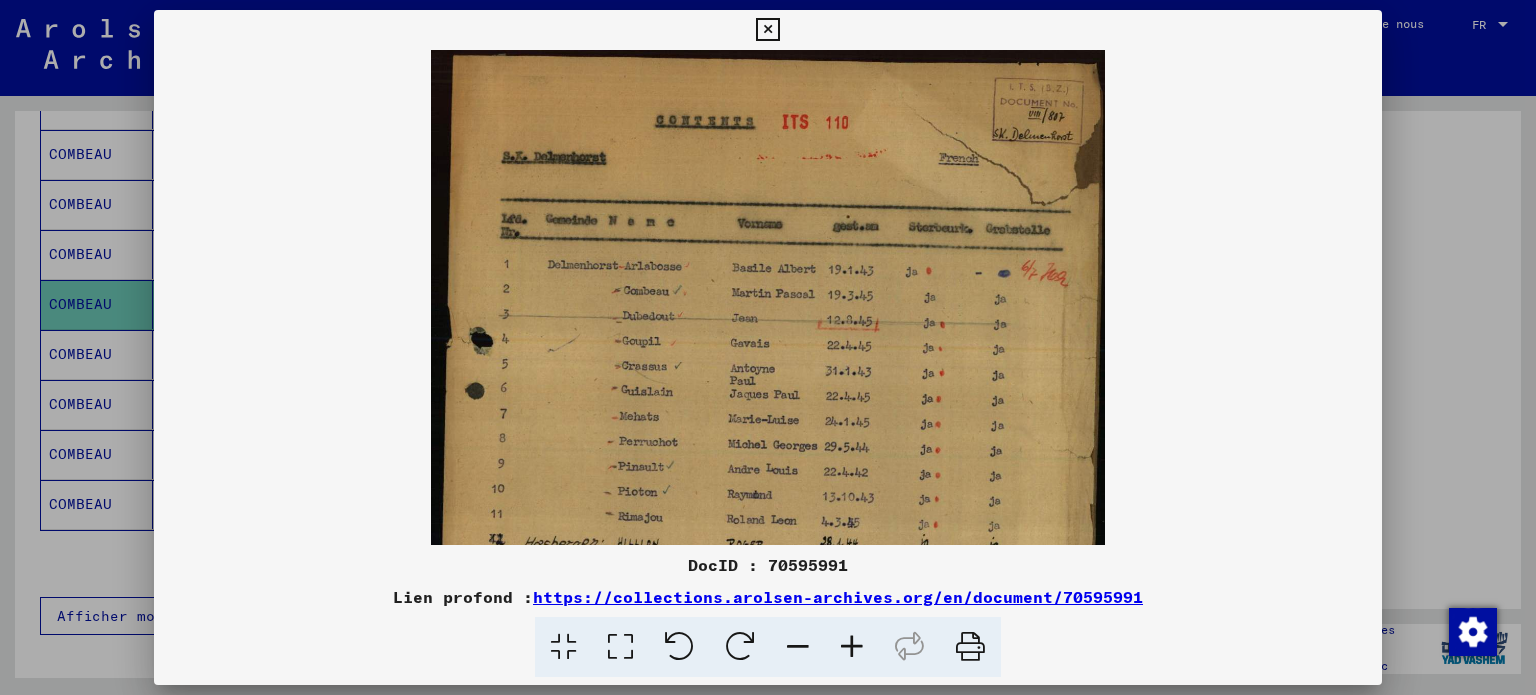 click at bounding box center [852, 647] 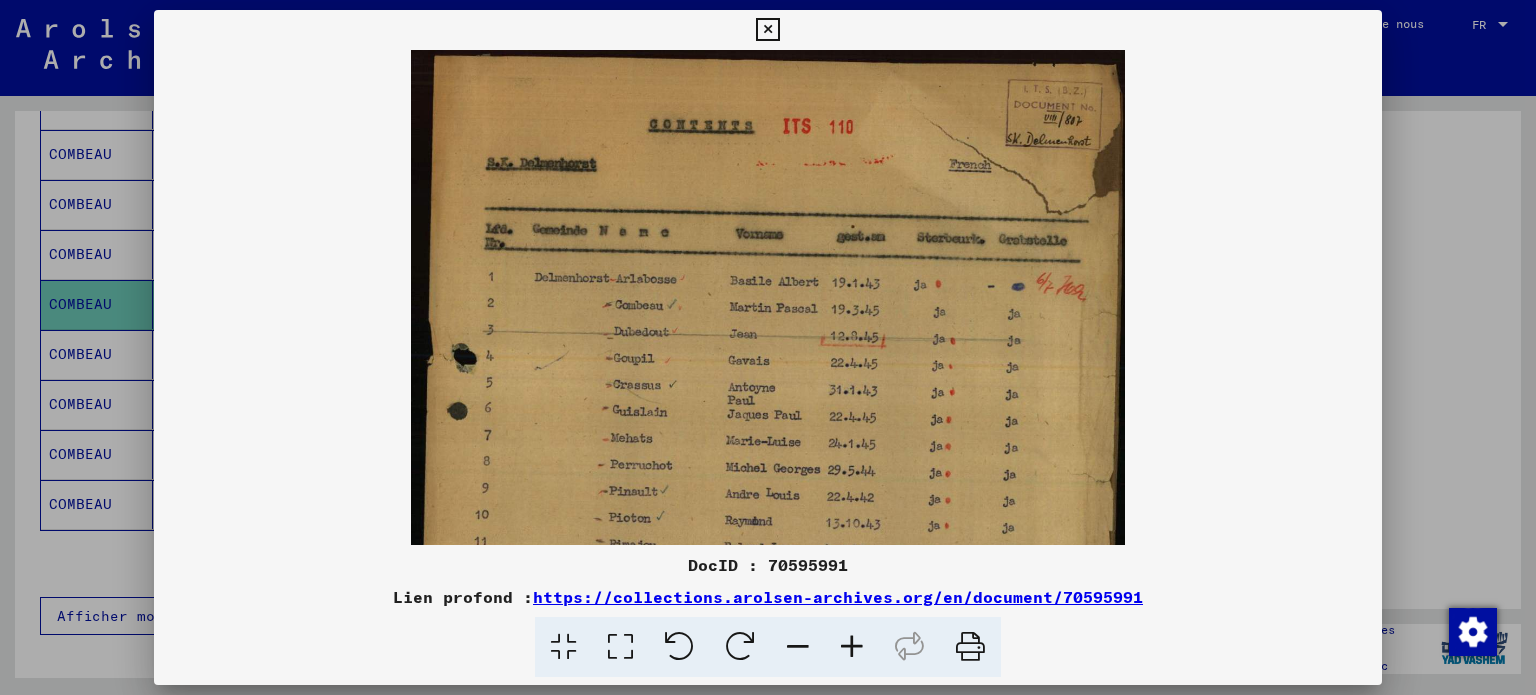 click at bounding box center [852, 647] 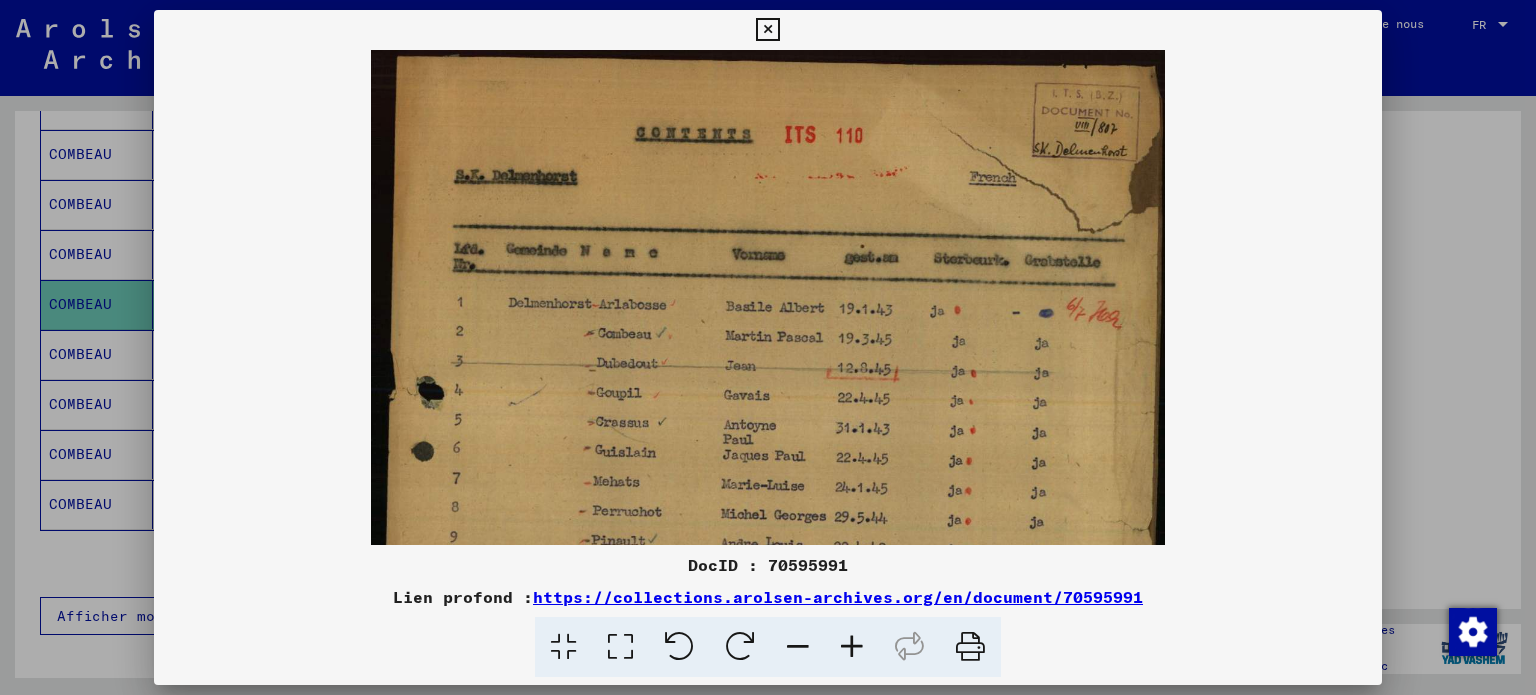 click at bounding box center (852, 647) 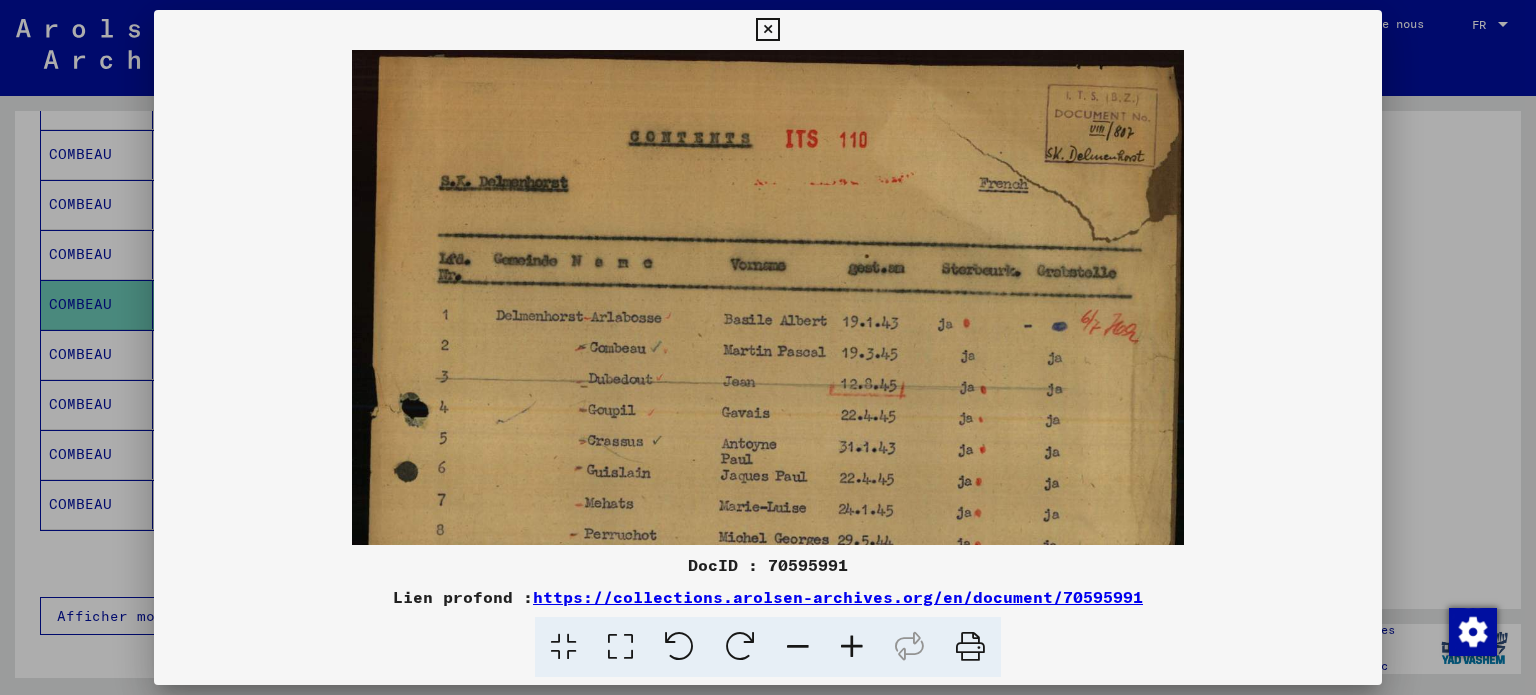 click at bounding box center [852, 647] 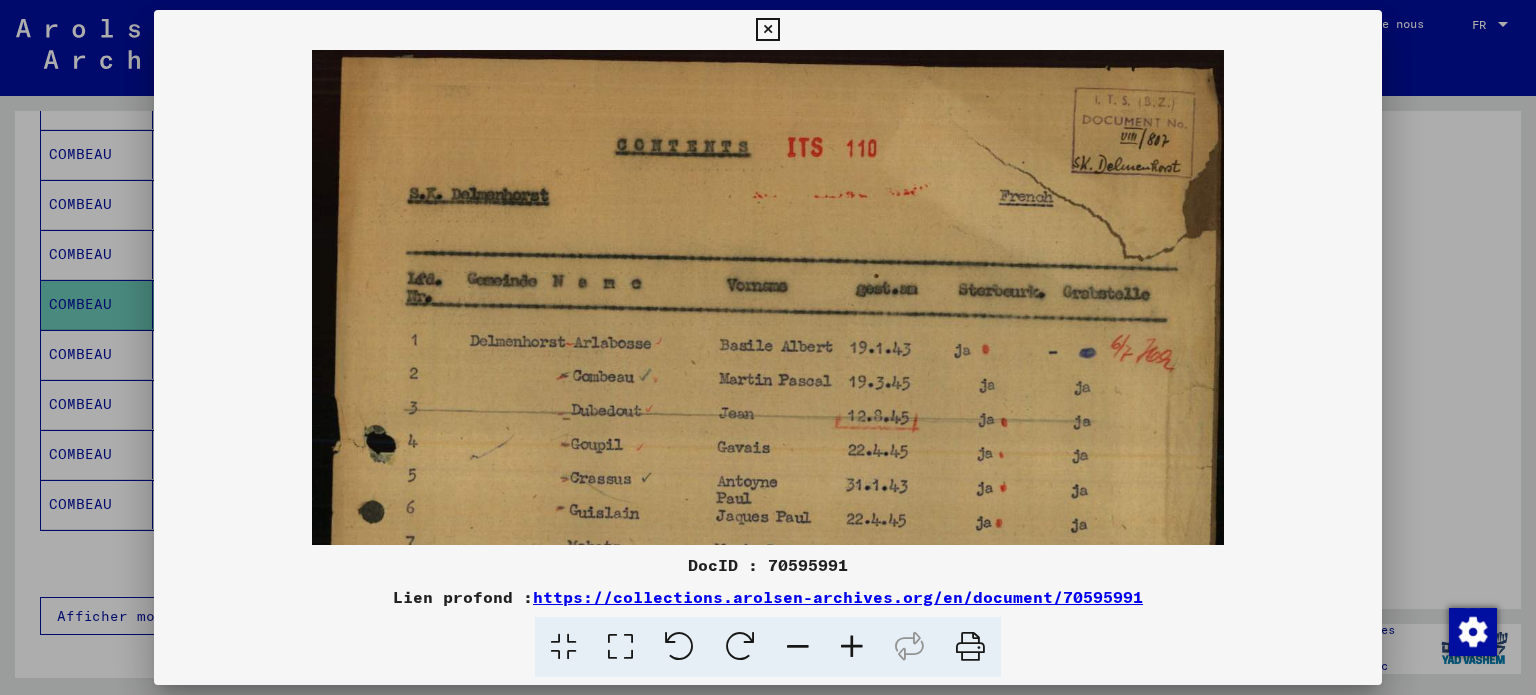 click at bounding box center (852, 647) 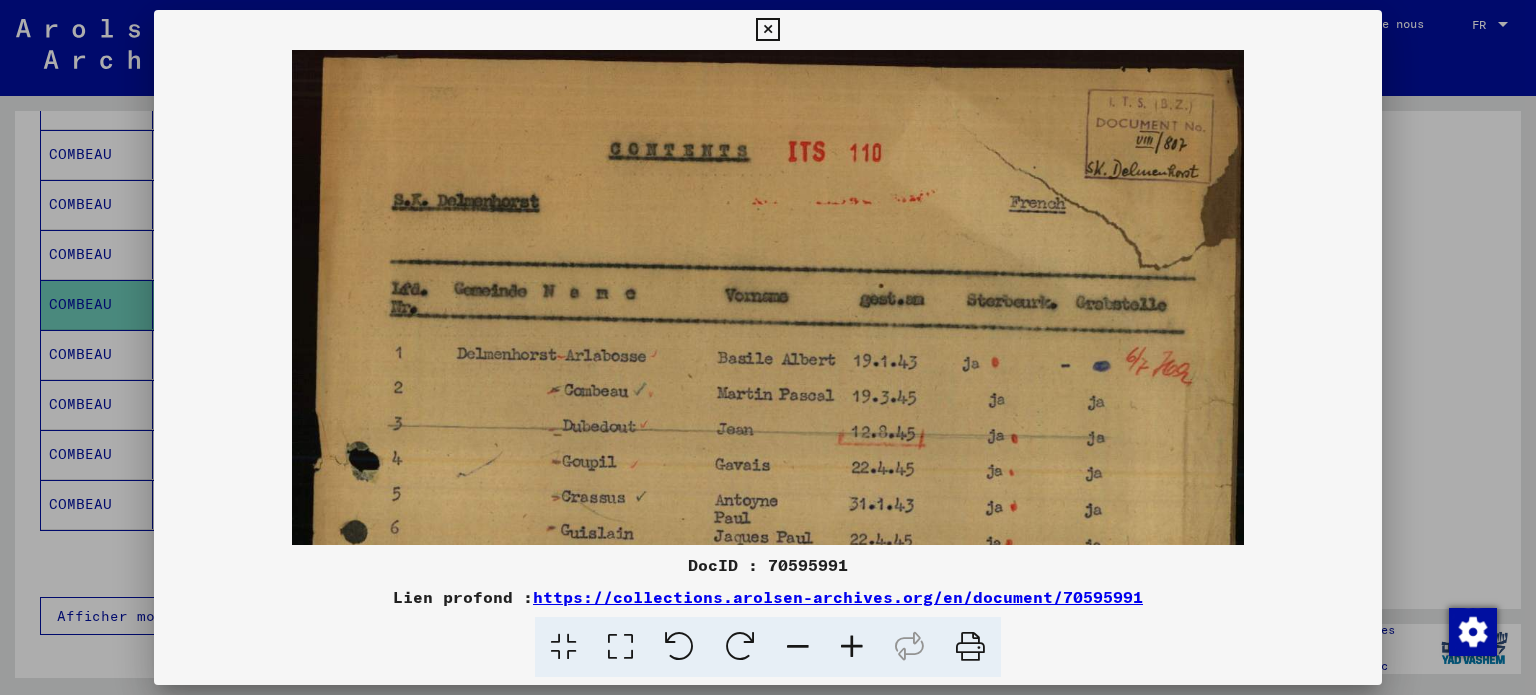 click at bounding box center [852, 647] 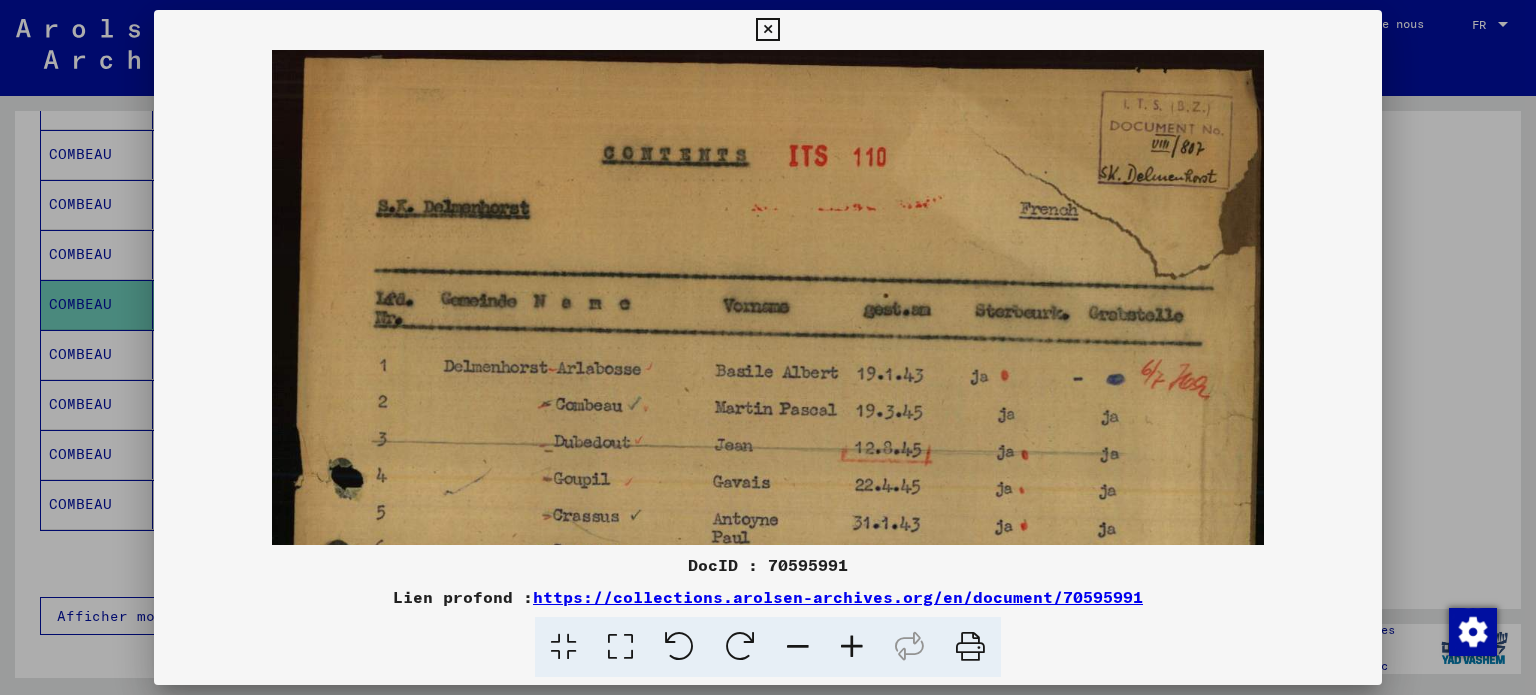 click at bounding box center [852, 647] 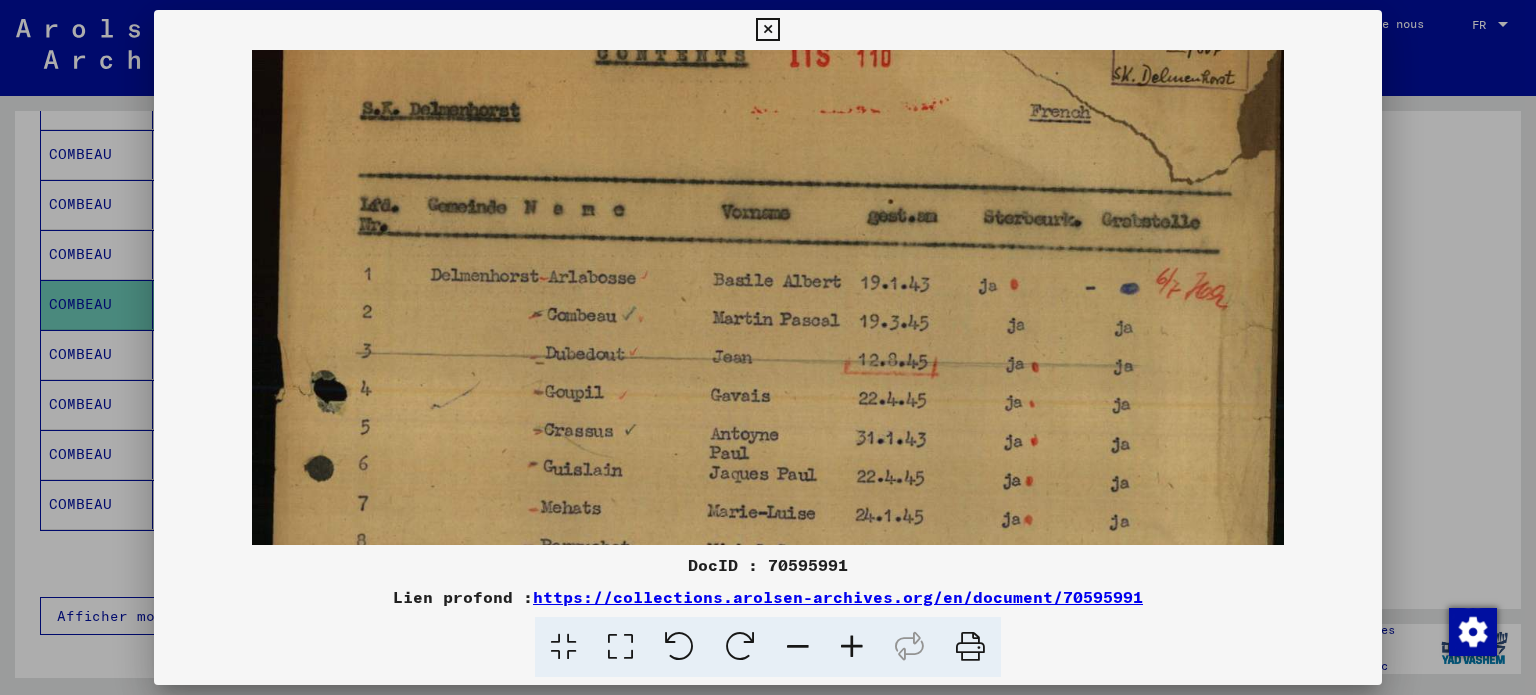 drag, startPoint x: 851, startPoint y: 443, endPoint x: 804, endPoint y: 319, distance: 132.60844 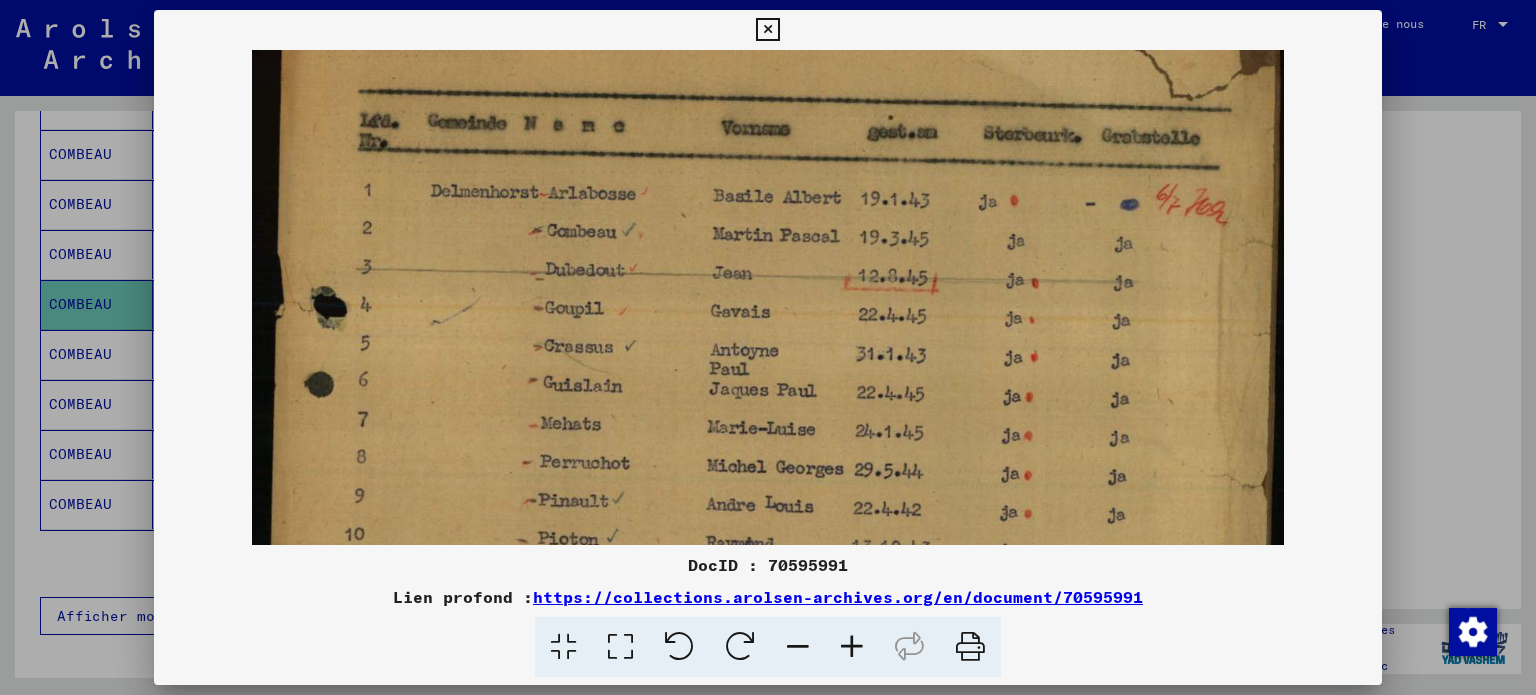 drag, startPoint x: 839, startPoint y: 295, endPoint x: 809, endPoint y: 232, distance: 69.77822 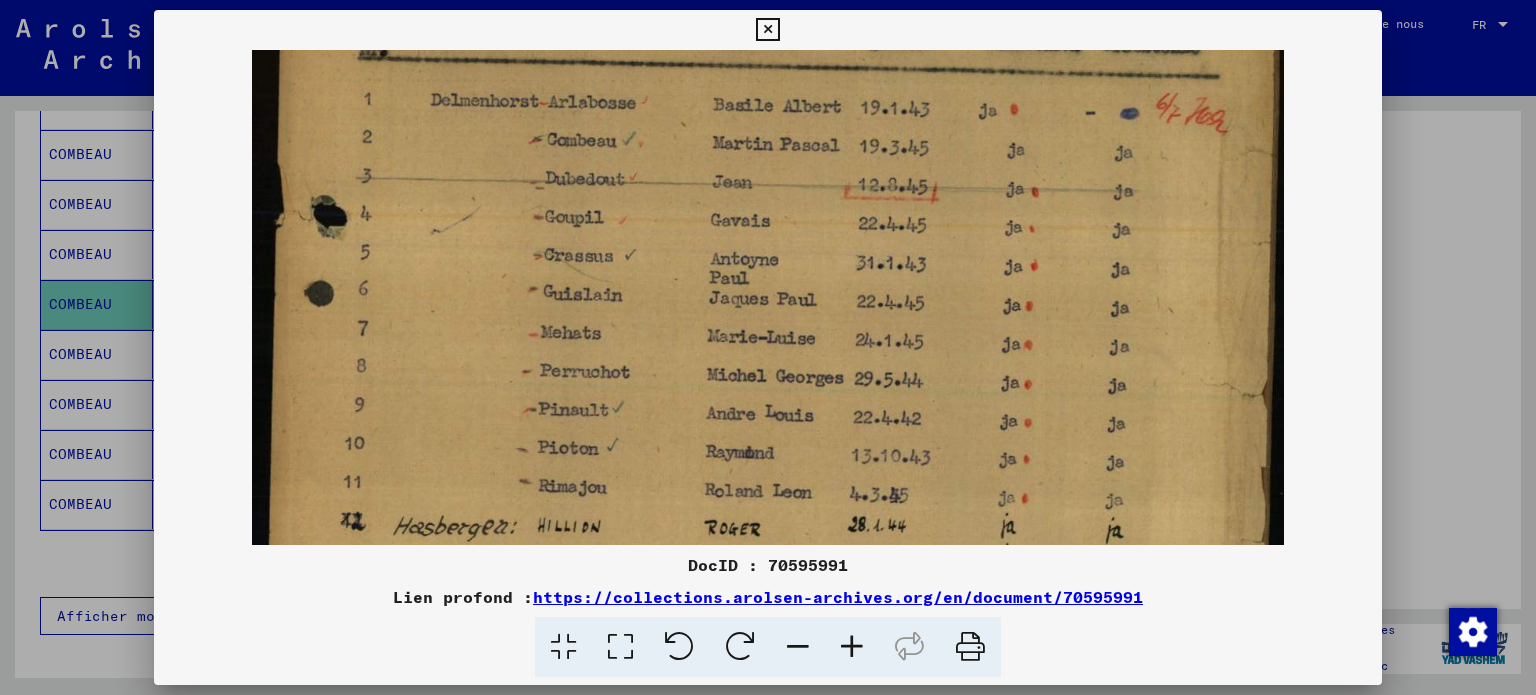 drag, startPoint x: 839, startPoint y: 377, endPoint x: 820, endPoint y: 293, distance: 86.12201 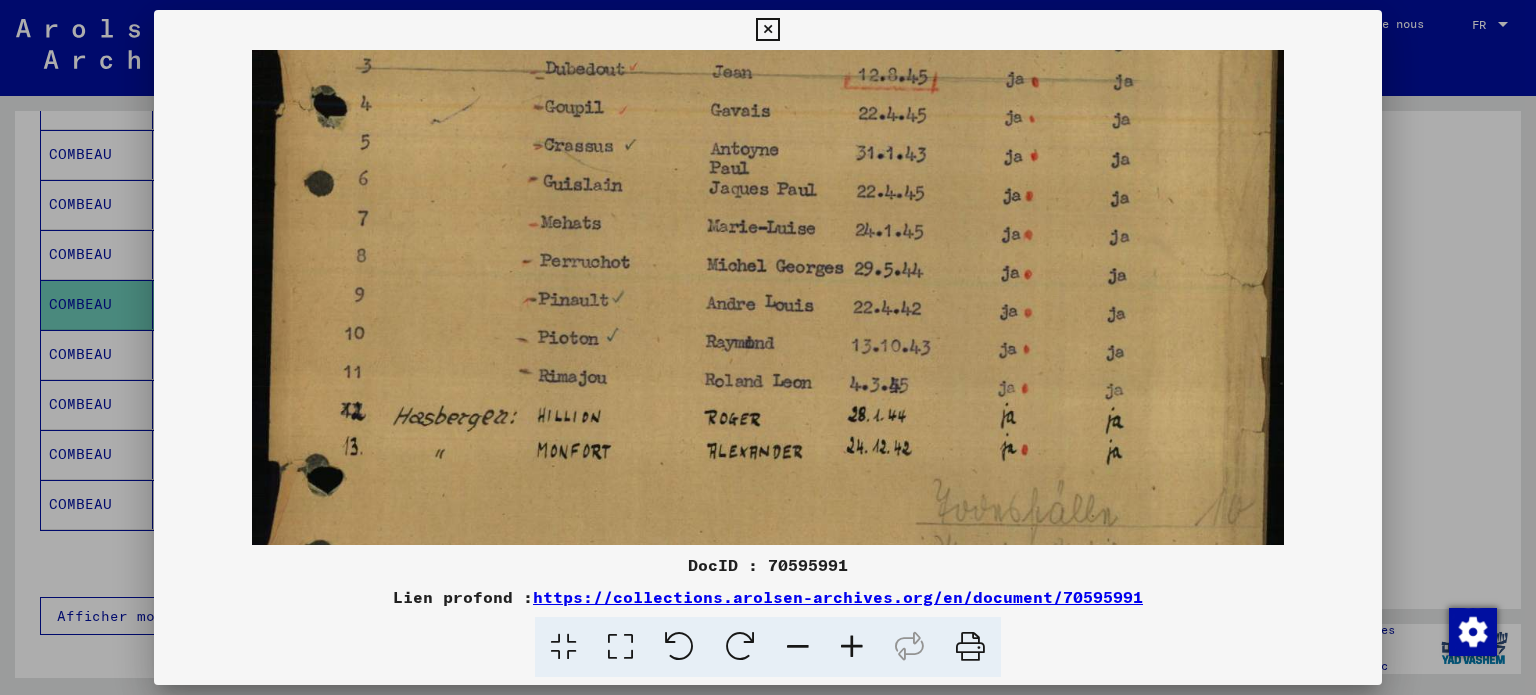 drag, startPoint x: 838, startPoint y: 396, endPoint x: 815, endPoint y: 279, distance: 119.23926 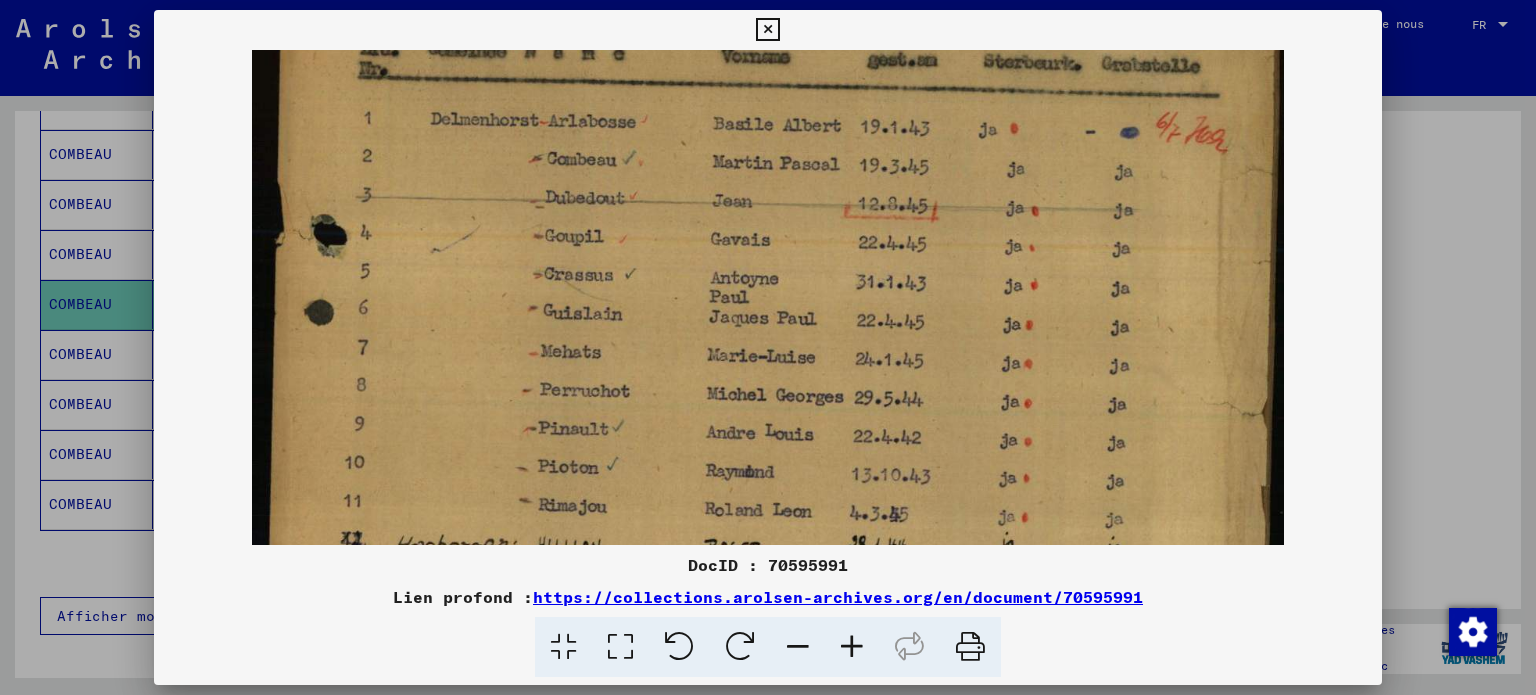drag, startPoint x: 846, startPoint y: 288, endPoint x: 850, endPoint y: 415, distance: 127.06297 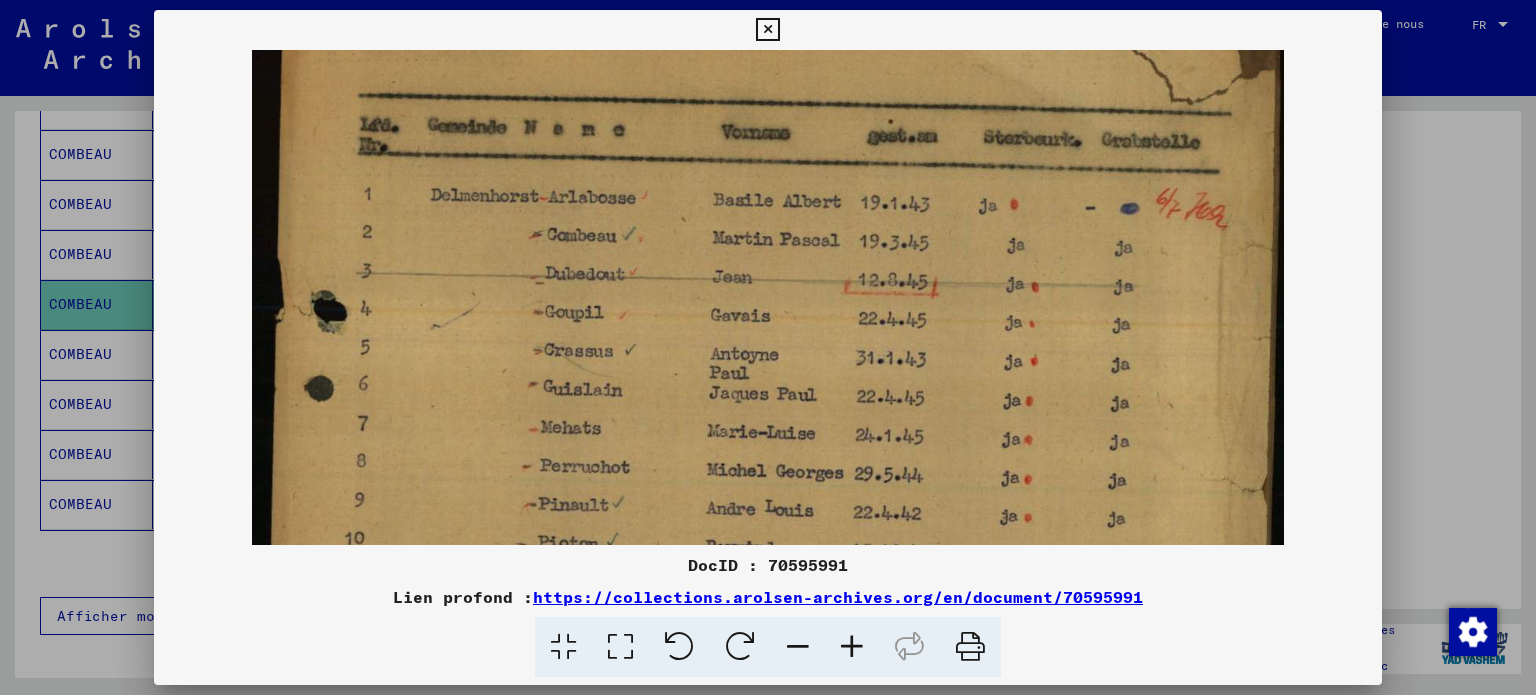 scroll, scrollTop: 184, scrollLeft: 0, axis: vertical 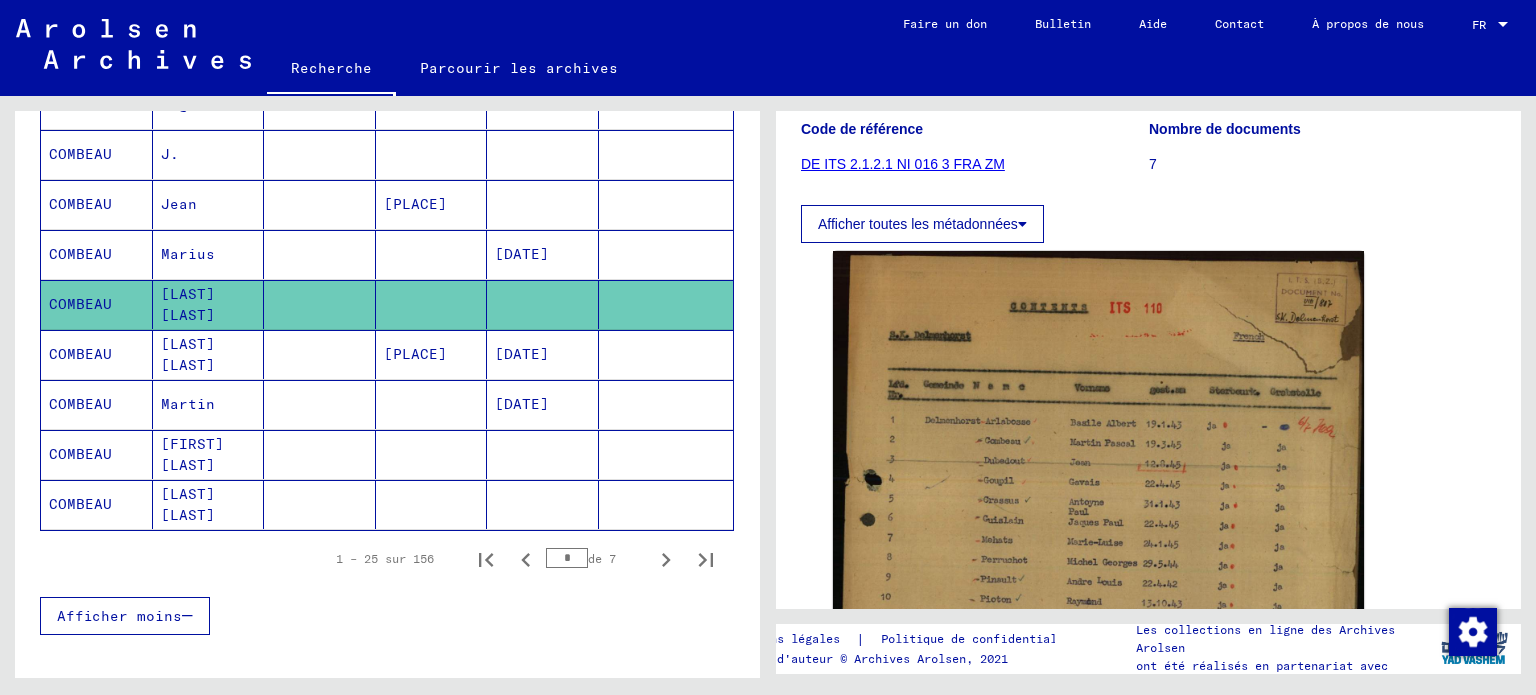 click on "[DATE]" at bounding box center (522, 404) 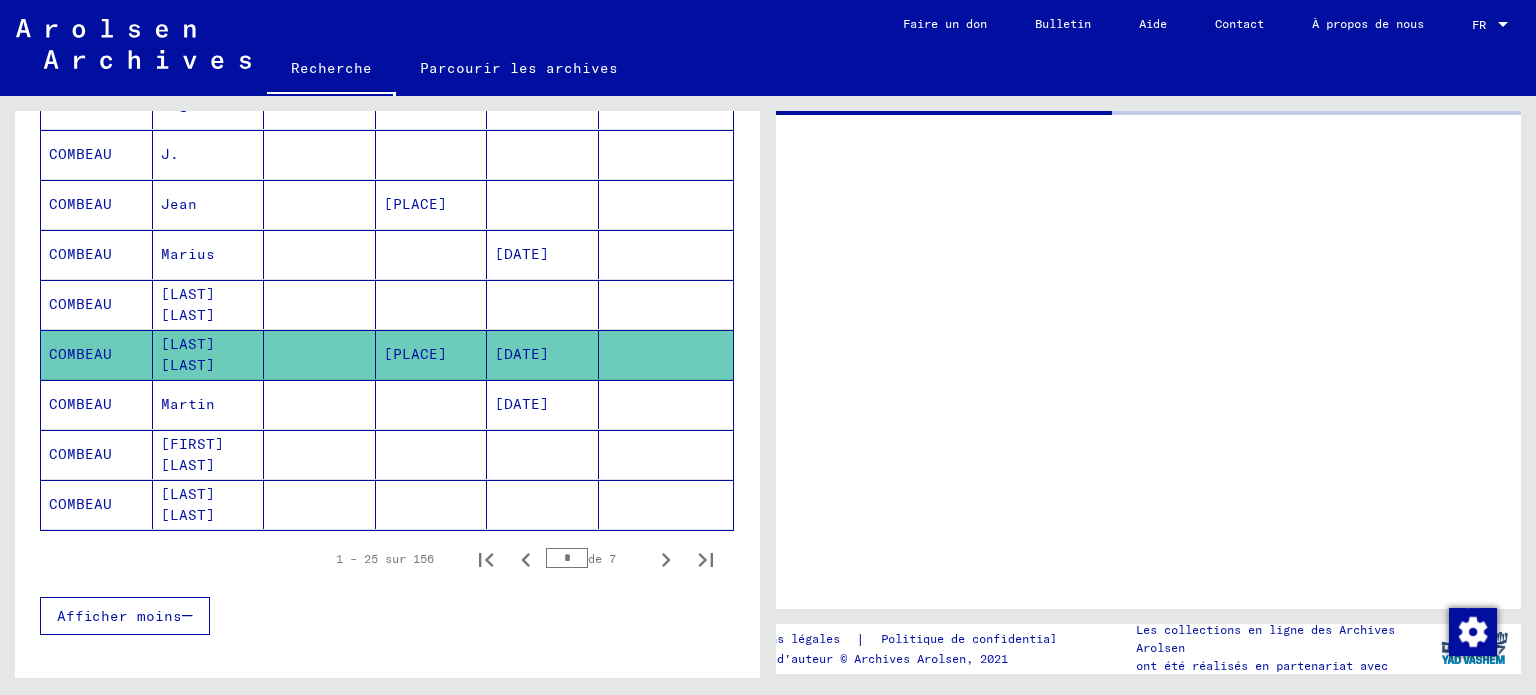 scroll, scrollTop: 0, scrollLeft: 0, axis: both 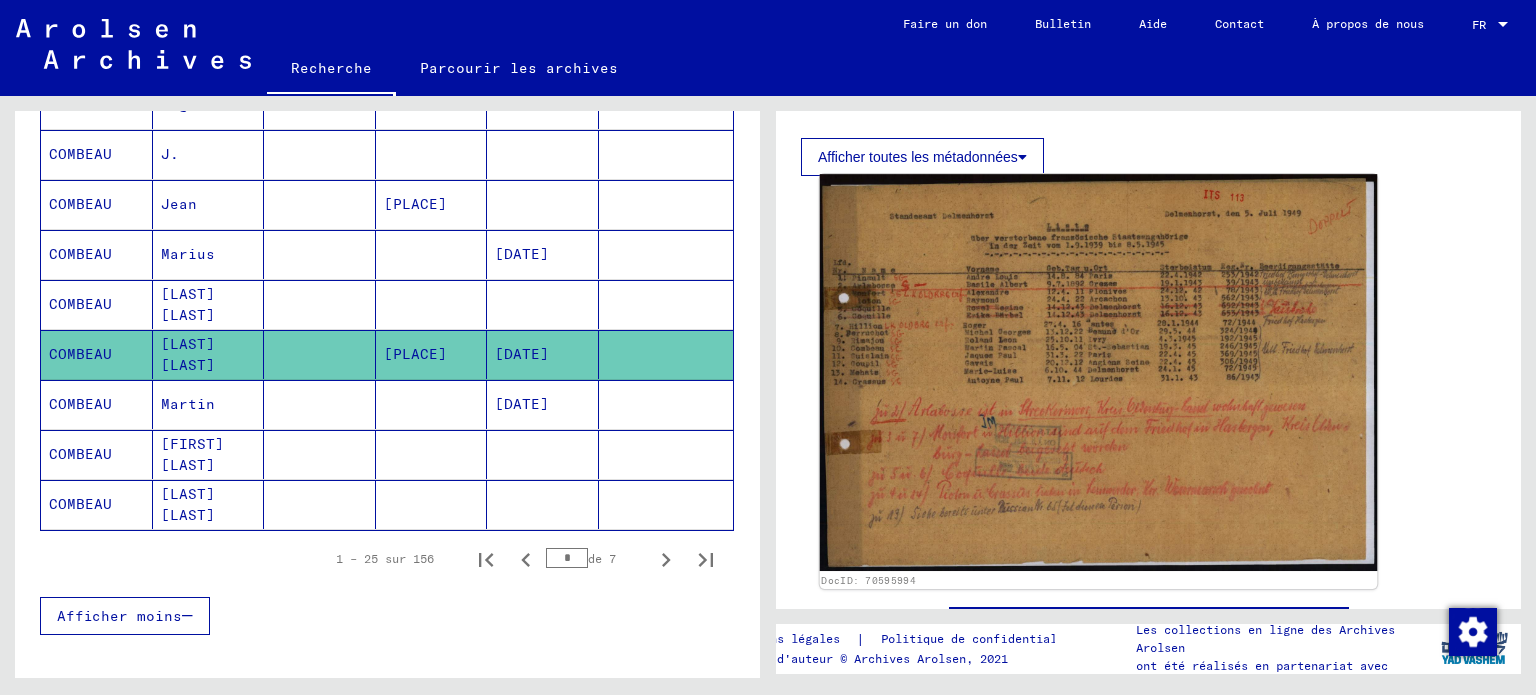 click 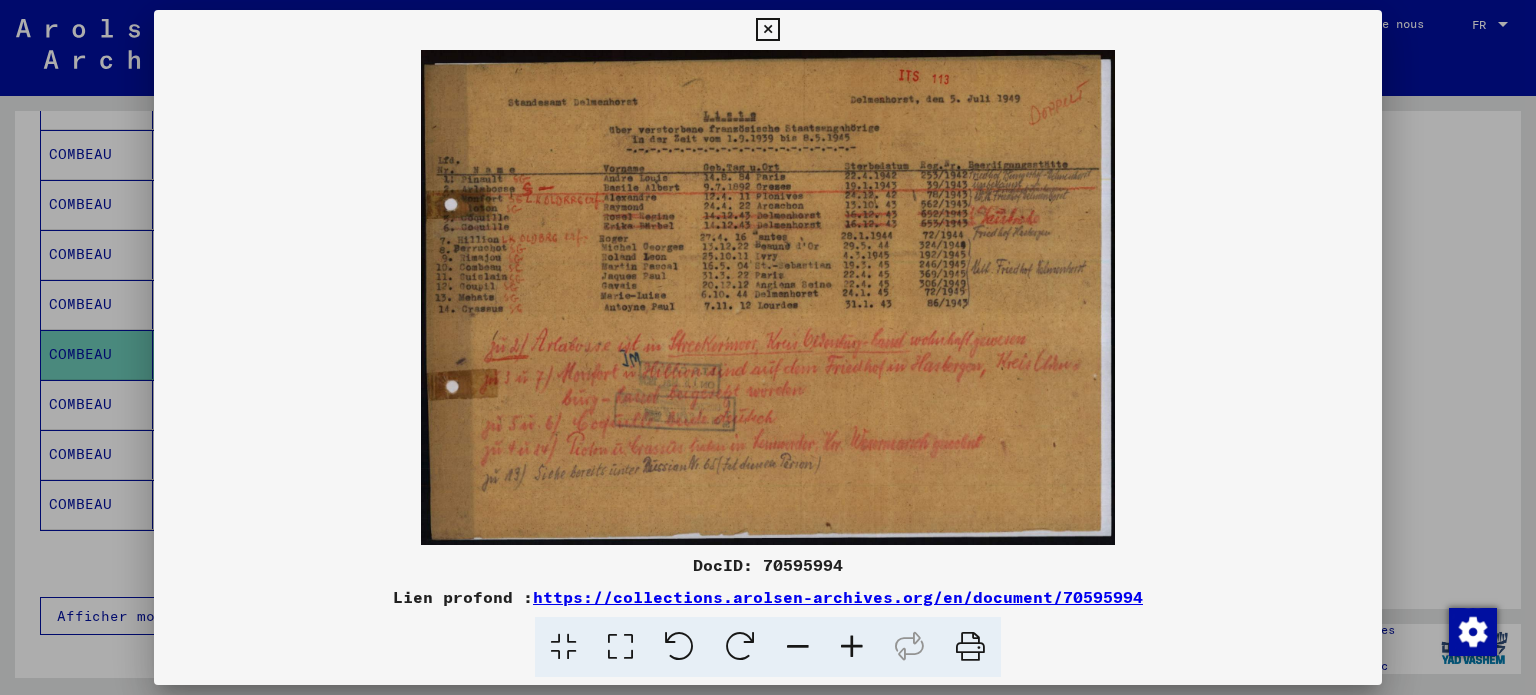 click at bounding box center (852, 647) 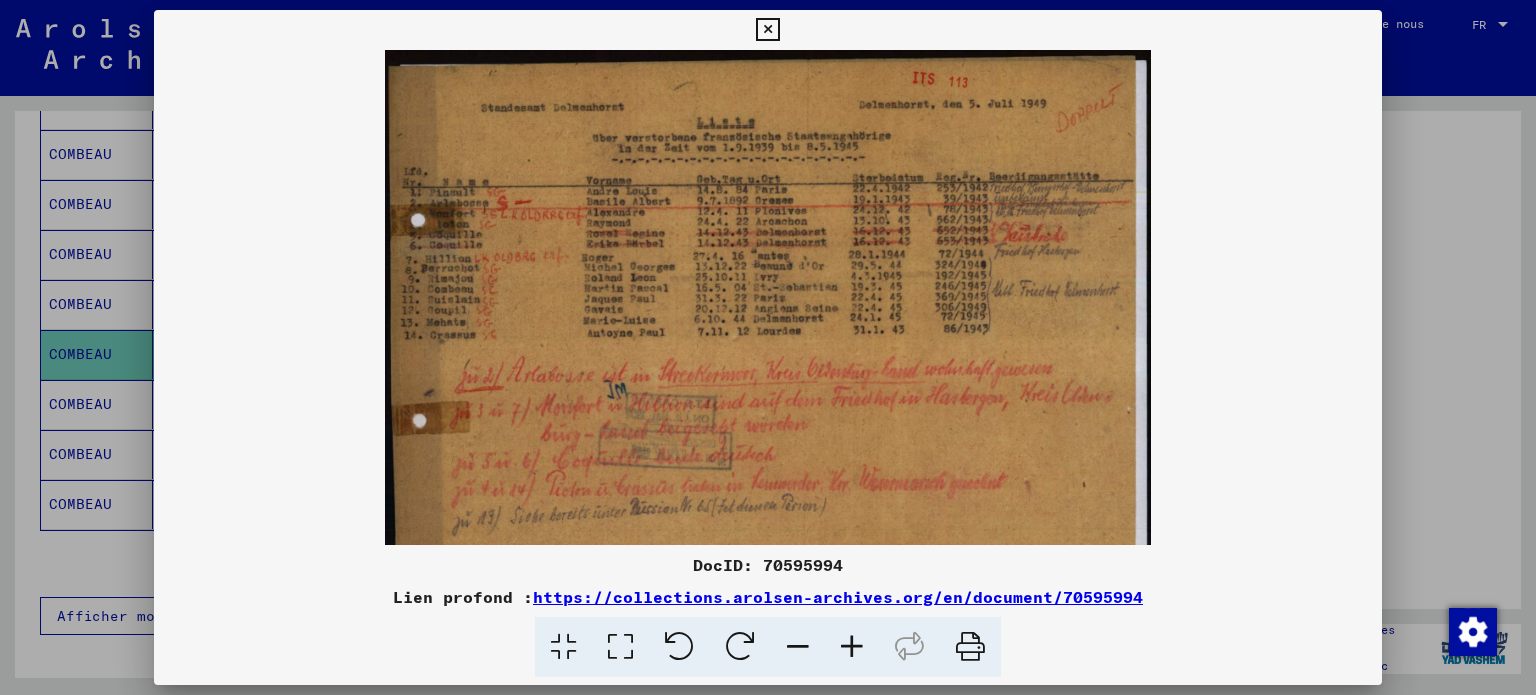click at bounding box center (852, 647) 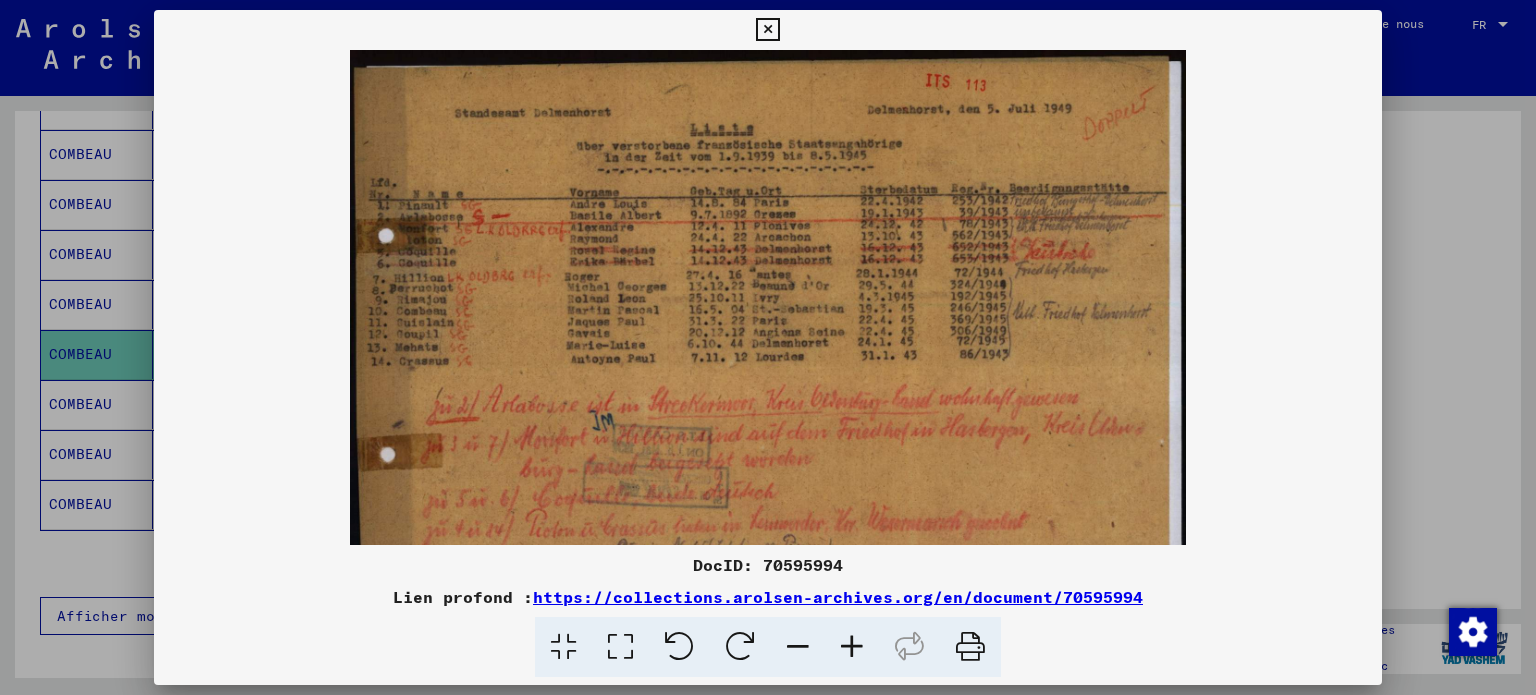 click at bounding box center [852, 647] 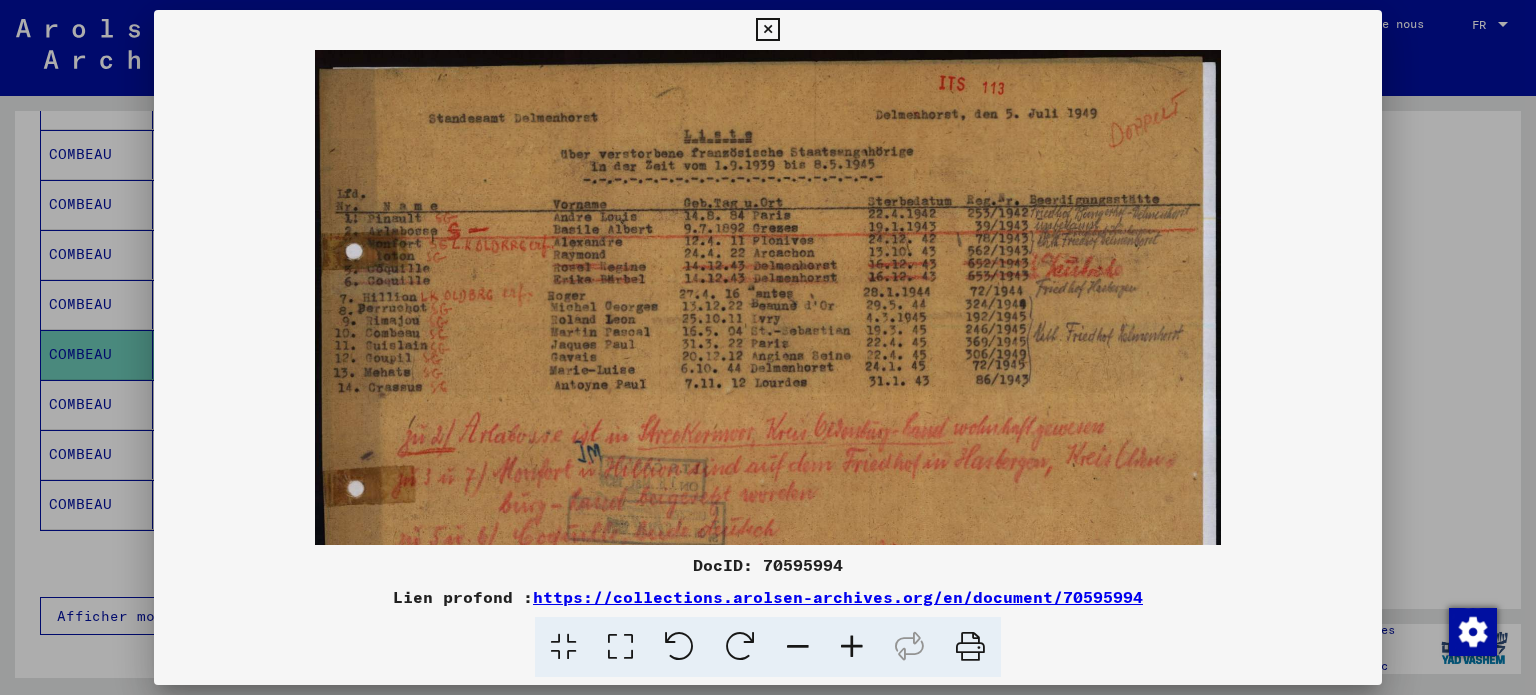 click at bounding box center (852, 647) 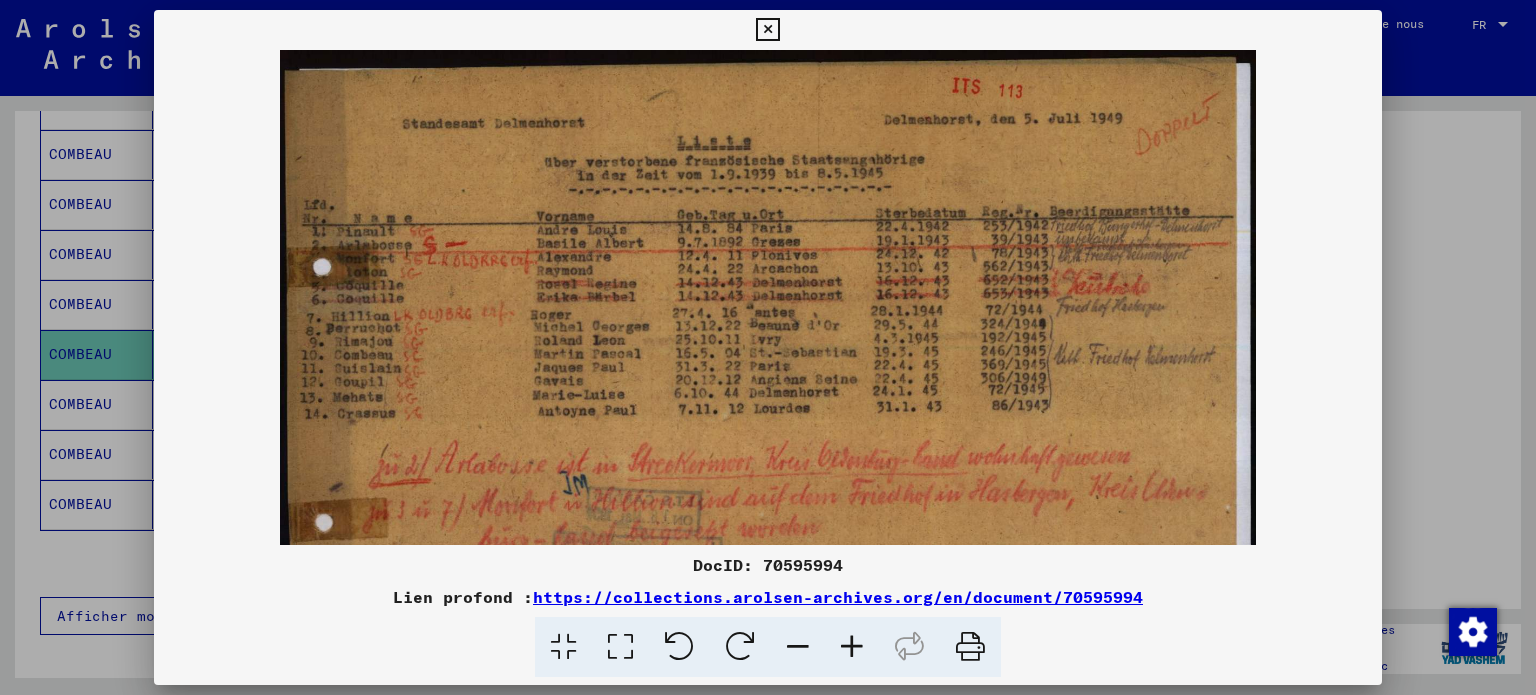 click at bounding box center [852, 647] 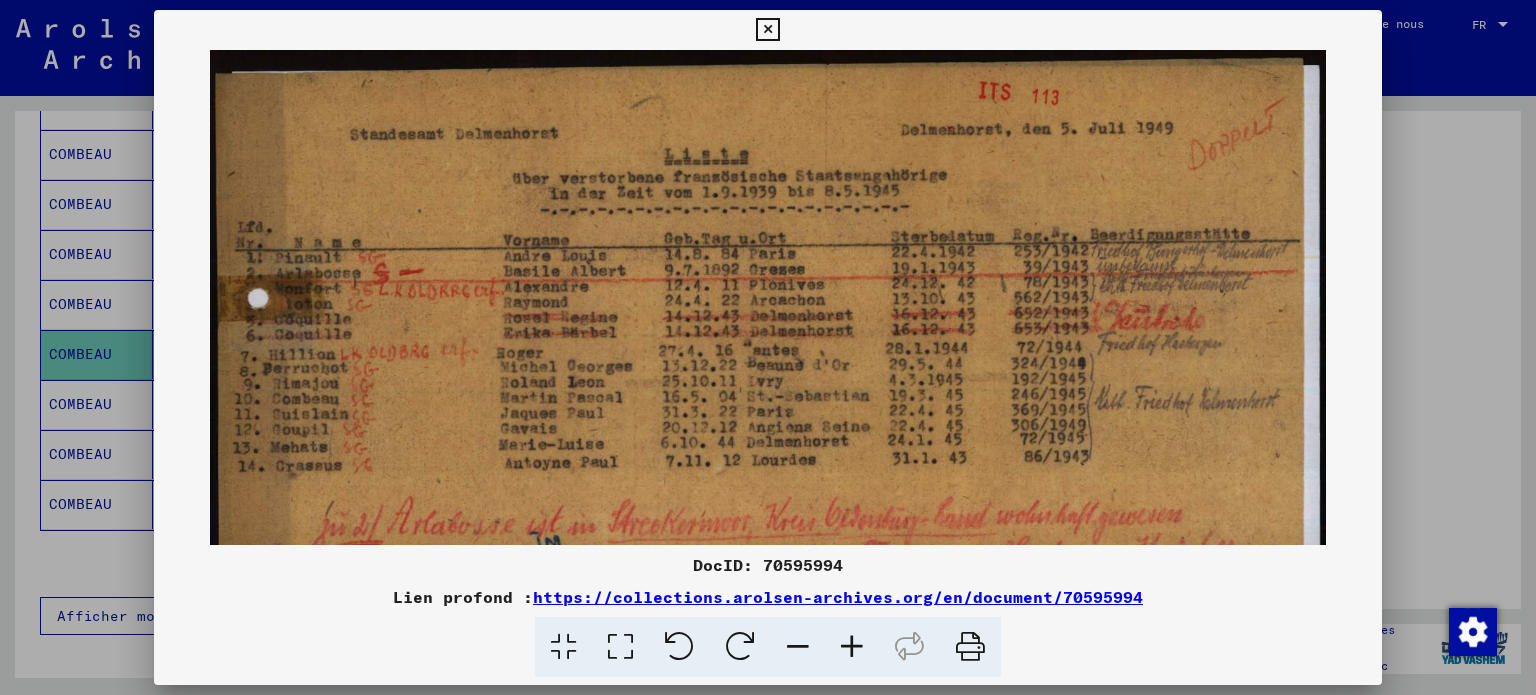 click at bounding box center (852, 647) 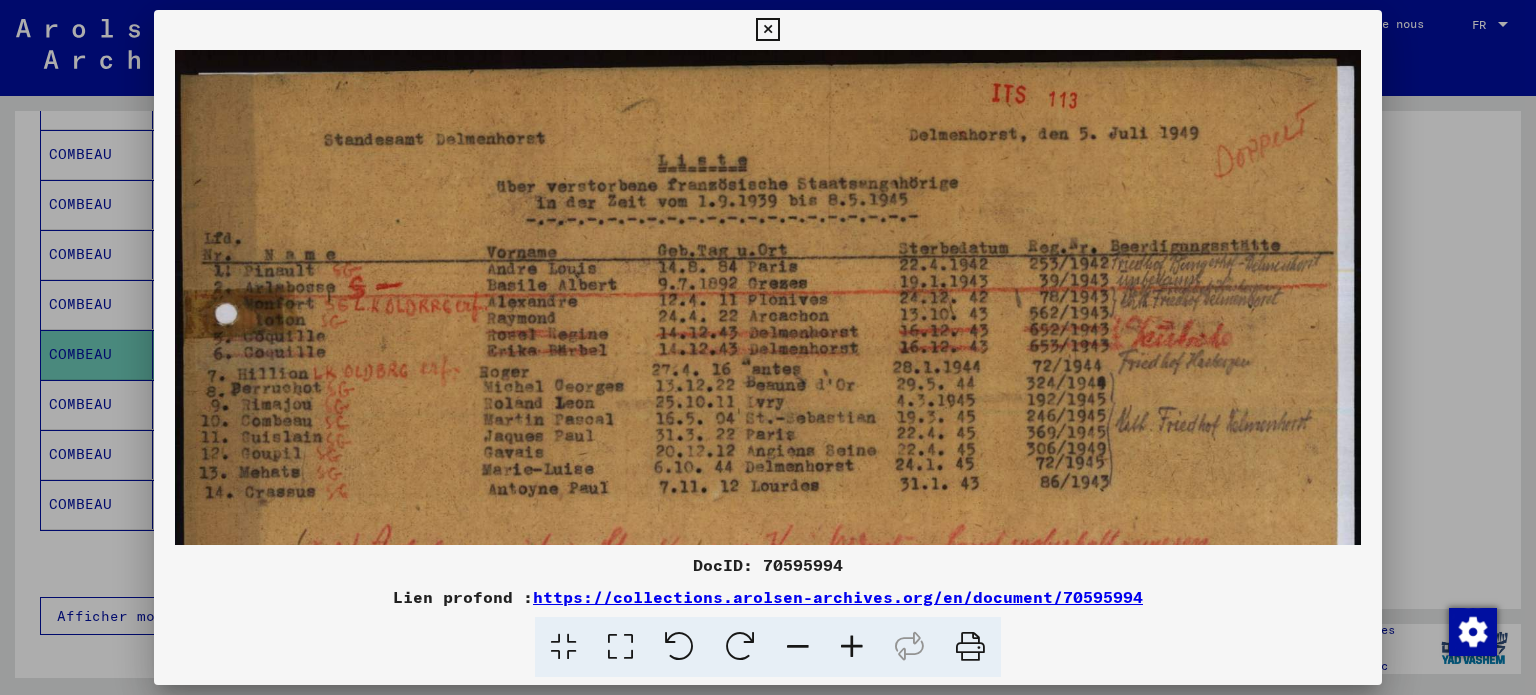 click at bounding box center [852, 647] 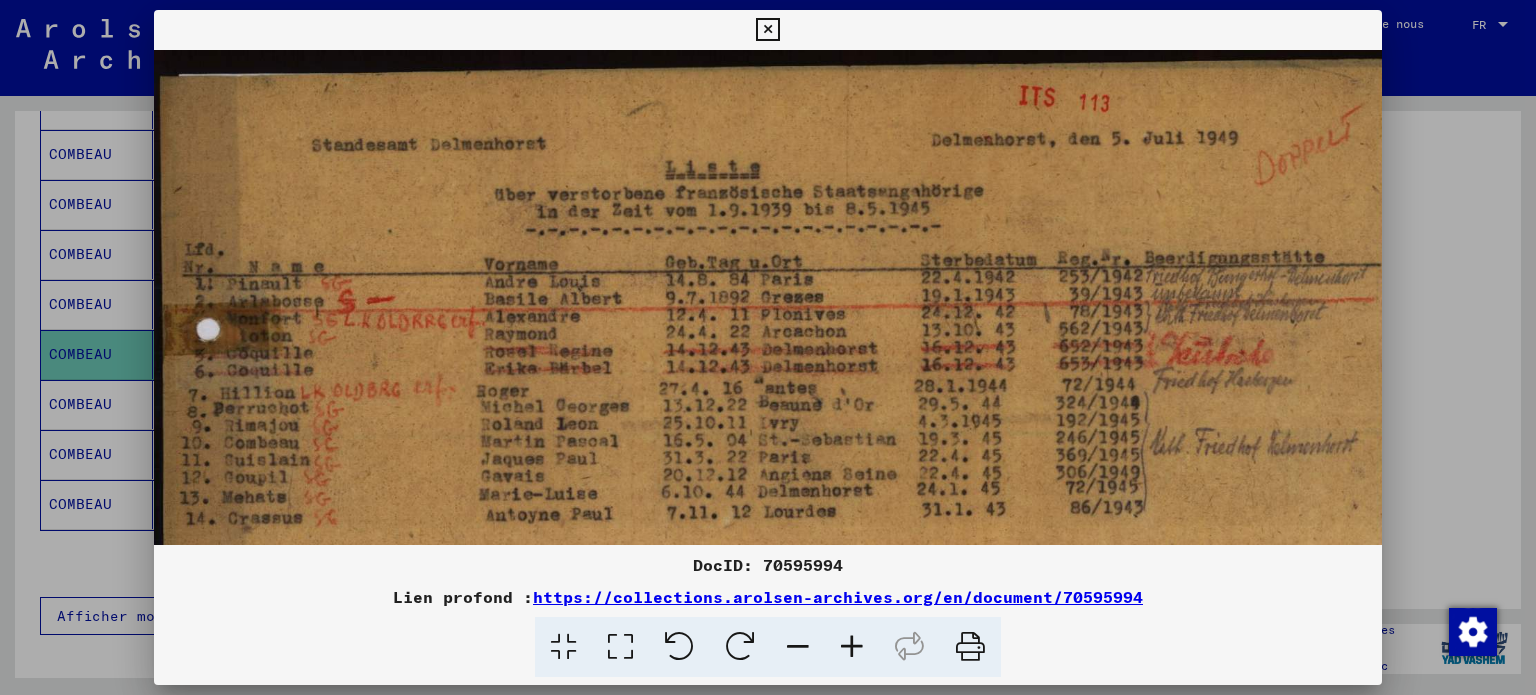 click at bounding box center (852, 647) 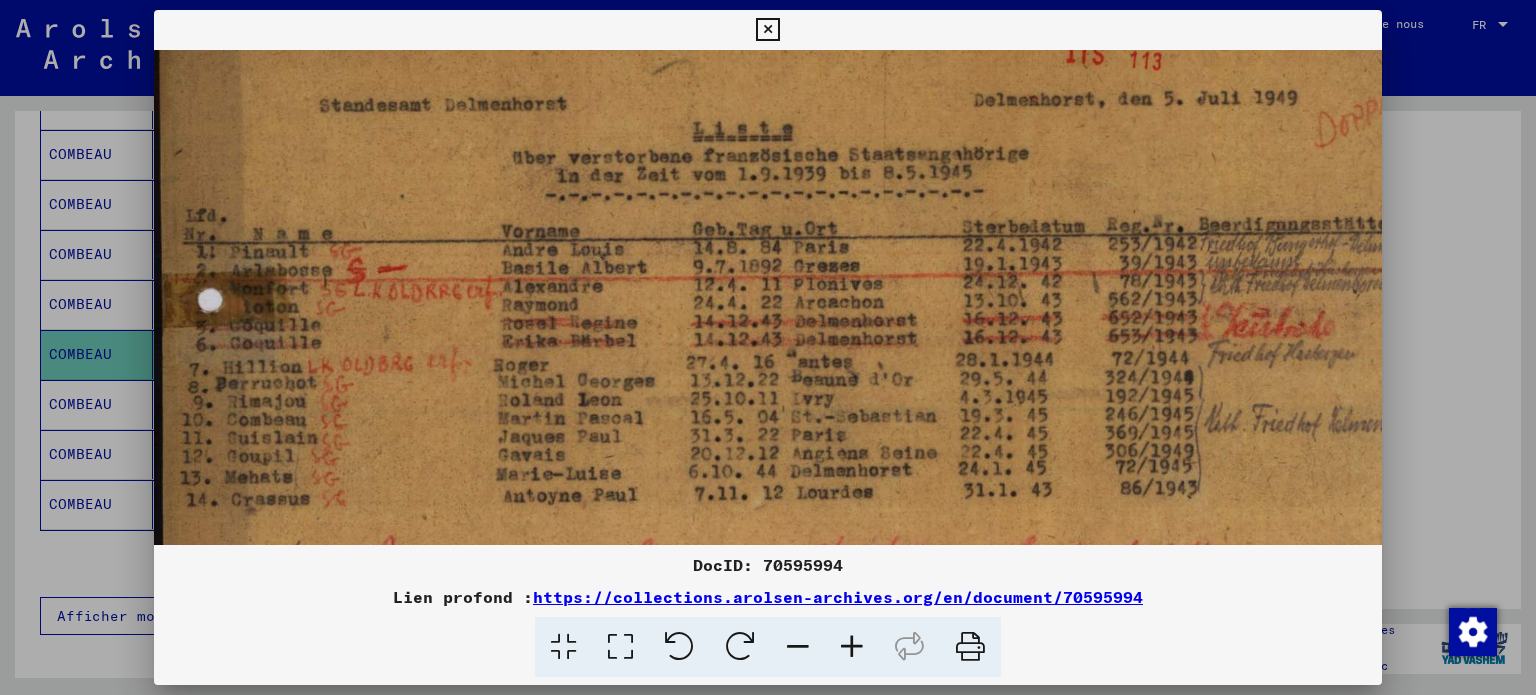 scroll, scrollTop: 50, scrollLeft: 3, axis: both 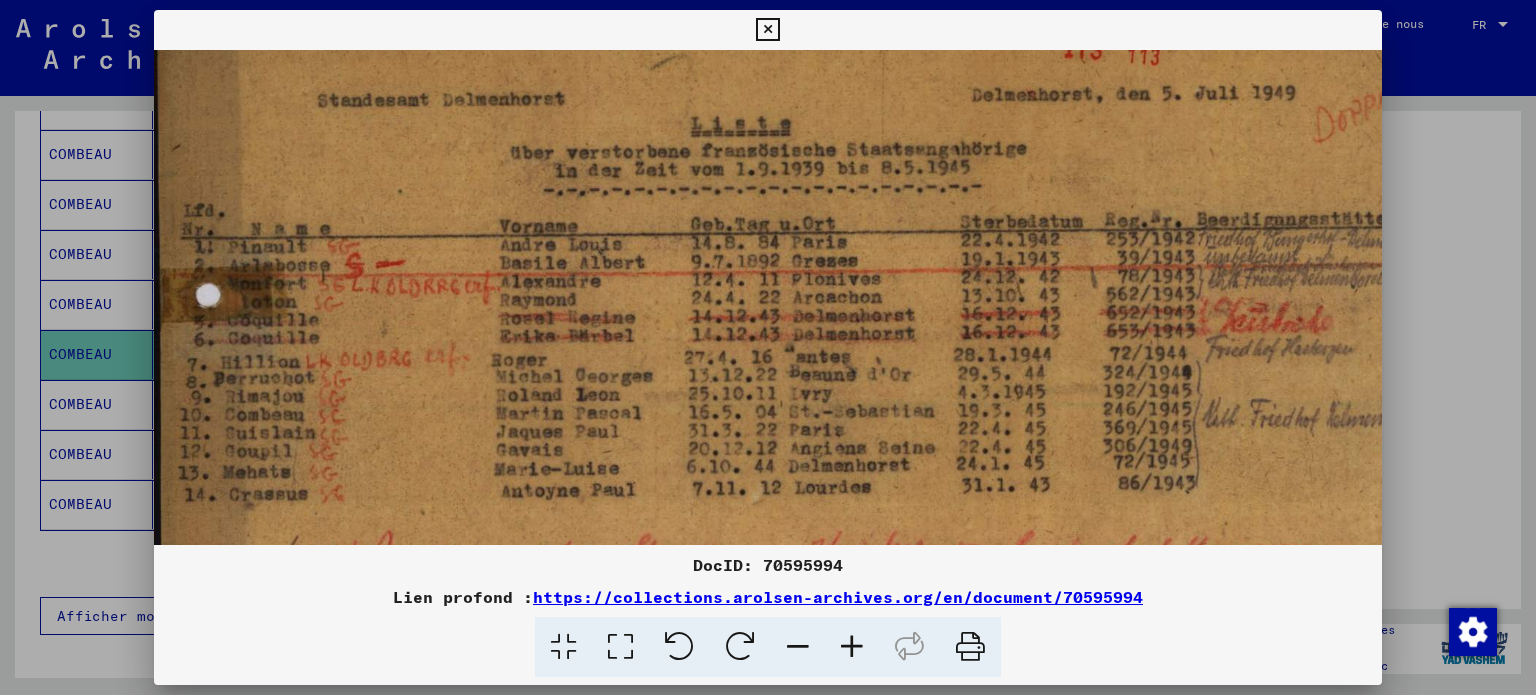 drag, startPoint x: 712, startPoint y: 391, endPoint x: 708, endPoint y: 343, distance: 48.166378 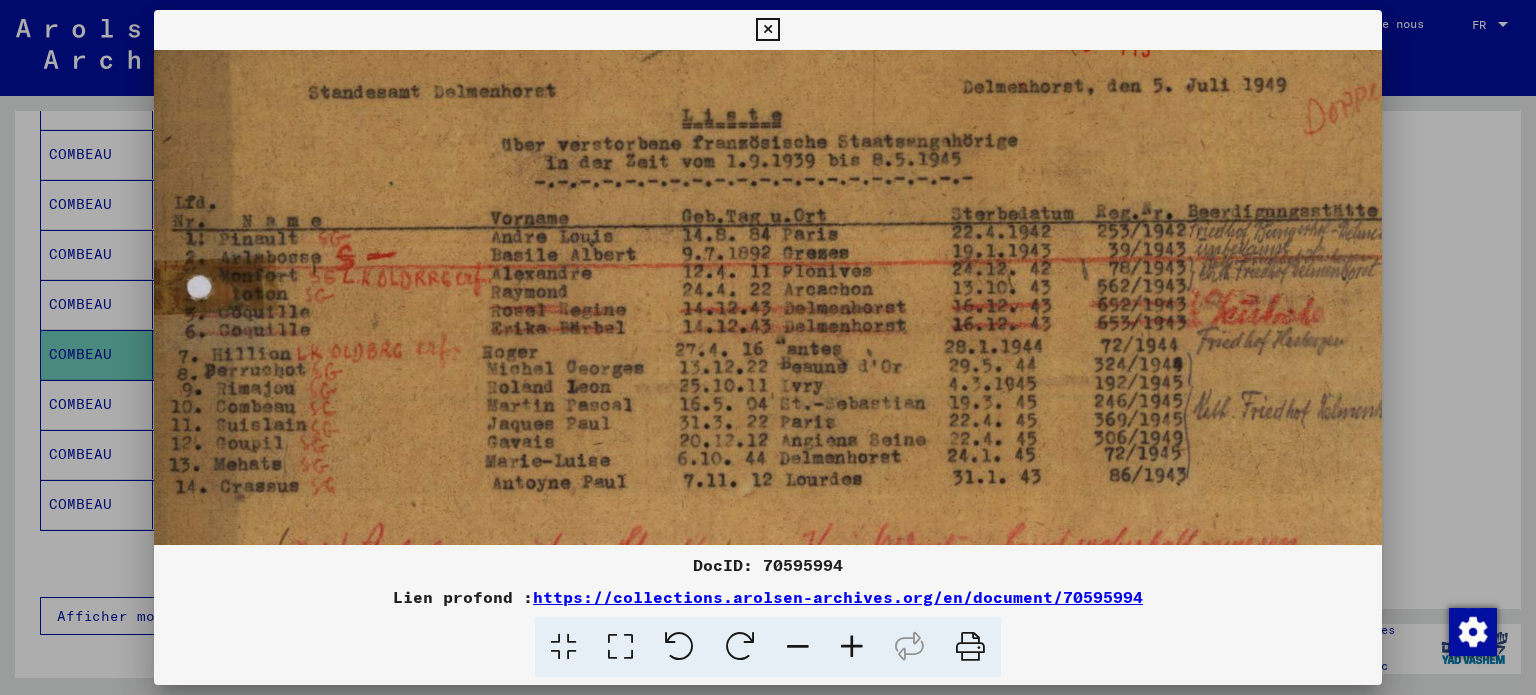 scroll, scrollTop: 66, scrollLeft: 31, axis: both 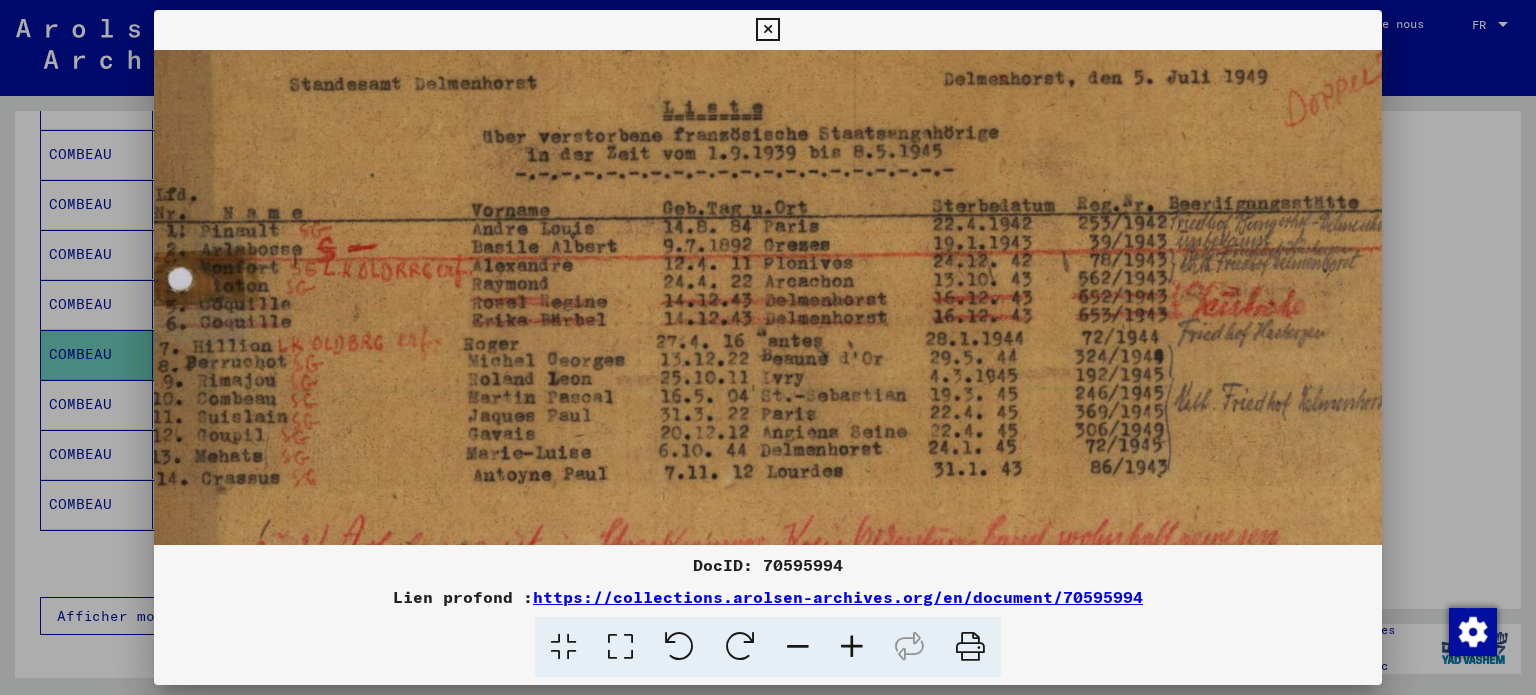 drag, startPoint x: 711, startPoint y: 406, endPoint x: 682, endPoint y: 390, distance: 33.12099 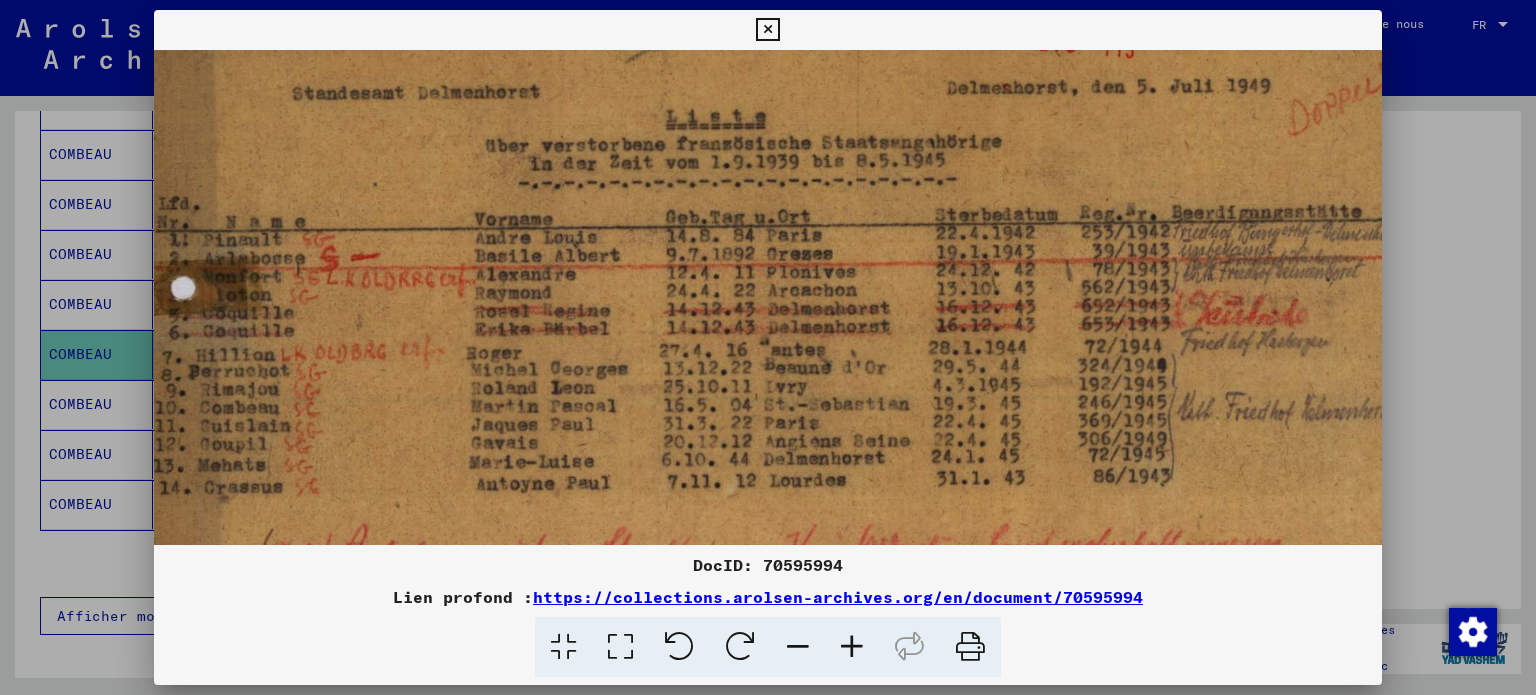 scroll, scrollTop: 58, scrollLeft: 29, axis: both 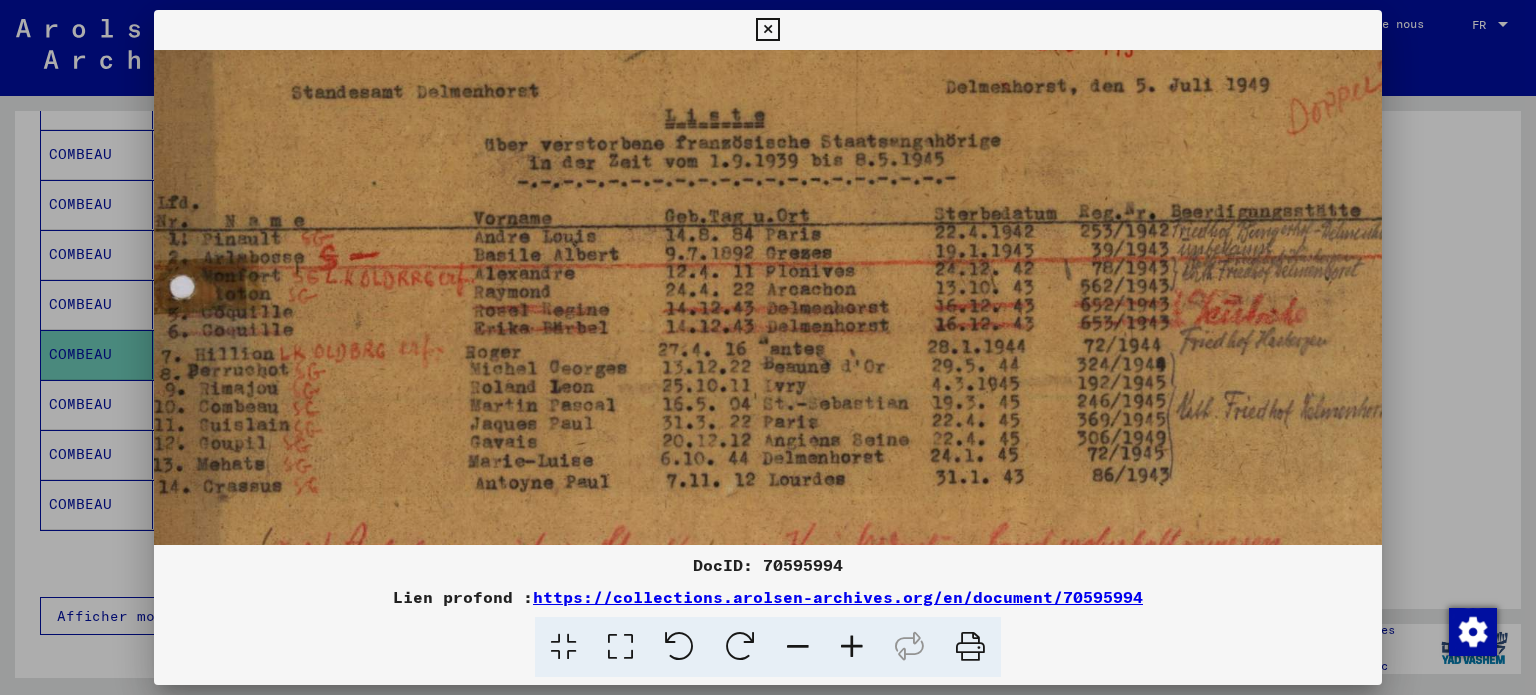 drag, startPoint x: 742, startPoint y: 345, endPoint x: 744, endPoint y: 360, distance: 15.132746 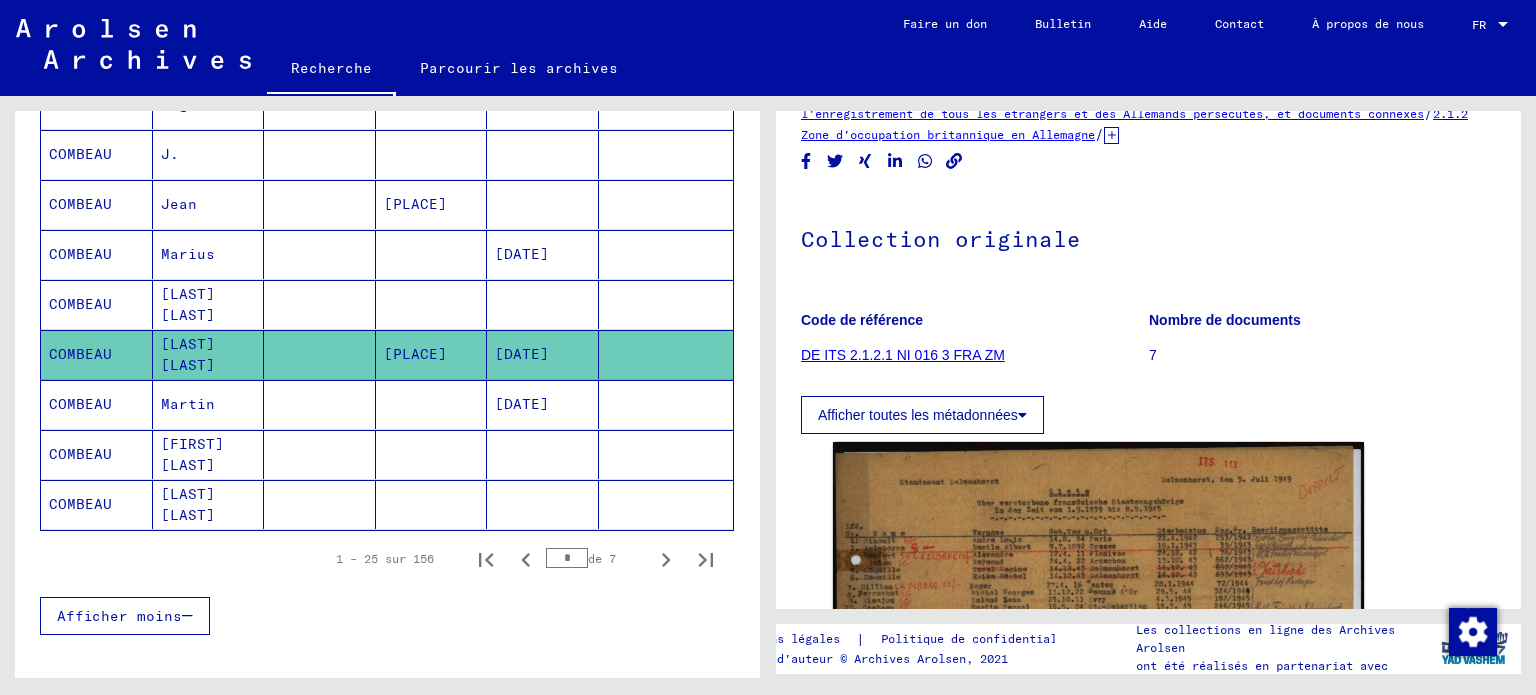 scroll, scrollTop: 0, scrollLeft: 0, axis: both 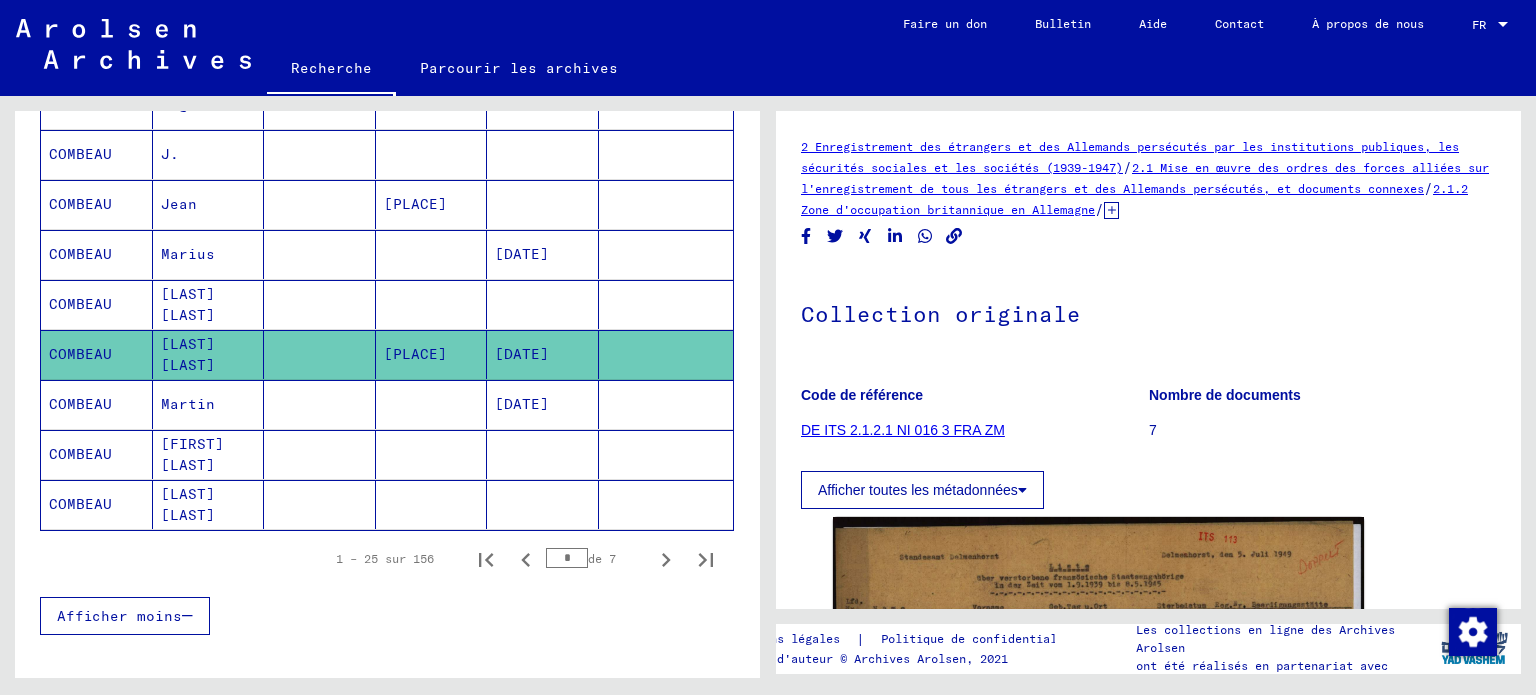 click 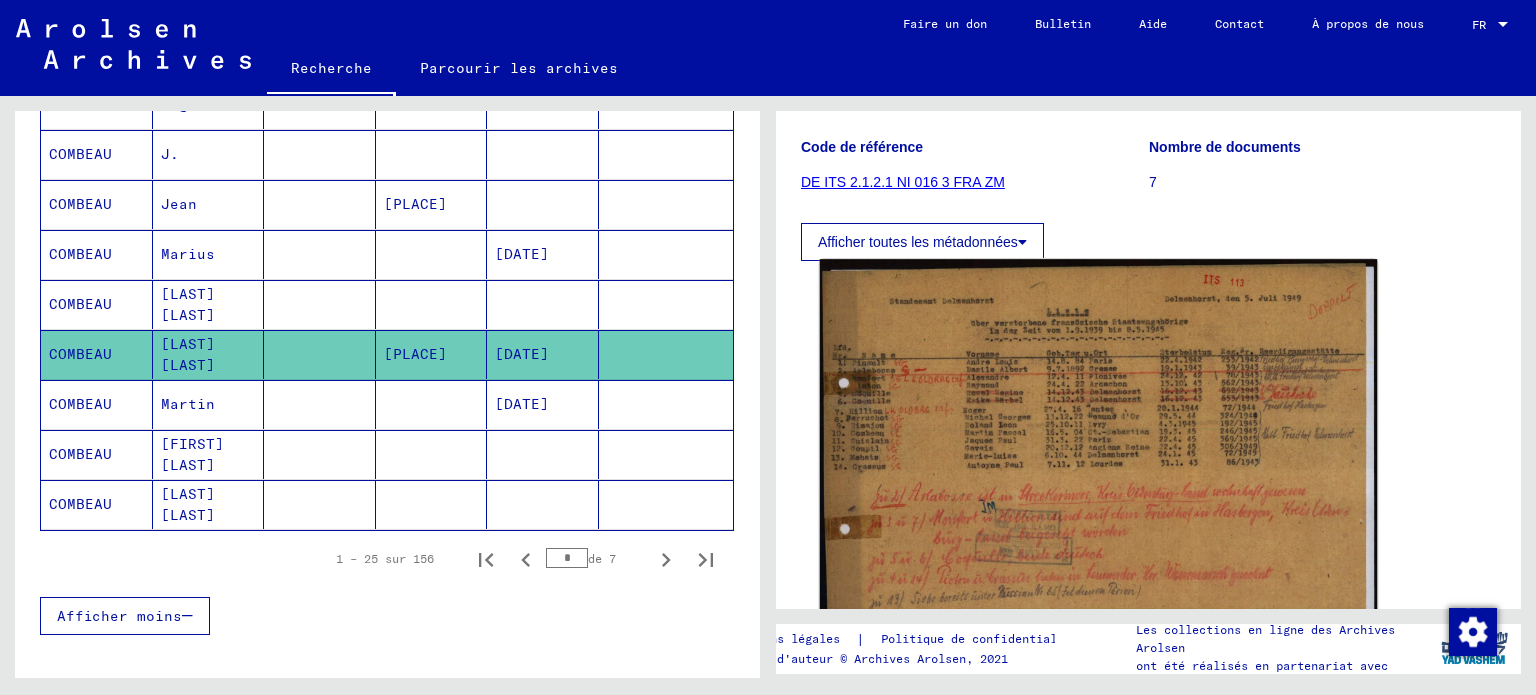 scroll, scrollTop: 333, scrollLeft: 0, axis: vertical 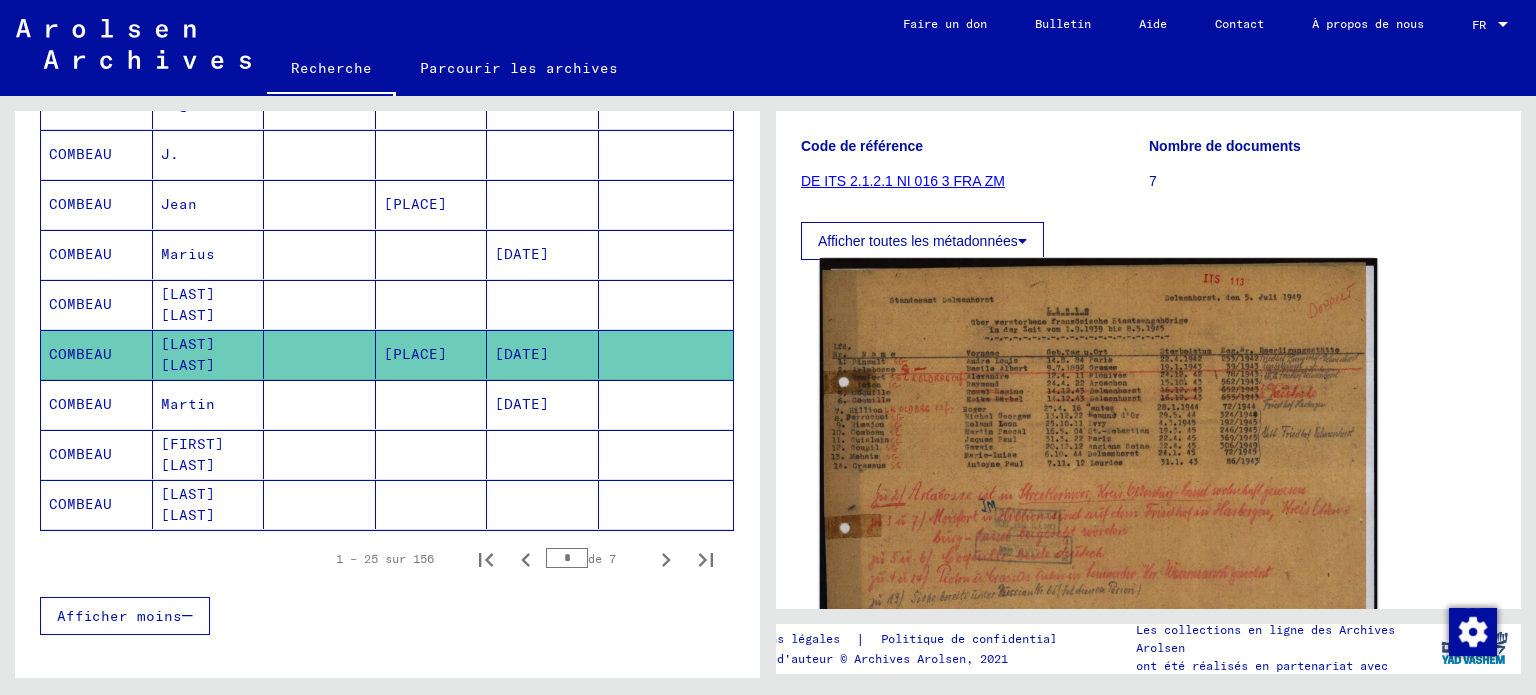 click 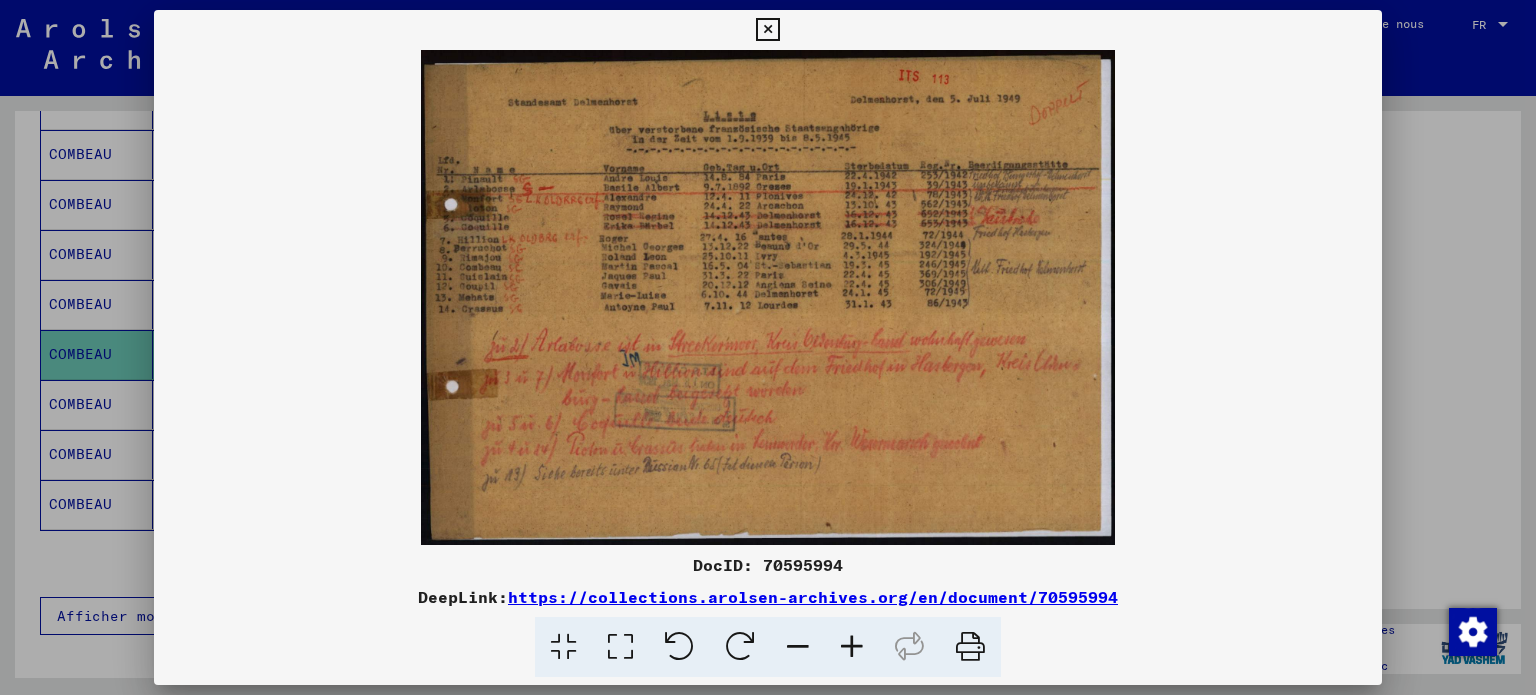 click at bounding box center (768, 297) 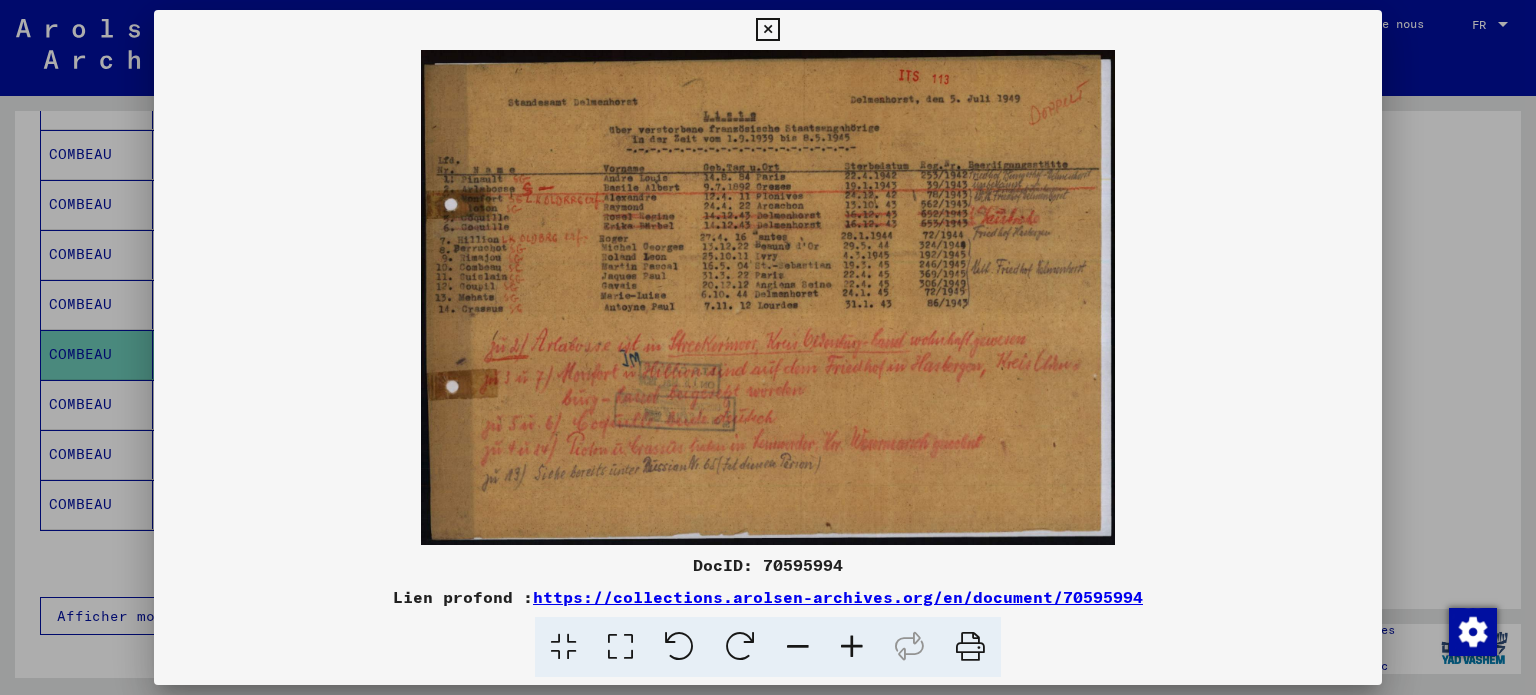 click at bounding box center (852, 647) 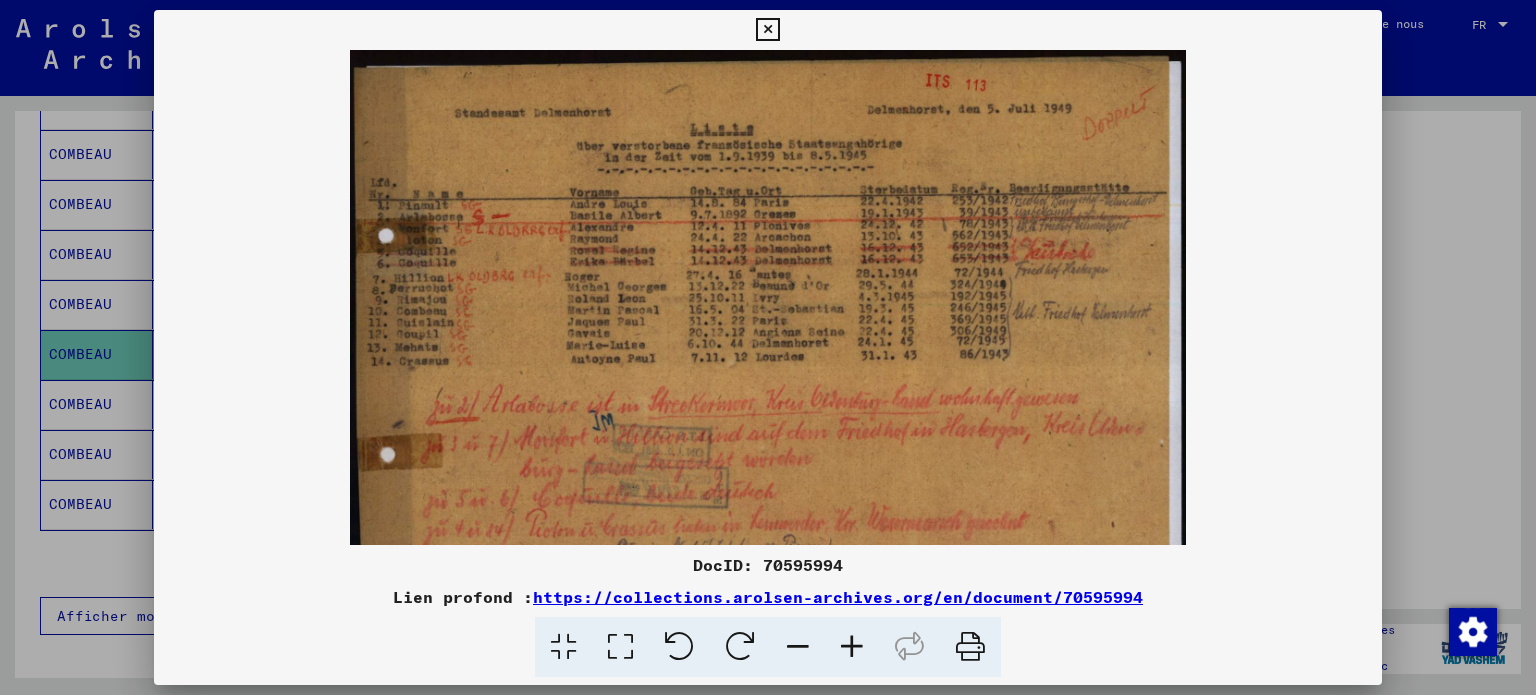 click at bounding box center (852, 647) 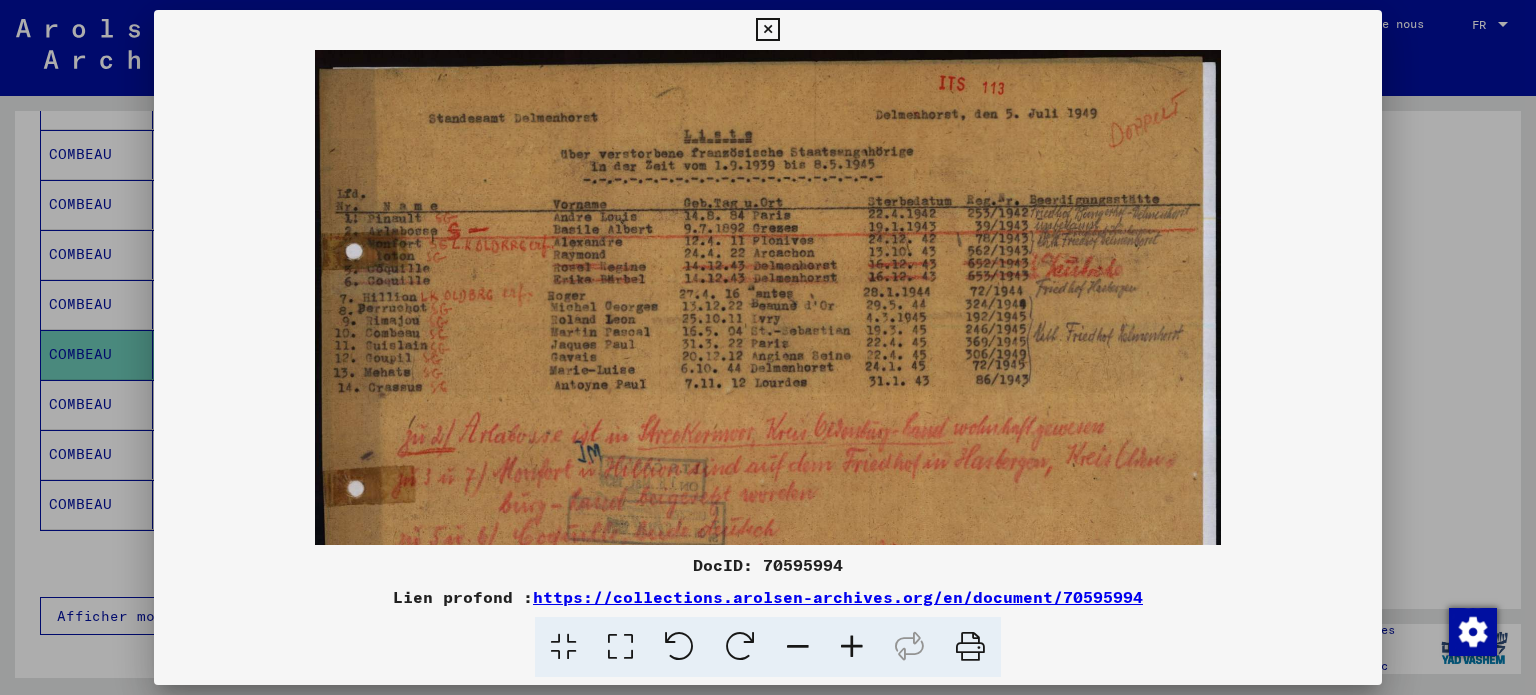 click at bounding box center [852, 647] 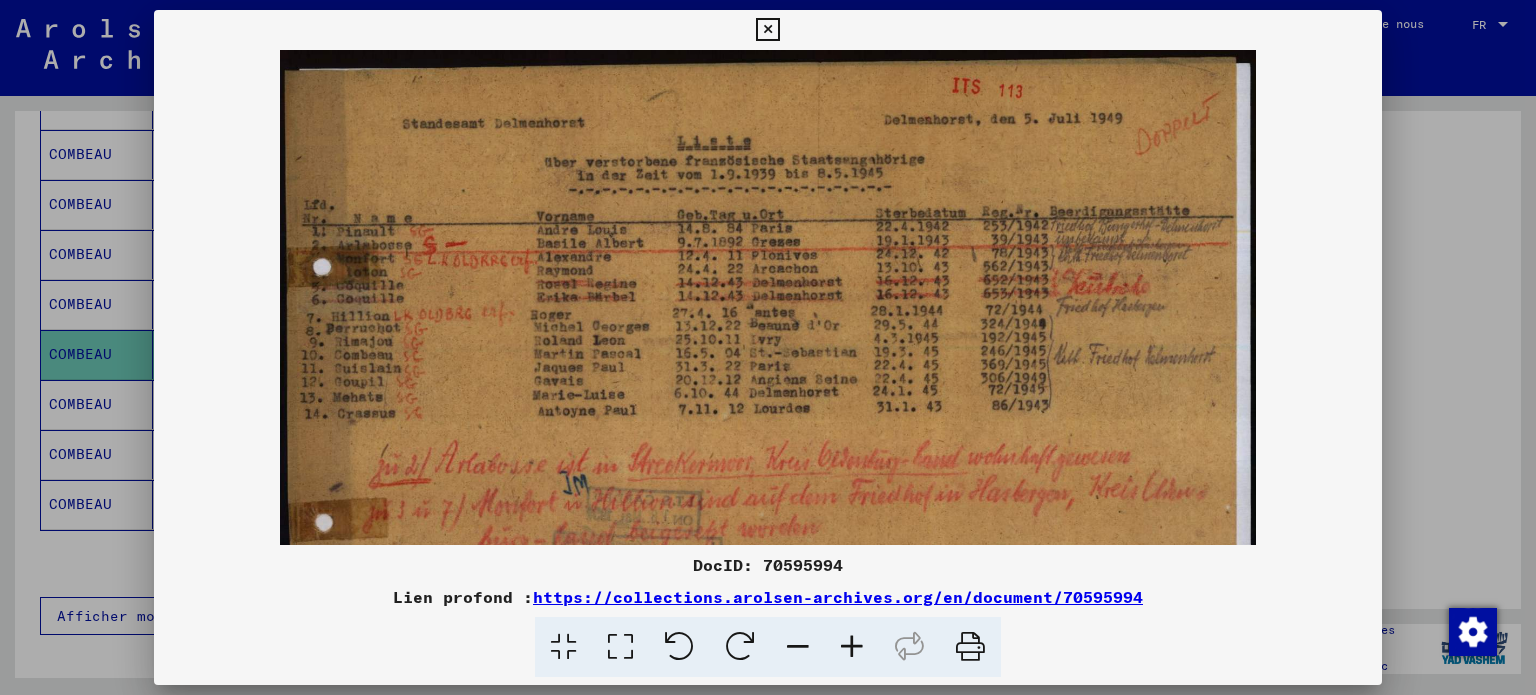 click at bounding box center (852, 647) 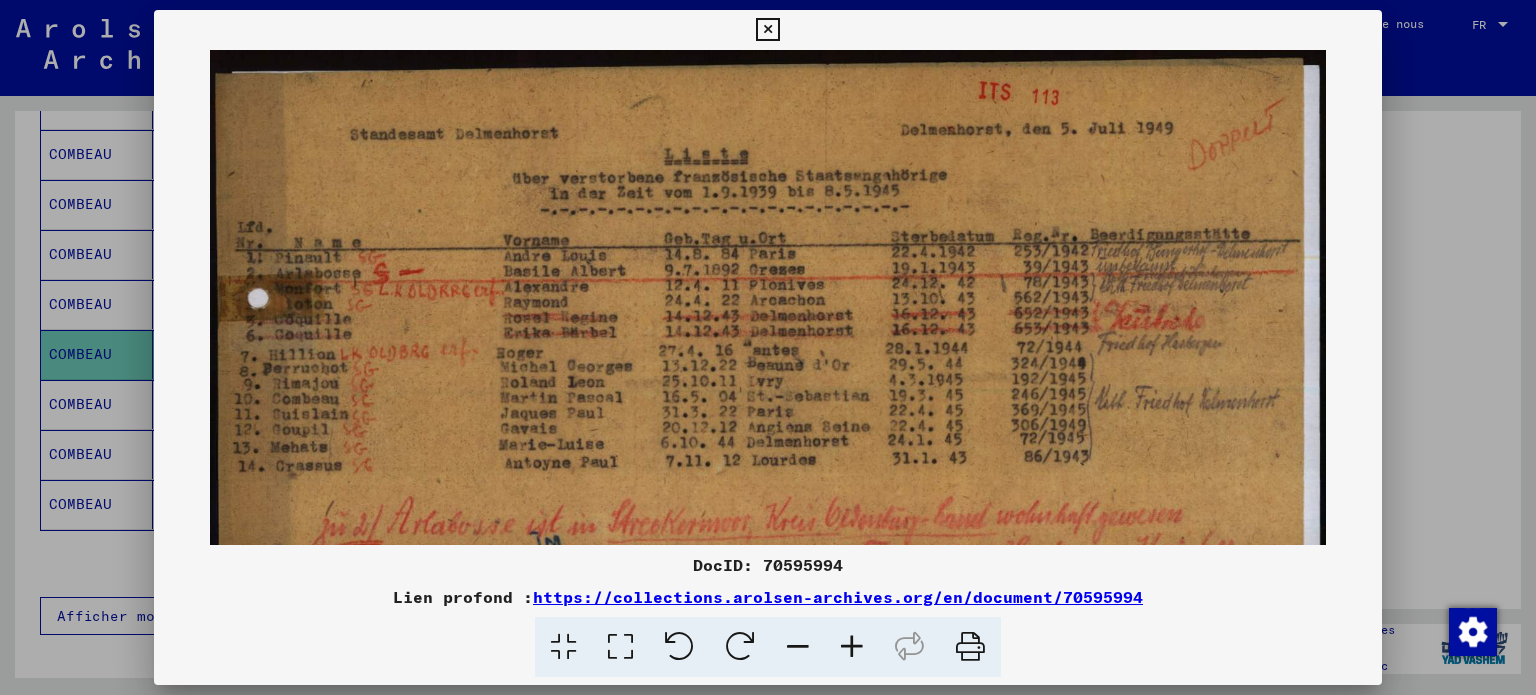 click at bounding box center [852, 647] 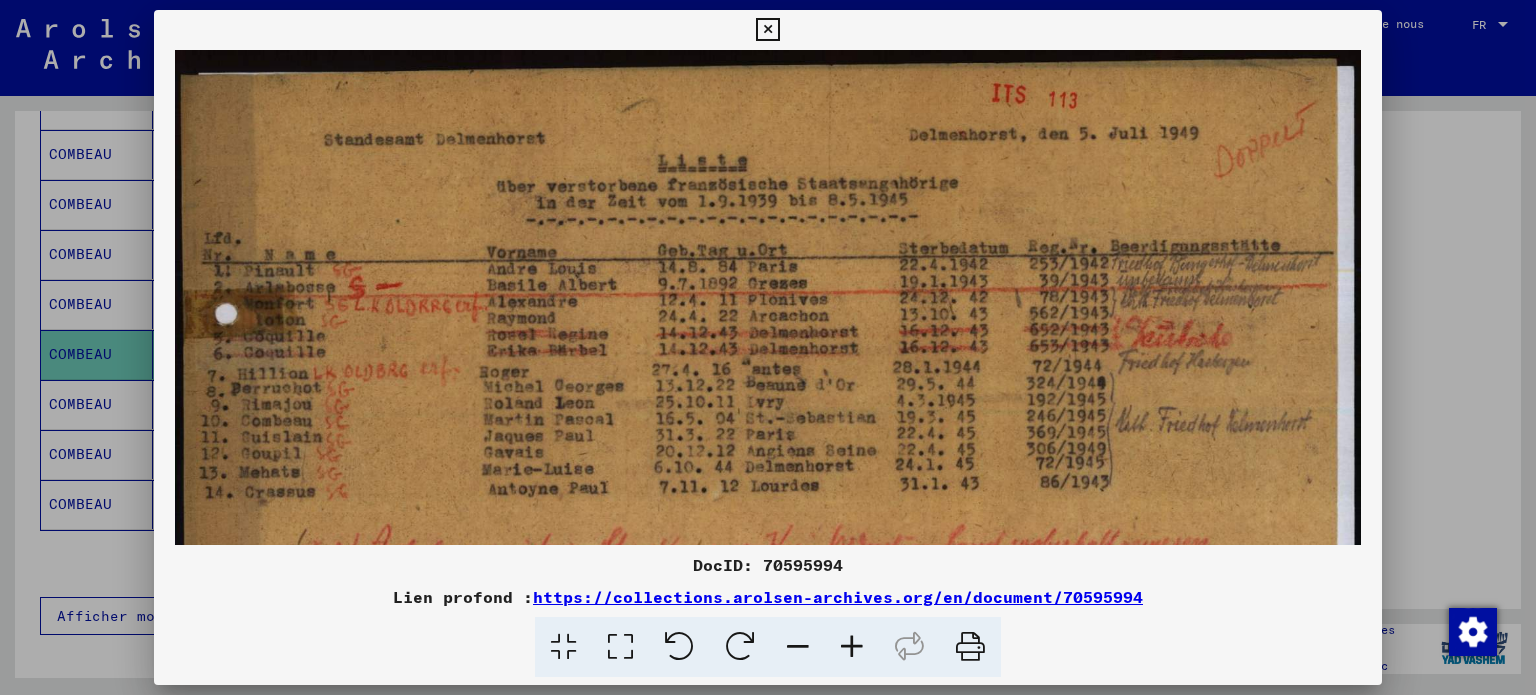 click at bounding box center (852, 647) 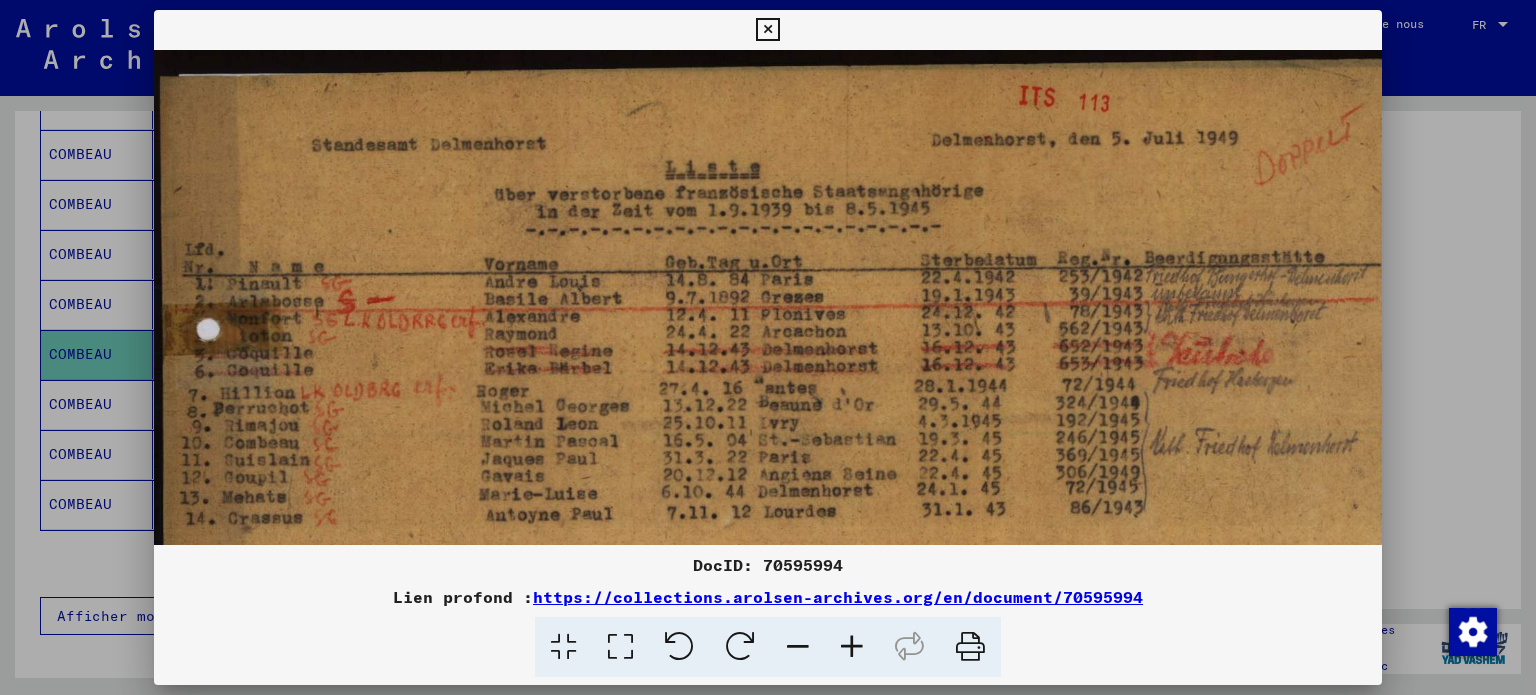 click at bounding box center [852, 647] 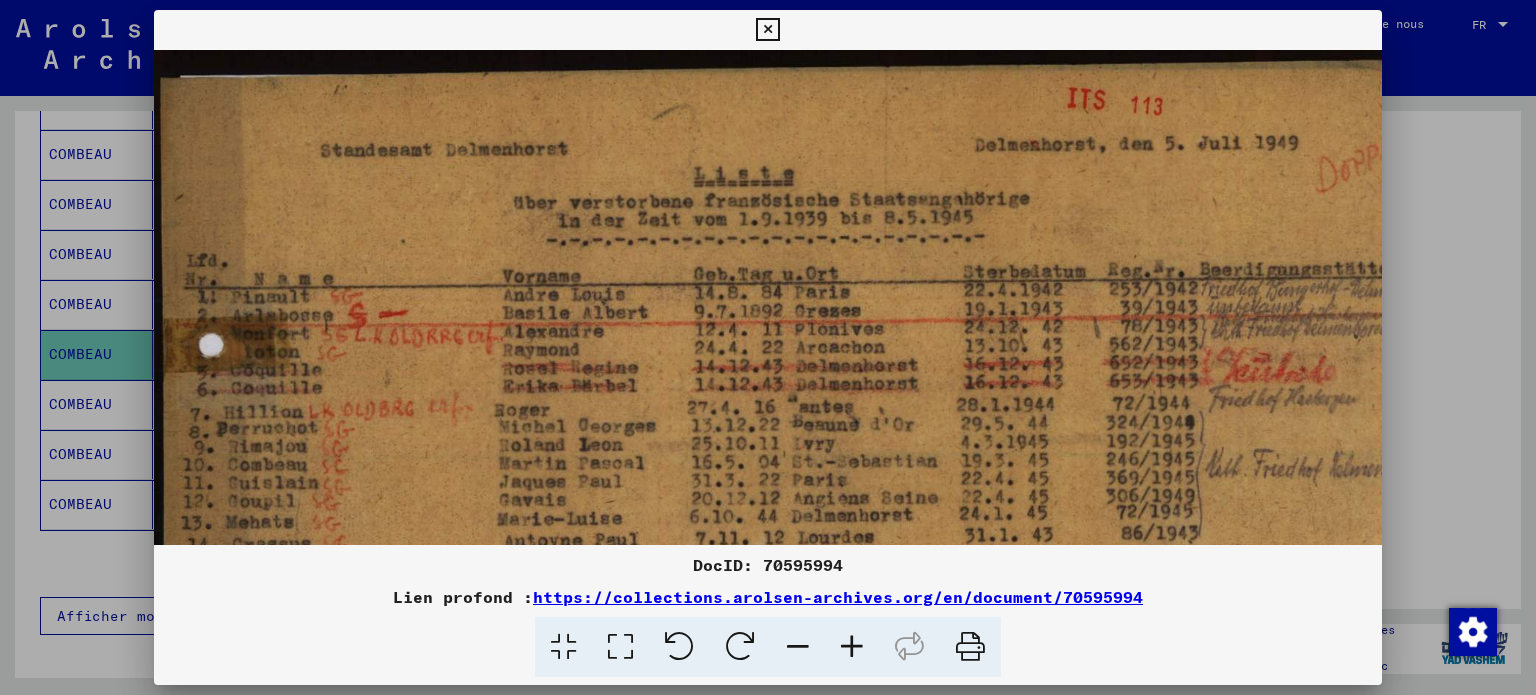 click at bounding box center (852, 647) 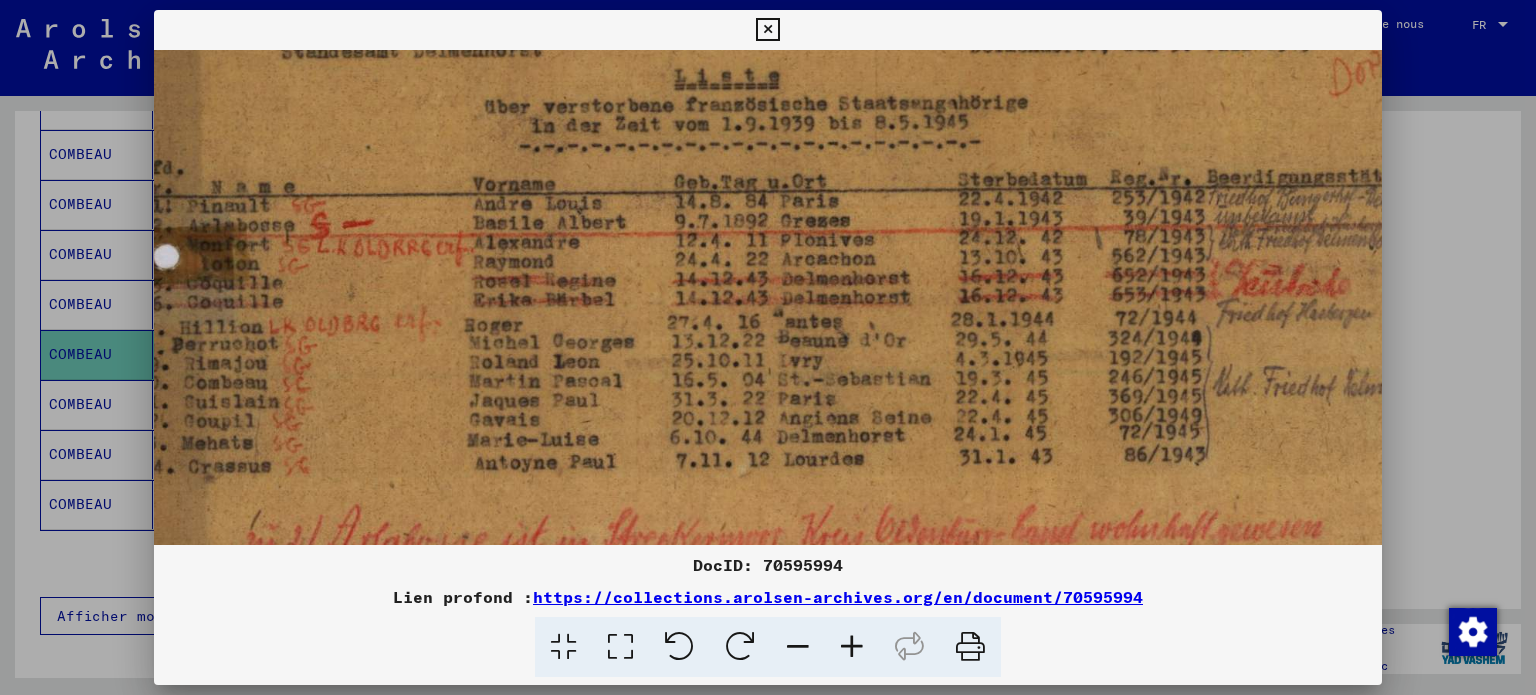 scroll, scrollTop: 105, scrollLeft: 52, axis: both 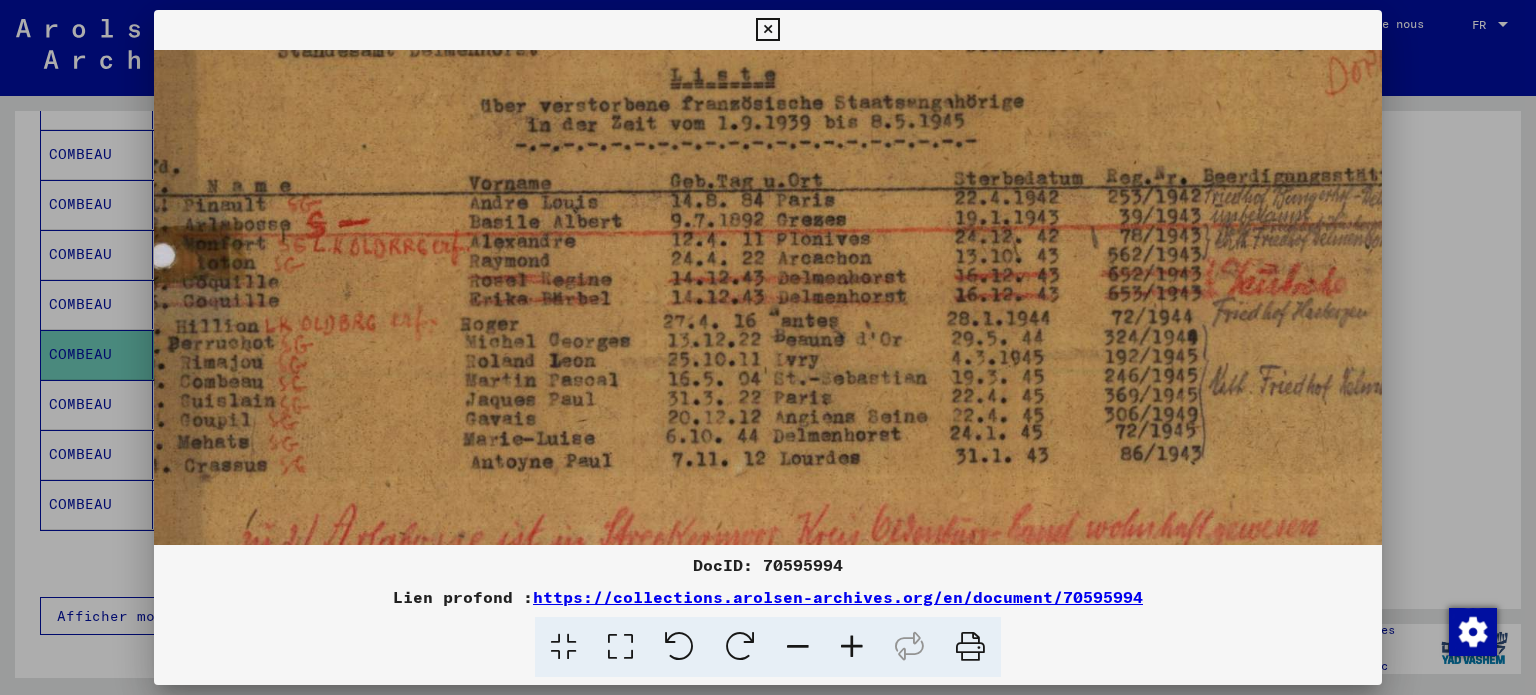 drag, startPoint x: 950, startPoint y: 439, endPoint x: 923, endPoint y: 333, distance: 109.38464 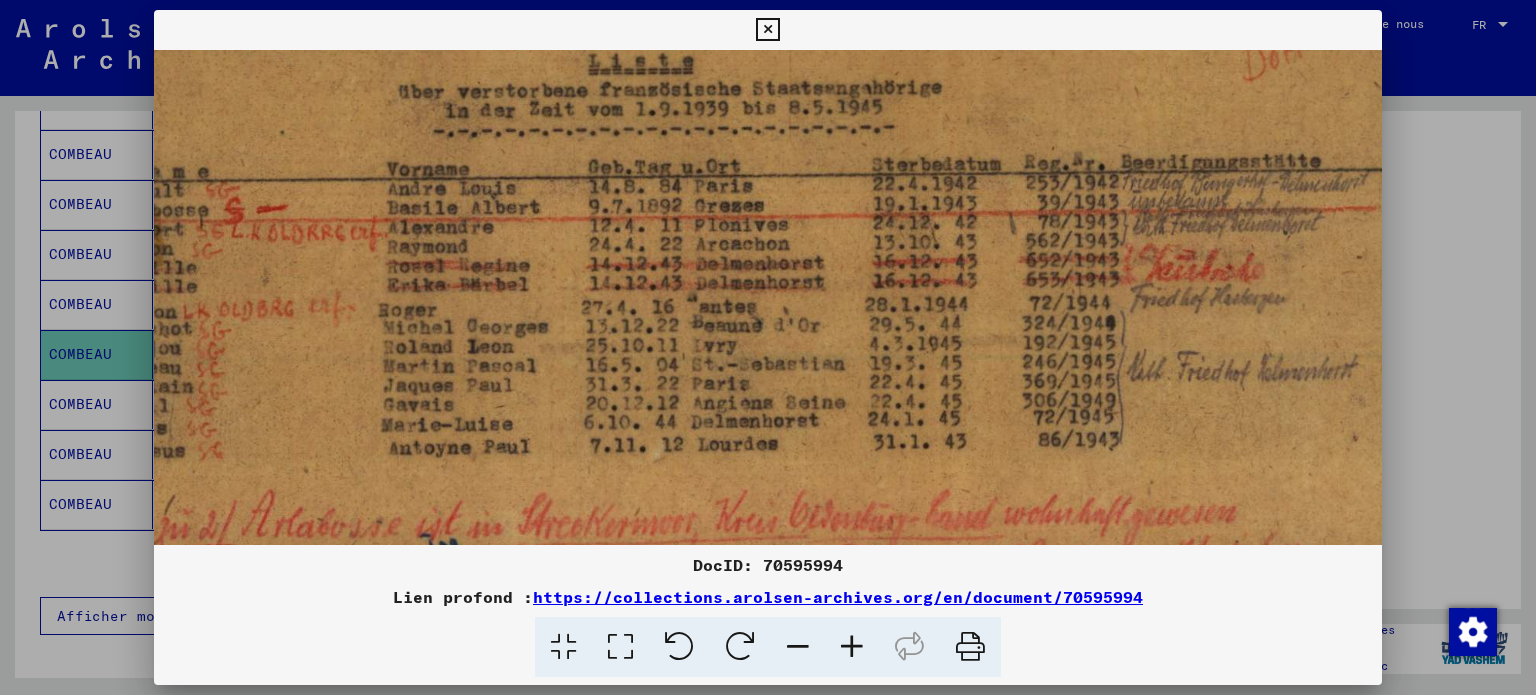 scroll, scrollTop: 120, scrollLeft: 168, axis: both 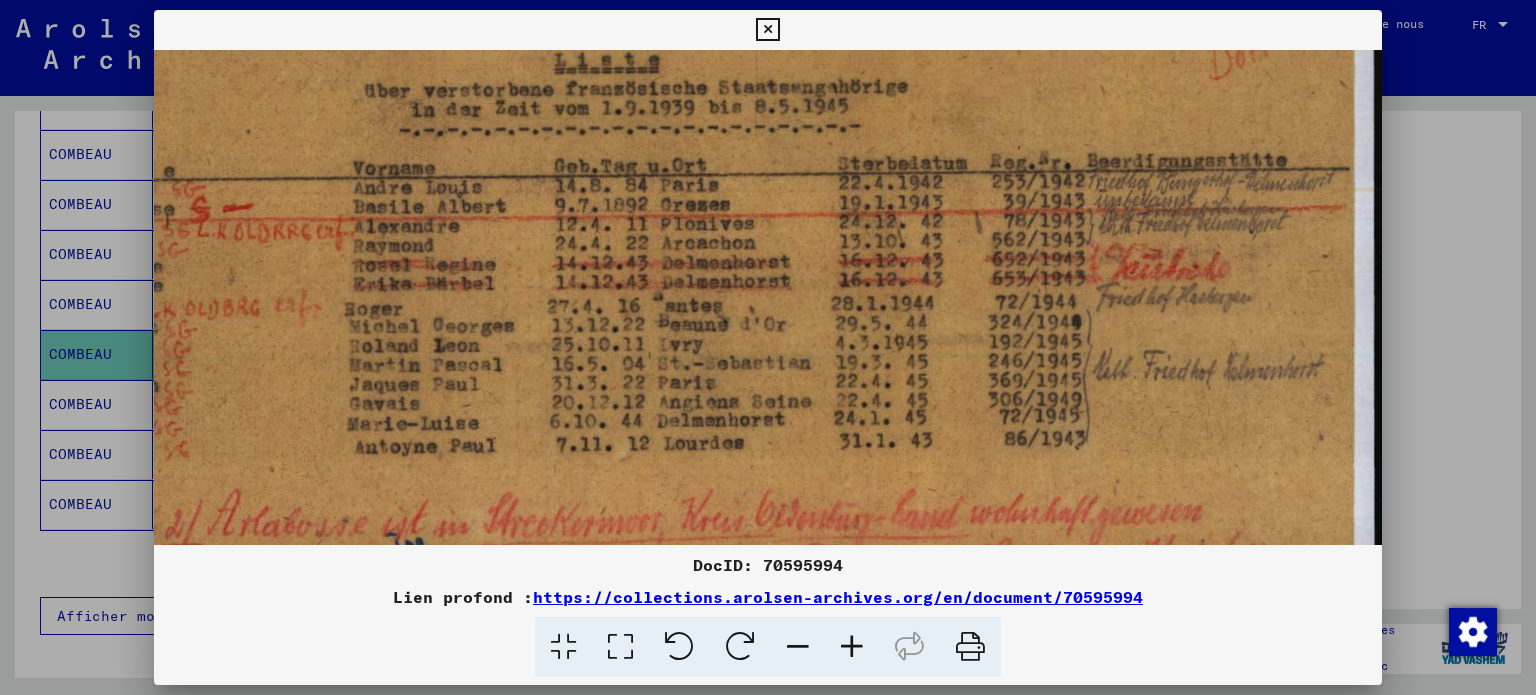 drag, startPoint x: 988, startPoint y: 385, endPoint x: 795, endPoint y: 370, distance: 193.58203 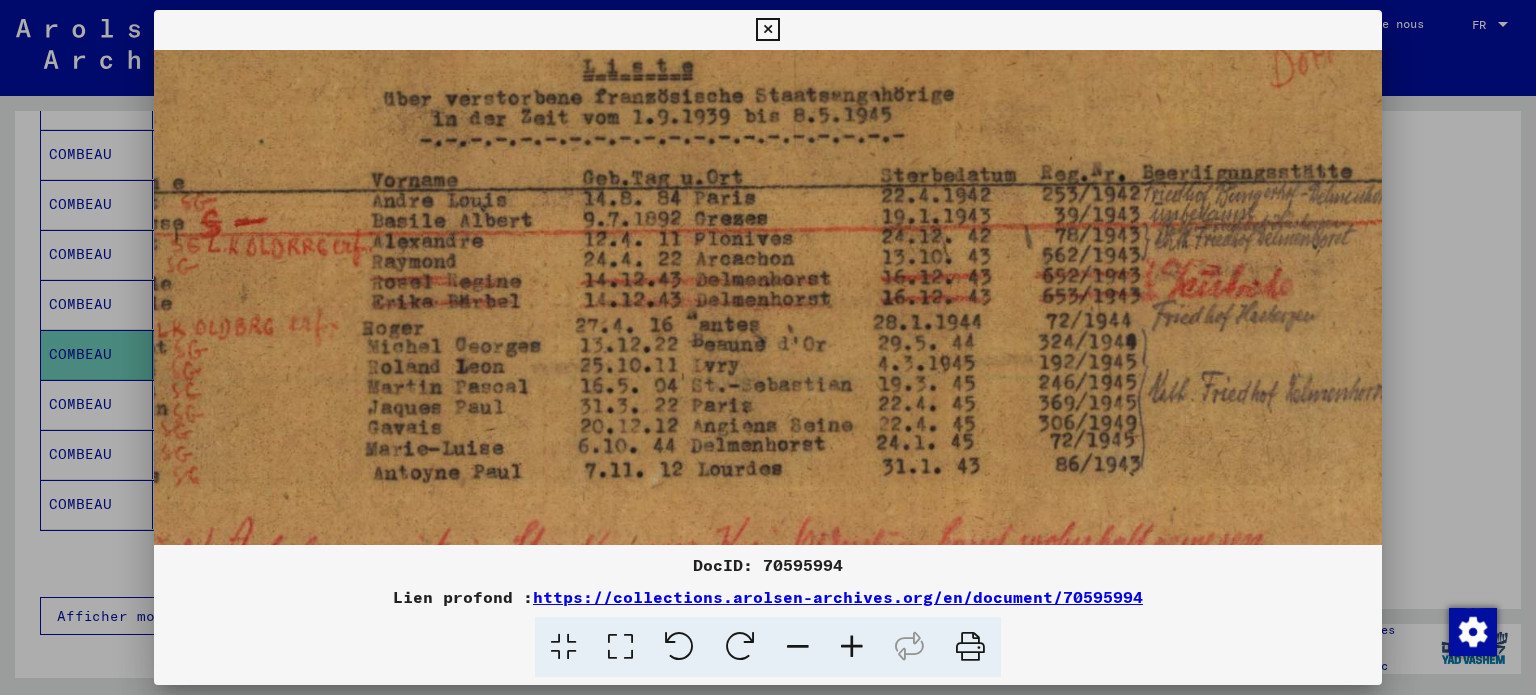 click at bounding box center (852, 647) 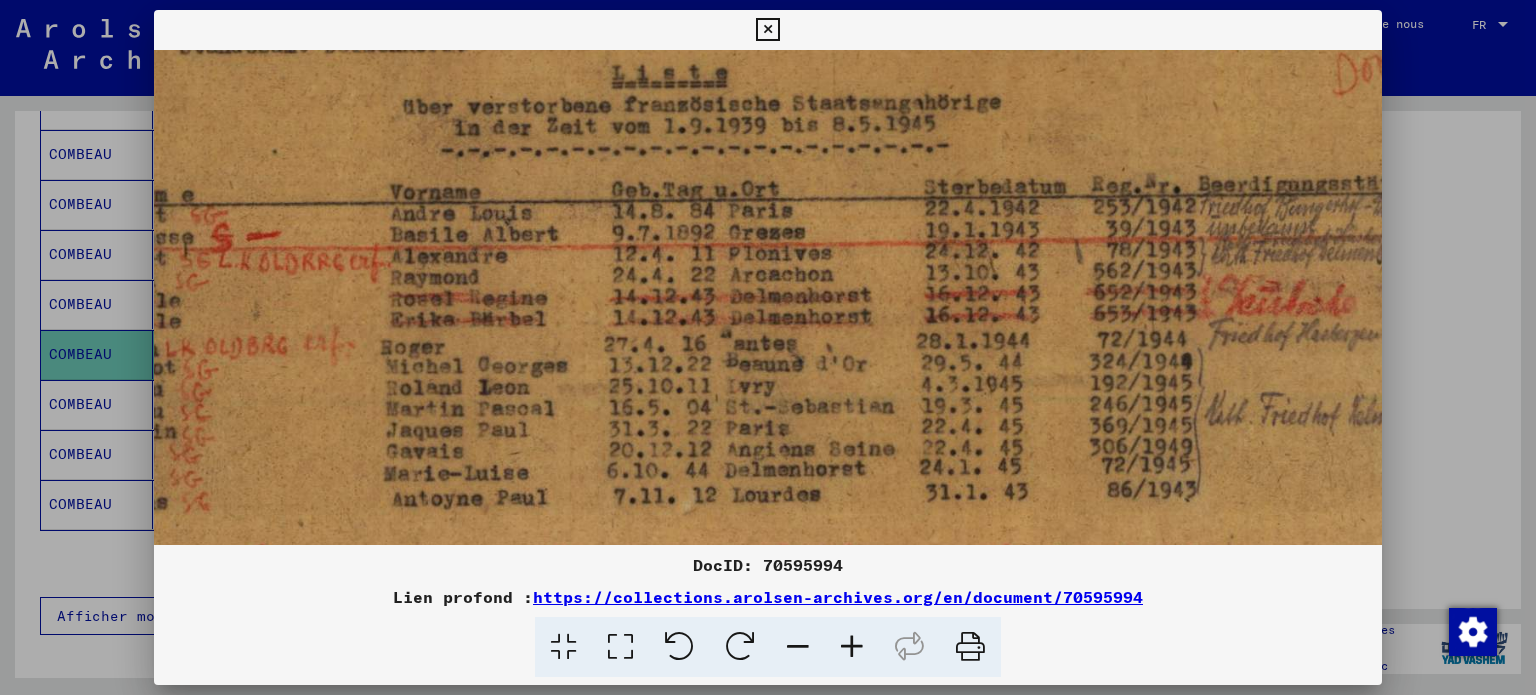 click at bounding box center (852, 647) 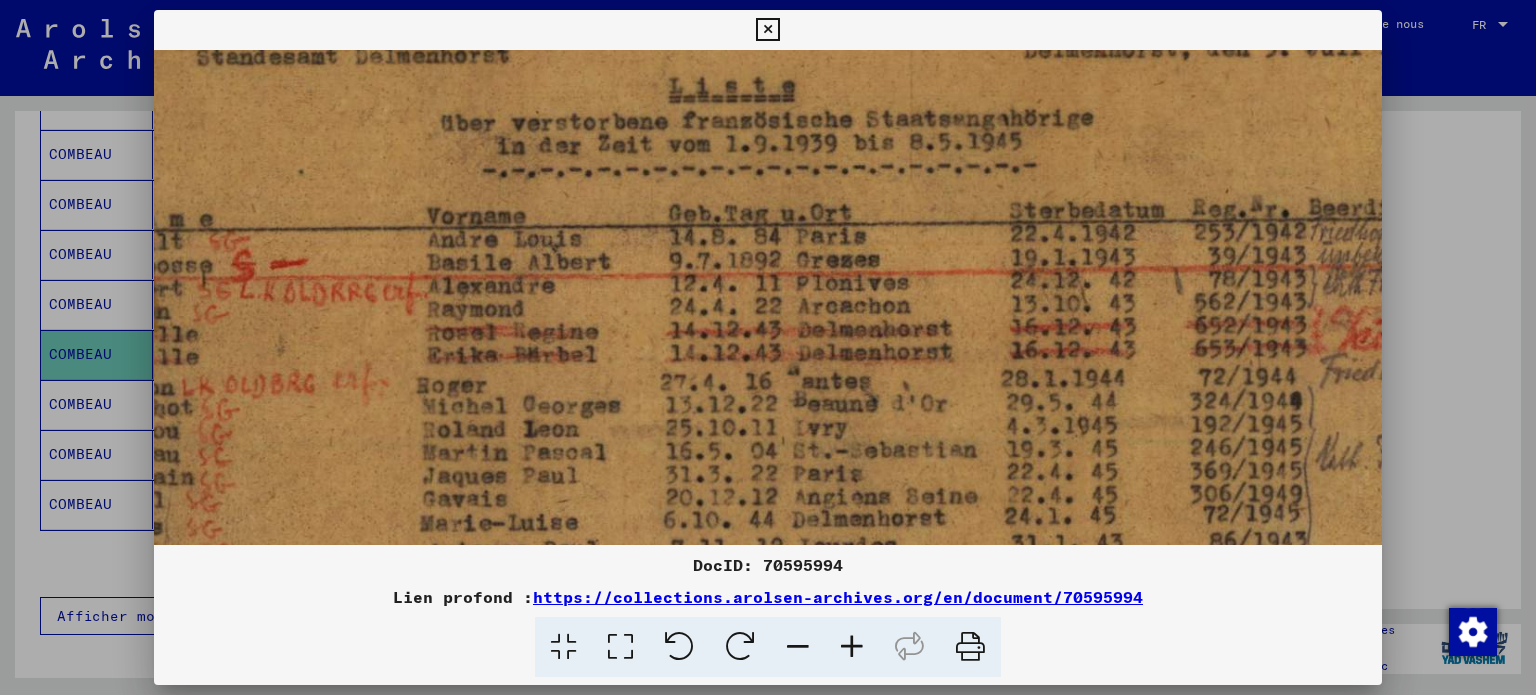click at bounding box center (852, 647) 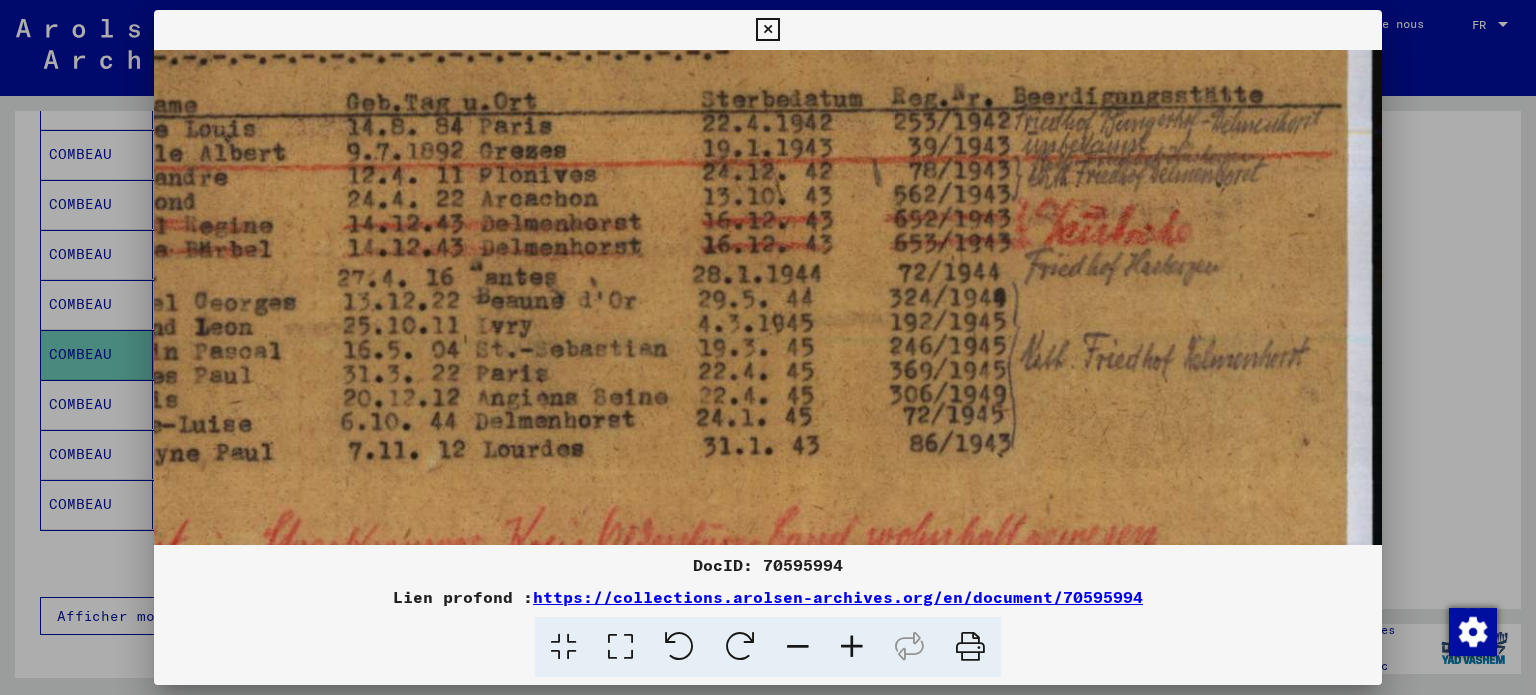 scroll, scrollTop: 243, scrollLeft: 519, axis: both 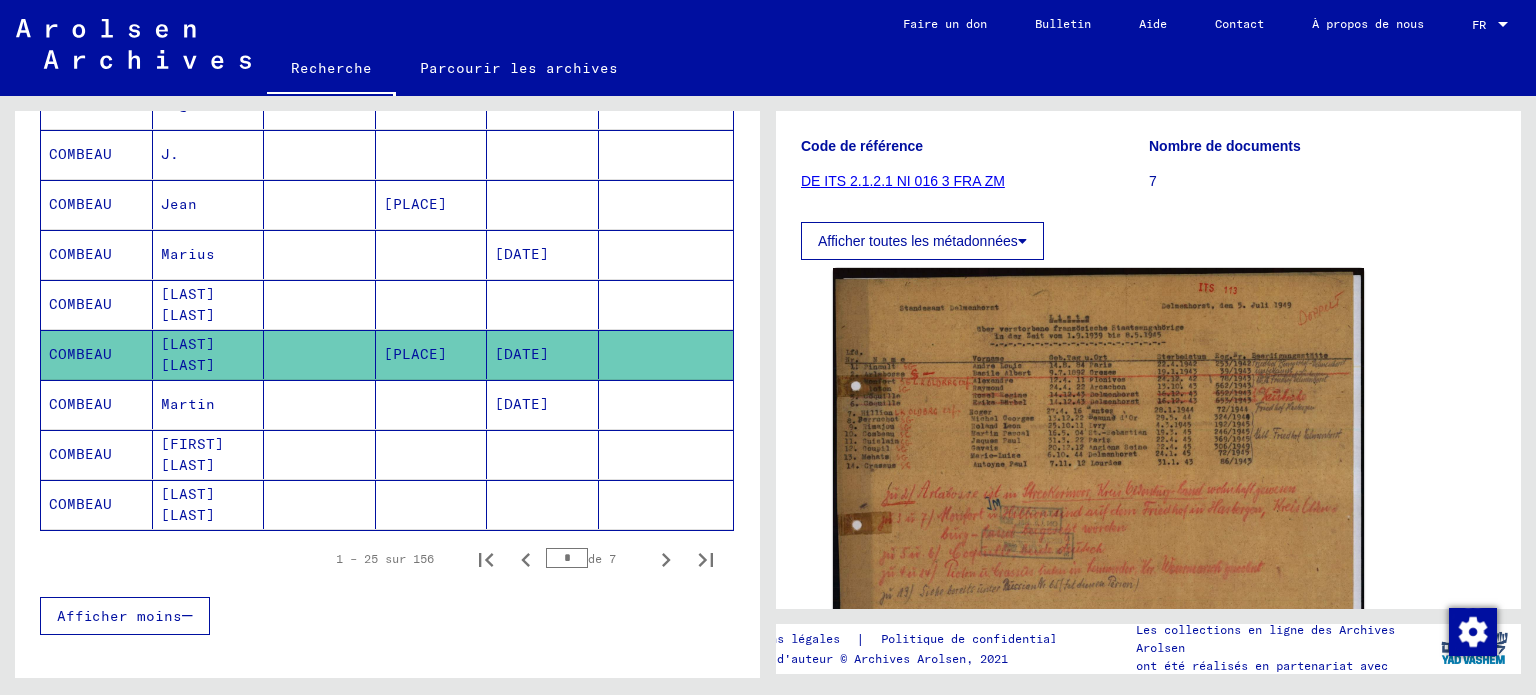 click on "[DATE]" 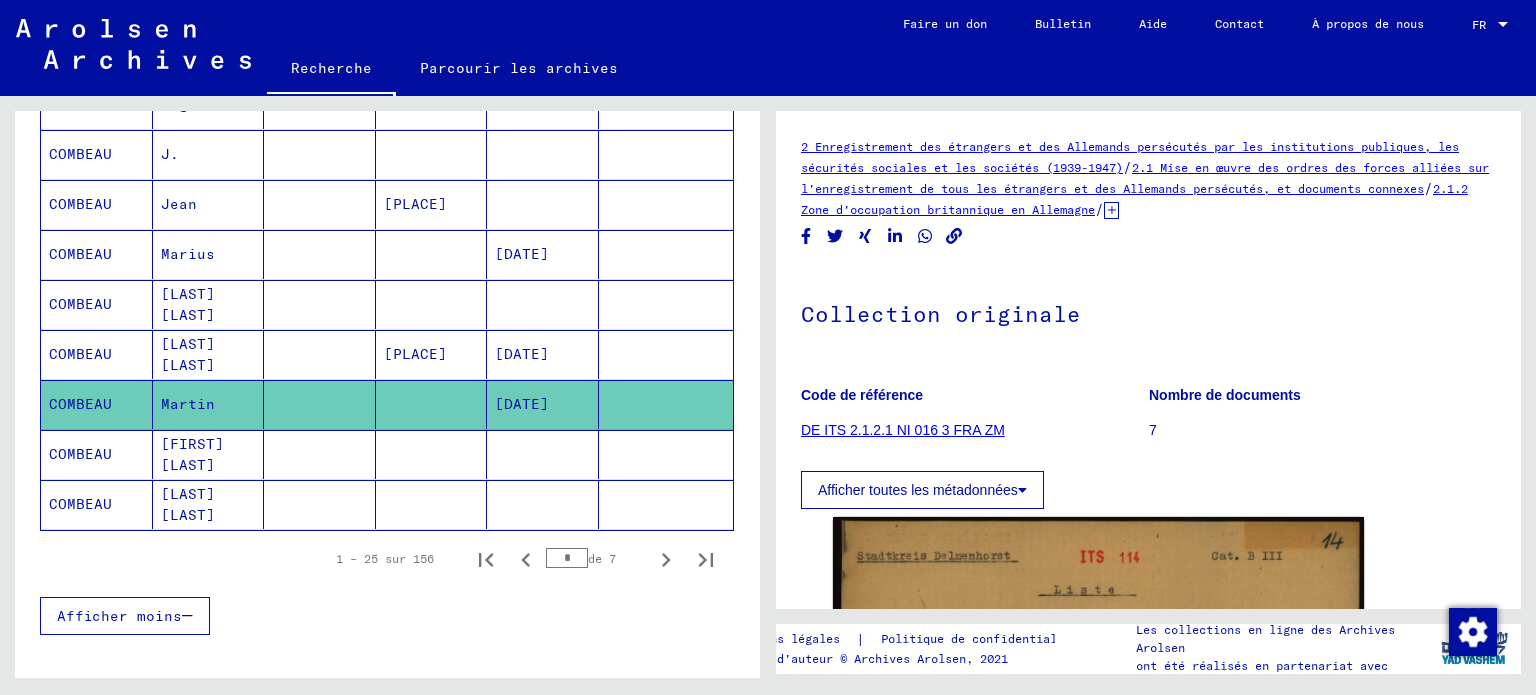 scroll, scrollTop: 0, scrollLeft: 0, axis: both 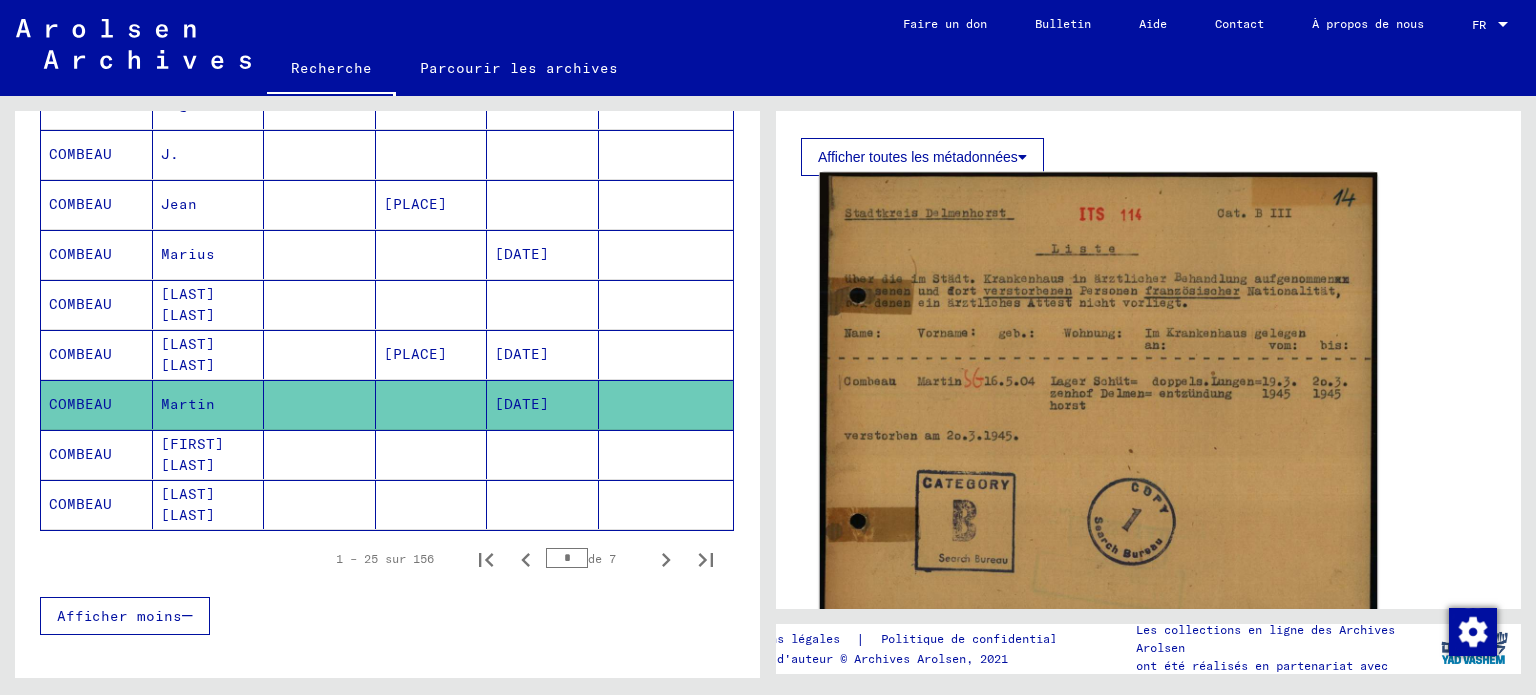 click 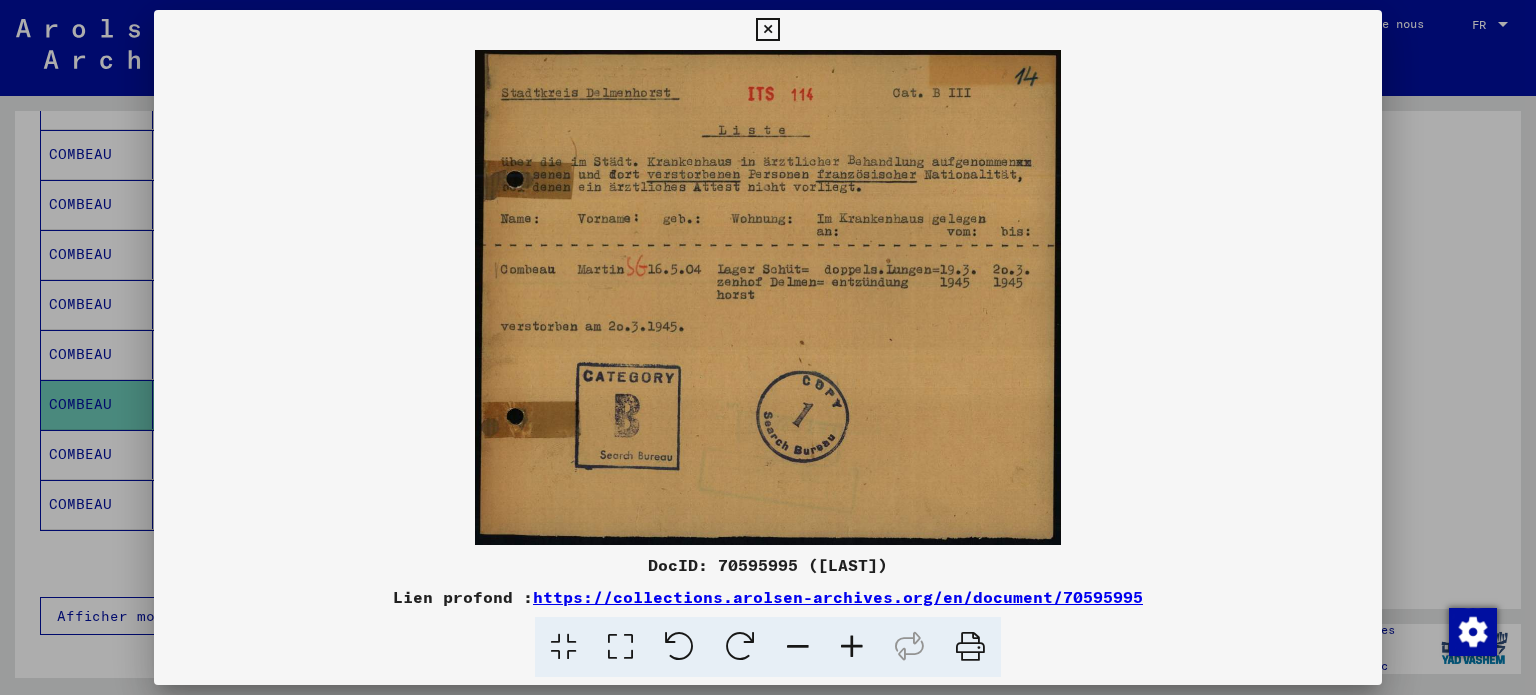 click at bounding box center [852, 647] 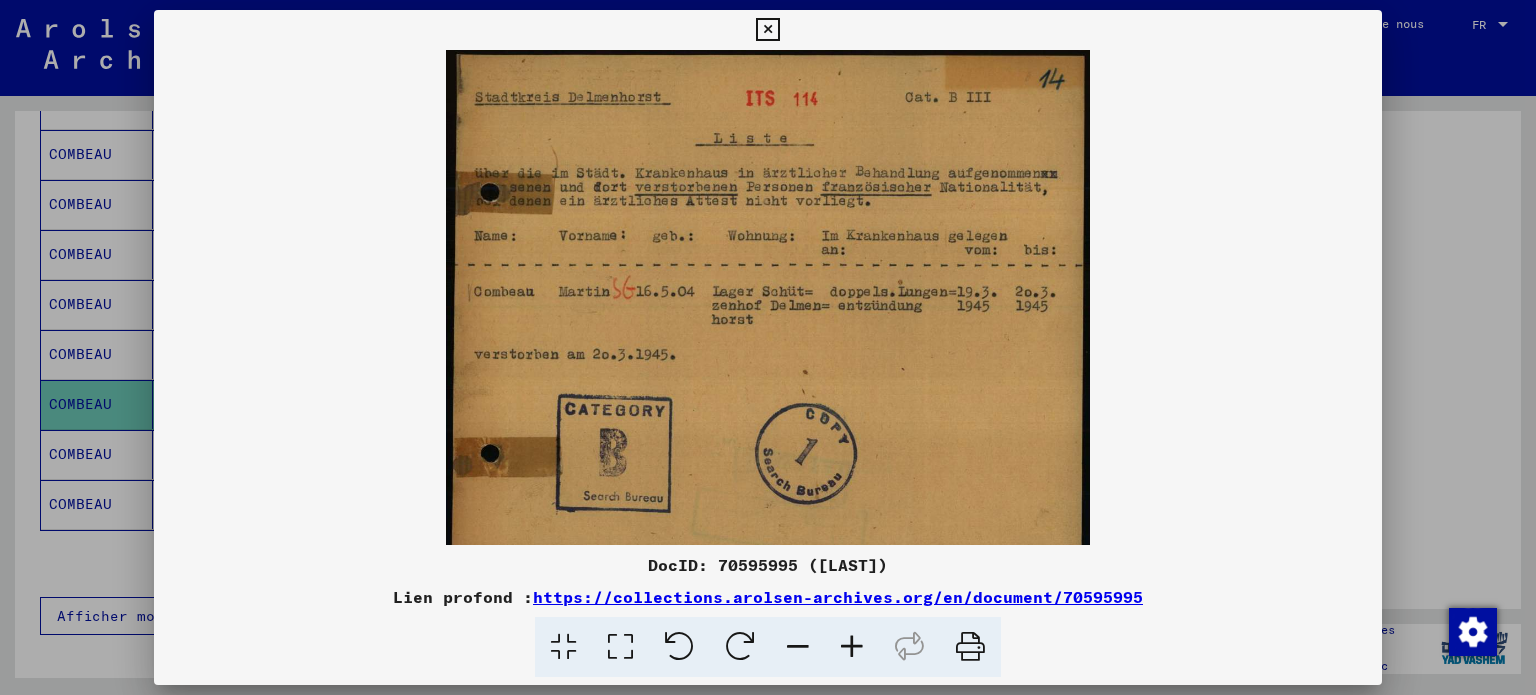 click at bounding box center (852, 647) 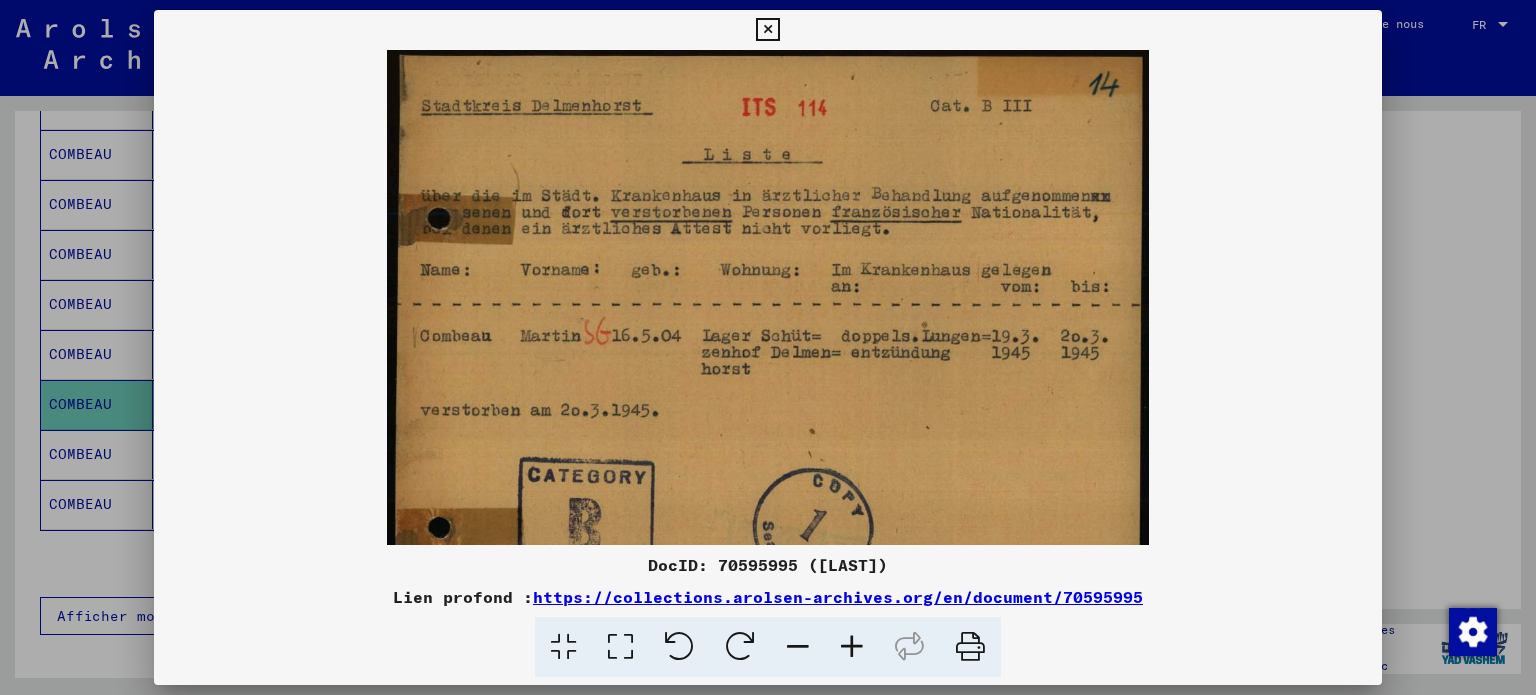 click at bounding box center (852, 647) 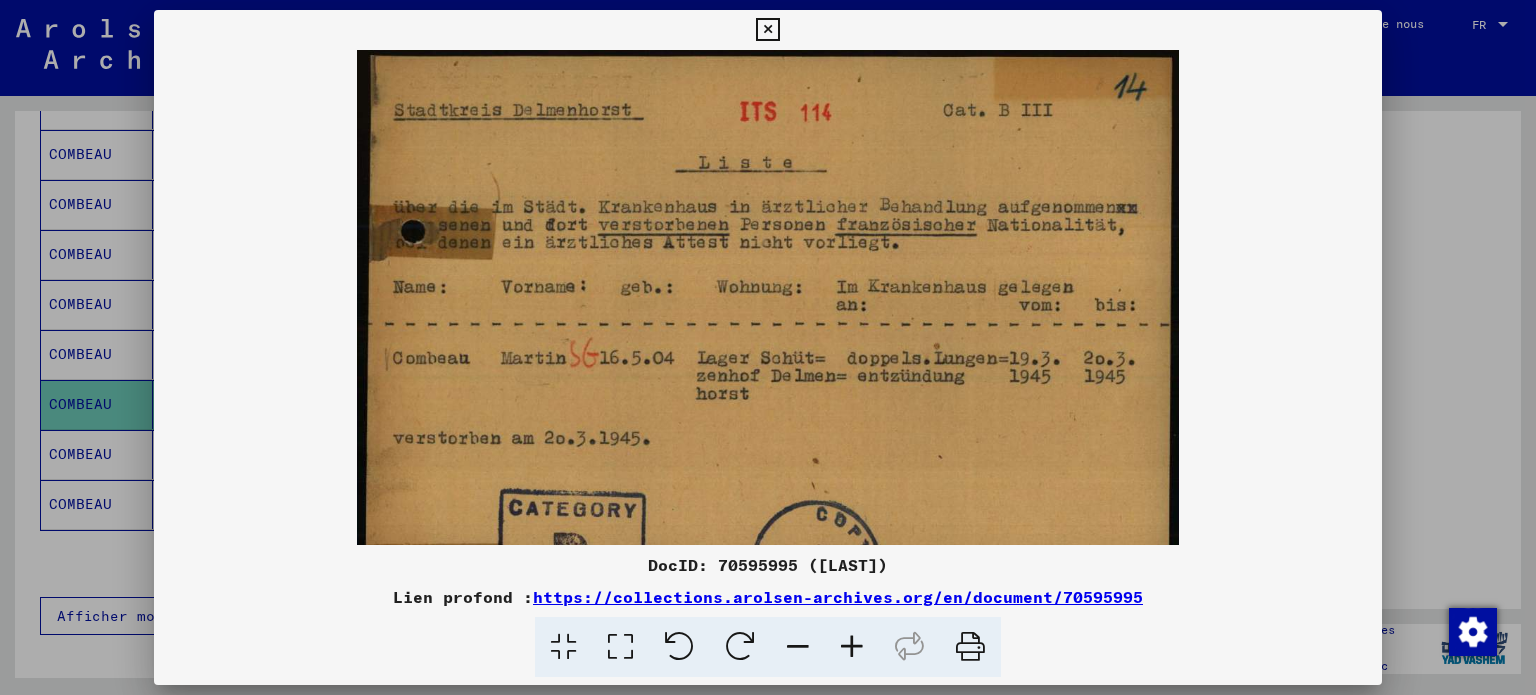 click at bounding box center [852, 647] 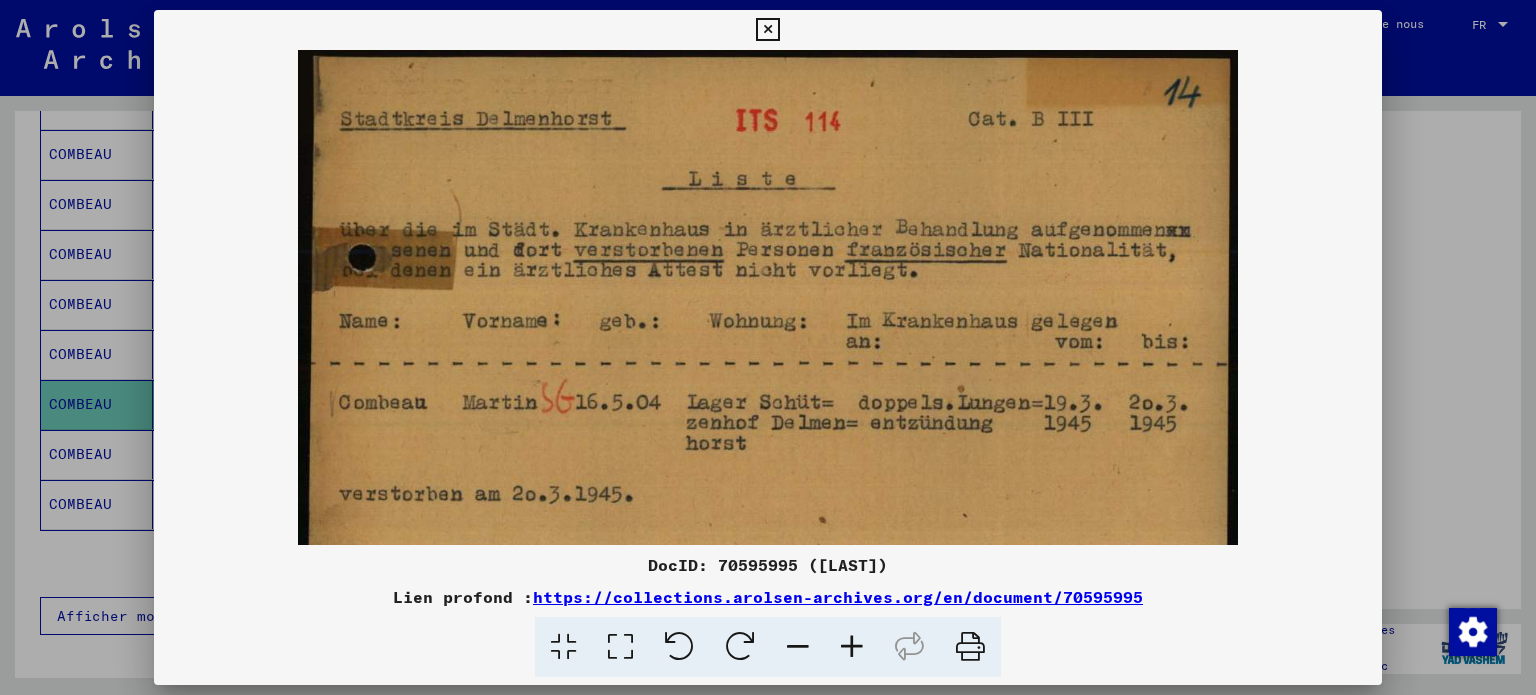 click at bounding box center [852, 647] 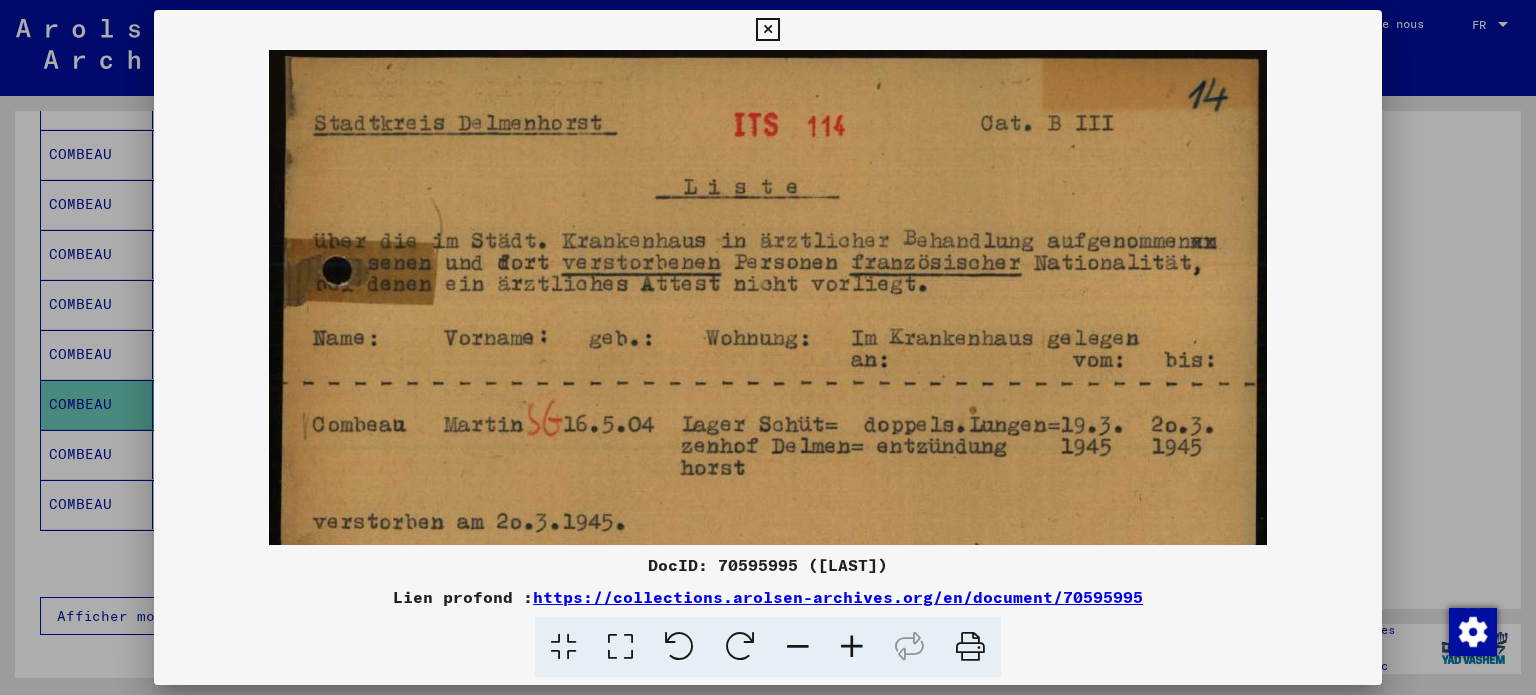 click at bounding box center [852, 647] 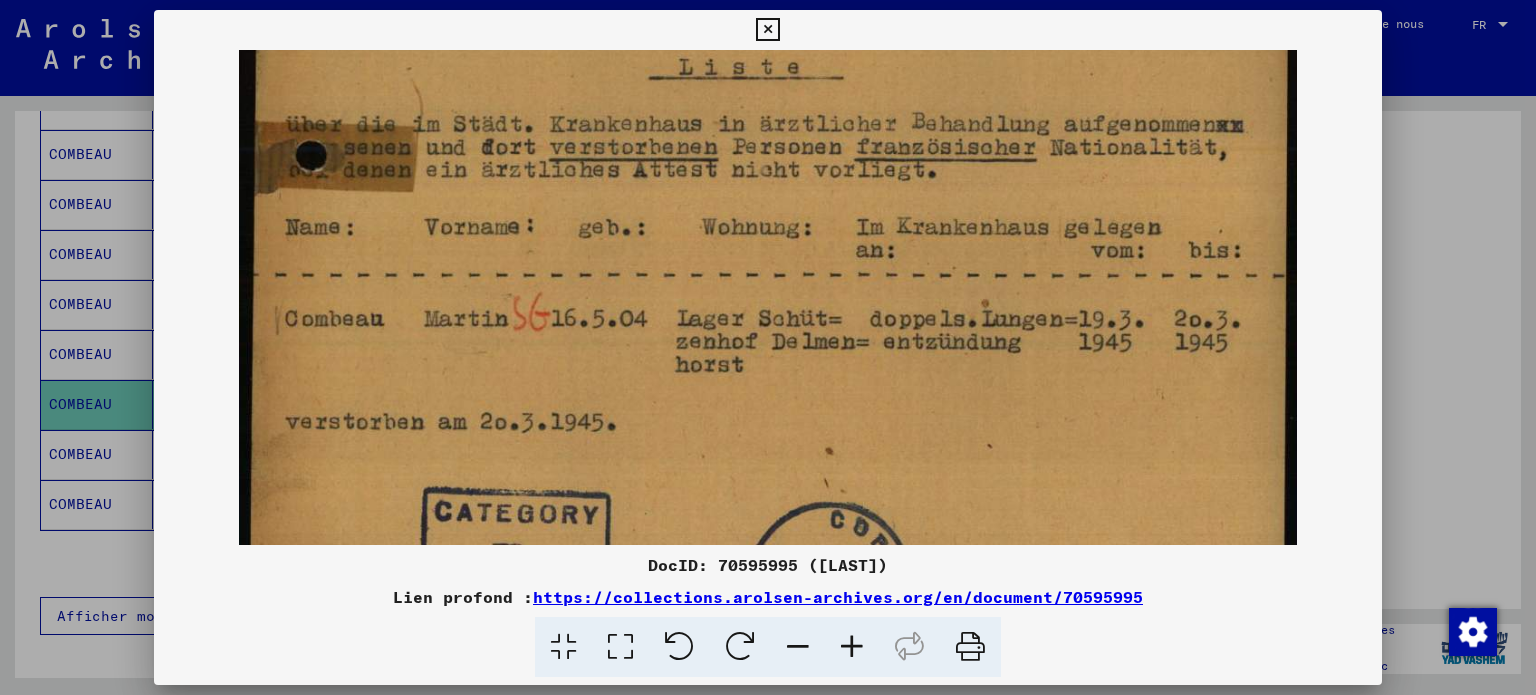 drag, startPoint x: 846, startPoint y: 447, endPoint x: 712, endPoint y: 322, distance: 183.25119 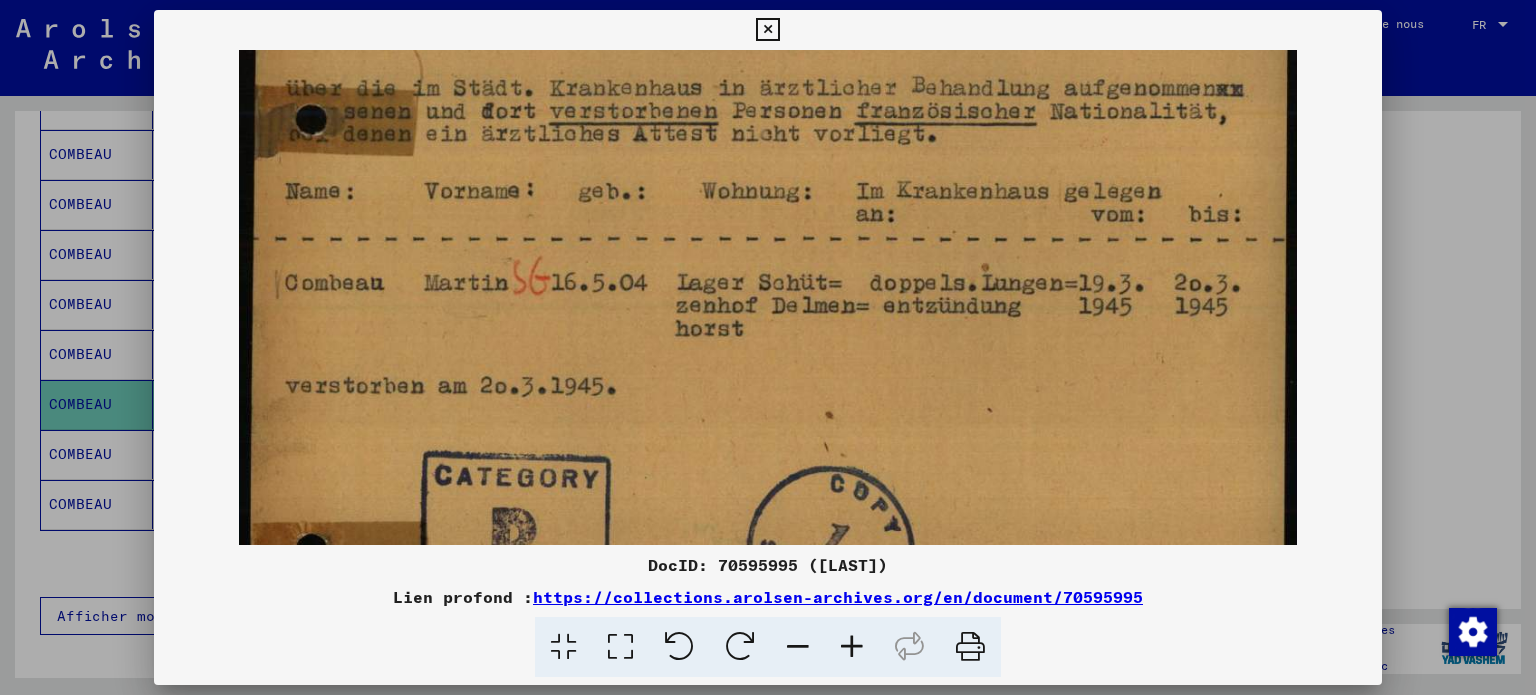 scroll, scrollTop: 171, scrollLeft: 0, axis: vertical 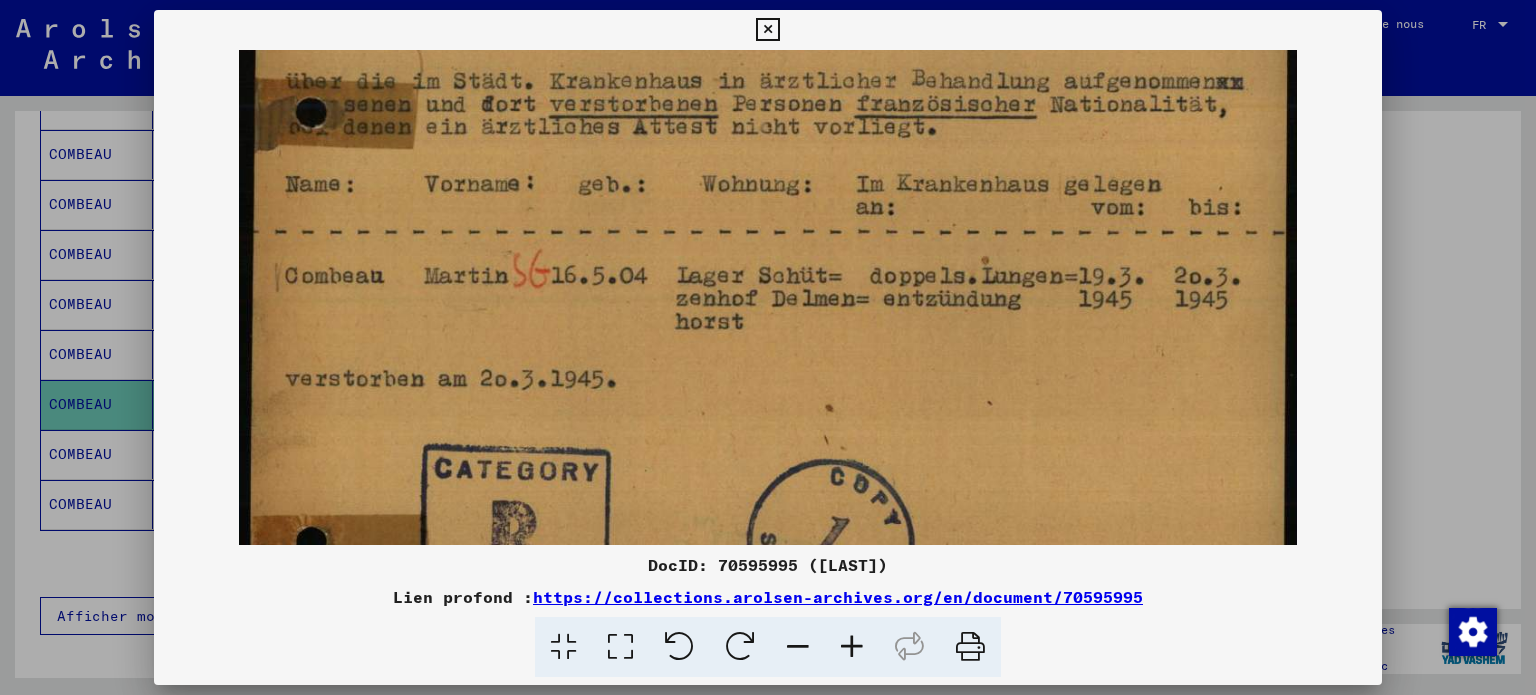 drag, startPoint x: 715, startPoint y: 415, endPoint x: 709, endPoint y: 374, distance: 41.4367 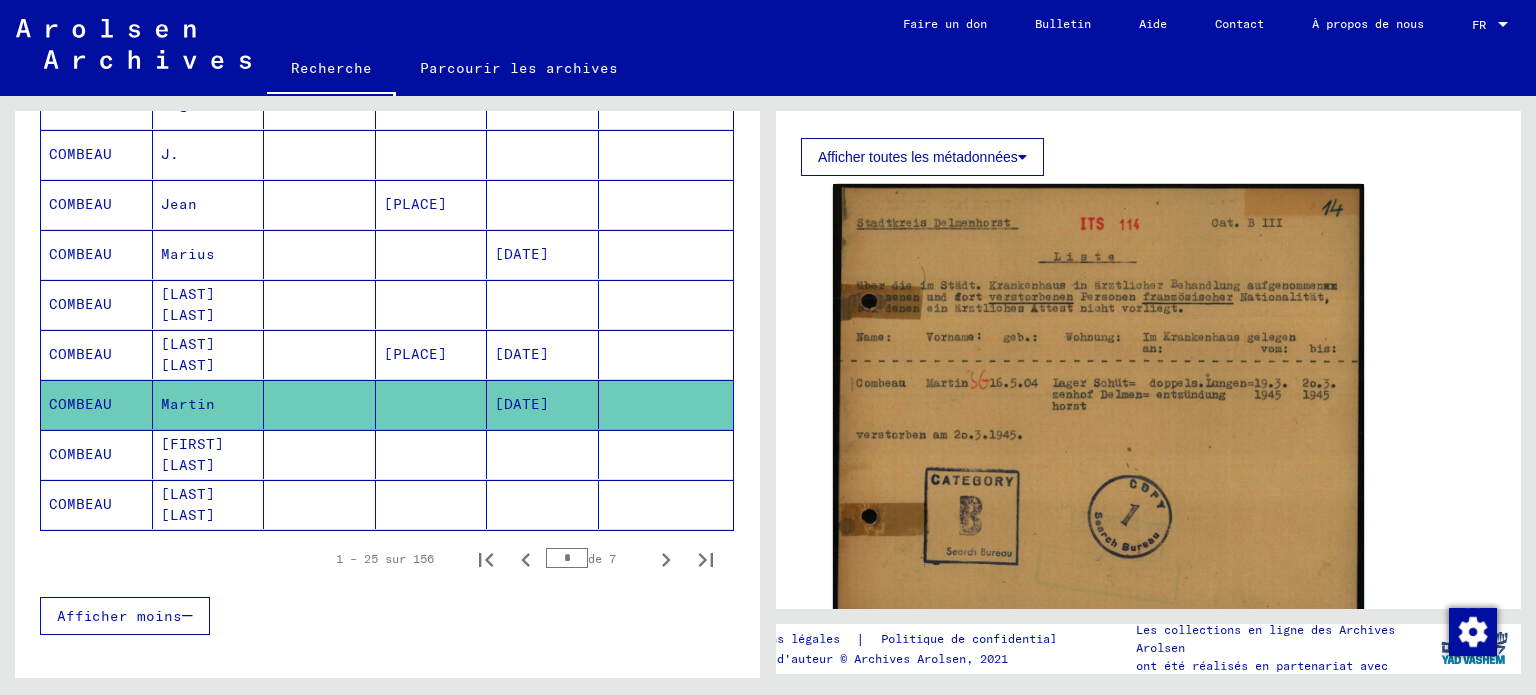 click at bounding box center [543, 504] 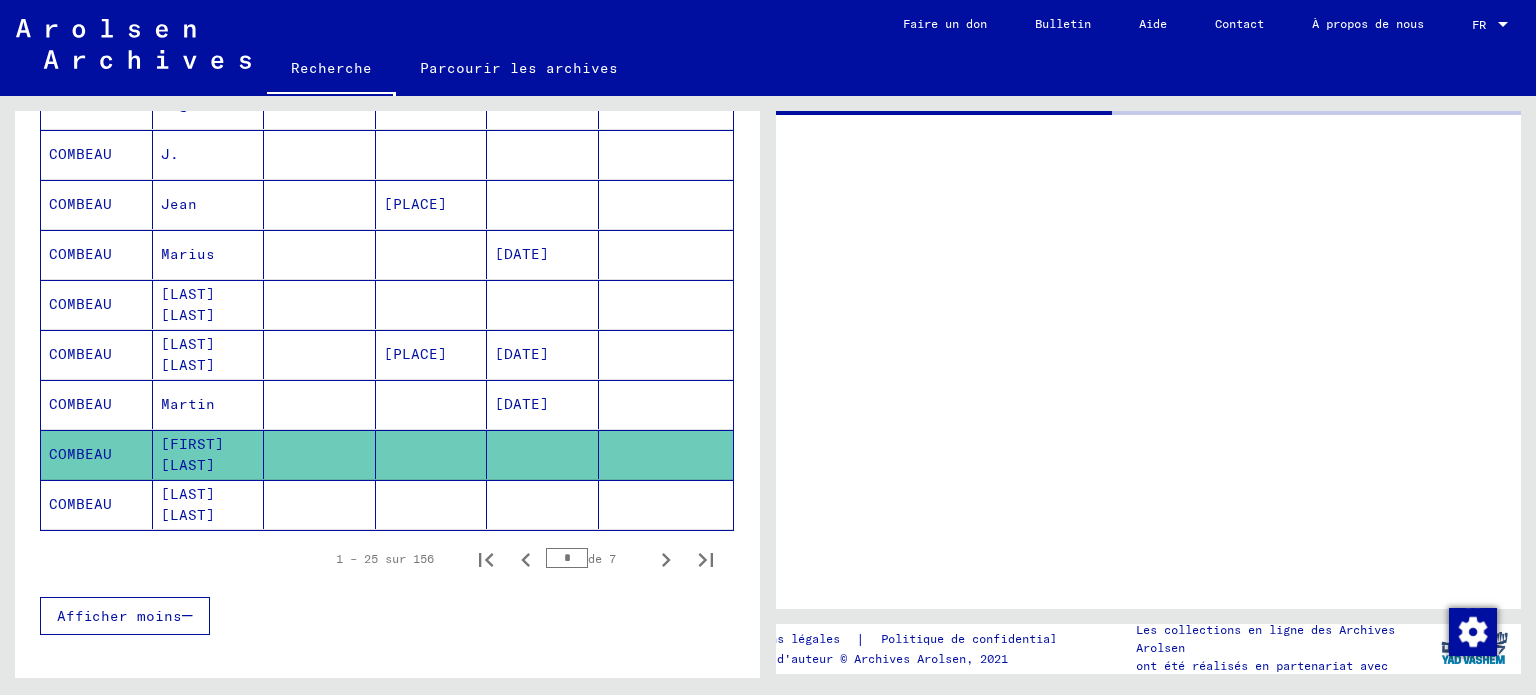 scroll, scrollTop: 0, scrollLeft: 0, axis: both 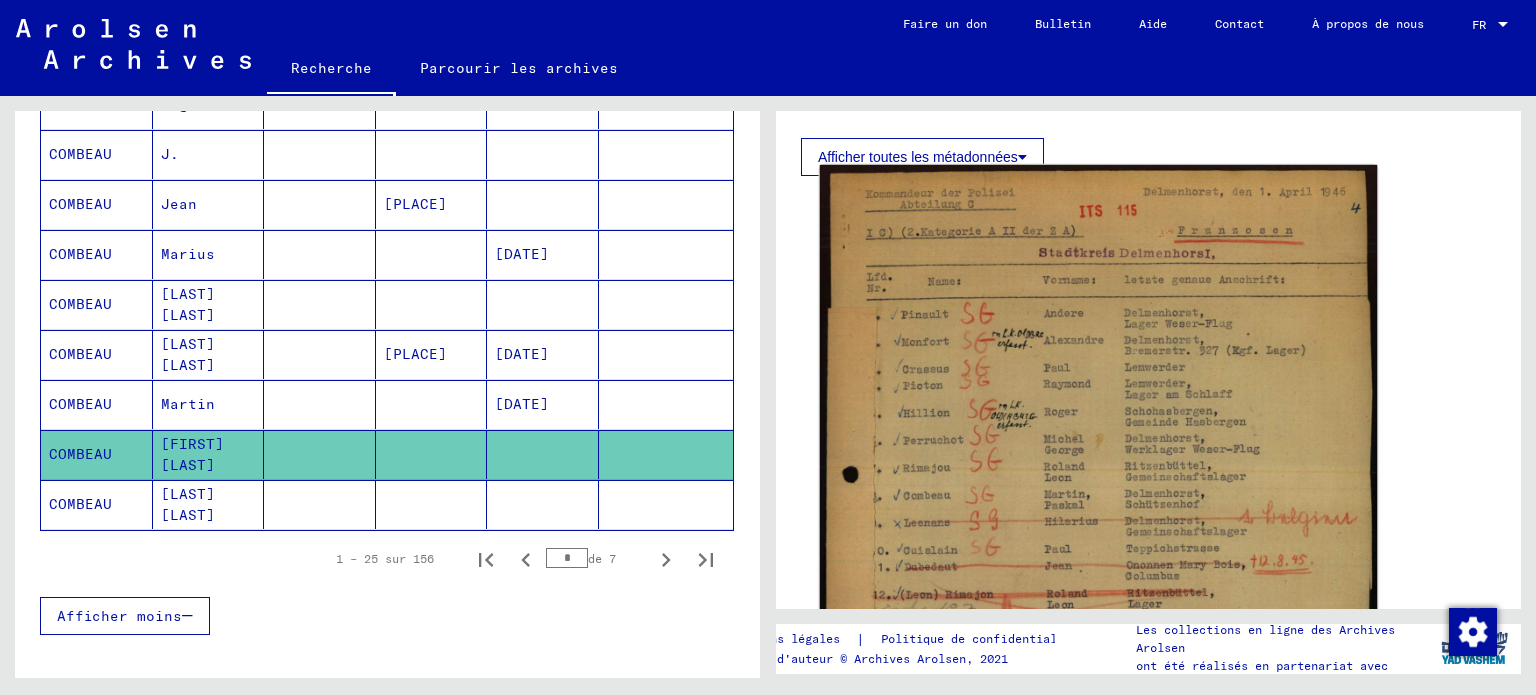 click 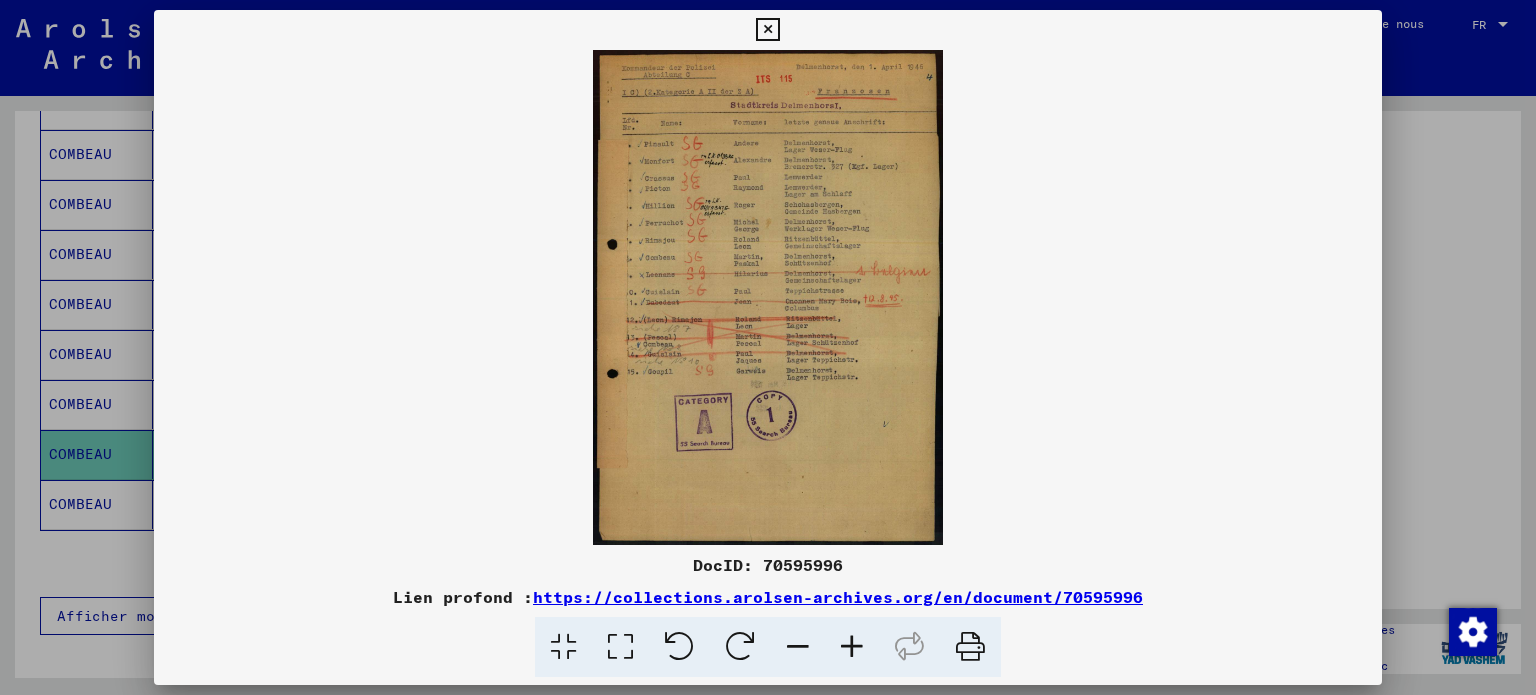 click at bounding box center [852, 647] 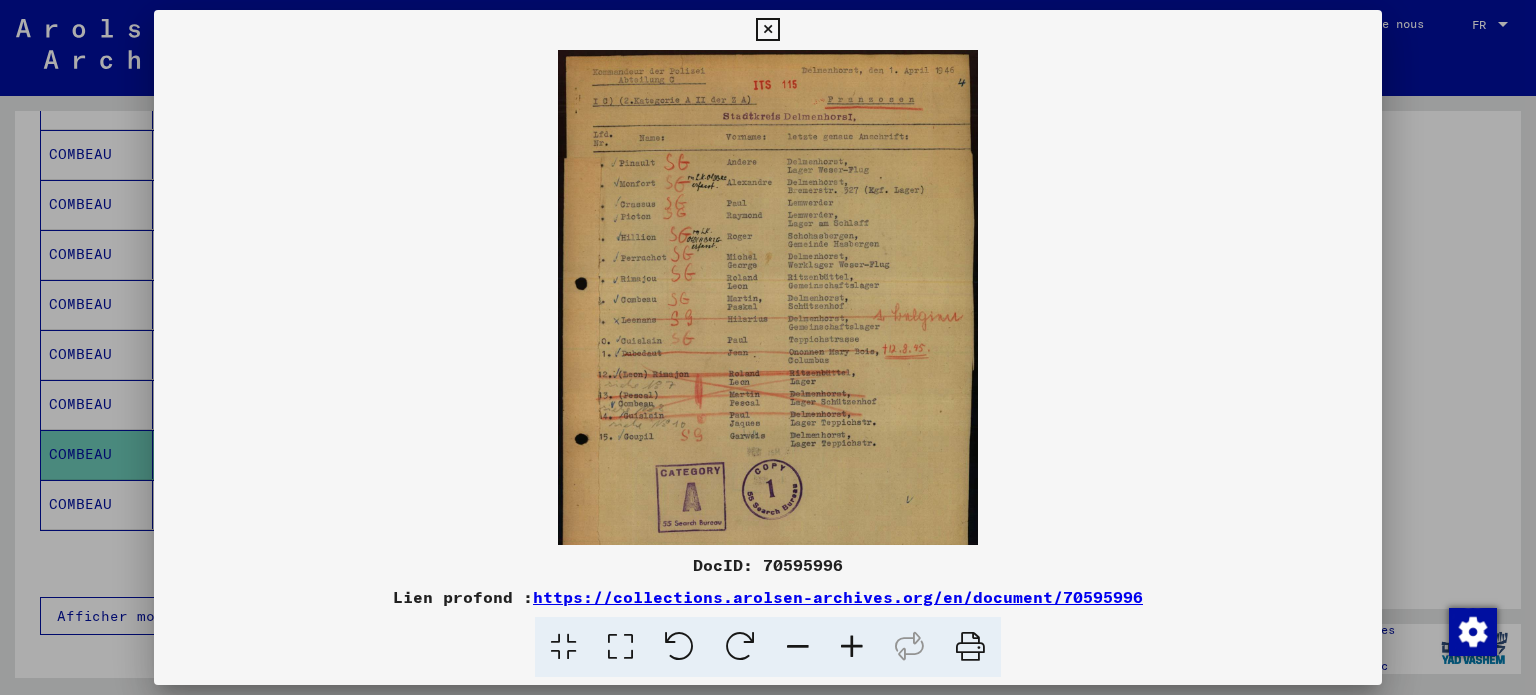 click at bounding box center [852, 647] 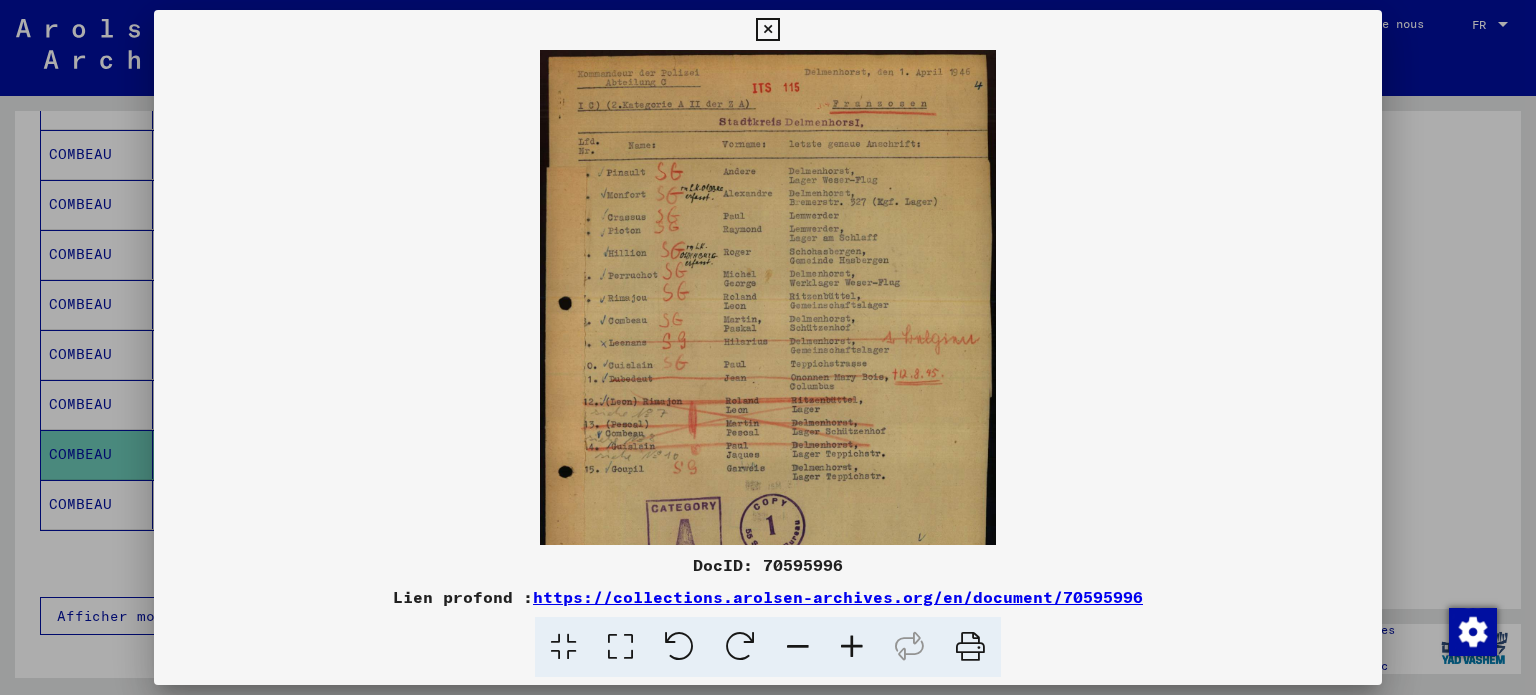 click at bounding box center [852, 647] 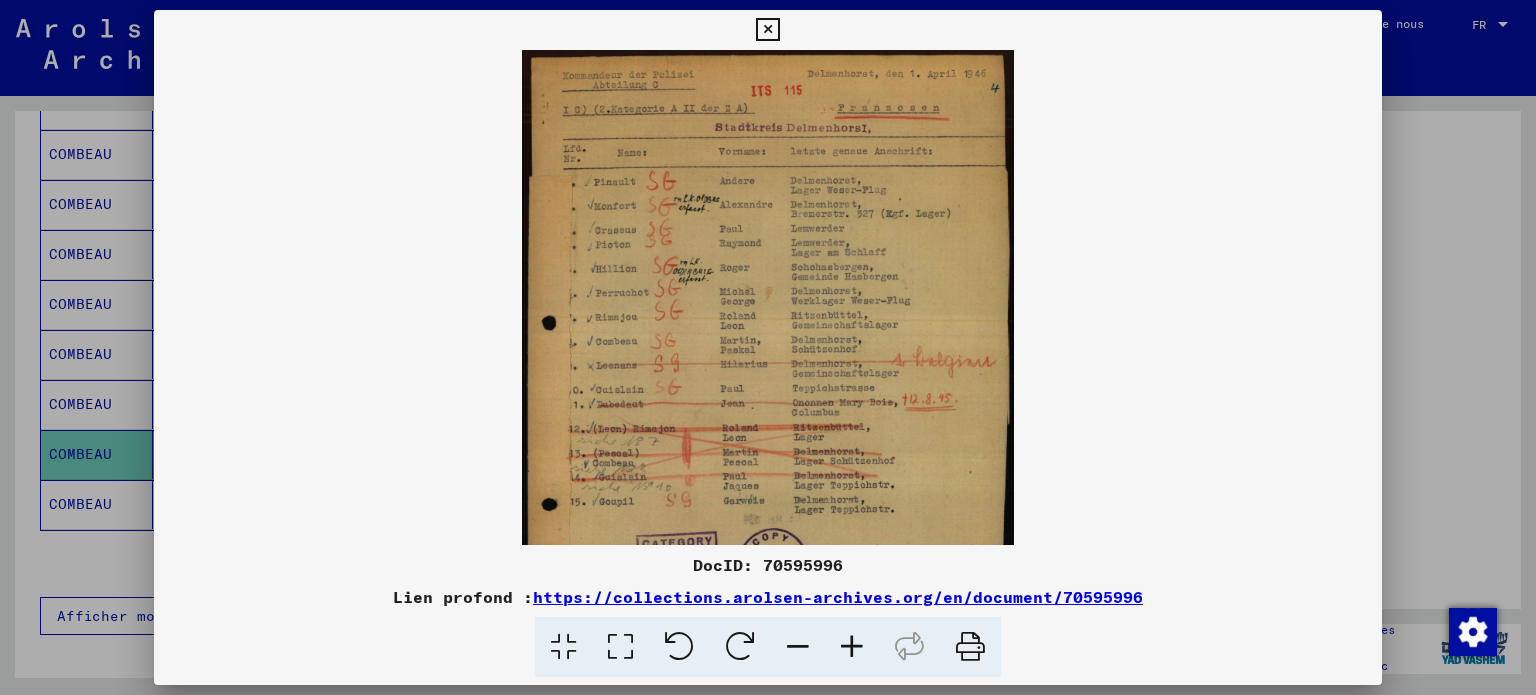 click at bounding box center [852, 647] 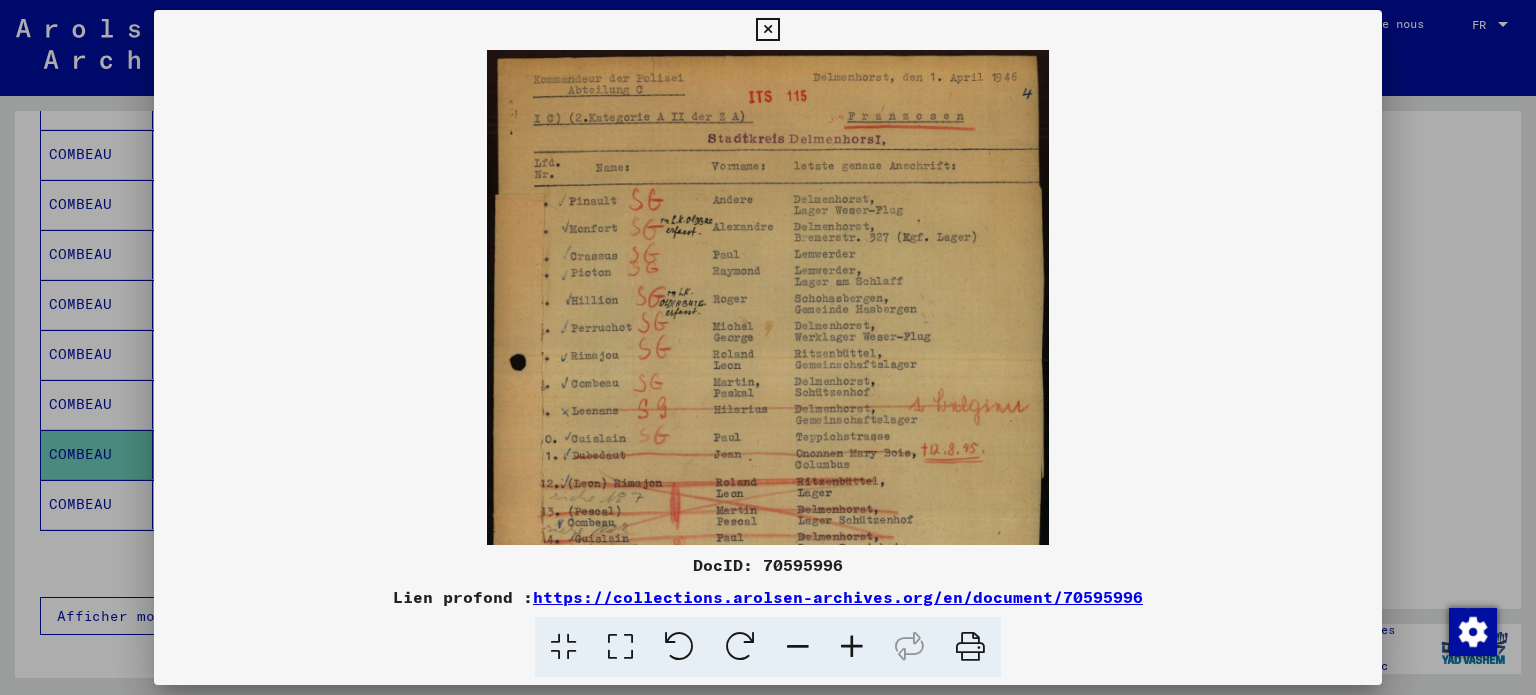 click at bounding box center (852, 647) 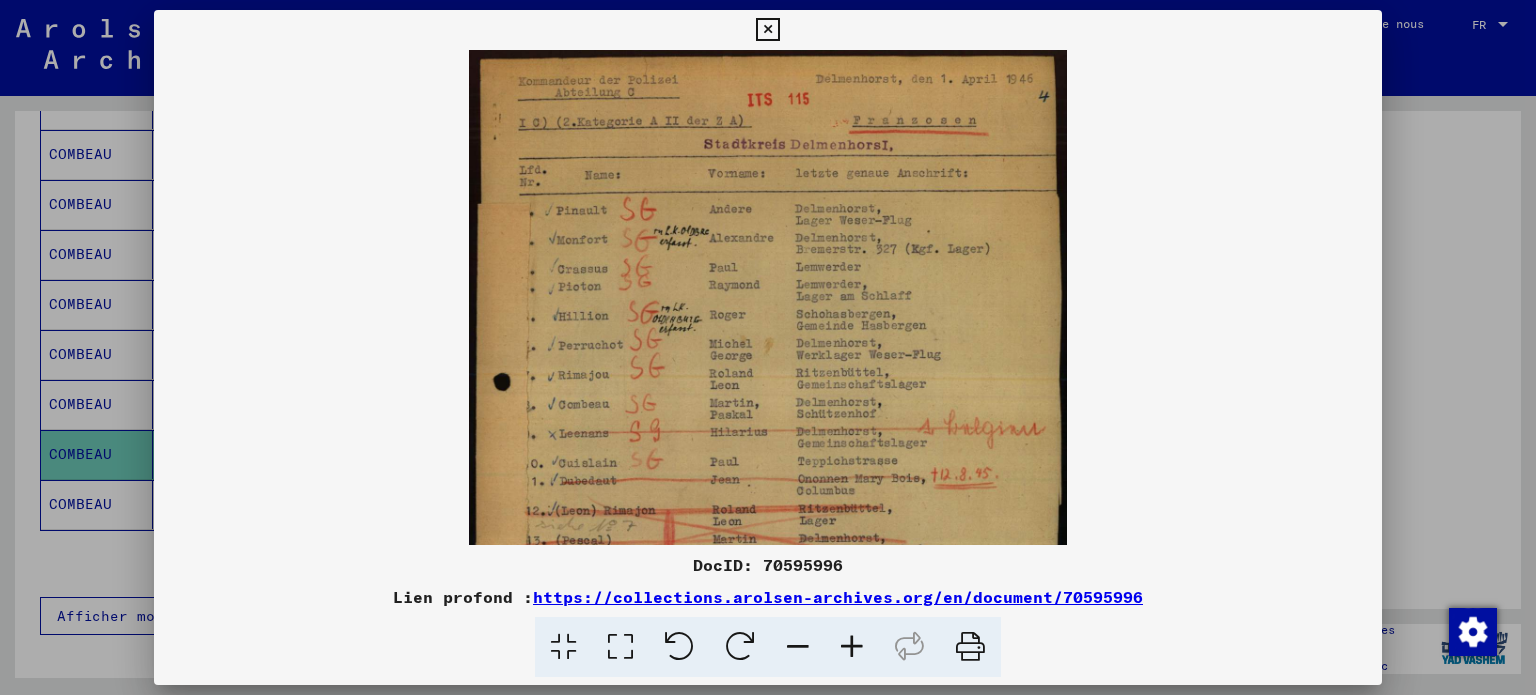 click at bounding box center (852, 647) 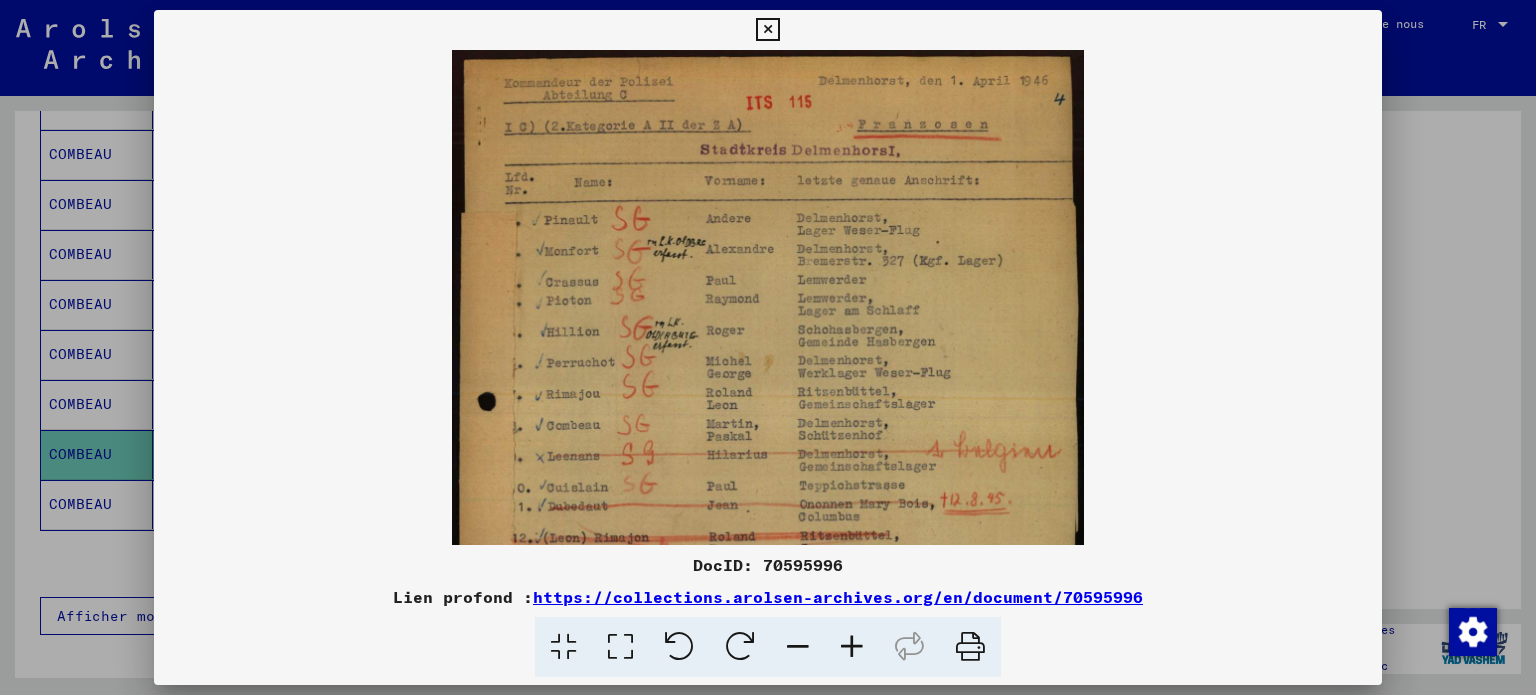 click at bounding box center (852, 647) 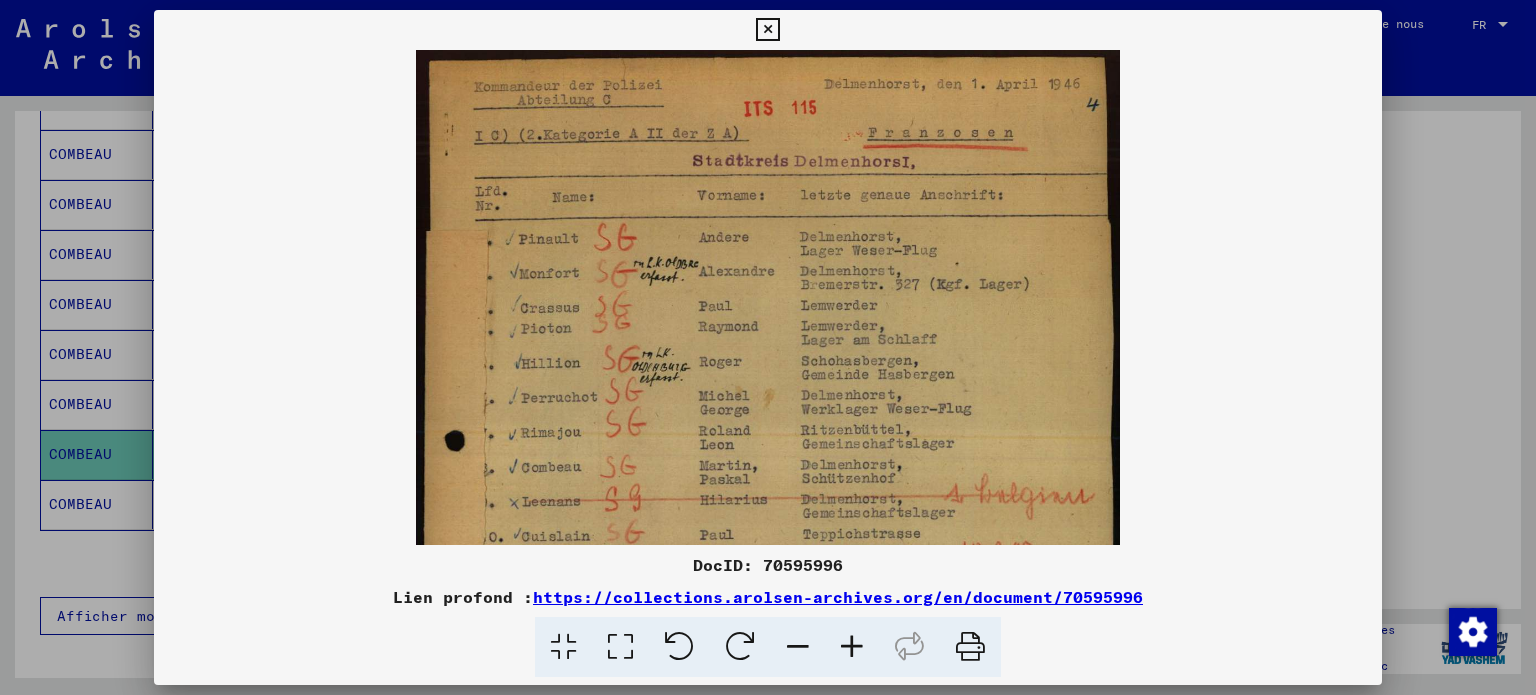 click at bounding box center [852, 647] 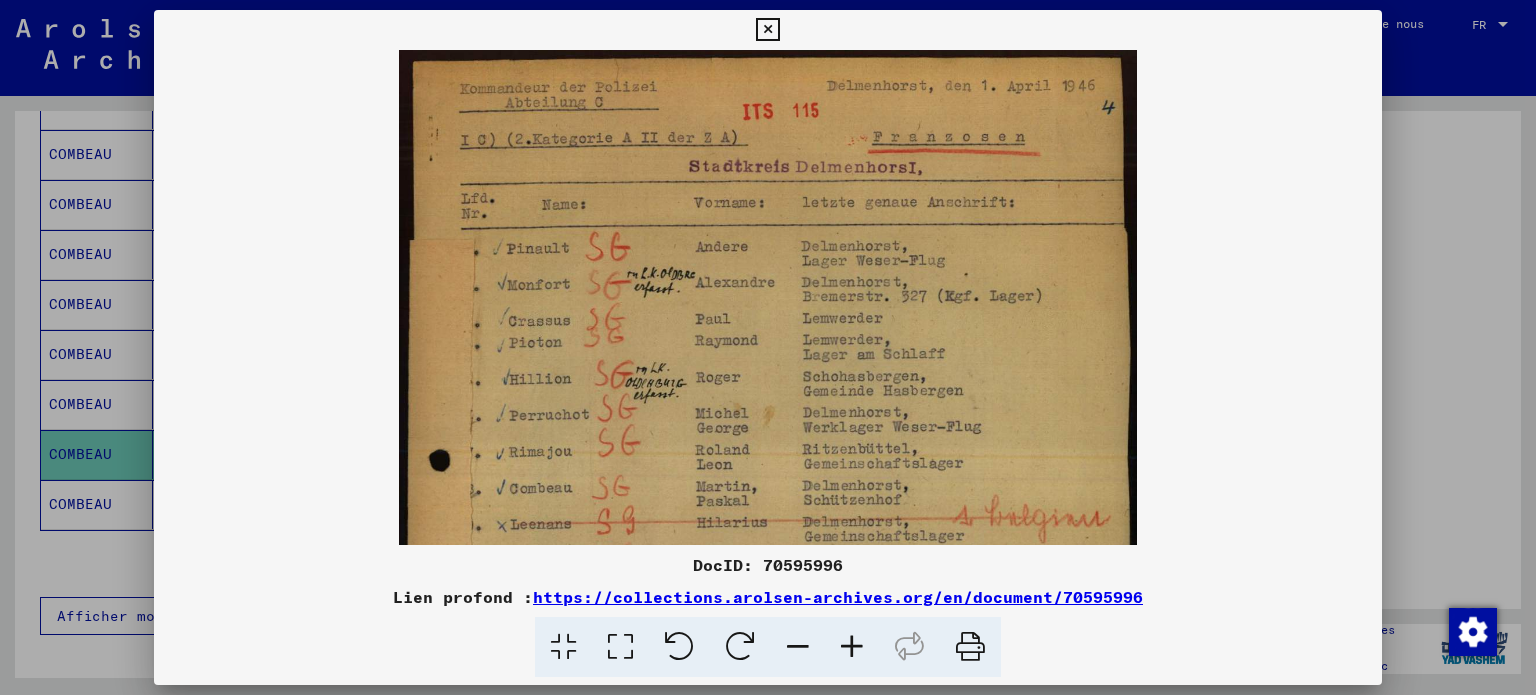 click at bounding box center [852, 647] 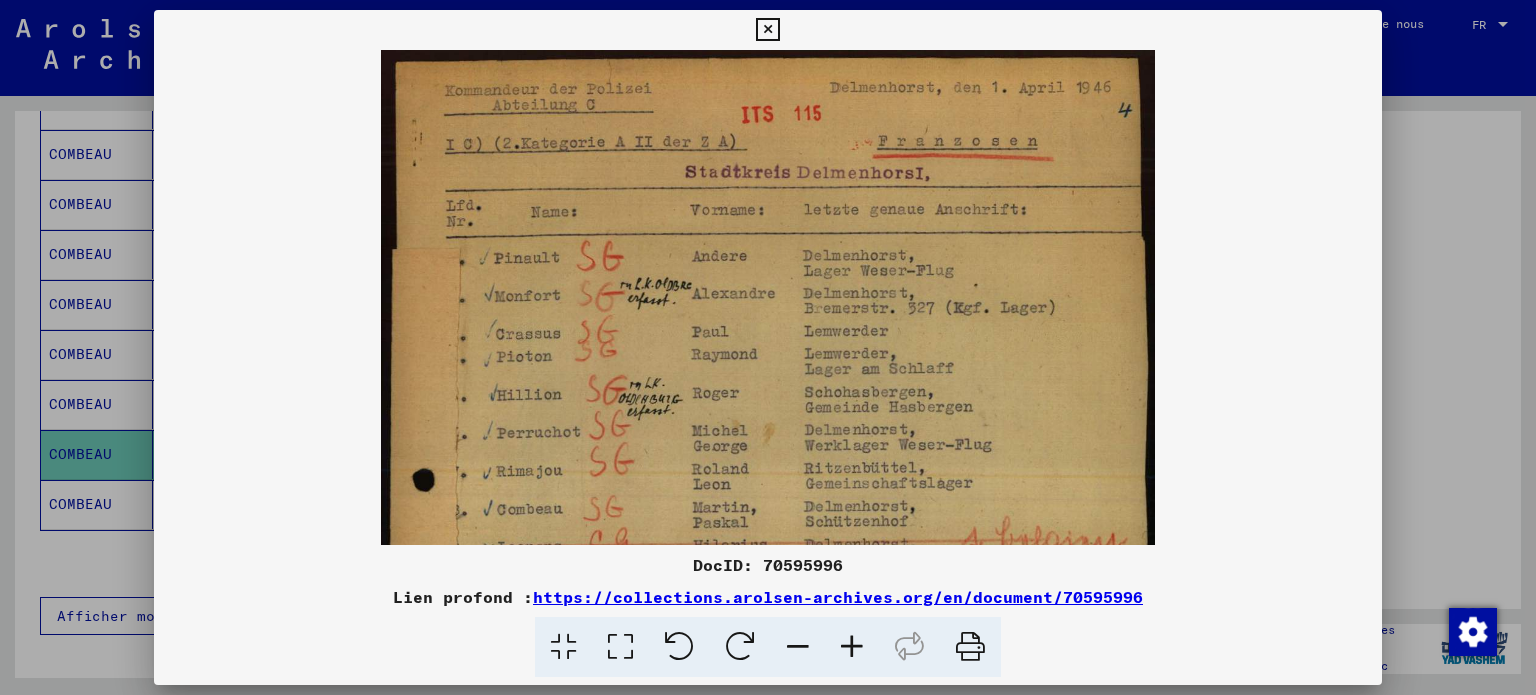 click at bounding box center [852, 647] 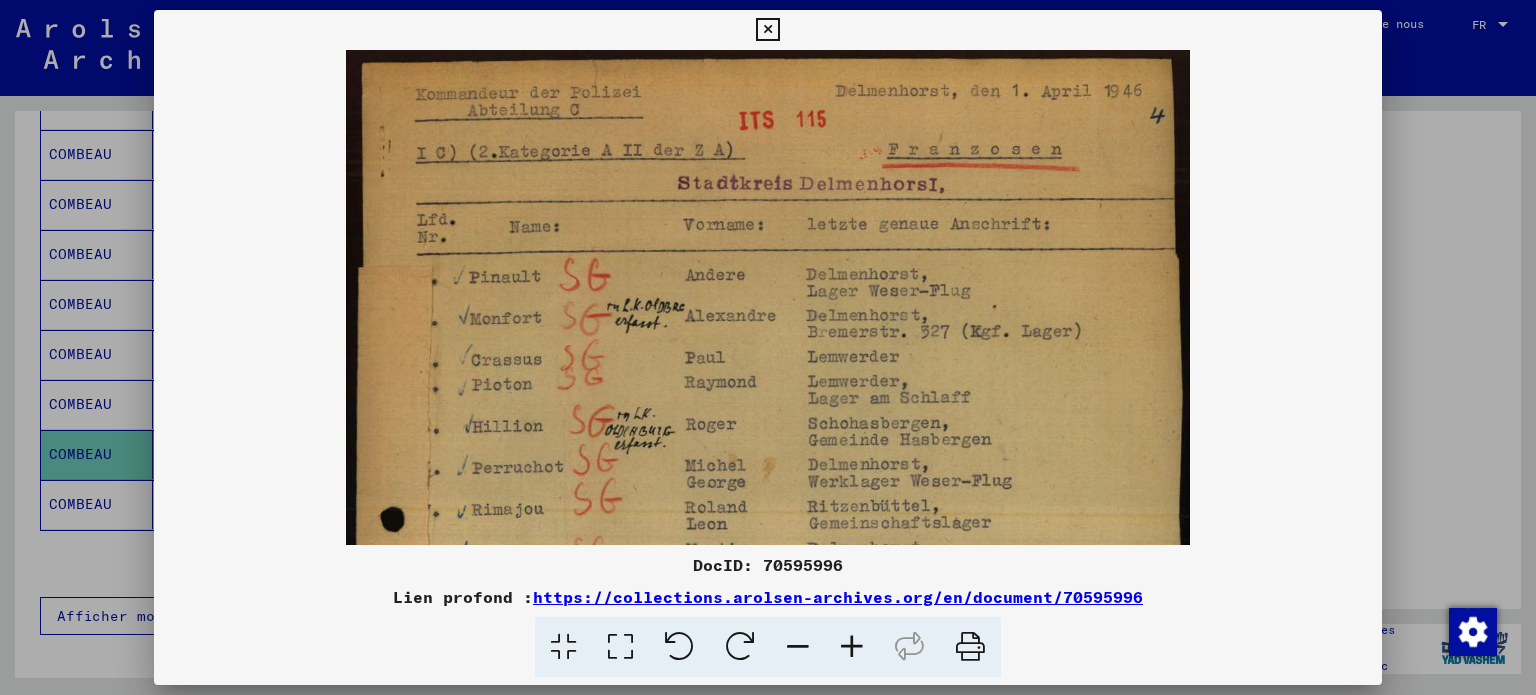 click at bounding box center (852, 647) 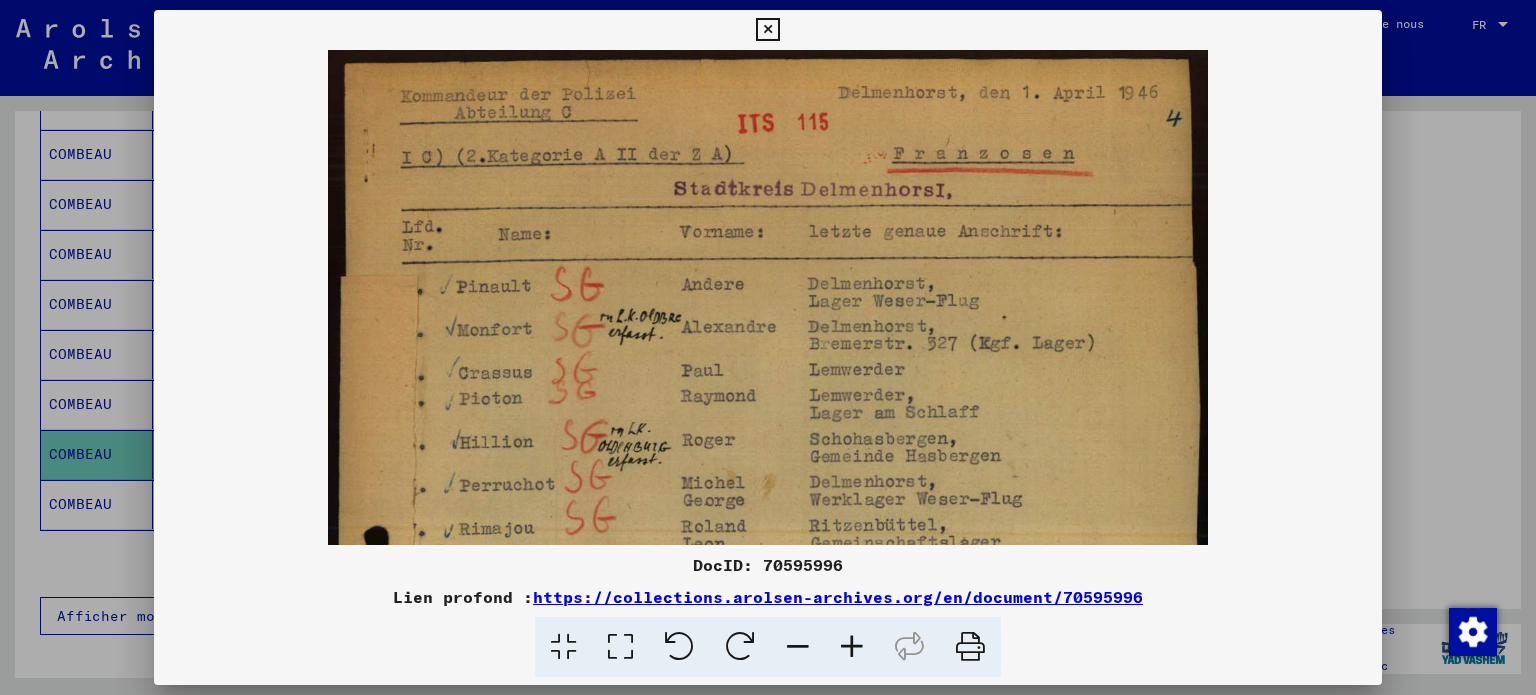 click at bounding box center (852, 647) 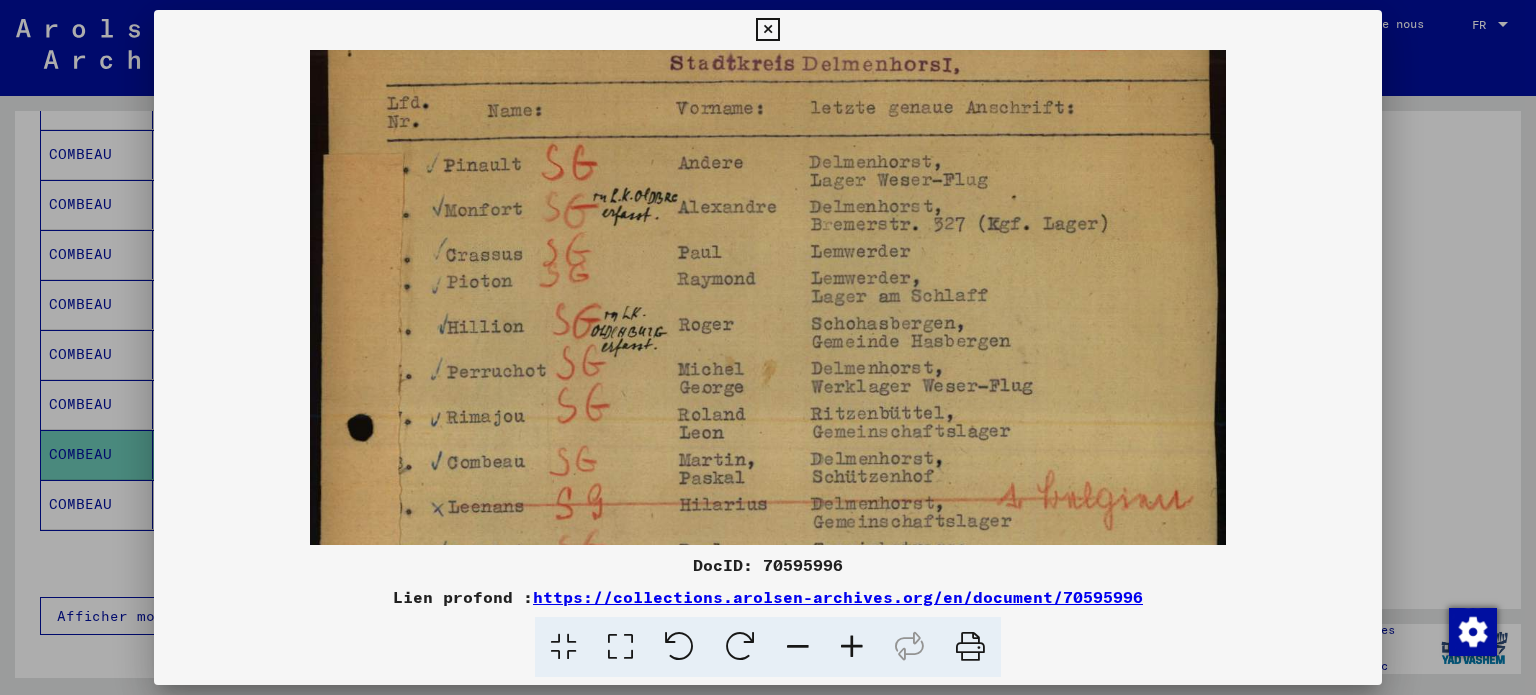 drag, startPoint x: 808, startPoint y: 483, endPoint x: 776, endPoint y: 353, distance: 133.88054 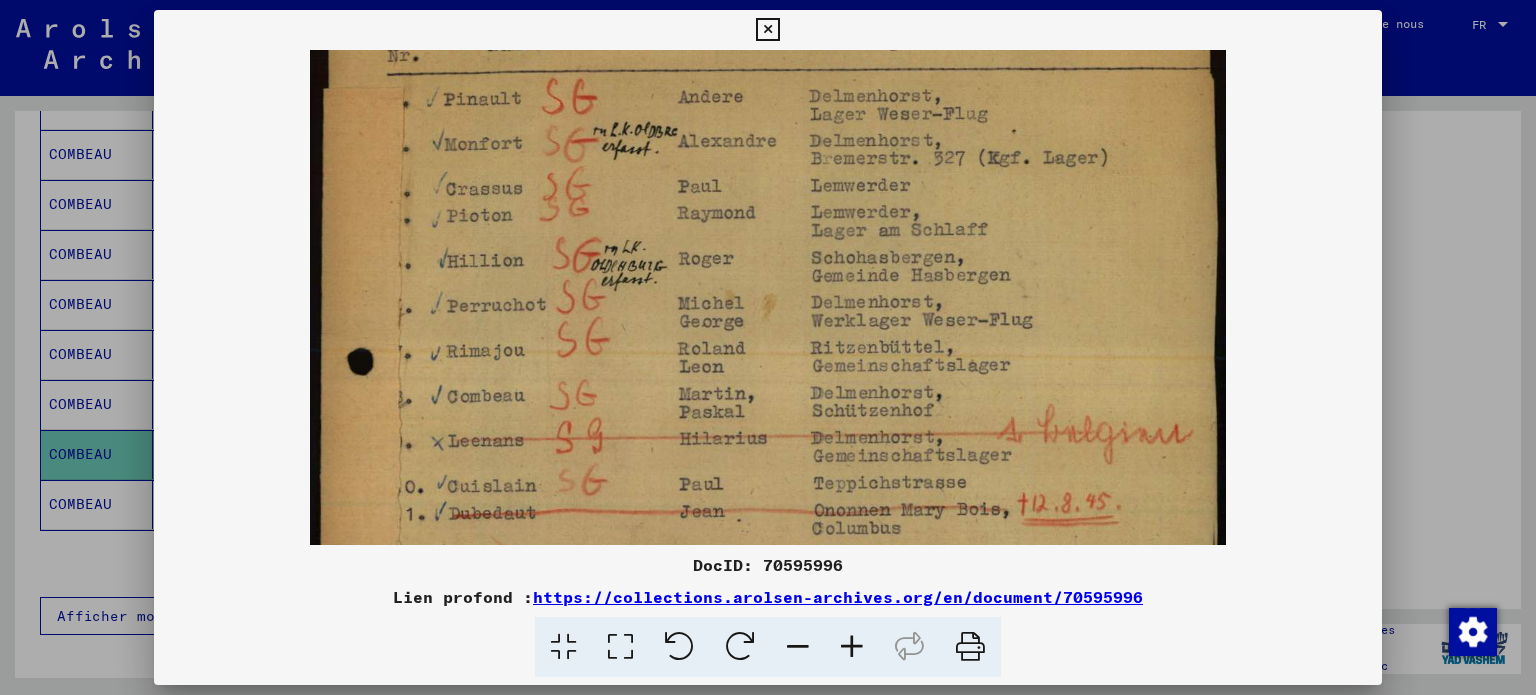 scroll, scrollTop: 198, scrollLeft: 0, axis: vertical 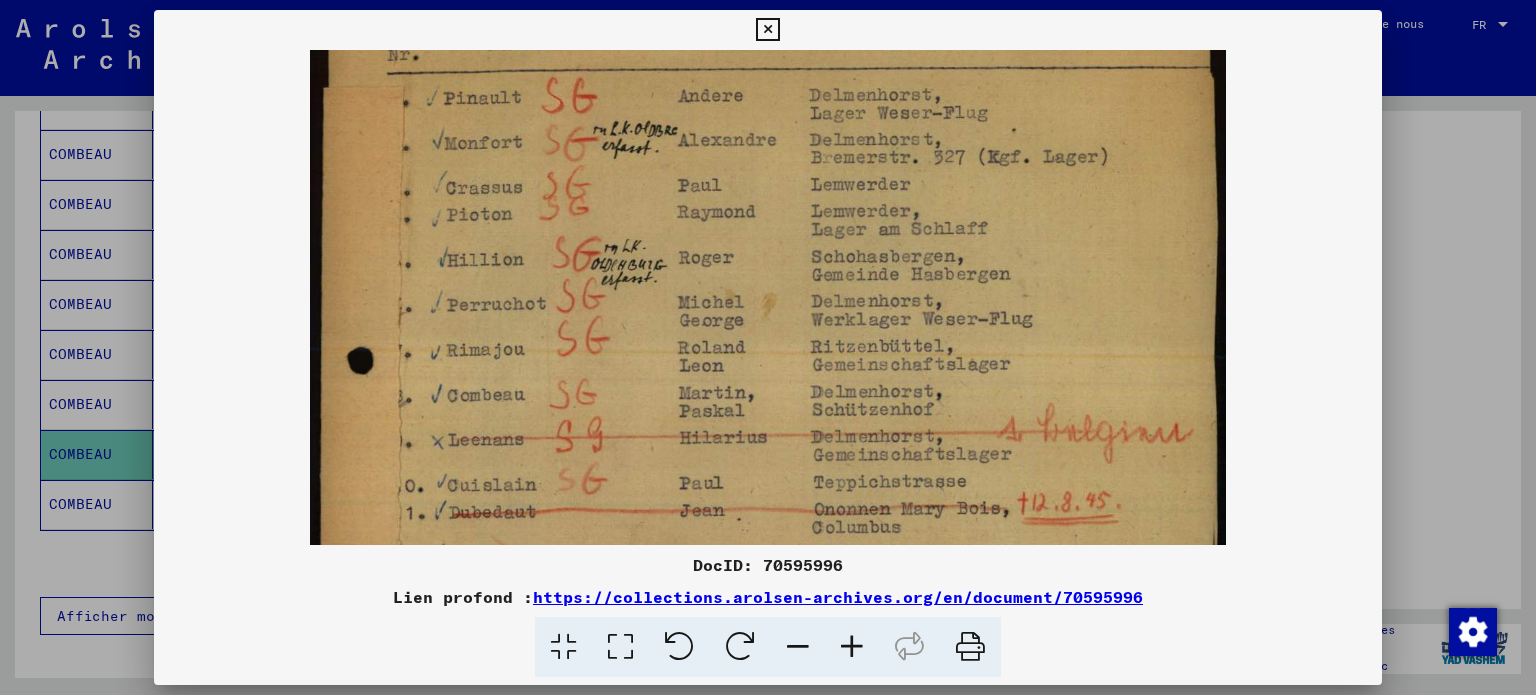 drag, startPoint x: 821, startPoint y: 449, endPoint x: 807, endPoint y: 393, distance: 57.72348 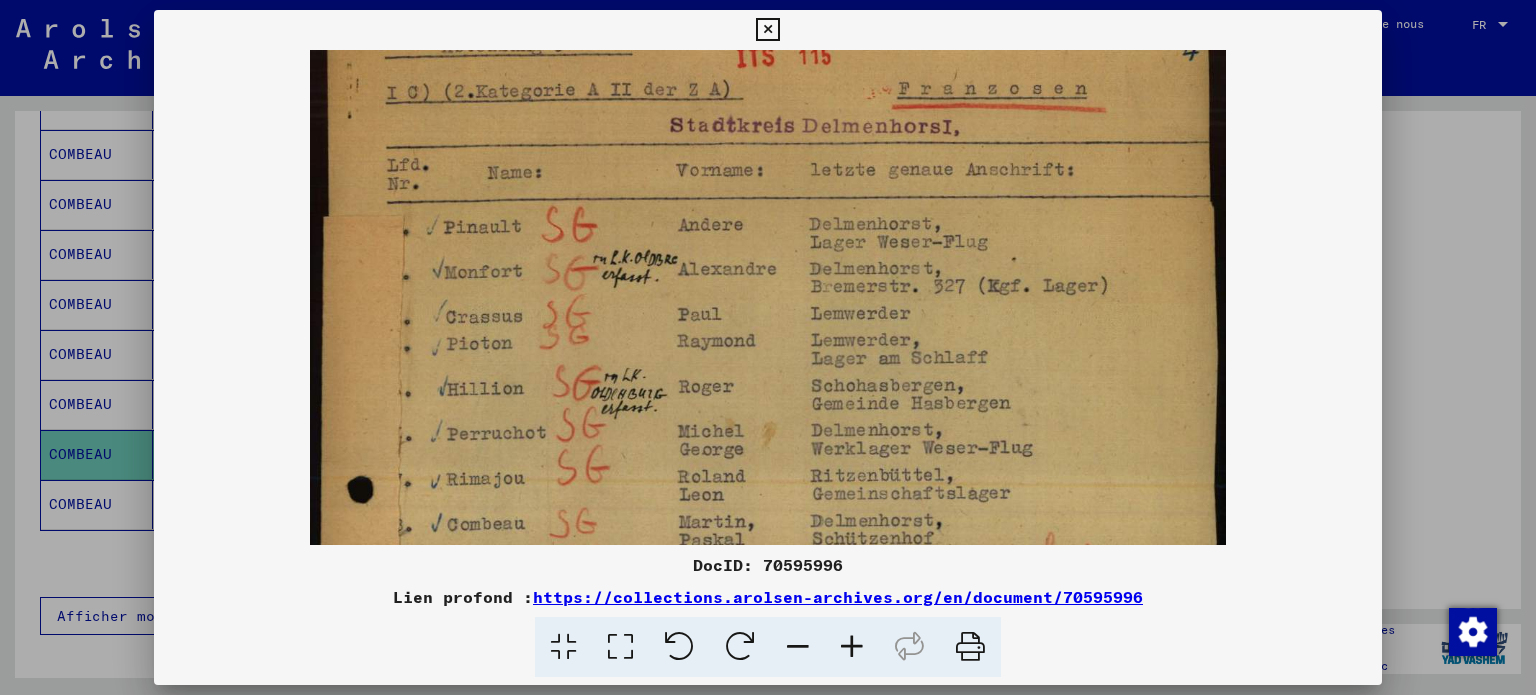 drag, startPoint x: 807, startPoint y: 358, endPoint x: 788, endPoint y: 392, distance: 38.948685 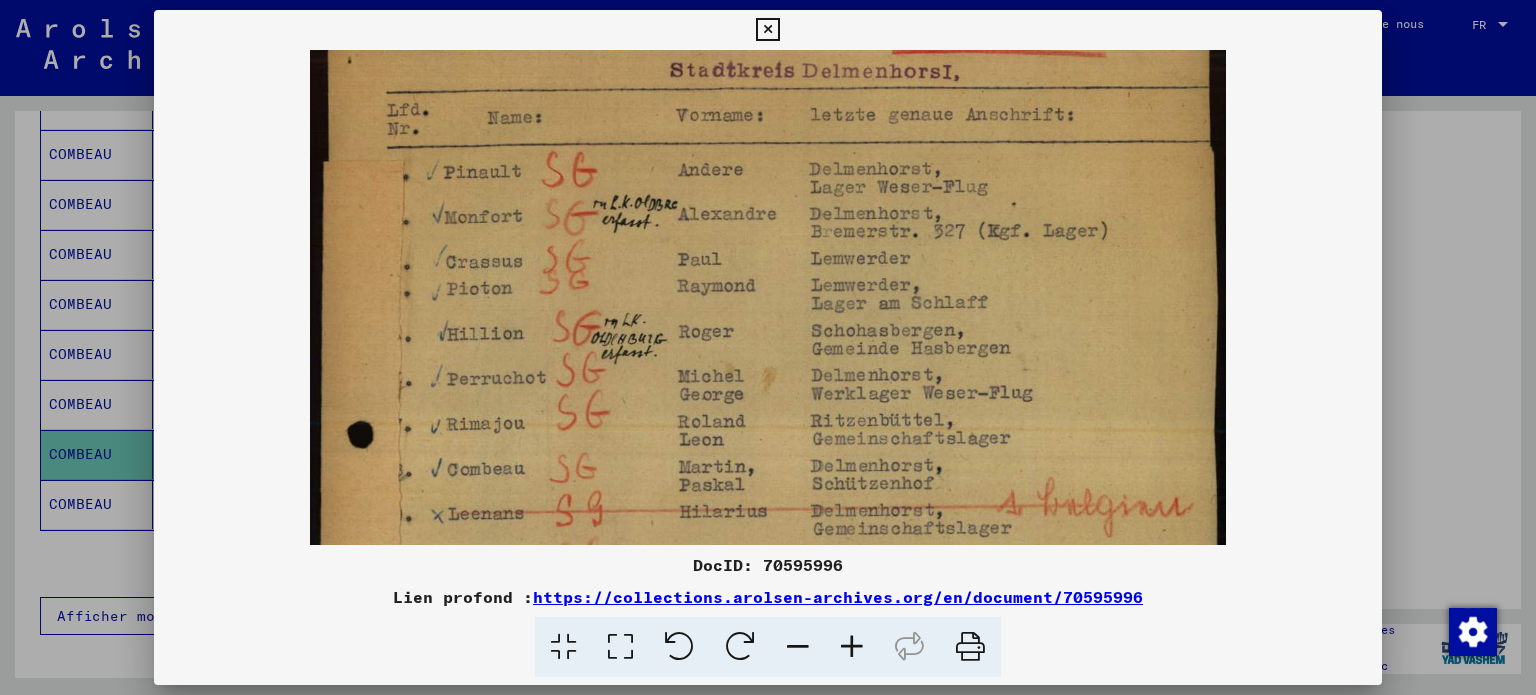 scroll, scrollTop: 126, scrollLeft: 0, axis: vertical 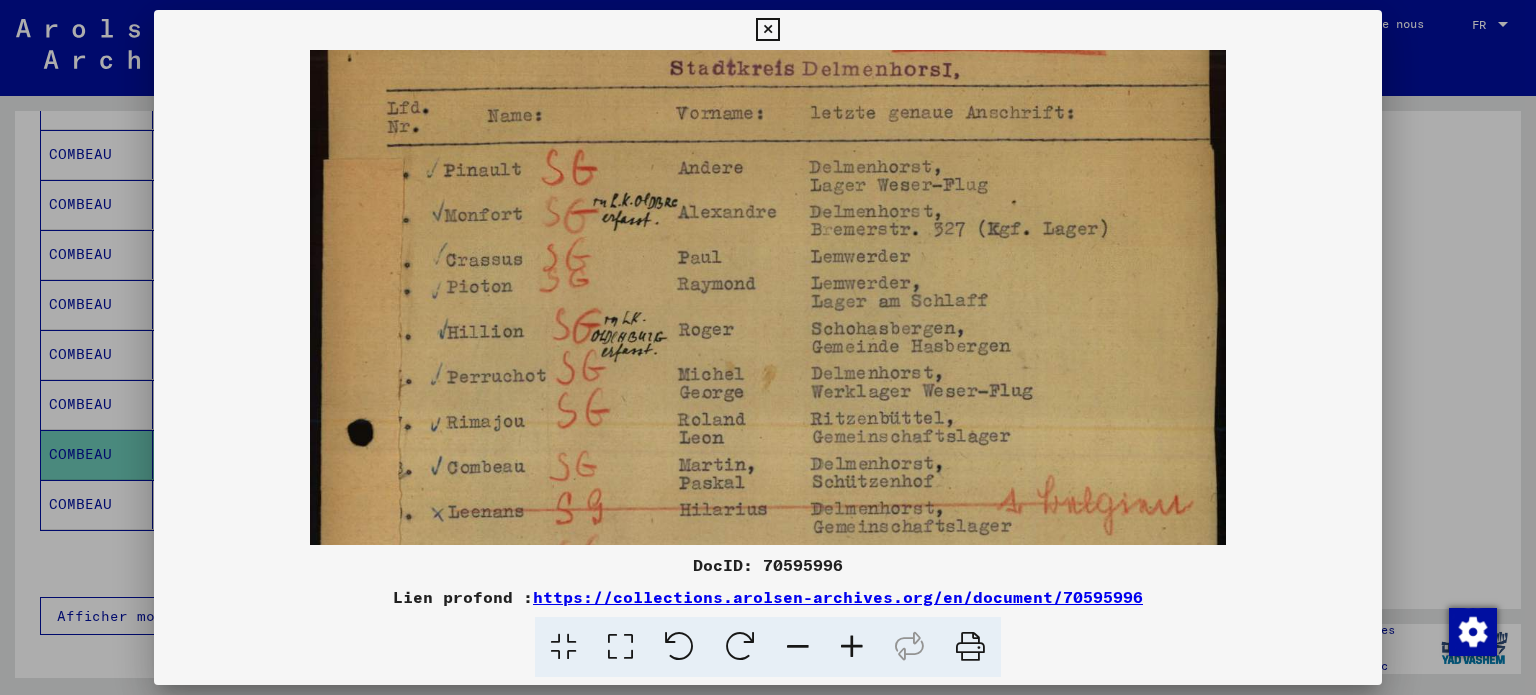 drag, startPoint x: 780, startPoint y: 373, endPoint x: 772, endPoint y: 324, distance: 49.648766 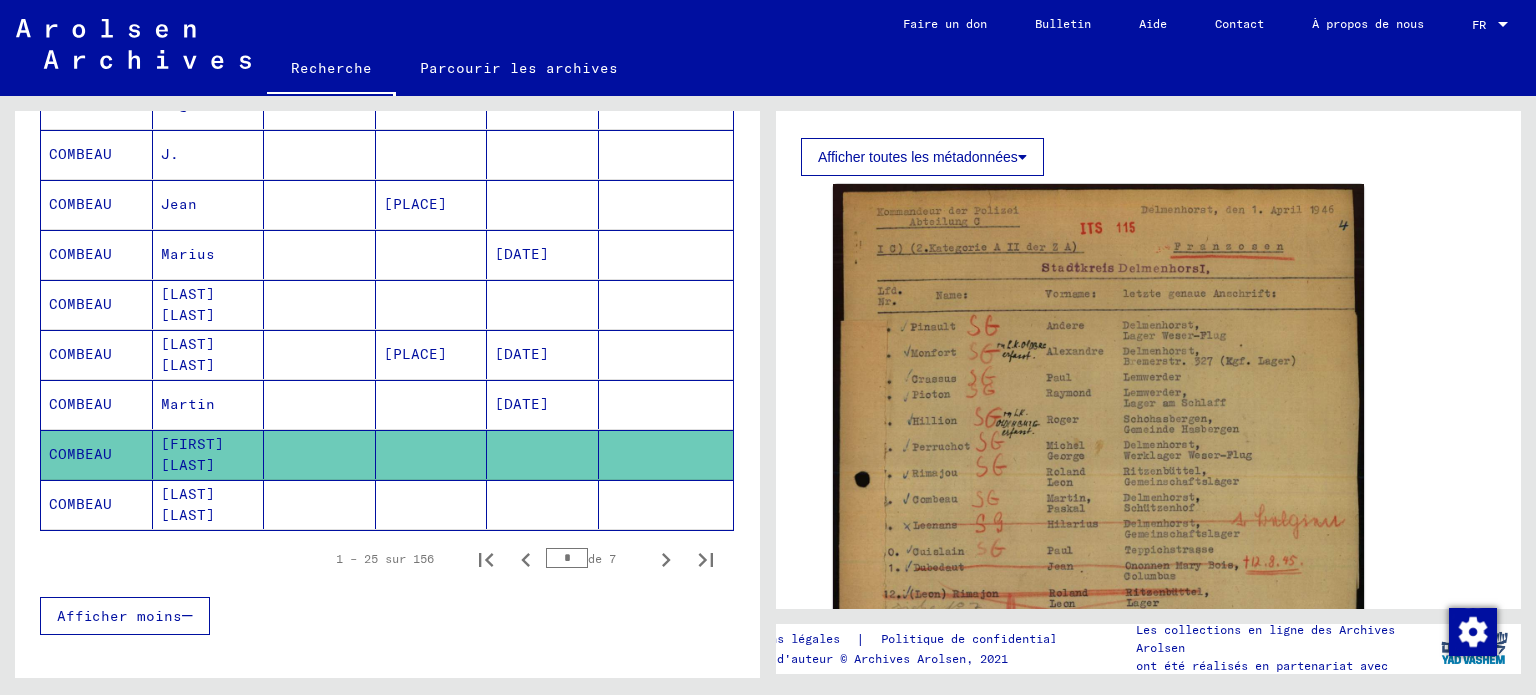 click 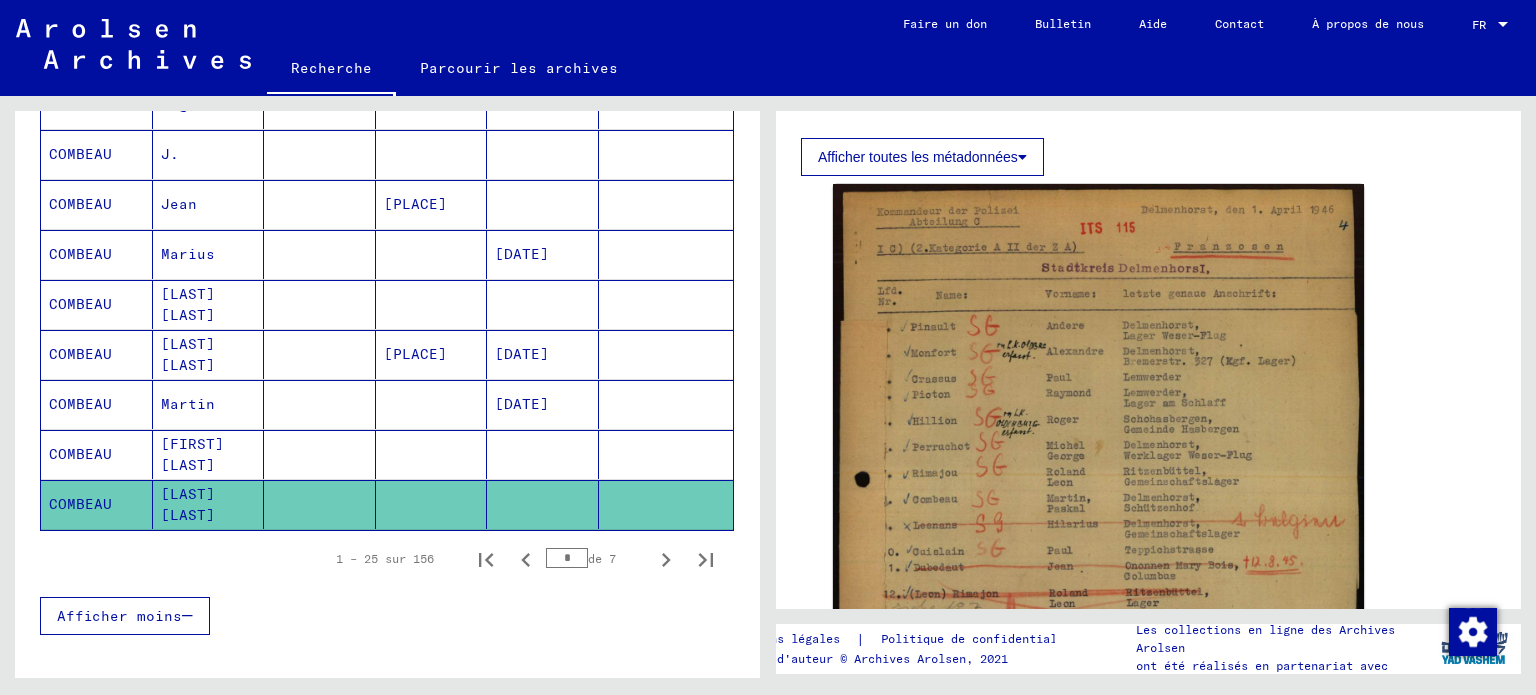 click 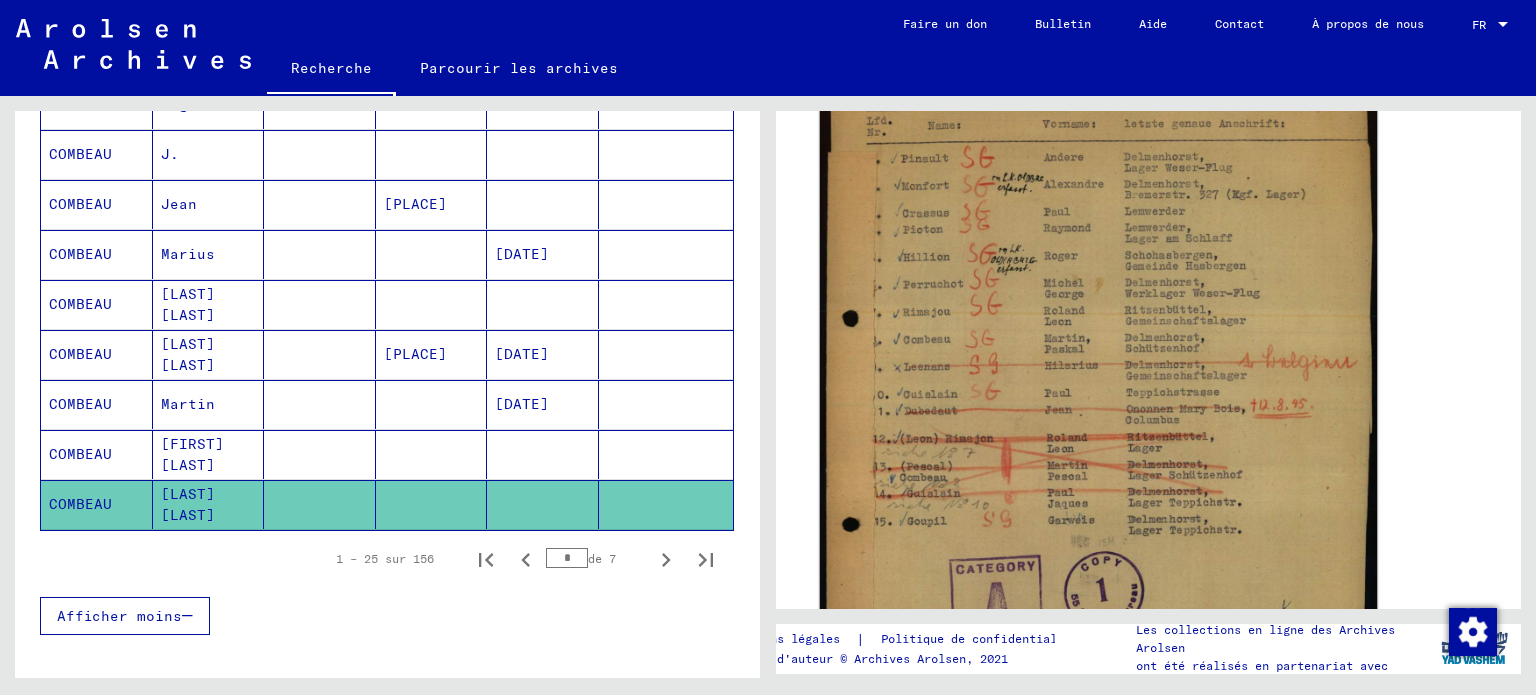 scroll, scrollTop: 466, scrollLeft: 0, axis: vertical 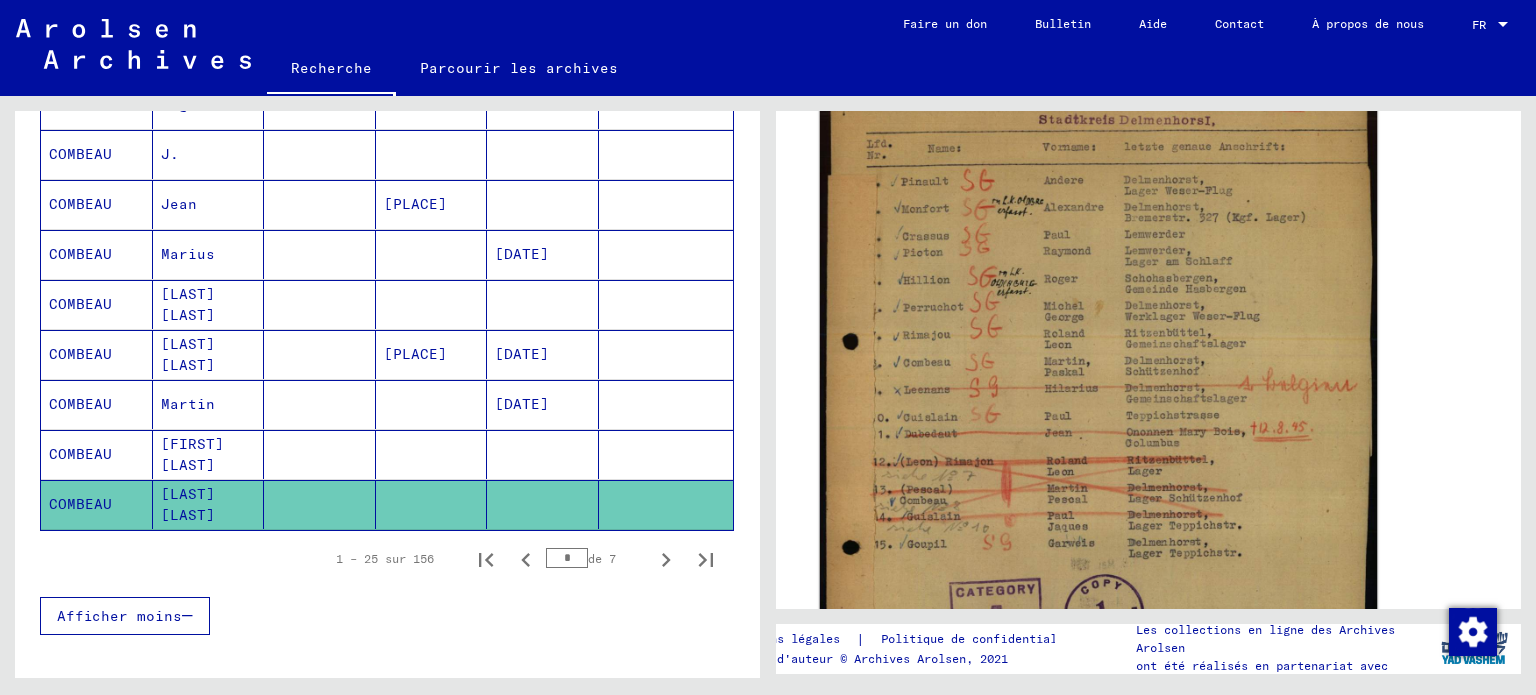 click 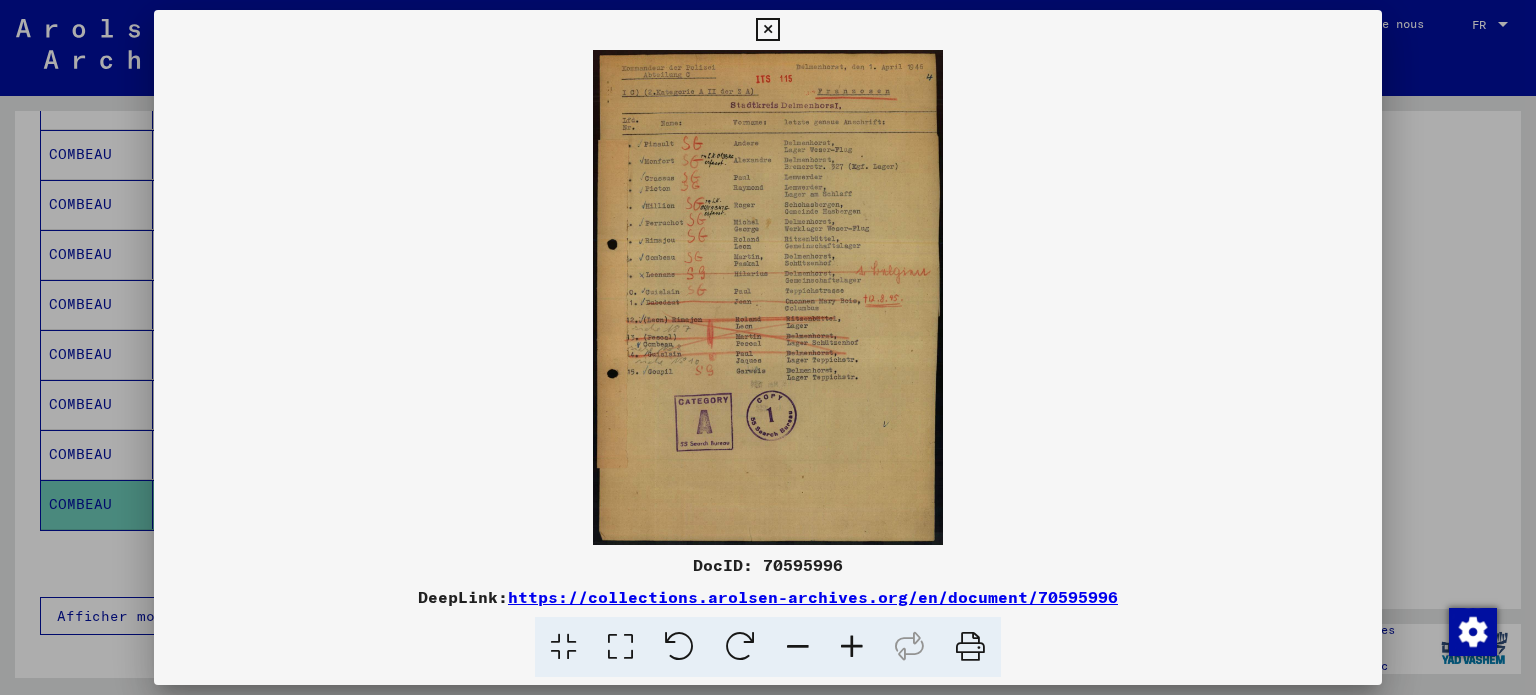 click at bounding box center (768, 297) 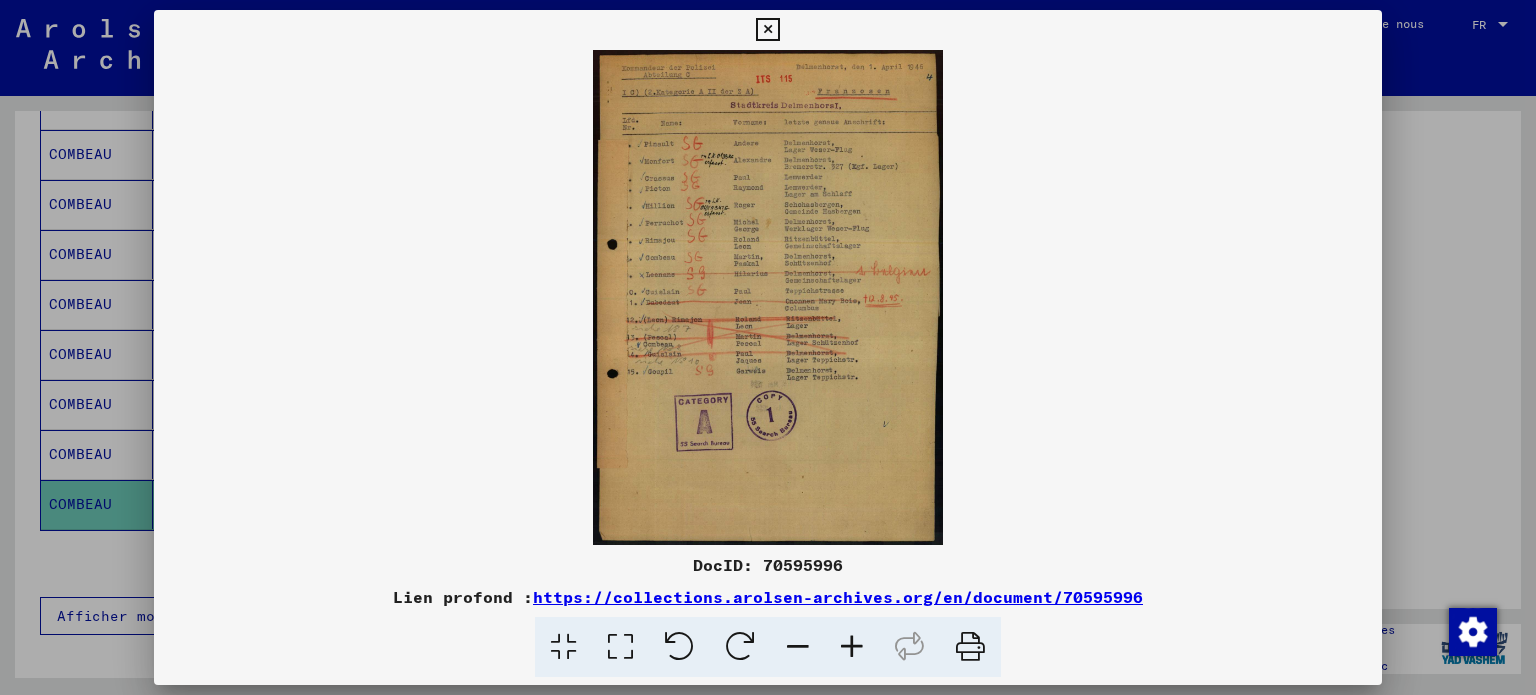 click at bounding box center (852, 647) 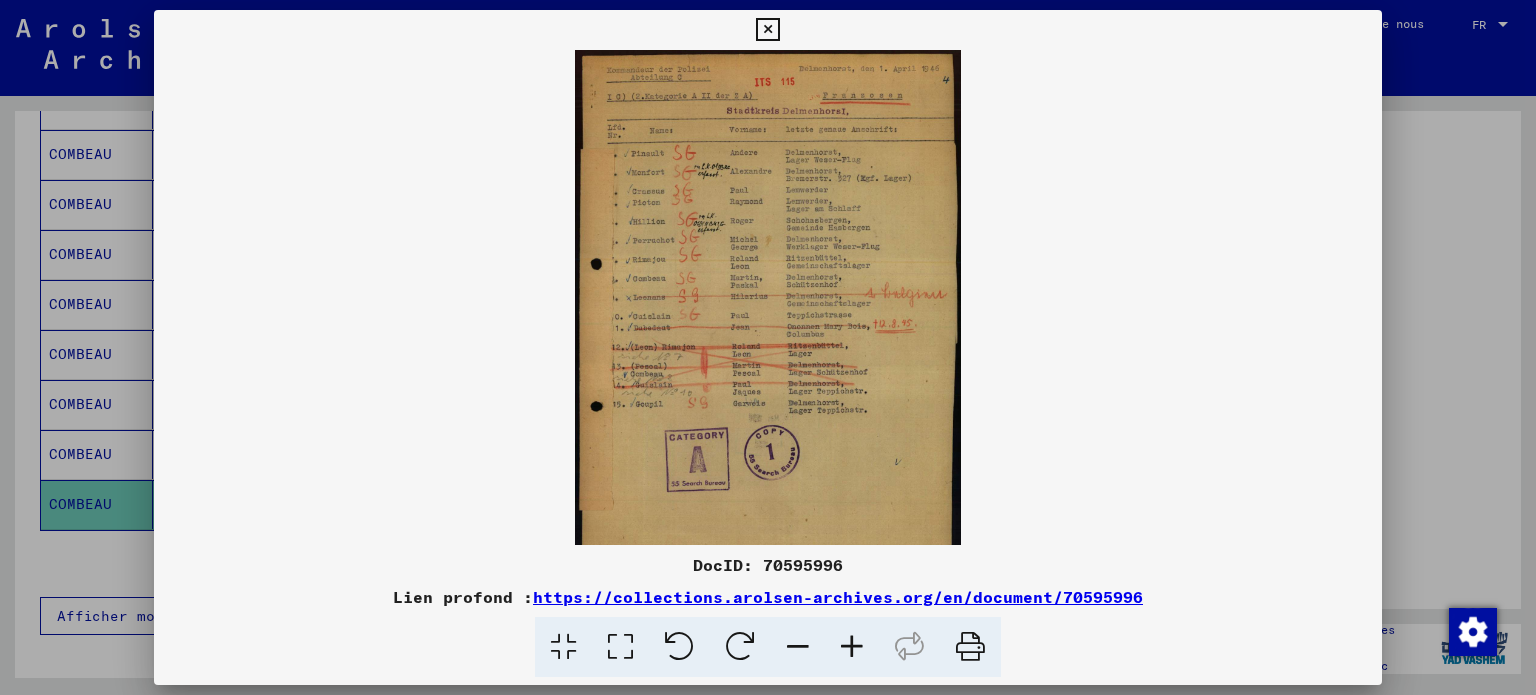 click at bounding box center (852, 647) 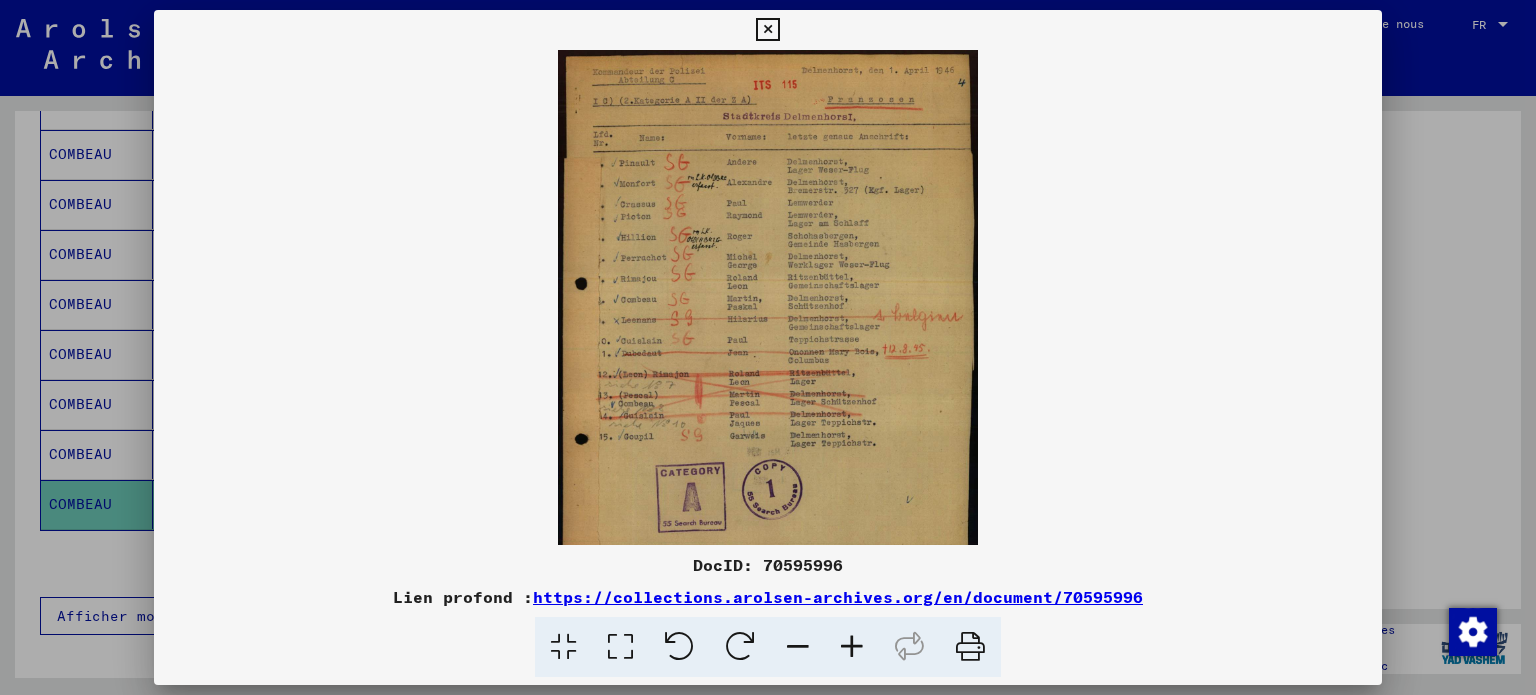 click at bounding box center (852, 647) 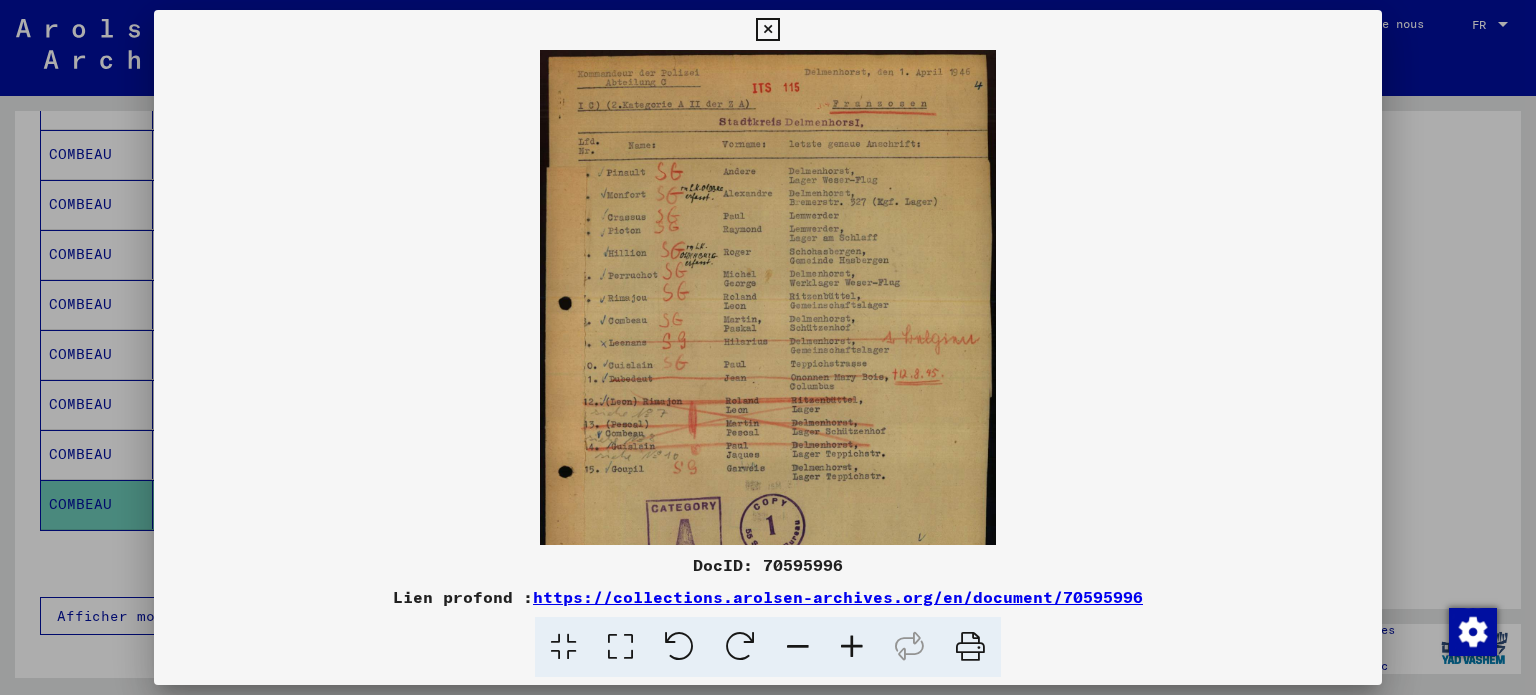 click at bounding box center [852, 647] 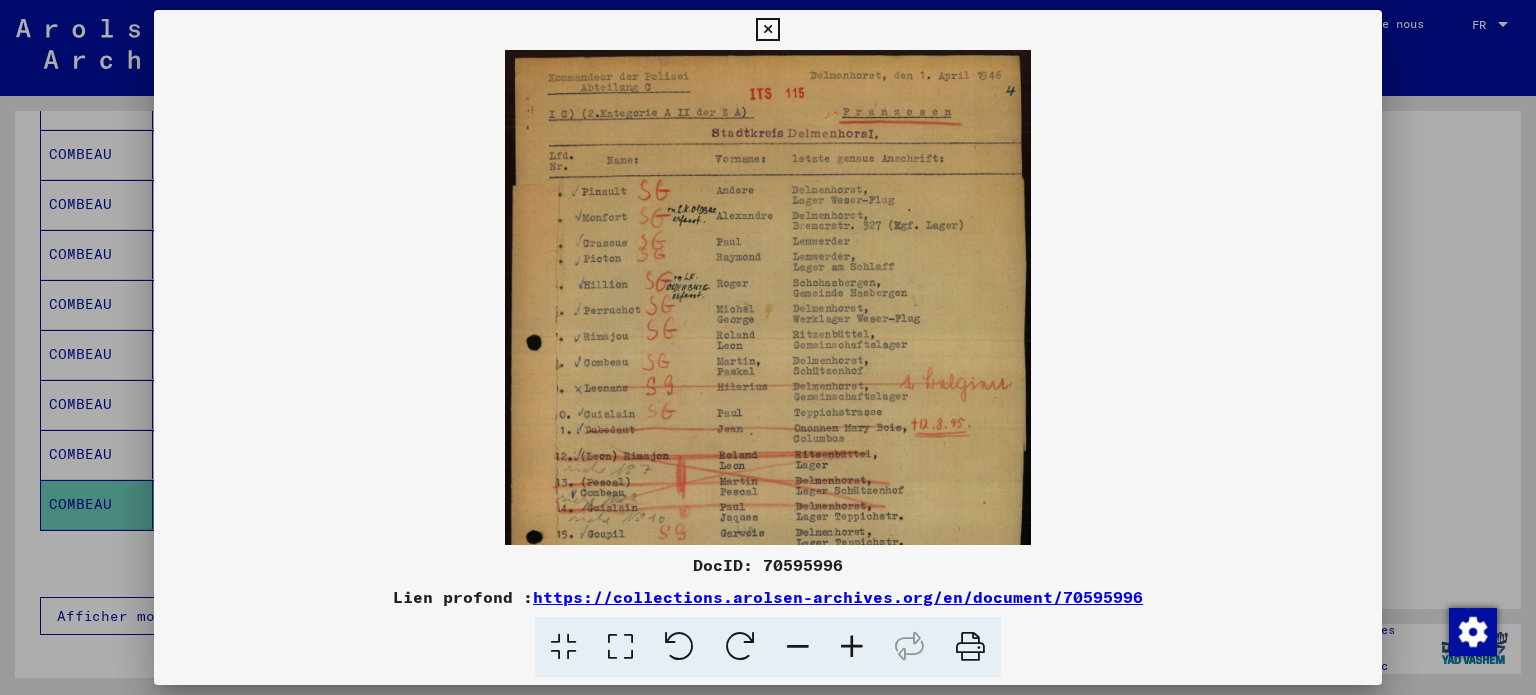 click at bounding box center [852, 647] 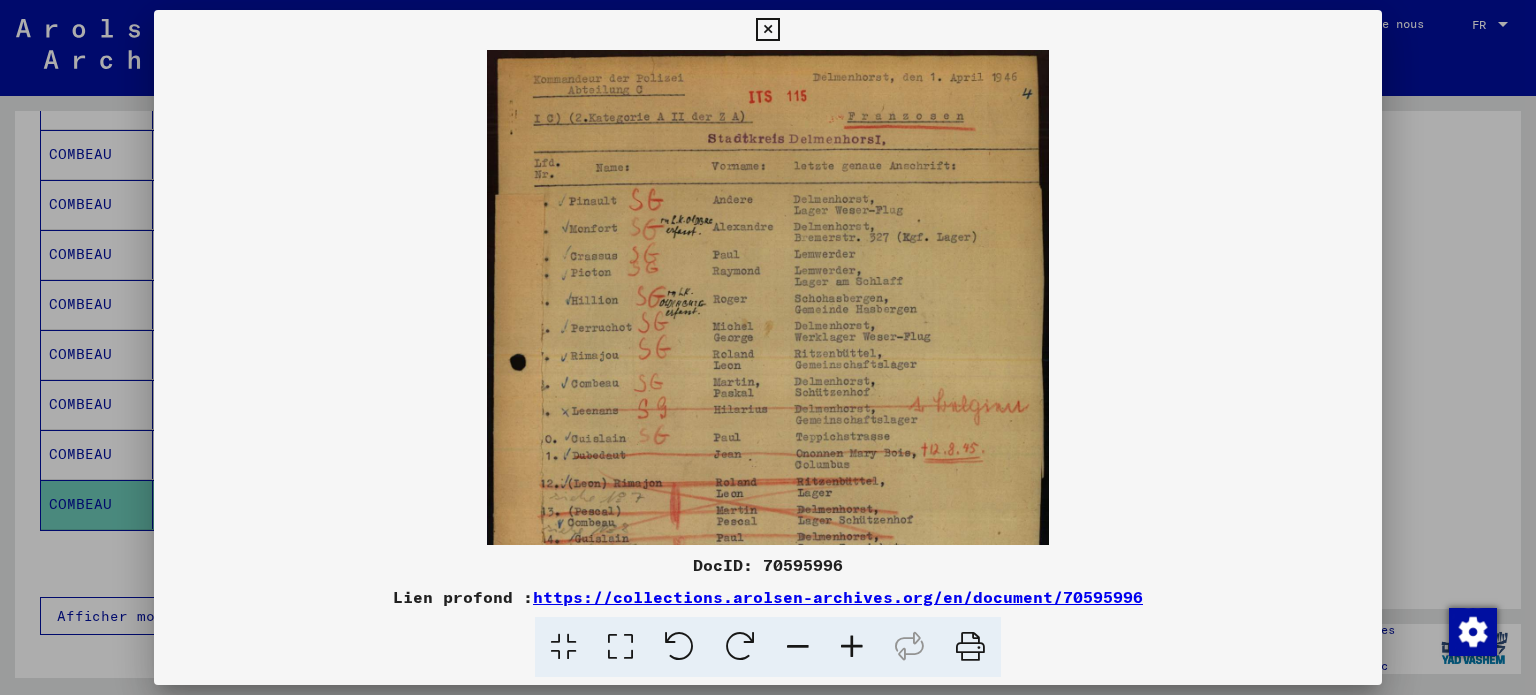 click at bounding box center (852, 647) 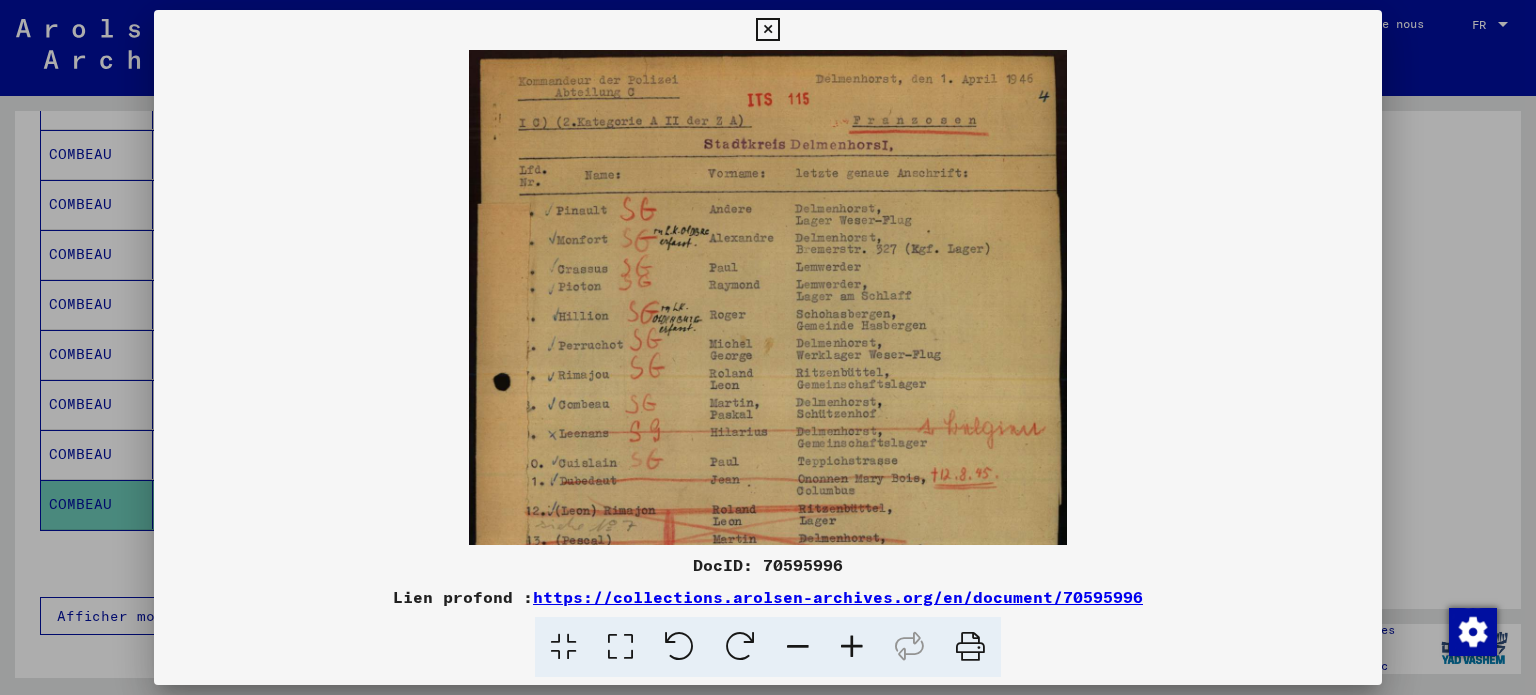 click at bounding box center [852, 647] 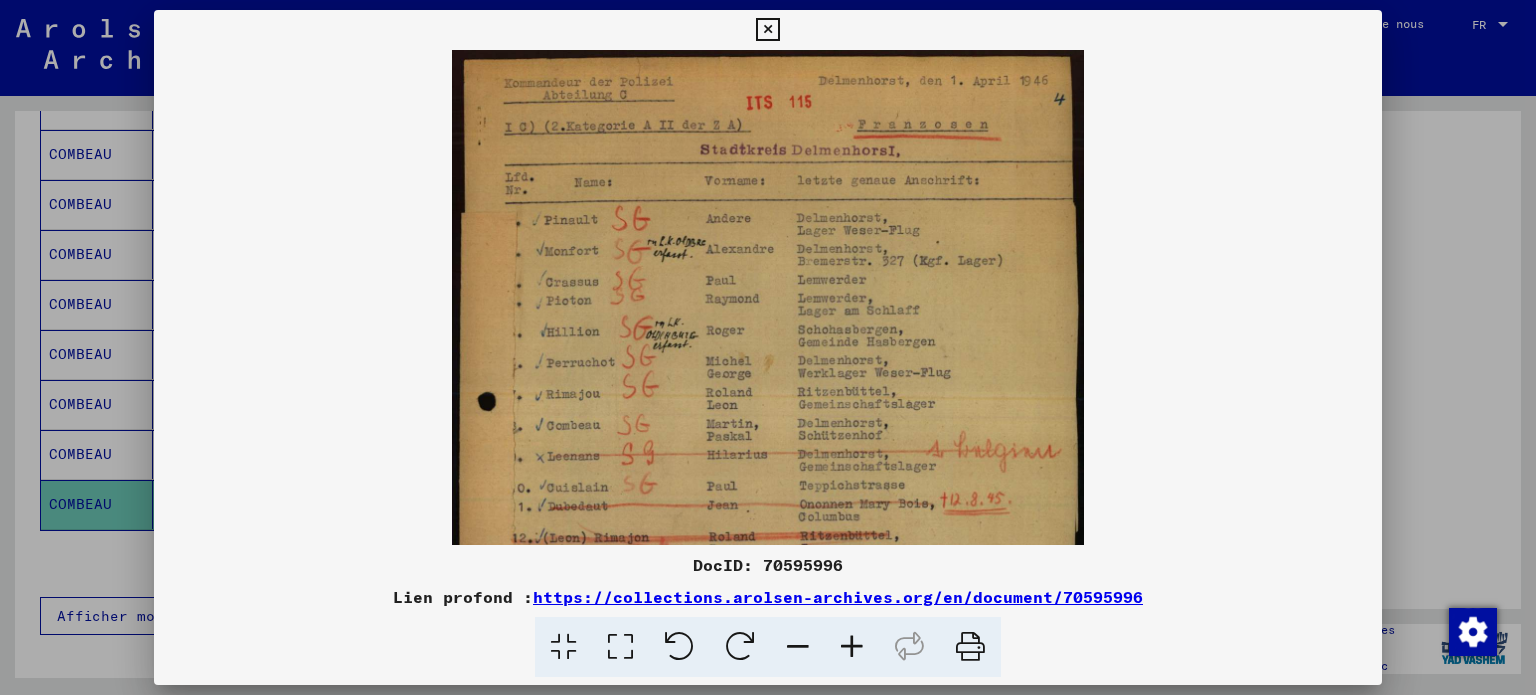 click at bounding box center (852, 647) 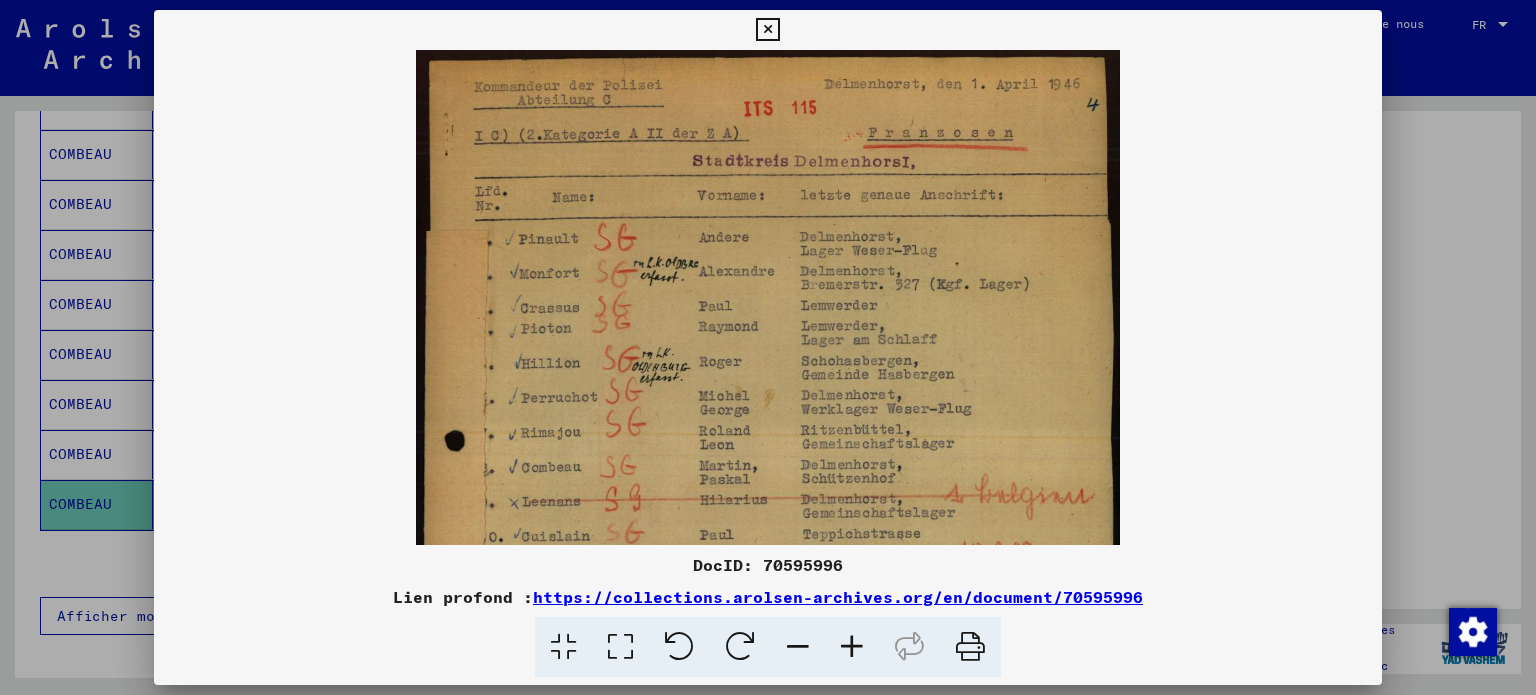 click at bounding box center (852, 647) 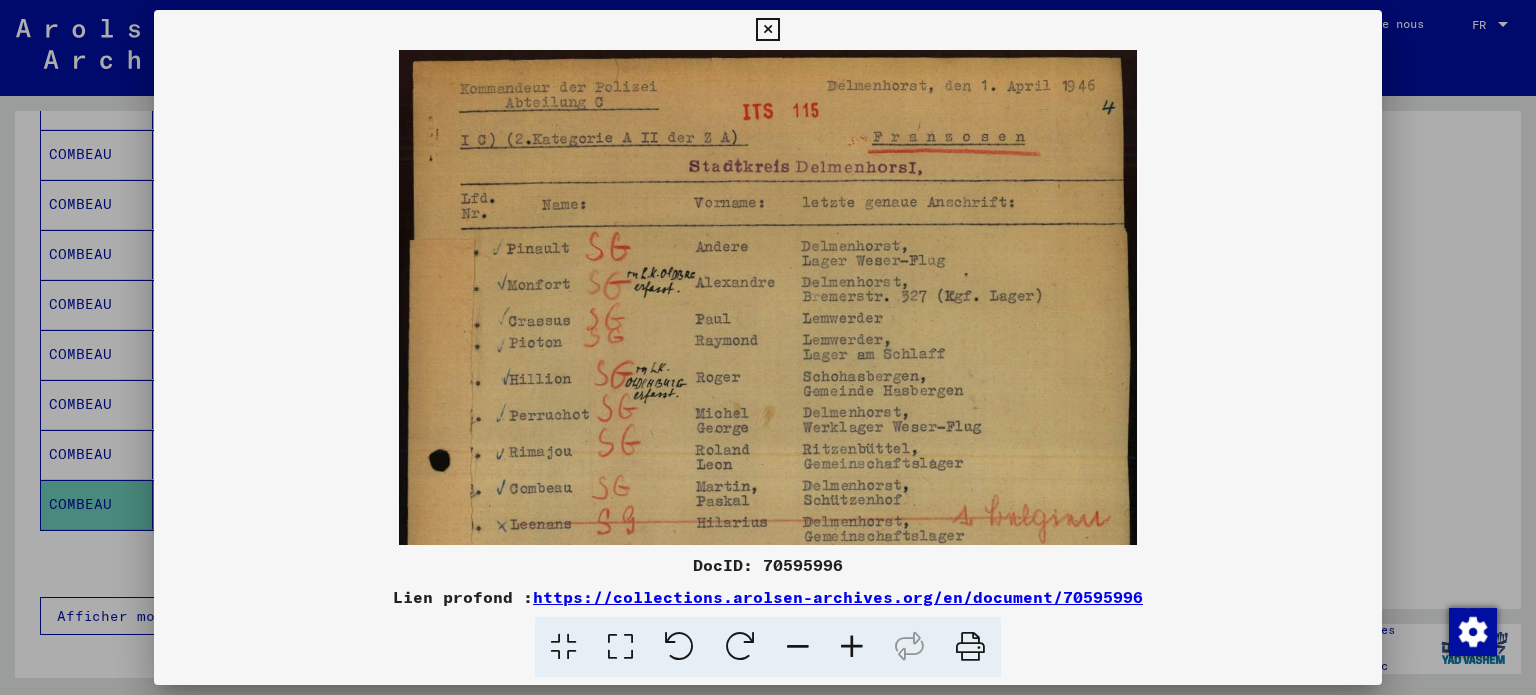 click at bounding box center [852, 647] 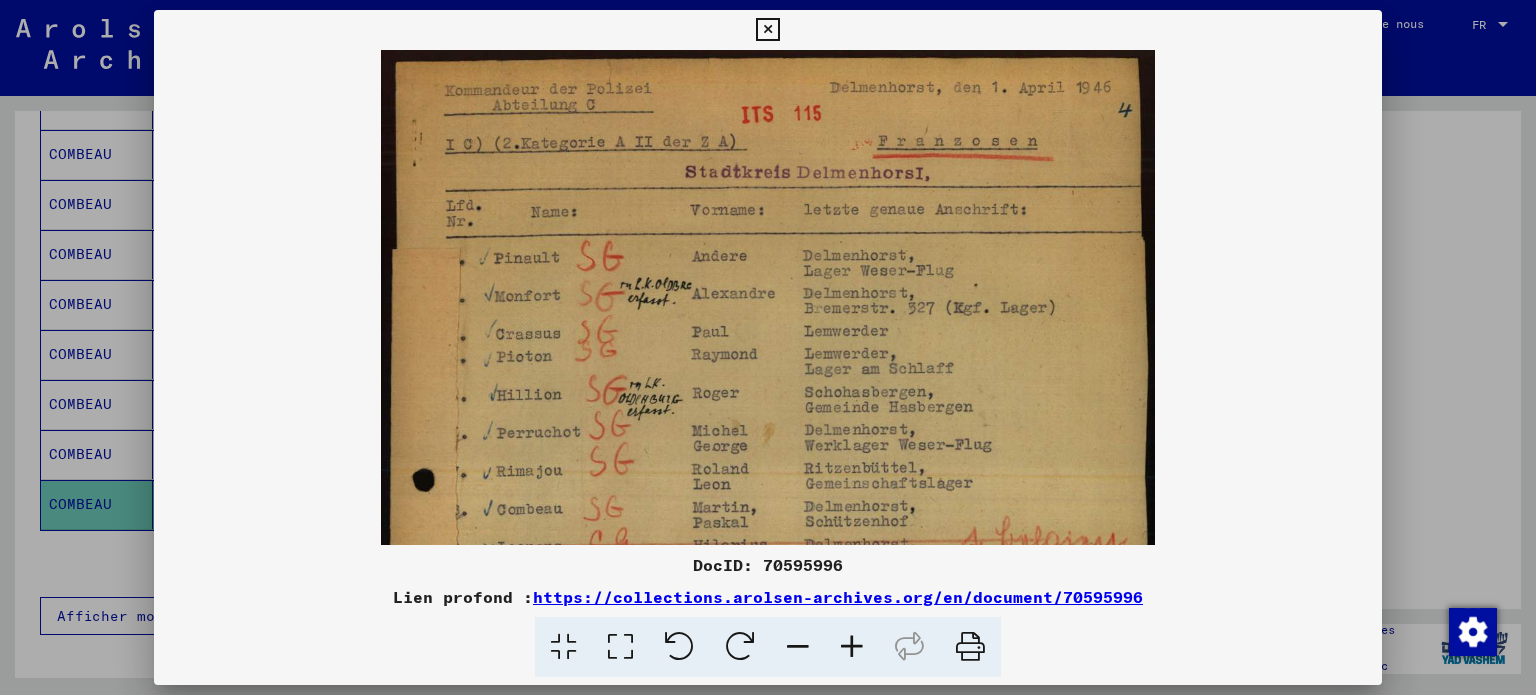 click at bounding box center (852, 647) 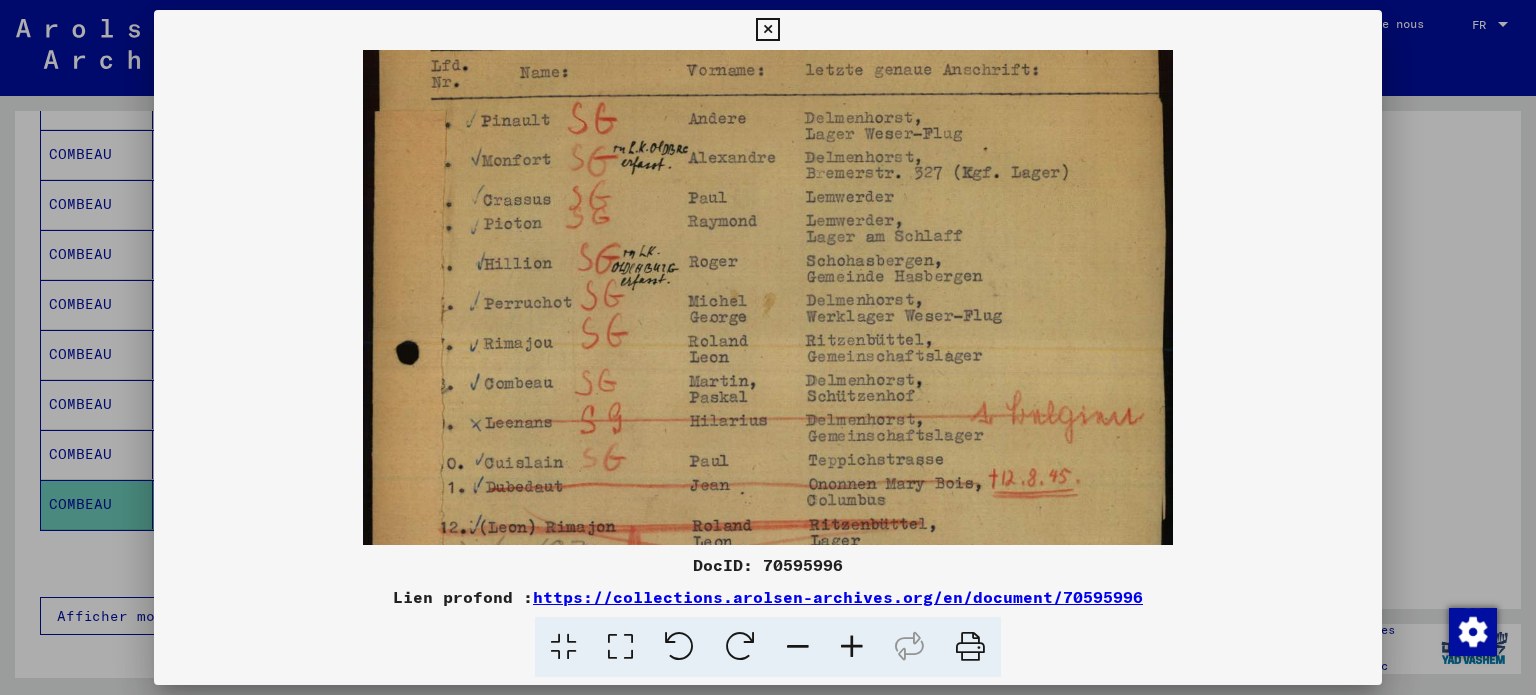 drag, startPoint x: 795, startPoint y: 443, endPoint x: 776, endPoint y: 299, distance: 145.24806 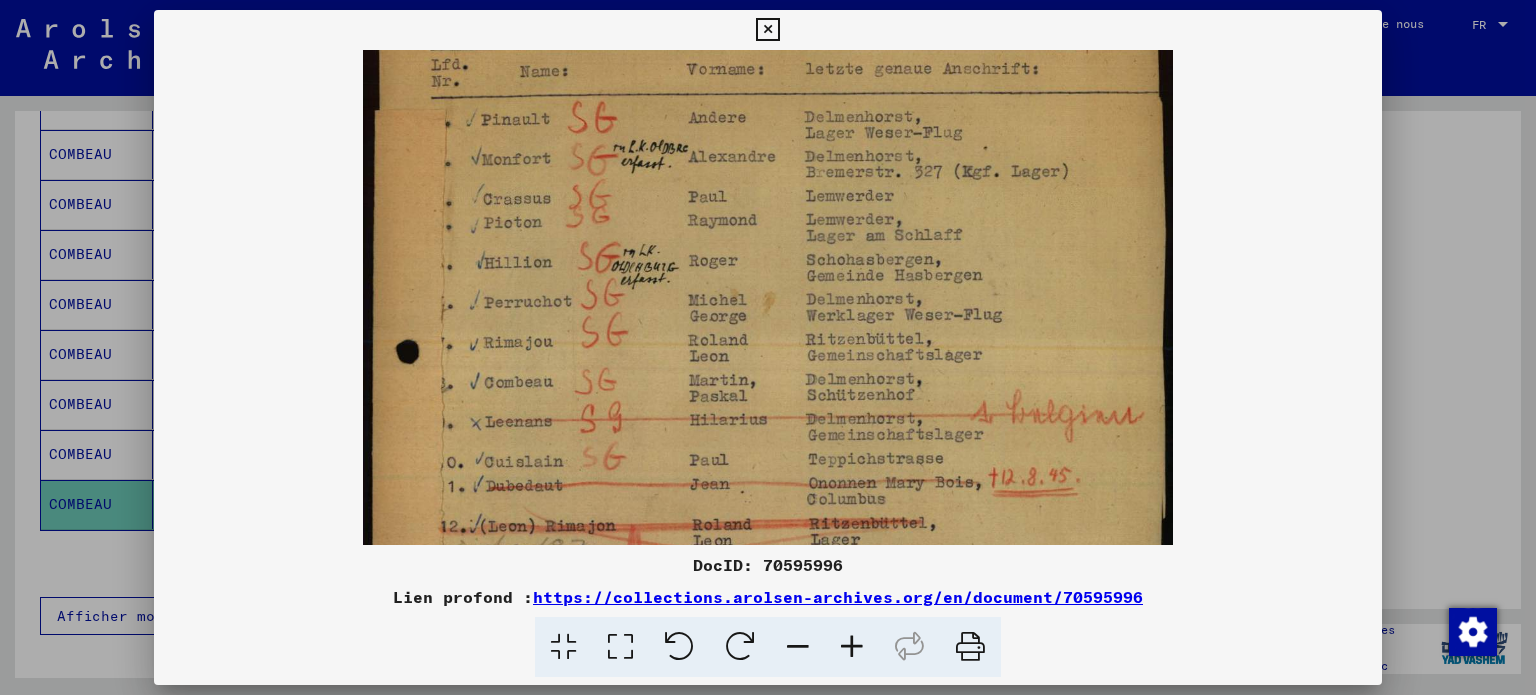 drag, startPoint x: 766, startPoint y: 21, endPoint x: 752, endPoint y: 42, distance: 25.23886 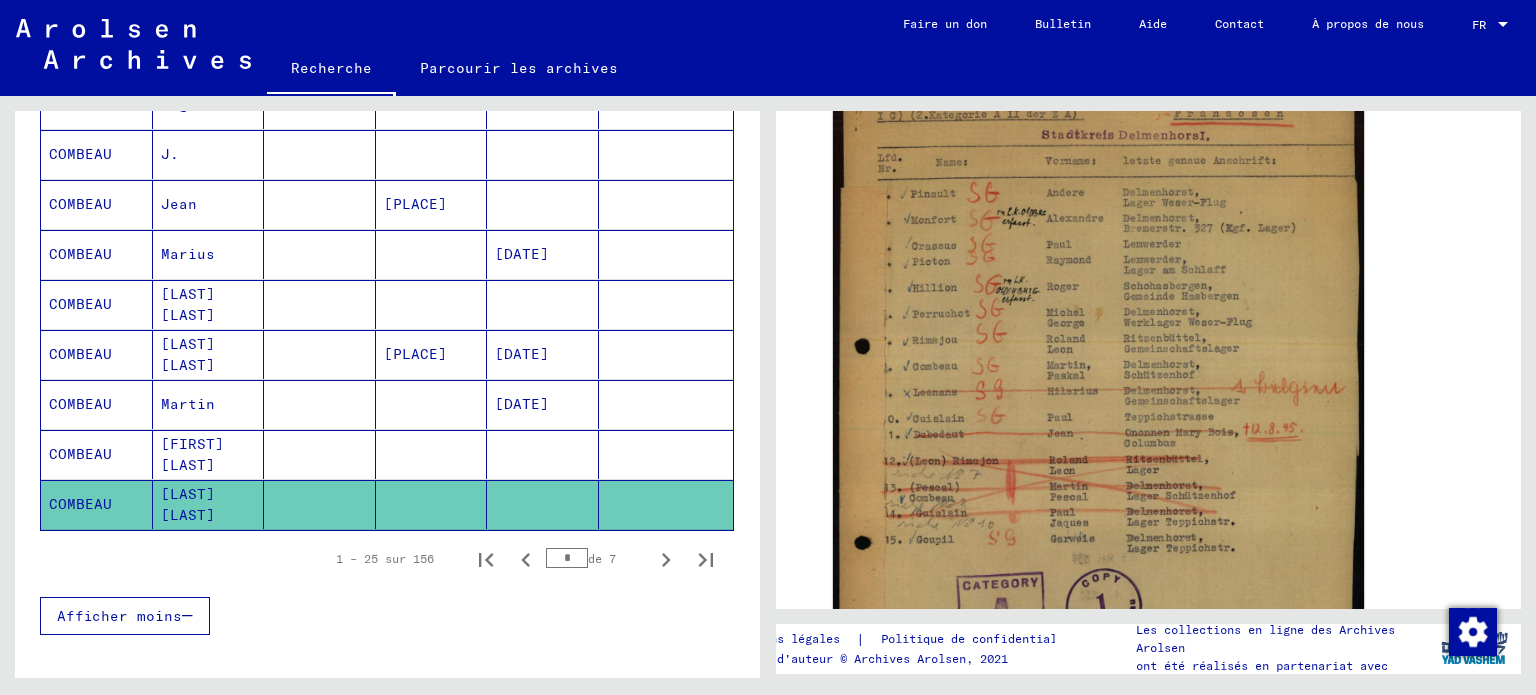 click at bounding box center [543, 504] 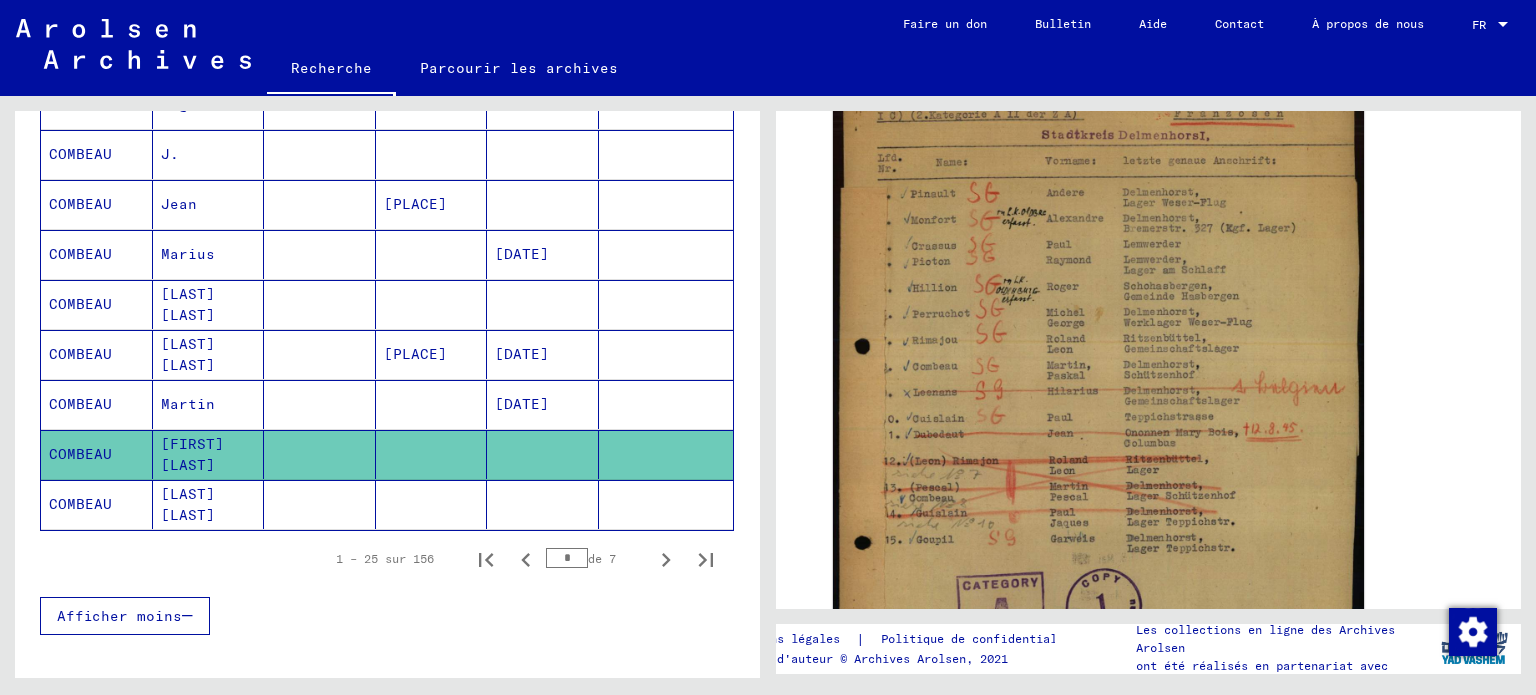 click on "[DATE]" at bounding box center (543, 454) 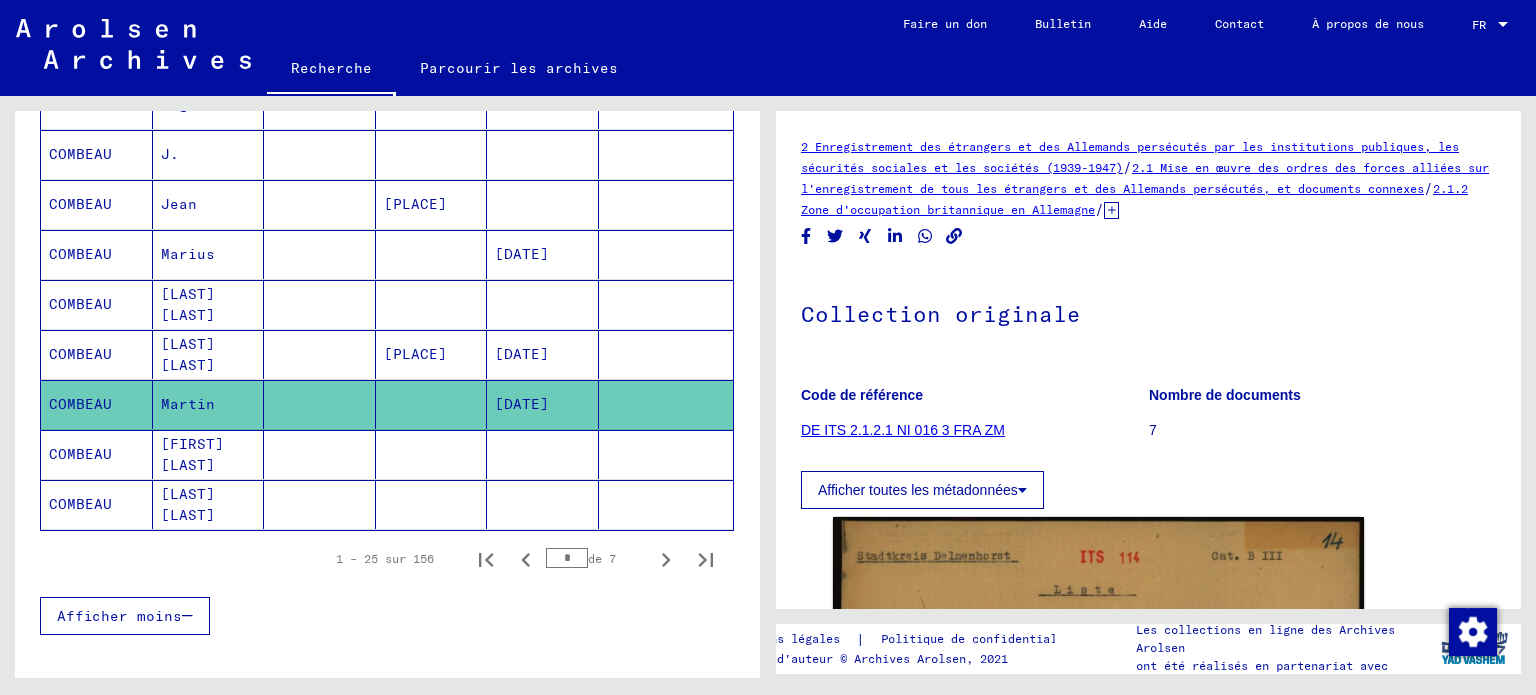 scroll, scrollTop: 0, scrollLeft: 0, axis: both 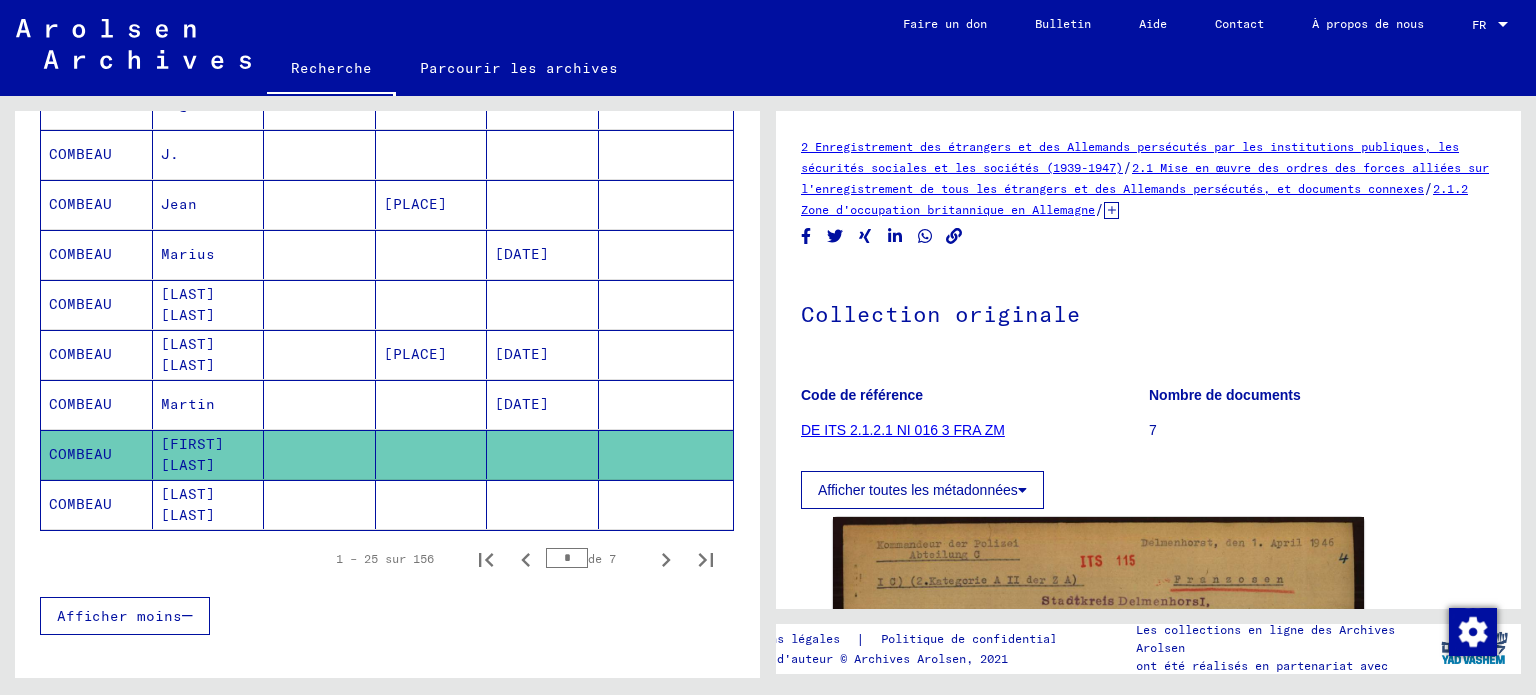 click 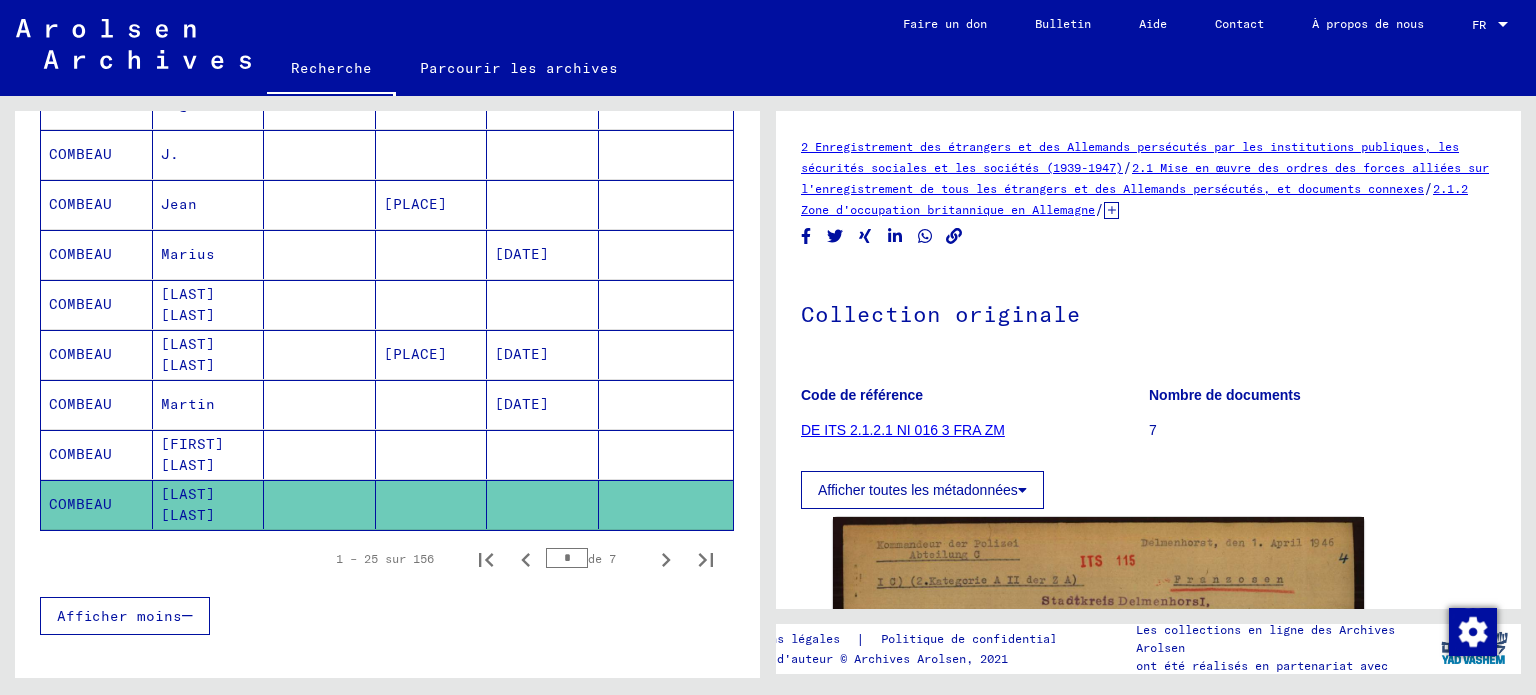 click at bounding box center (543, 354) 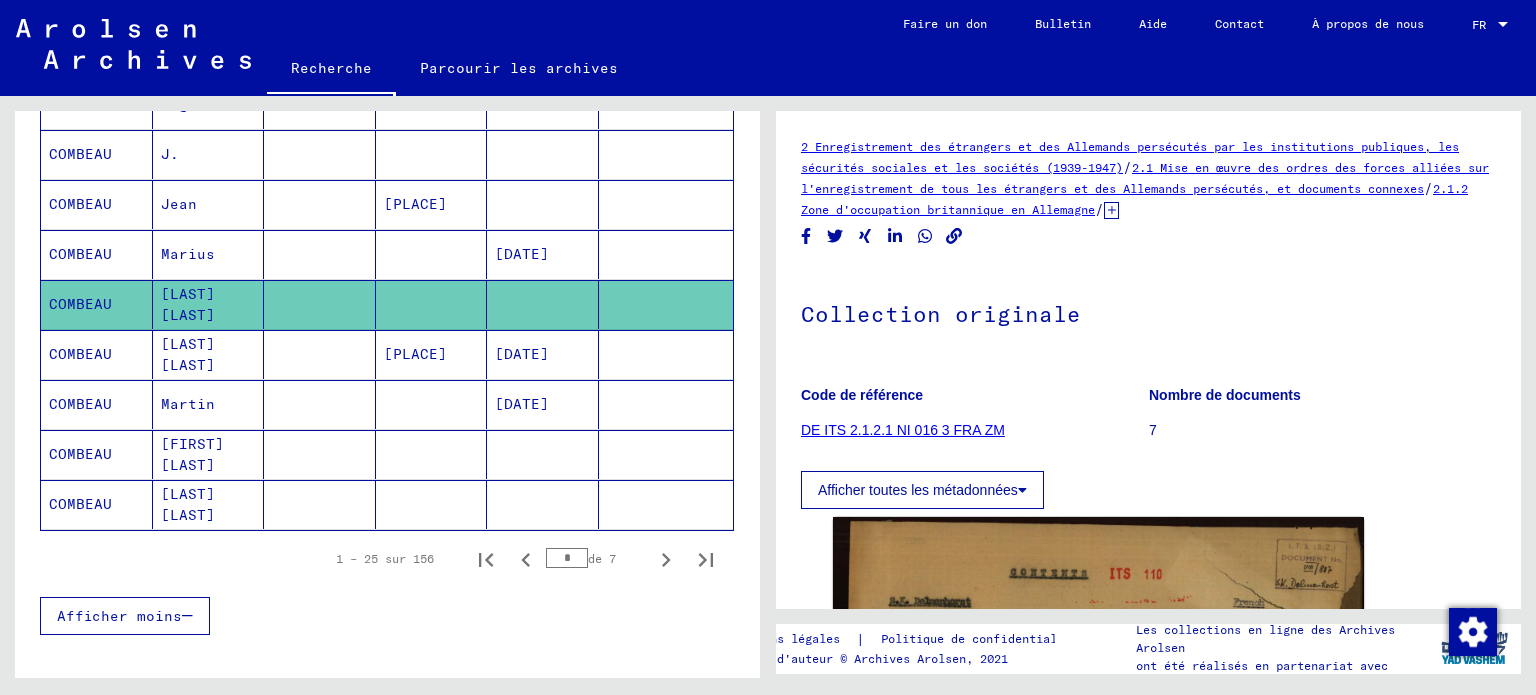 scroll, scrollTop: 0, scrollLeft: 0, axis: both 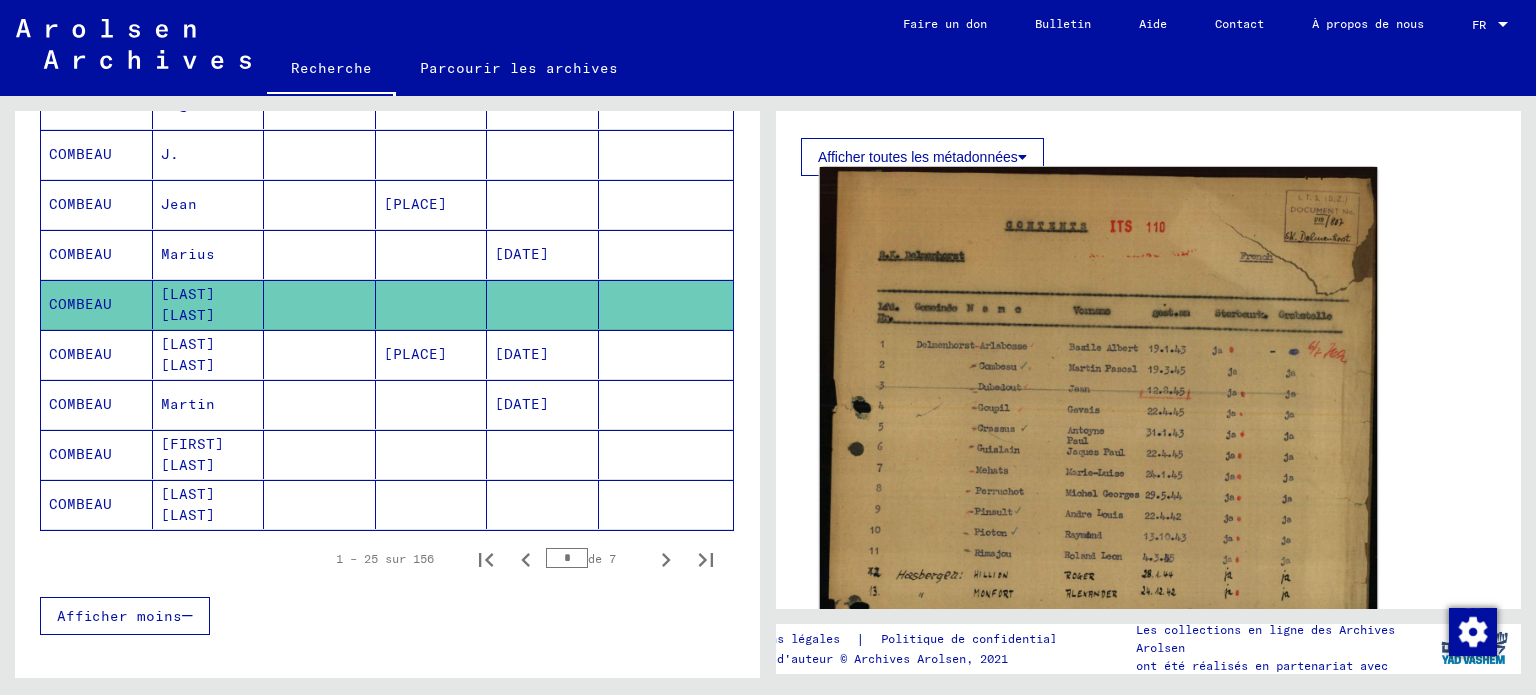 click 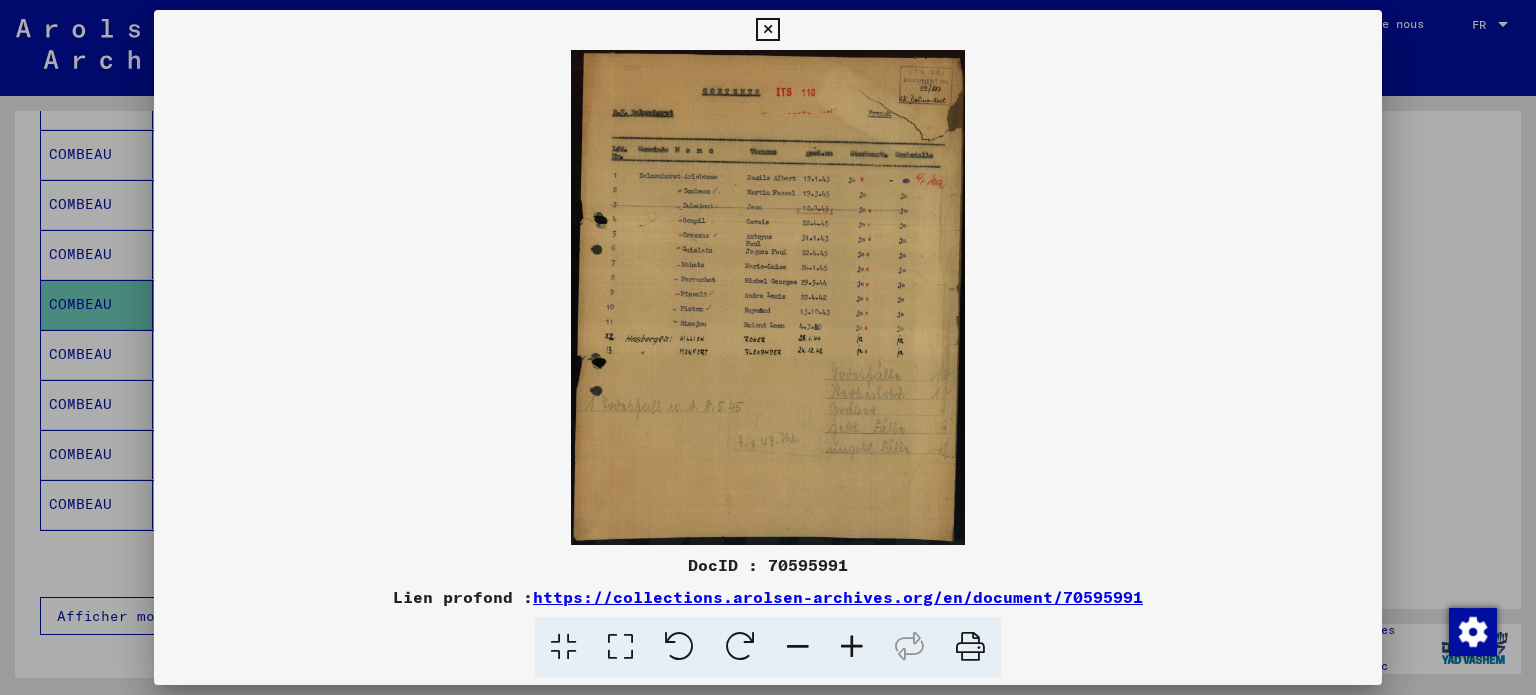 click at bounding box center (852, 647) 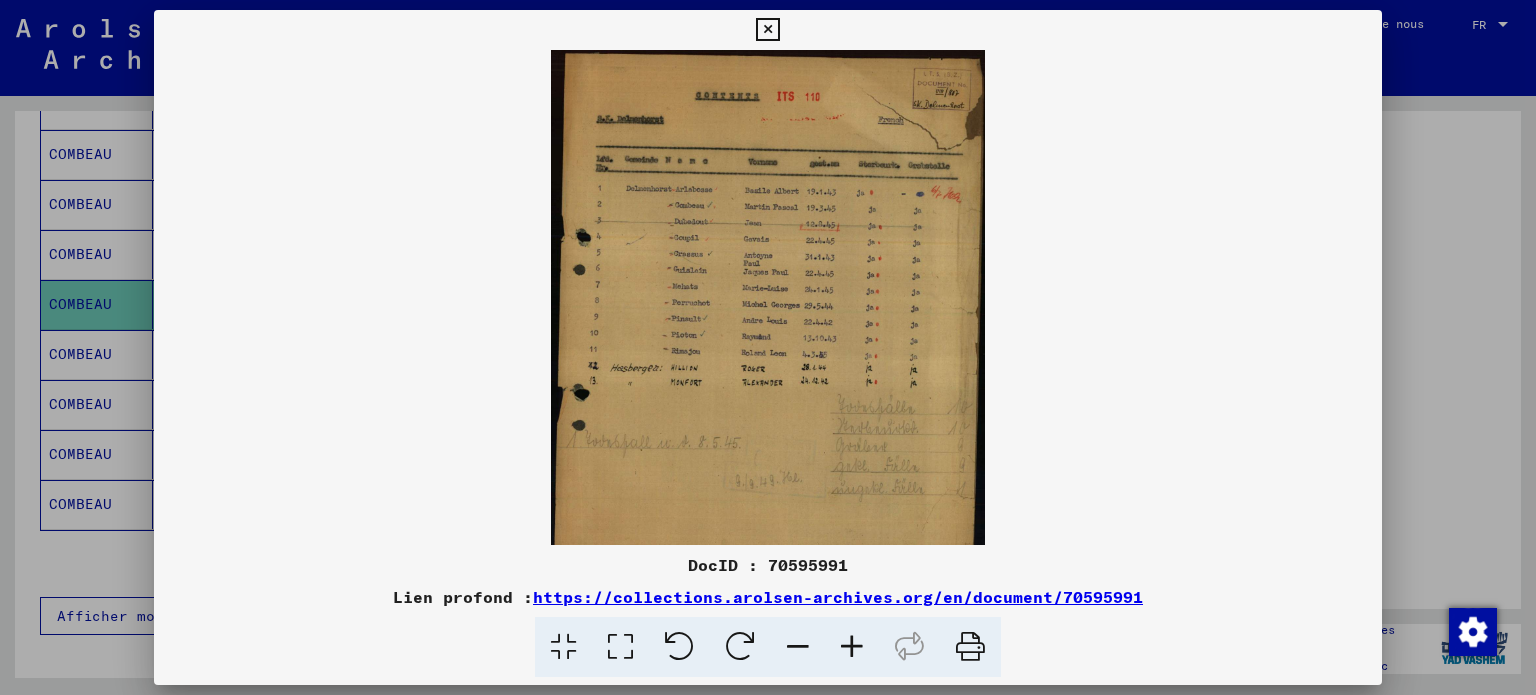 click at bounding box center (852, 647) 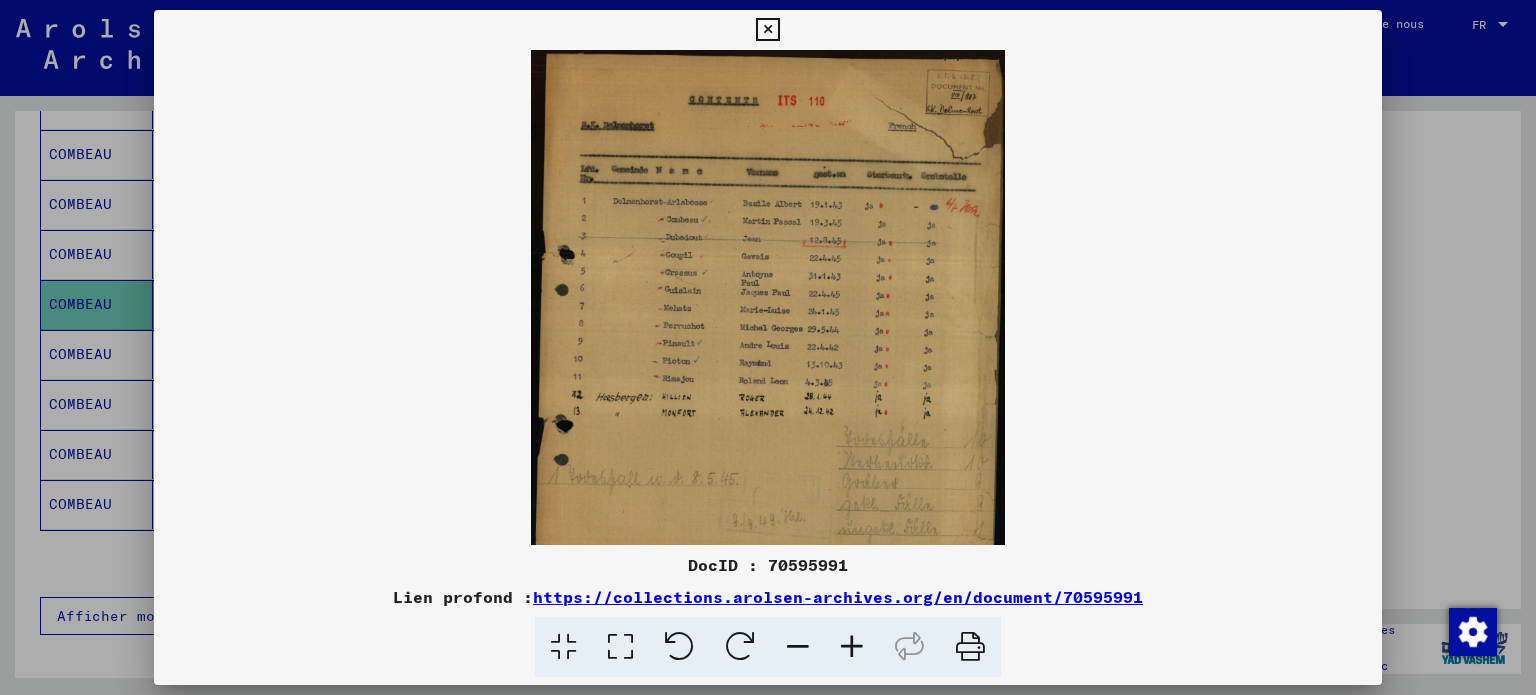 click at bounding box center [852, 647] 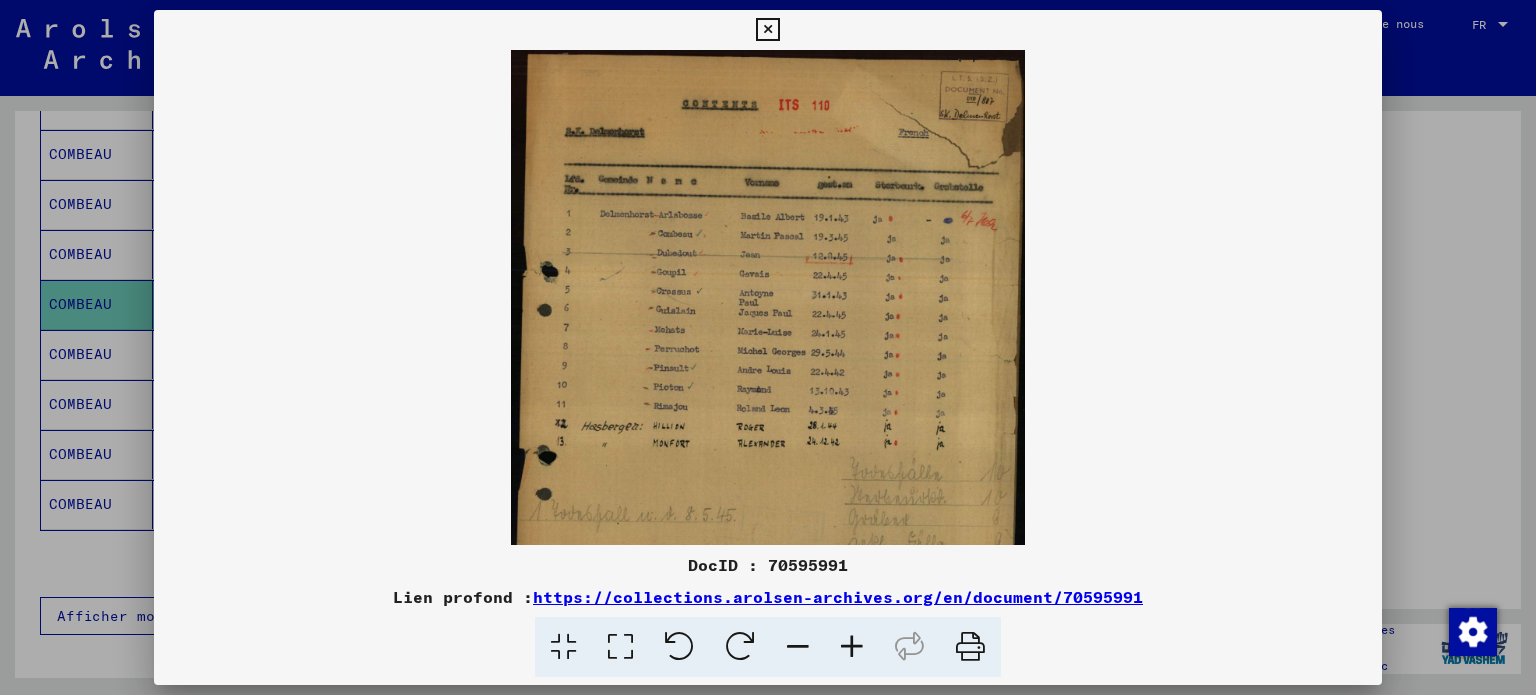 click at bounding box center (852, 647) 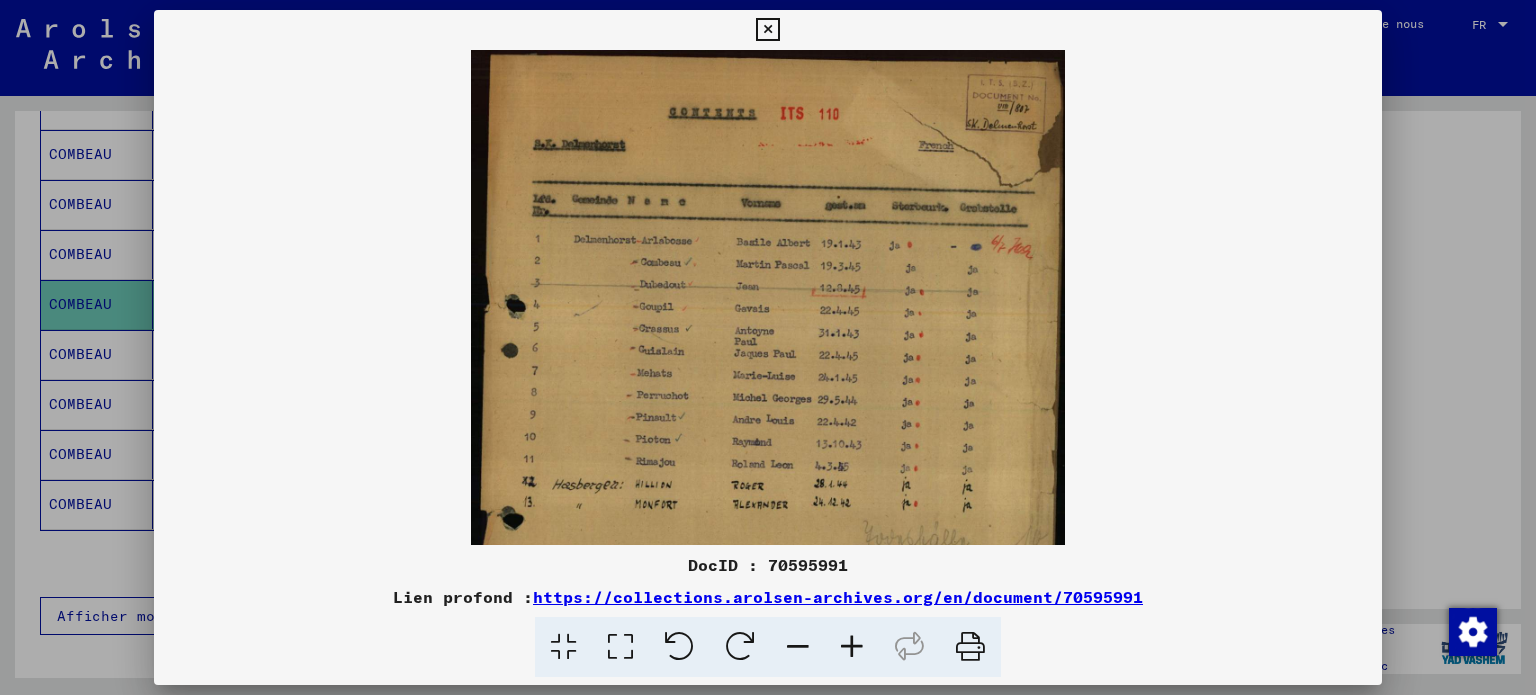 click at bounding box center [852, 647] 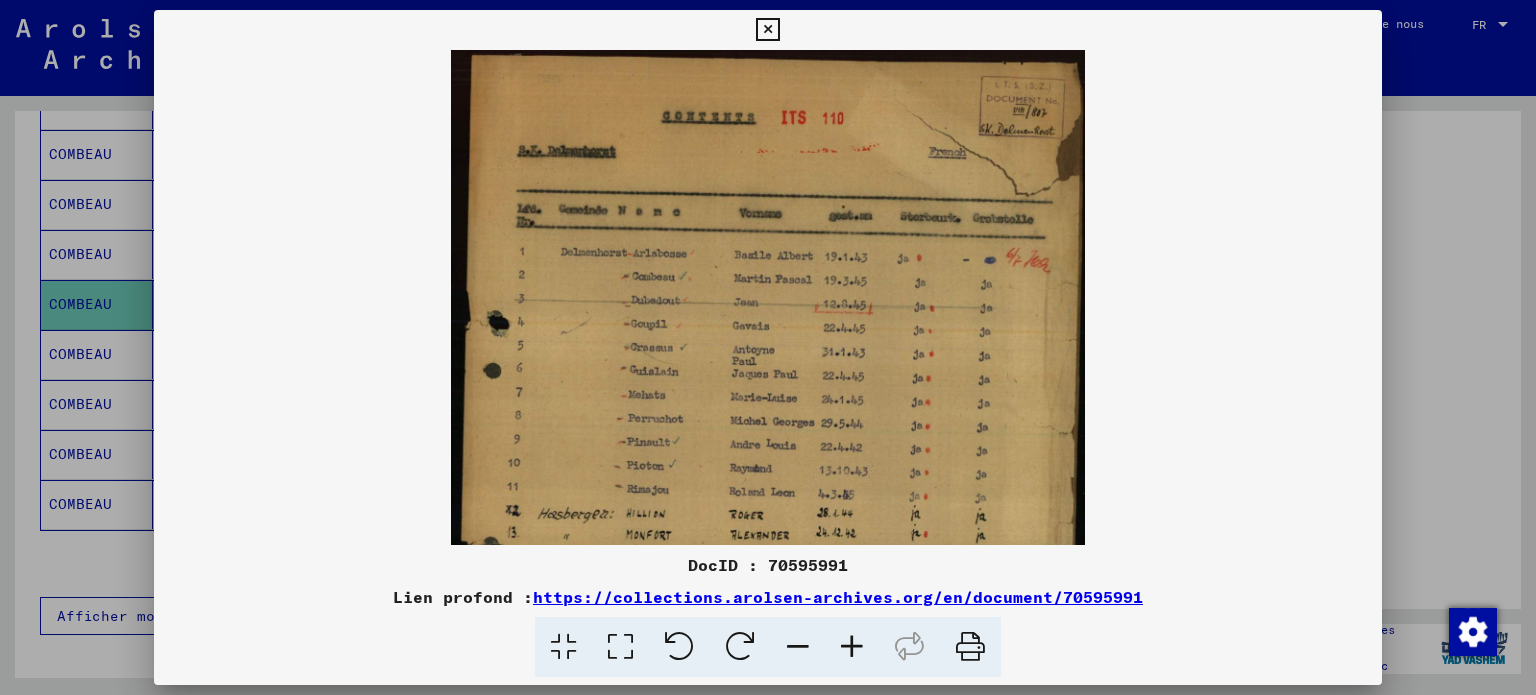 click at bounding box center (852, 647) 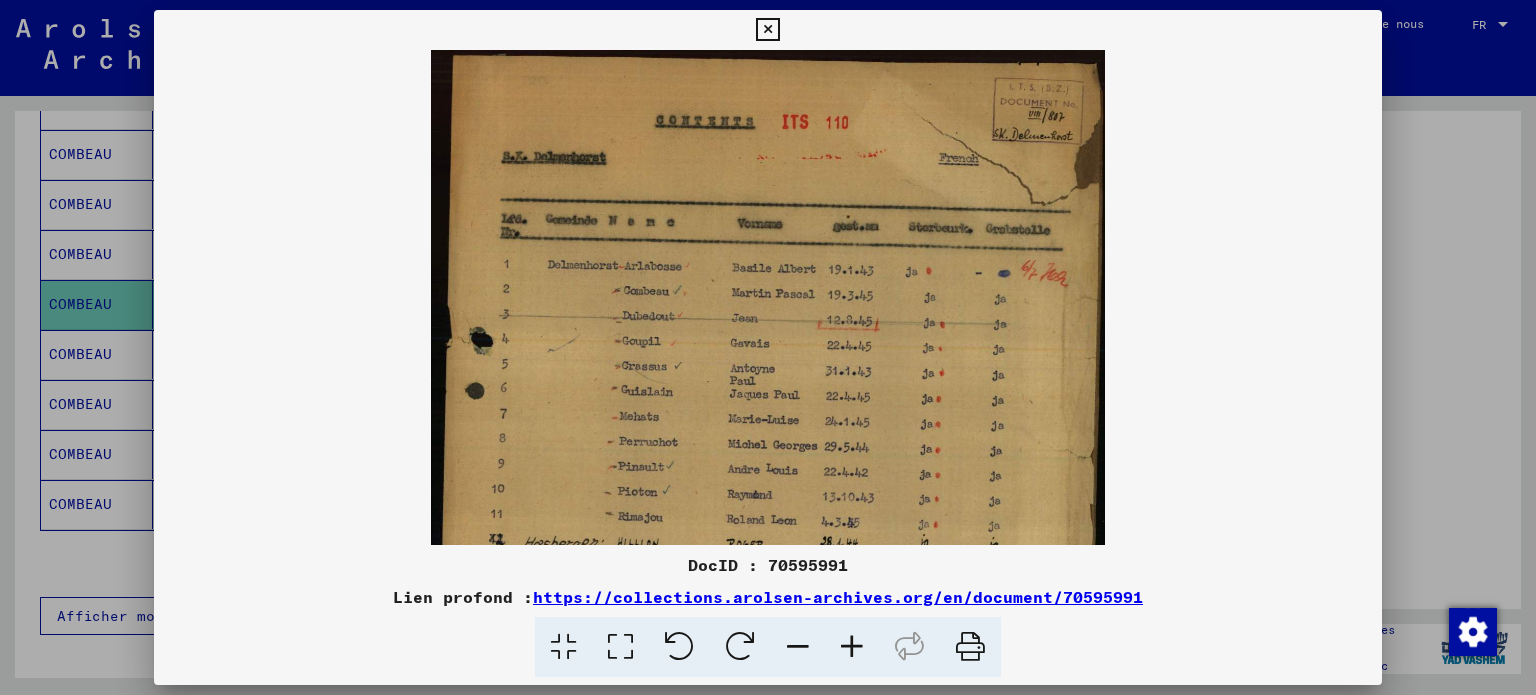 click at bounding box center [852, 647] 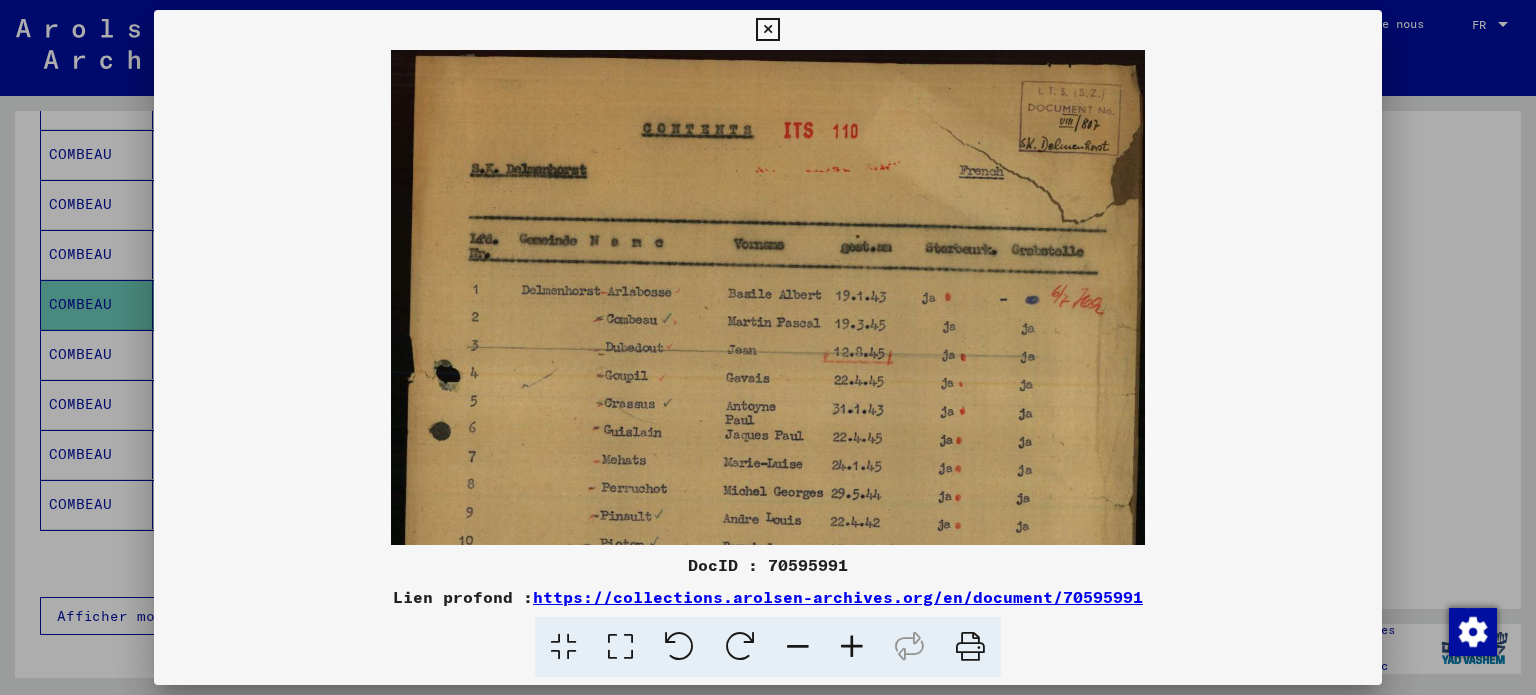click at bounding box center [852, 647] 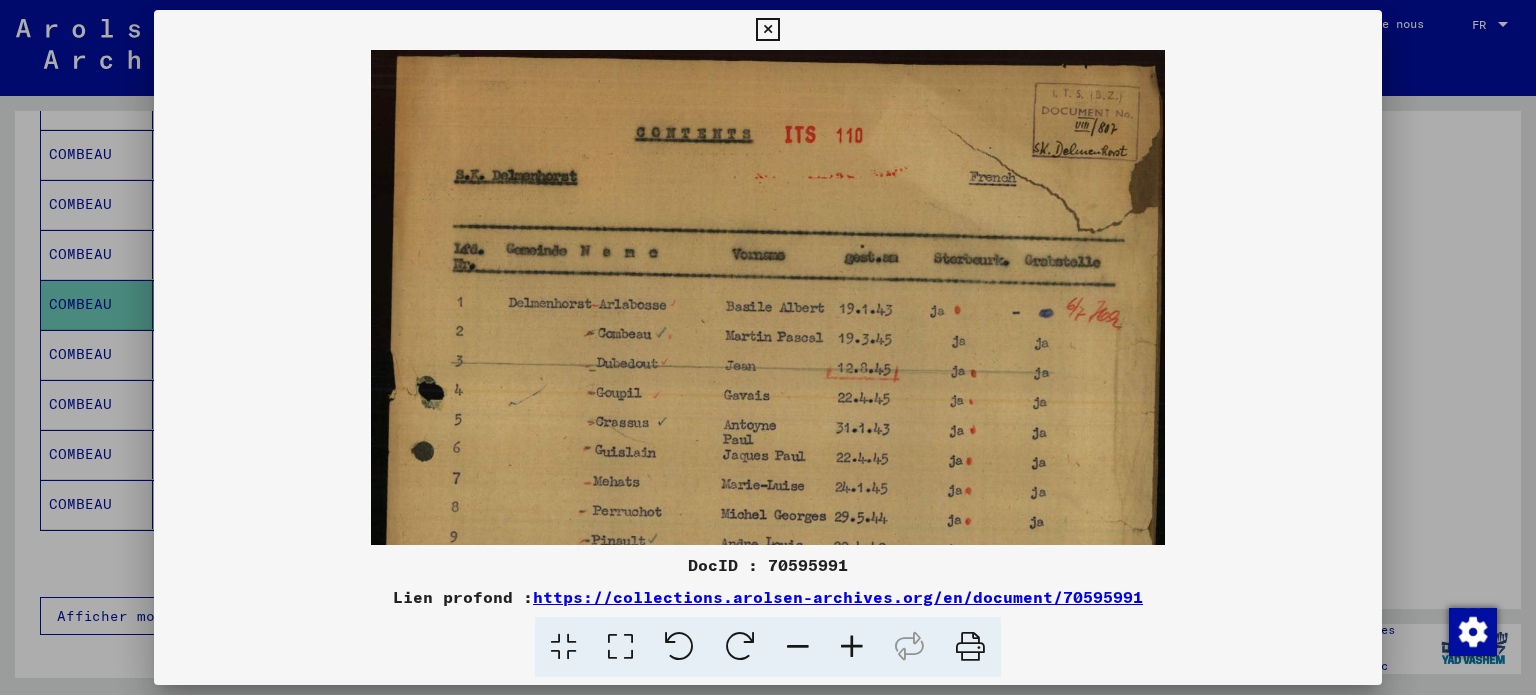 click at bounding box center (852, 647) 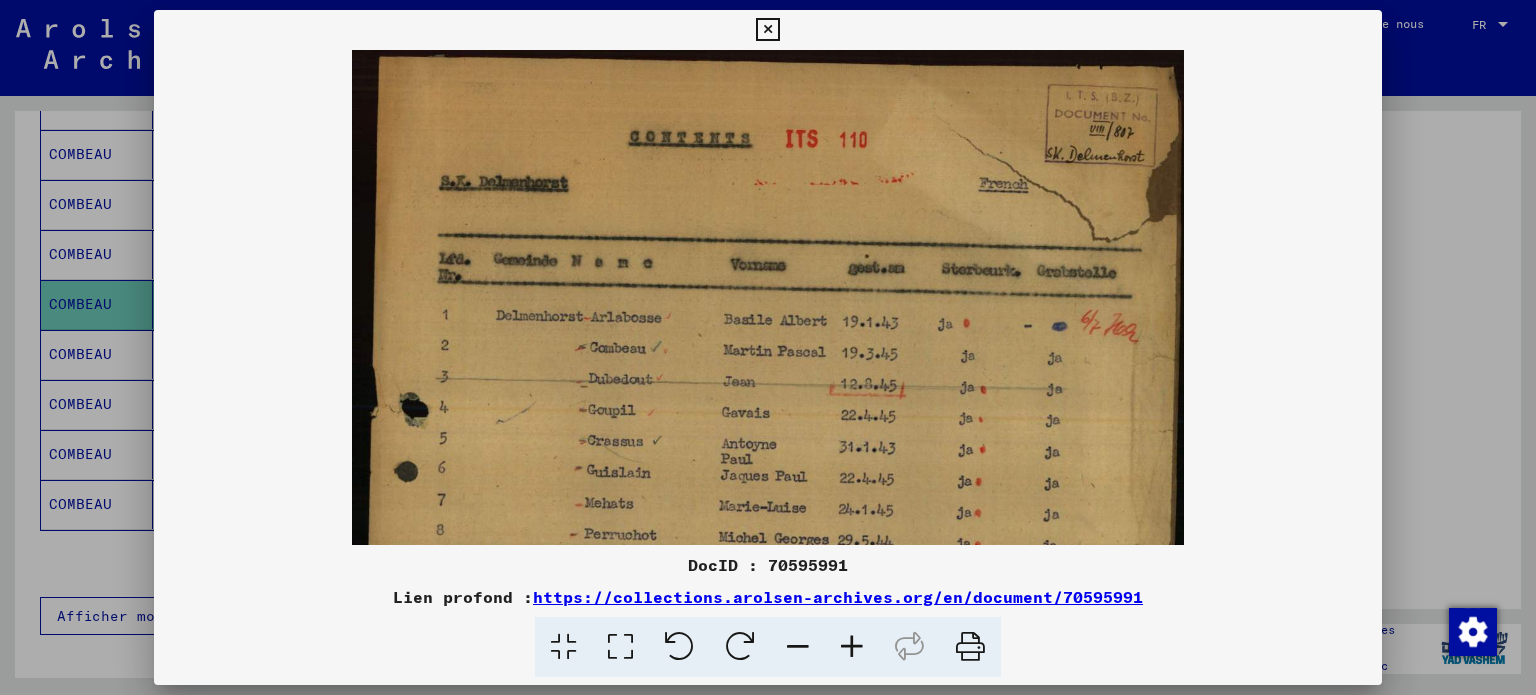 click at bounding box center [852, 647] 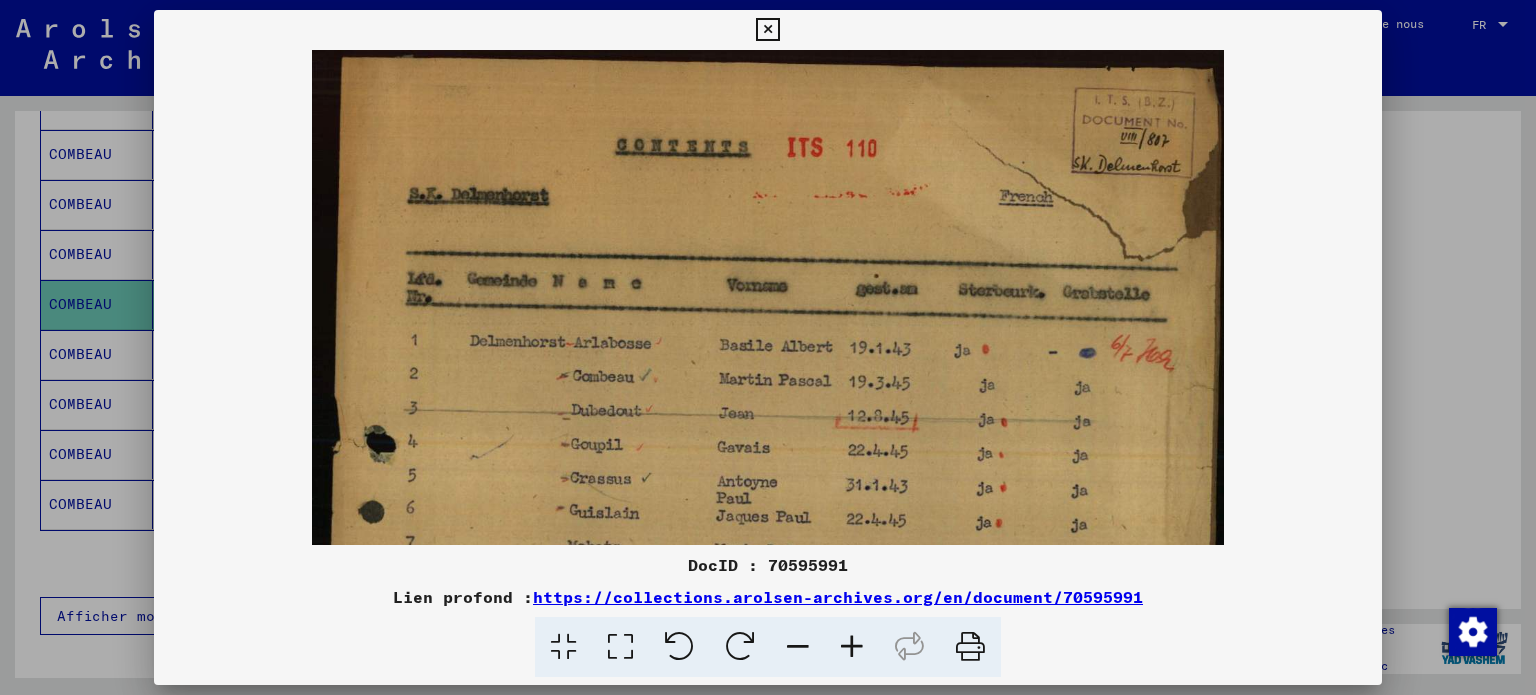 click at bounding box center (852, 647) 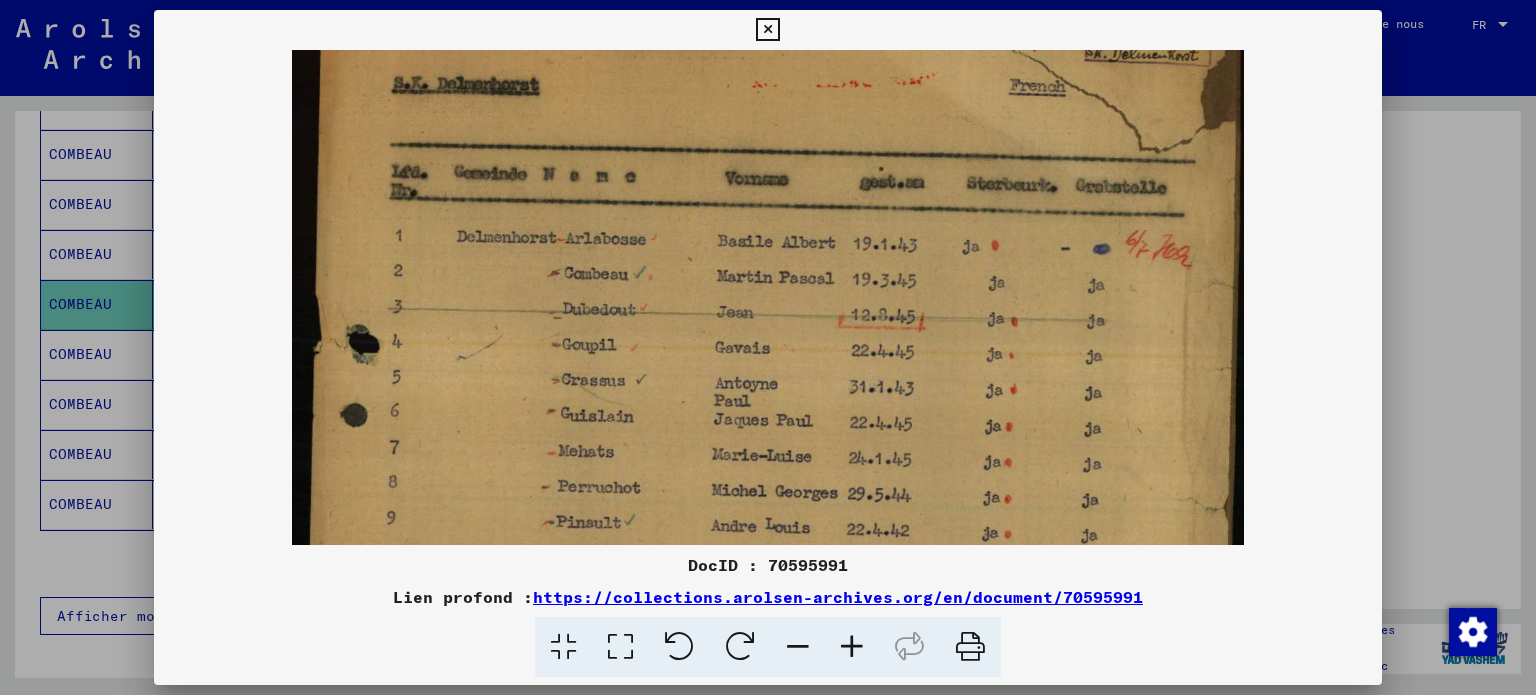 drag, startPoint x: 820, startPoint y: 423, endPoint x: 775, endPoint y: 311, distance: 120.70211 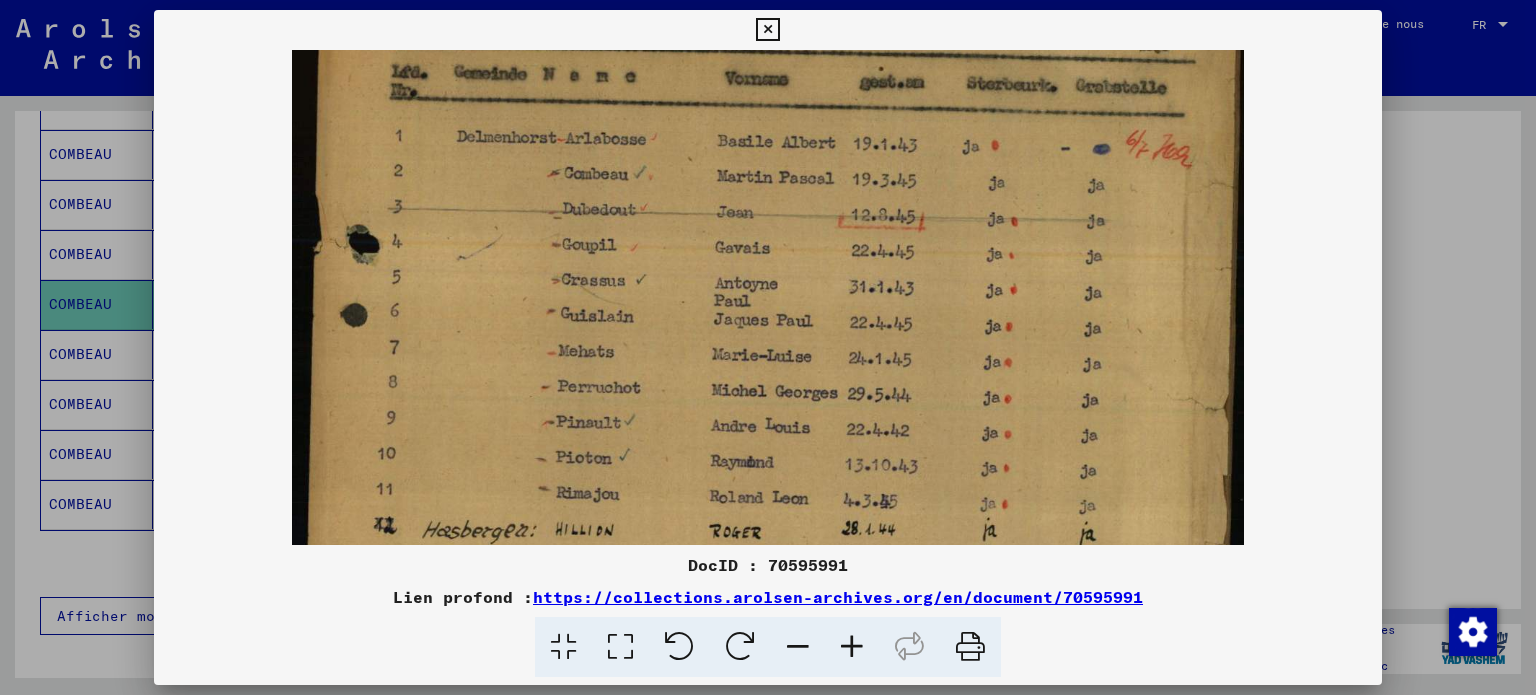 scroll, scrollTop: 234, scrollLeft: 0, axis: vertical 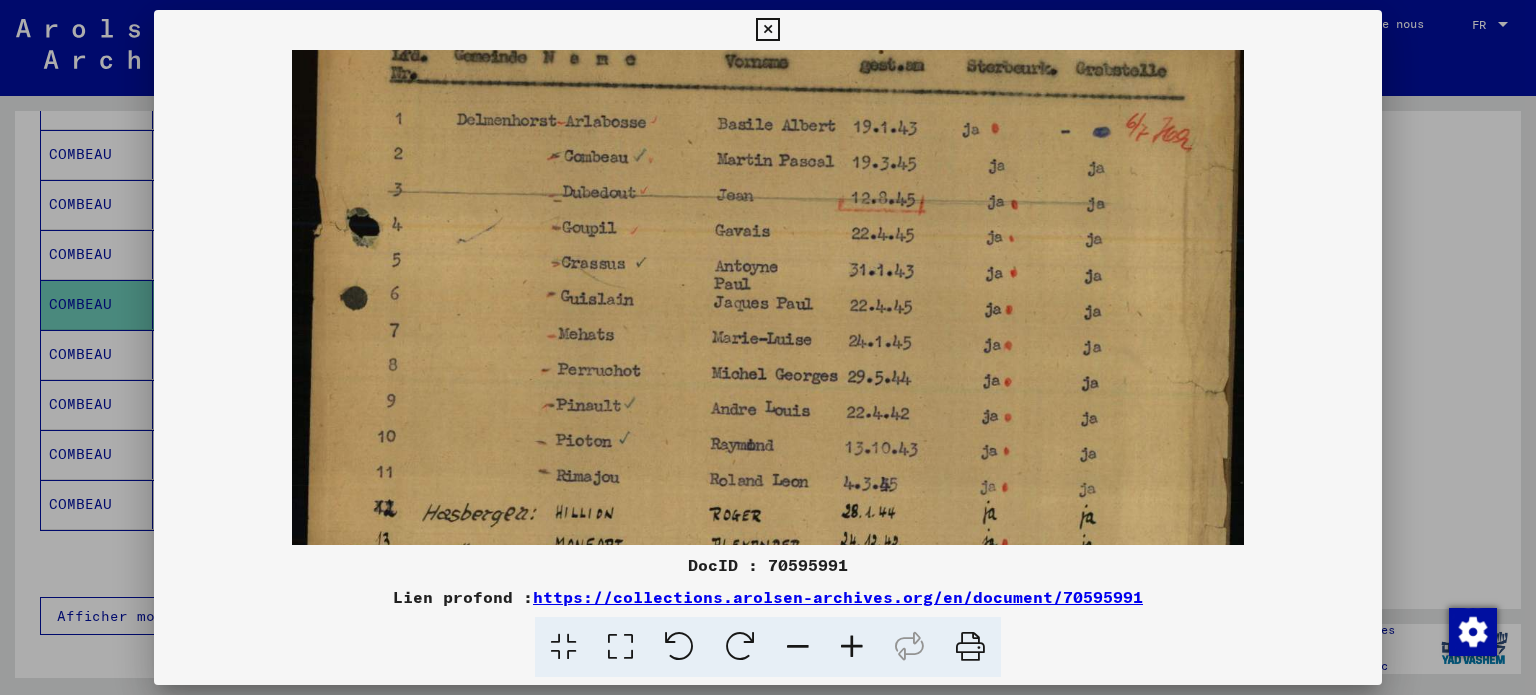 drag, startPoint x: 815, startPoint y: 413, endPoint x: 810, endPoint y: 323, distance: 90.13878 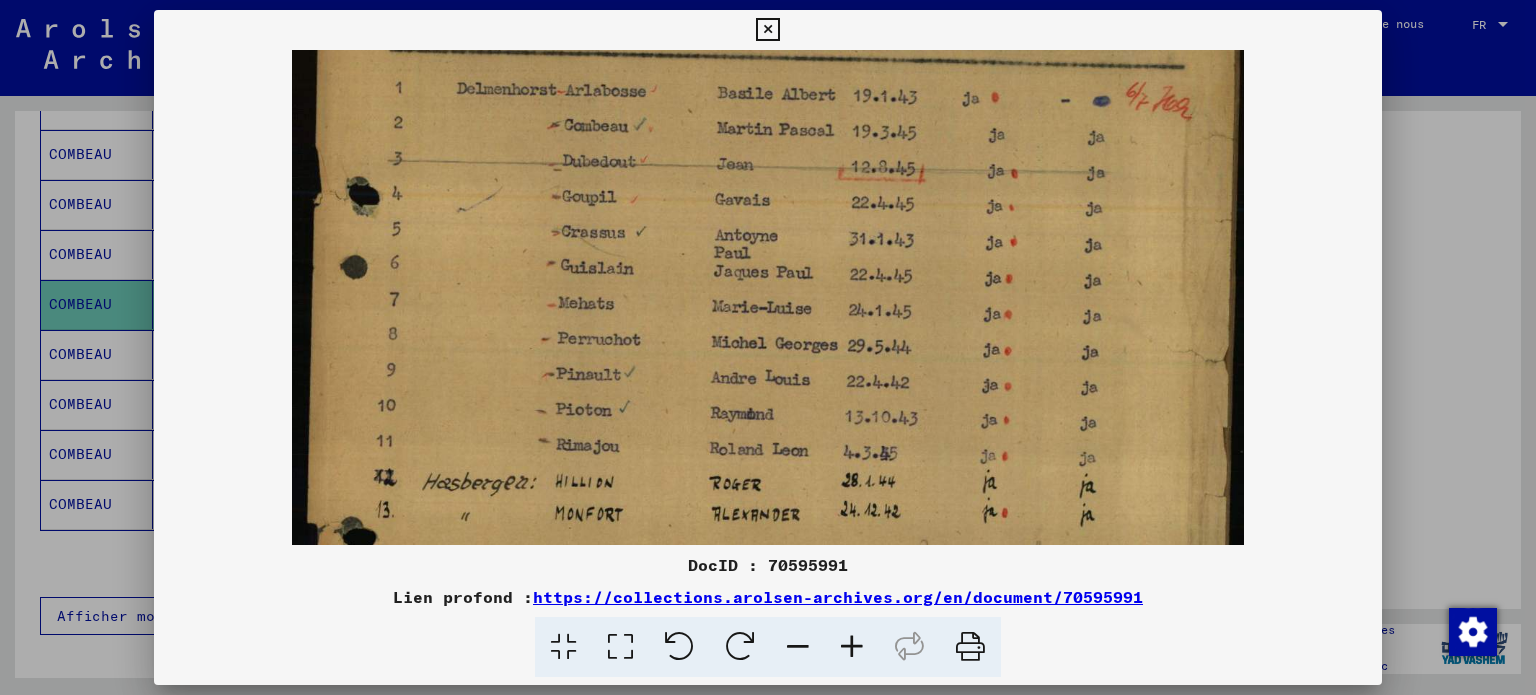 drag, startPoint x: 818, startPoint y: 336, endPoint x: 819, endPoint y: 308, distance: 28.01785 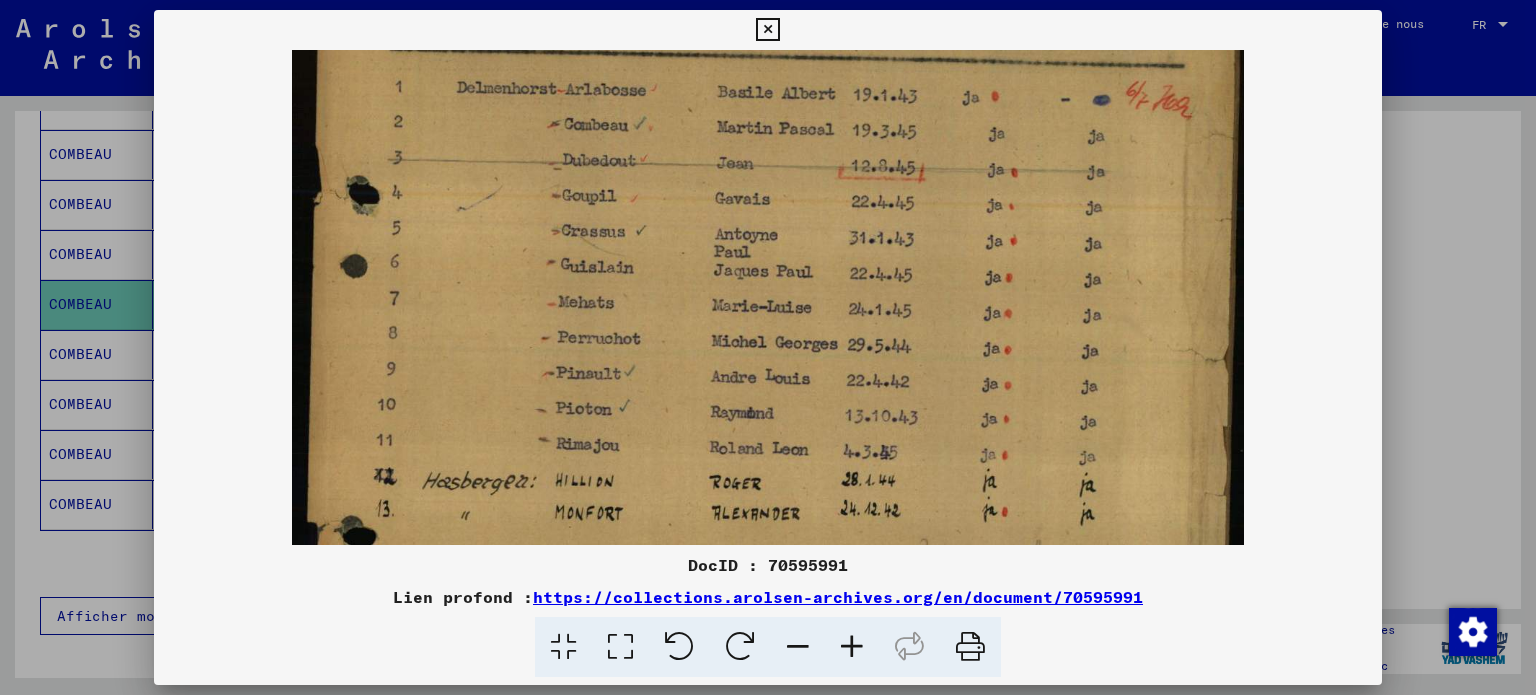 scroll, scrollTop: 243, scrollLeft: 0, axis: vertical 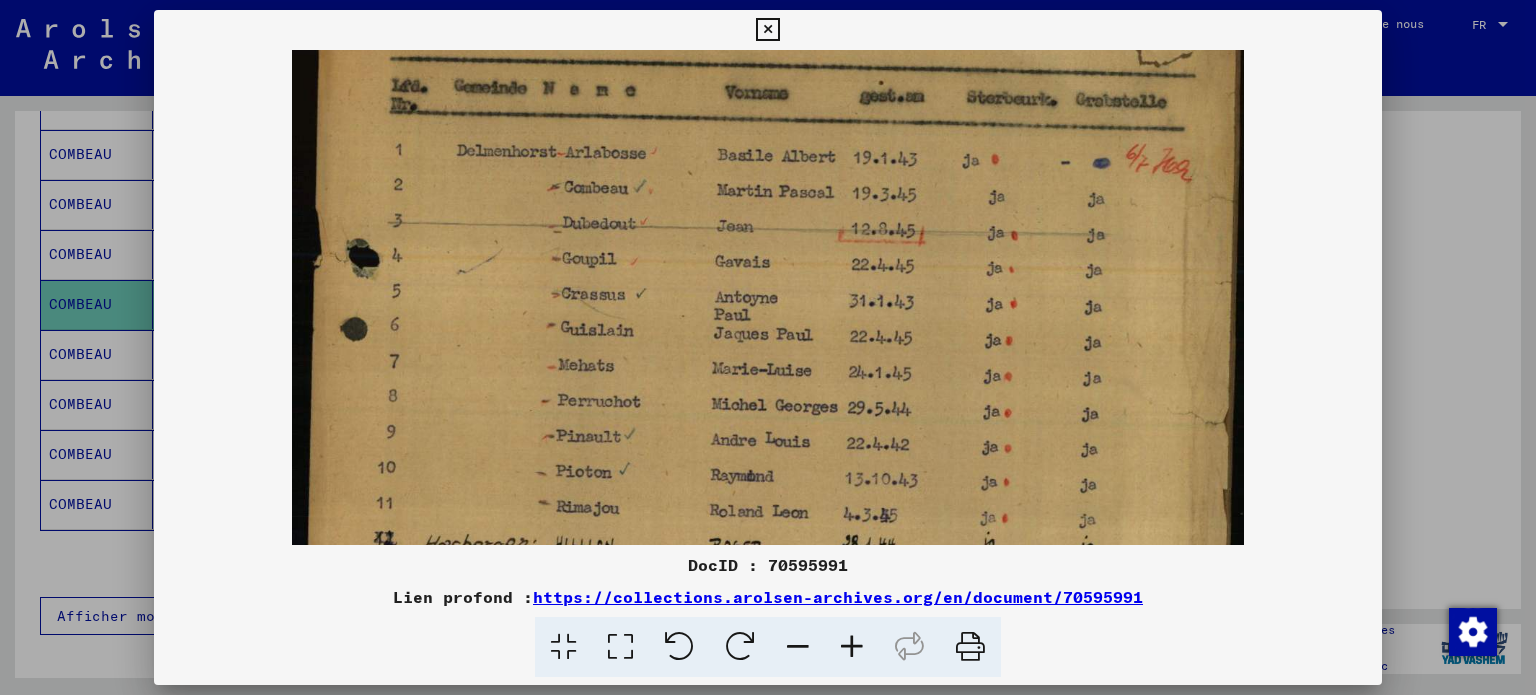 drag, startPoint x: 816, startPoint y: 426, endPoint x: 808, endPoint y: 440, distance: 16.124516 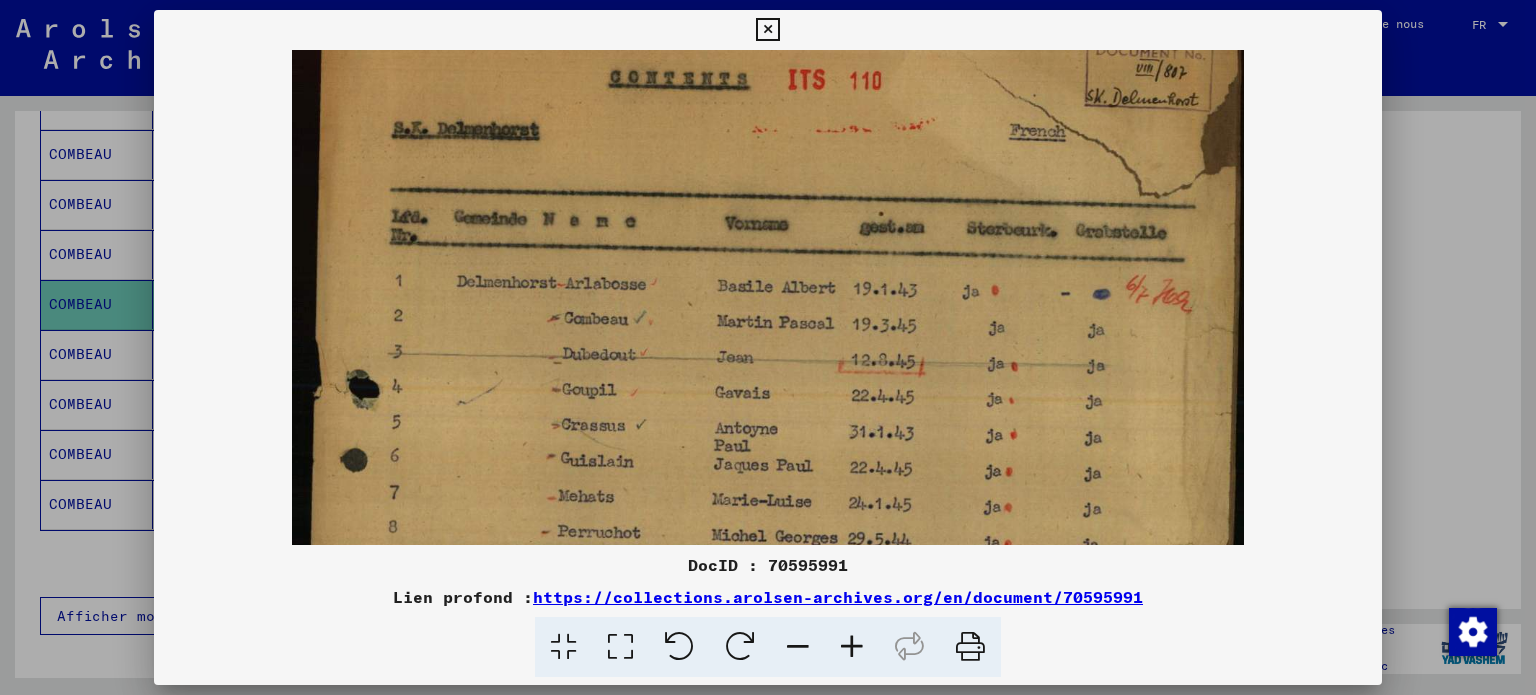 scroll, scrollTop: 70, scrollLeft: 0, axis: vertical 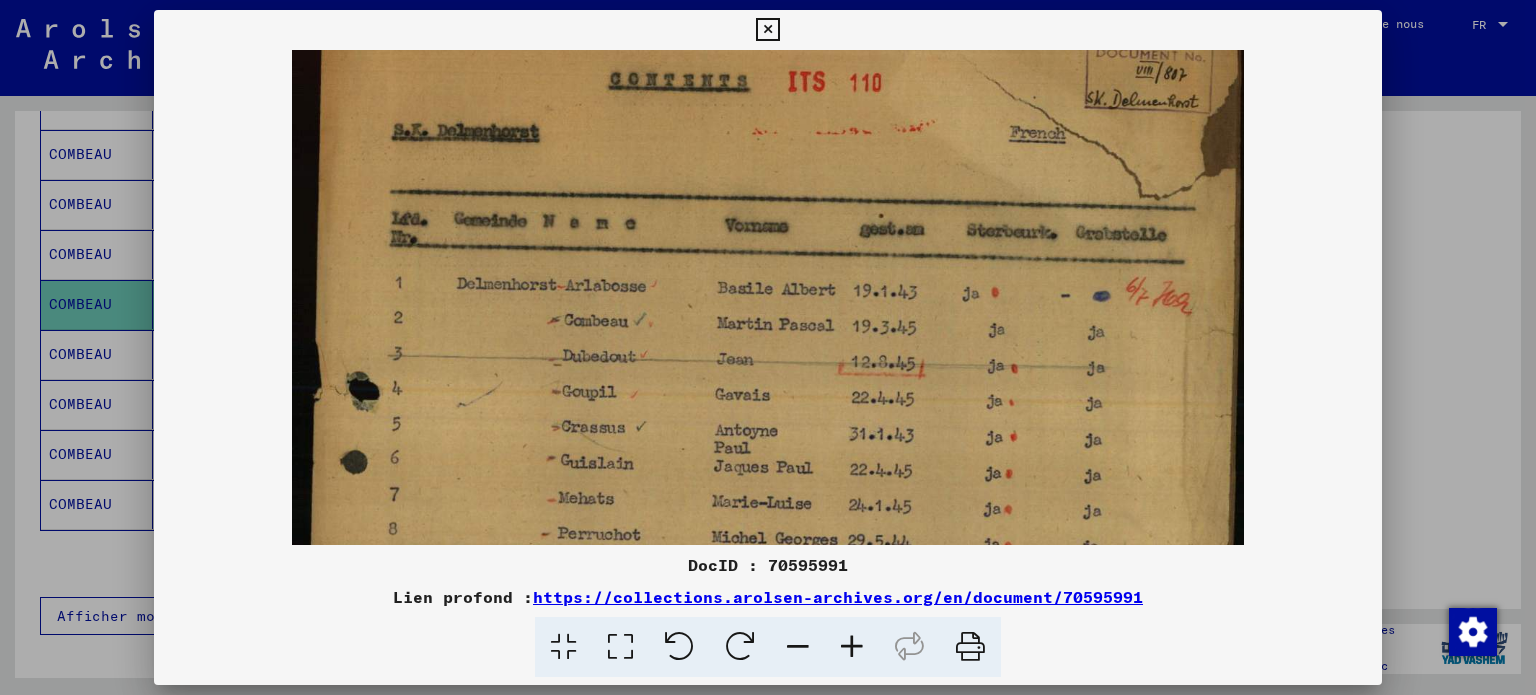 drag, startPoint x: 816, startPoint y: 350, endPoint x: 800, endPoint y: 480, distance: 130.98091 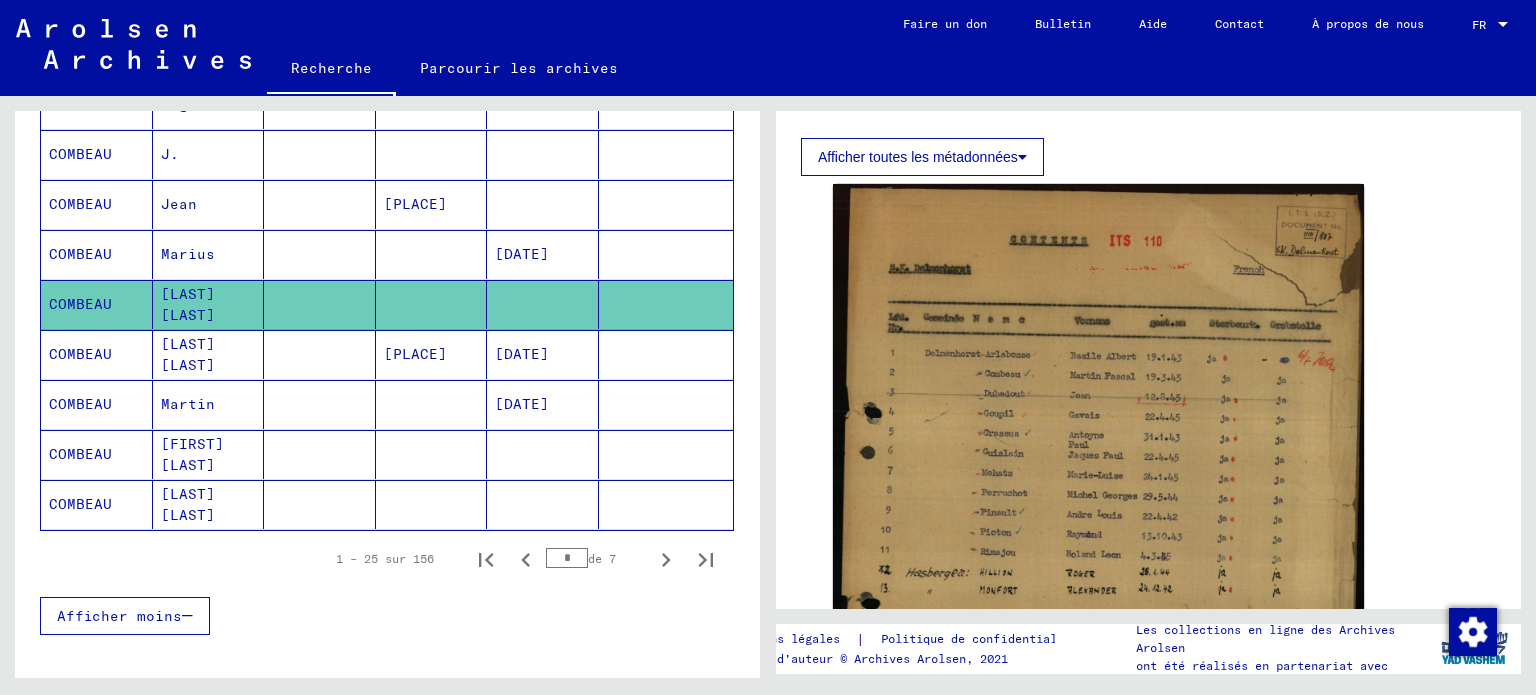 click on "[DATE]" at bounding box center [522, 404] 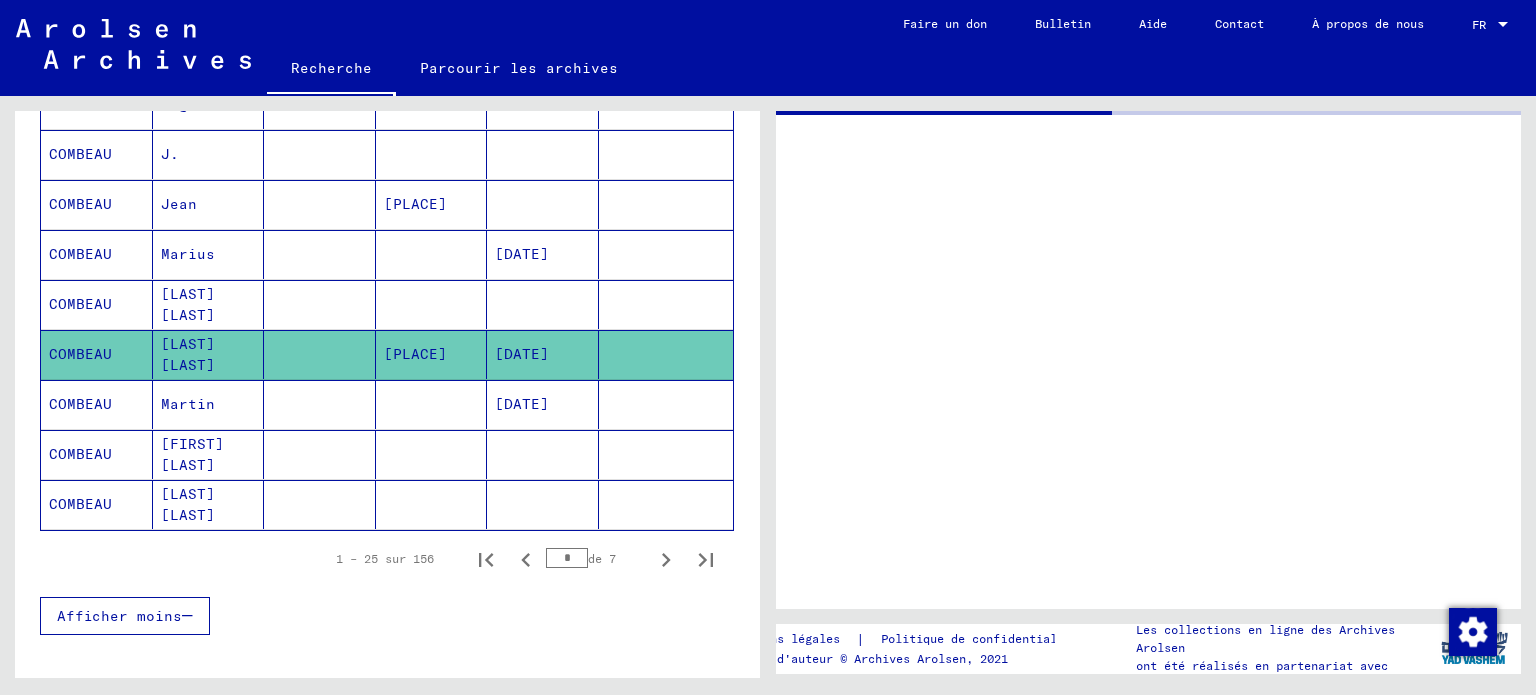 scroll, scrollTop: 0, scrollLeft: 0, axis: both 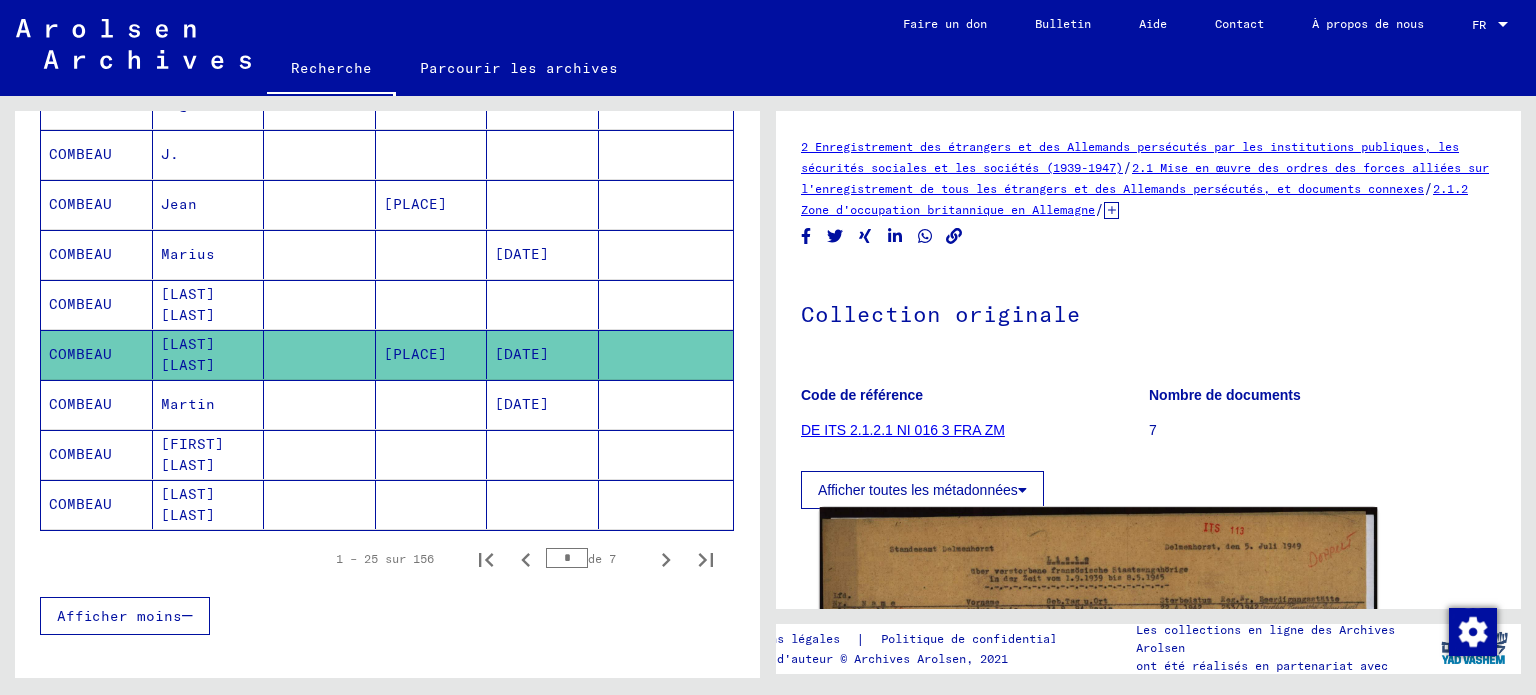 click 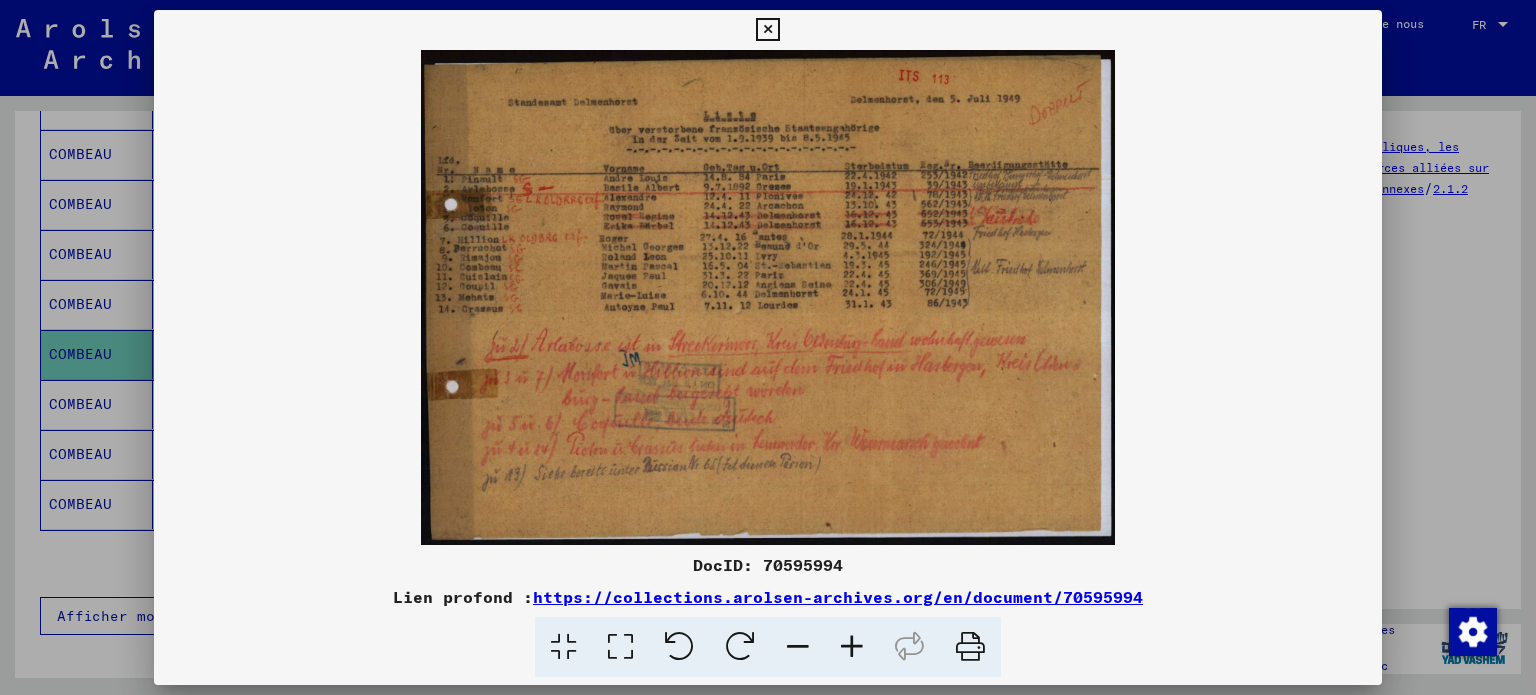 click at bounding box center [852, 647] 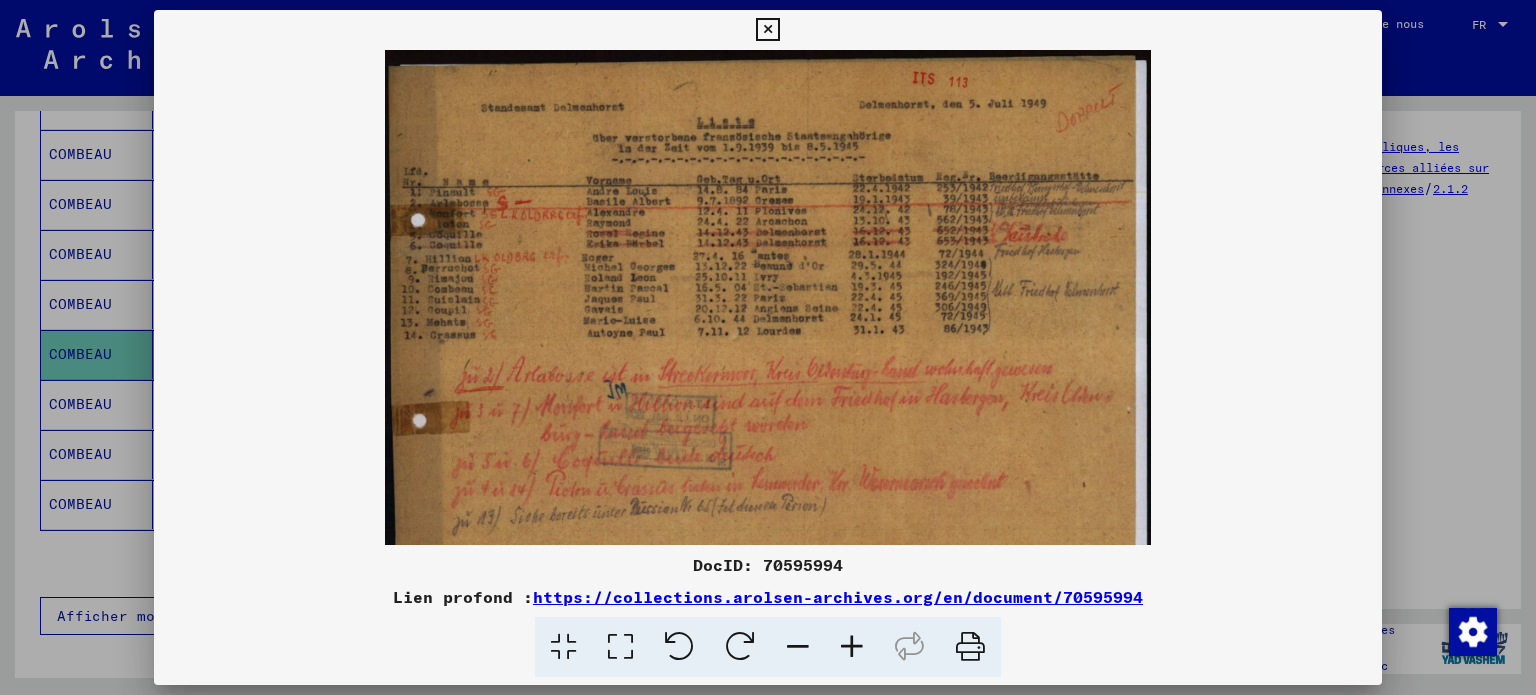 click at bounding box center [852, 647] 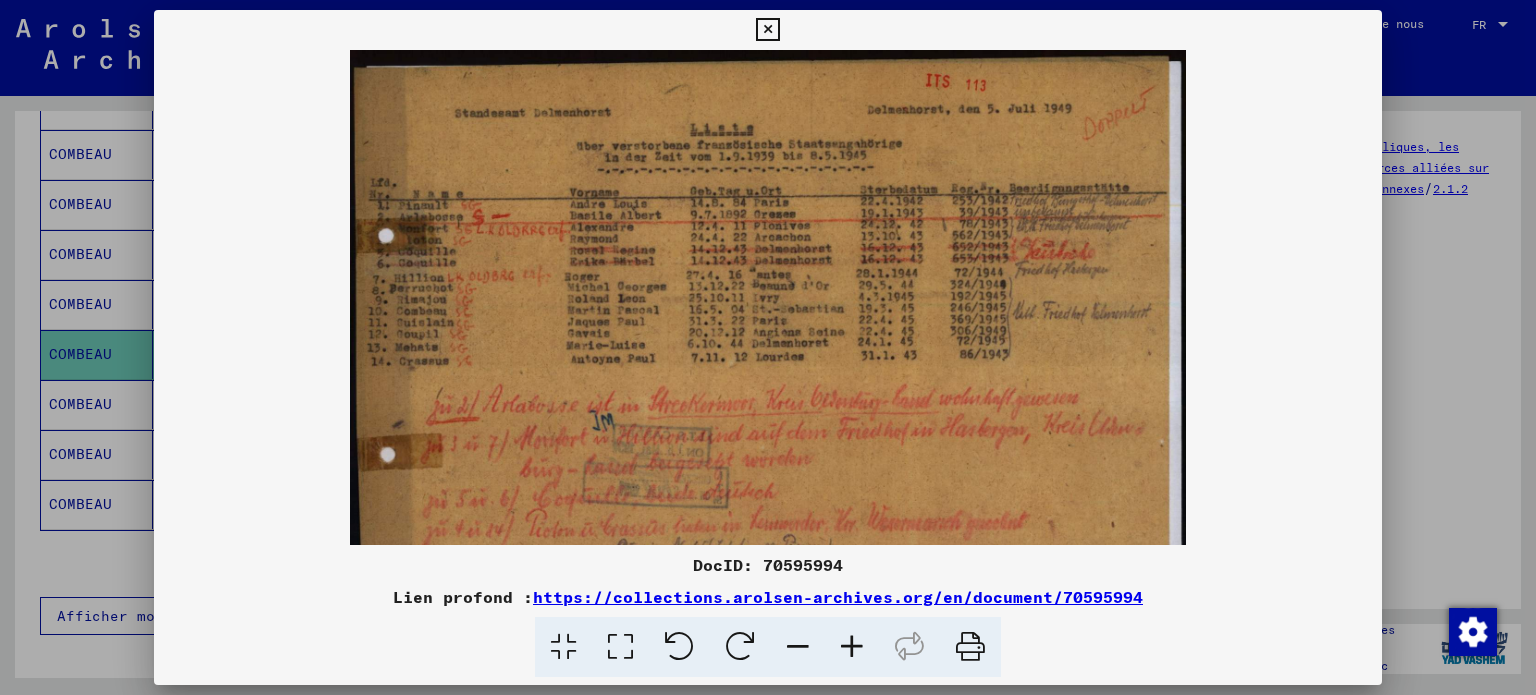 click at bounding box center [852, 647] 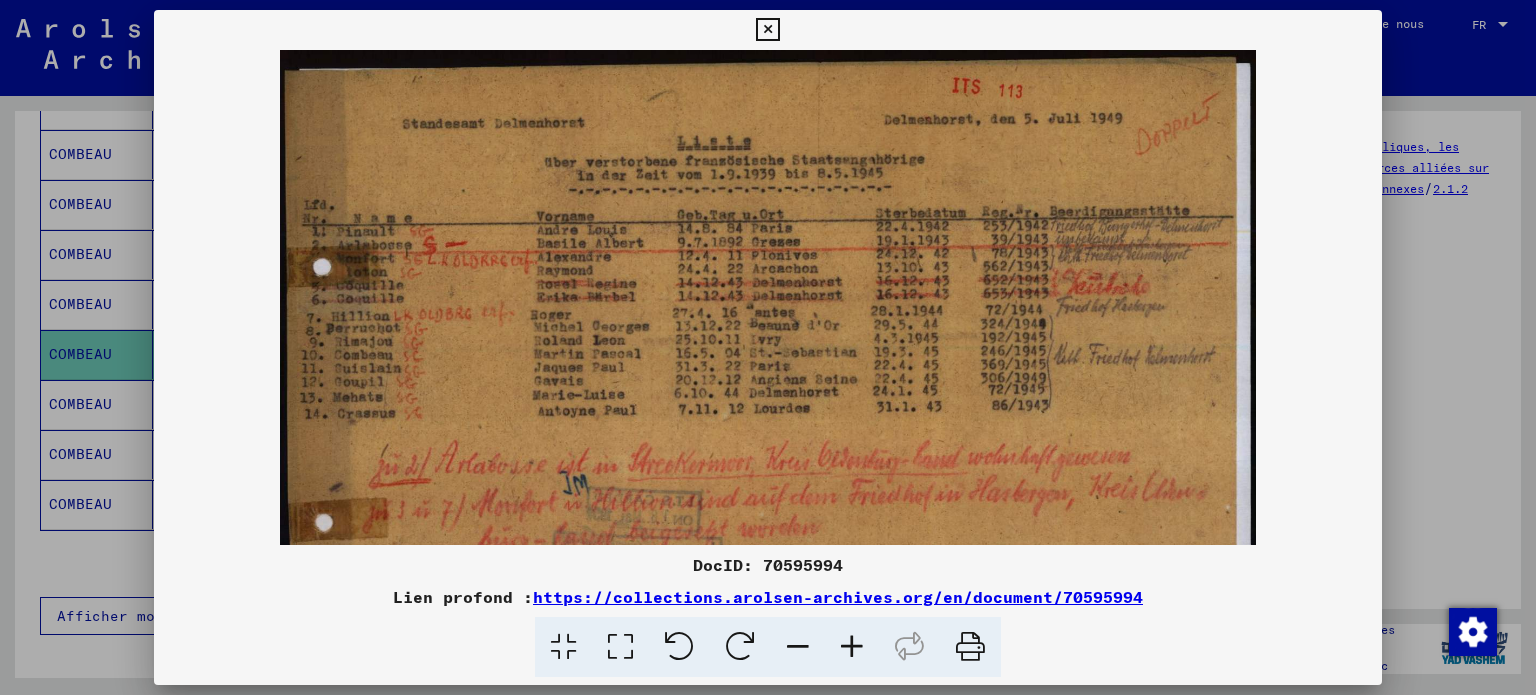 click at bounding box center (852, 647) 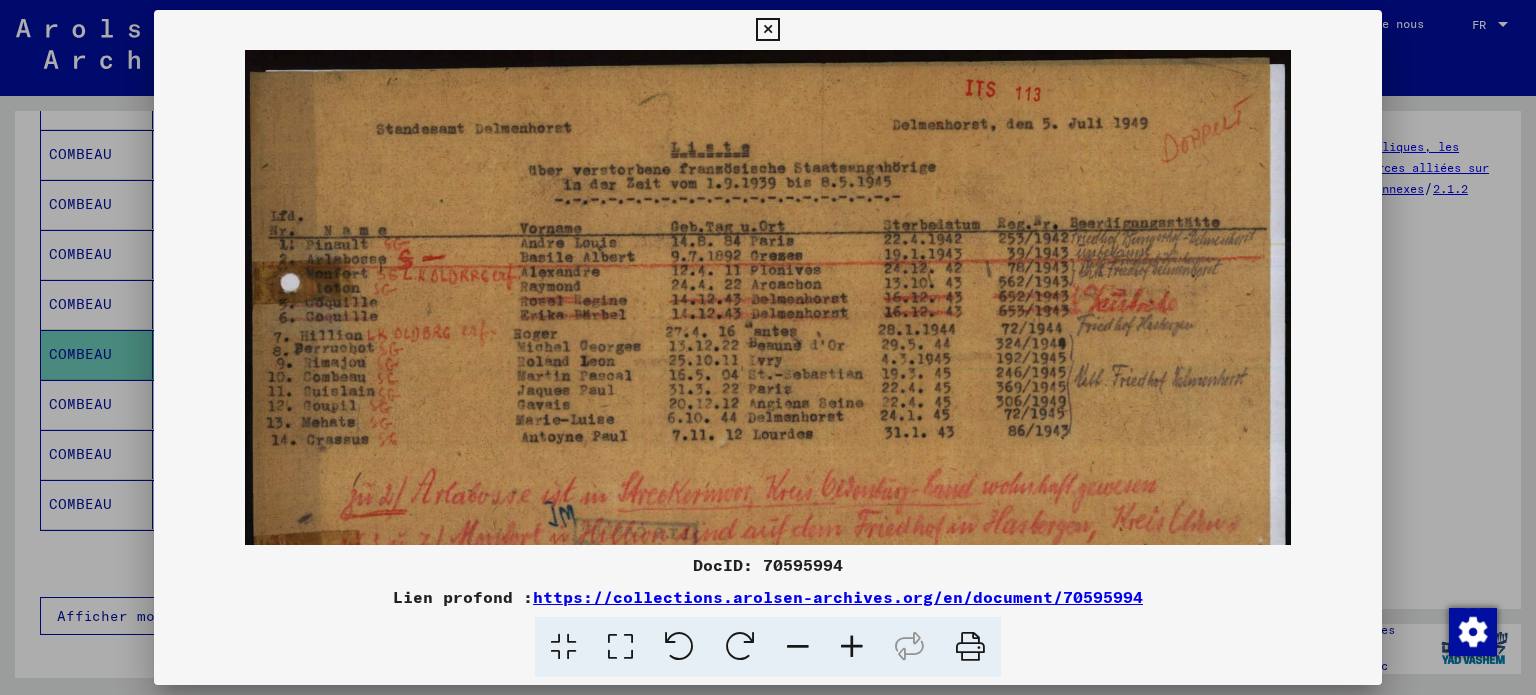 click at bounding box center [852, 647] 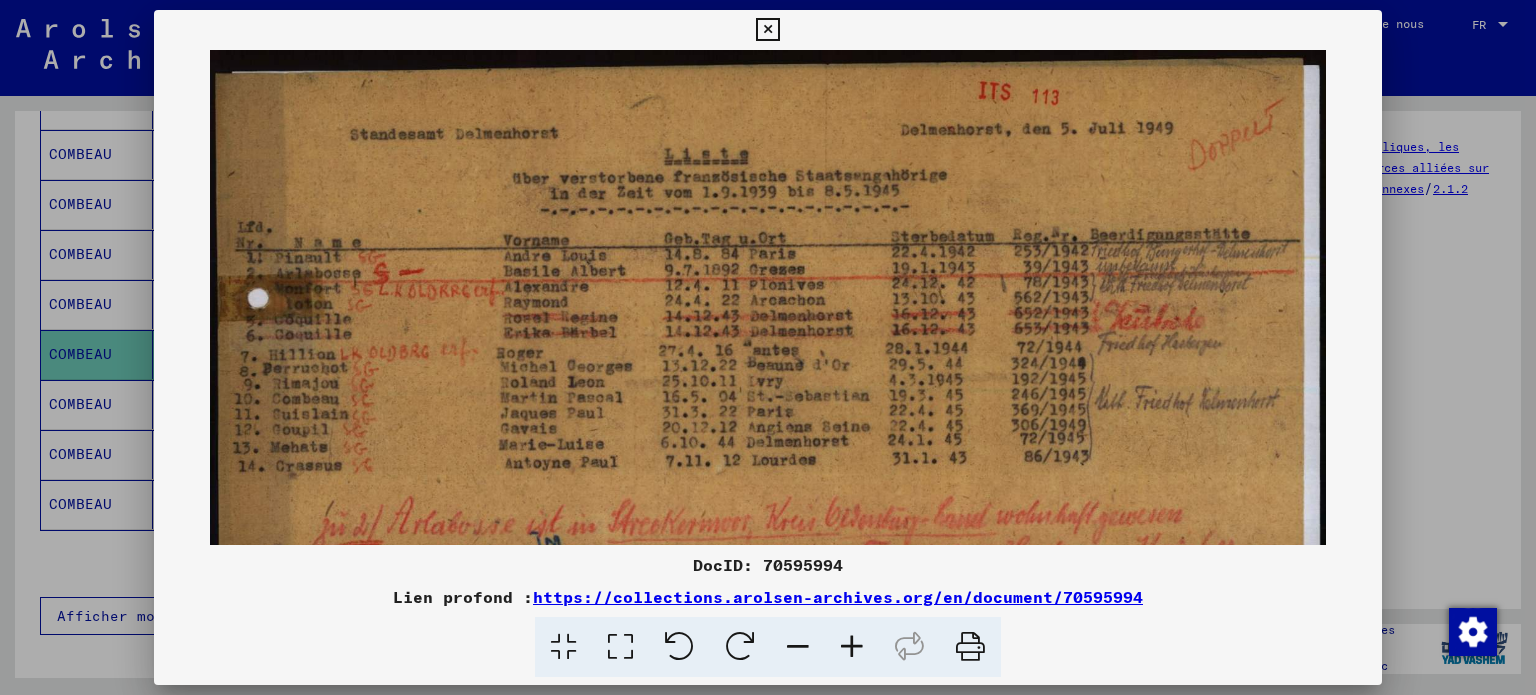 click at bounding box center (852, 647) 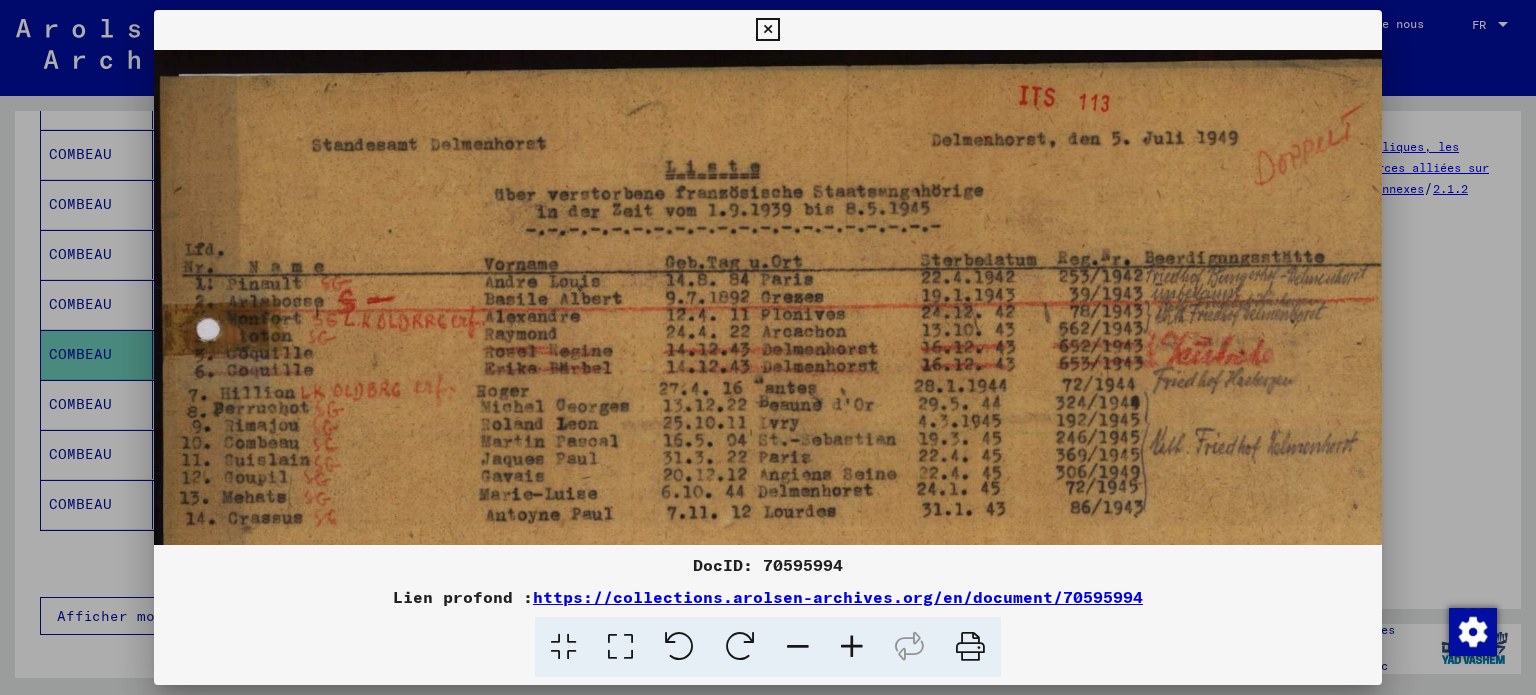click at bounding box center [852, 647] 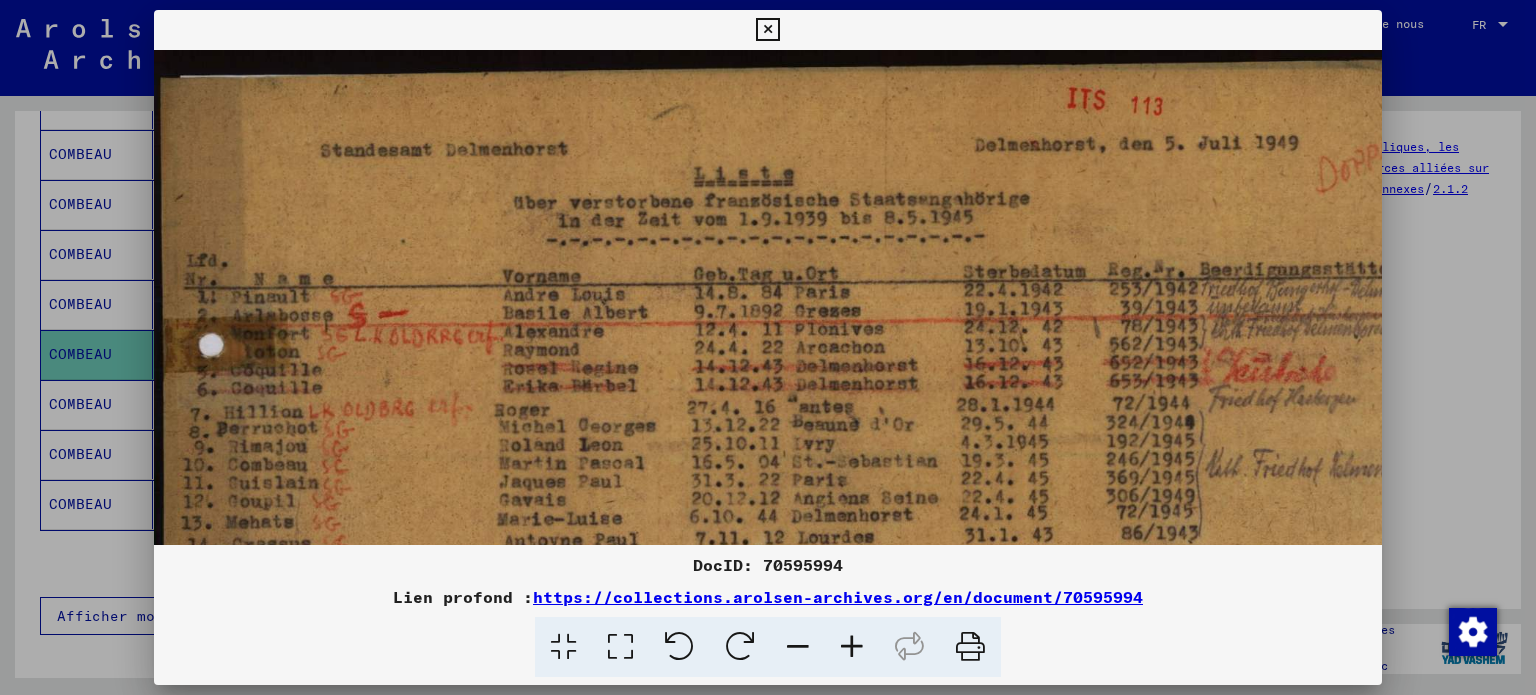 click at bounding box center (852, 647) 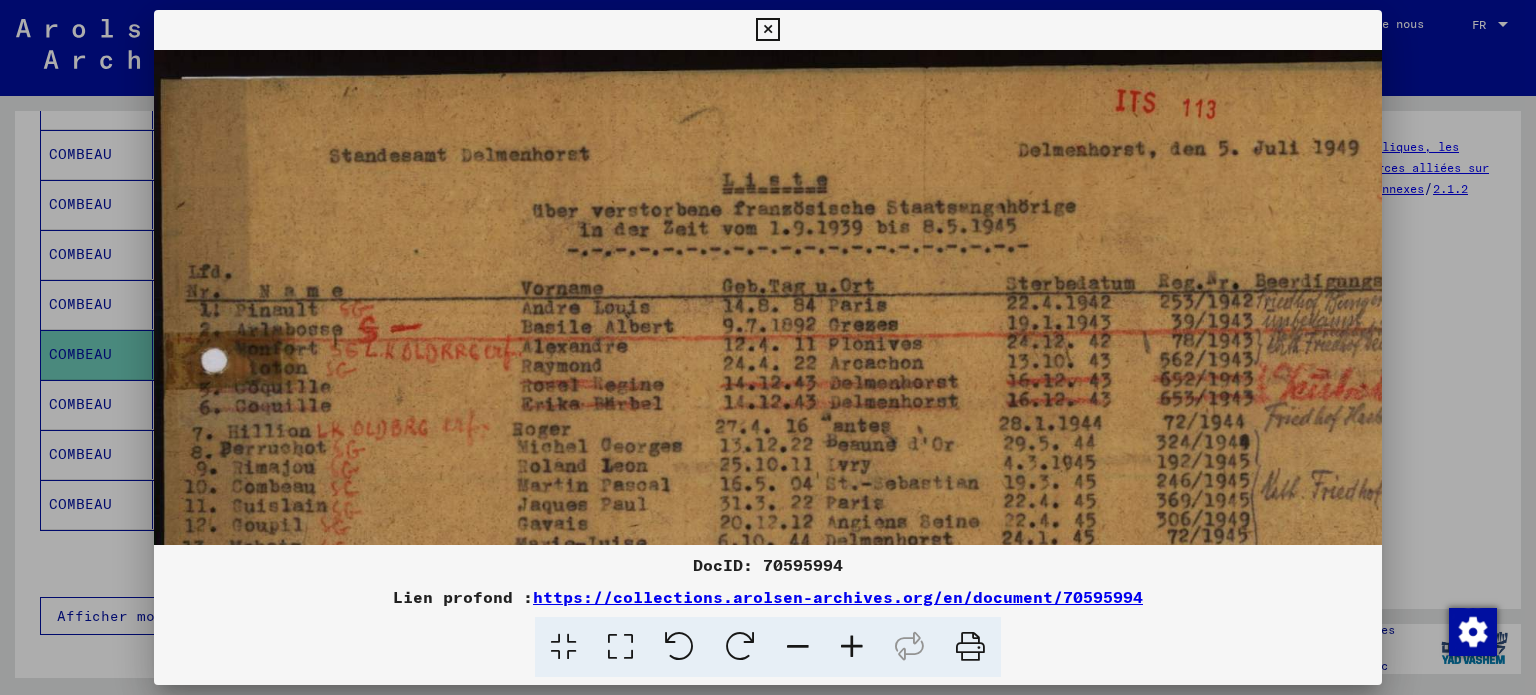 click at bounding box center (852, 647) 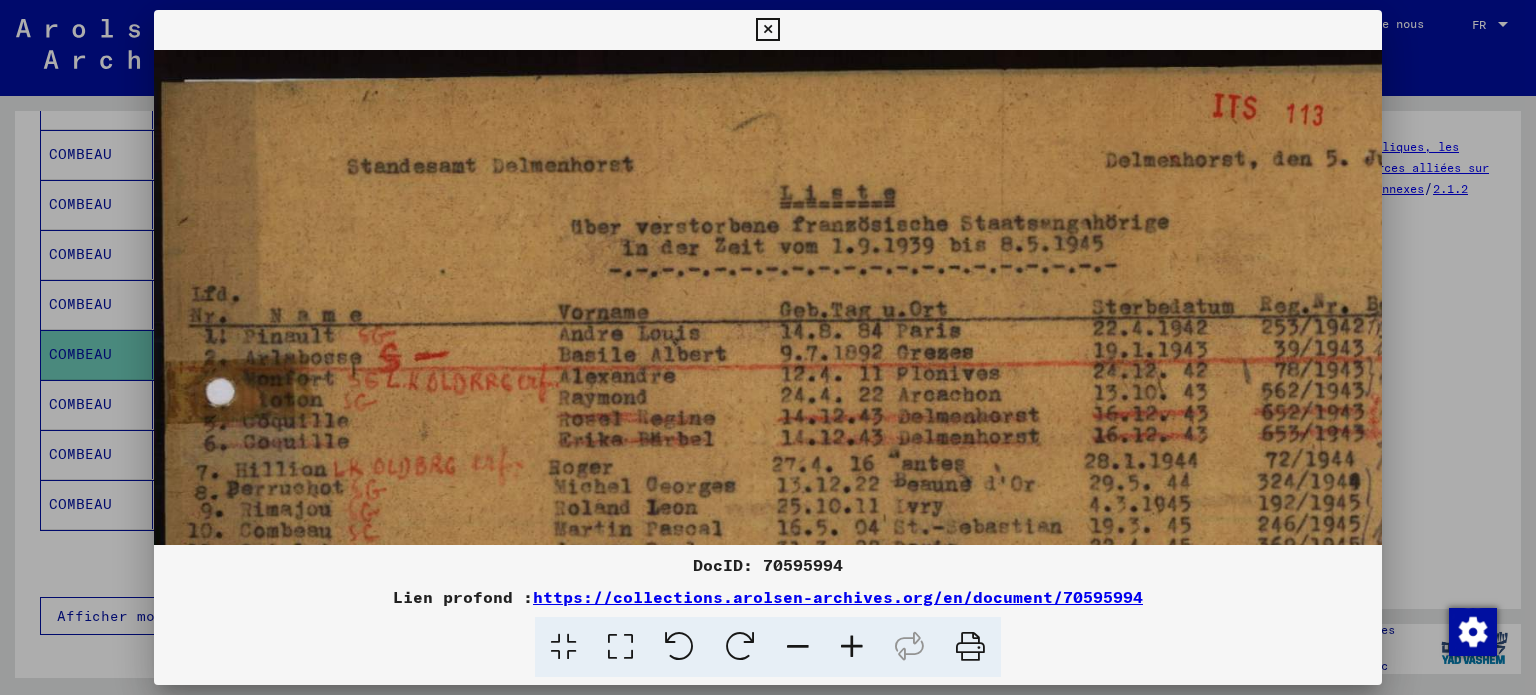 scroll, scrollTop: 24, scrollLeft: 0, axis: vertical 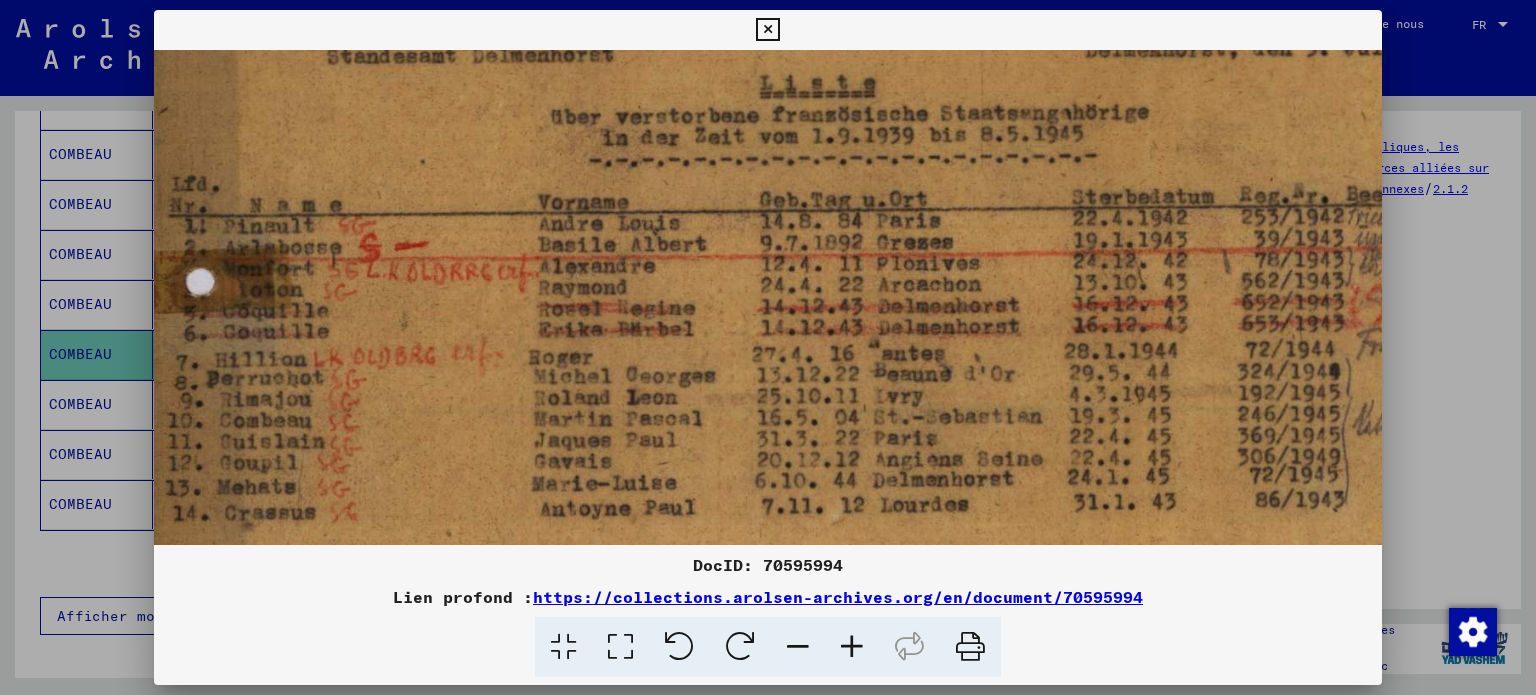 drag, startPoint x: 840, startPoint y: 459, endPoint x: 820, endPoint y: 351, distance: 109.83624 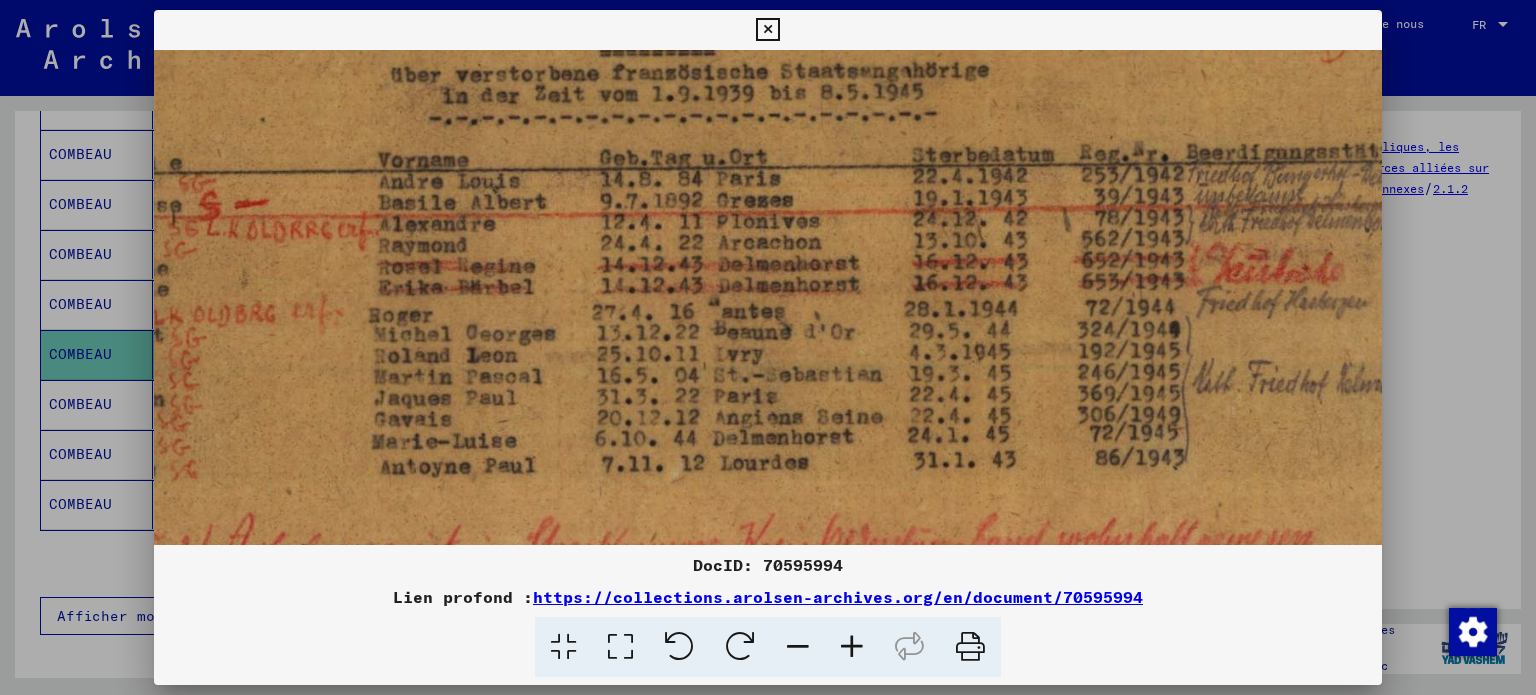 scroll, scrollTop: 152, scrollLeft: 193, axis: both 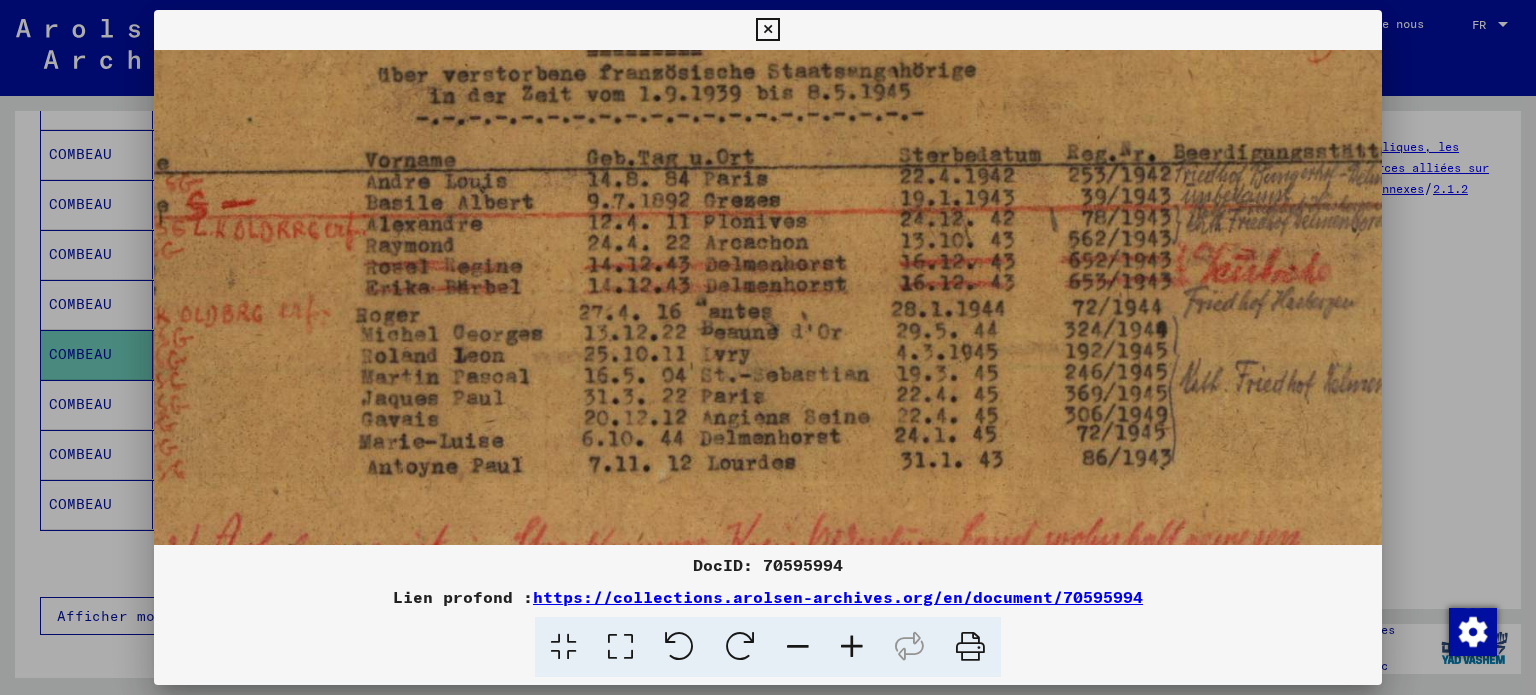 drag, startPoint x: 918, startPoint y: 470, endPoint x: 752, endPoint y: 427, distance: 171.47887 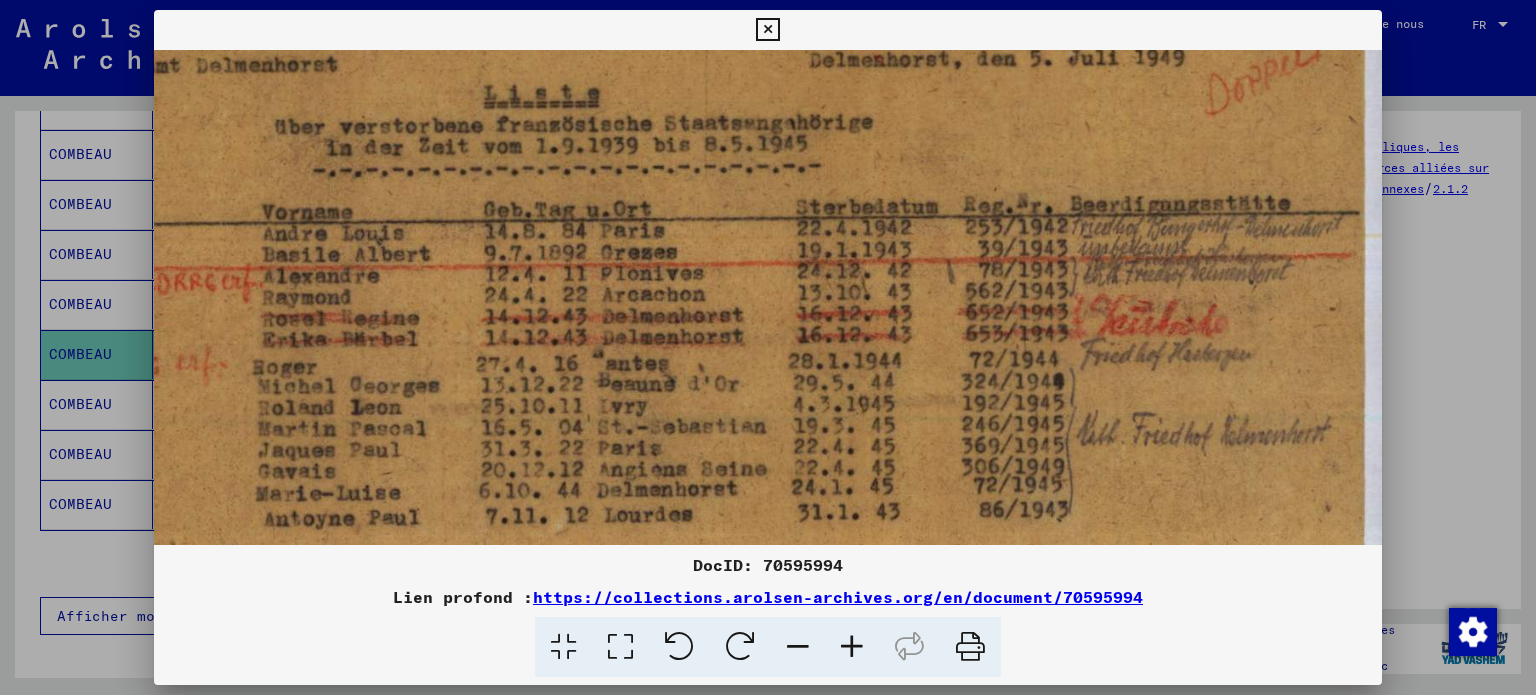 scroll, scrollTop: 99, scrollLeft: 296, axis: both 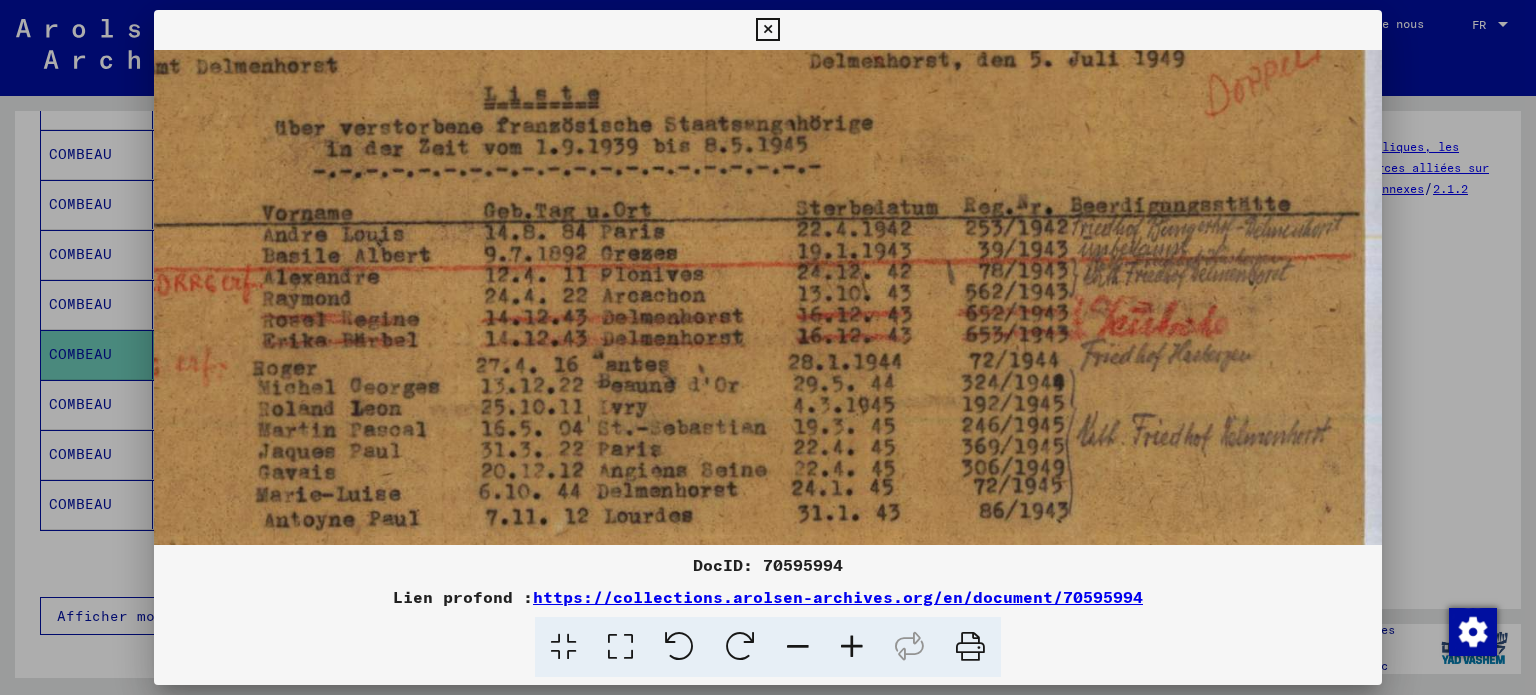 drag, startPoint x: 886, startPoint y: 447, endPoint x: 782, endPoint y: 508, distance: 120.56948 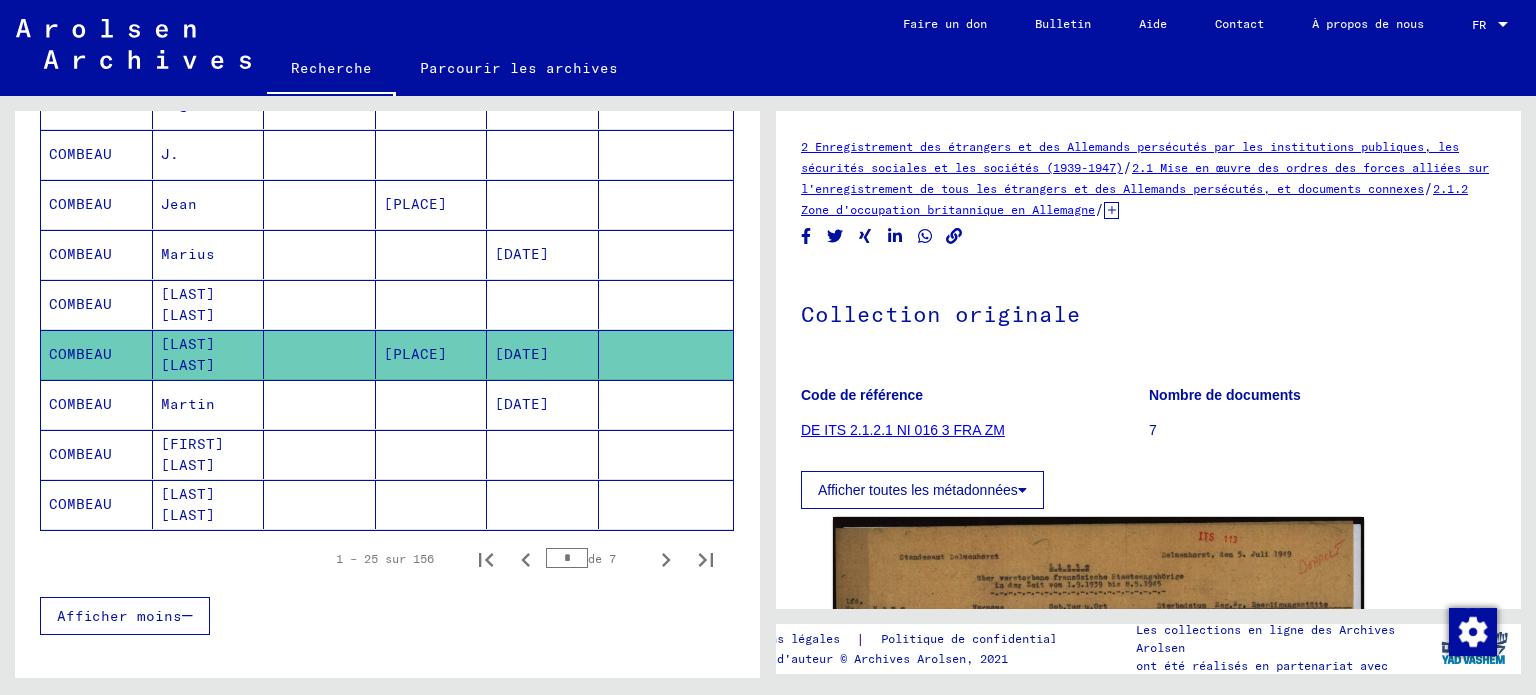 click on "[DATE]" 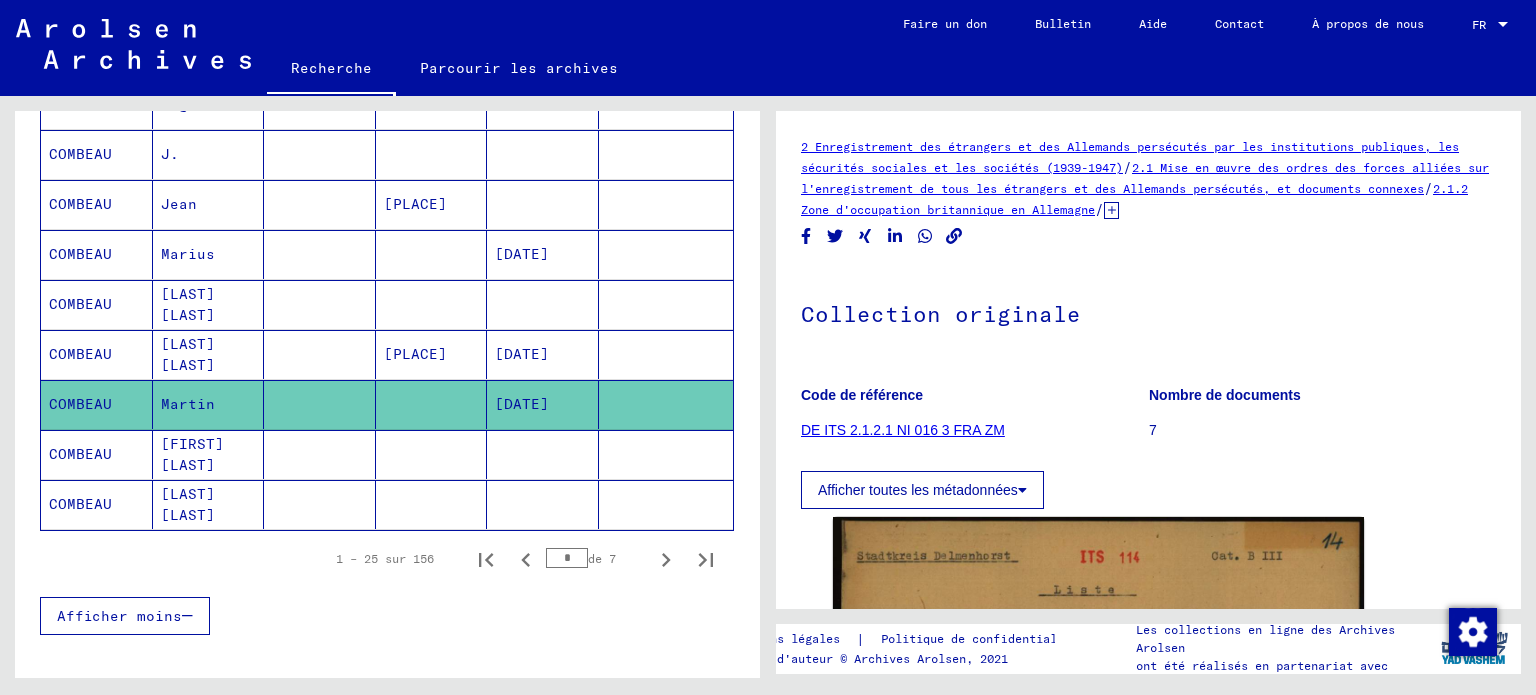scroll, scrollTop: 0, scrollLeft: 0, axis: both 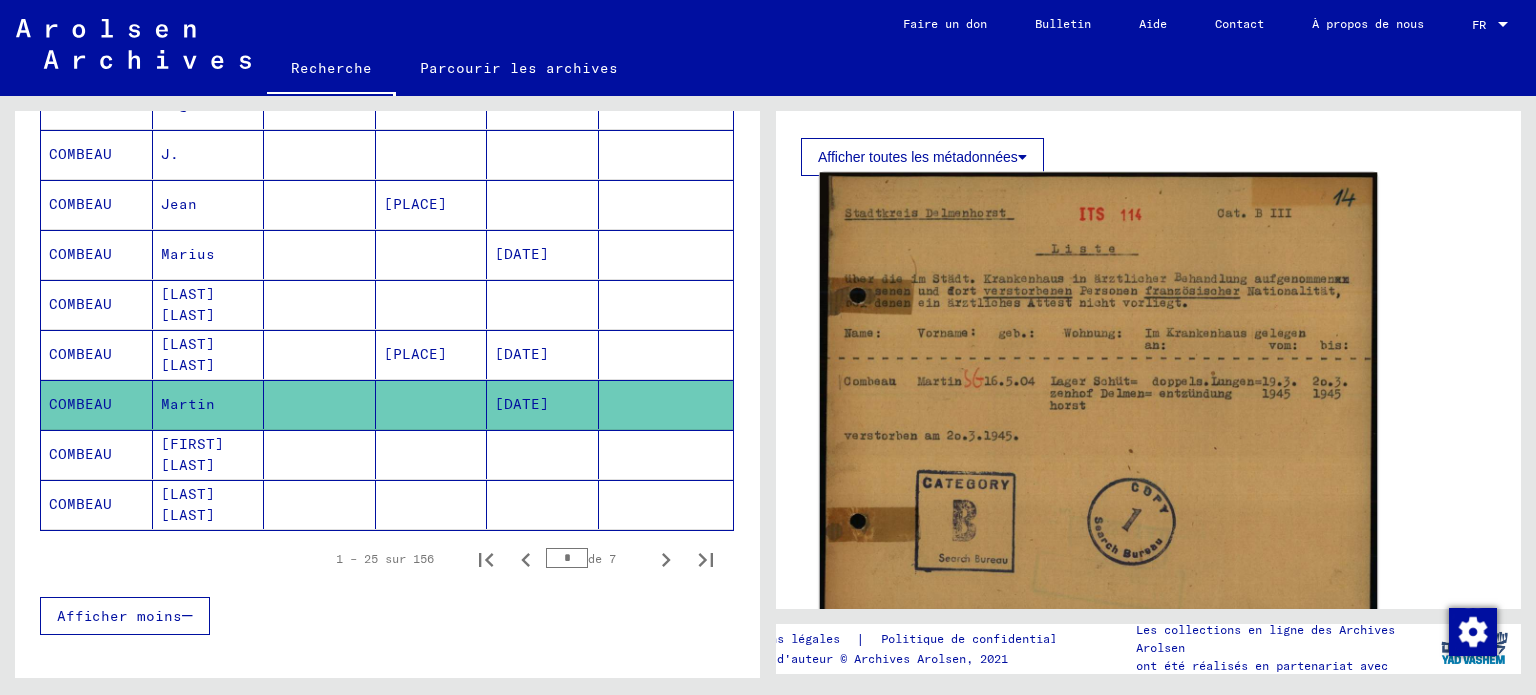 click 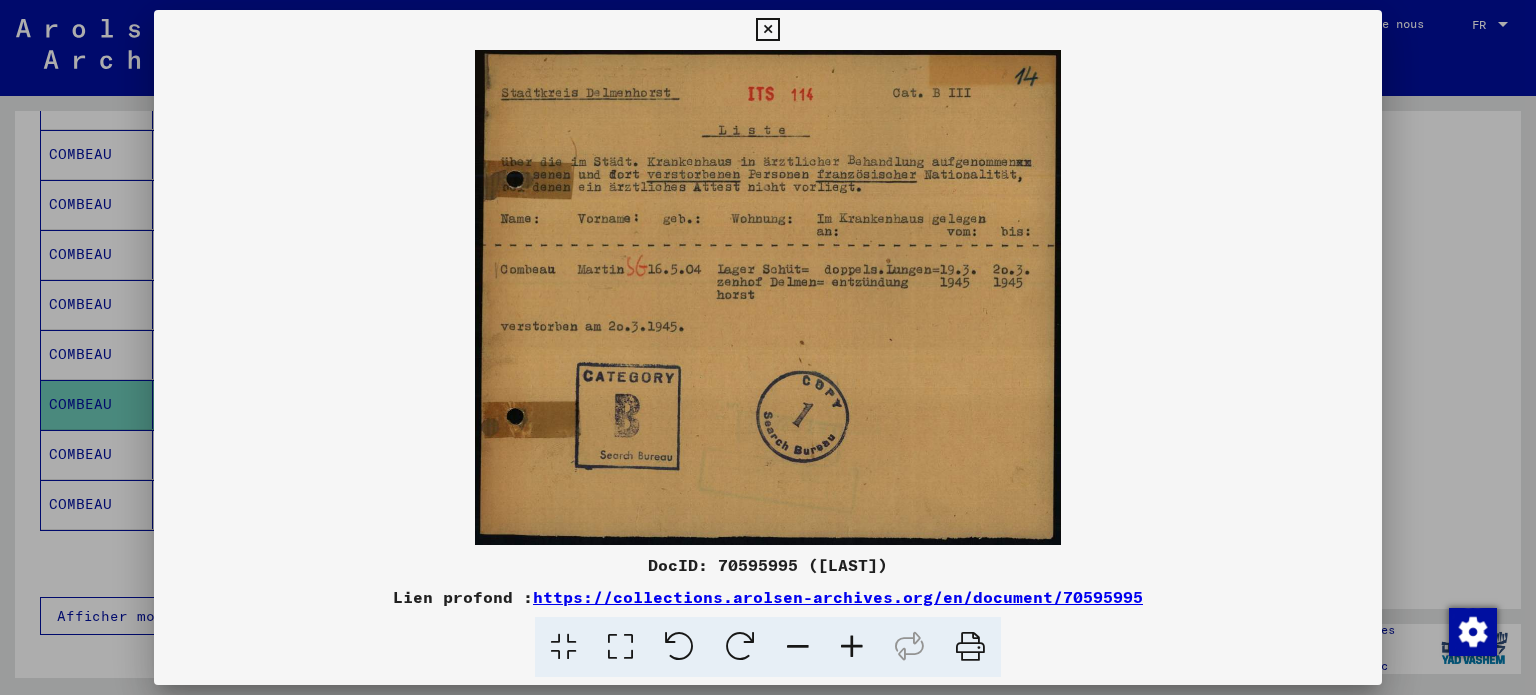 click at bounding box center [852, 647] 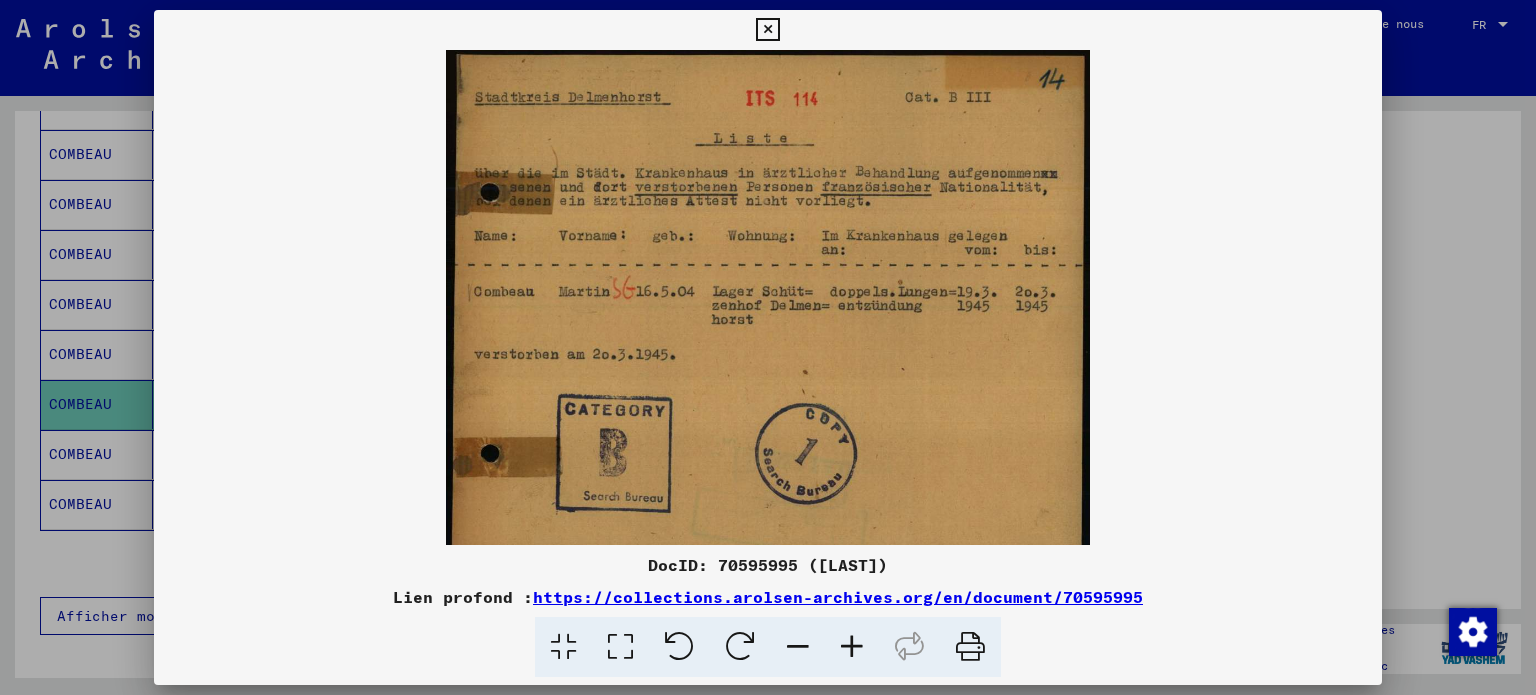 click at bounding box center (852, 647) 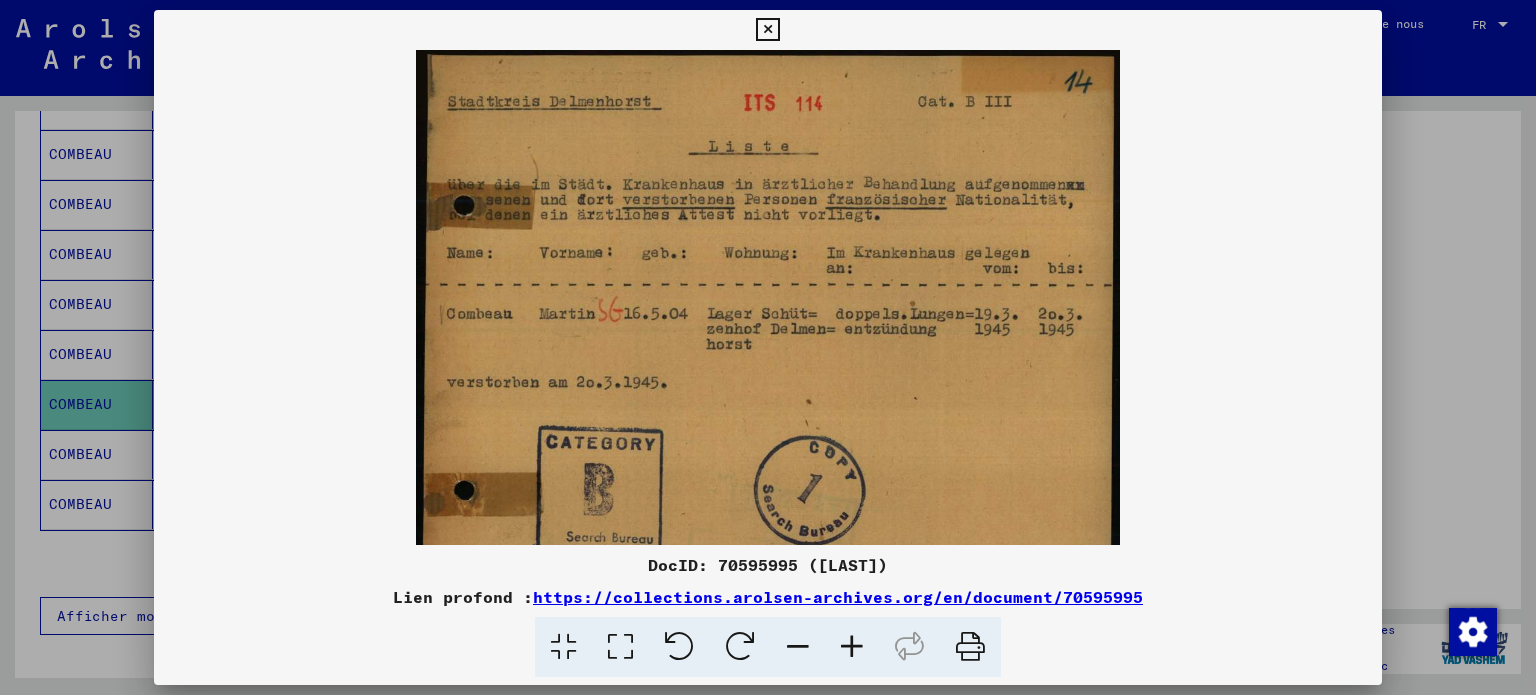 click at bounding box center (852, 647) 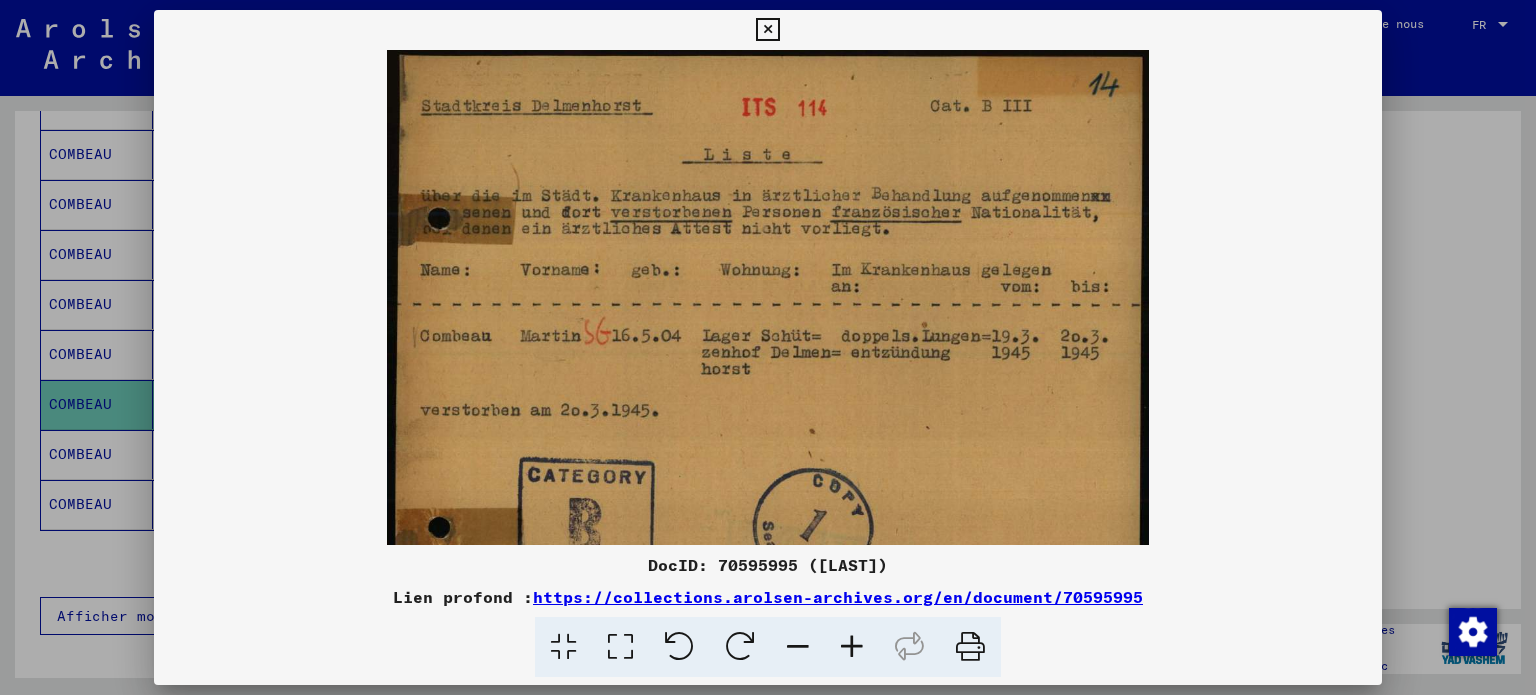 click at bounding box center (852, 647) 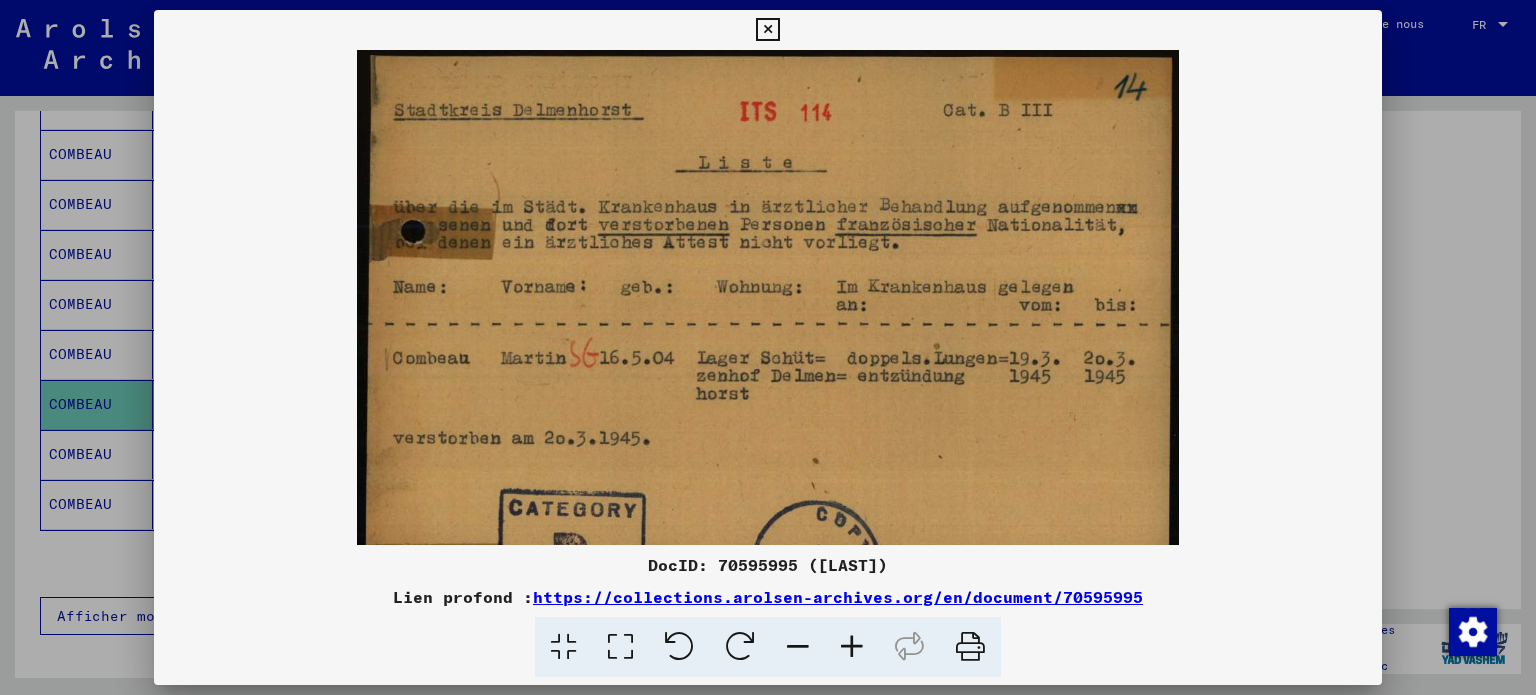 click at bounding box center [852, 647] 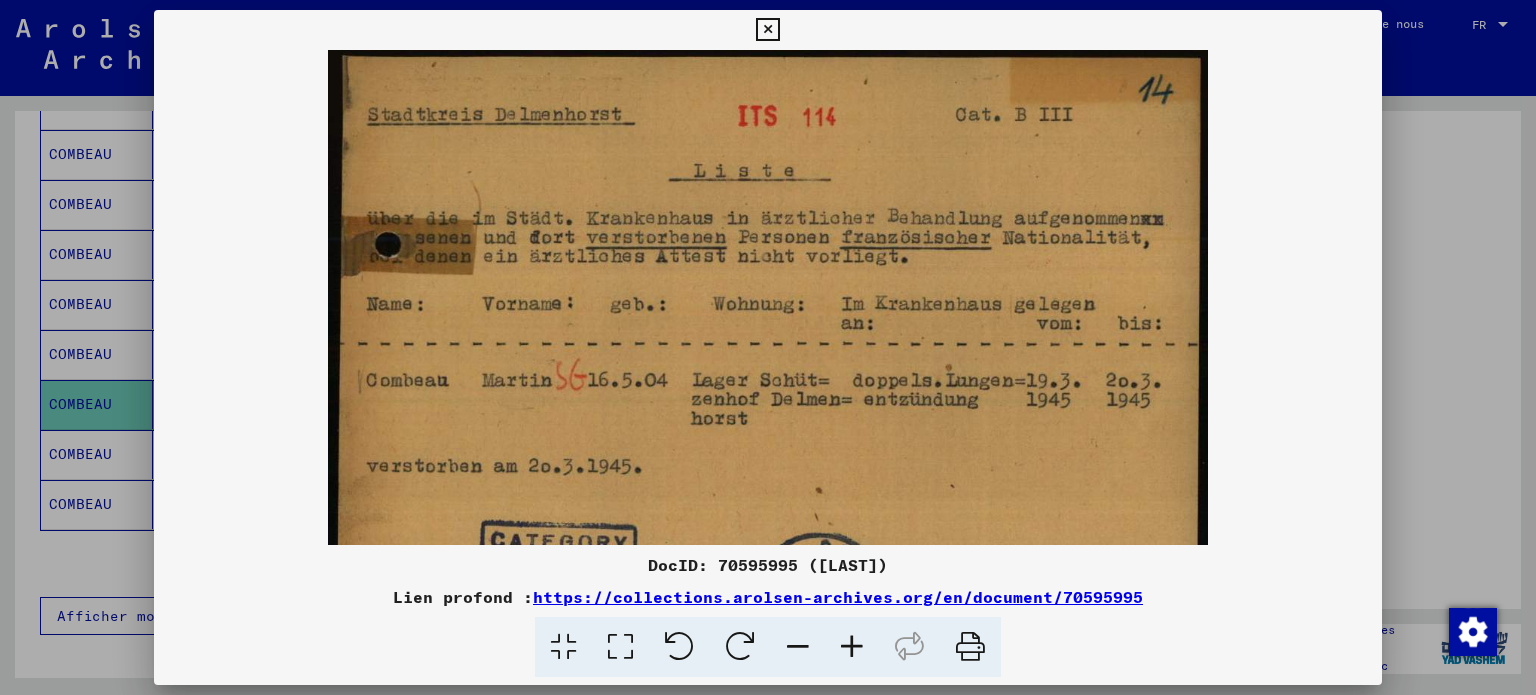 click at bounding box center [852, 647] 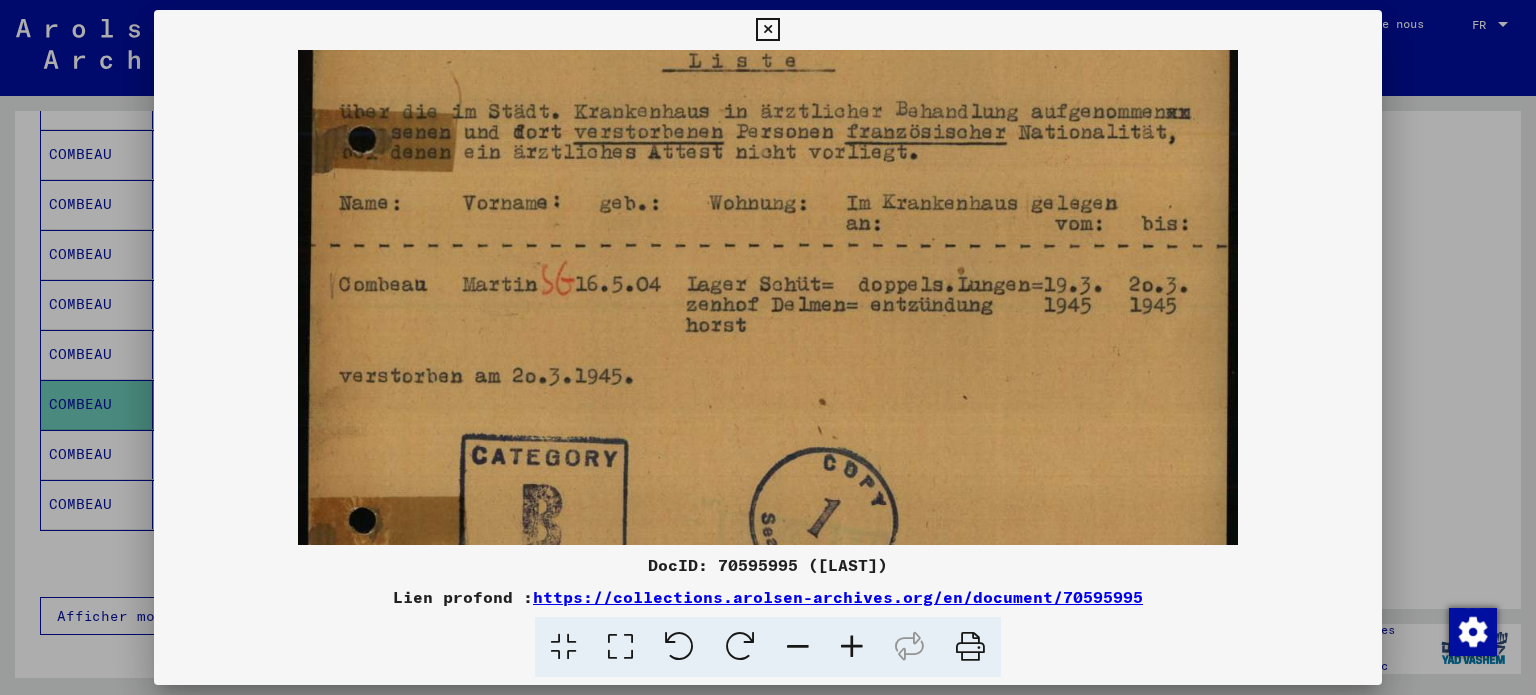 scroll, scrollTop: 119, scrollLeft: 0, axis: vertical 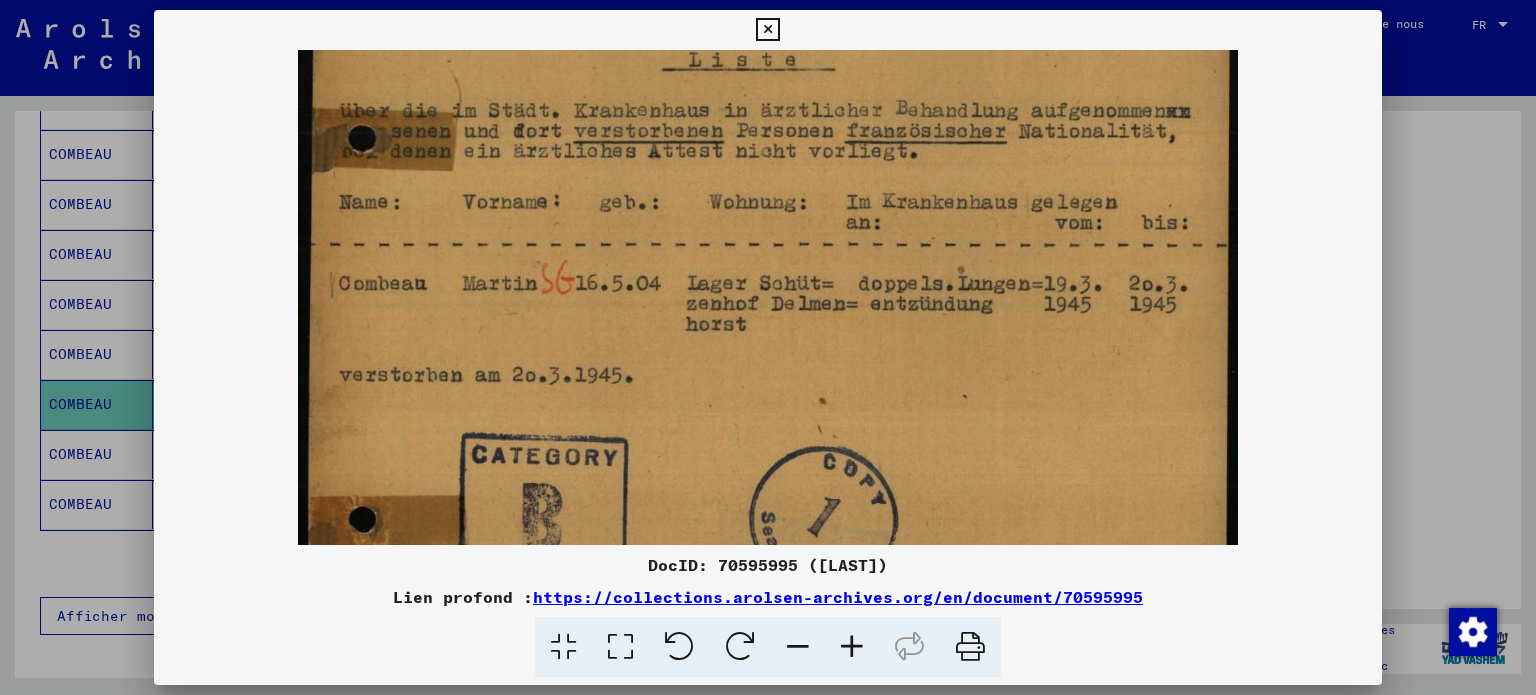 drag, startPoint x: 847, startPoint y: 434, endPoint x: 784, endPoint y: 319, distance: 131.1259 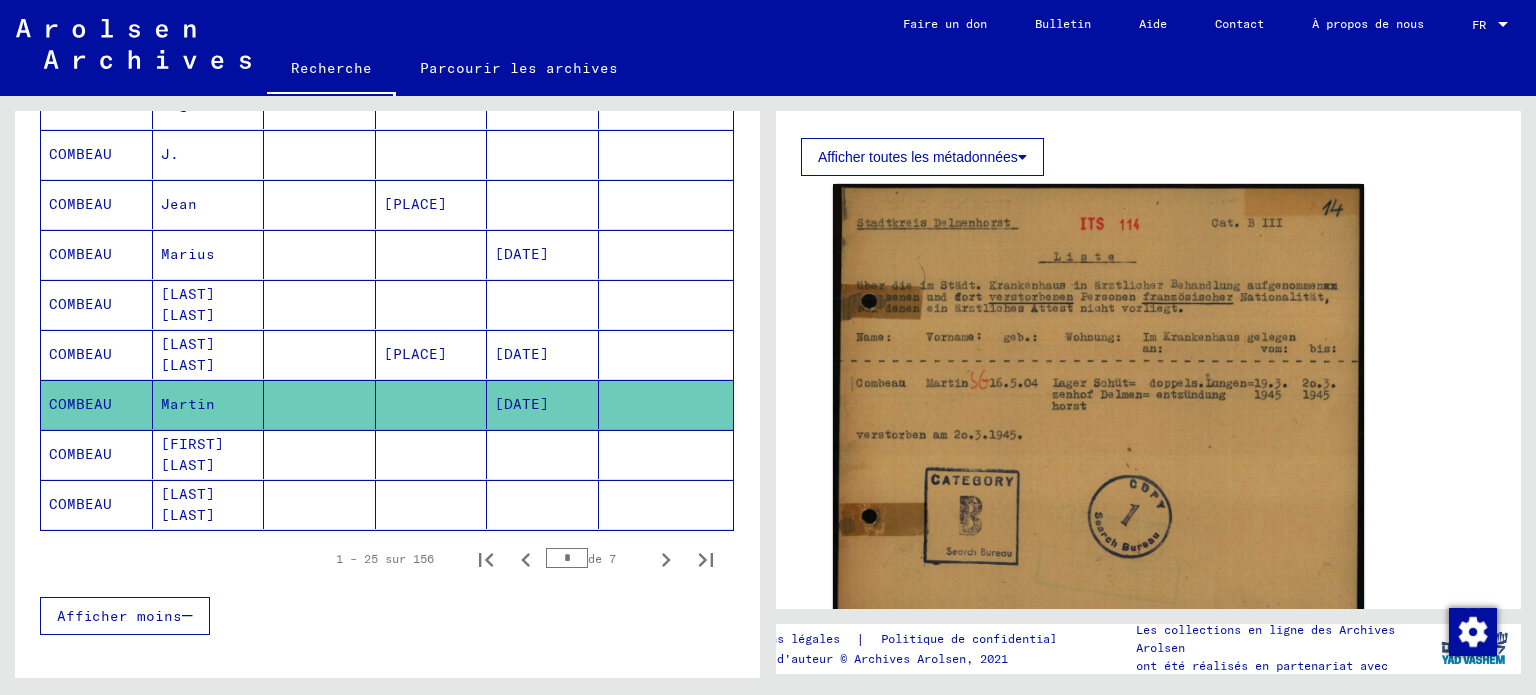 click at bounding box center (543, 504) 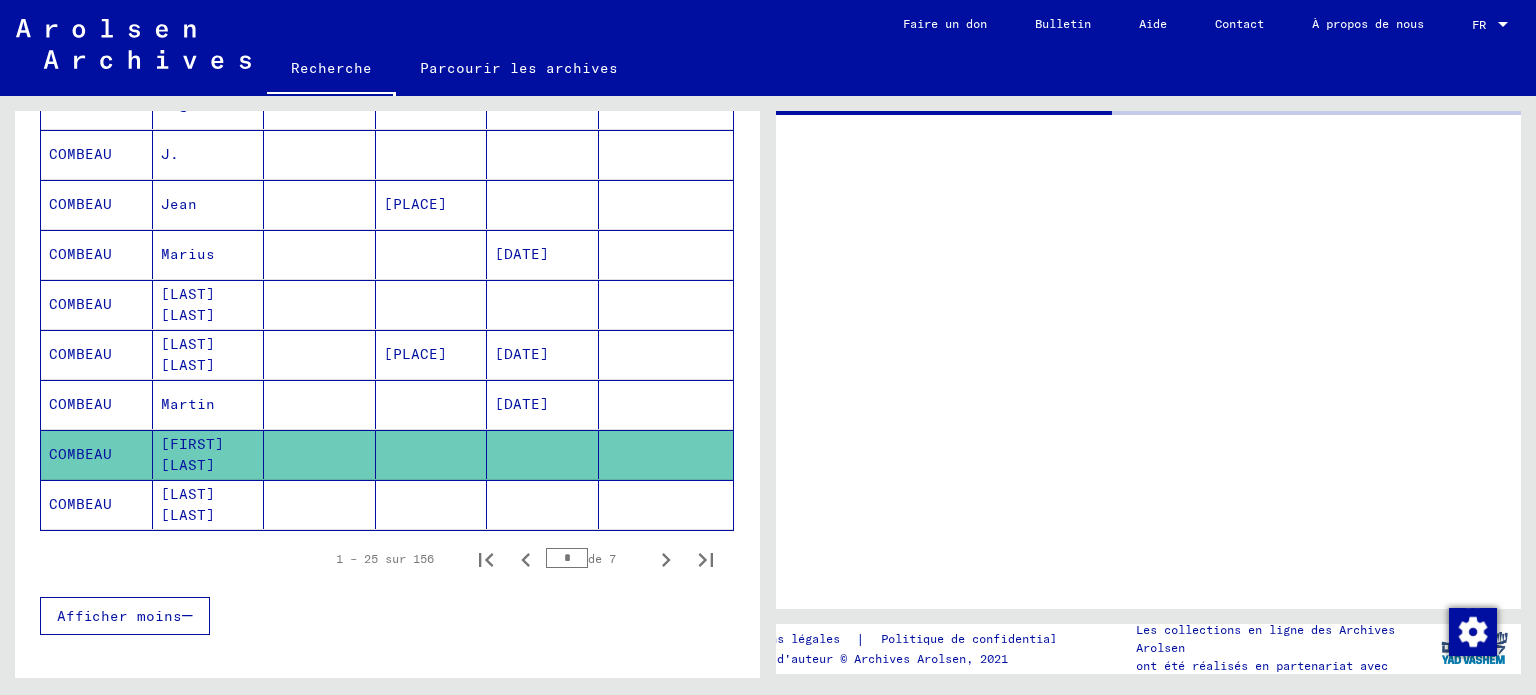 scroll, scrollTop: 0, scrollLeft: 0, axis: both 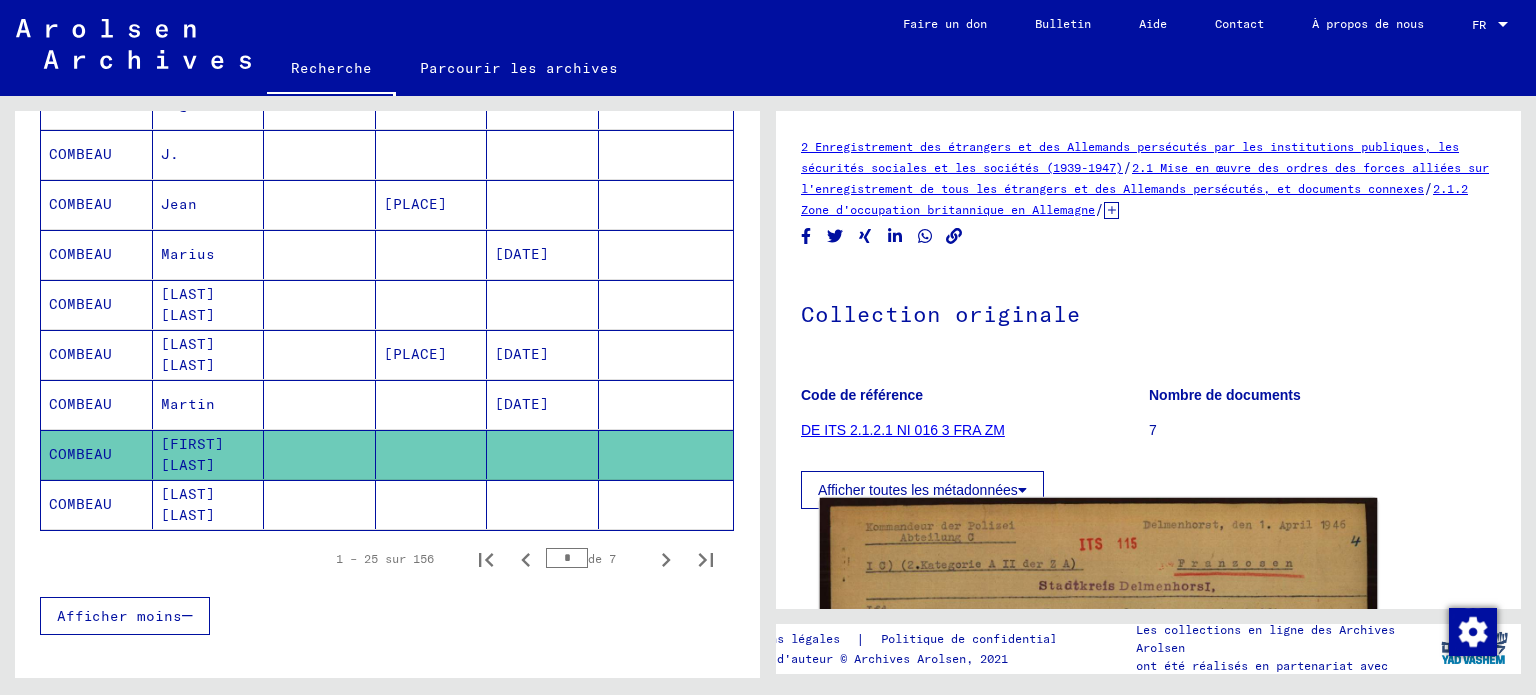 click 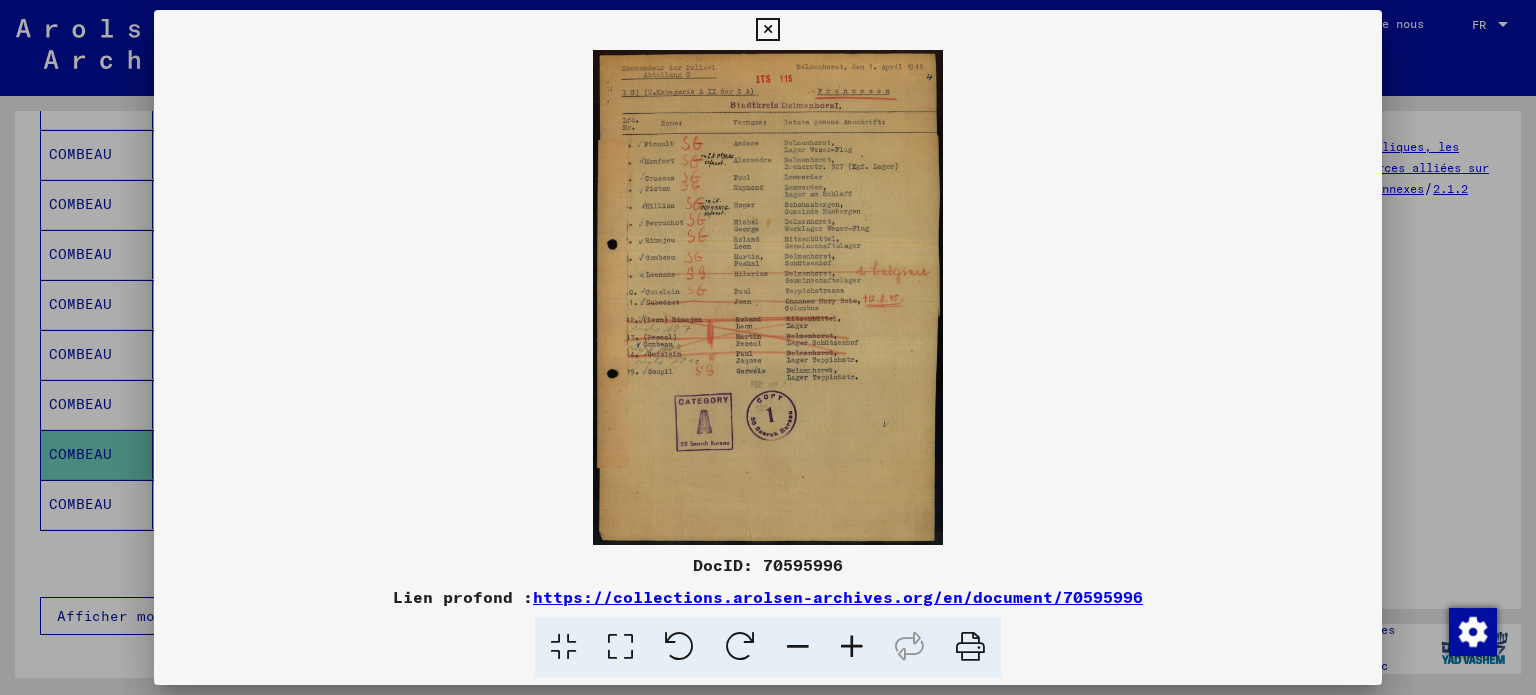 click at bounding box center [852, 647] 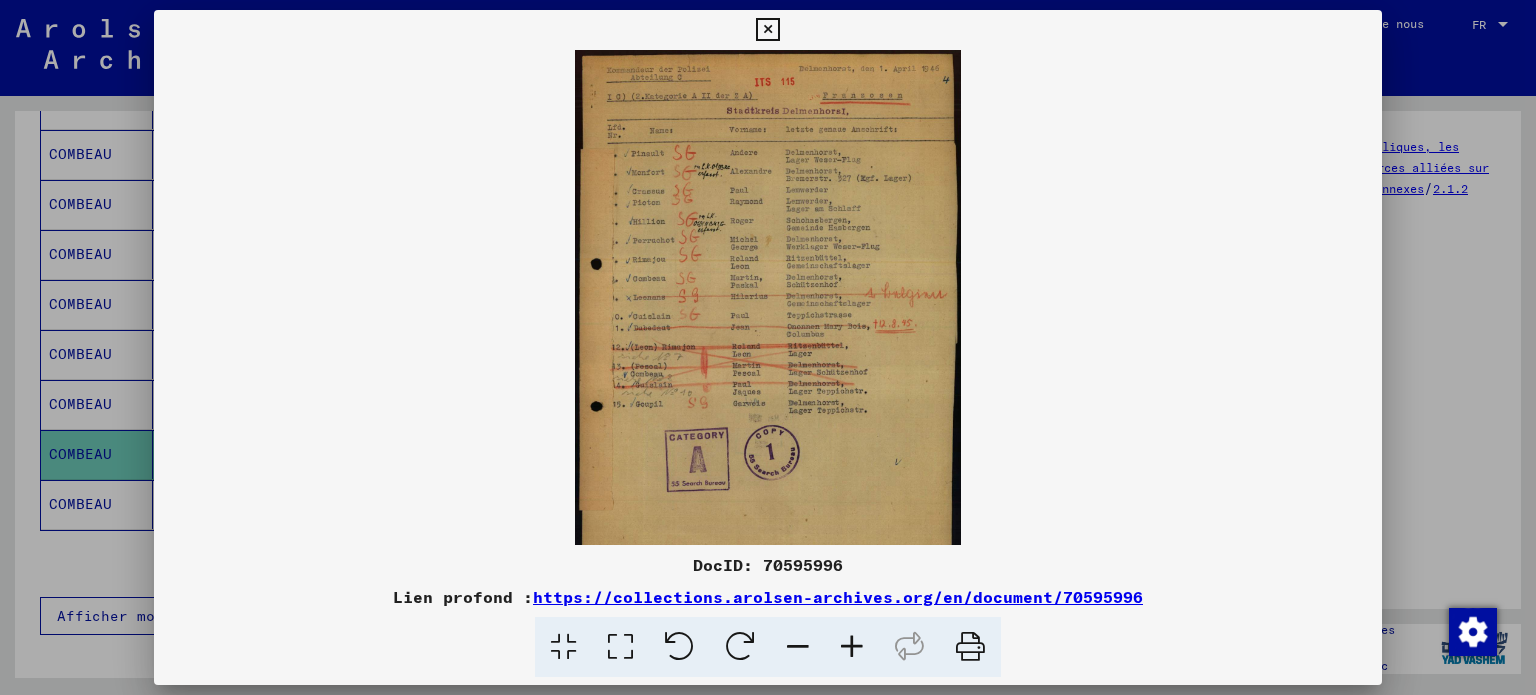 click at bounding box center (852, 647) 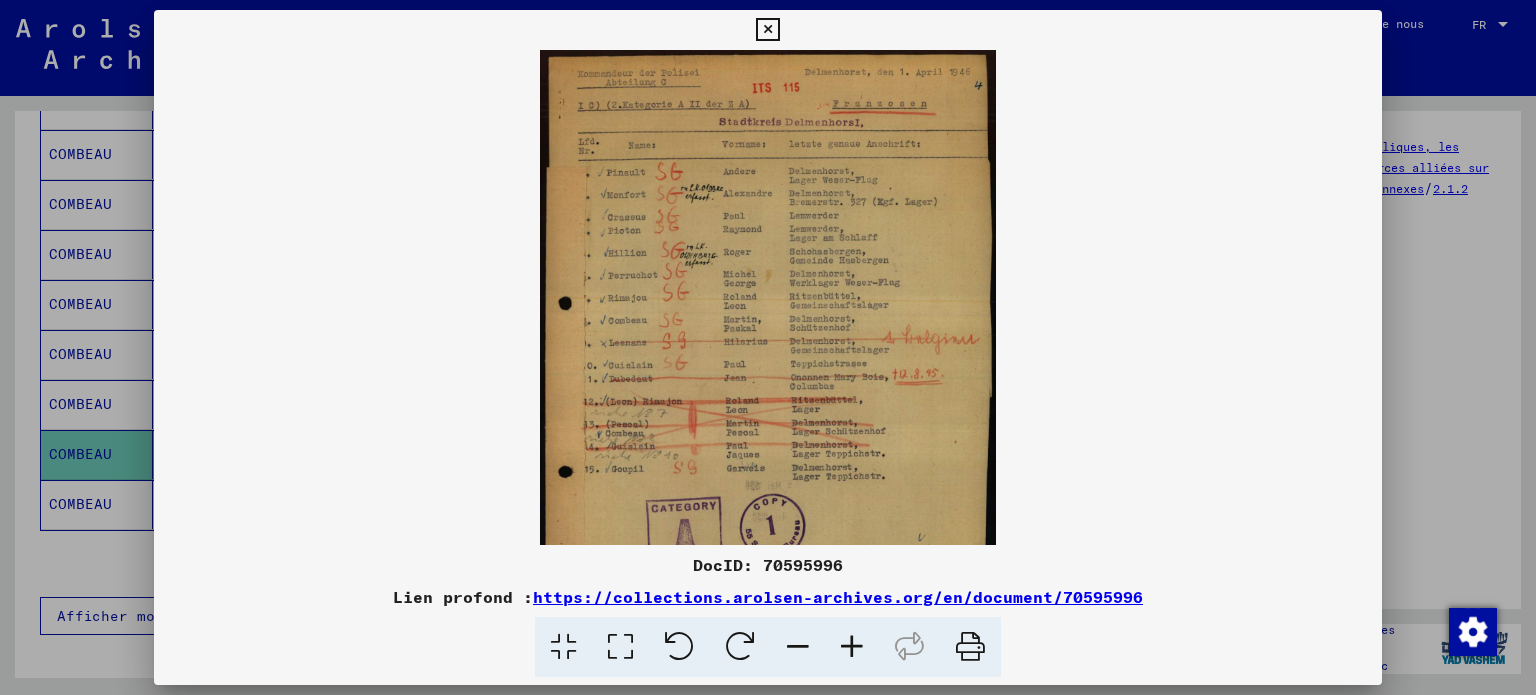 click at bounding box center [852, 647] 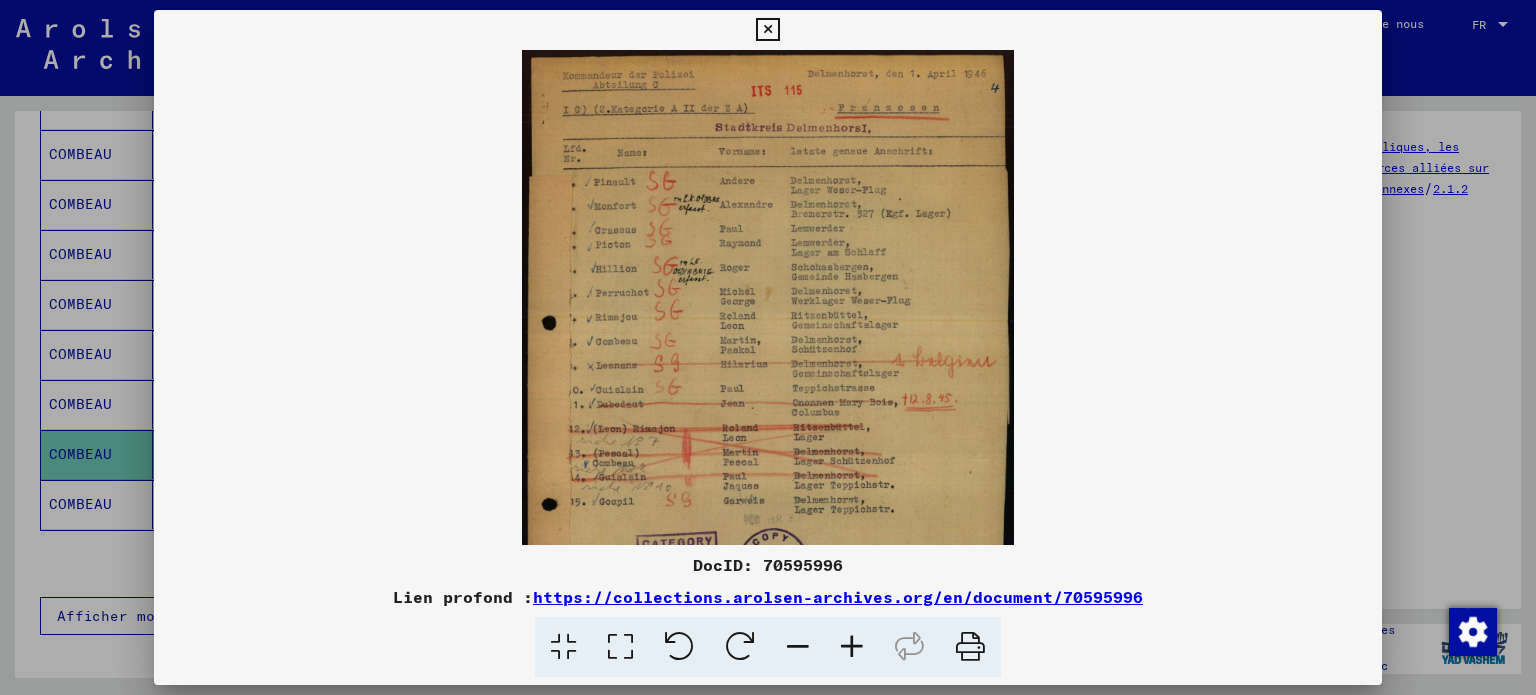 click at bounding box center (852, 647) 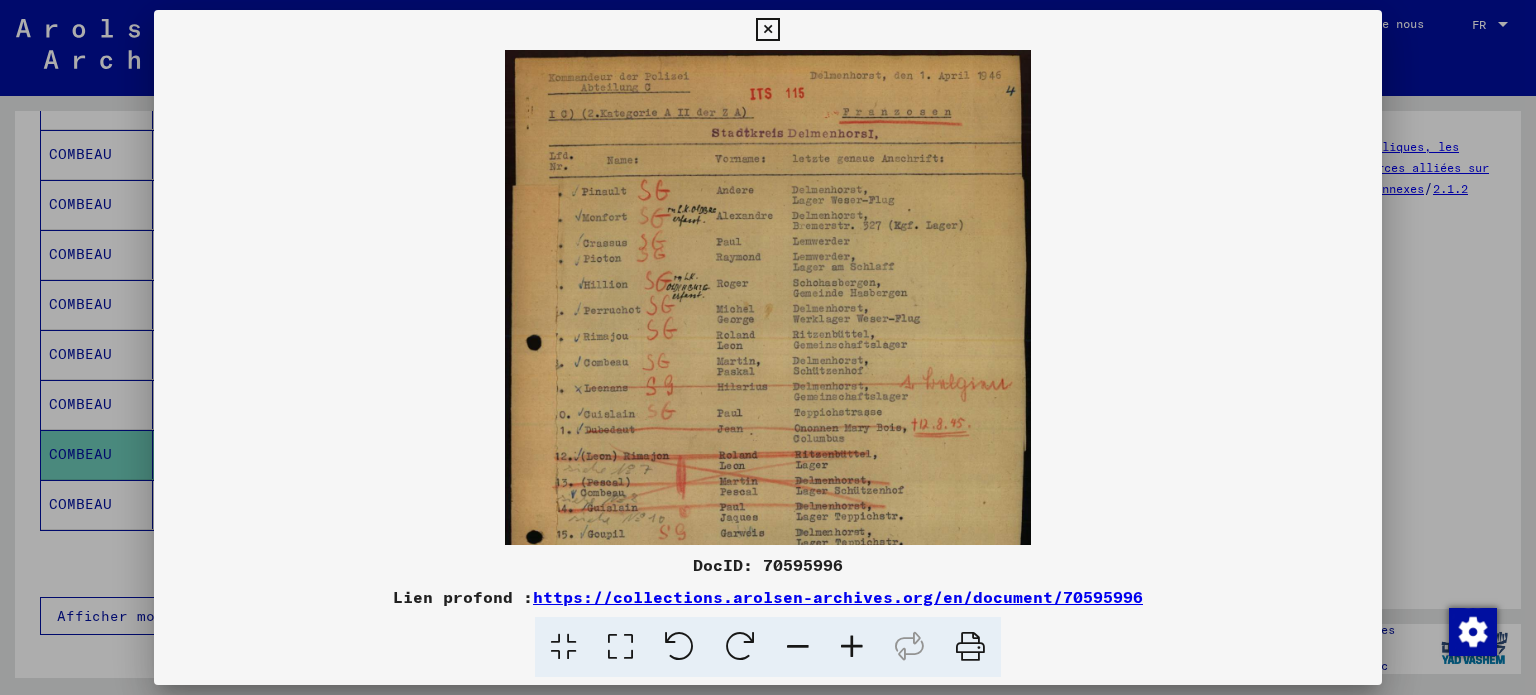 click at bounding box center [852, 647] 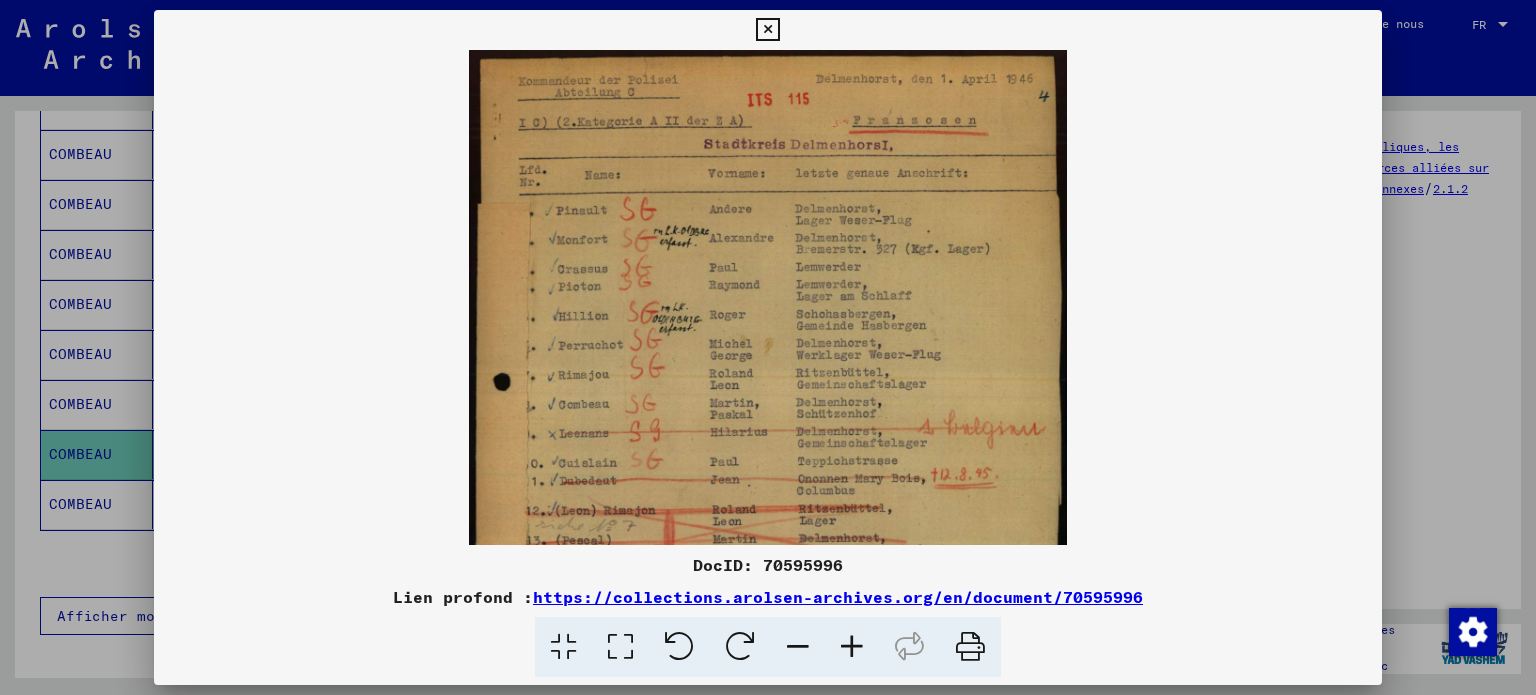 click at bounding box center (852, 647) 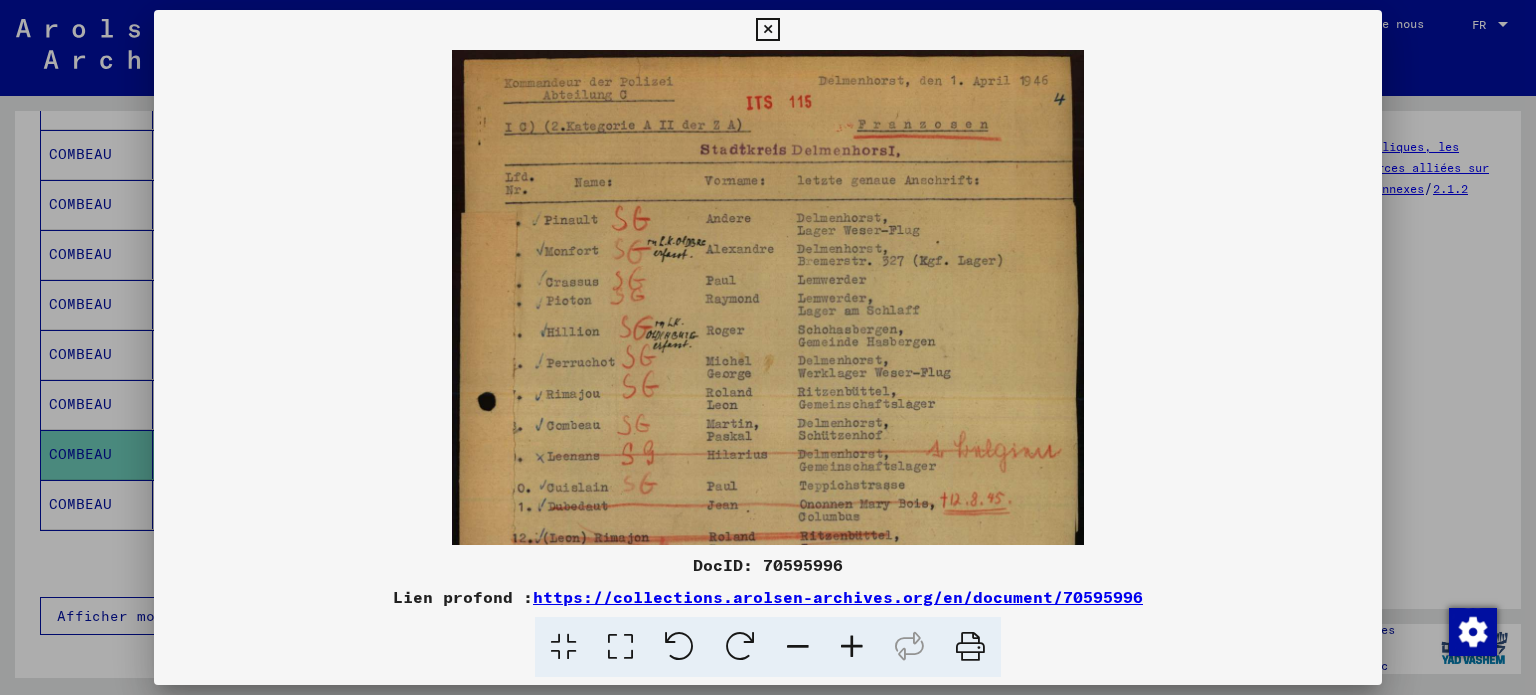 click at bounding box center [852, 647] 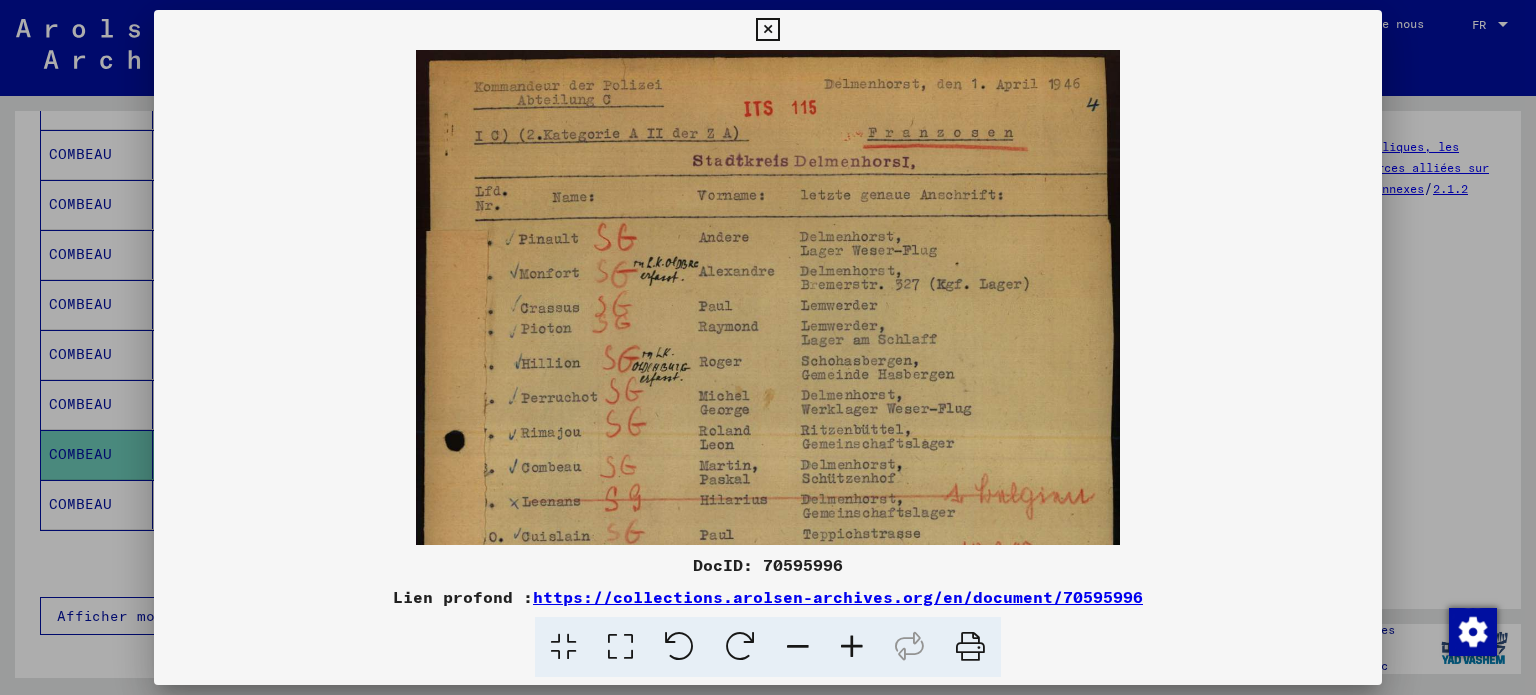 click at bounding box center (852, 647) 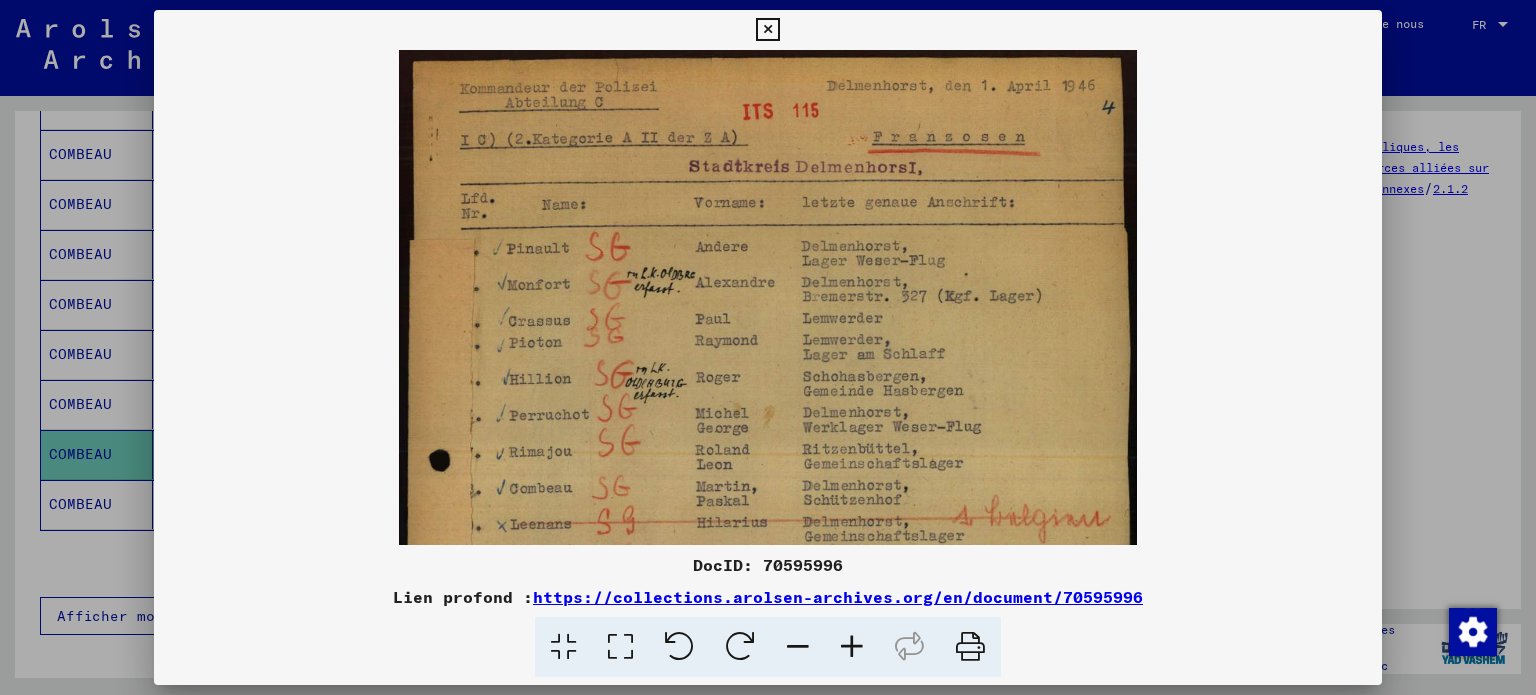 click at bounding box center [852, 647] 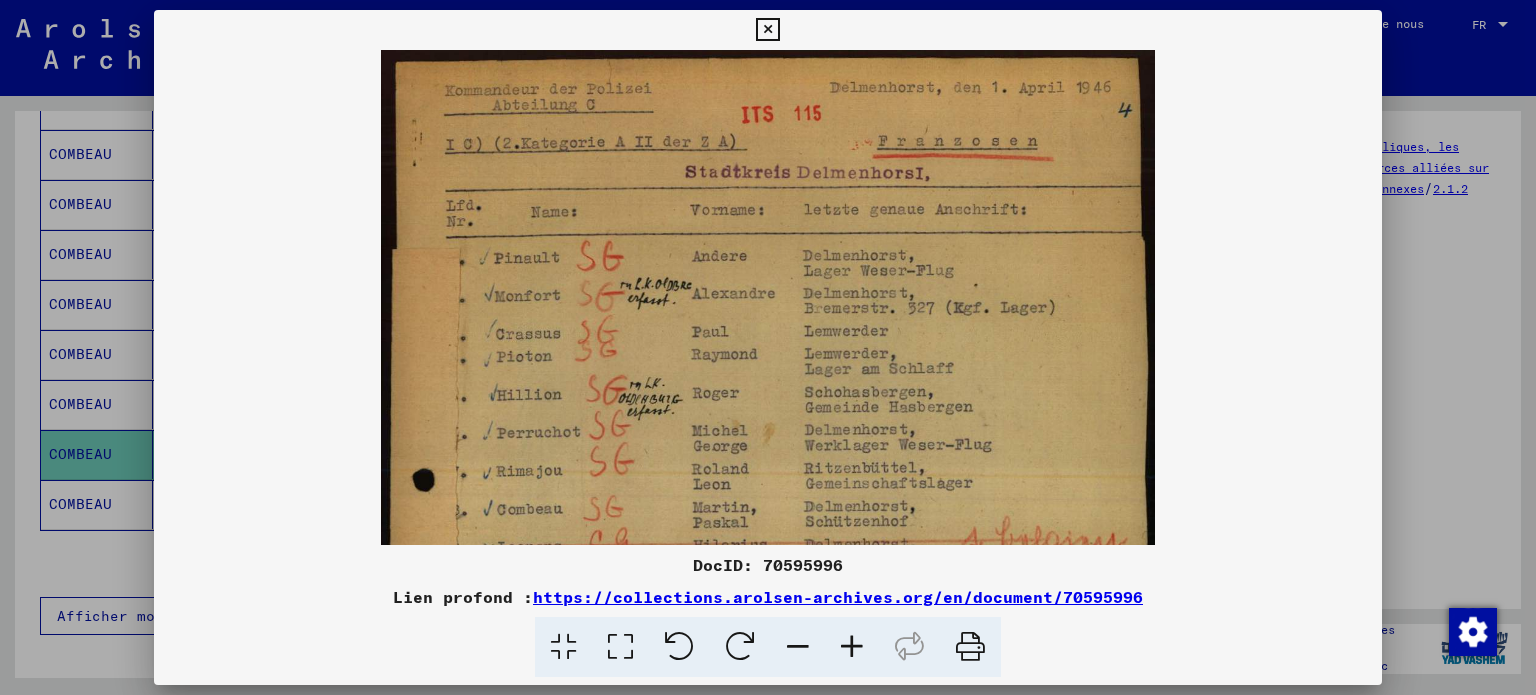 click at bounding box center (852, 647) 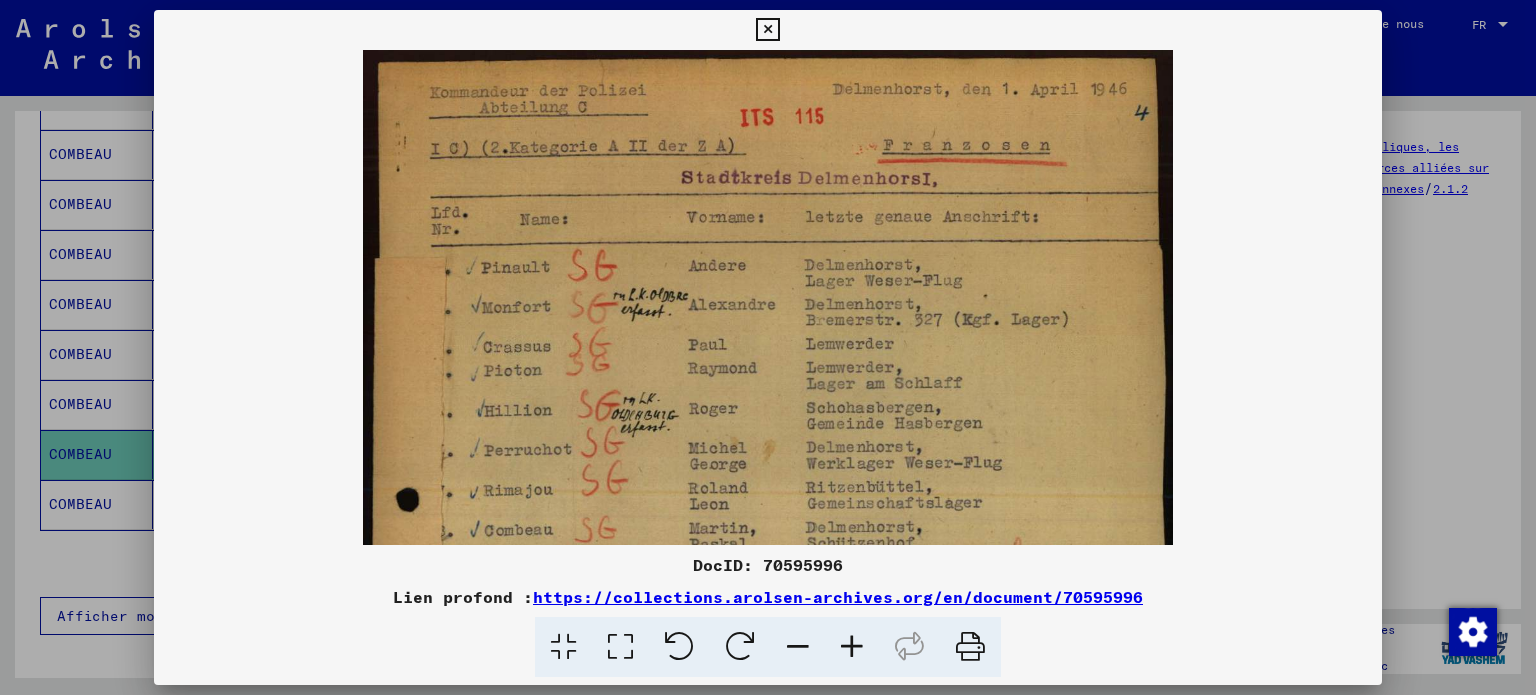 click at bounding box center [852, 647] 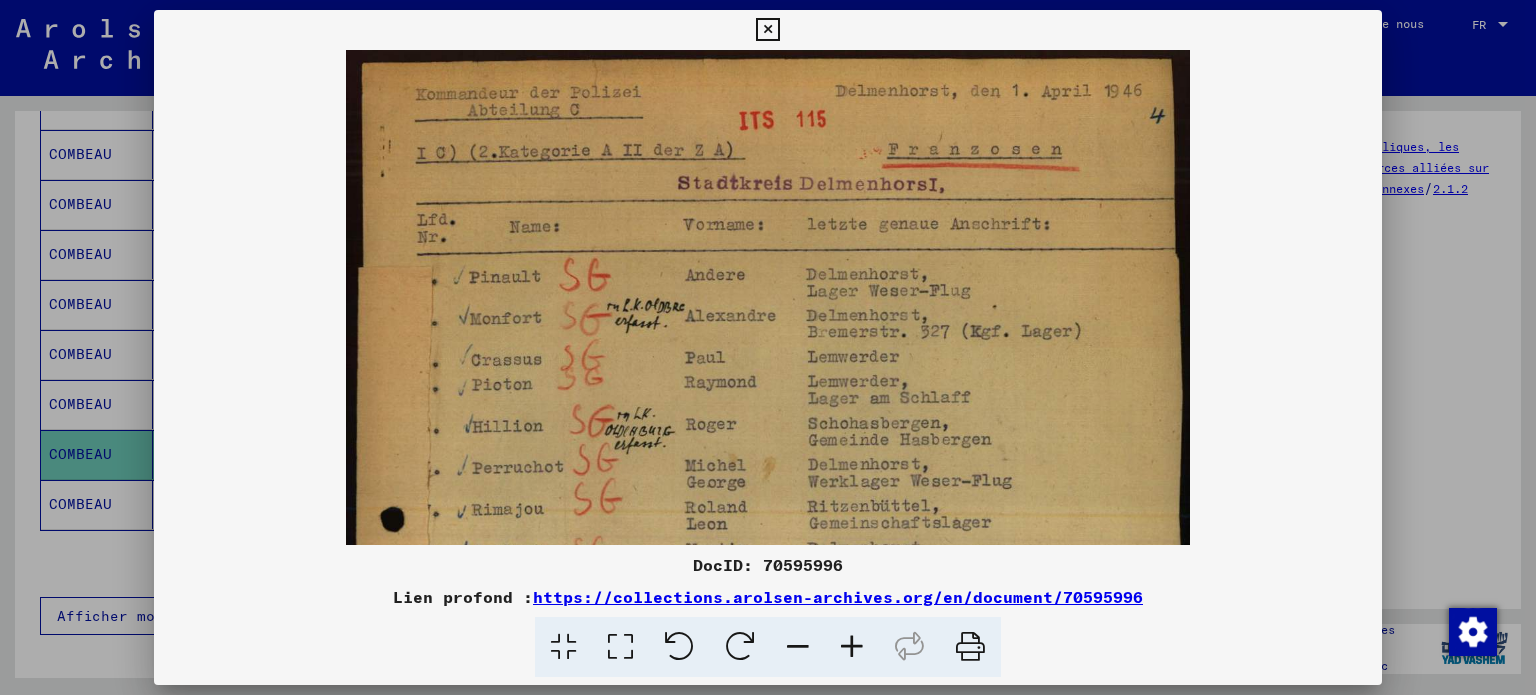 click at bounding box center [852, 647] 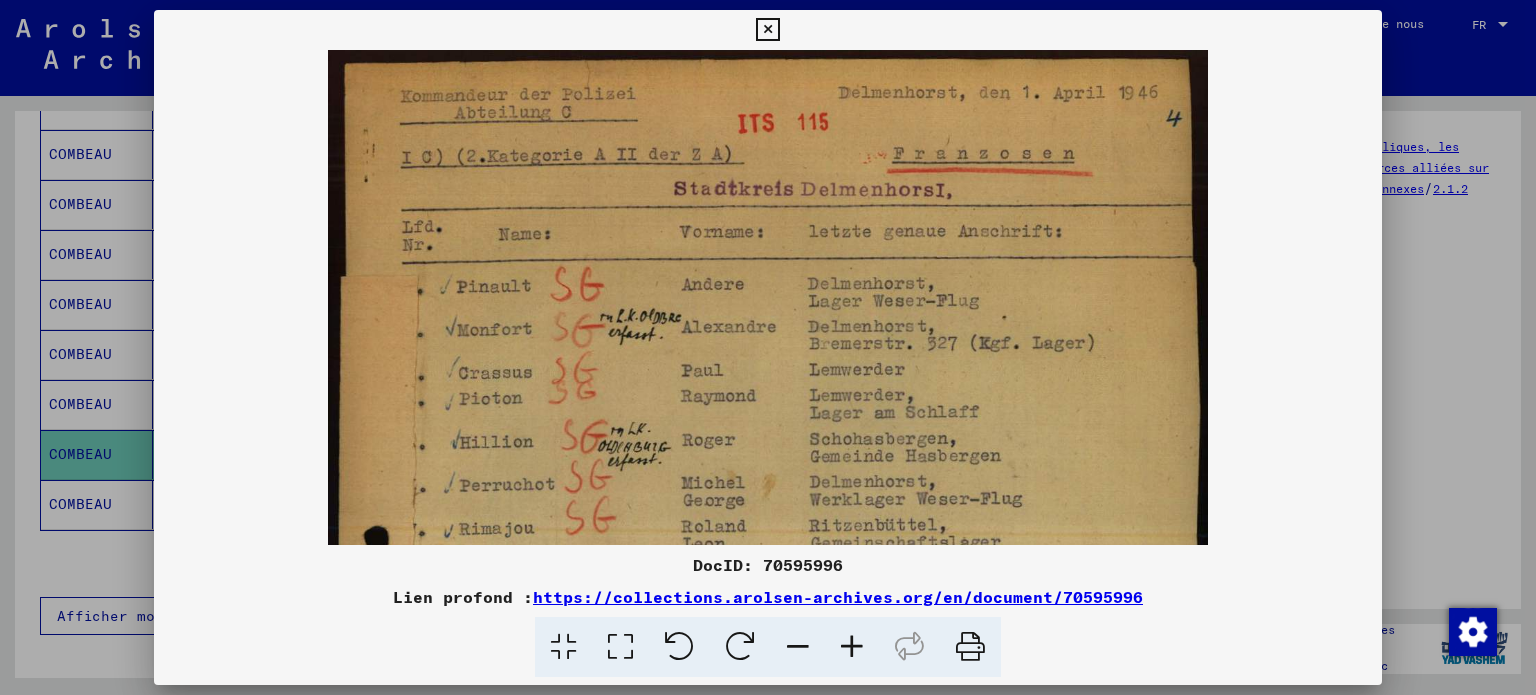 drag, startPoint x: 810, startPoint y: 411, endPoint x: 810, endPoint y: 425, distance: 14 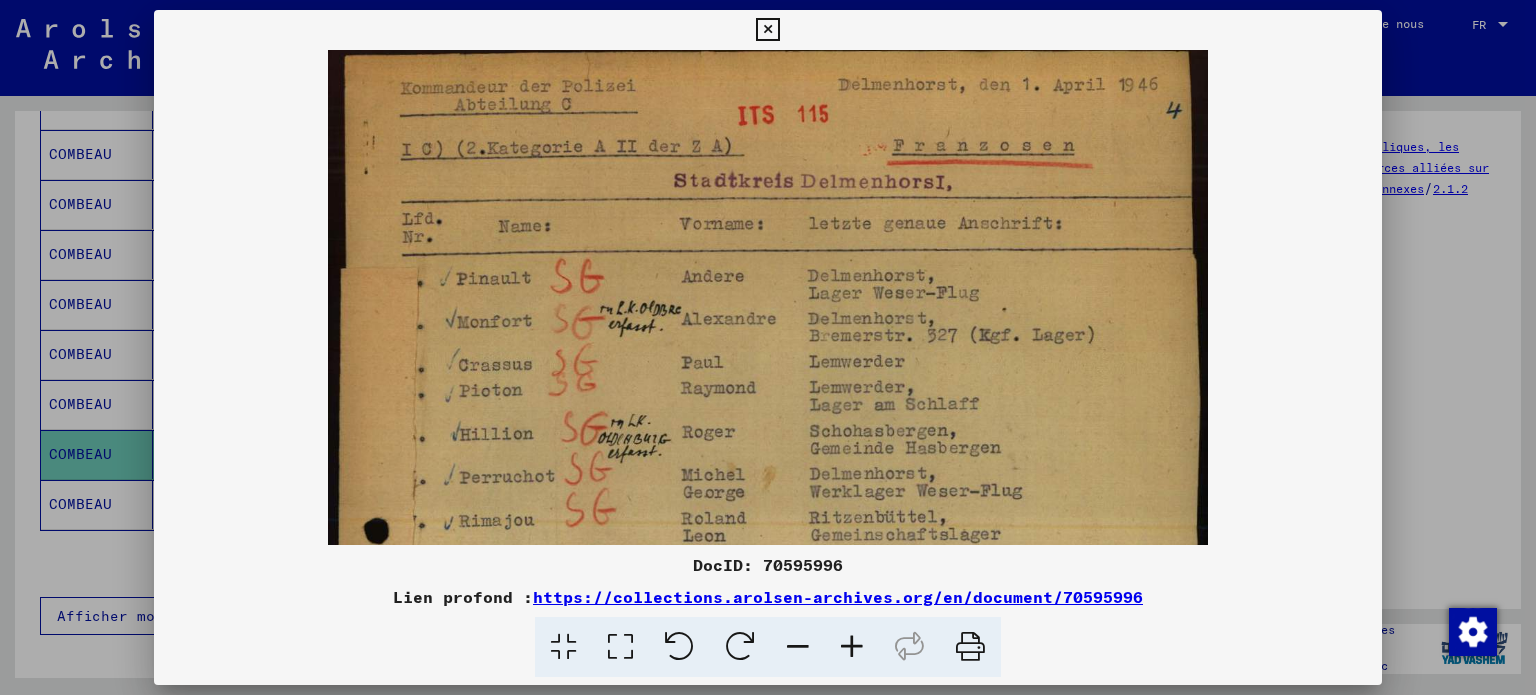 scroll, scrollTop: 13, scrollLeft: 0, axis: vertical 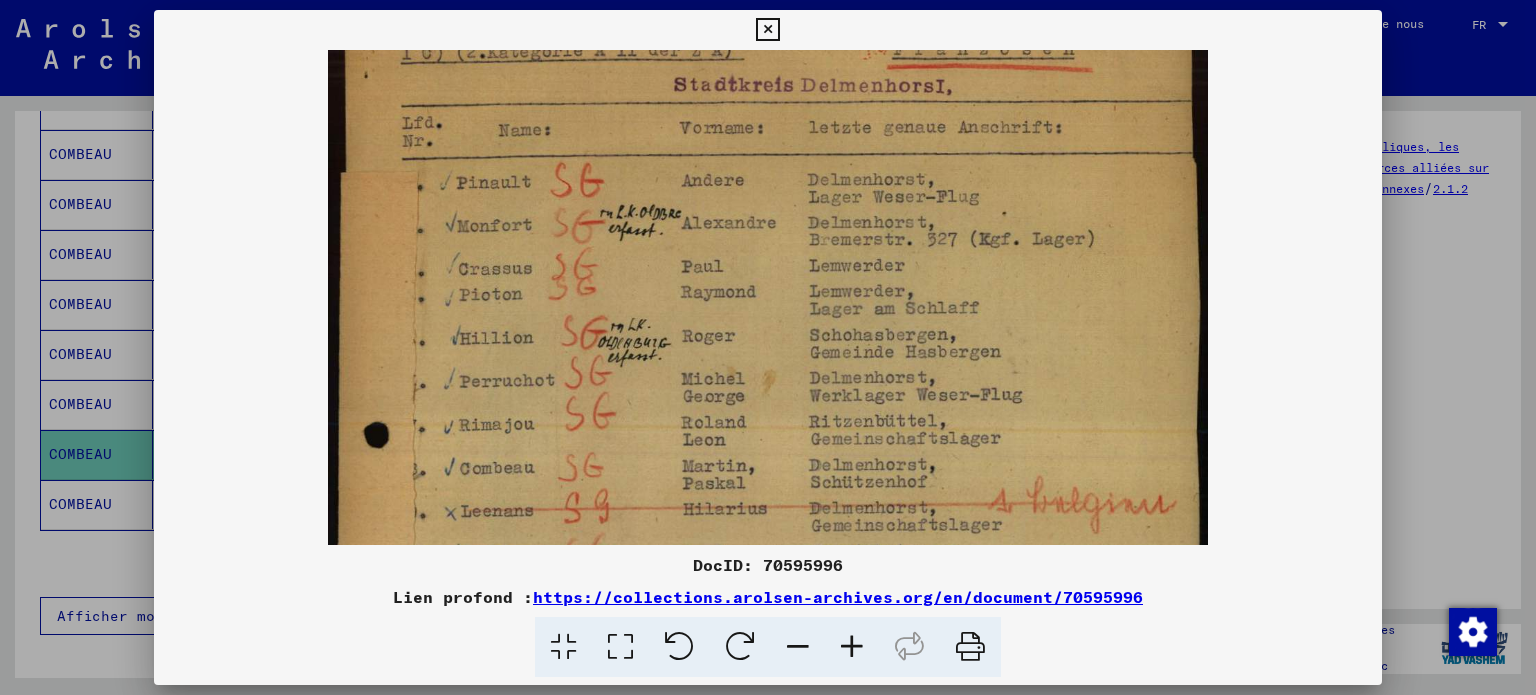 drag, startPoint x: 898, startPoint y: 364, endPoint x: 908, endPoint y: 259, distance: 105.47511 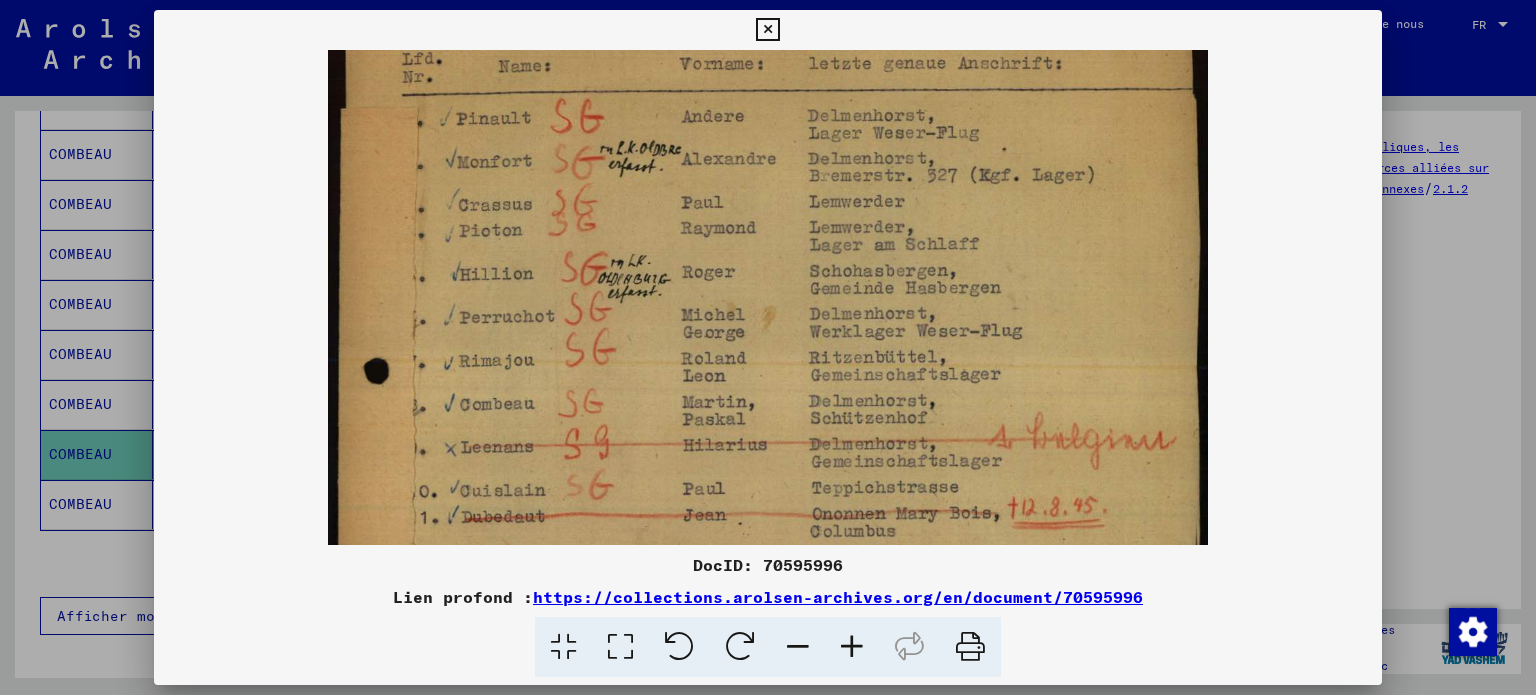 drag, startPoint x: 906, startPoint y: 355, endPoint x: 912, endPoint y: 292, distance: 63.28507 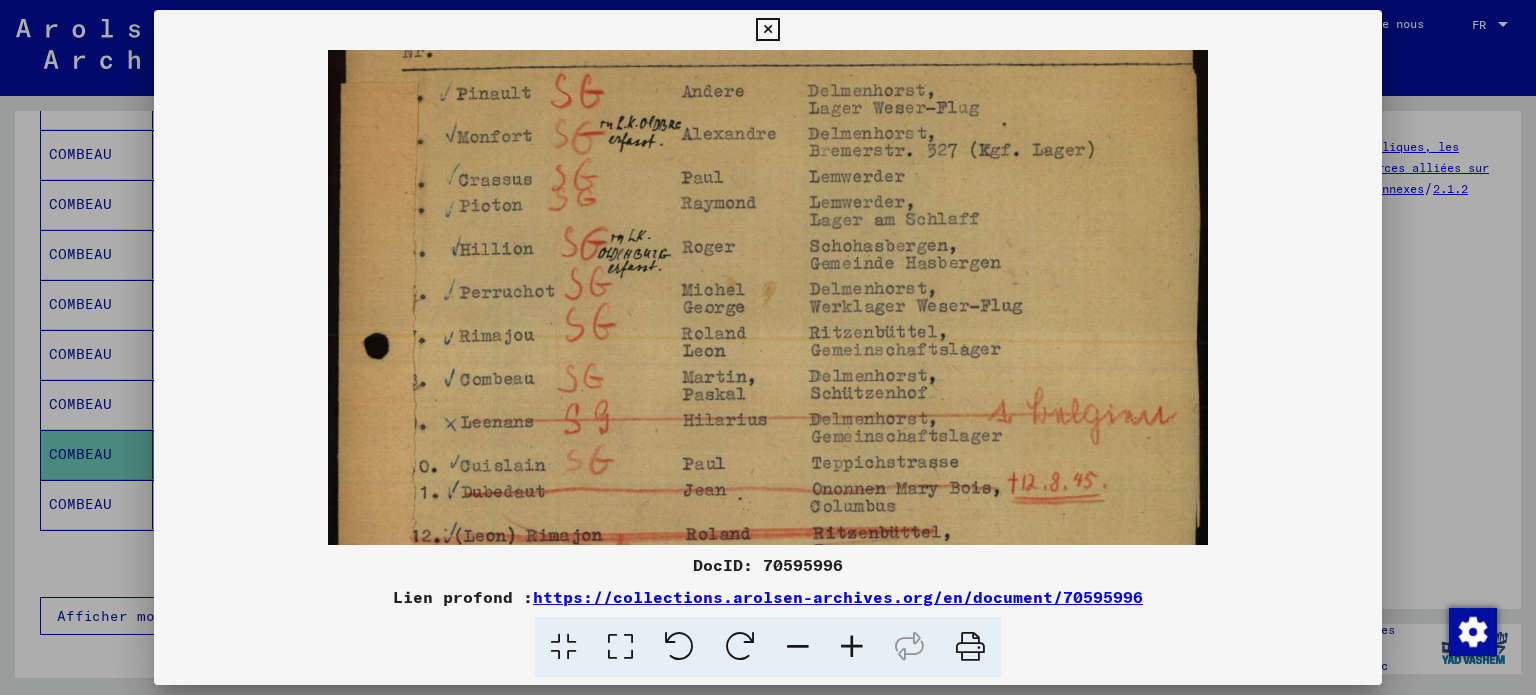 scroll, scrollTop: 194, scrollLeft: 0, axis: vertical 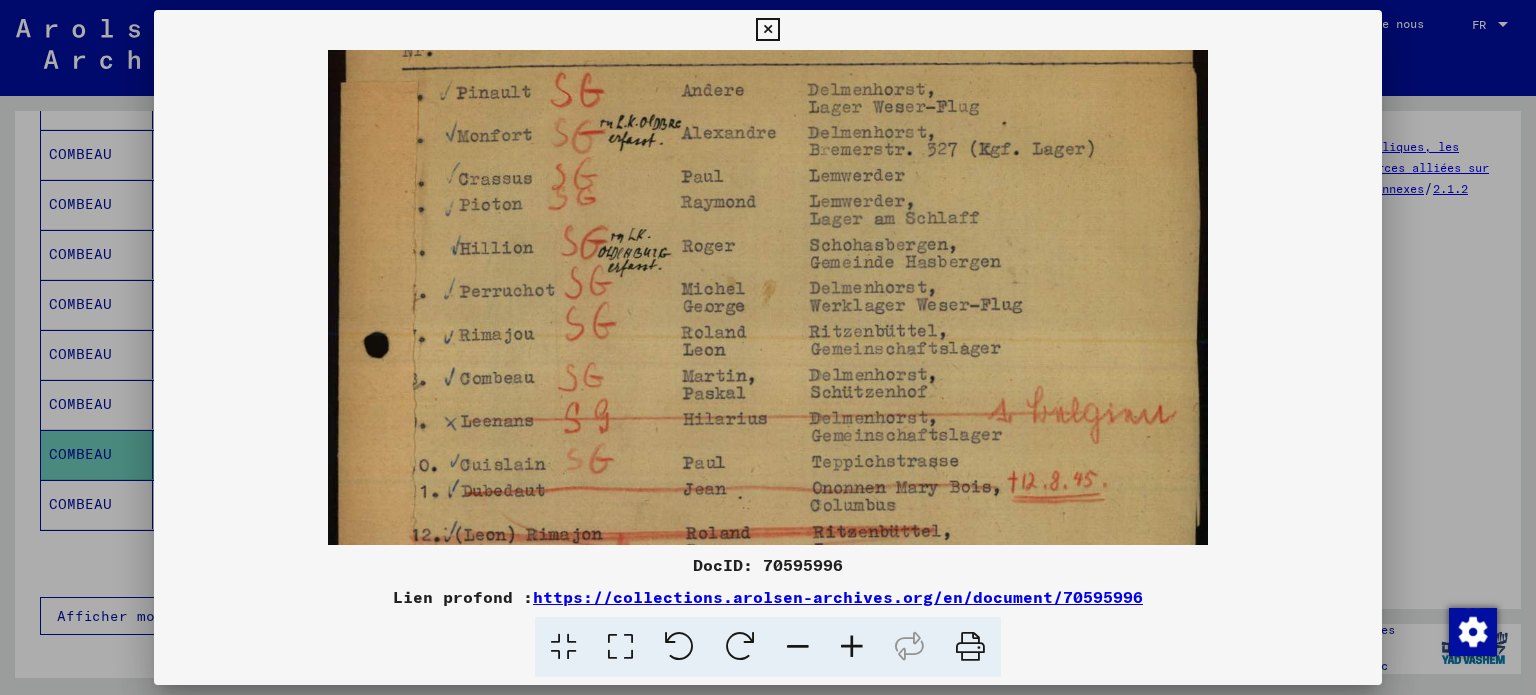 drag, startPoint x: 912, startPoint y: 365, endPoint x: 910, endPoint y: 338, distance: 27.073973 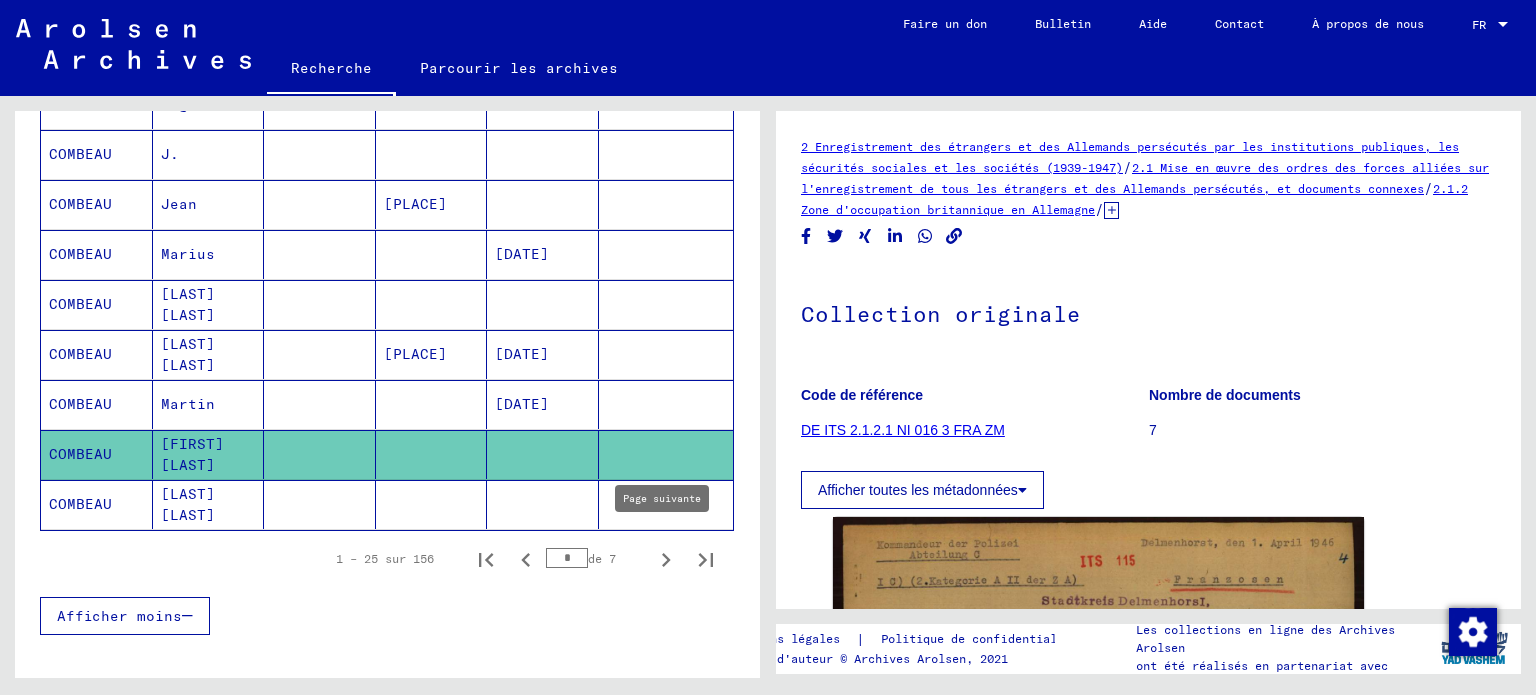 click 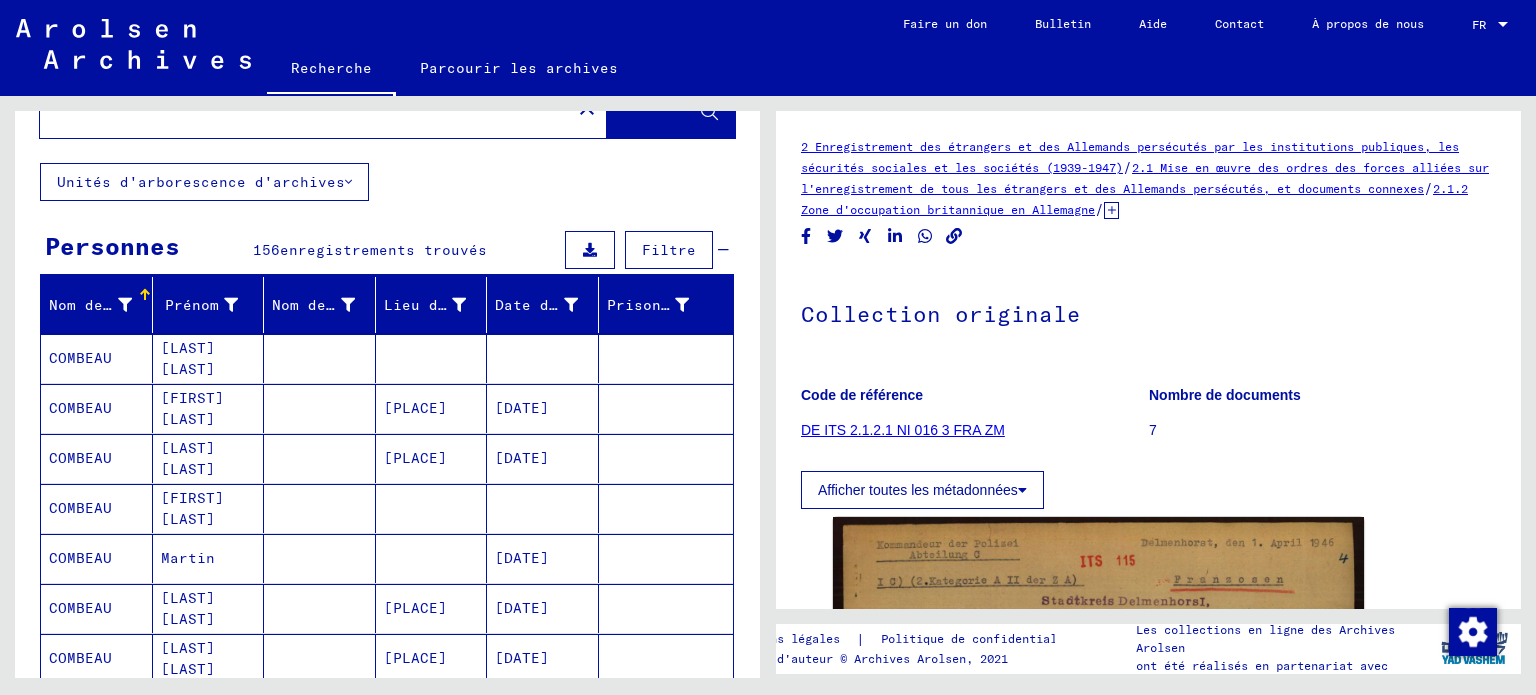 scroll, scrollTop: 79, scrollLeft: 0, axis: vertical 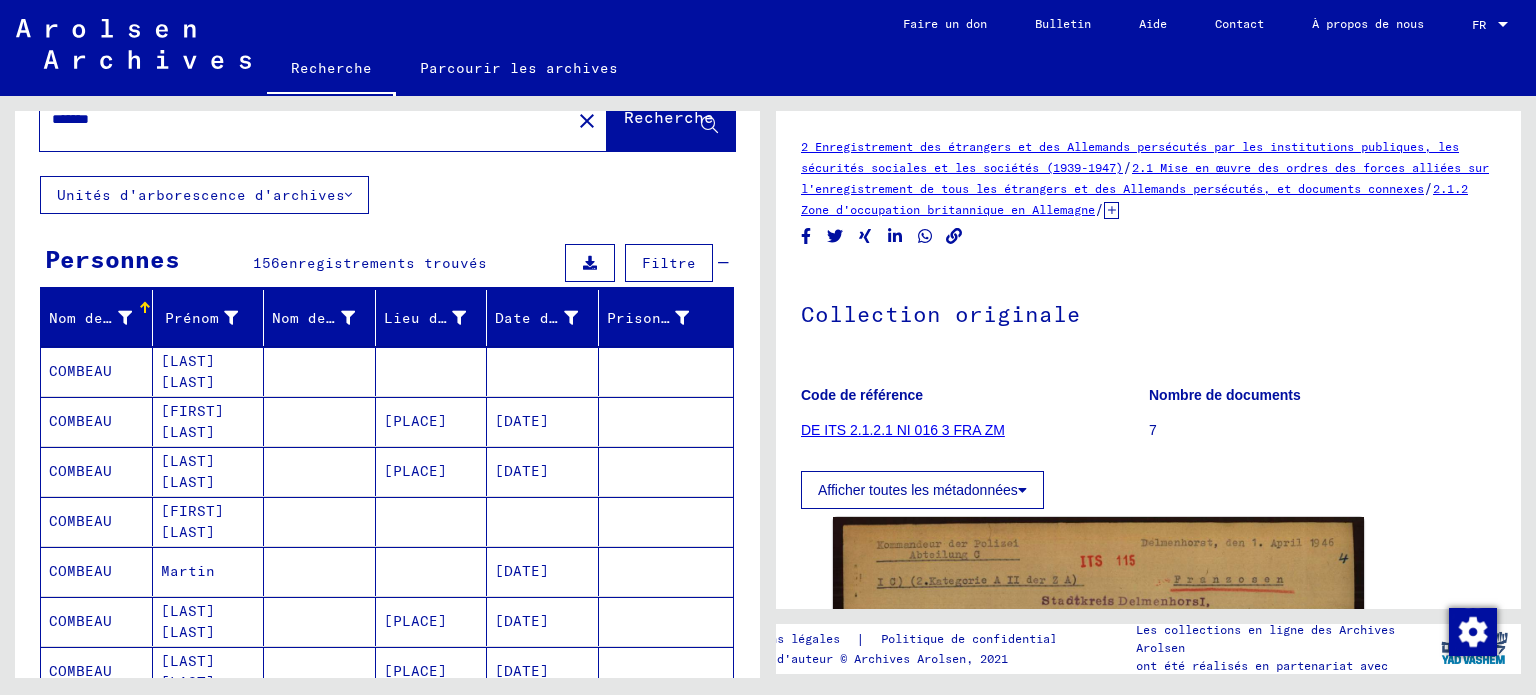 click at bounding box center [543, 421] 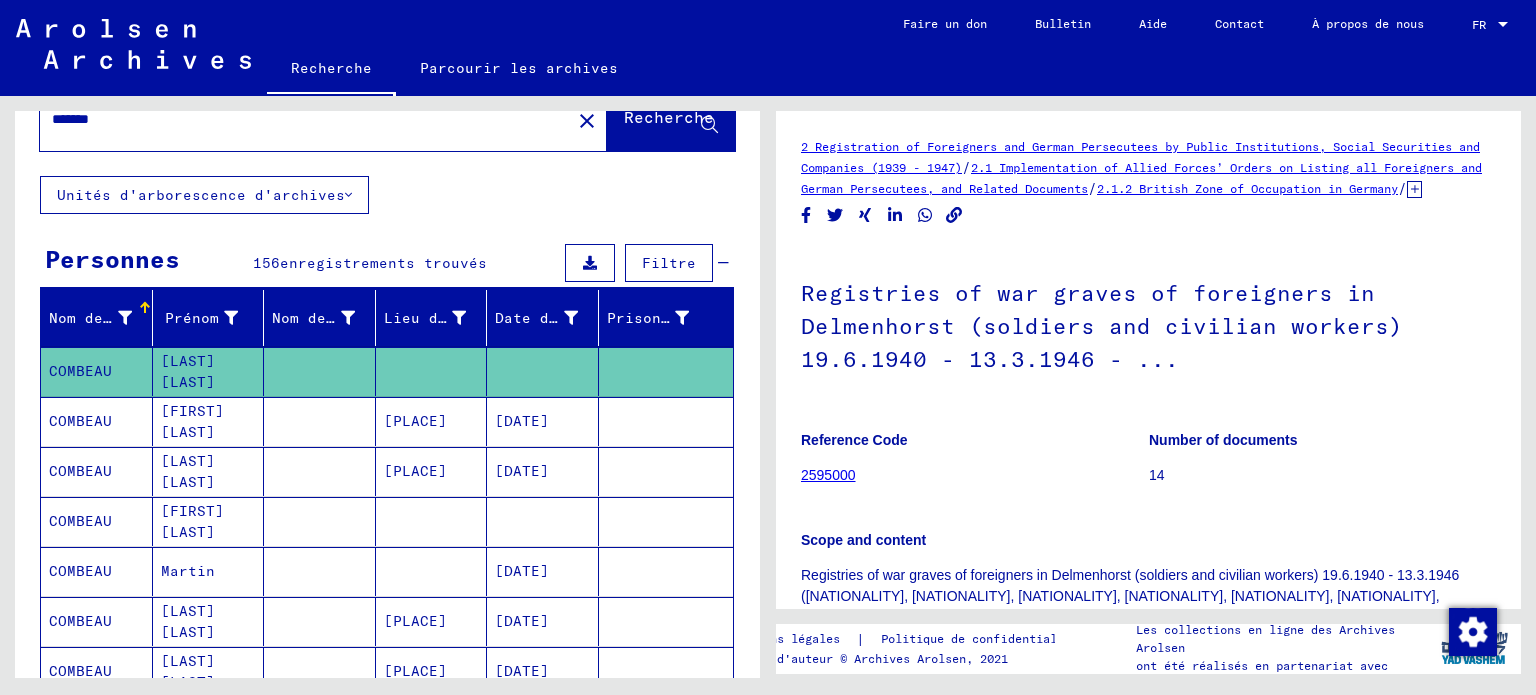 scroll, scrollTop: 0, scrollLeft: 0, axis: both 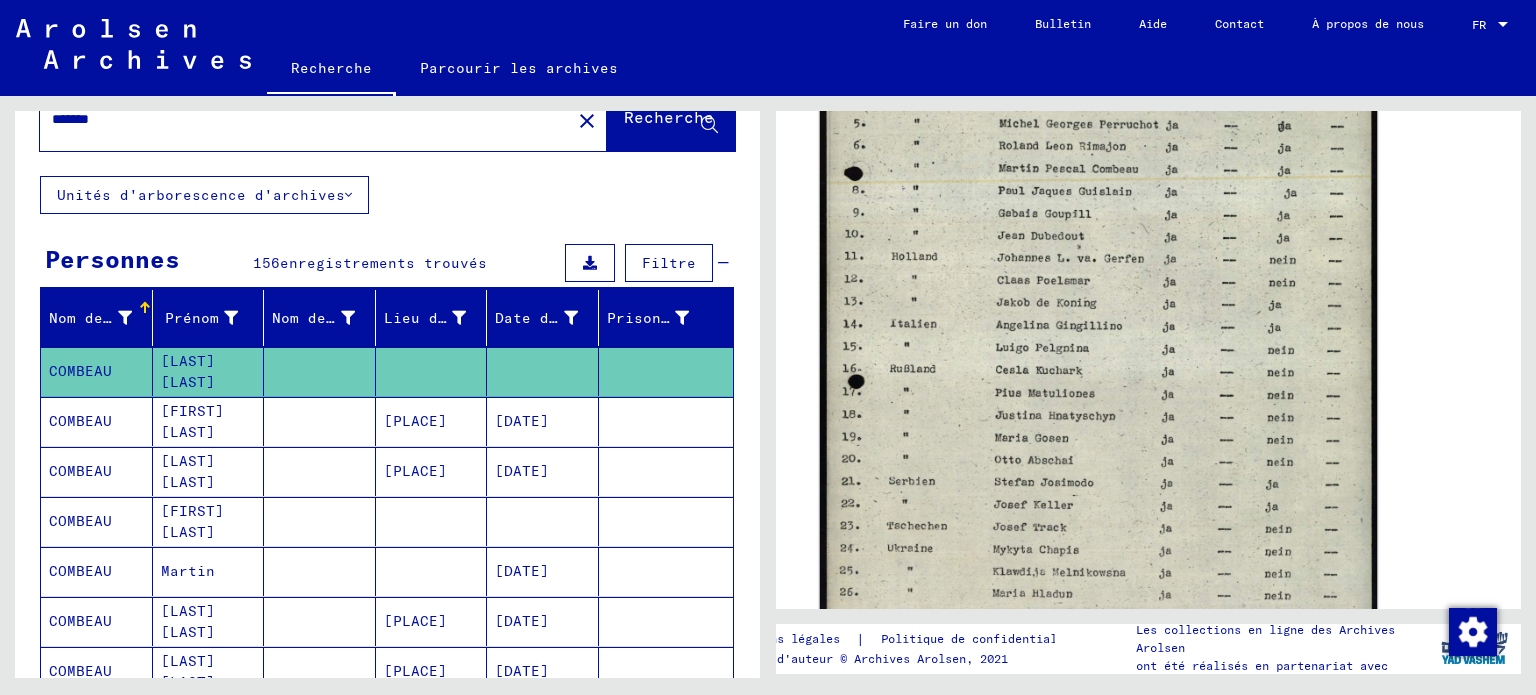 click 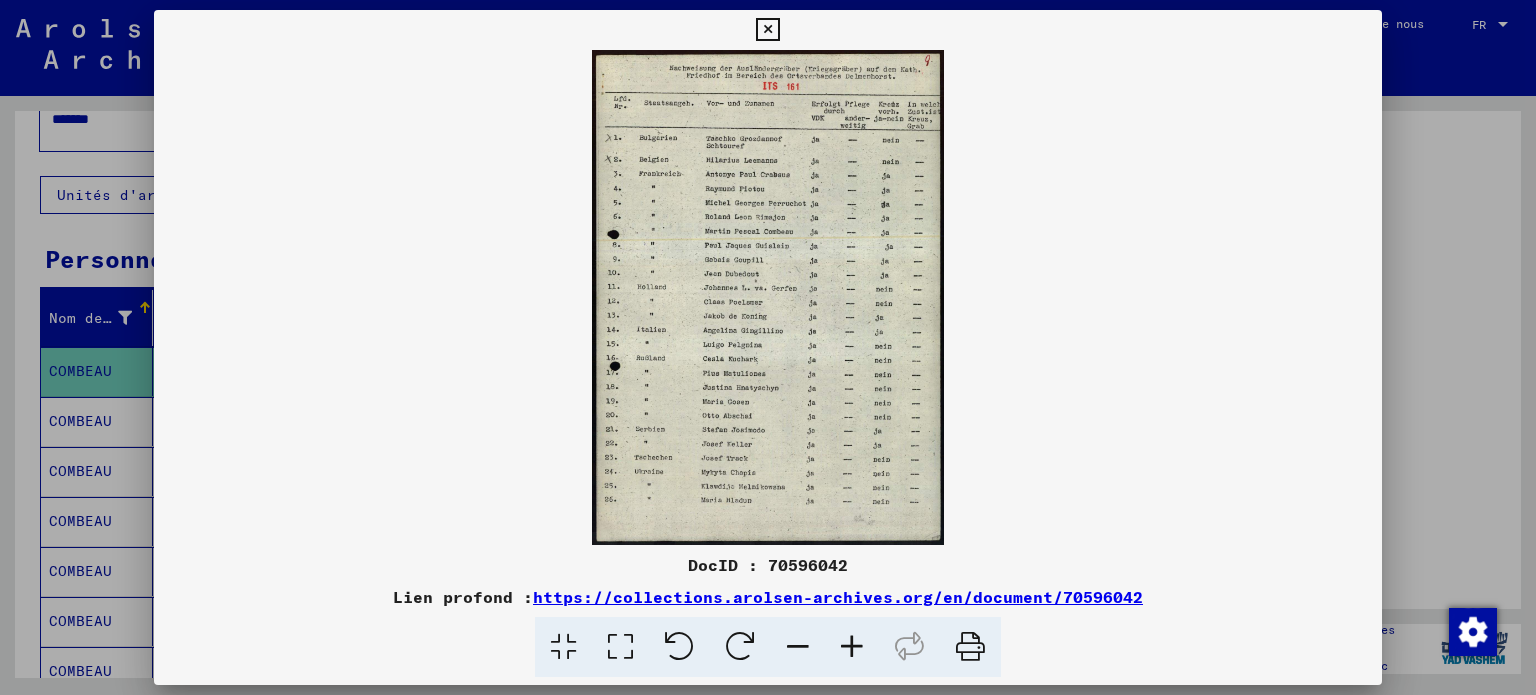 click at bounding box center [852, 647] 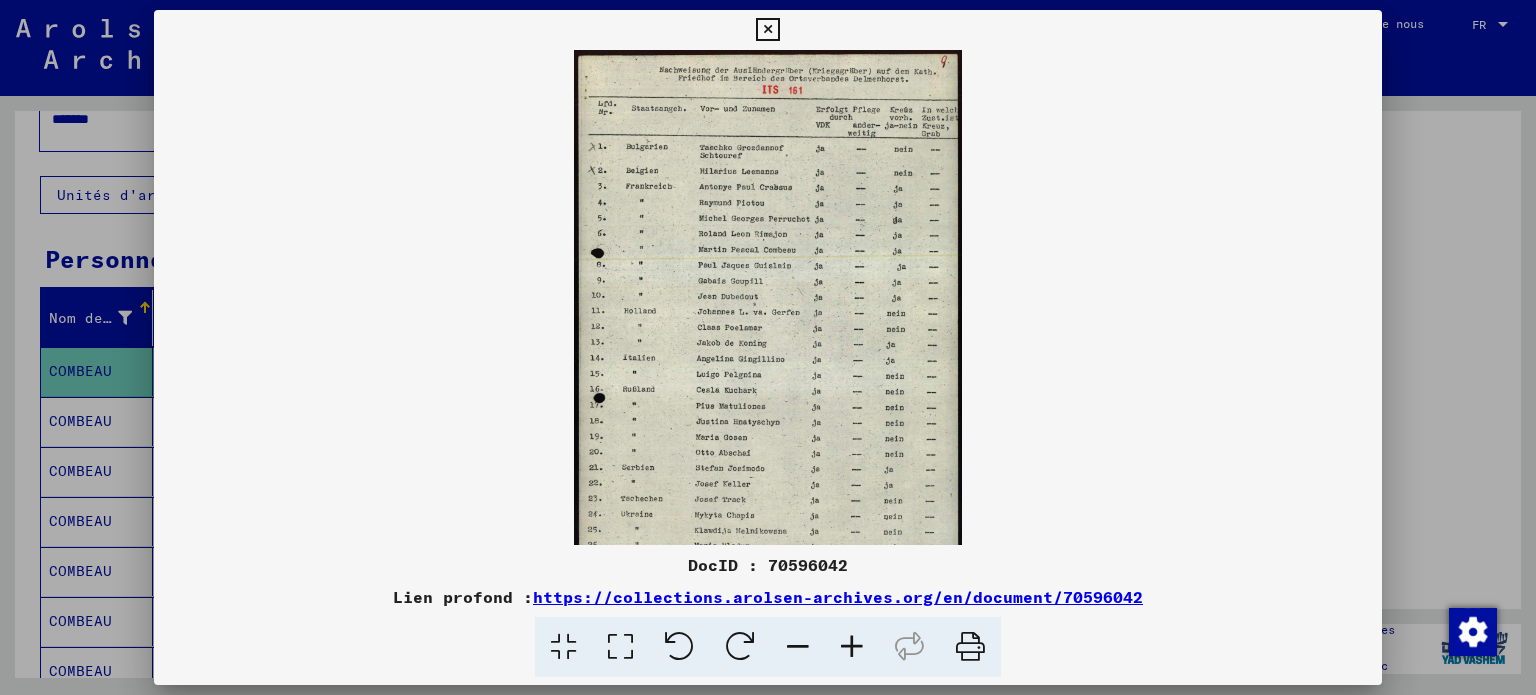 click at bounding box center [852, 647] 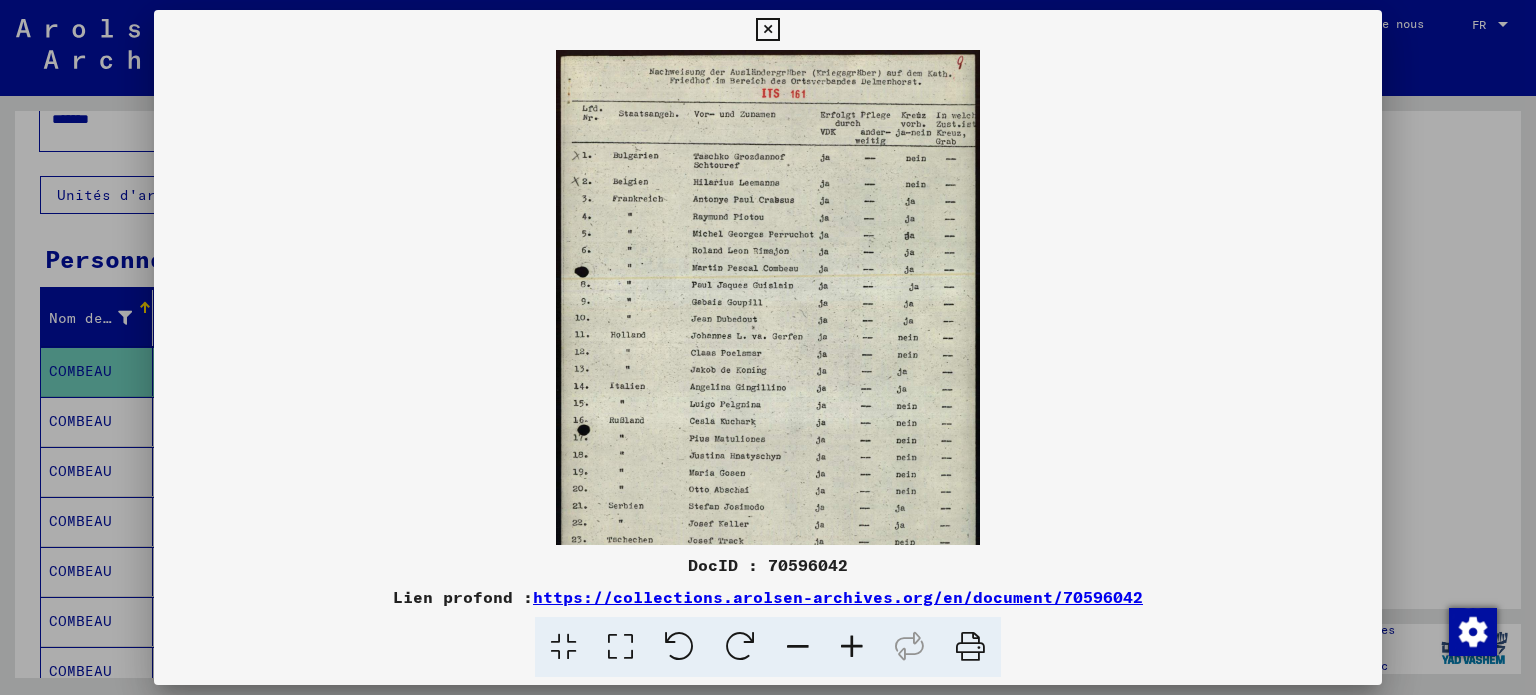 click at bounding box center [852, 647] 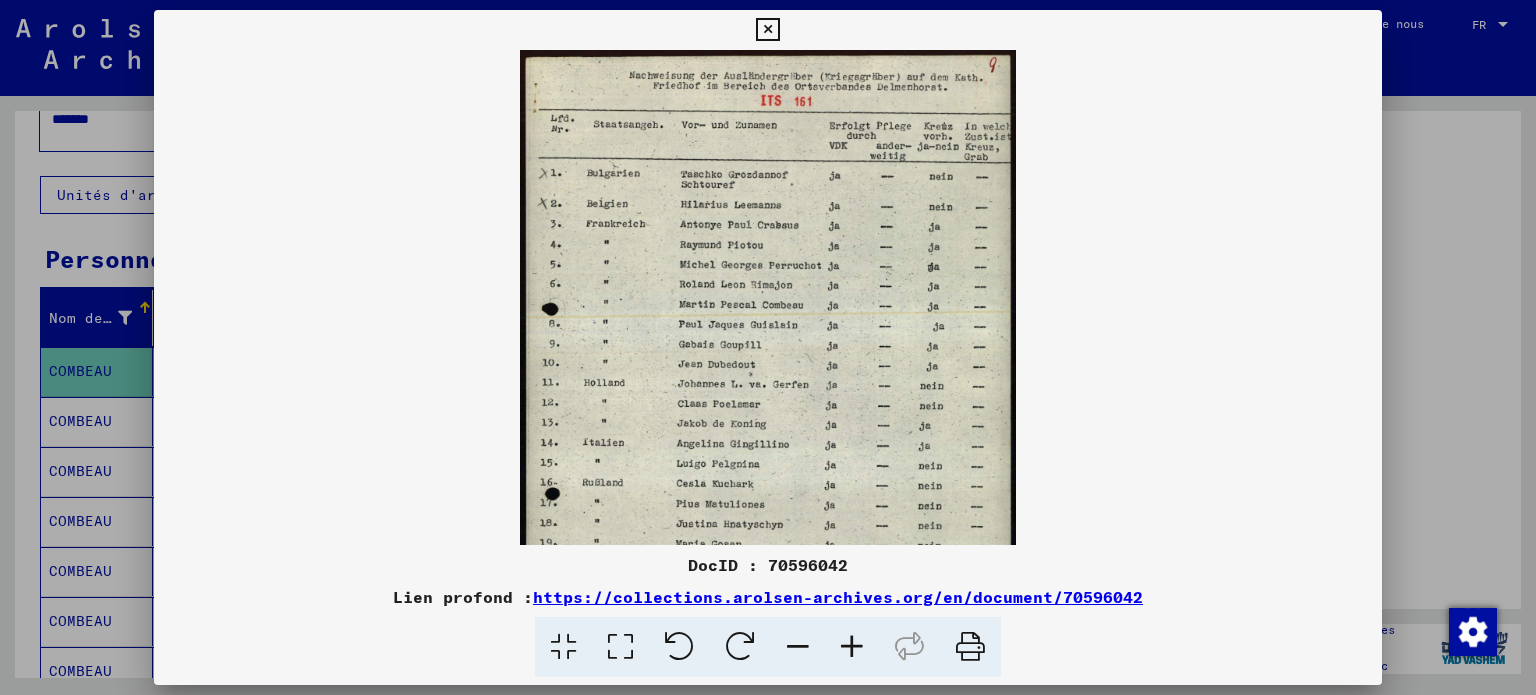 click at bounding box center (852, 647) 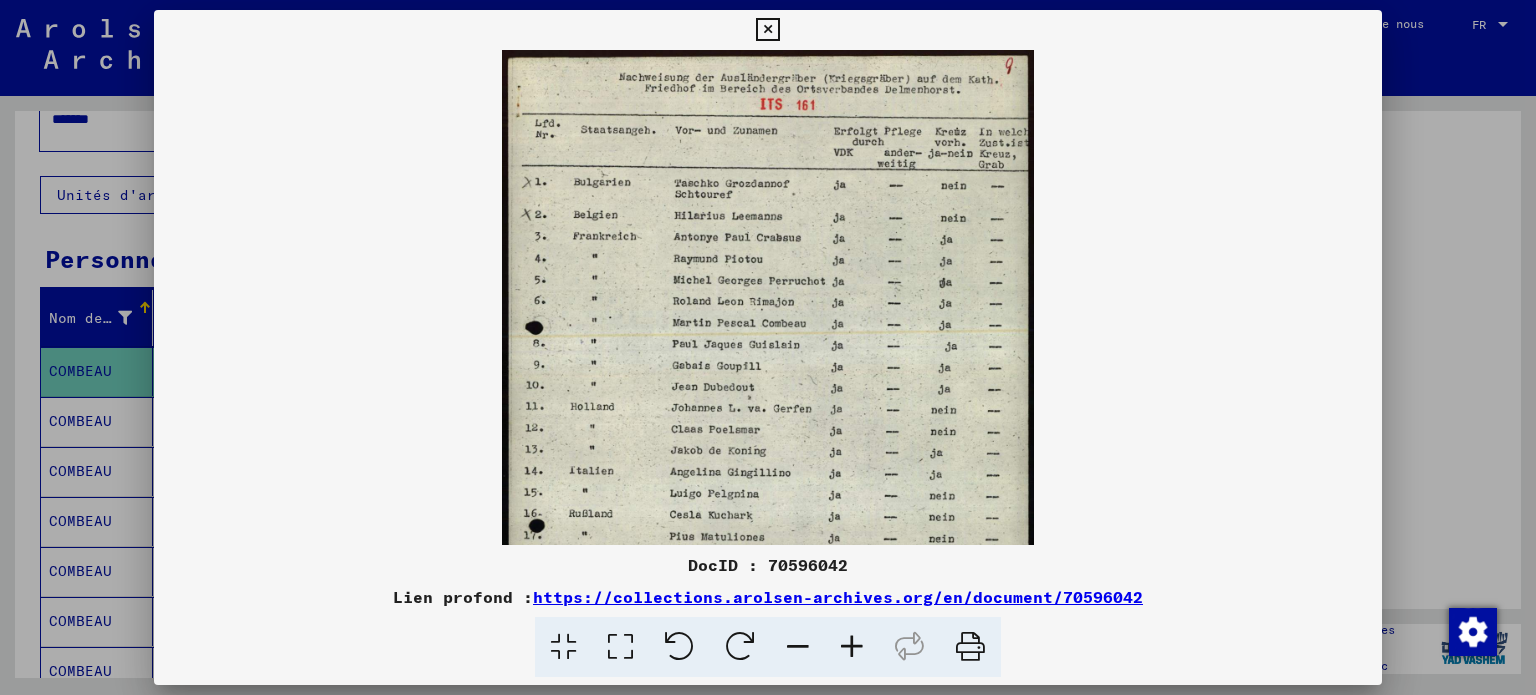 click at bounding box center [852, 647] 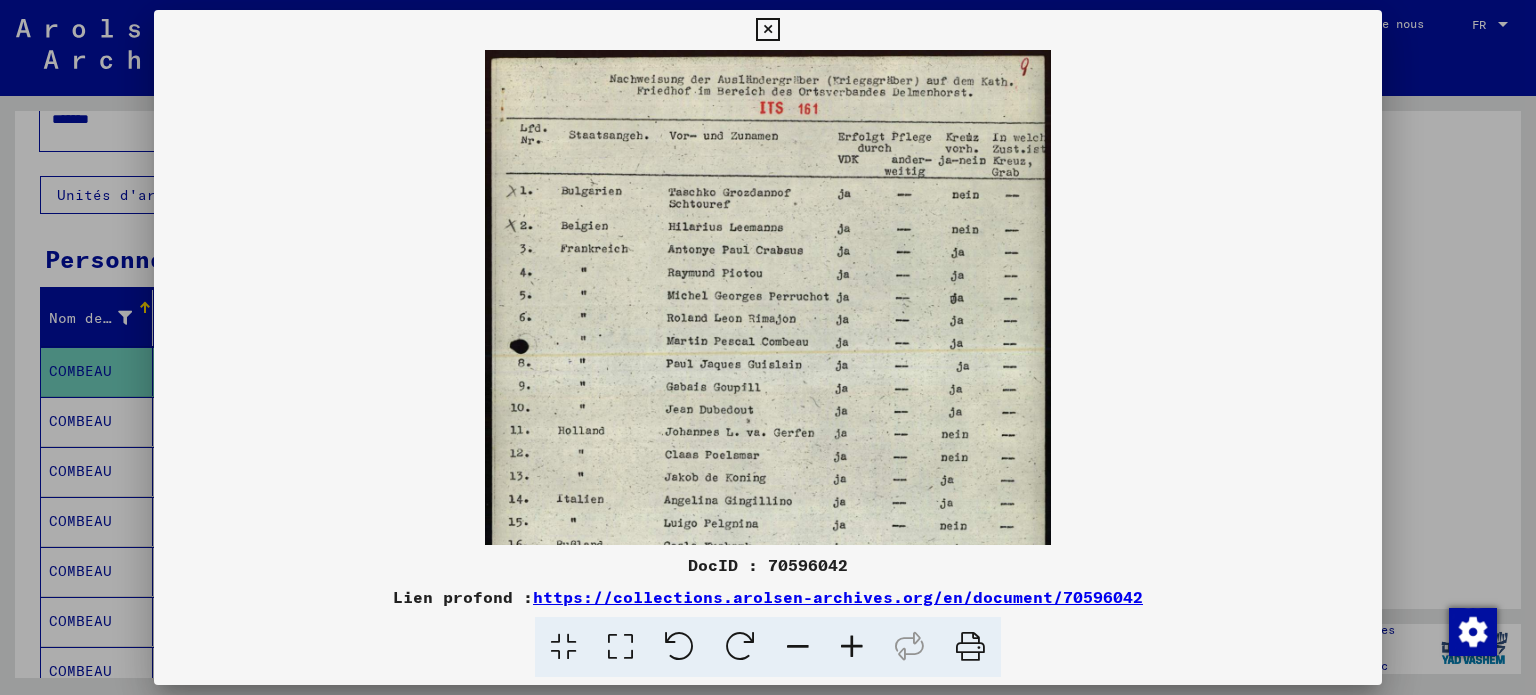 click at bounding box center (852, 647) 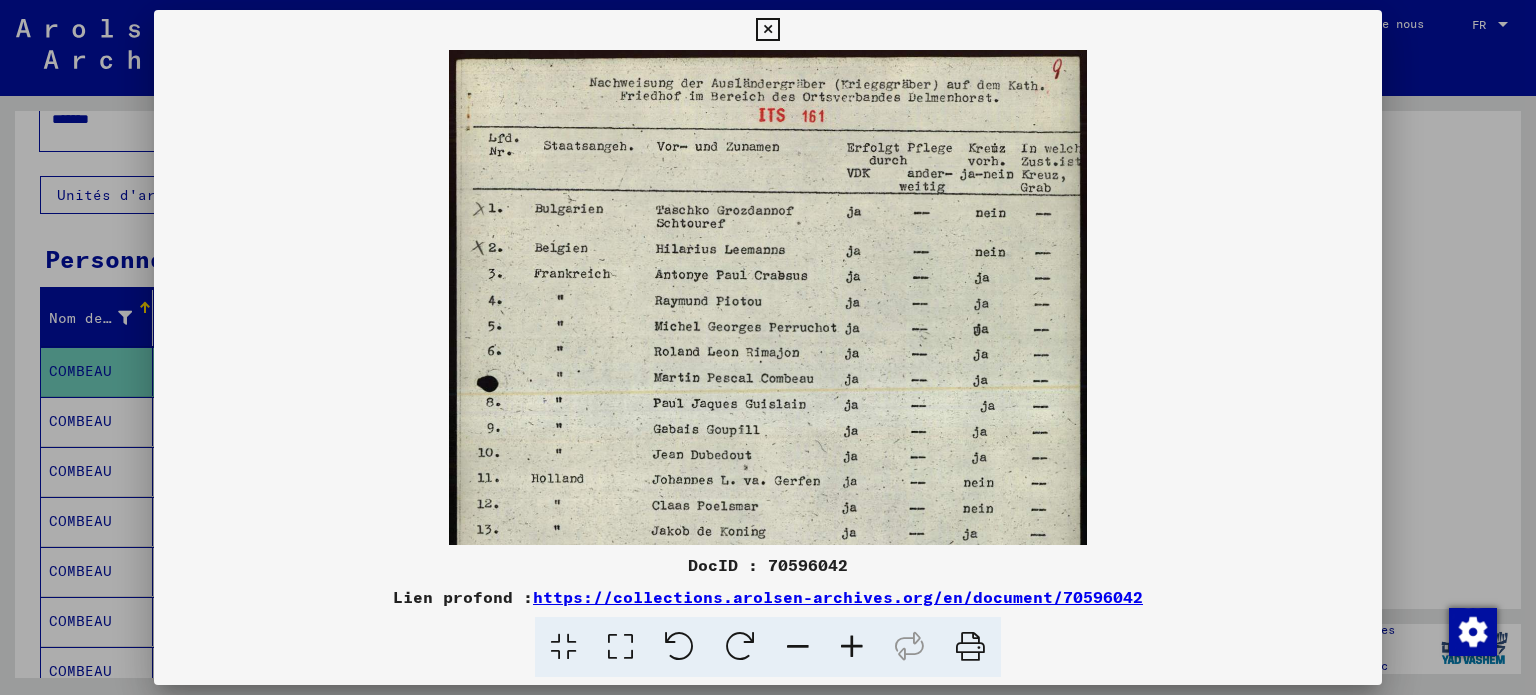 click at bounding box center (852, 647) 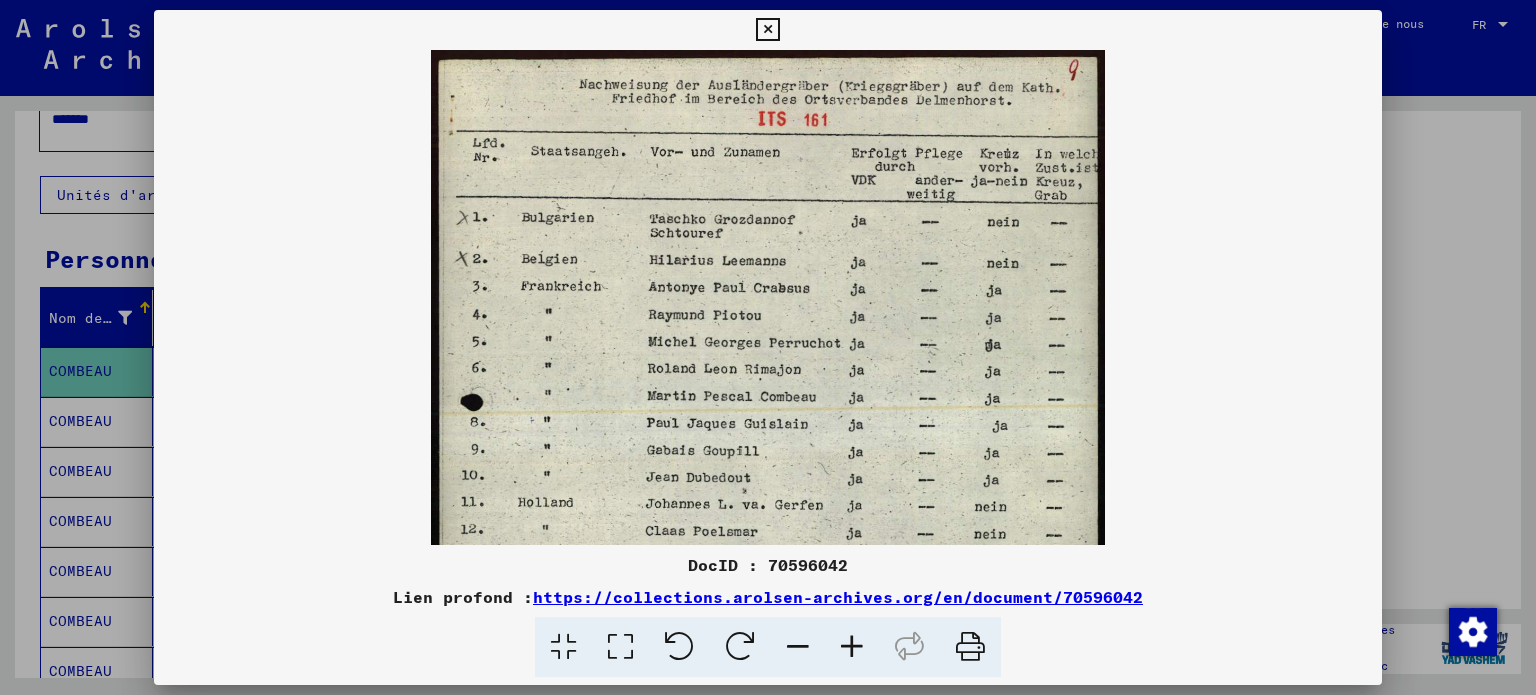 click at bounding box center [852, 647] 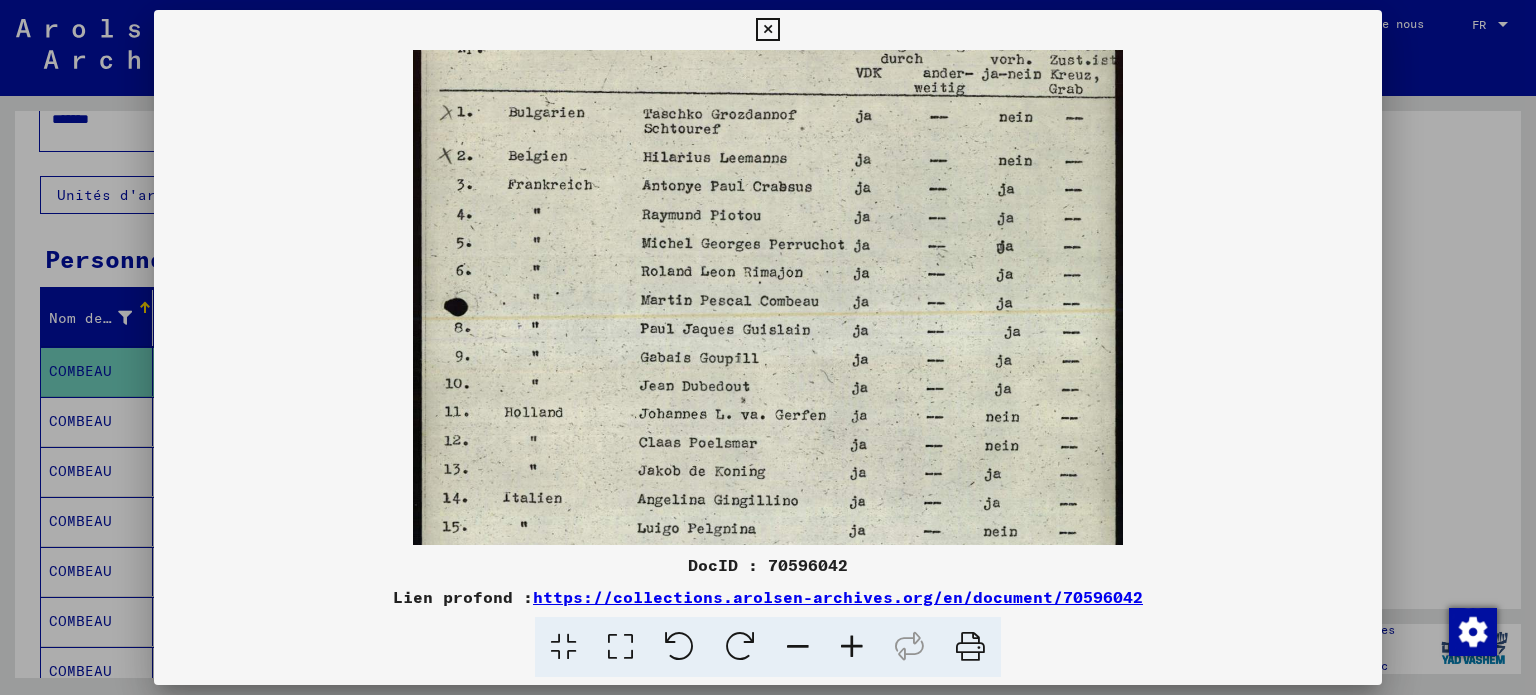 drag, startPoint x: 895, startPoint y: 465, endPoint x: 868, endPoint y: 353, distance: 115.2085 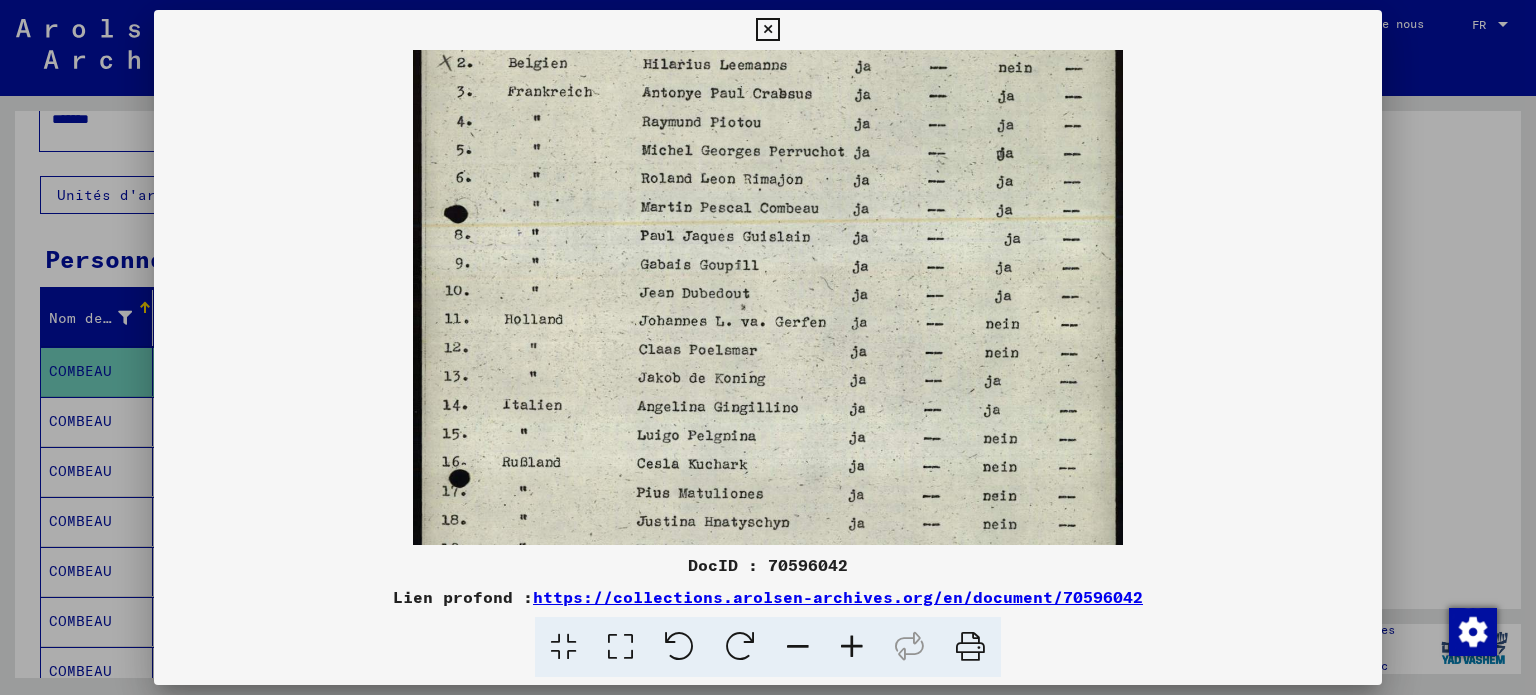 drag, startPoint x: 912, startPoint y: 451, endPoint x: 909, endPoint y: 357, distance: 94.04786 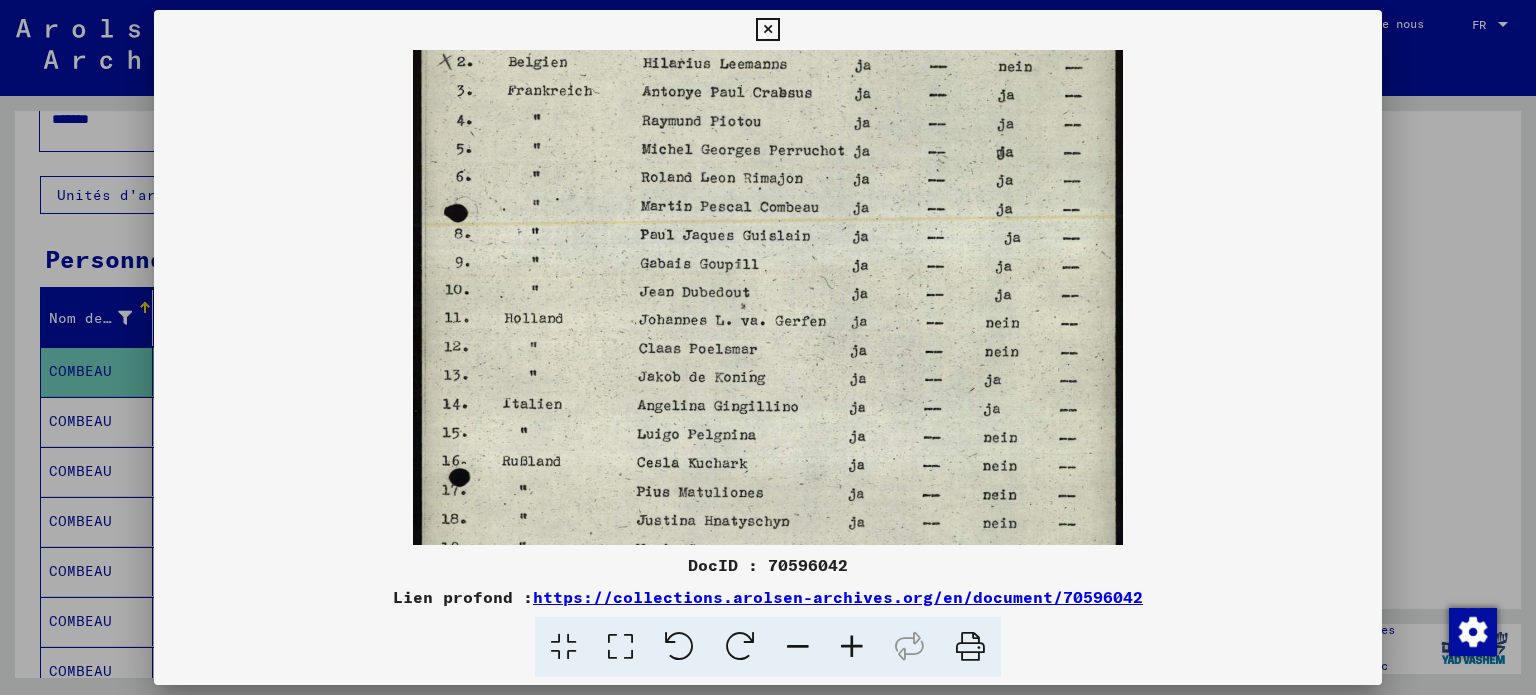click at bounding box center (767, 339) 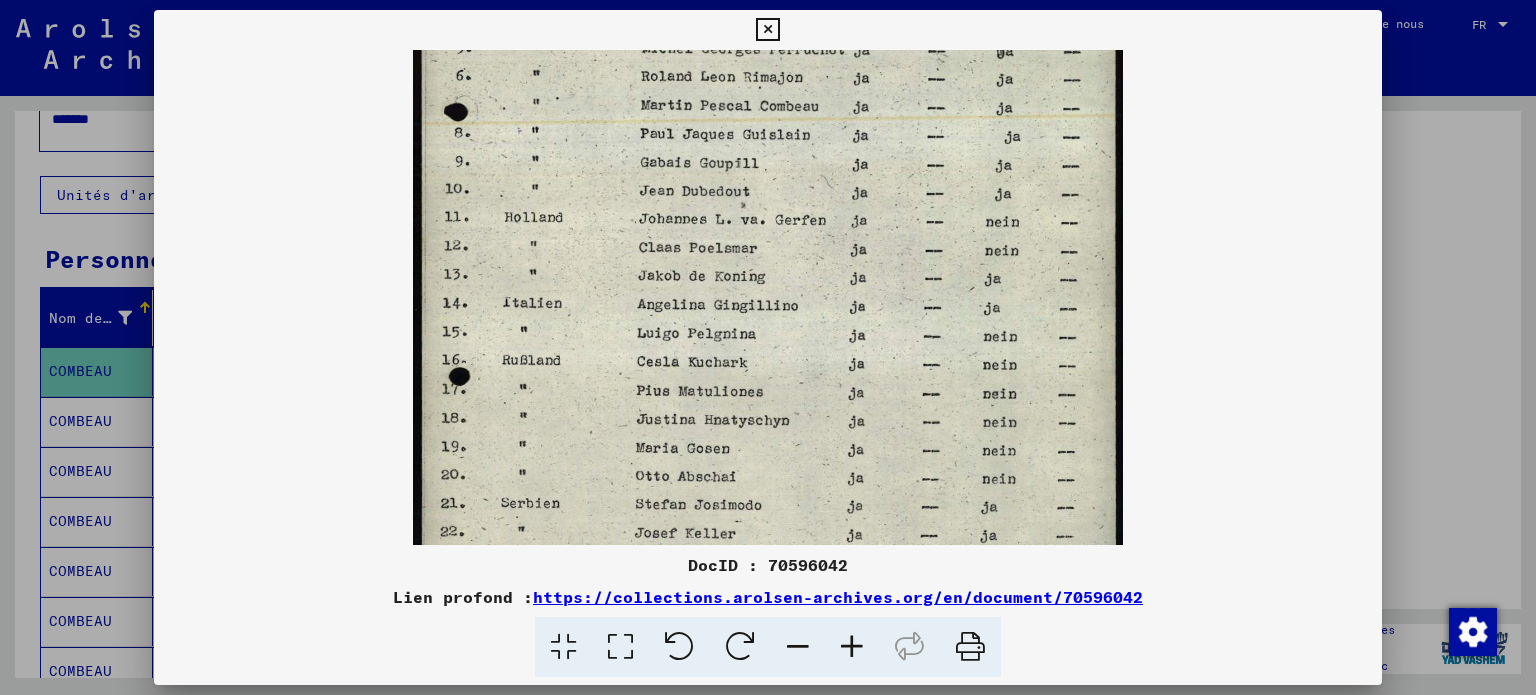 drag, startPoint x: 937, startPoint y: 441, endPoint x: 930, endPoint y: 347, distance: 94.26028 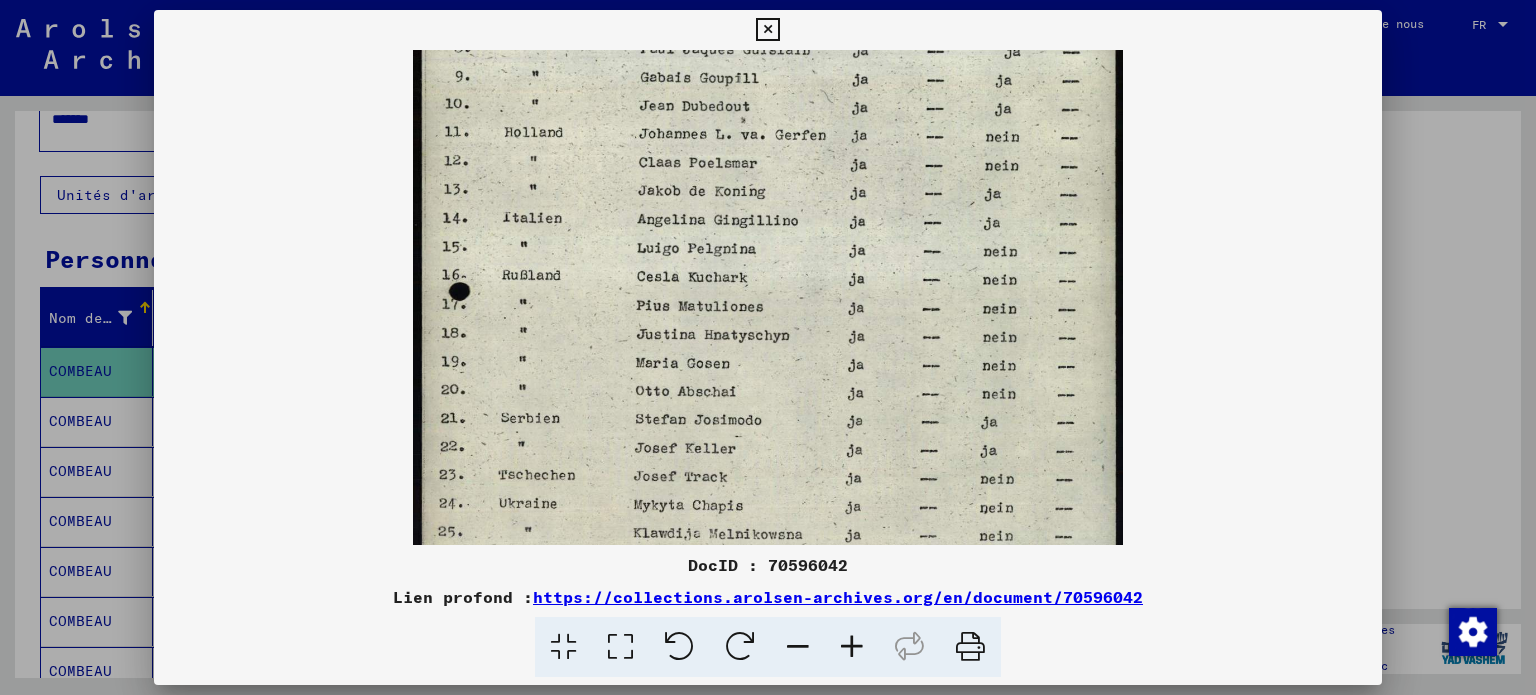 drag, startPoint x: 893, startPoint y: 485, endPoint x: 891, endPoint y: 384, distance: 101.0198 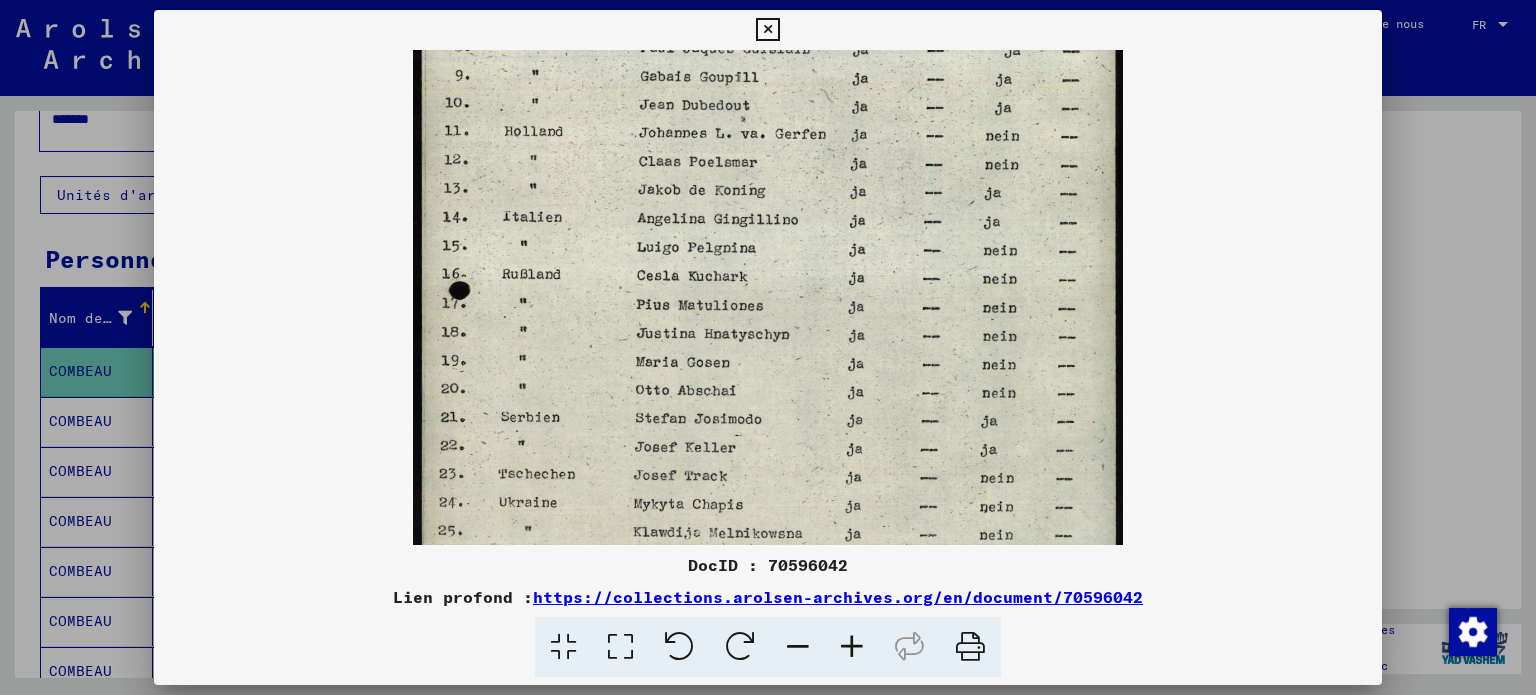 click at bounding box center (767, 152) 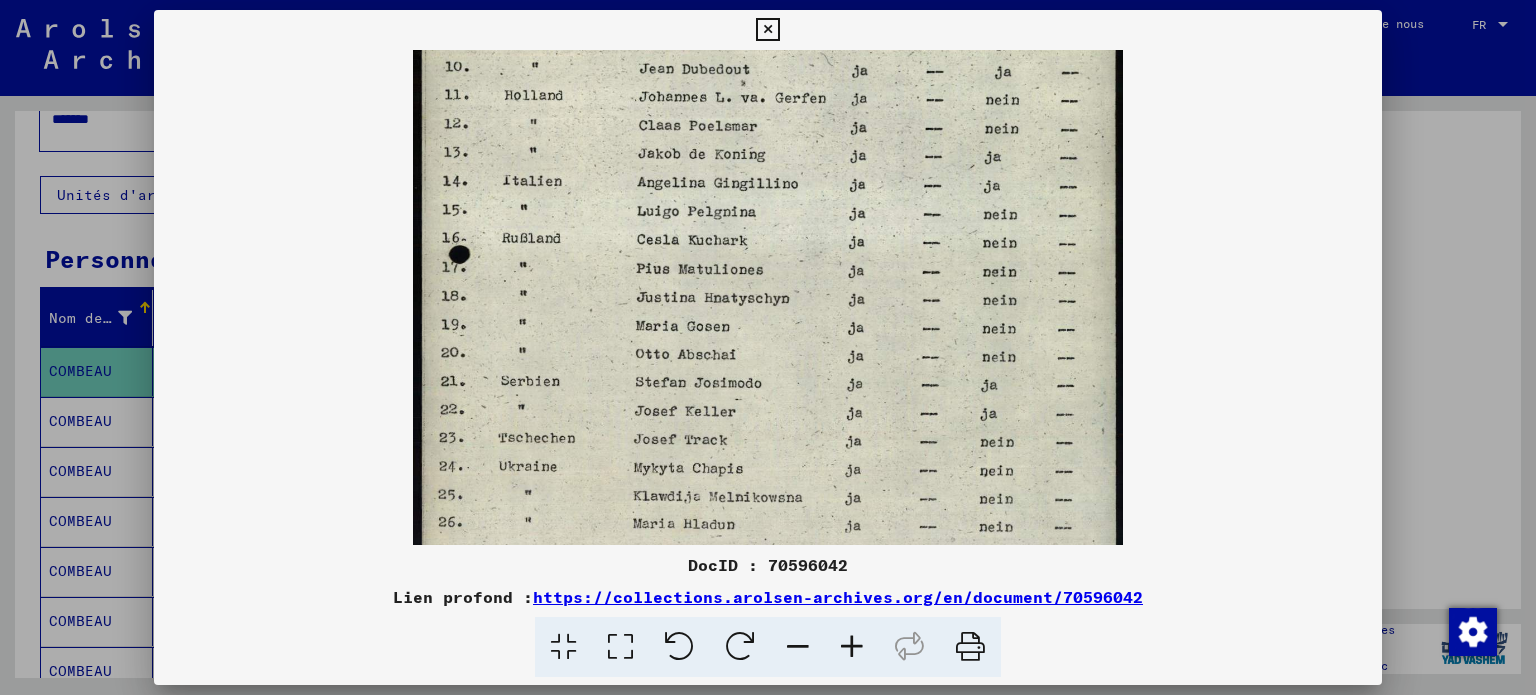 scroll, scrollTop: 500, scrollLeft: 0, axis: vertical 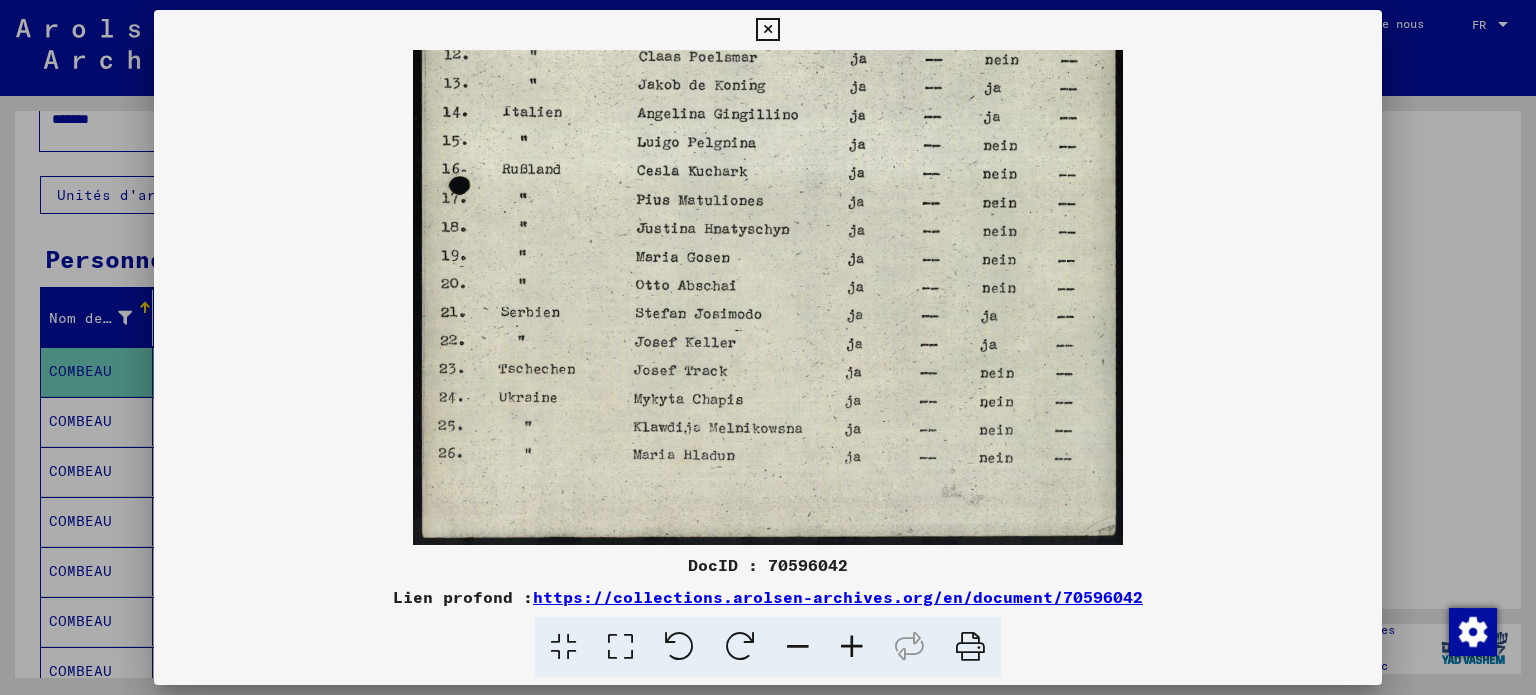 drag, startPoint x: 914, startPoint y: 495, endPoint x: 912, endPoint y: 366, distance: 129.0155 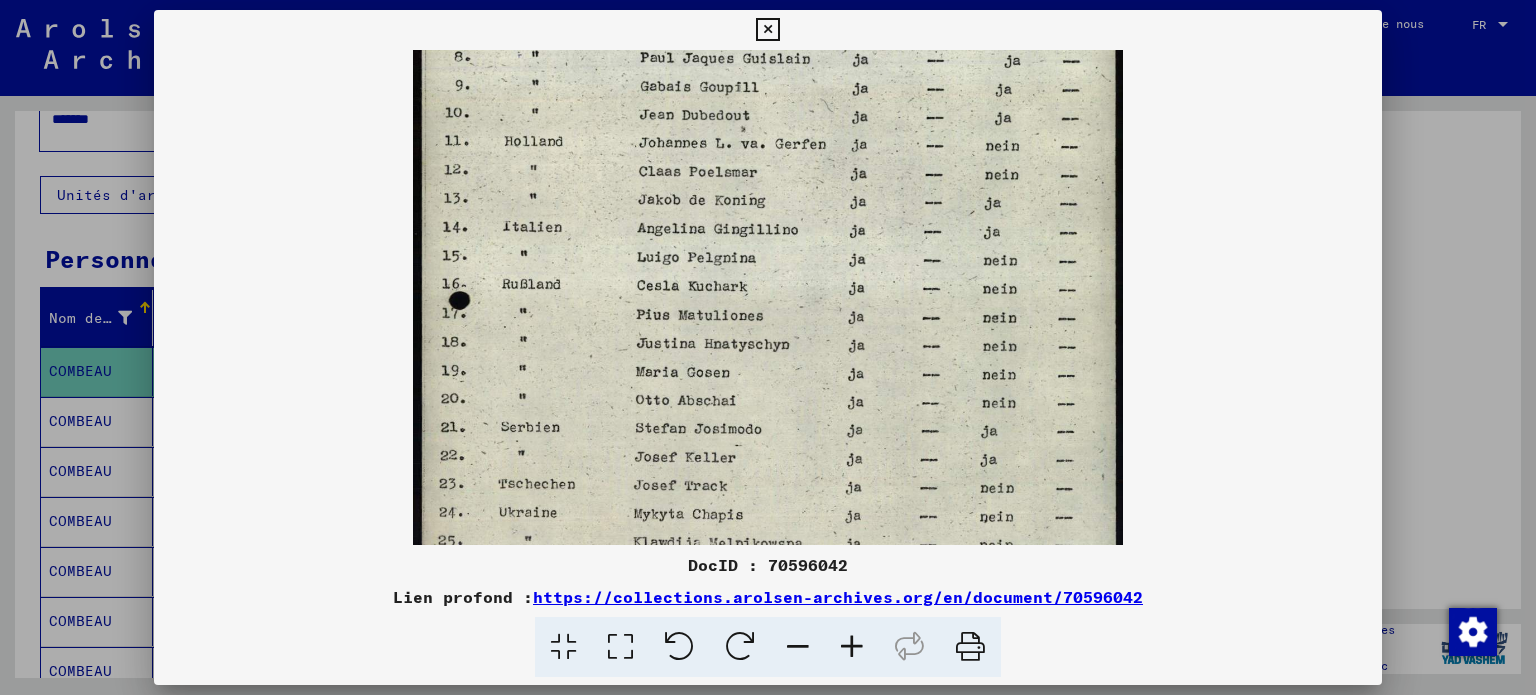 drag, startPoint x: 919, startPoint y: 368, endPoint x: 909, endPoint y: 518, distance: 150.33296 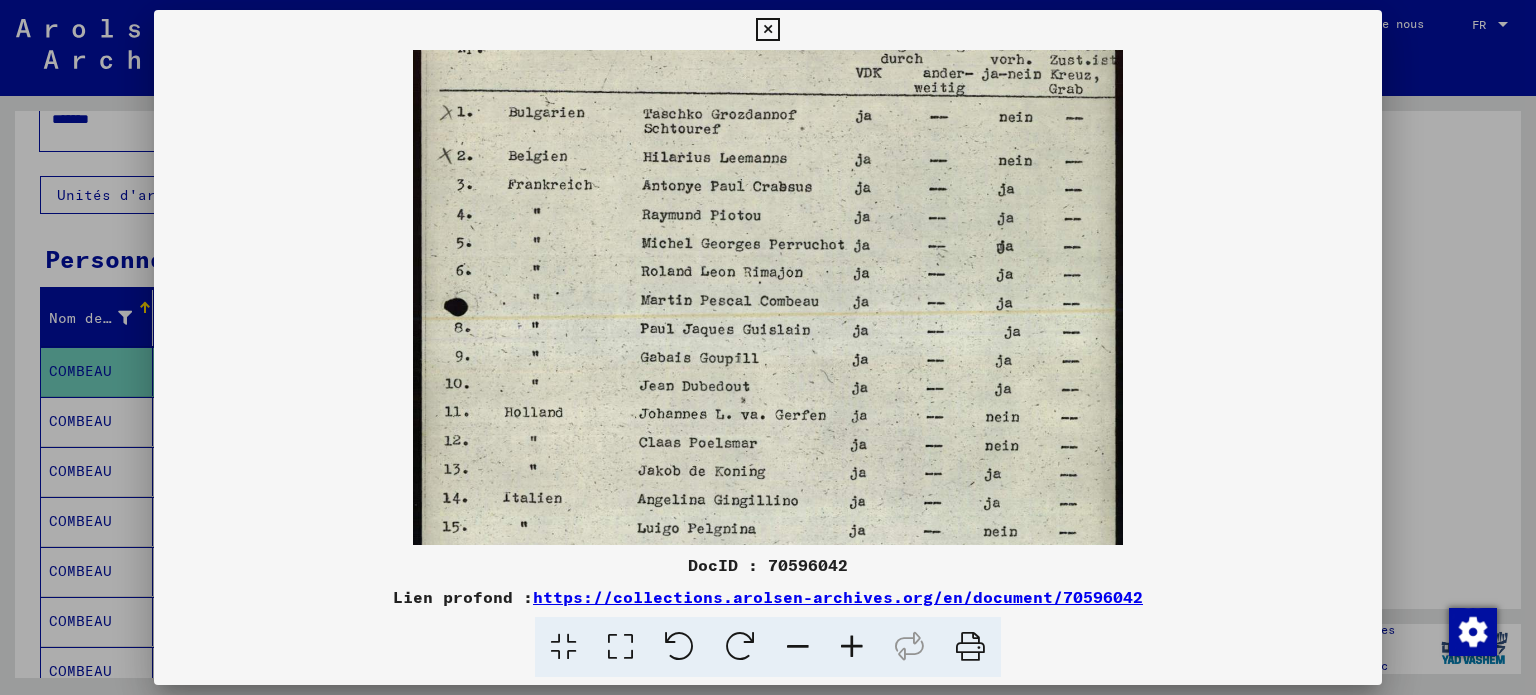 drag, startPoint x: 892, startPoint y: 398, endPoint x: 889, endPoint y: 487, distance: 89.050545 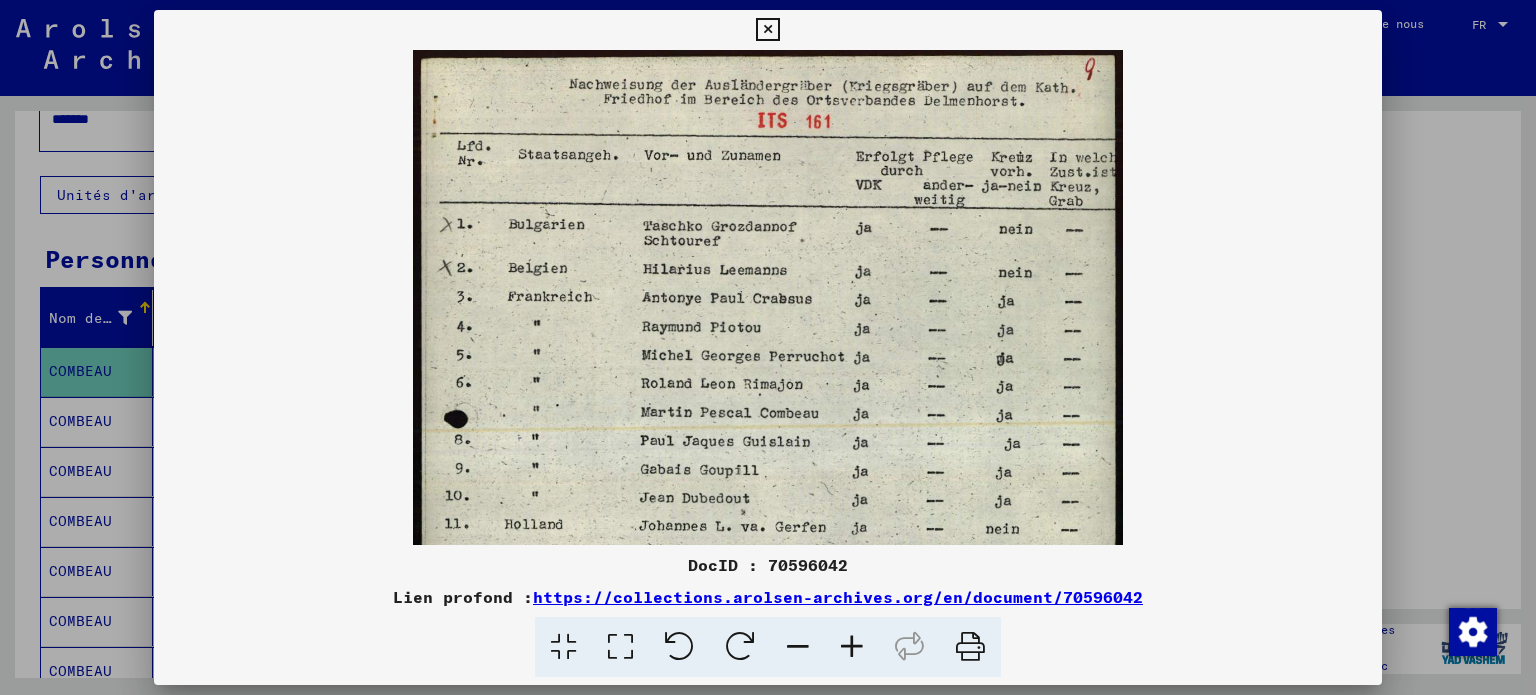 scroll, scrollTop: 0, scrollLeft: 0, axis: both 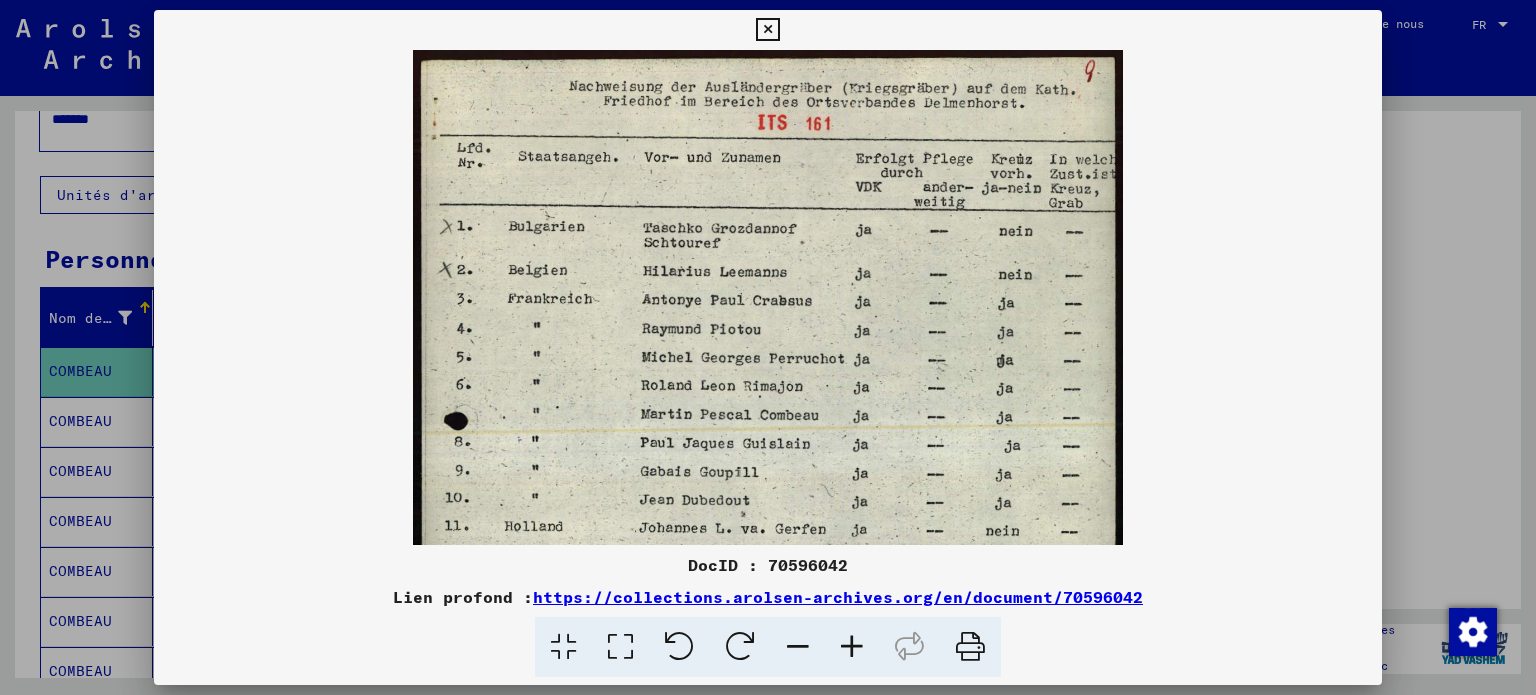 drag, startPoint x: 916, startPoint y: 387, endPoint x: 916, endPoint y: 519, distance: 132 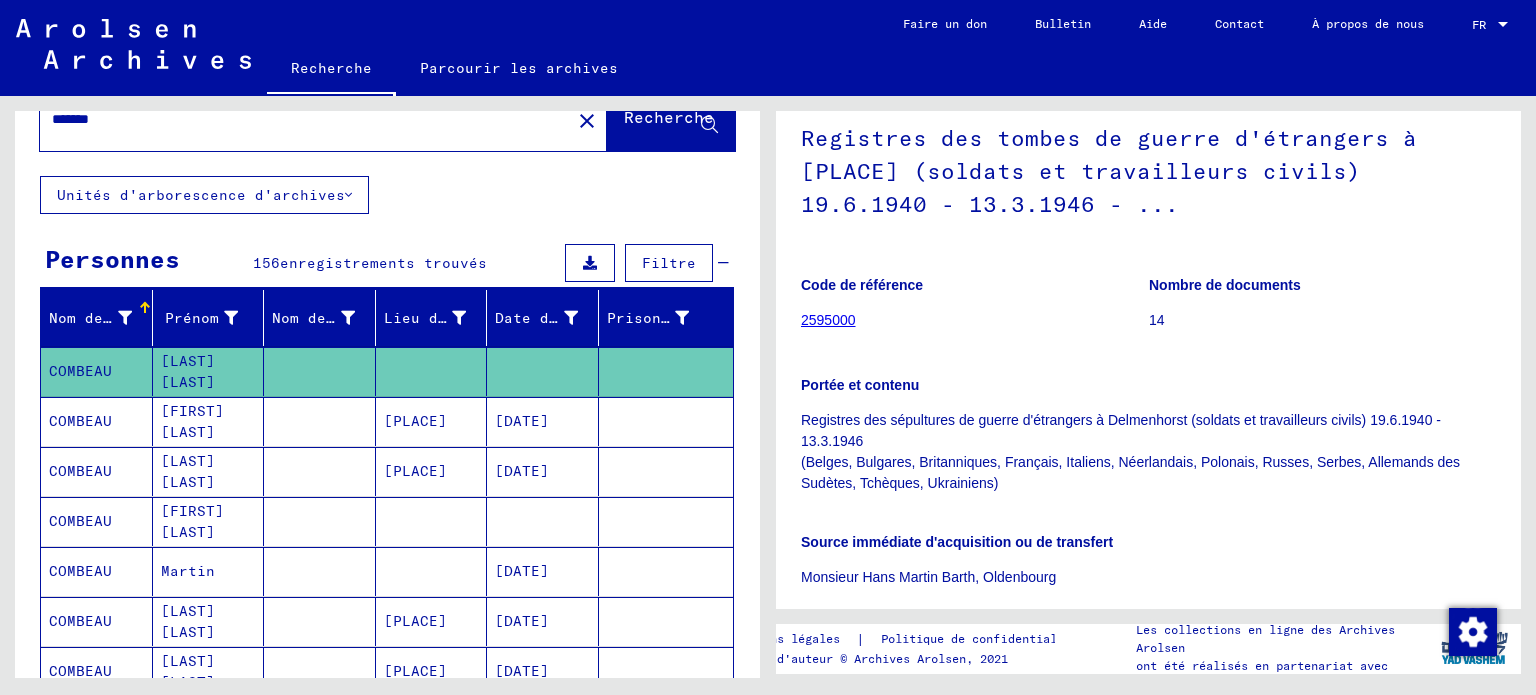 scroll, scrollTop: 0, scrollLeft: 0, axis: both 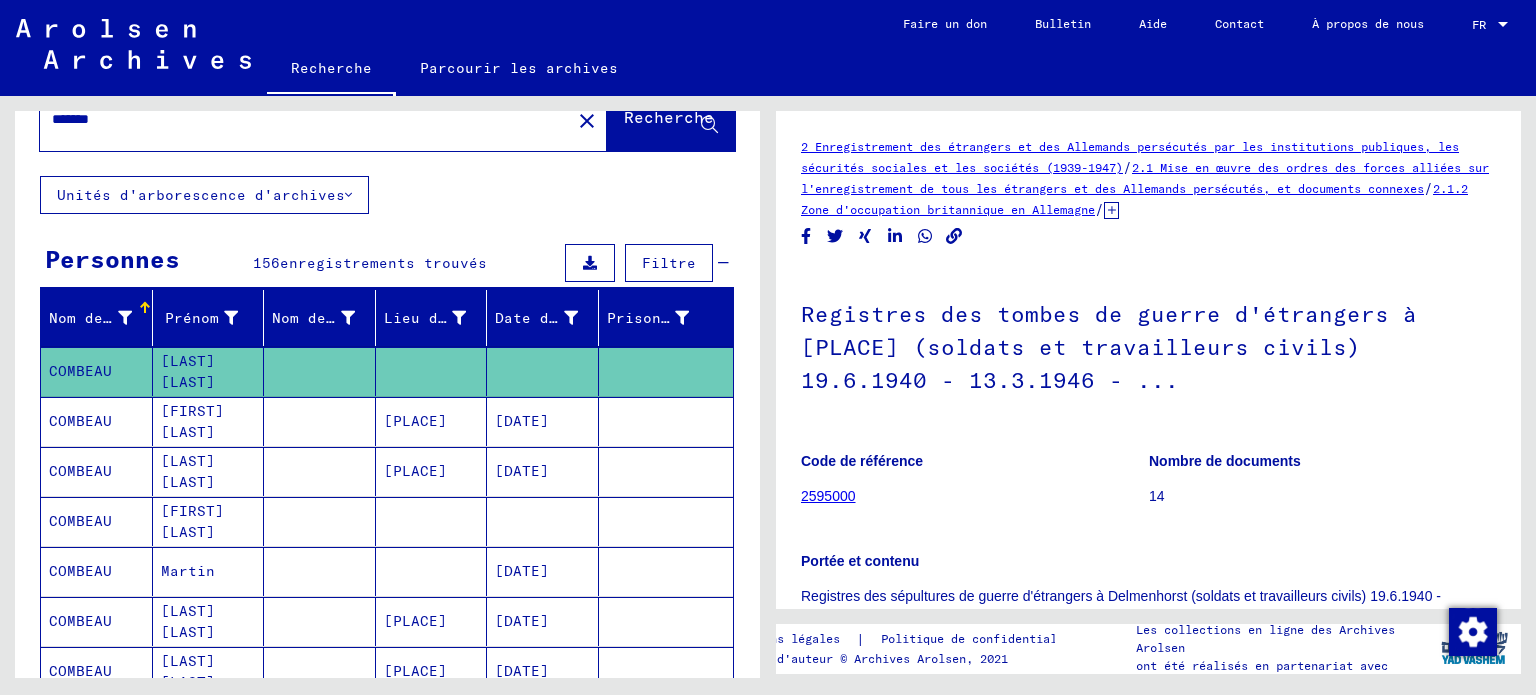 click 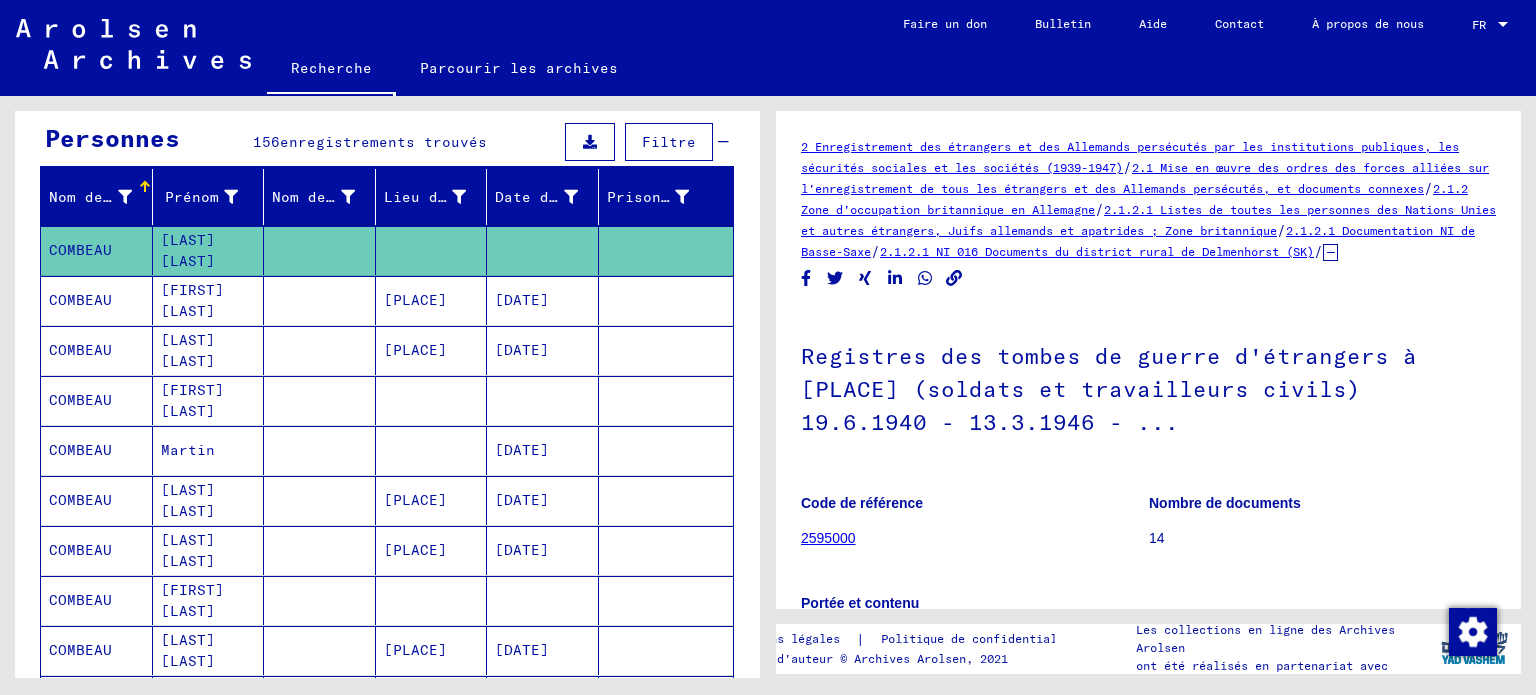scroll, scrollTop: 212, scrollLeft: 0, axis: vertical 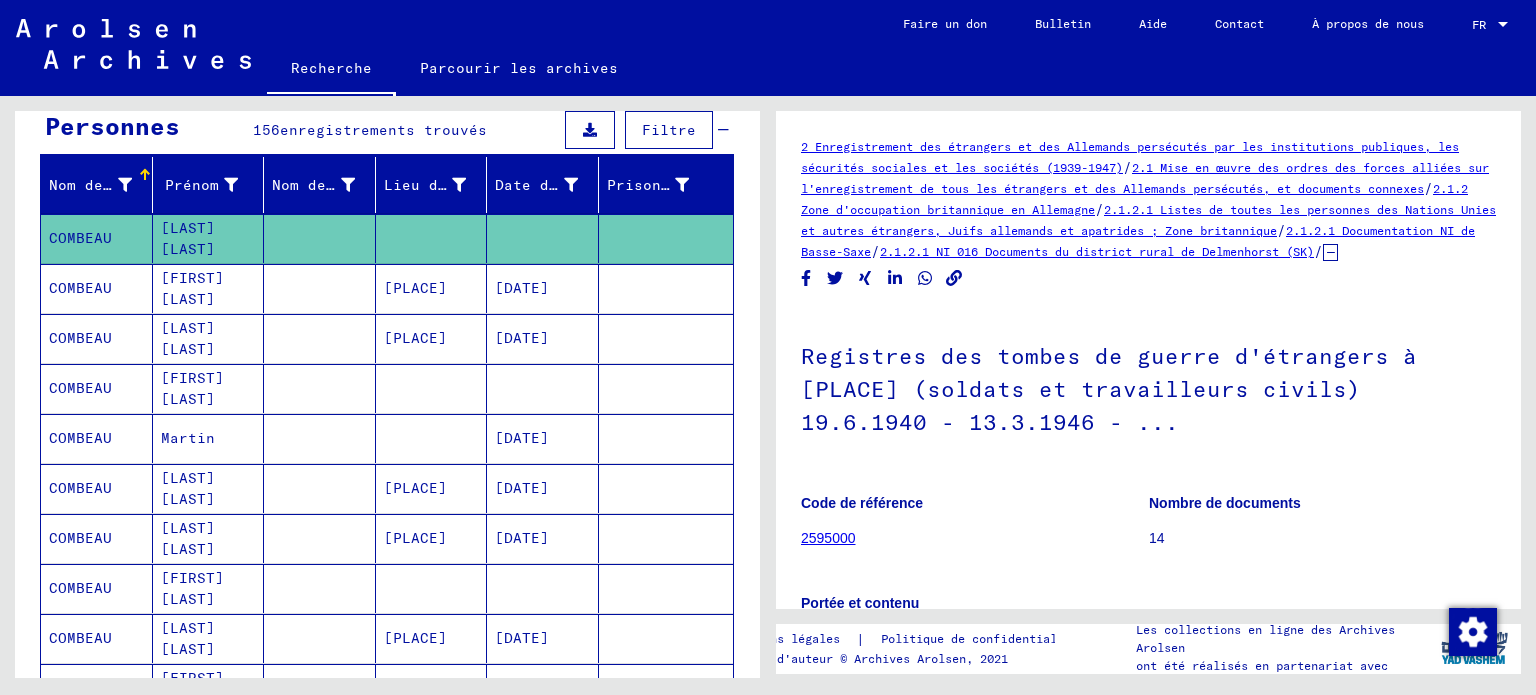 click on "[DATE]" at bounding box center (522, 338) 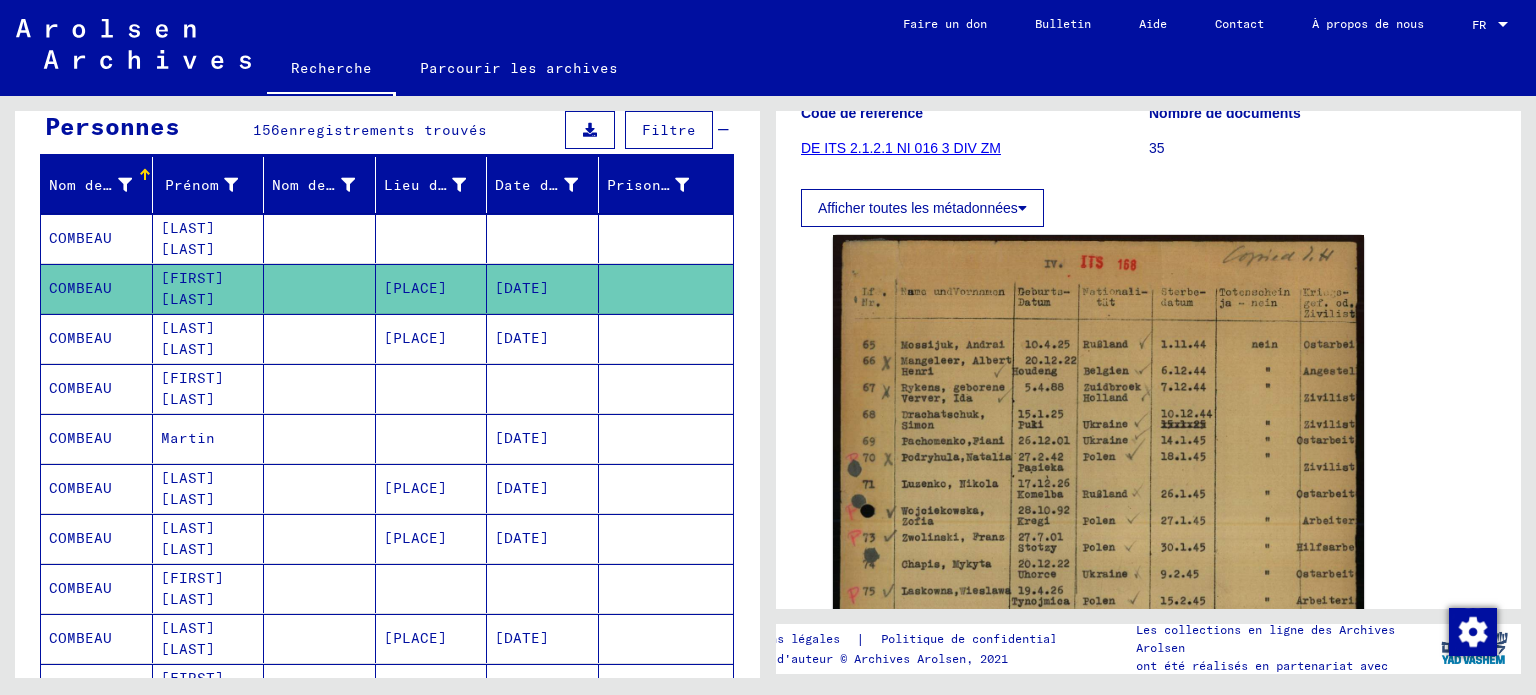 scroll, scrollTop: 0, scrollLeft: 0, axis: both 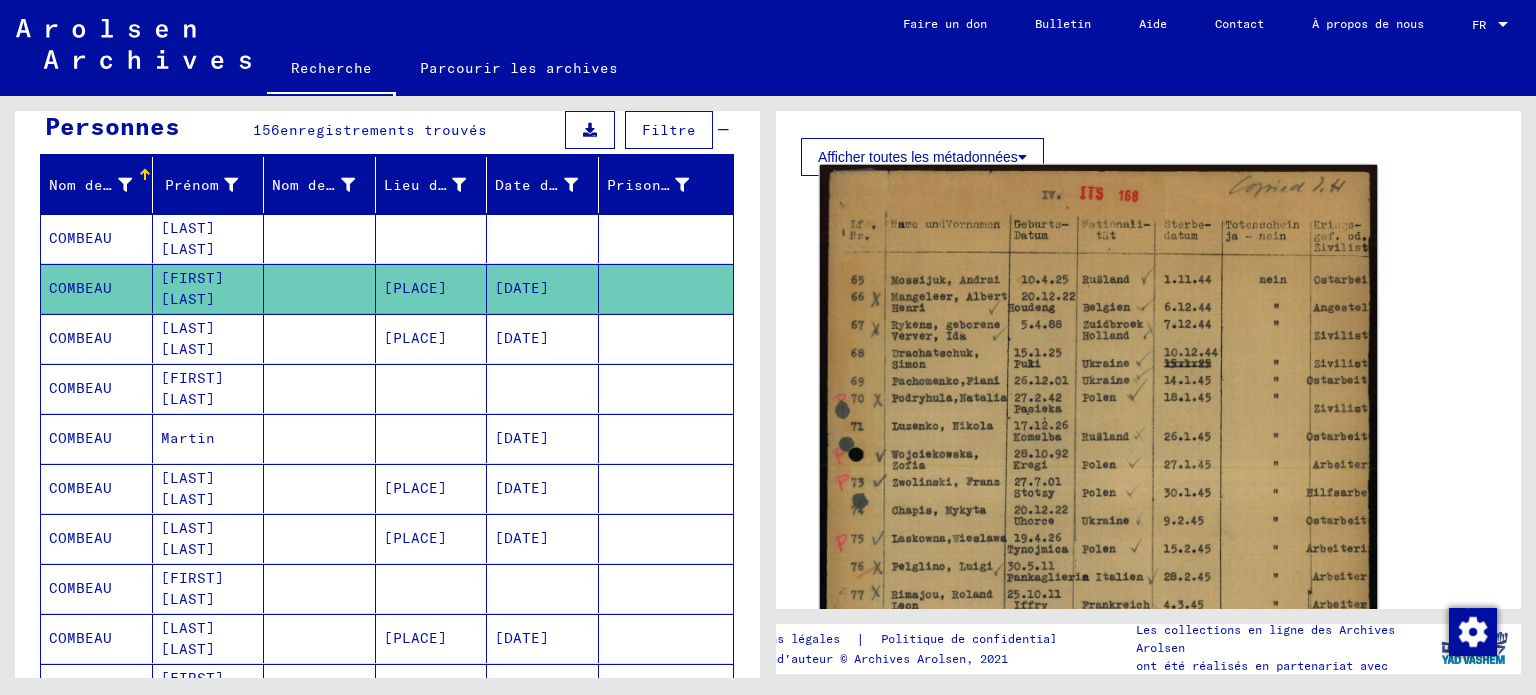 click 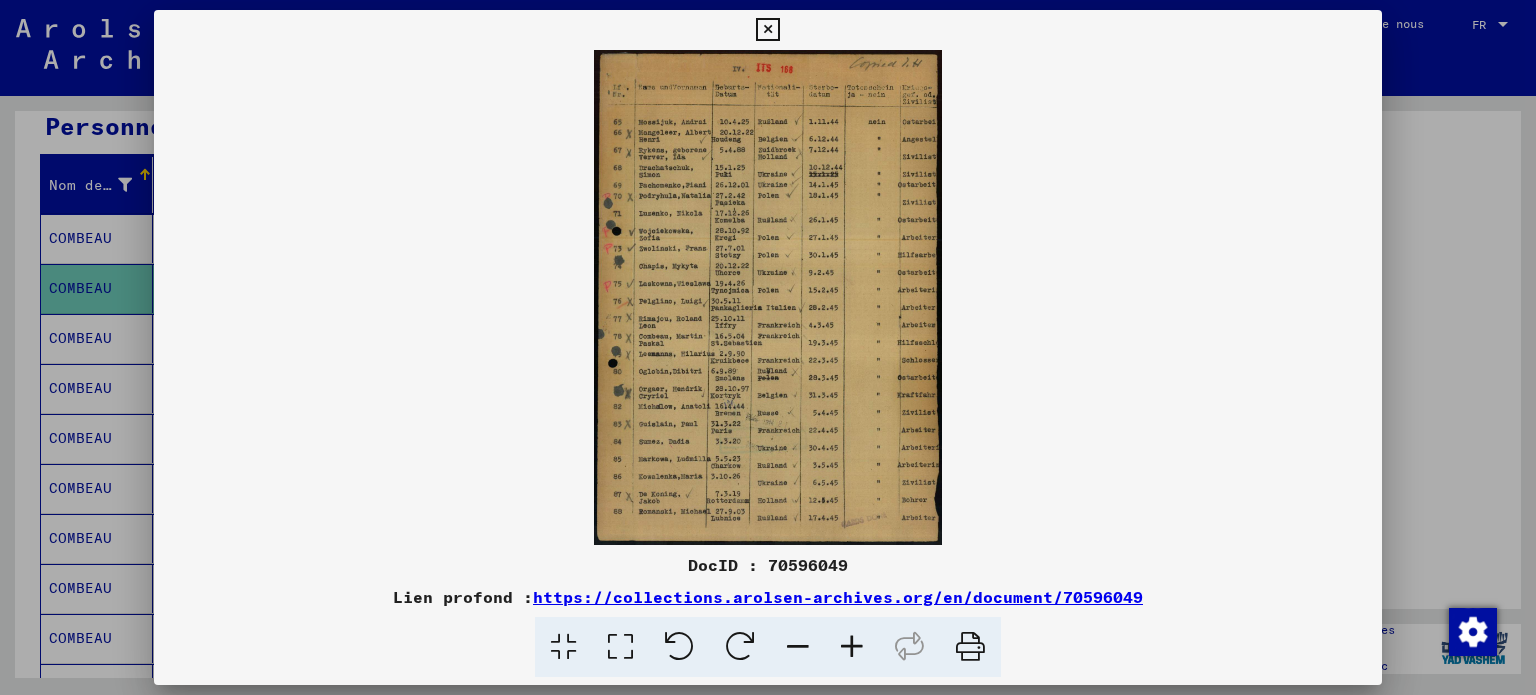 click at bounding box center [852, 647] 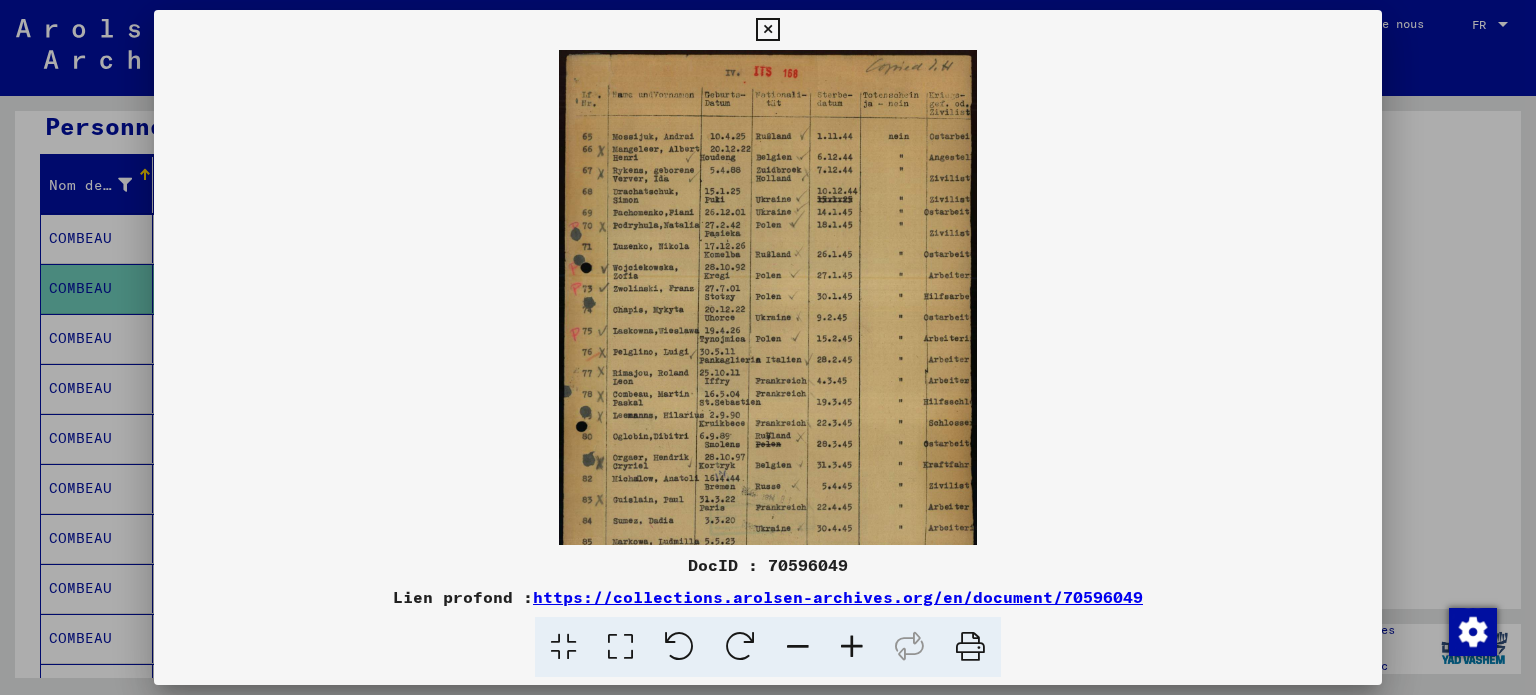 click at bounding box center [852, 647] 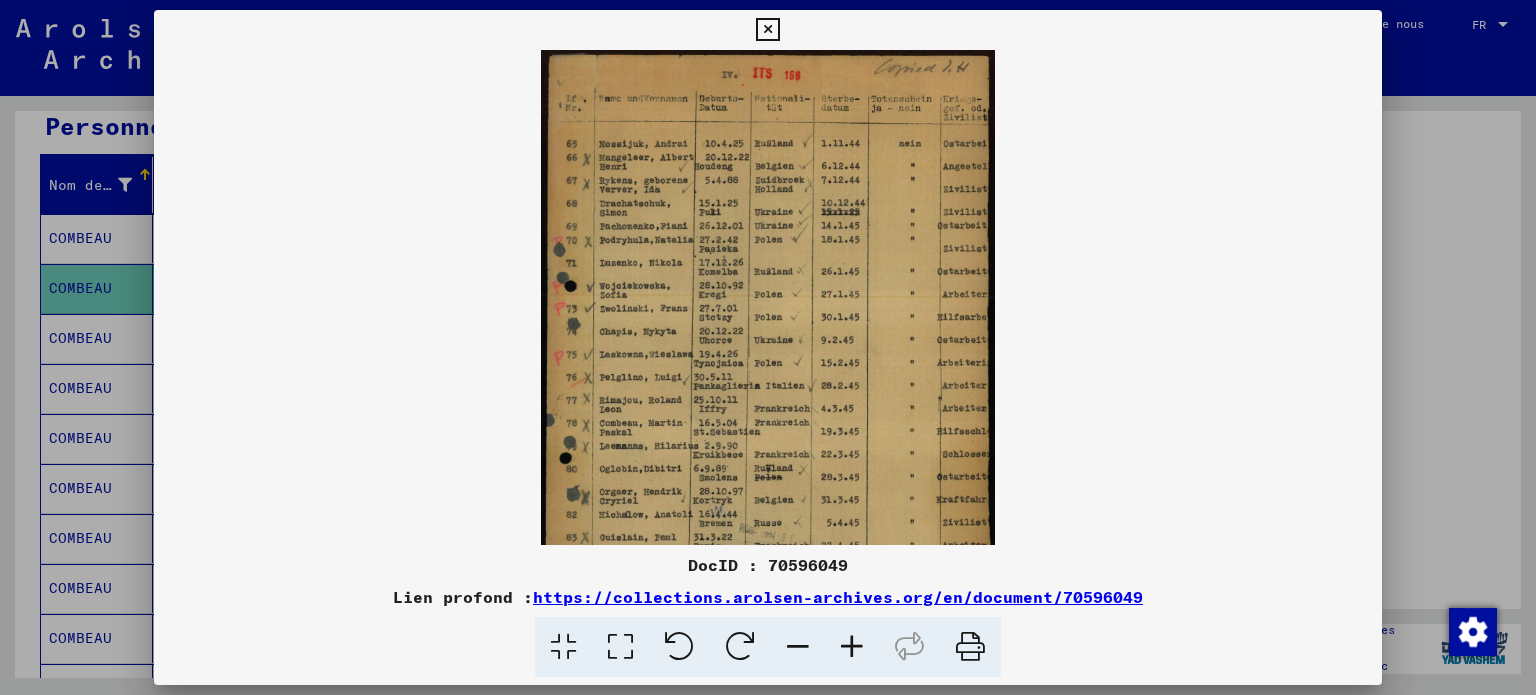 click at bounding box center (852, 647) 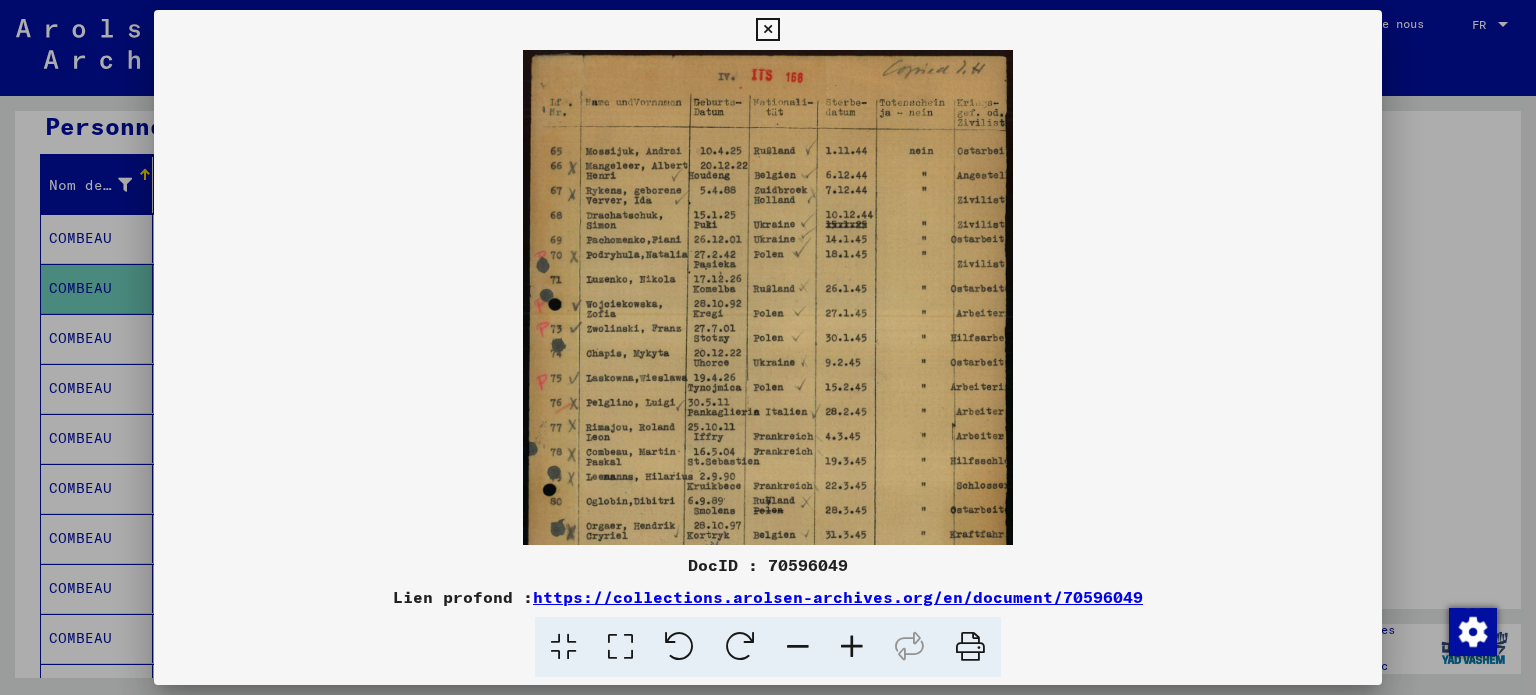 click at bounding box center [852, 647] 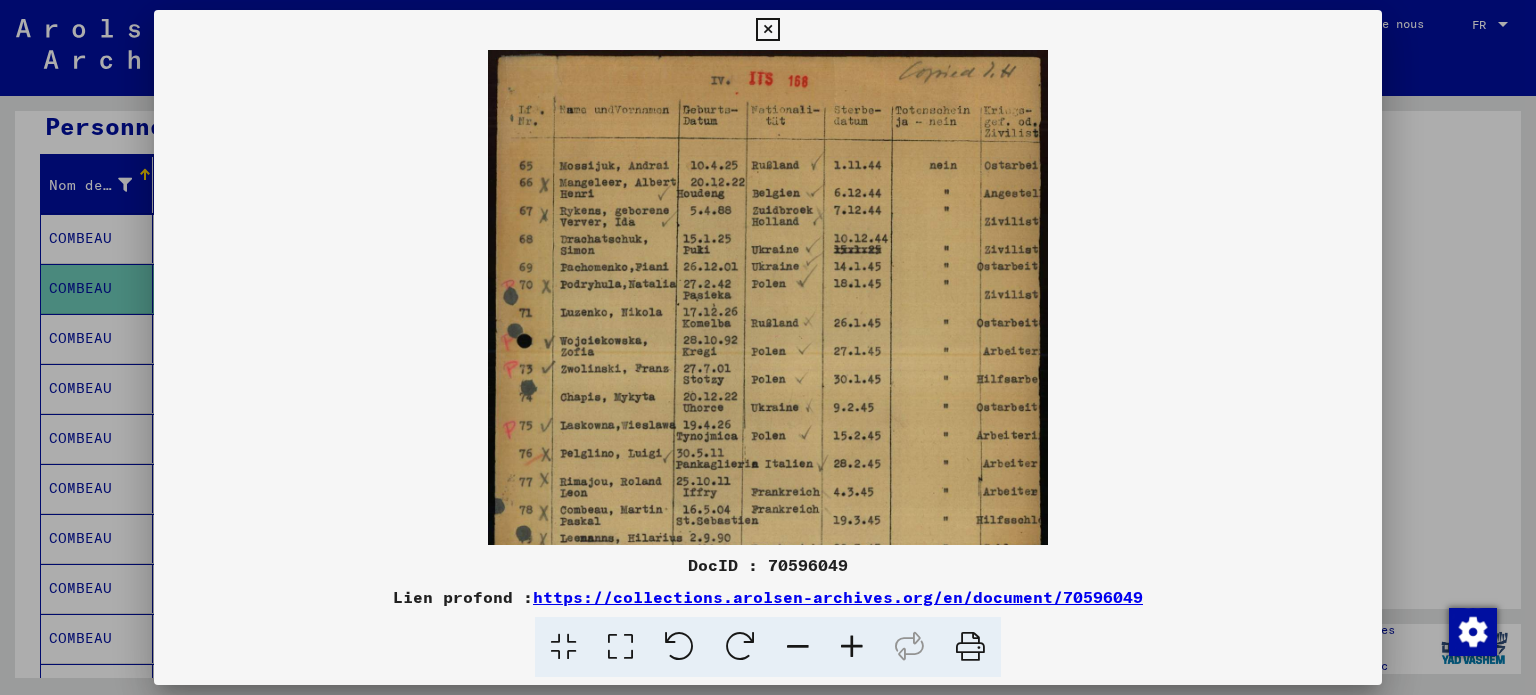 click at bounding box center [852, 647] 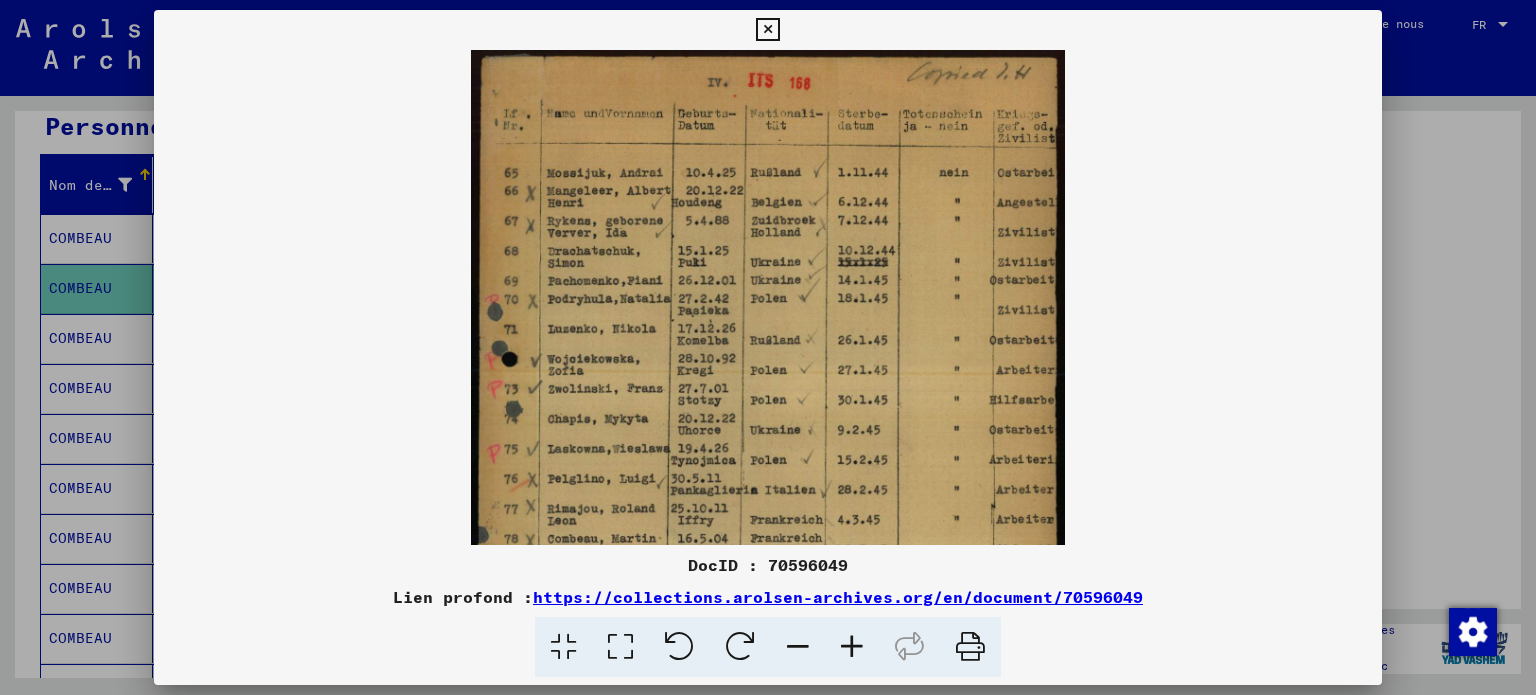 click at bounding box center (852, 647) 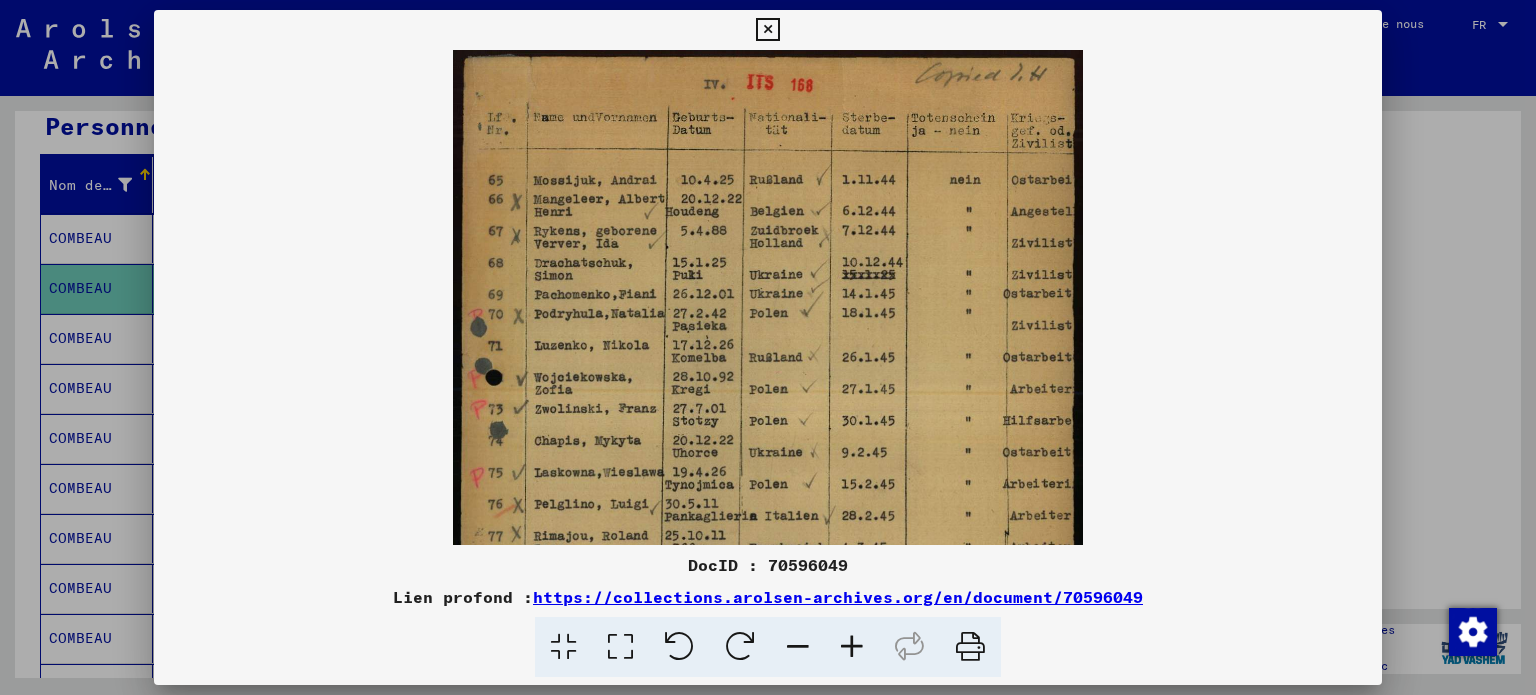 click at bounding box center [852, 647] 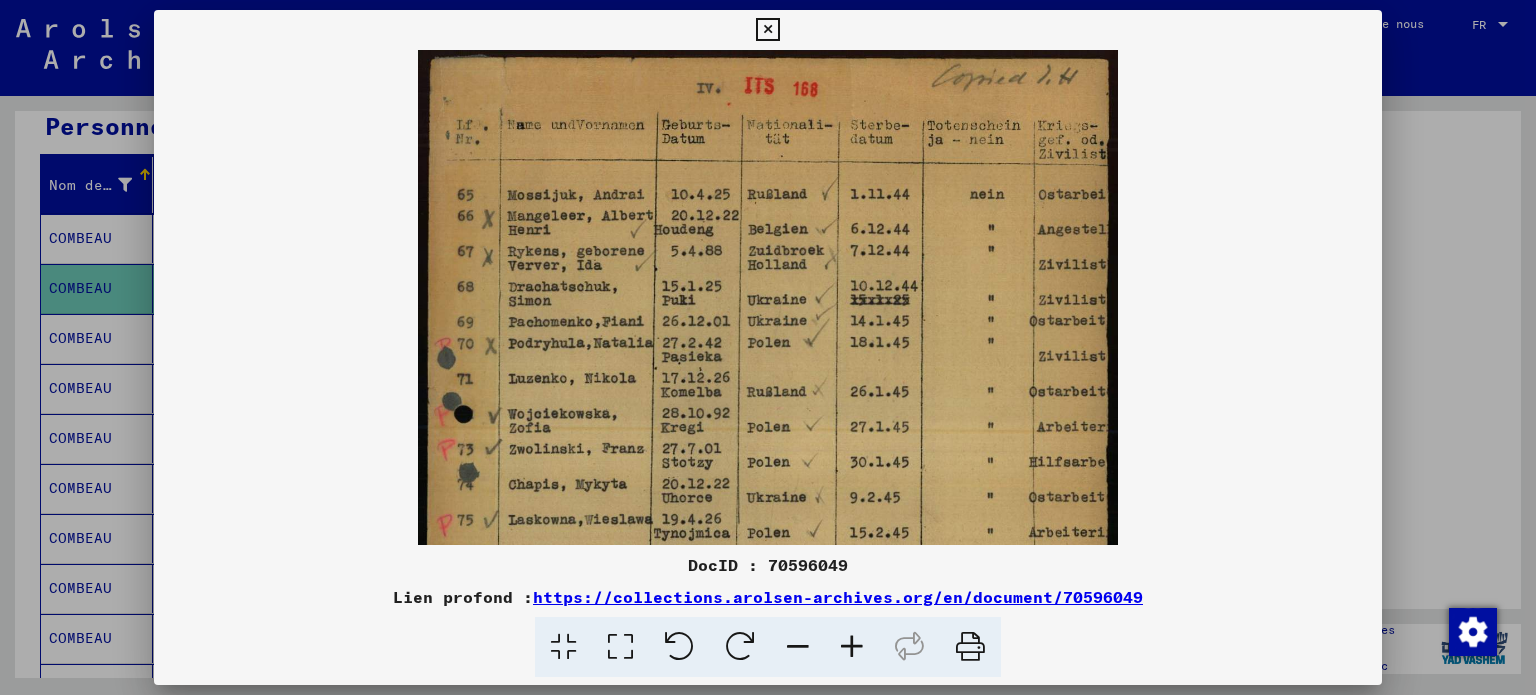 click at bounding box center [852, 647] 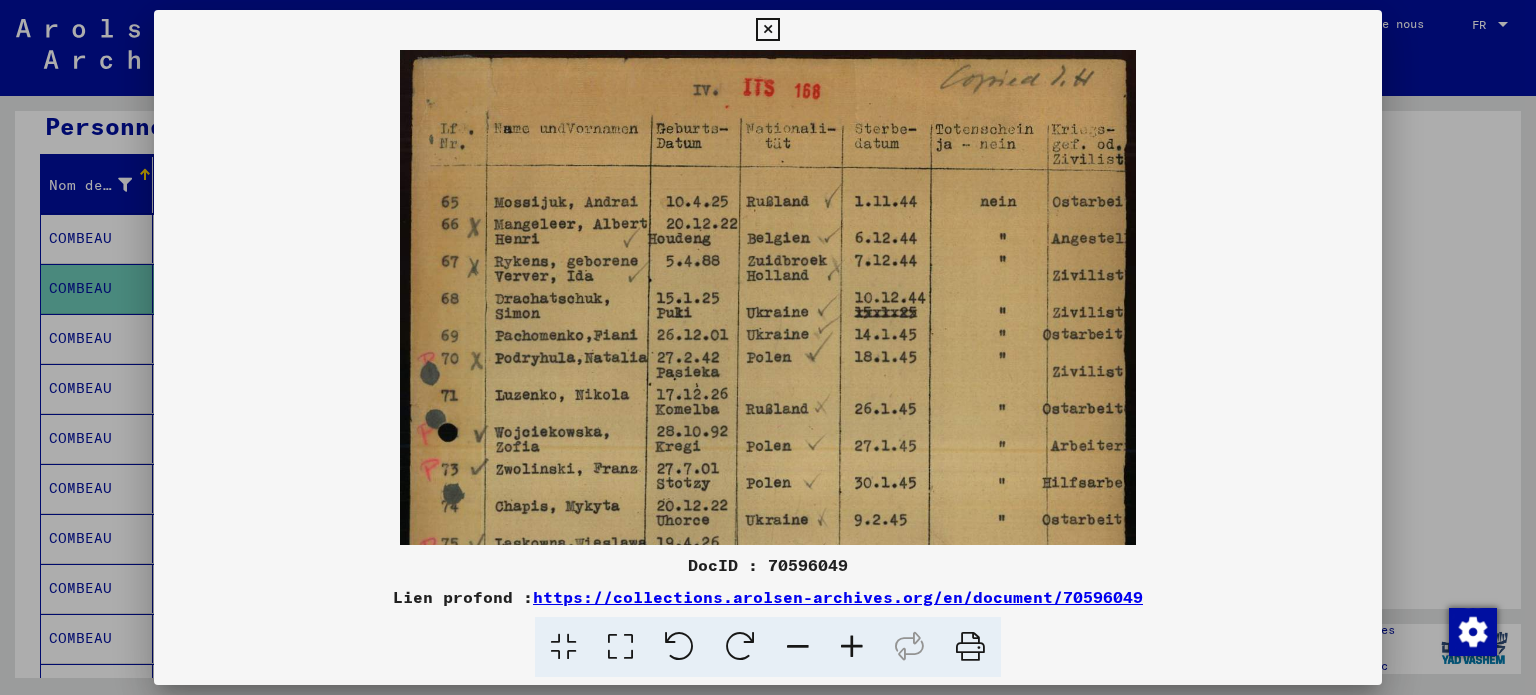 click at bounding box center (852, 647) 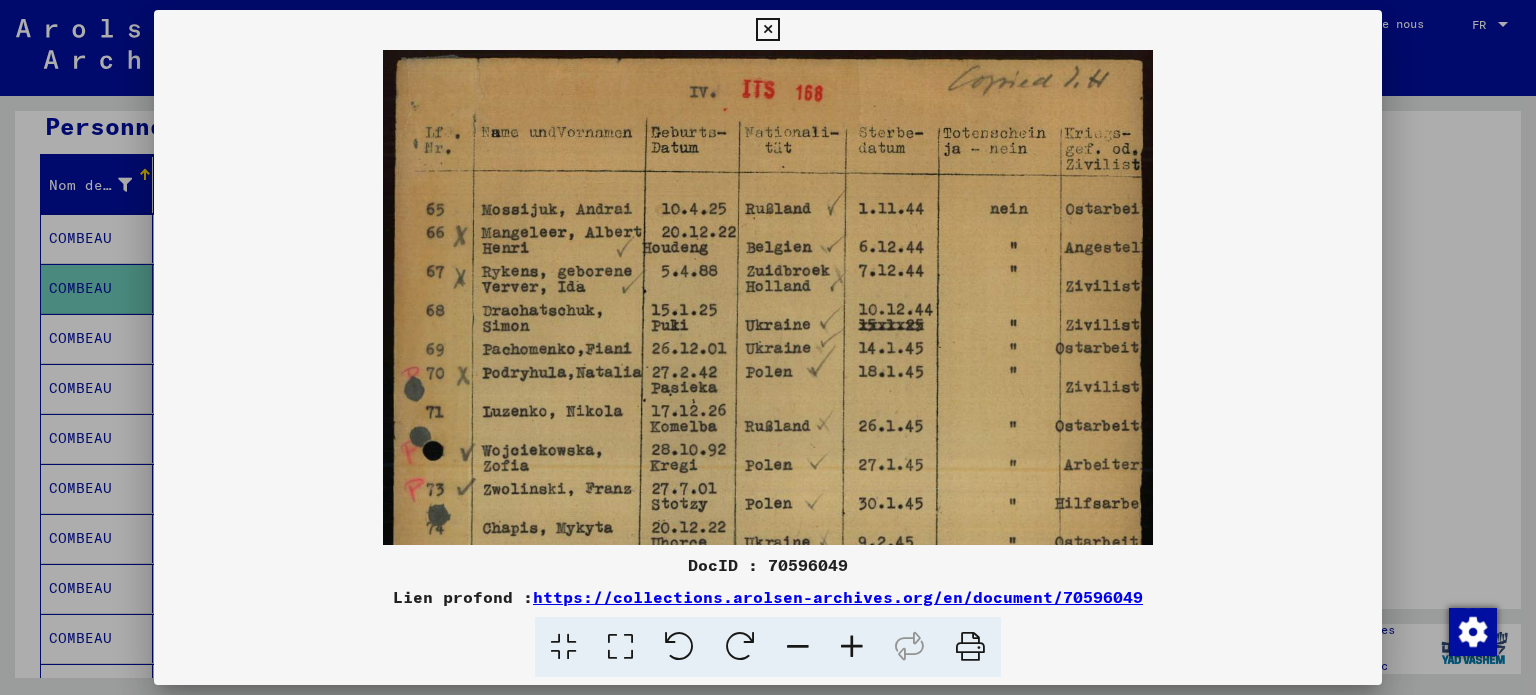 click at bounding box center (852, 647) 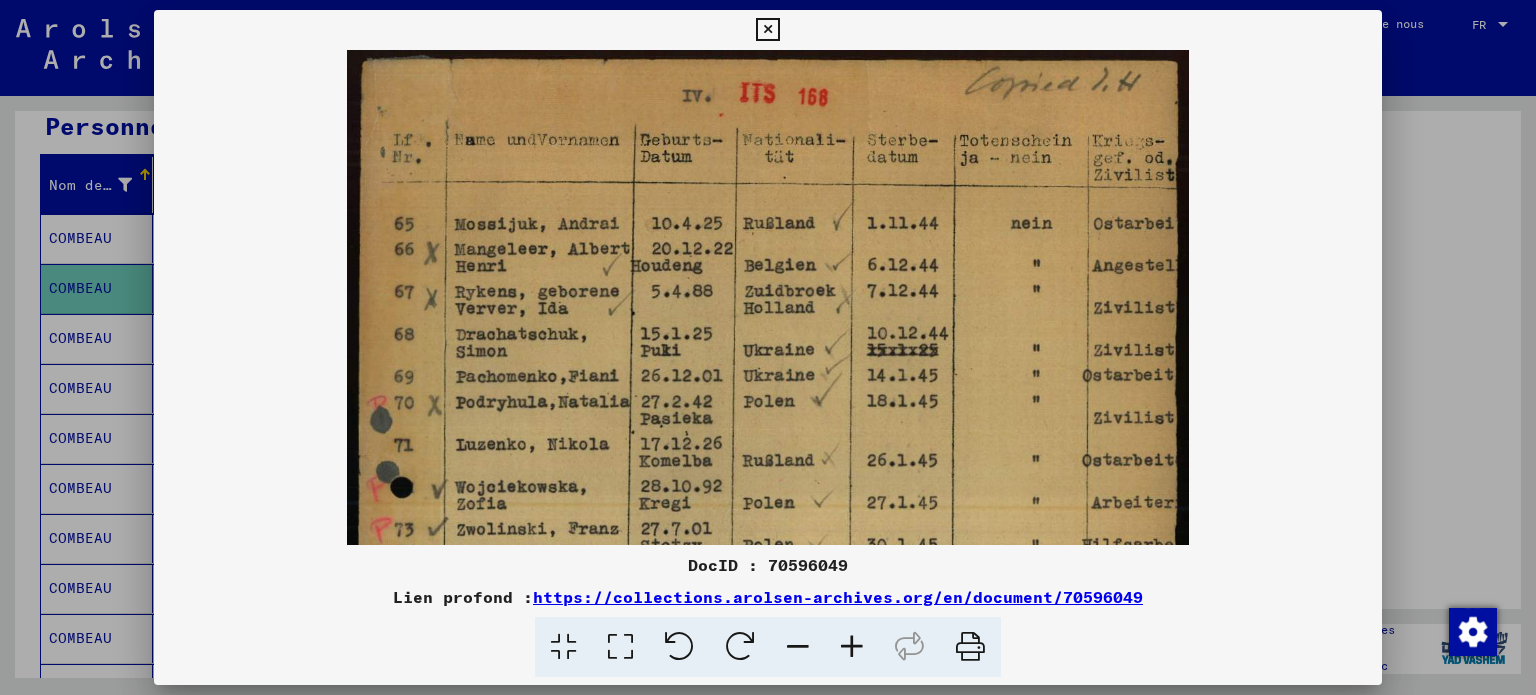 click at bounding box center (852, 647) 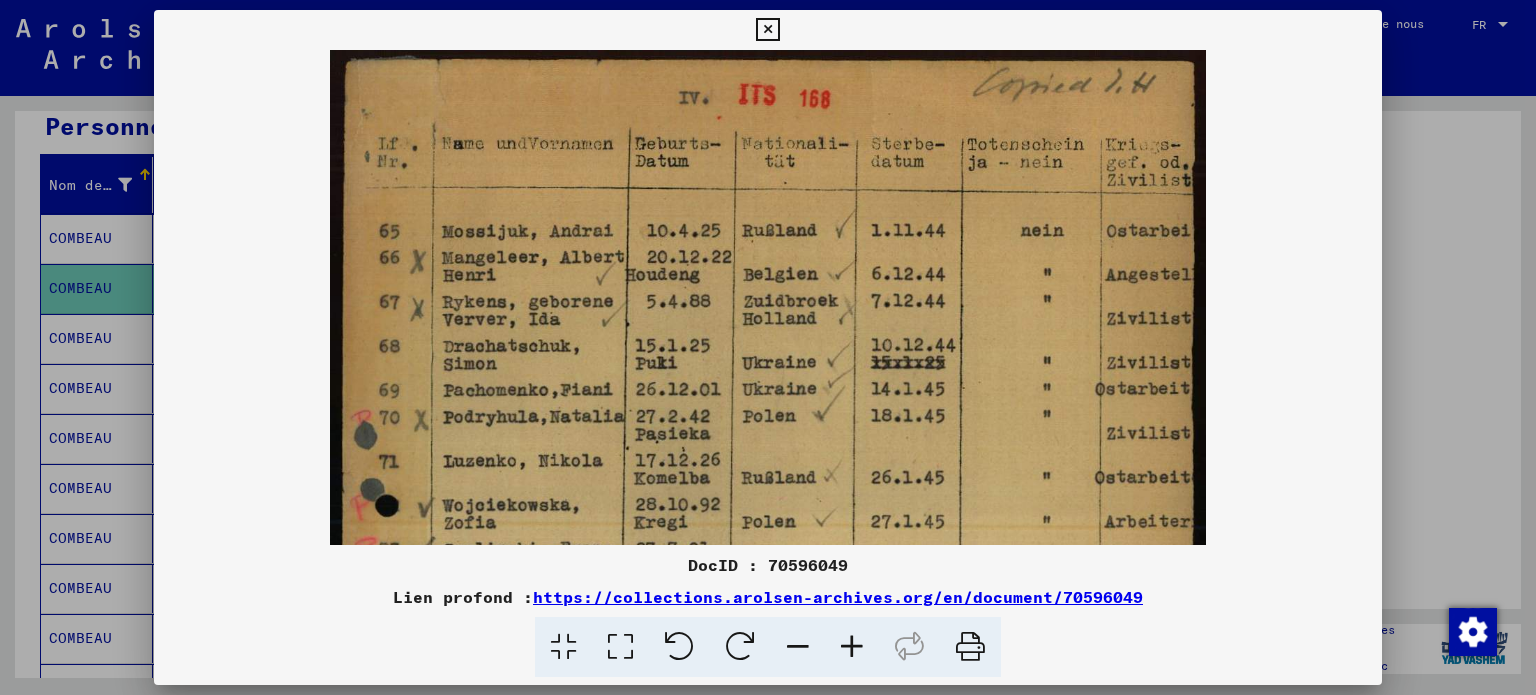 scroll, scrollTop: 0, scrollLeft: 0, axis: both 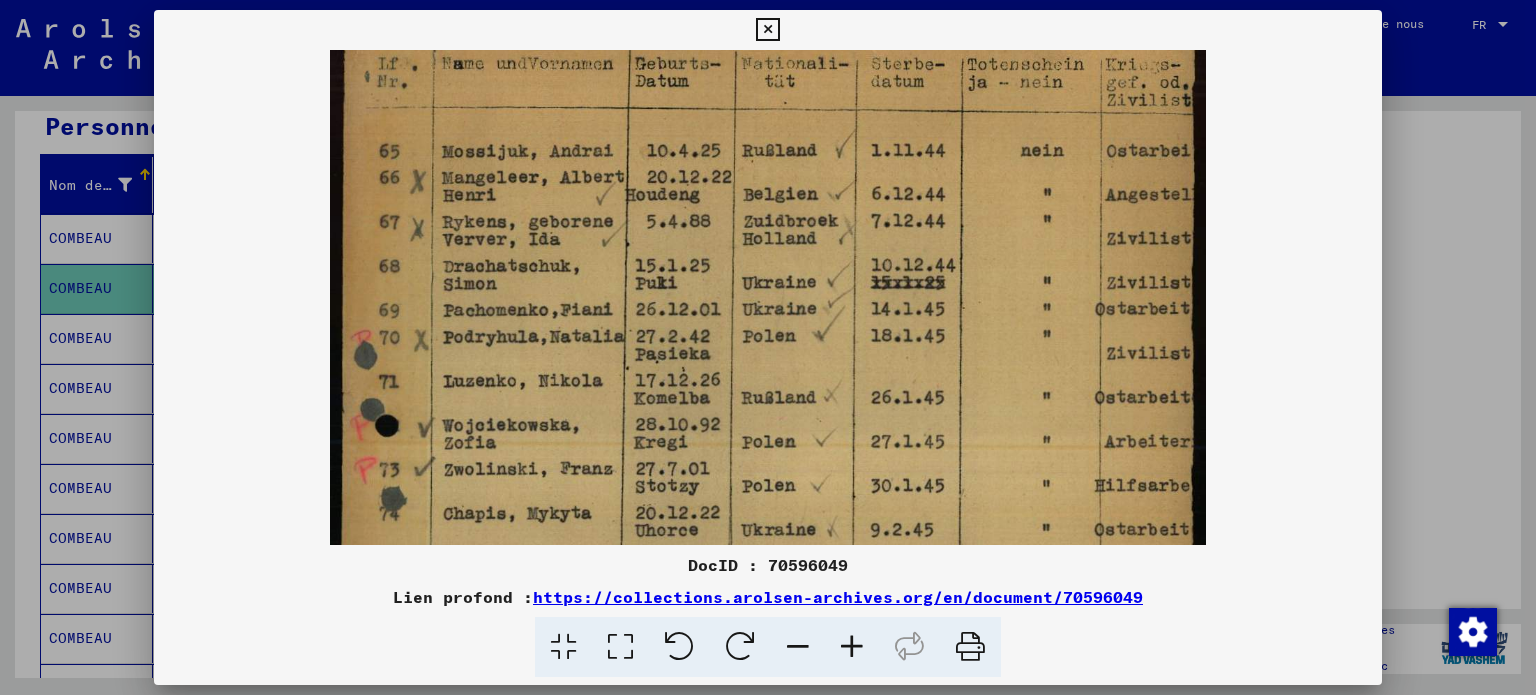 drag, startPoint x: 848, startPoint y: 481, endPoint x: 820, endPoint y: 404, distance: 81.9329 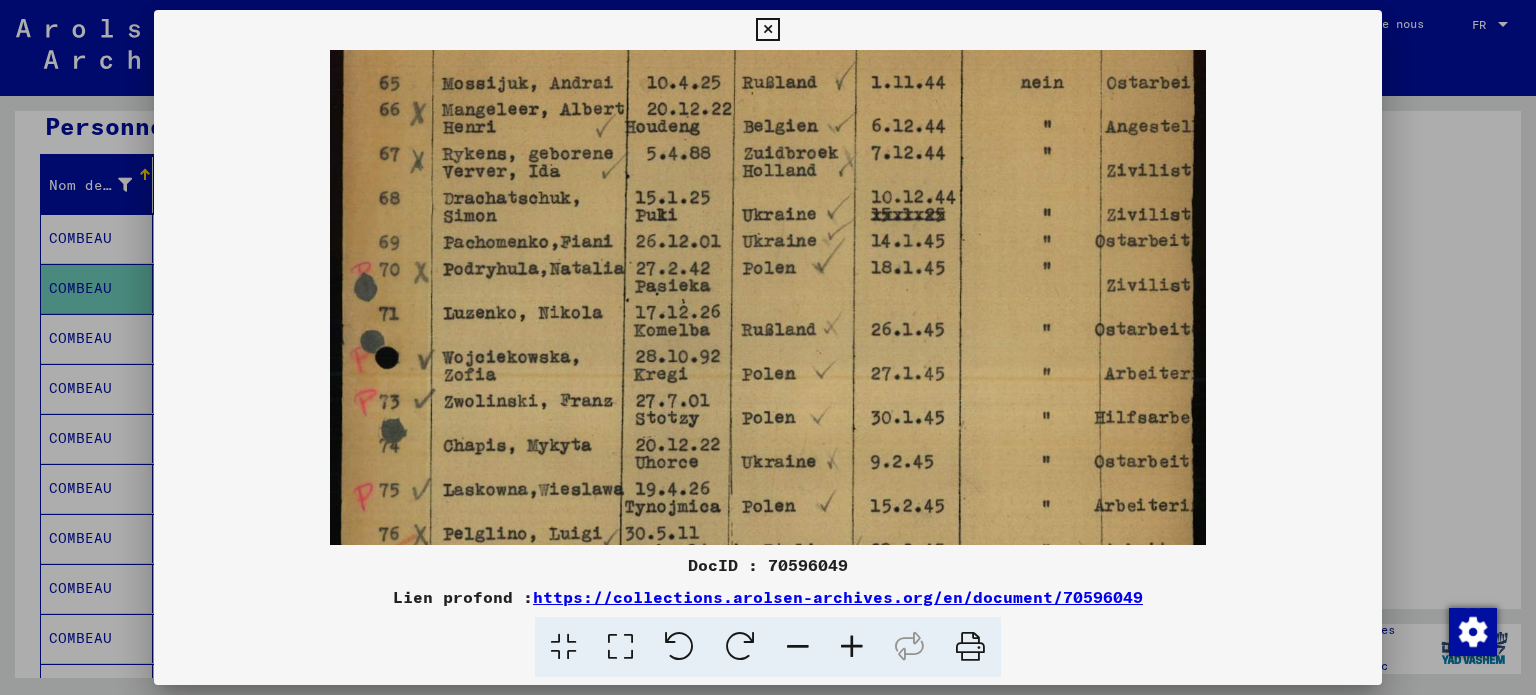 drag, startPoint x: 860, startPoint y: 454, endPoint x: 843, endPoint y: 355, distance: 100.44899 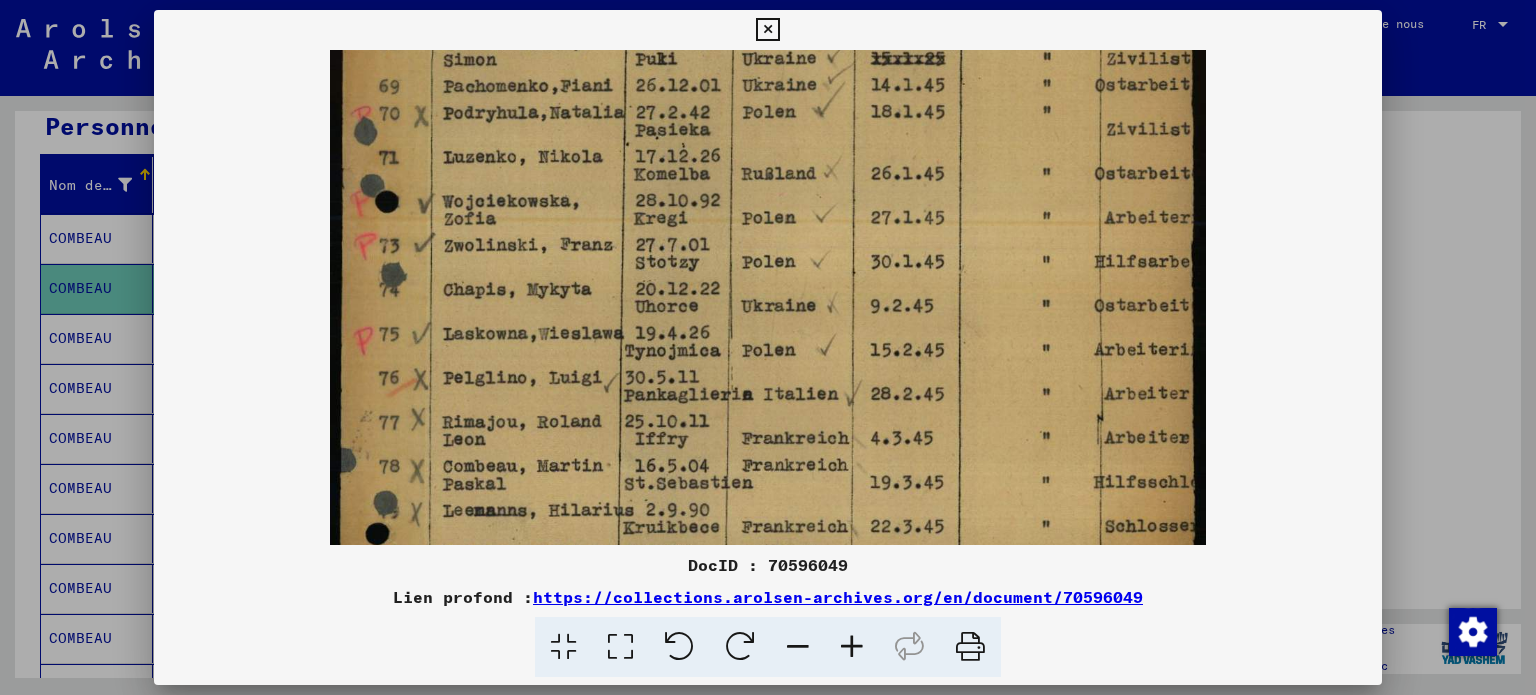 drag, startPoint x: 855, startPoint y: 461, endPoint x: 841, endPoint y: 339, distance: 122.80065 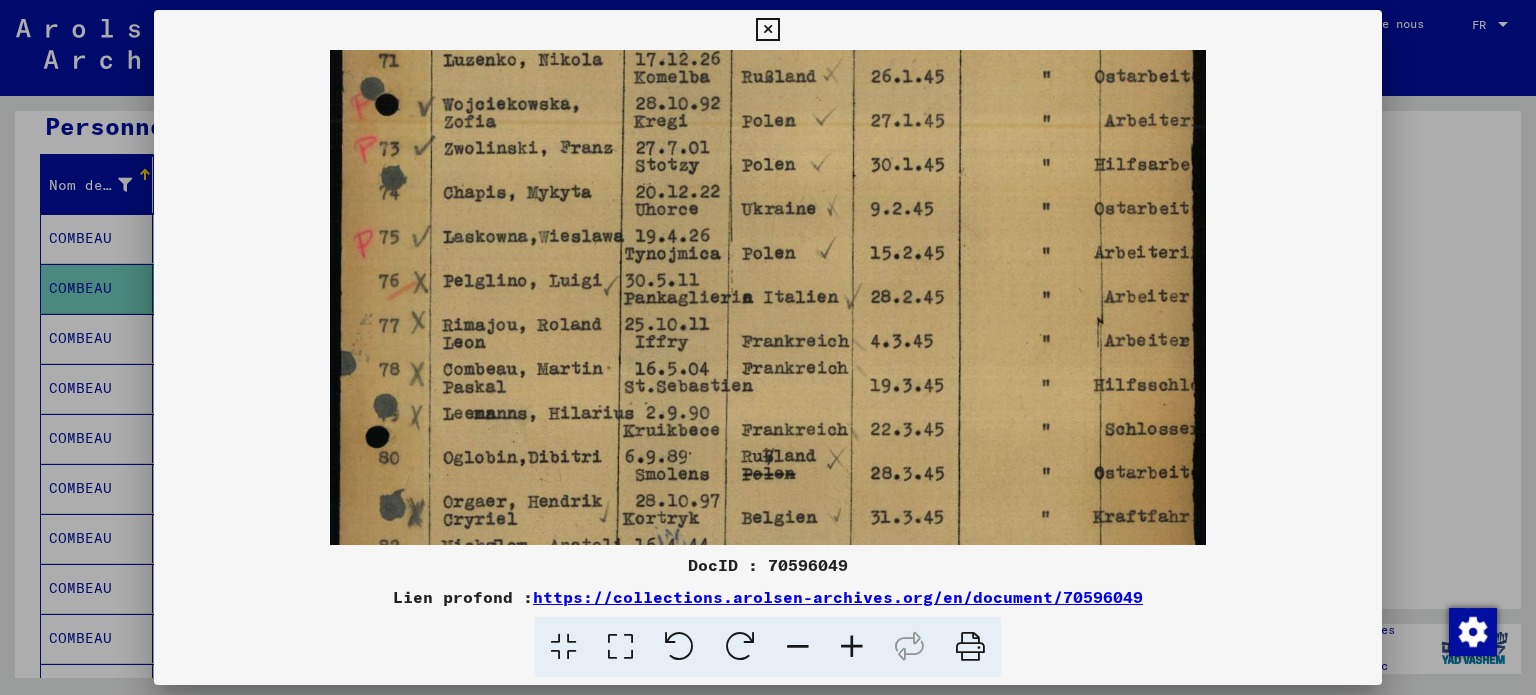 drag, startPoint x: 848, startPoint y: 443, endPoint x: 841, endPoint y: 329, distance: 114.21471 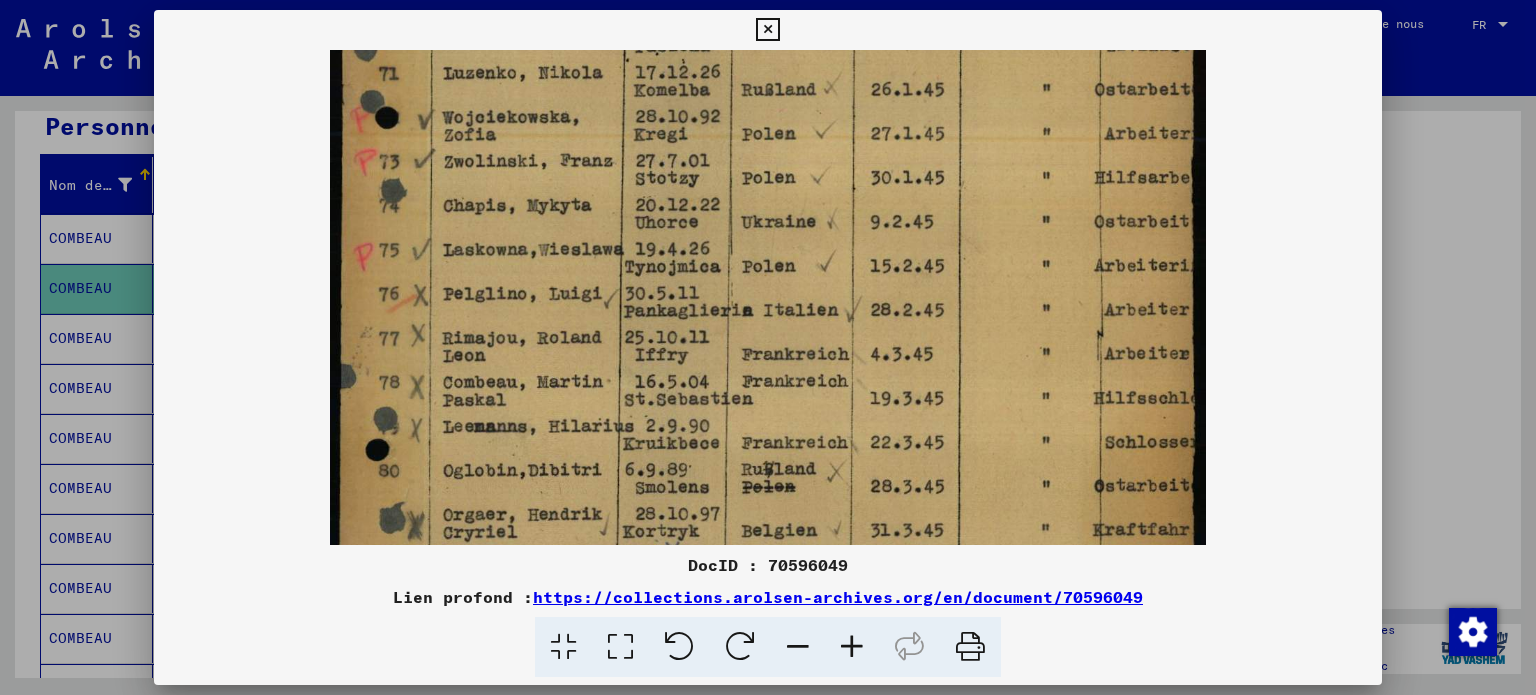 drag, startPoint x: 846, startPoint y: 455, endPoint x: 826, endPoint y: 495, distance: 44.72136 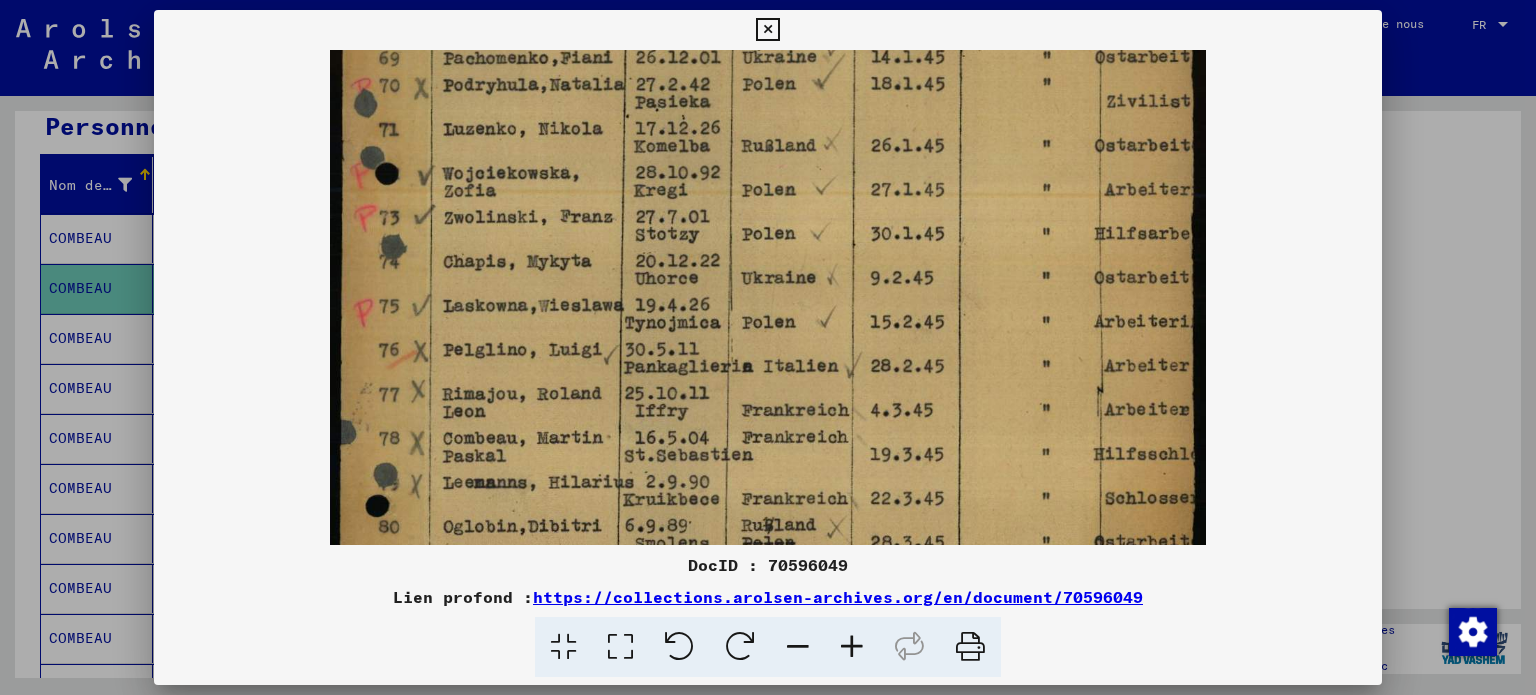 scroll, scrollTop: 330, scrollLeft: 0, axis: vertical 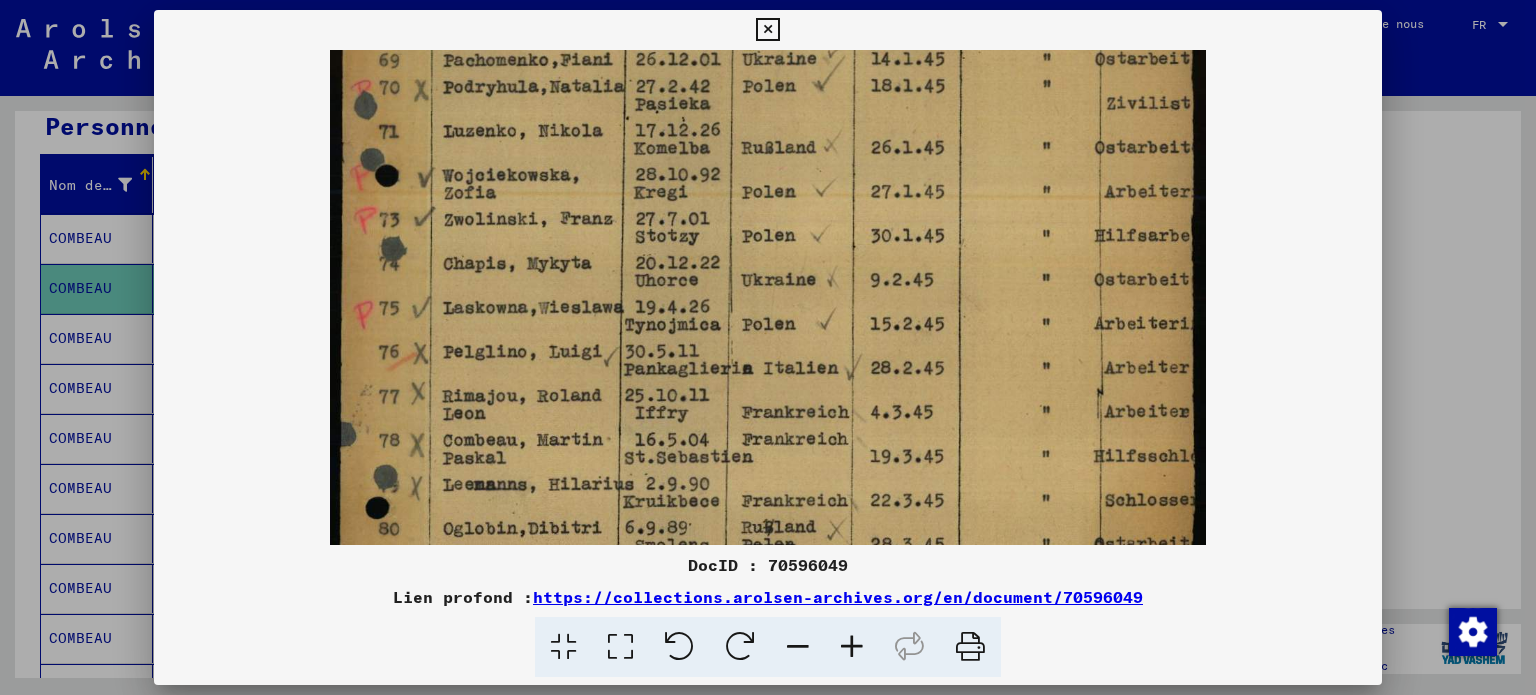 drag, startPoint x: 908, startPoint y: 382, endPoint x: 897, endPoint y: 430, distance: 49.24429 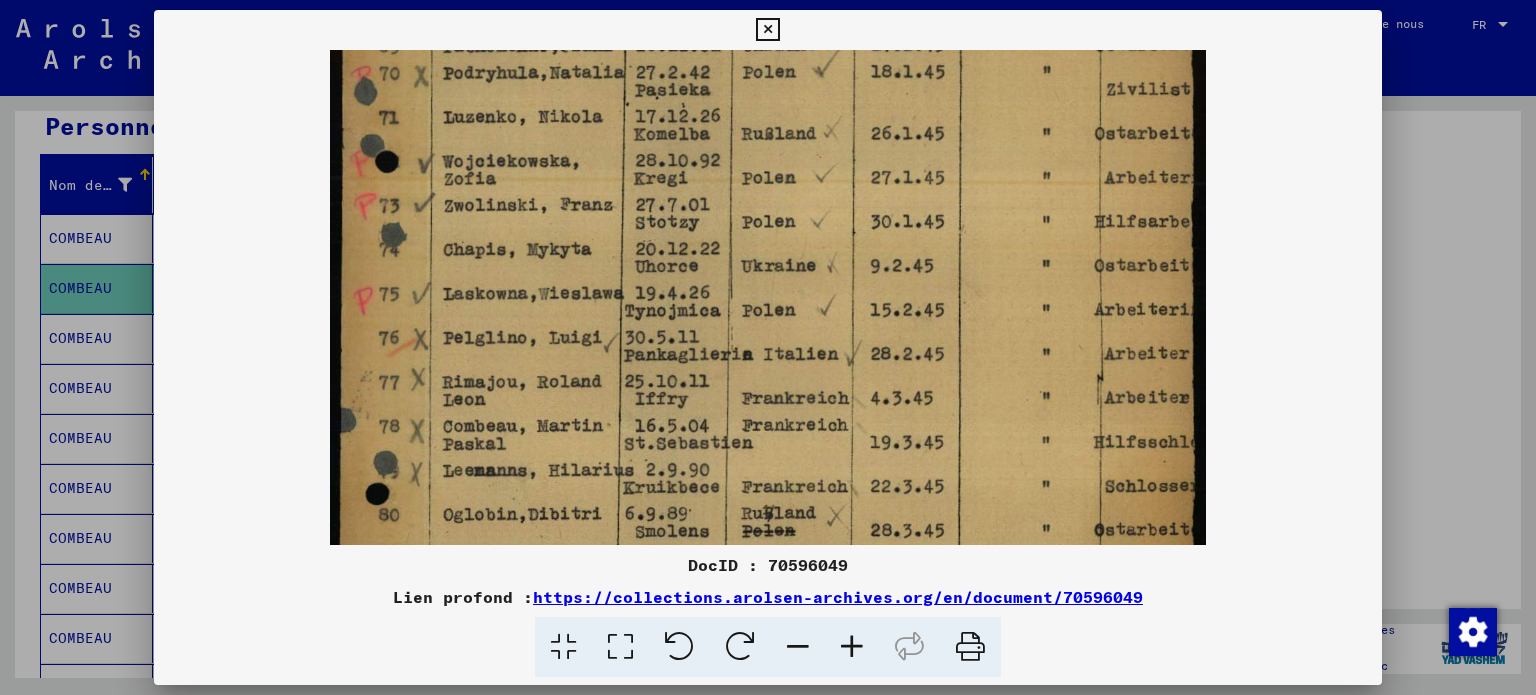 drag, startPoint x: 959, startPoint y: 391, endPoint x: 728, endPoint y: 359, distance: 233.20592 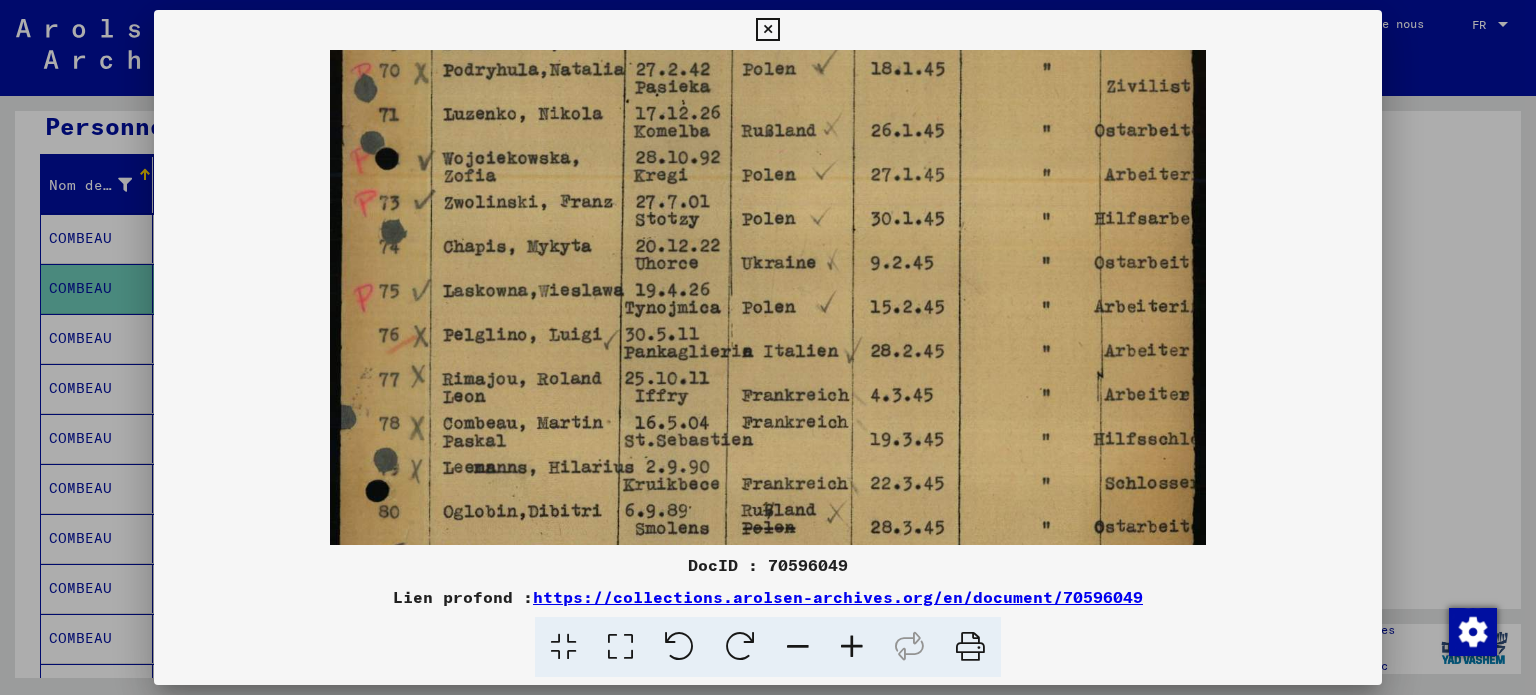 click at bounding box center (798, 647) 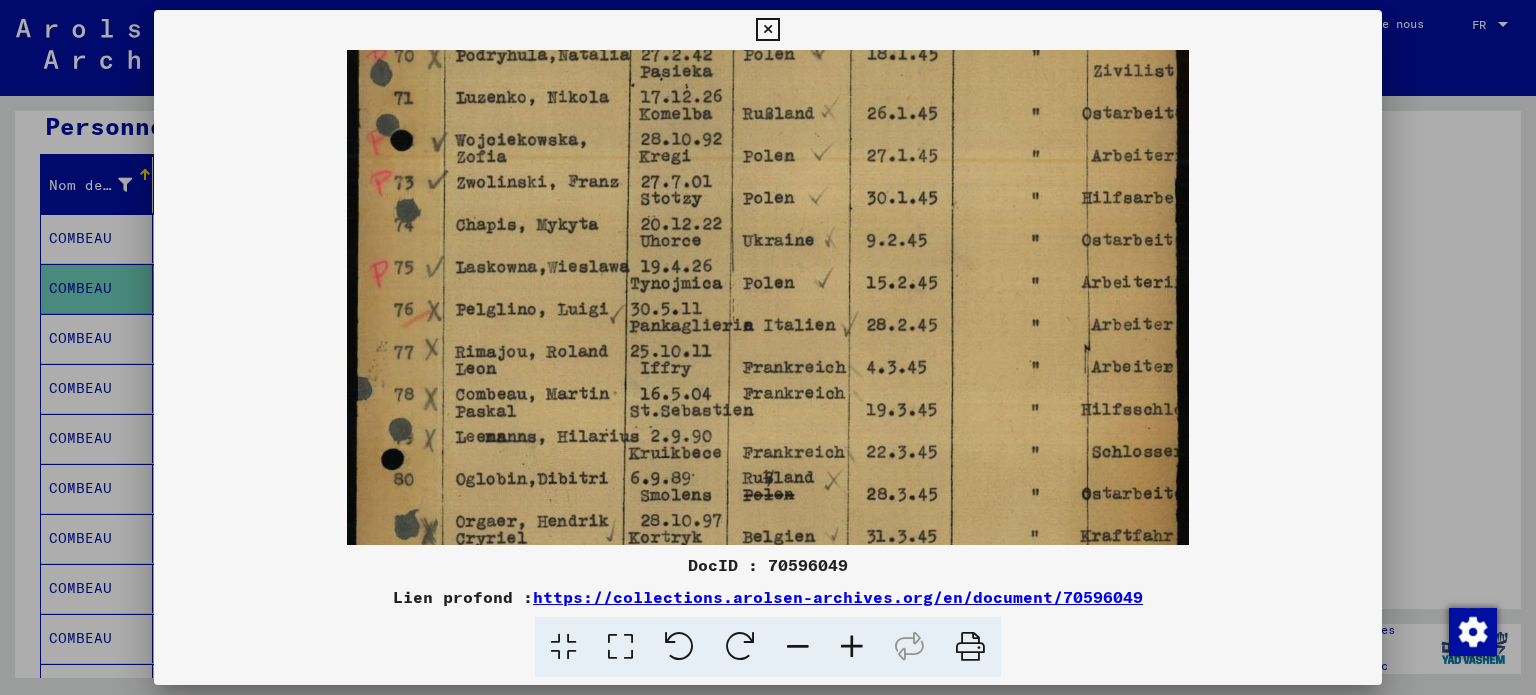 click at bounding box center [798, 647] 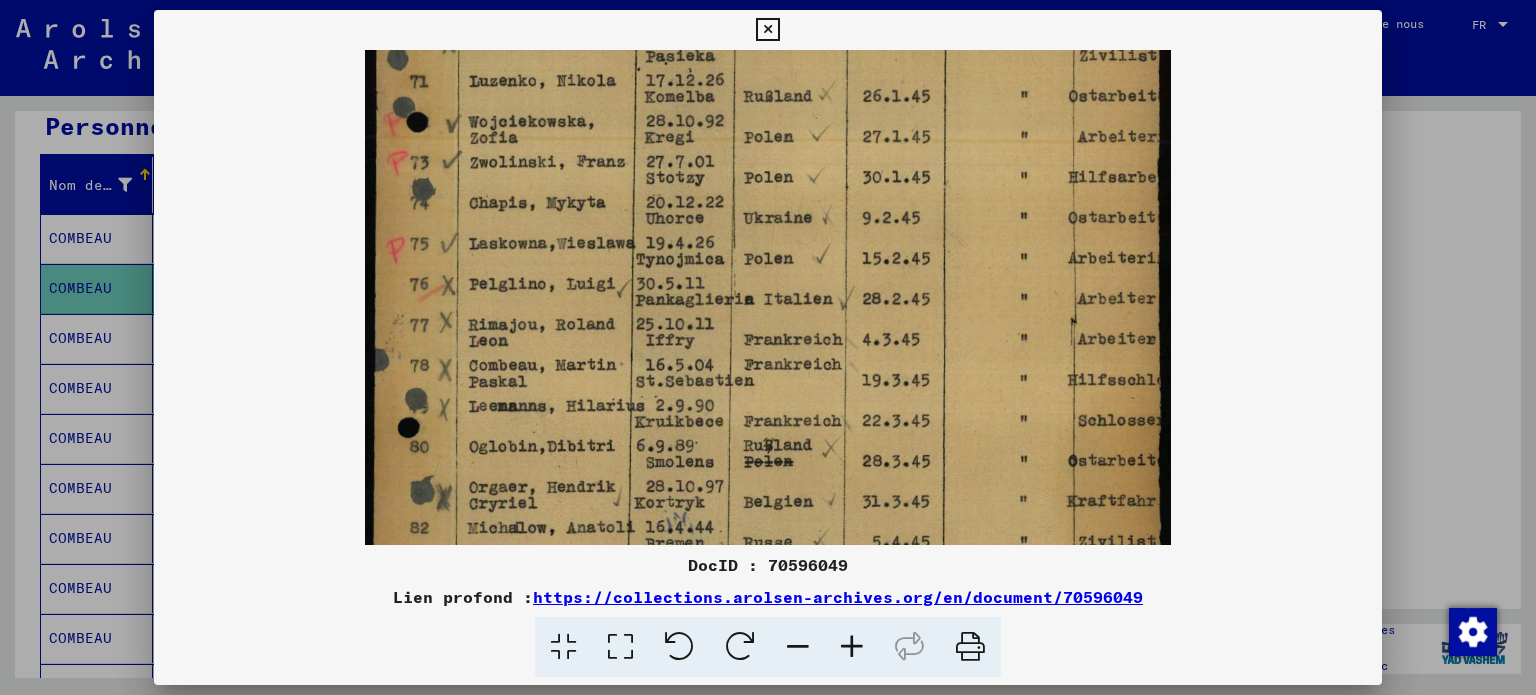 click at bounding box center (798, 647) 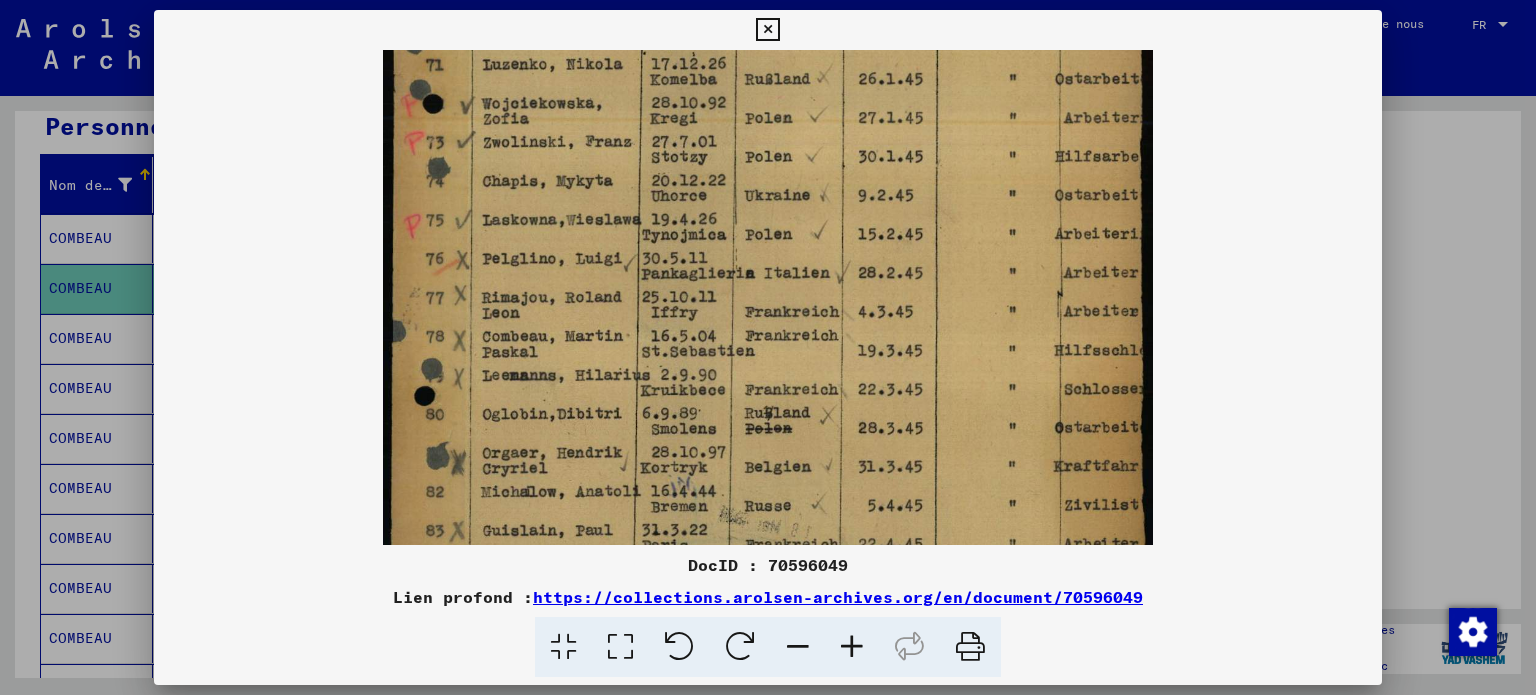 click at bounding box center (798, 647) 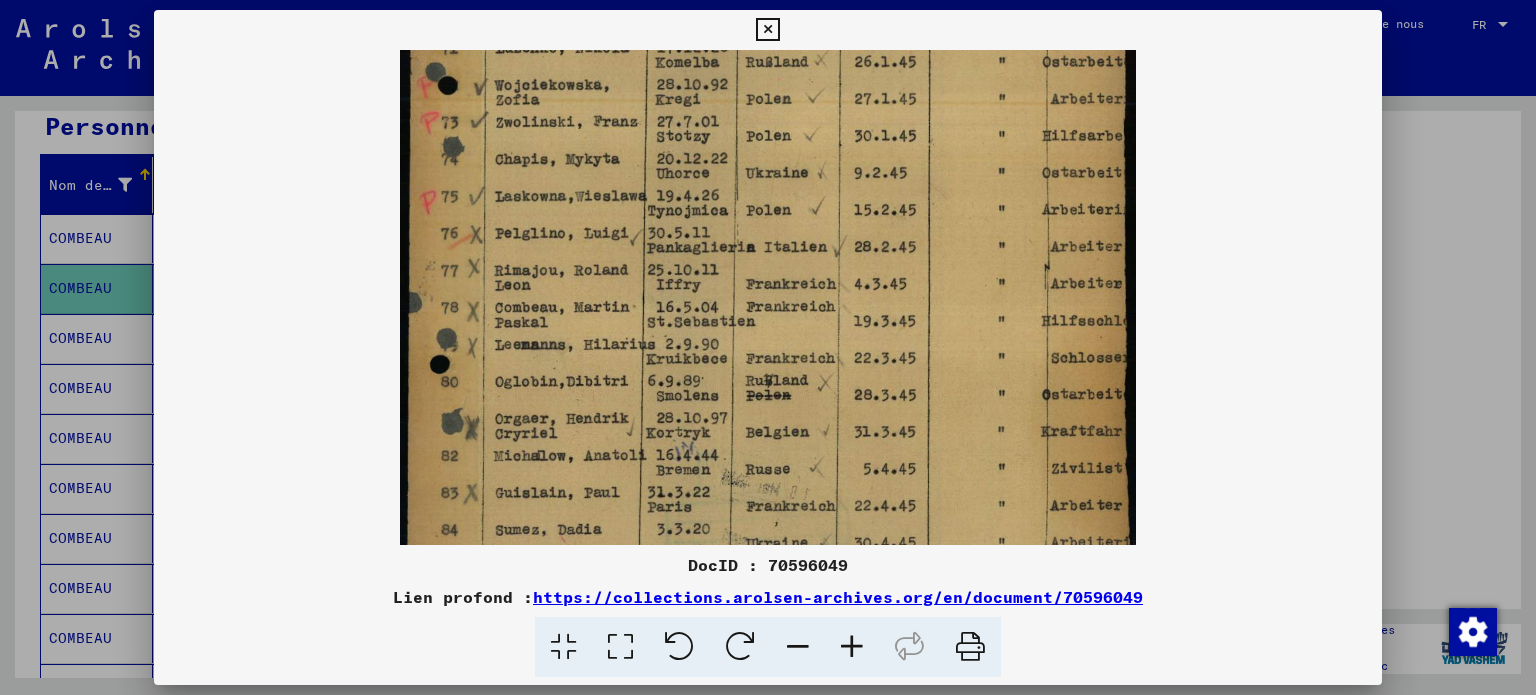 click at bounding box center (798, 647) 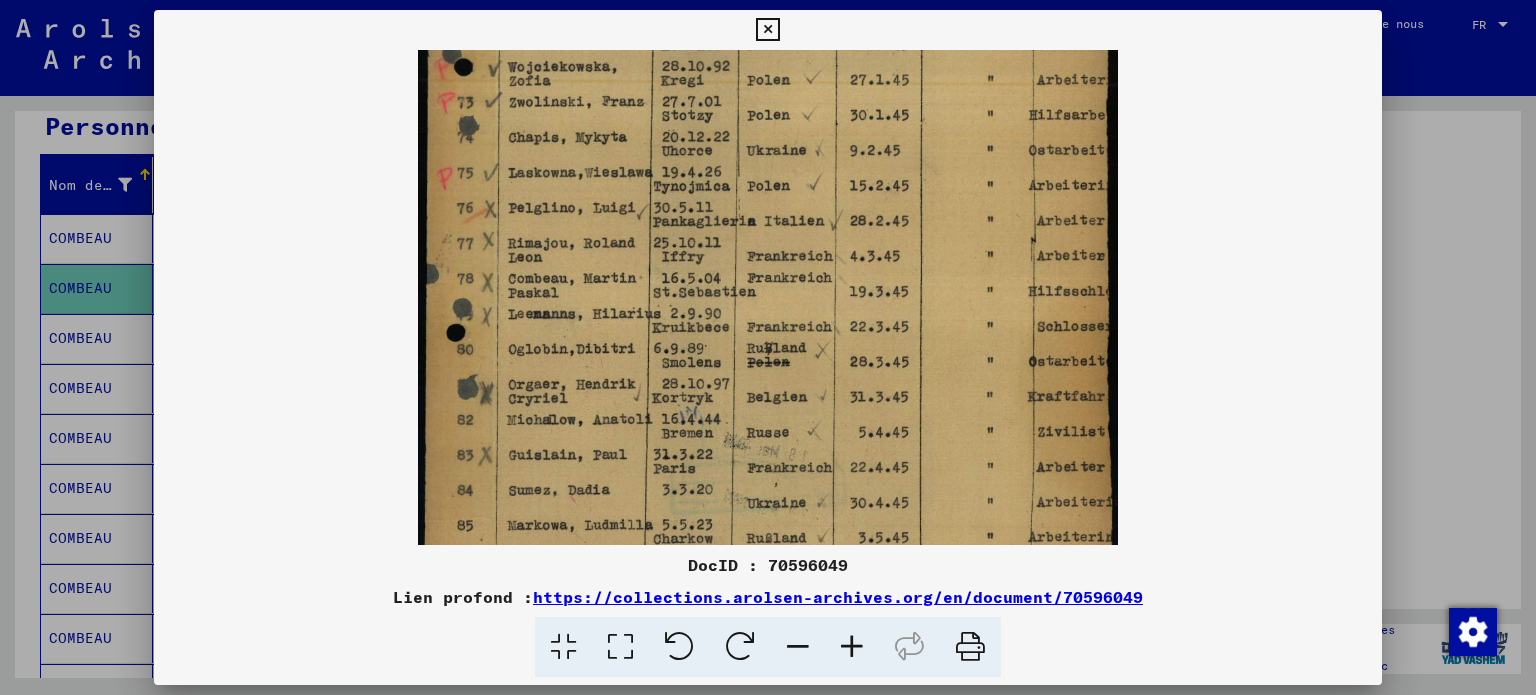 click at bounding box center [798, 647] 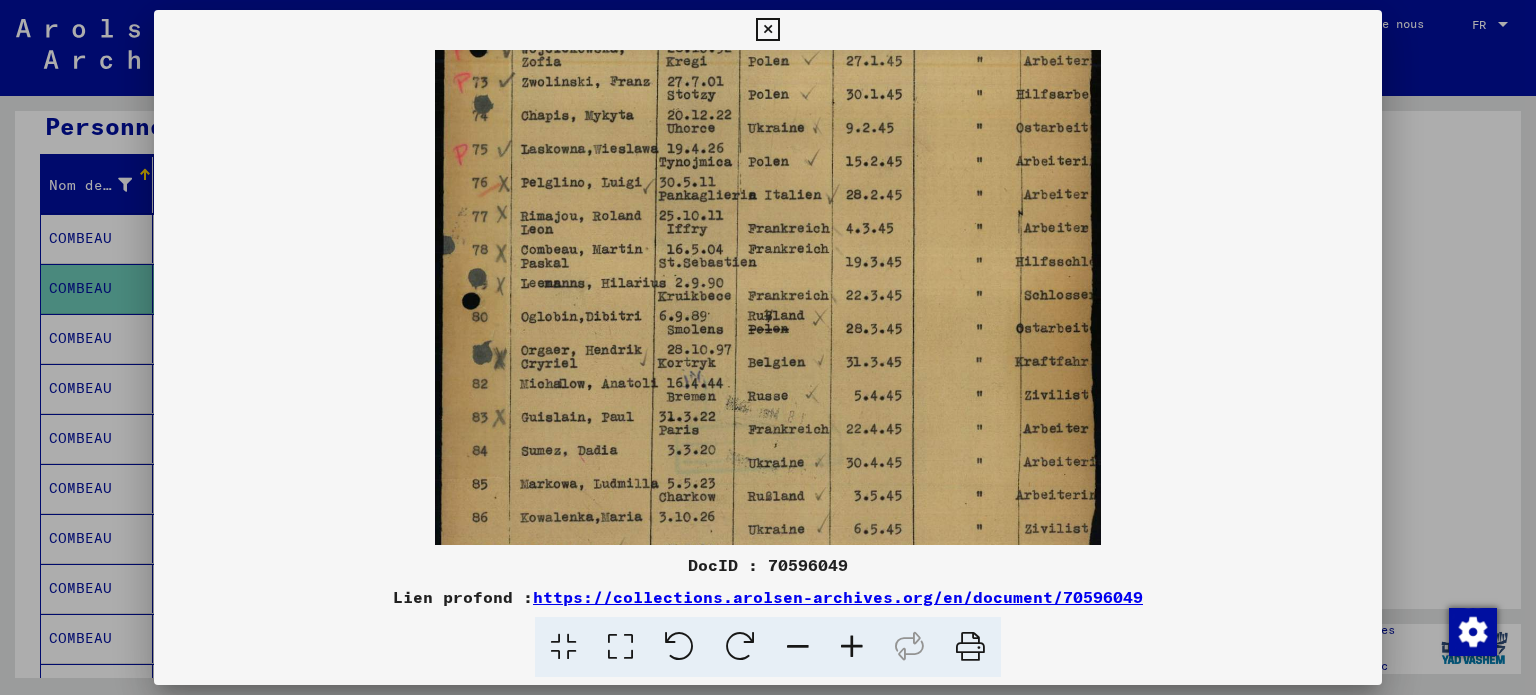 click at bounding box center (798, 647) 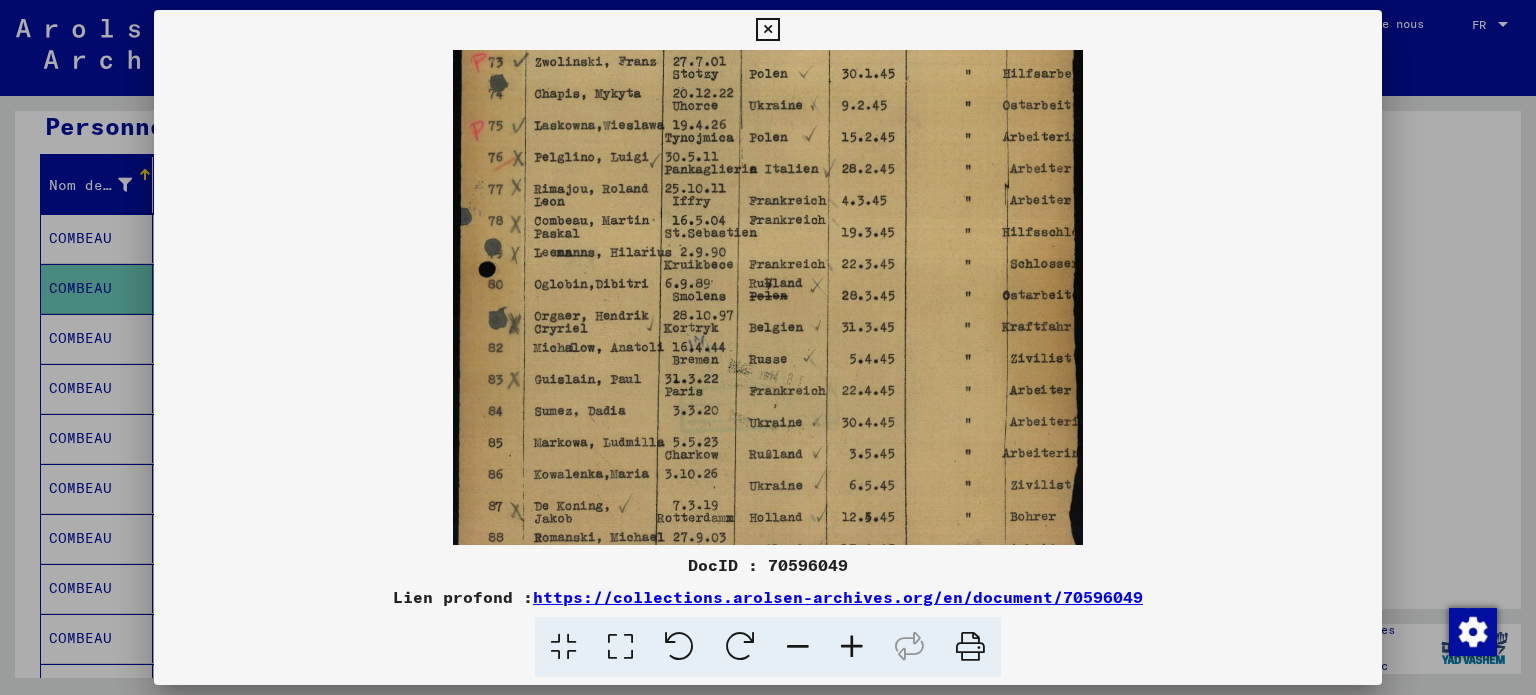 click at bounding box center [798, 647] 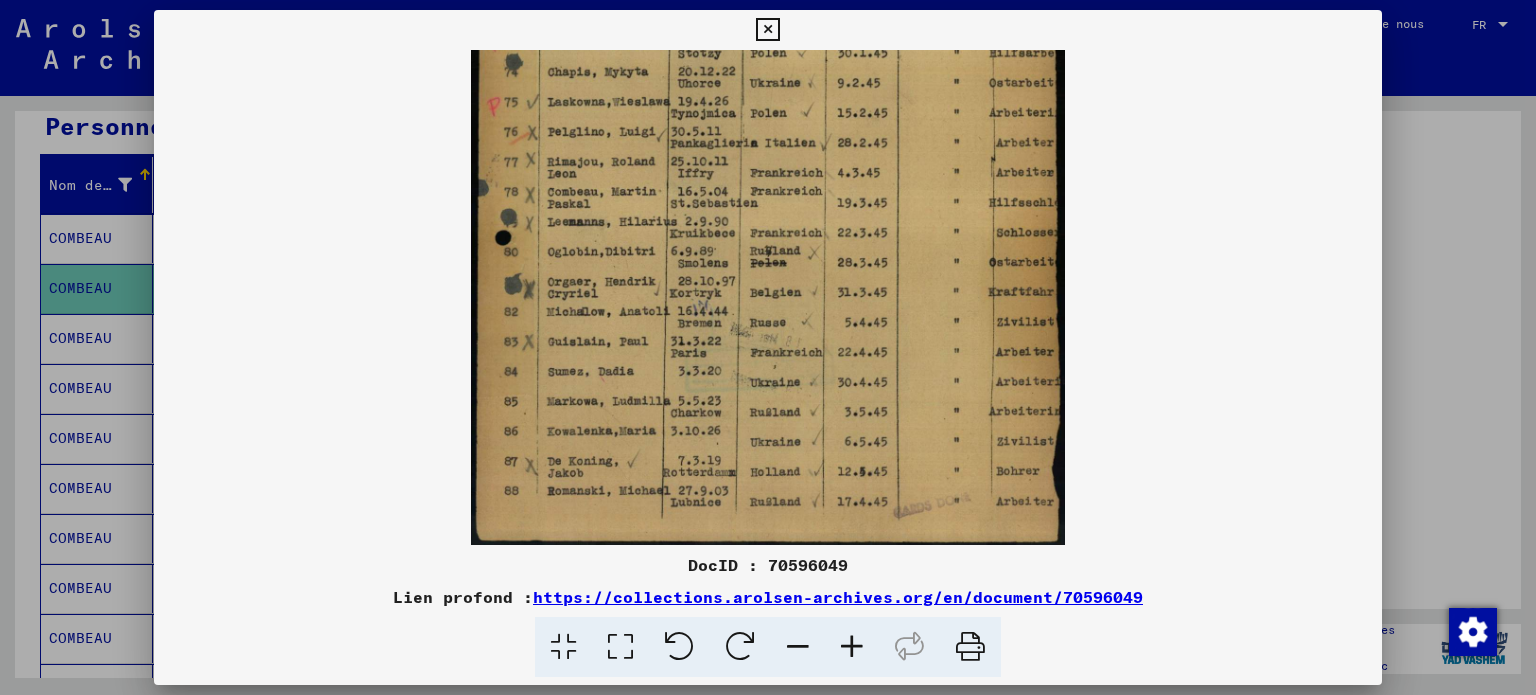 click at bounding box center [767, 30] 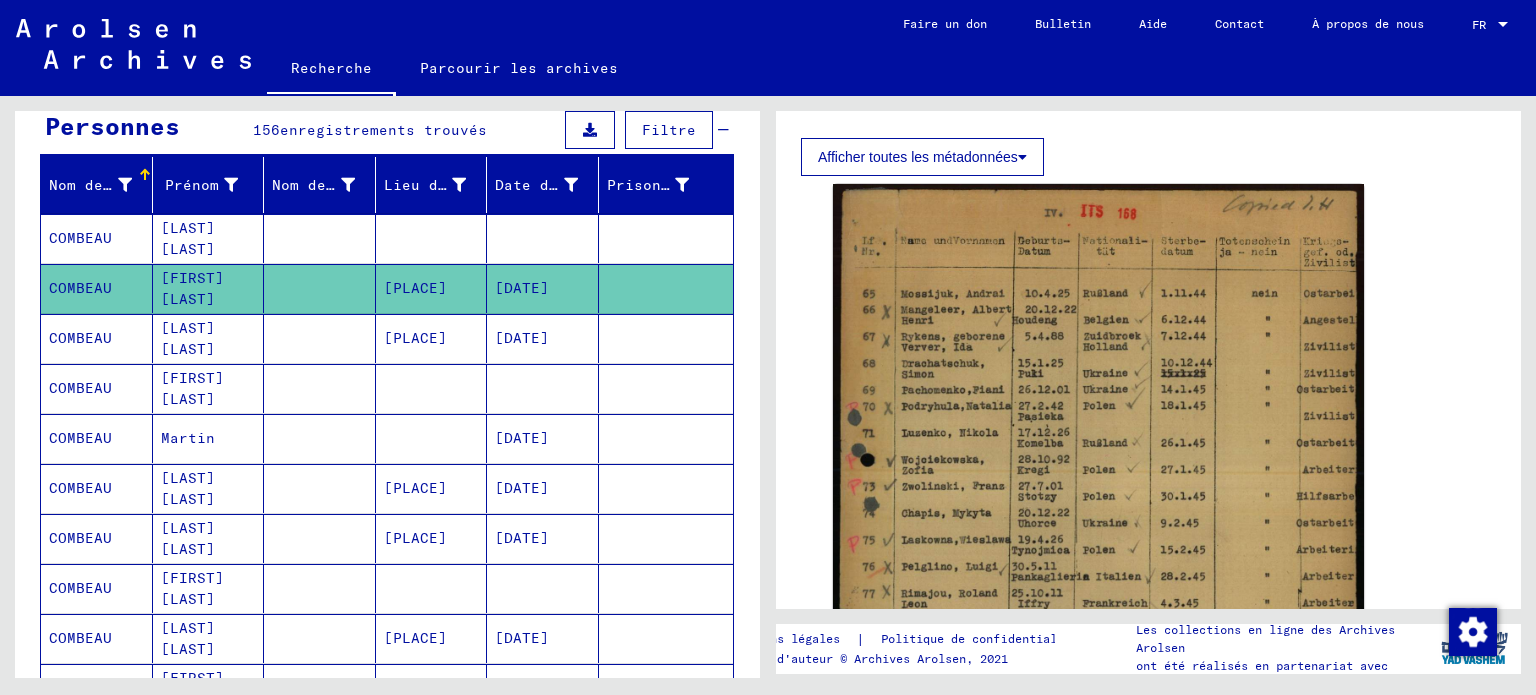 click on "[DATE]" 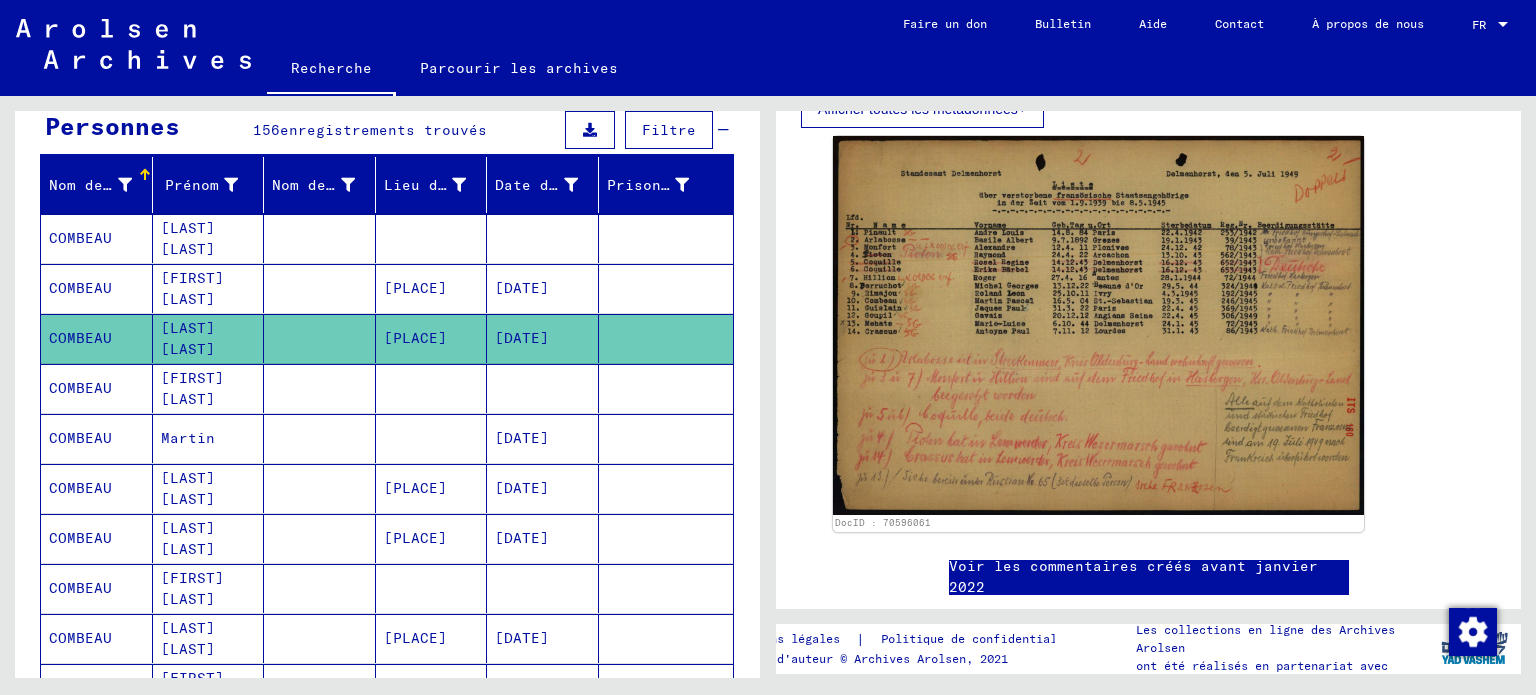 scroll, scrollTop: 400, scrollLeft: 0, axis: vertical 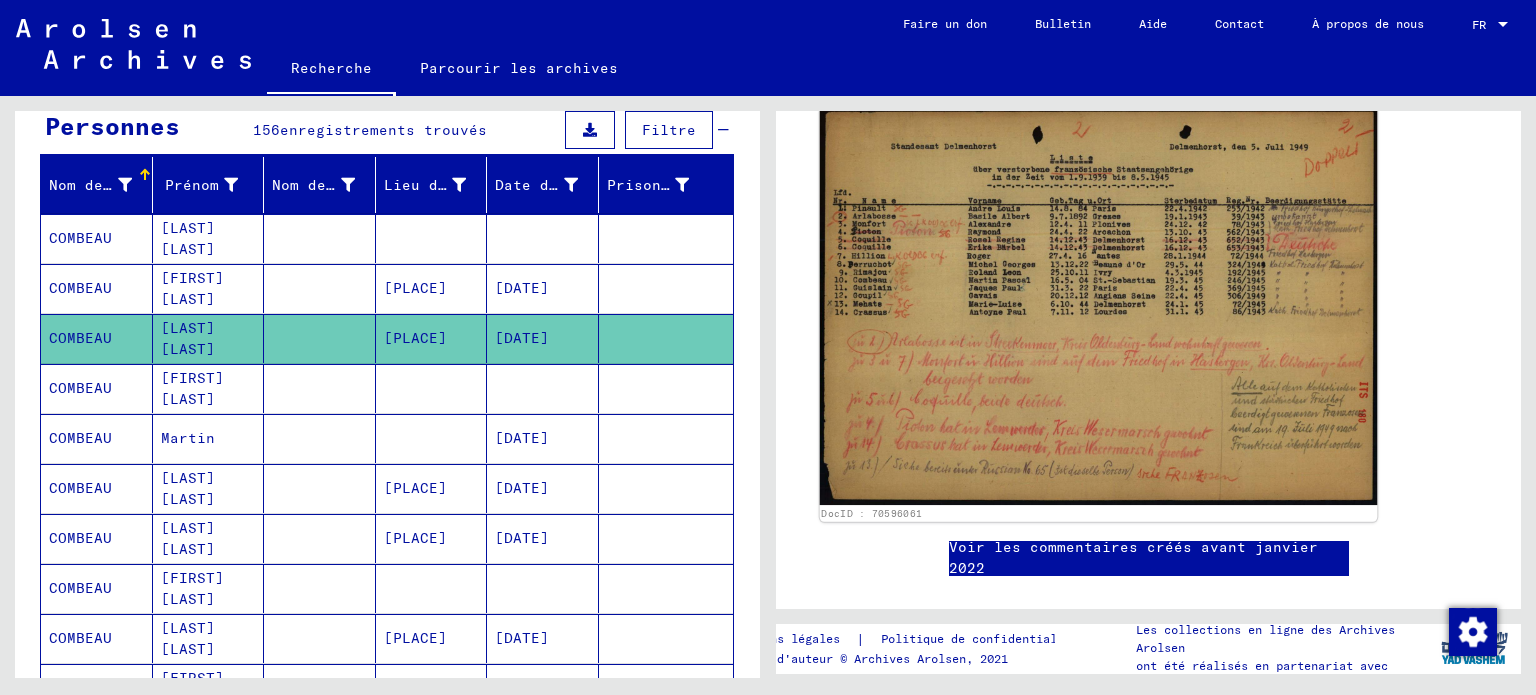 click 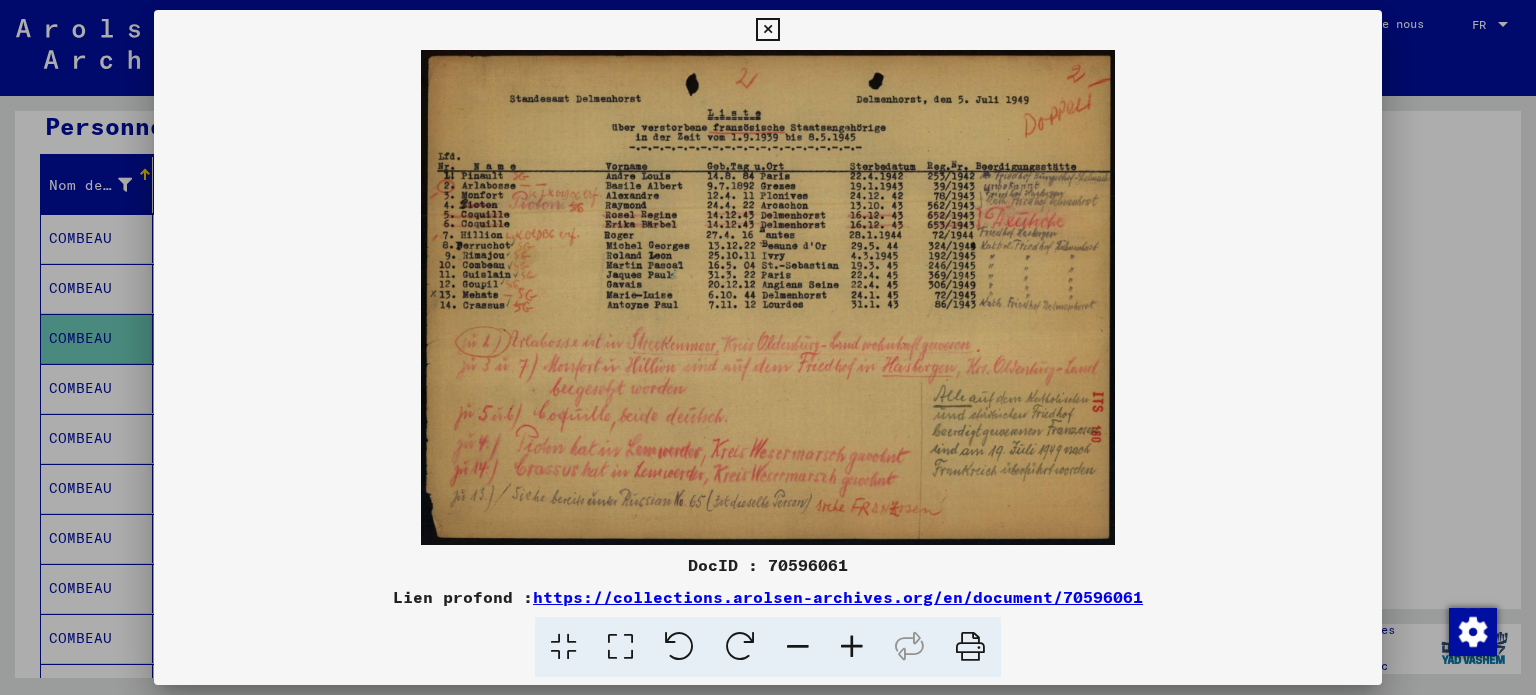 click at bounding box center [852, 647] 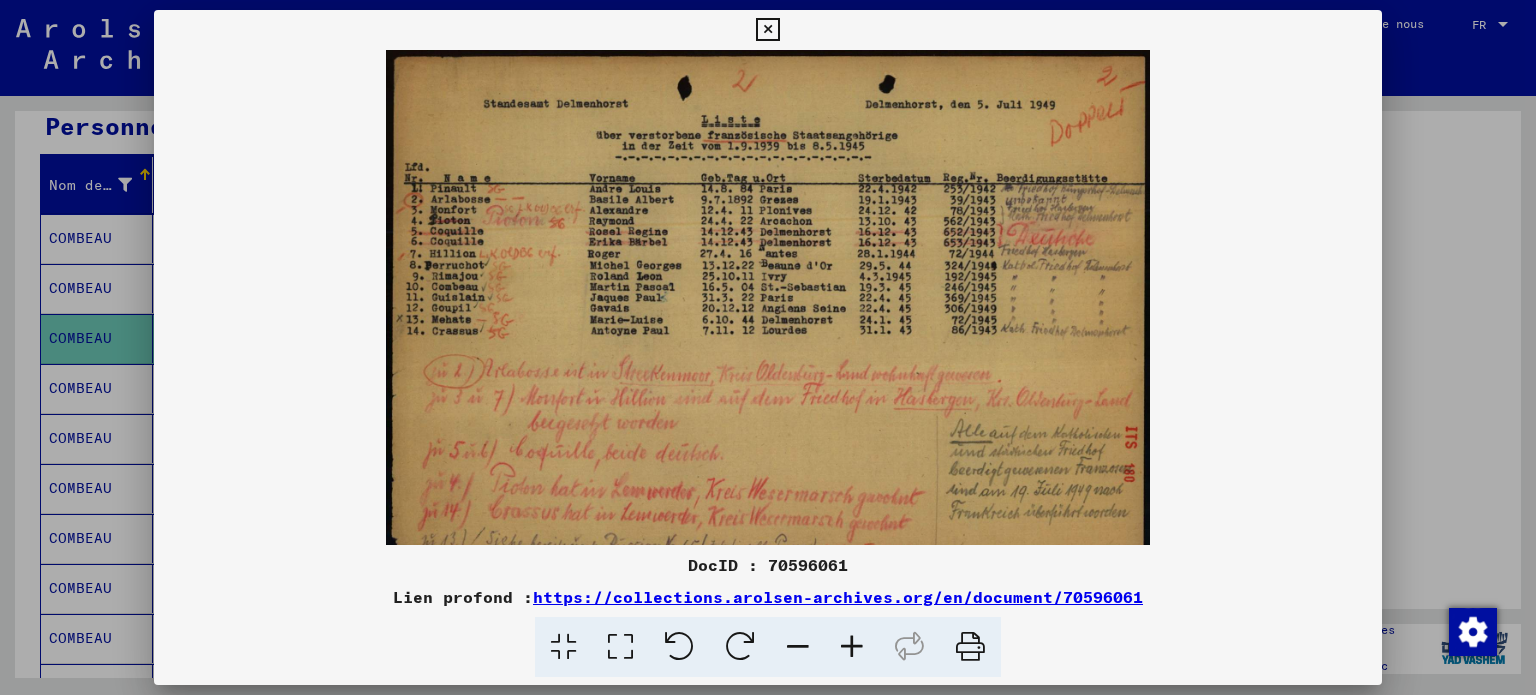 click at bounding box center (852, 647) 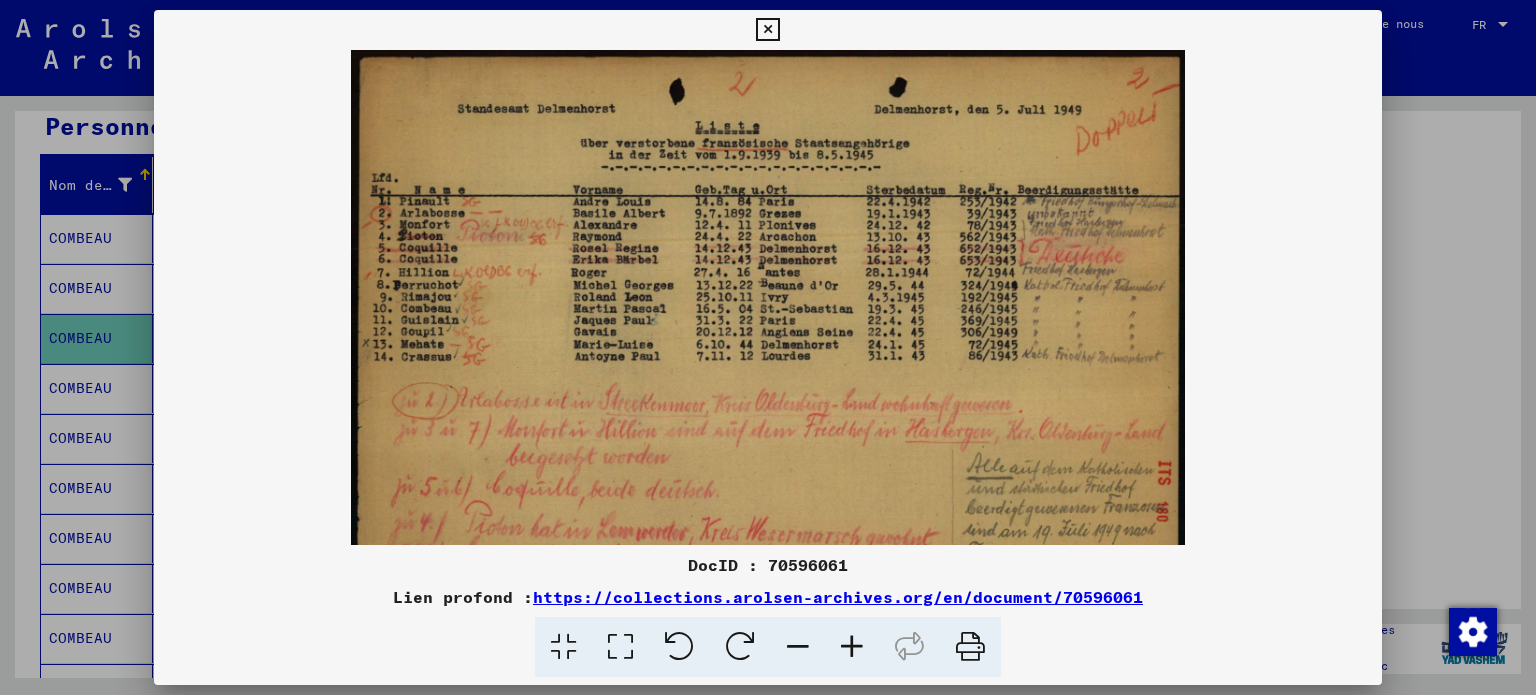 click at bounding box center [852, 647] 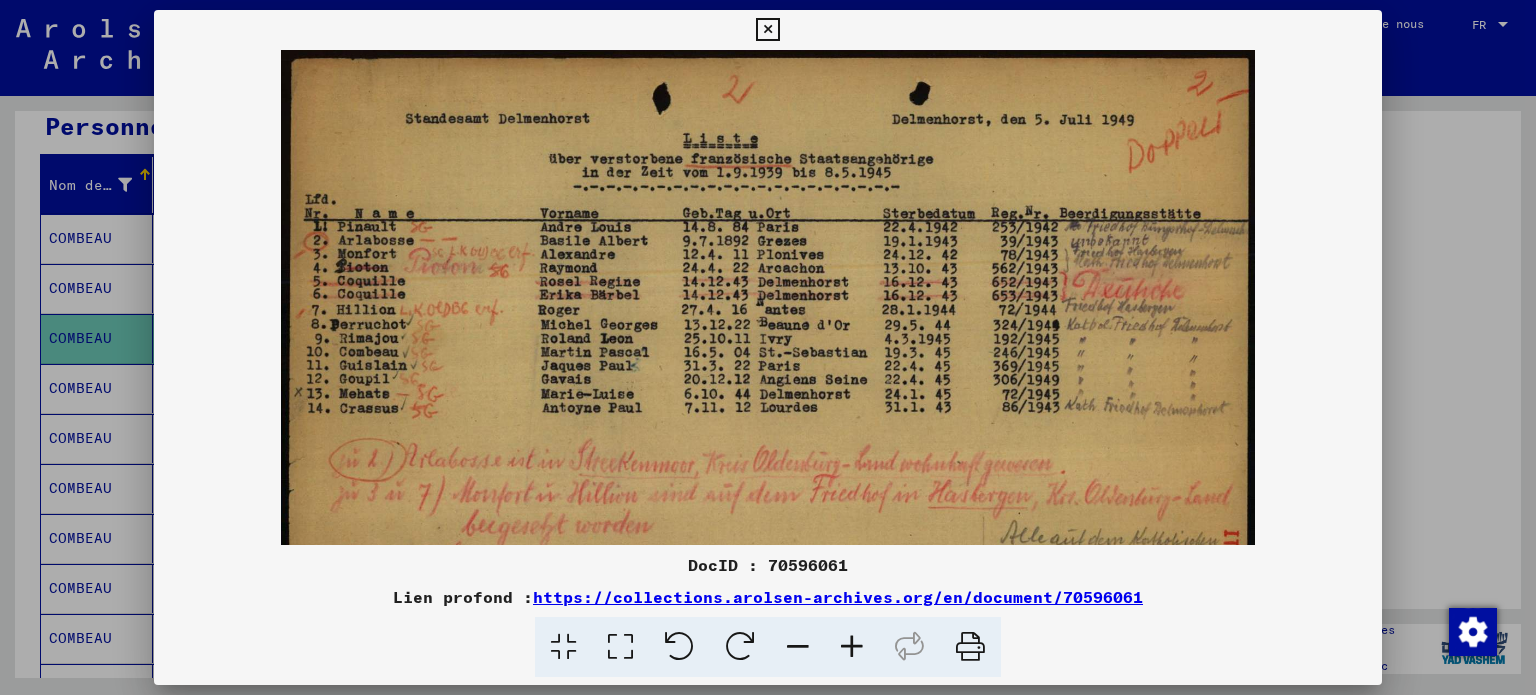 click at bounding box center [852, 647] 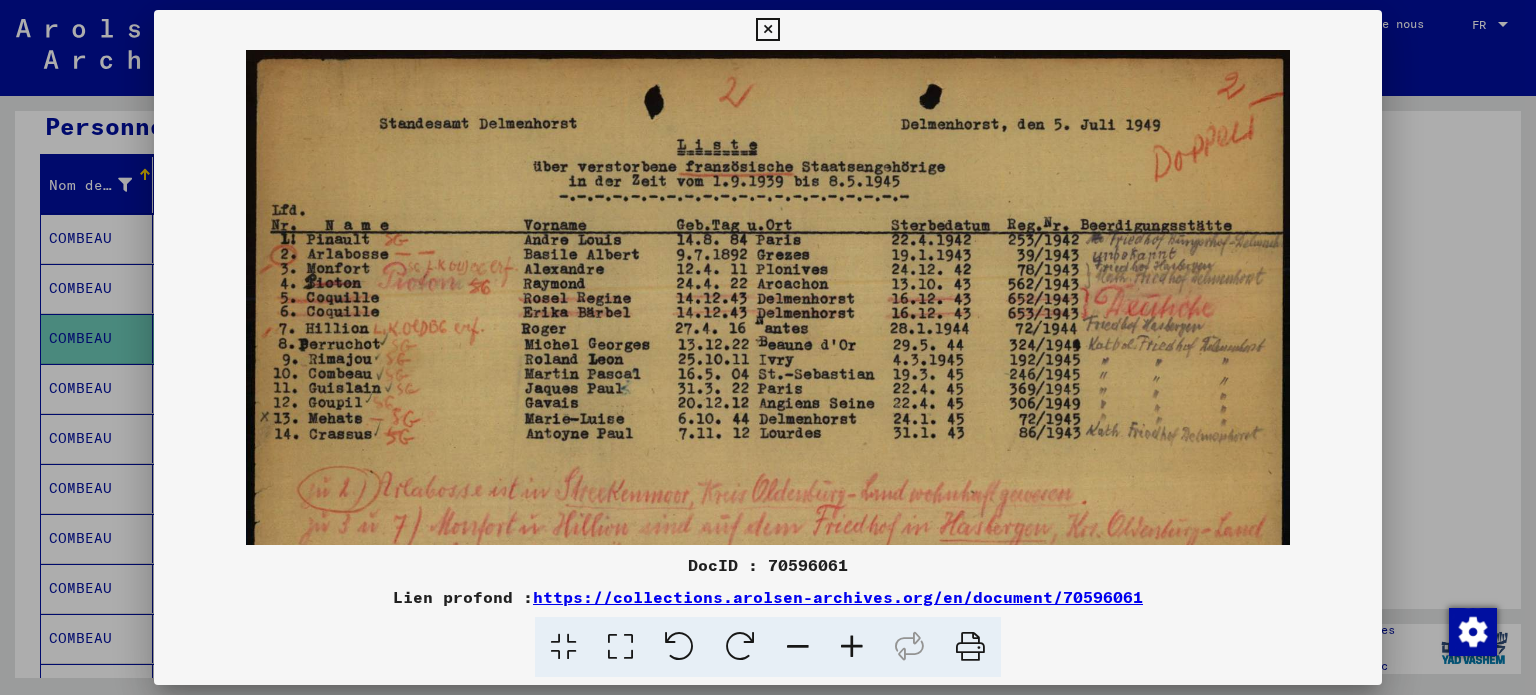 click at bounding box center (852, 647) 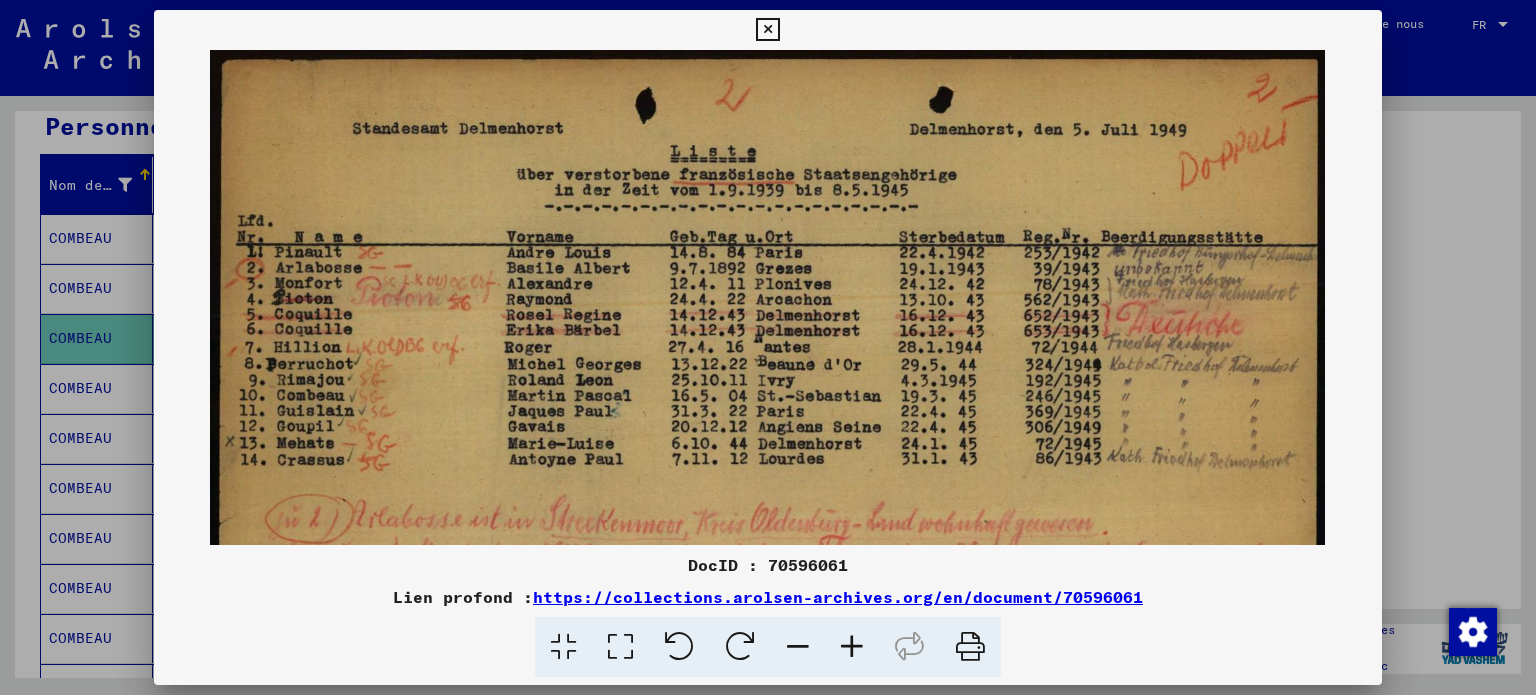 click at bounding box center (852, 647) 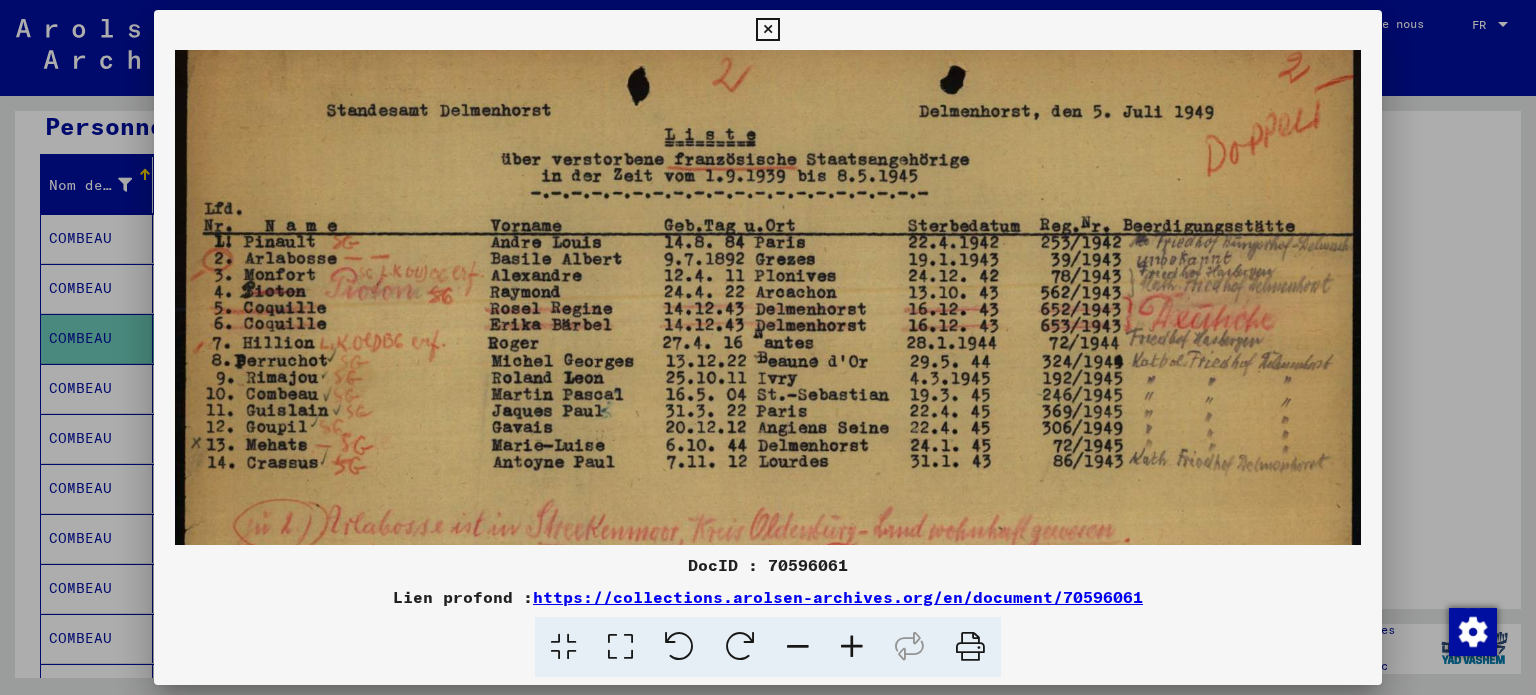 scroll, scrollTop: 24, scrollLeft: 0, axis: vertical 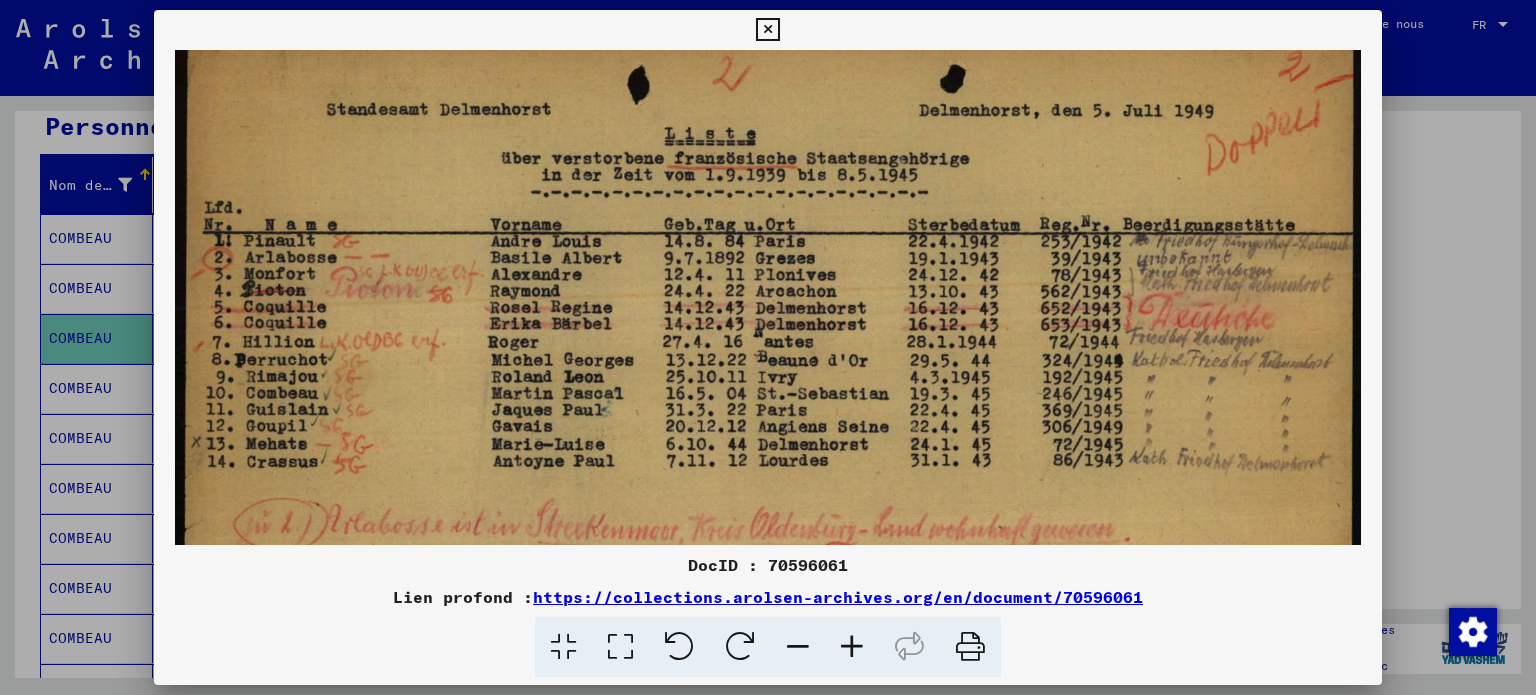 drag, startPoint x: 853, startPoint y: 409, endPoint x: 849, endPoint y: 383, distance: 26.305893 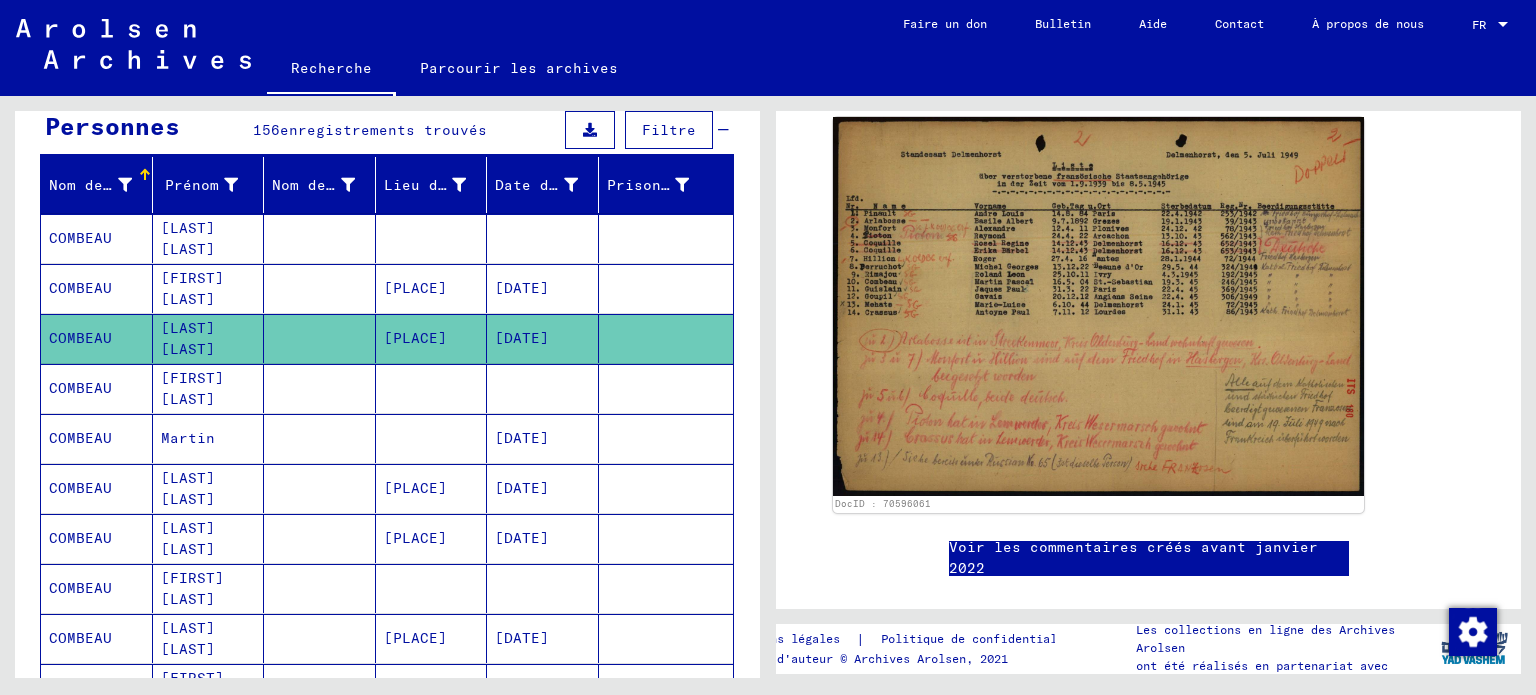 click at bounding box center [543, 438] 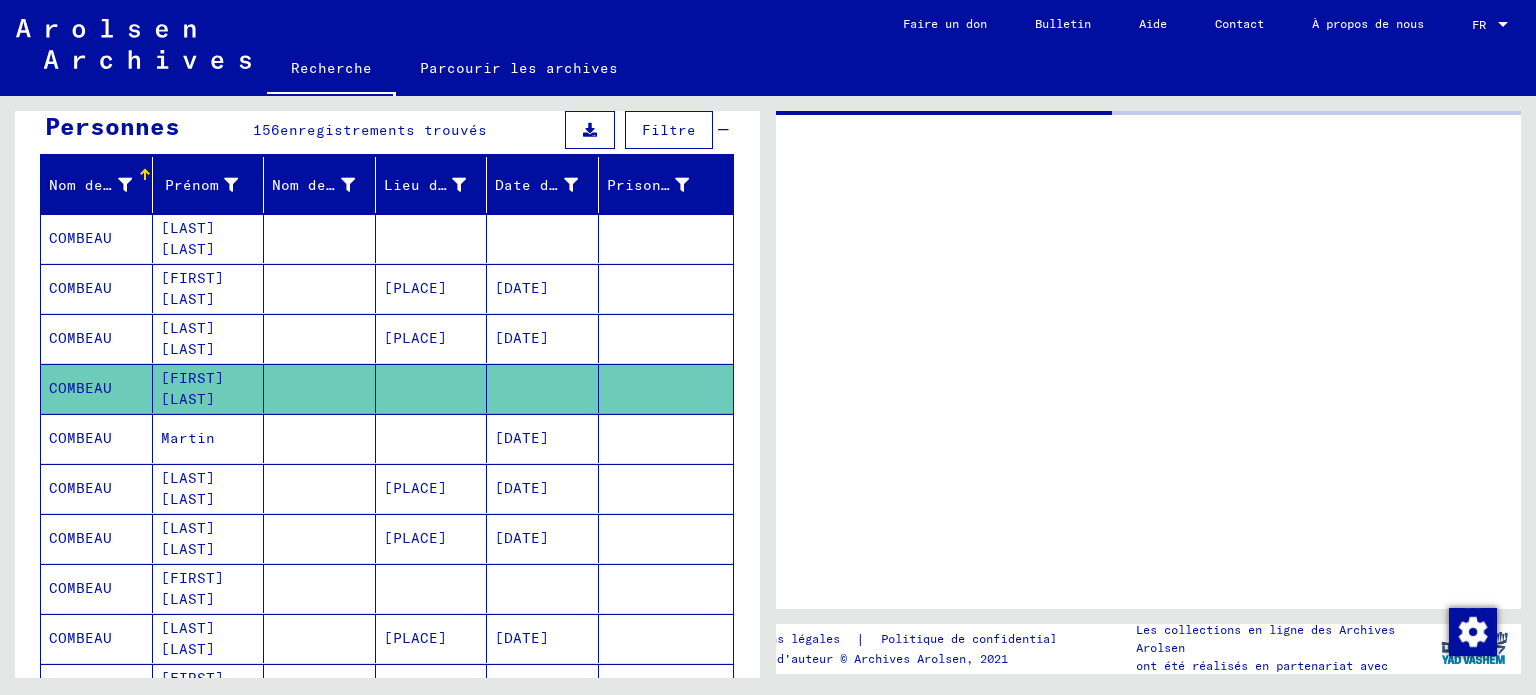 scroll, scrollTop: 0, scrollLeft: 0, axis: both 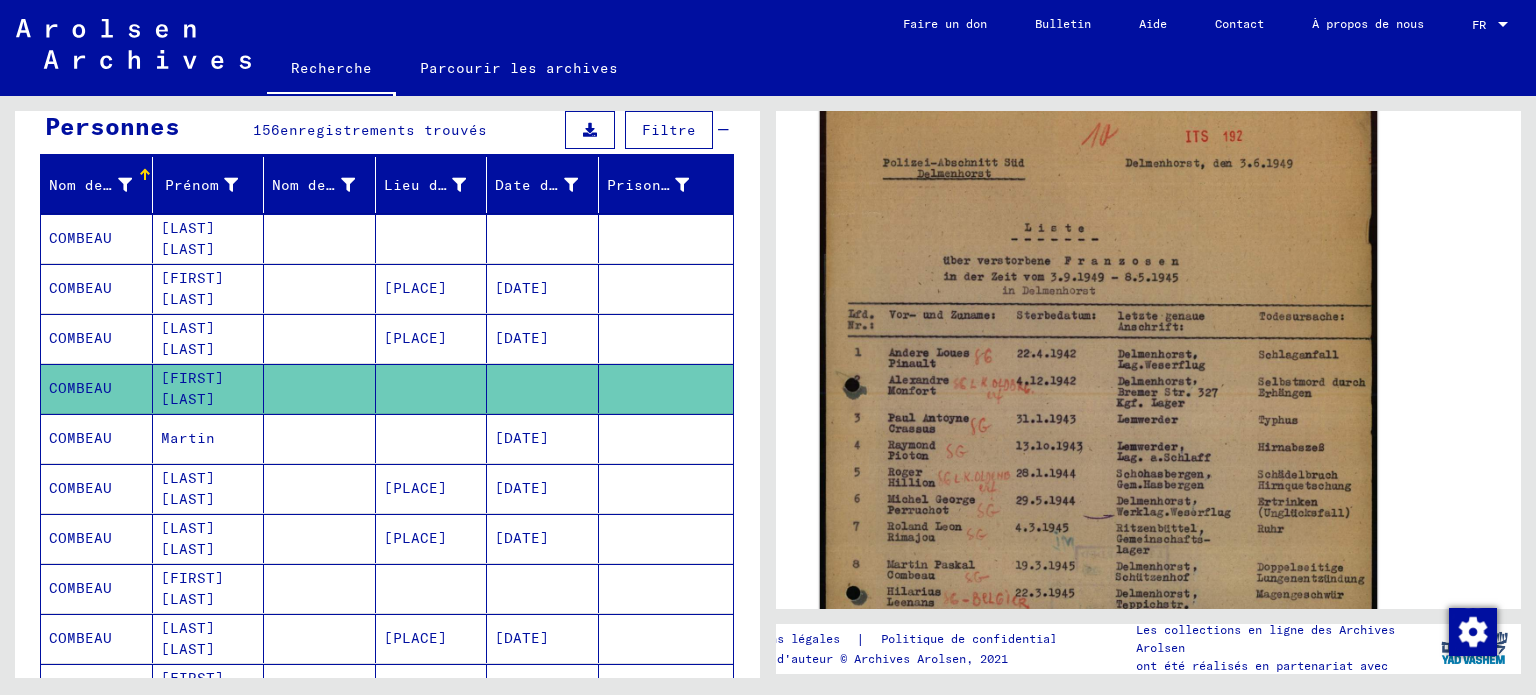 click 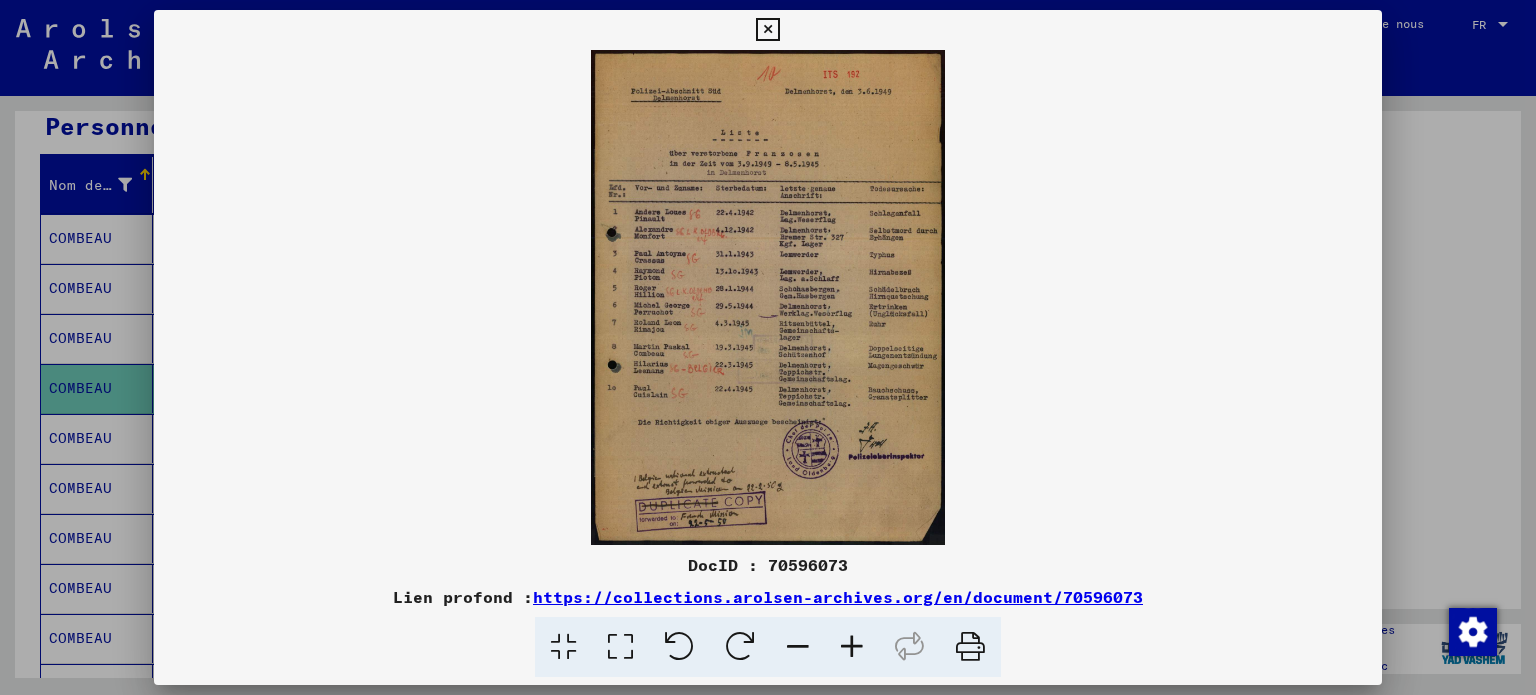 click at bounding box center (852, 647) 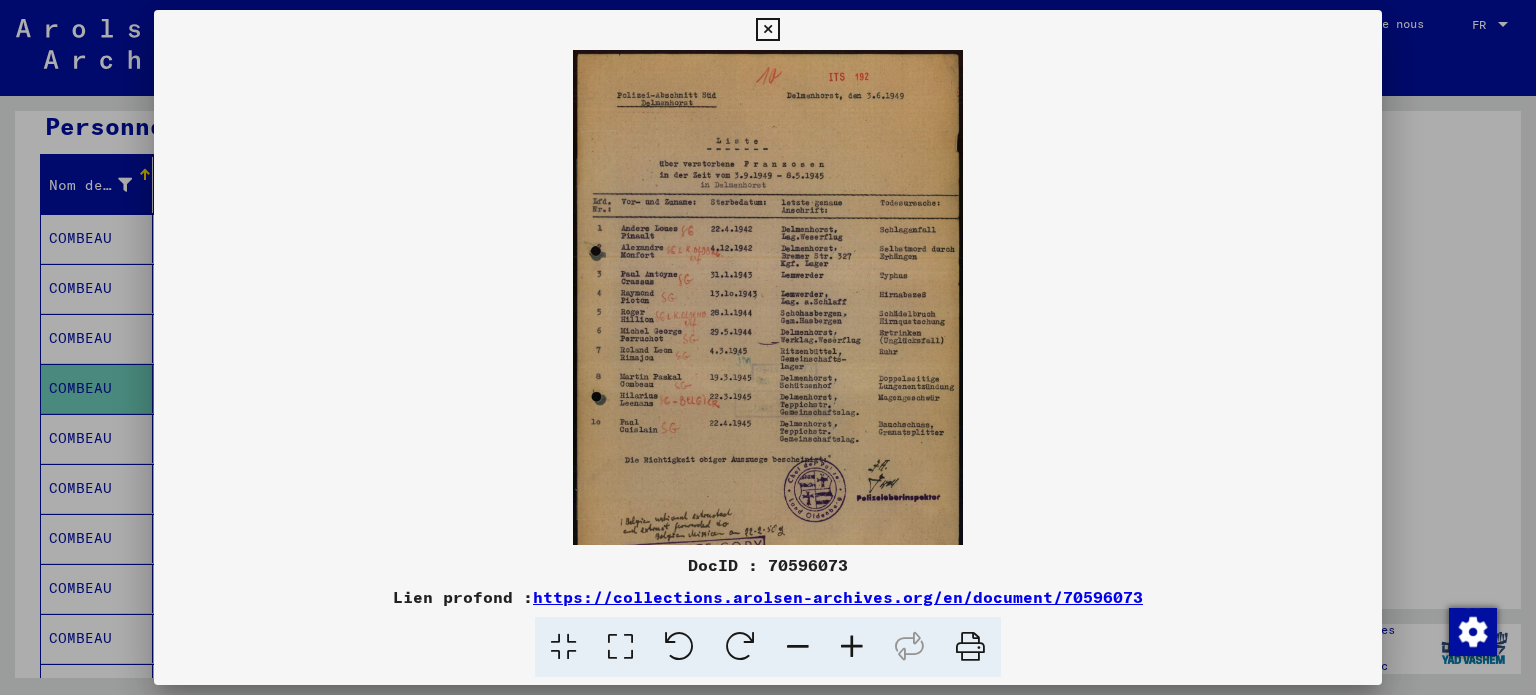 click at bounding box center (852, 647) 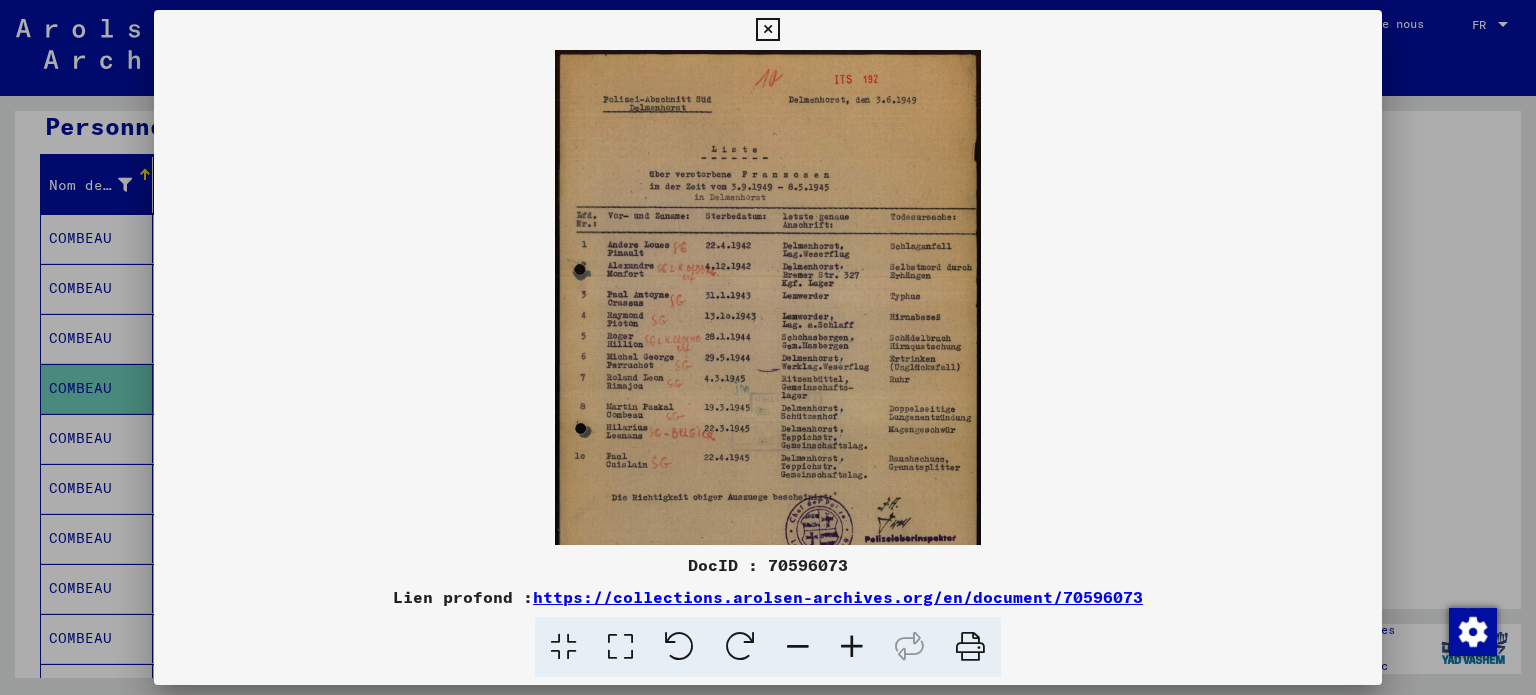 click at bounding box center [852, 647] 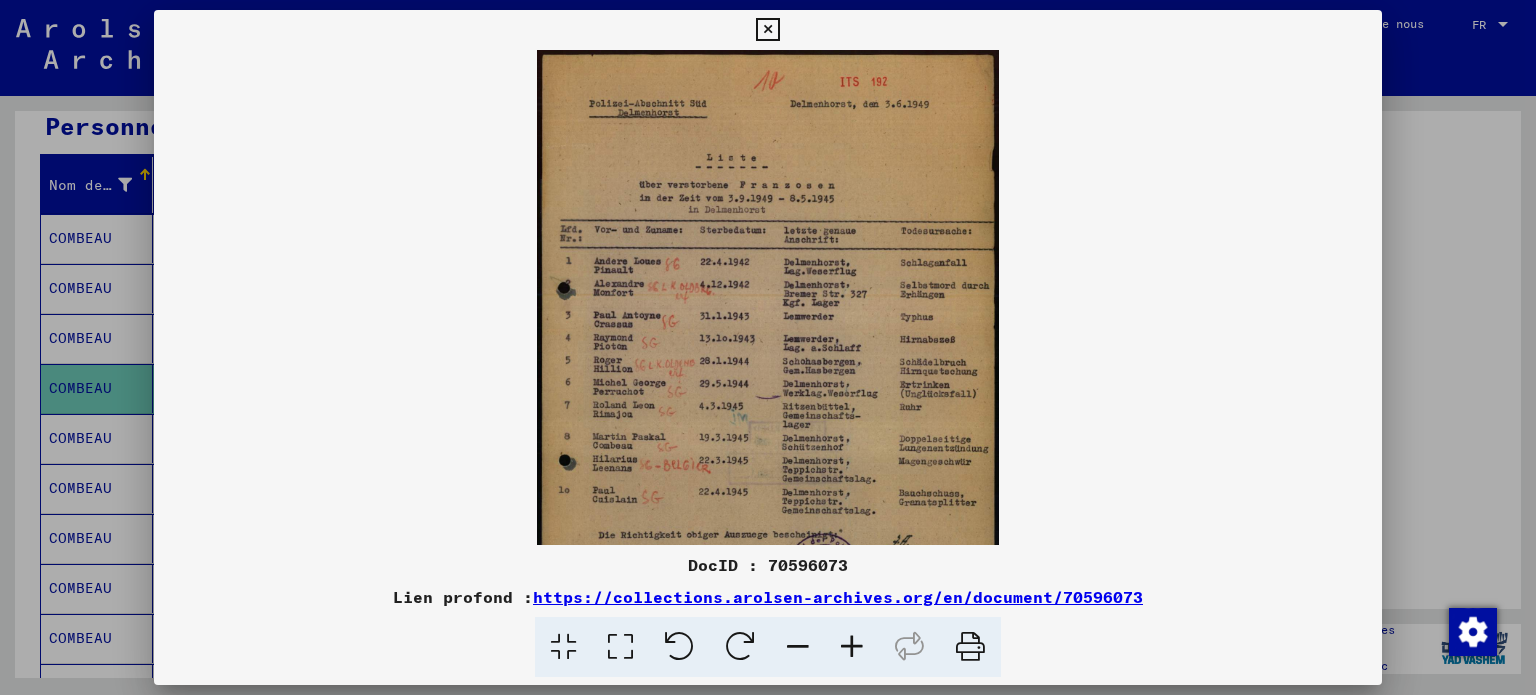 click at bounding box center (852, 647) 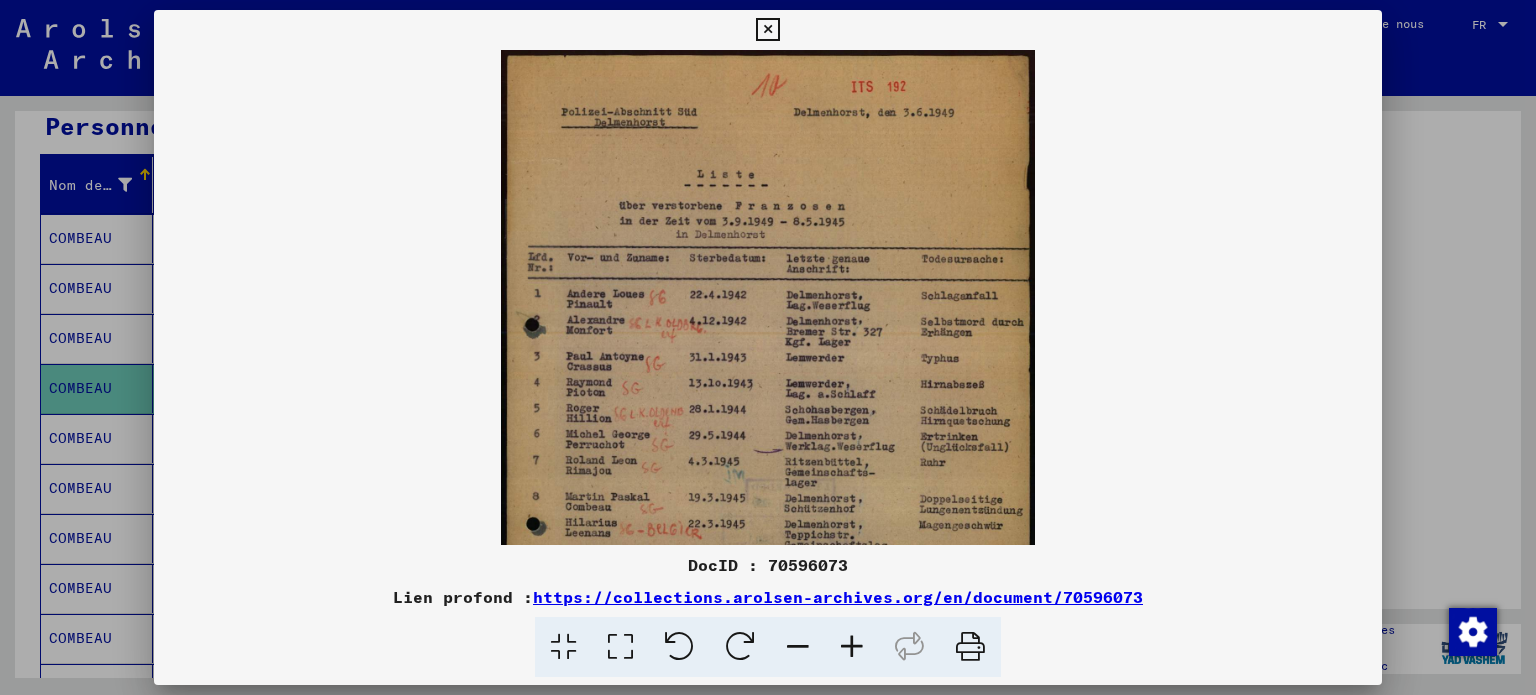 click at bounding box center (852, 647) 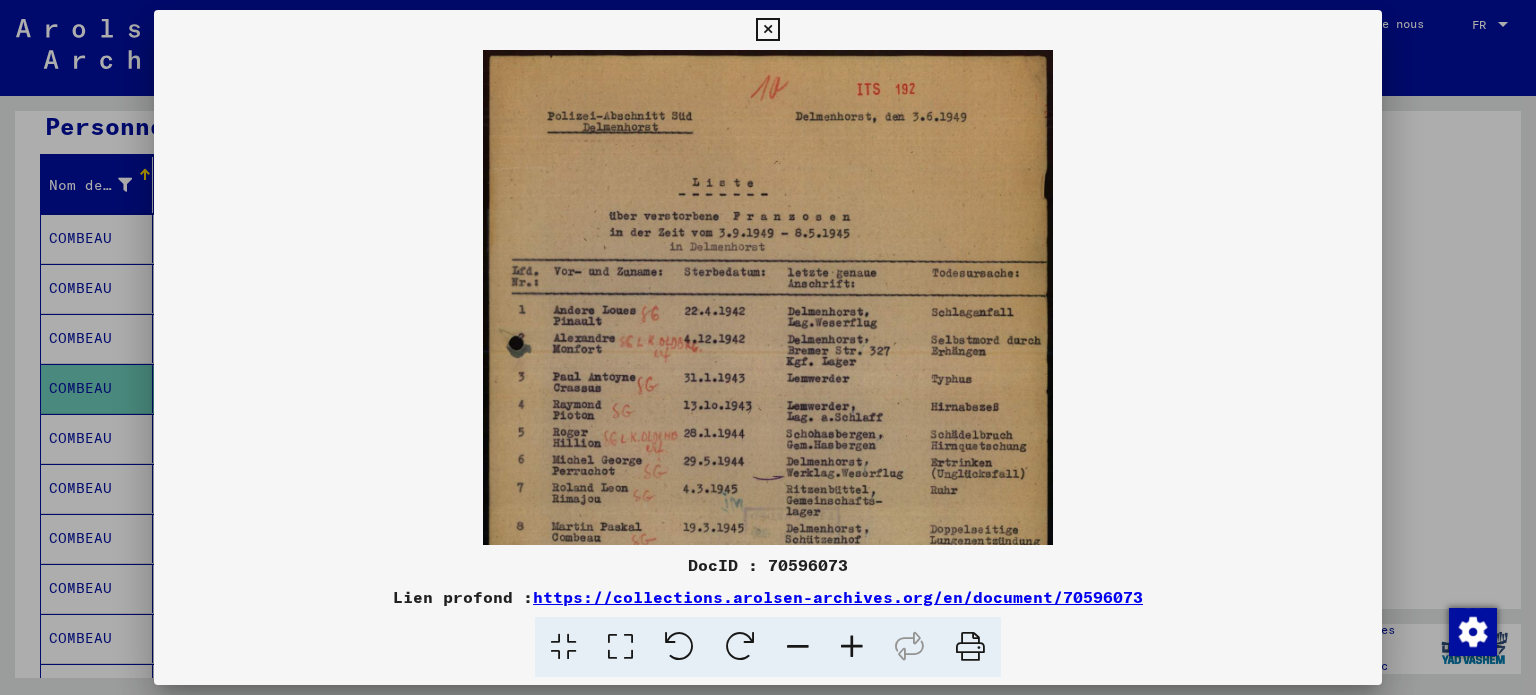 click at bounding box center [852, 647] 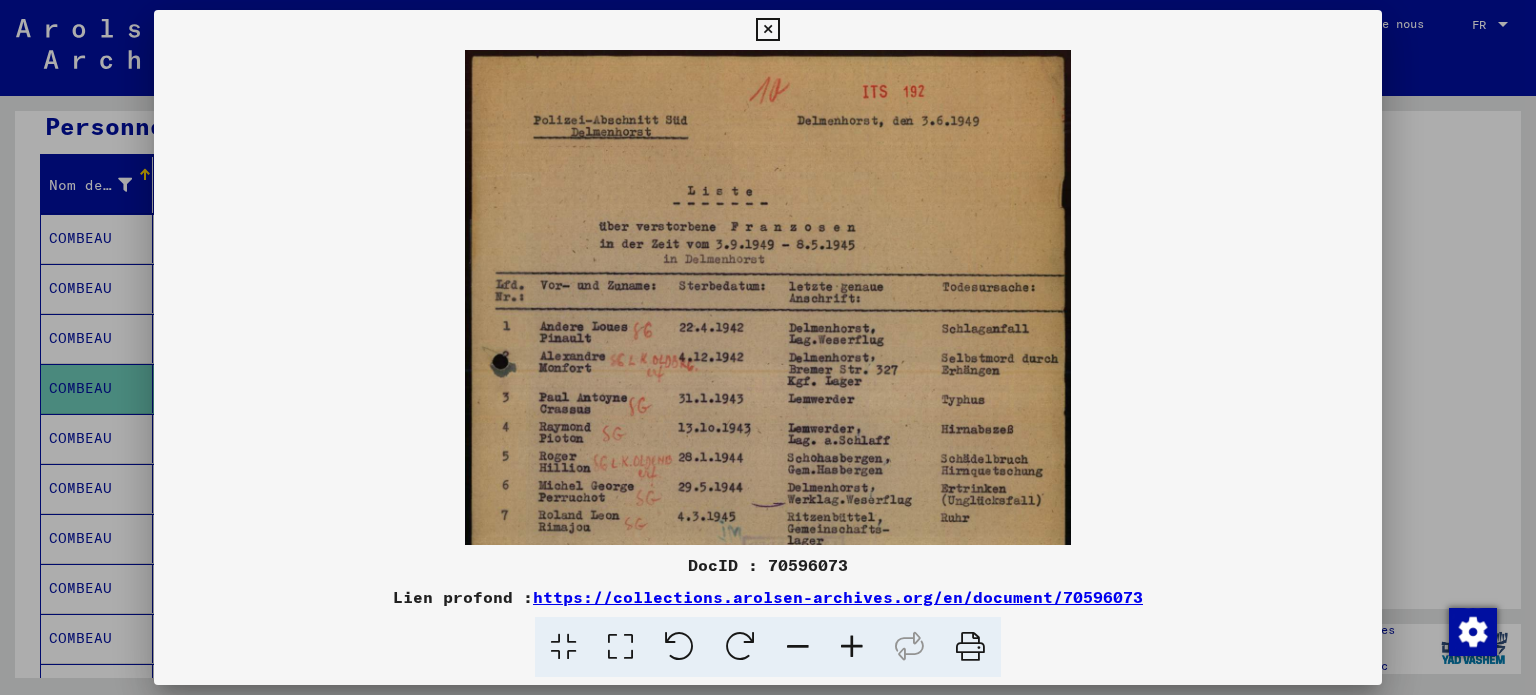 click at bounding box center [852, 647] 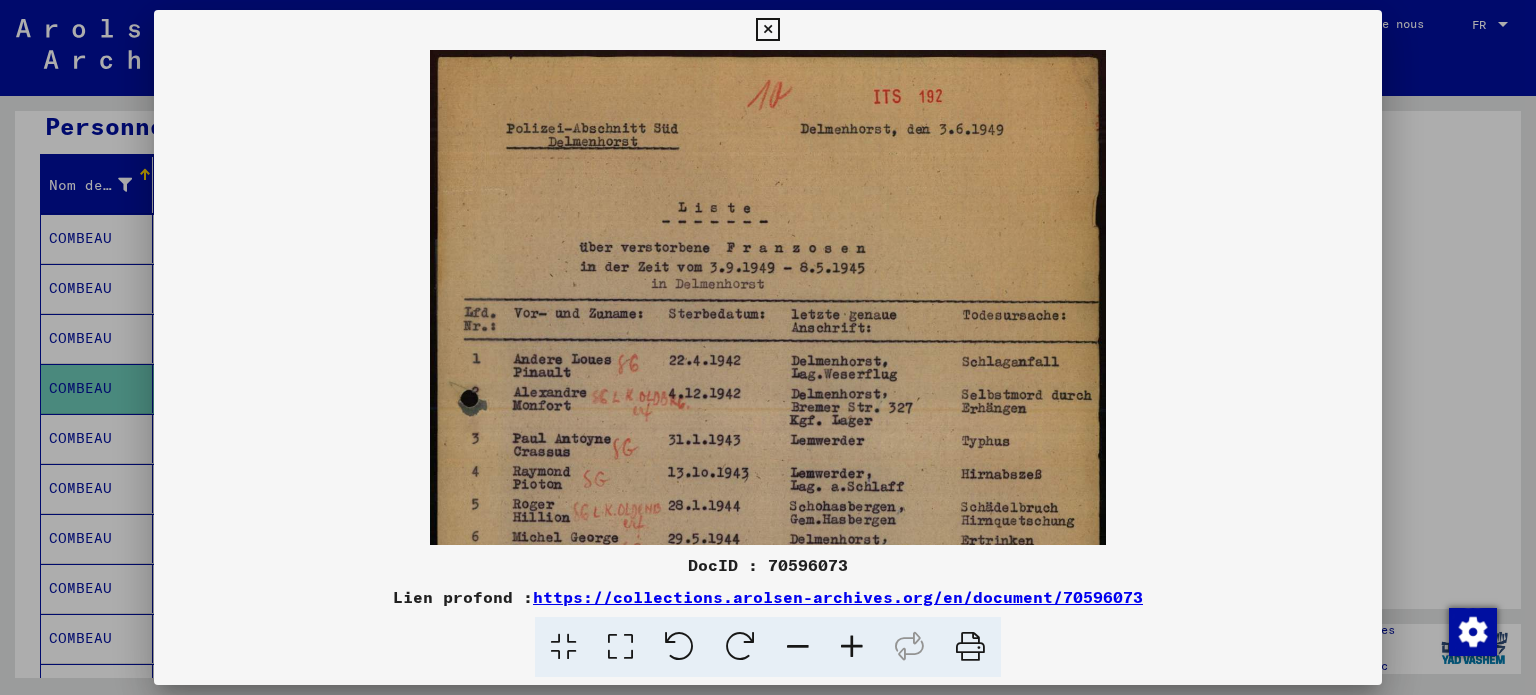 click at bounding box center (852, 647) 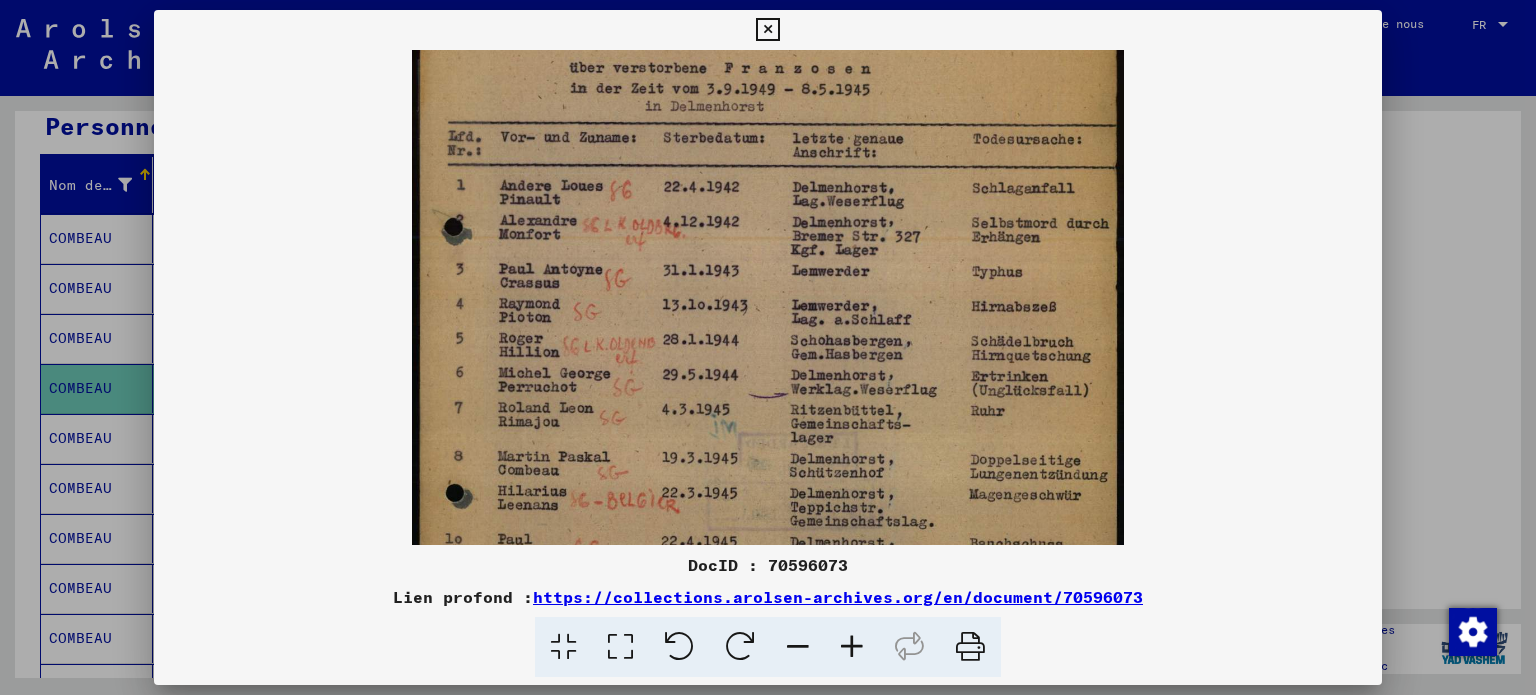 drag, startPoint x: 826, startPoint y: 427, endPoint x: 744, endPoint y: 235, distance: 208.77739 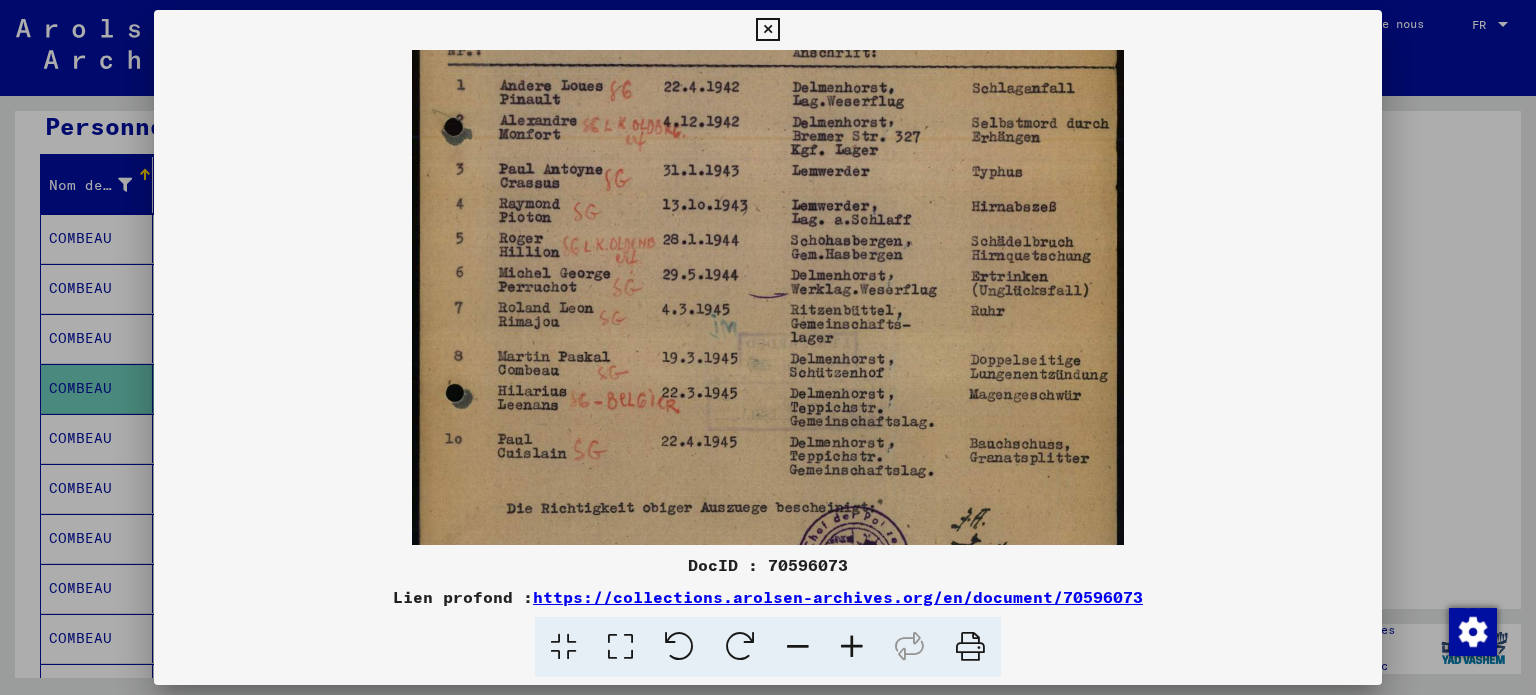 scroll, scrollTop: 340, scrollLeft: 0, axis: vertical 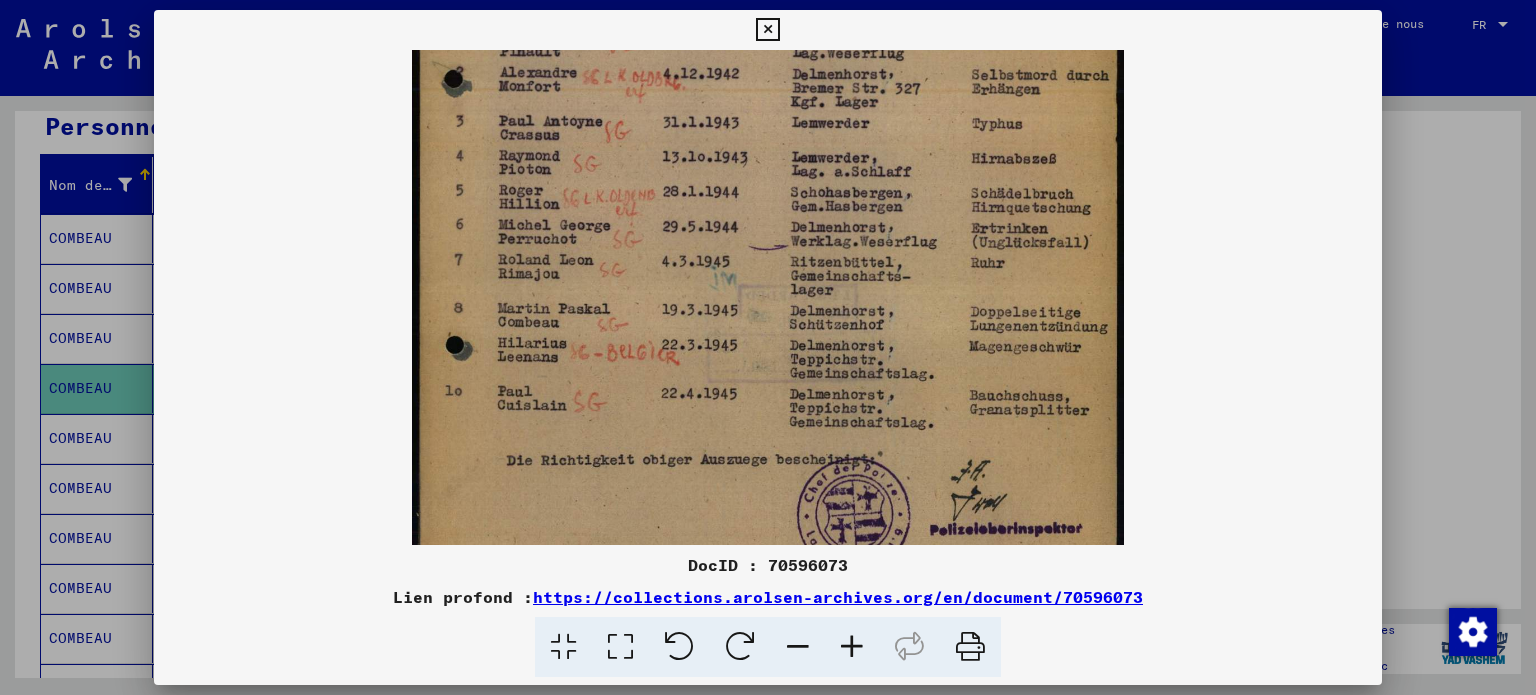 drag, startPoint x: 767, startPoint y: 375, endPoint x: 746, endPoint y: 234, distance: 142.55525 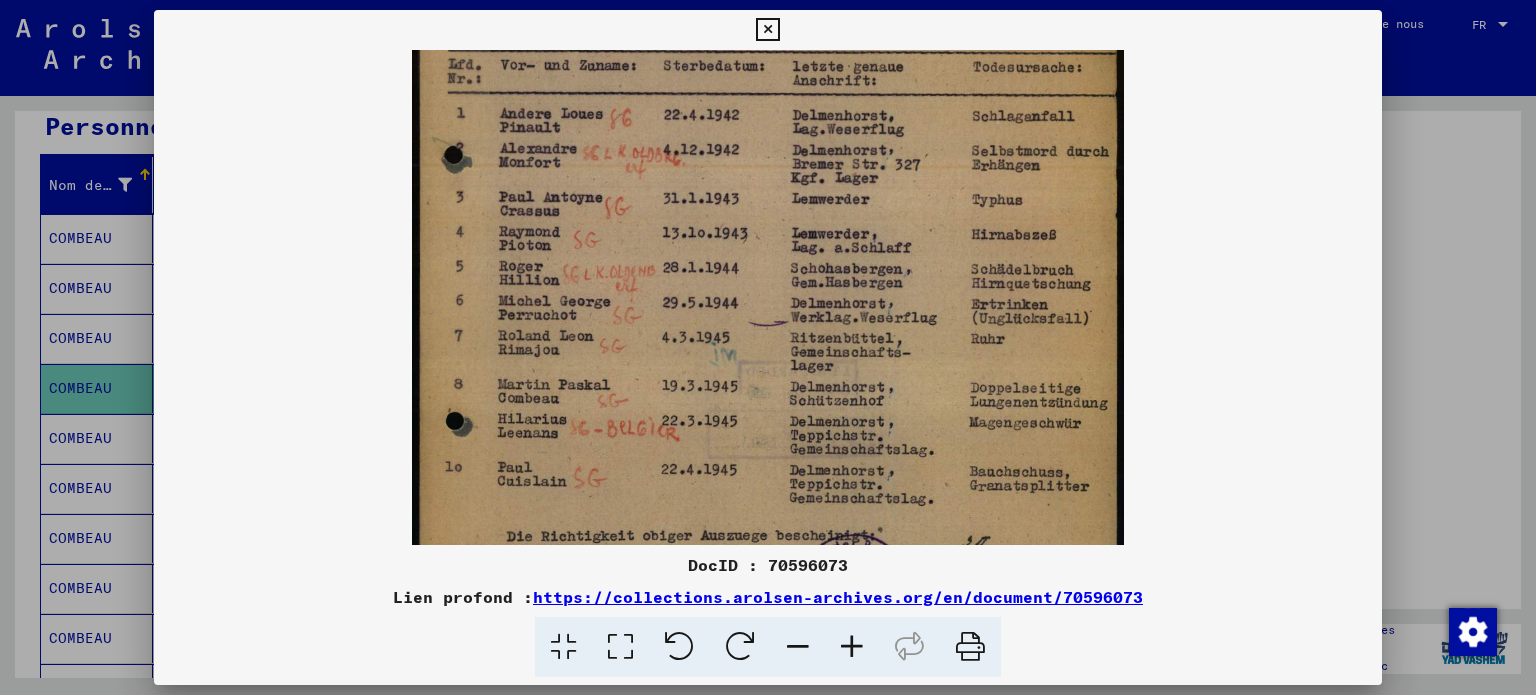 drag, startPoint x: 783, startPoint y: 352, endPoint x: 752, endPoint y: 414, distance: 69.31811 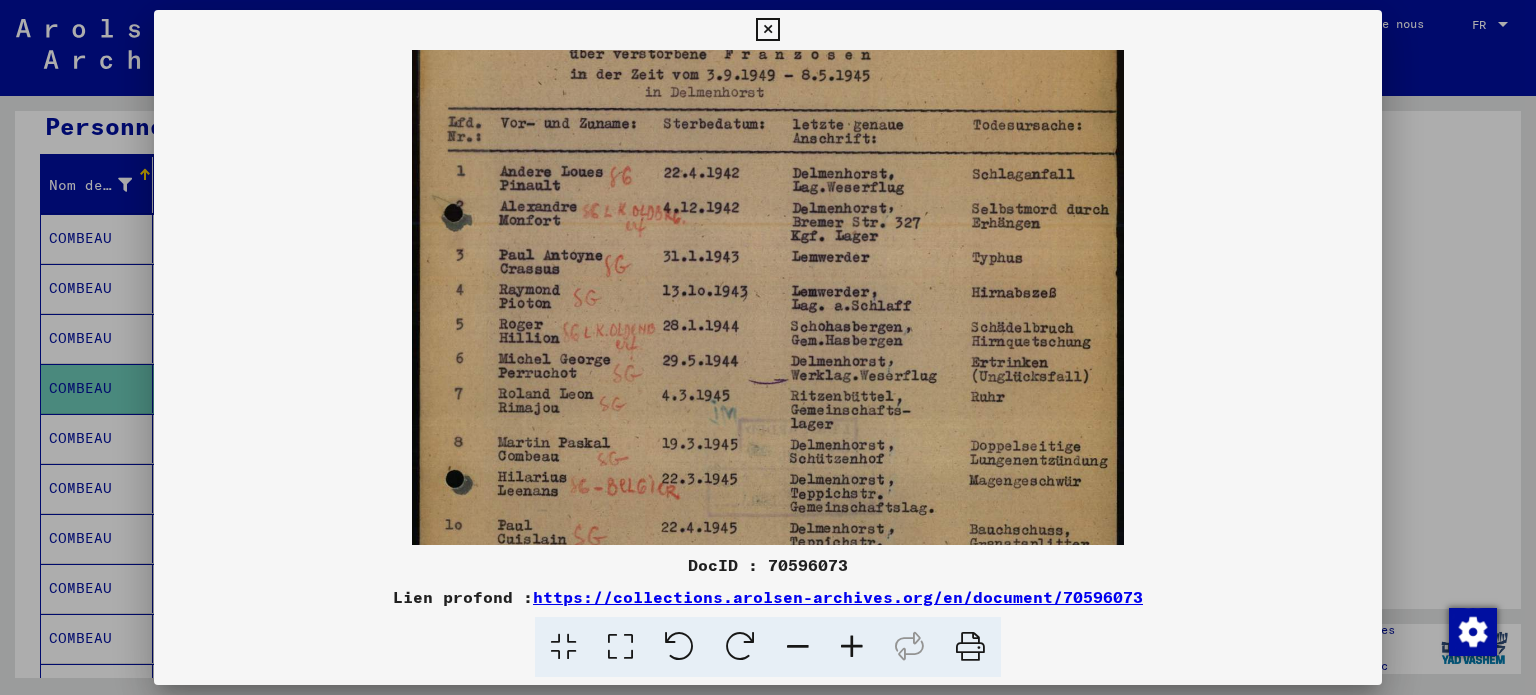 scroll, scrollTop: 174, scrollLeft: 0, axis: vertical 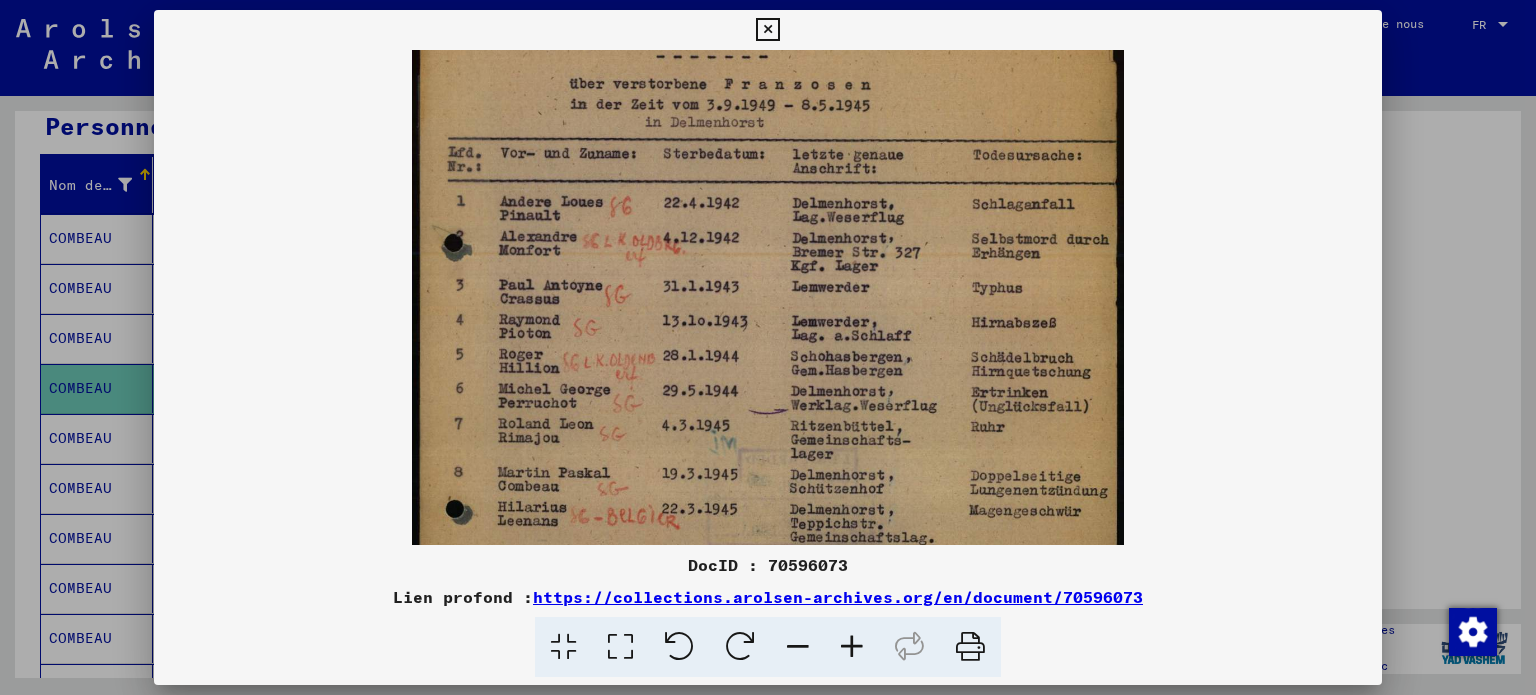 drag, startPoint x: 759, startPoint y: 303, endPoint x: 757, endPoint y: 399, distance: 96.02083 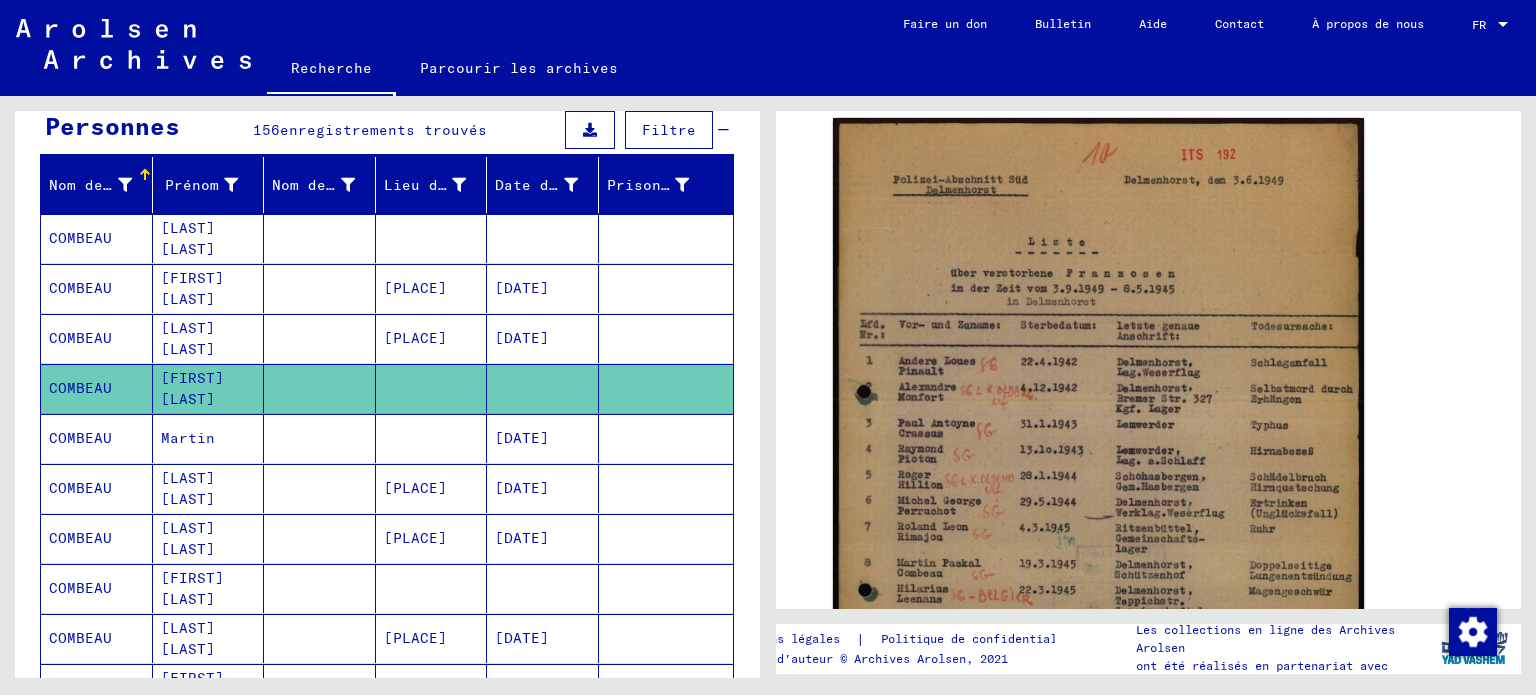 click on "[DATE]" at bounding box center [522, 488] 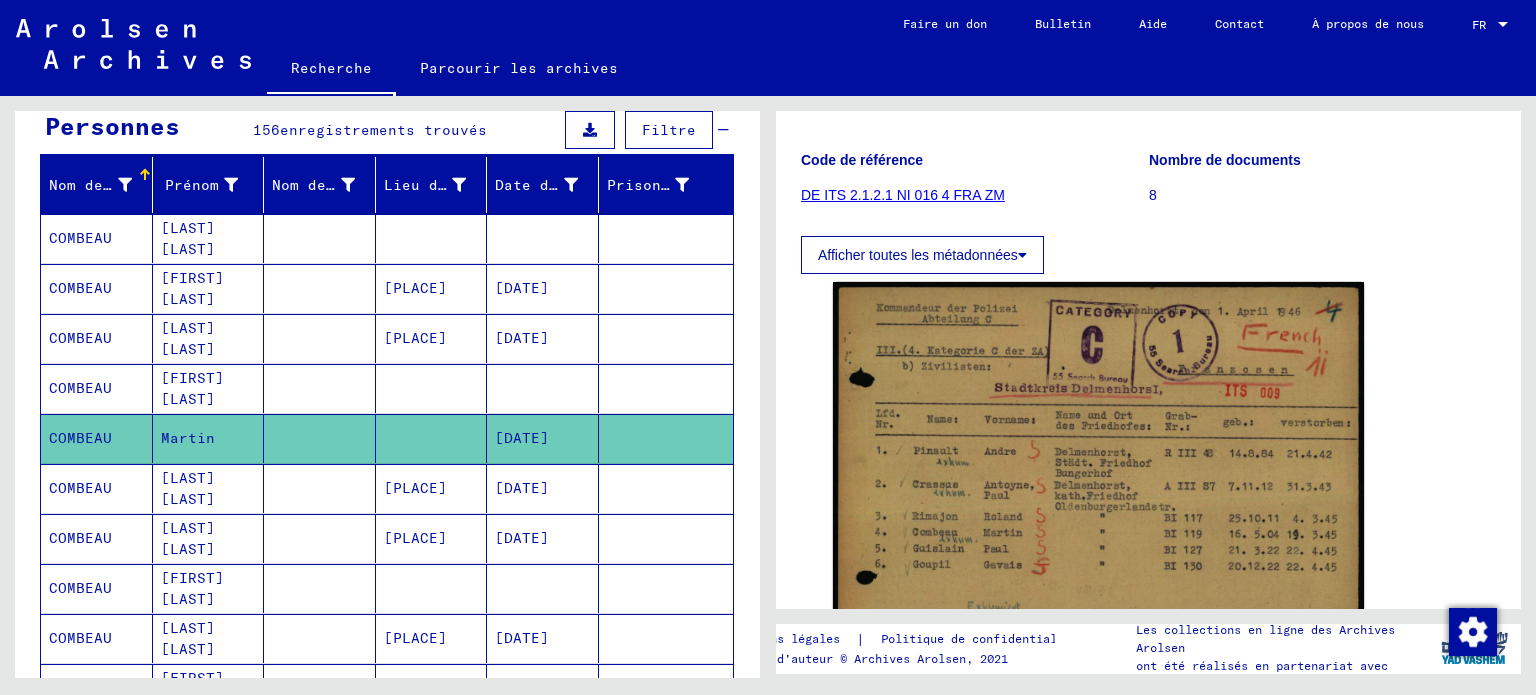 scroll, scrollTop: 333, scrollLeft: 0, axis: vertical 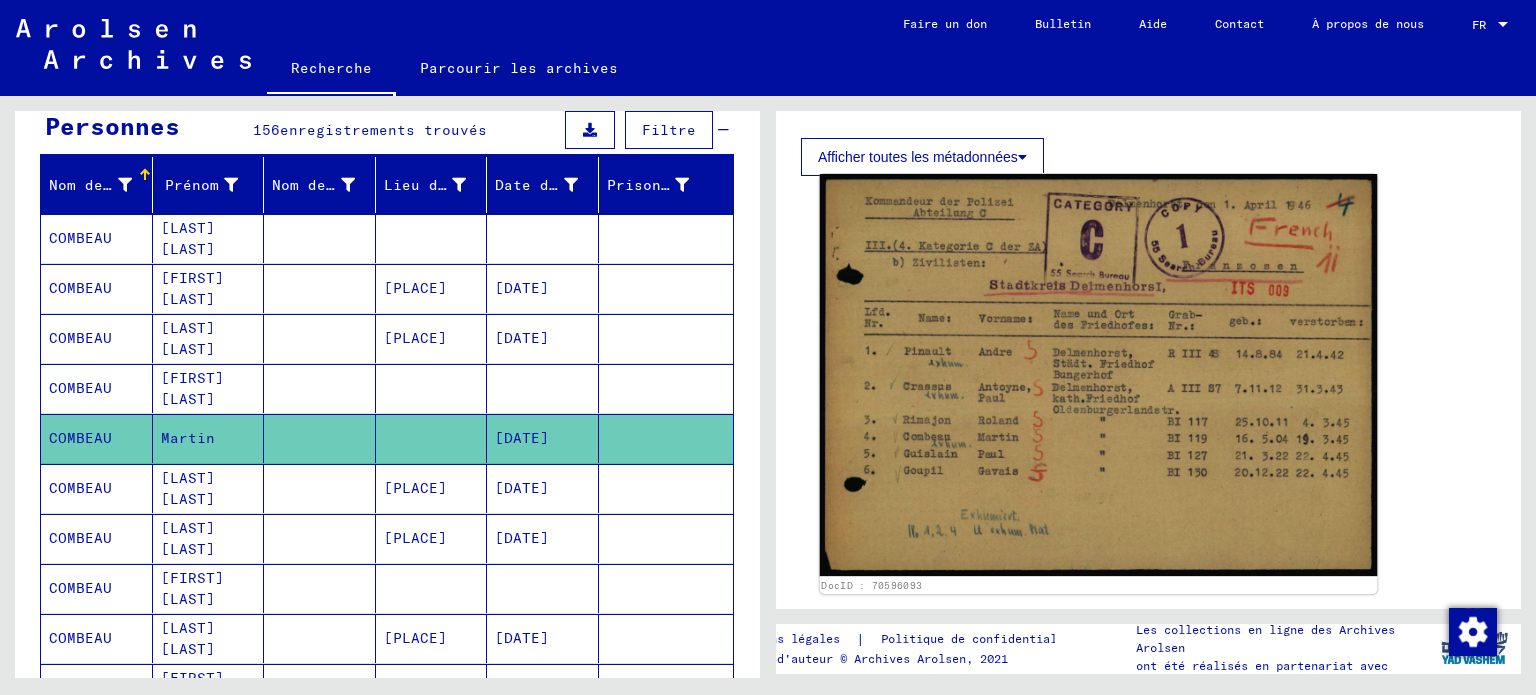 click 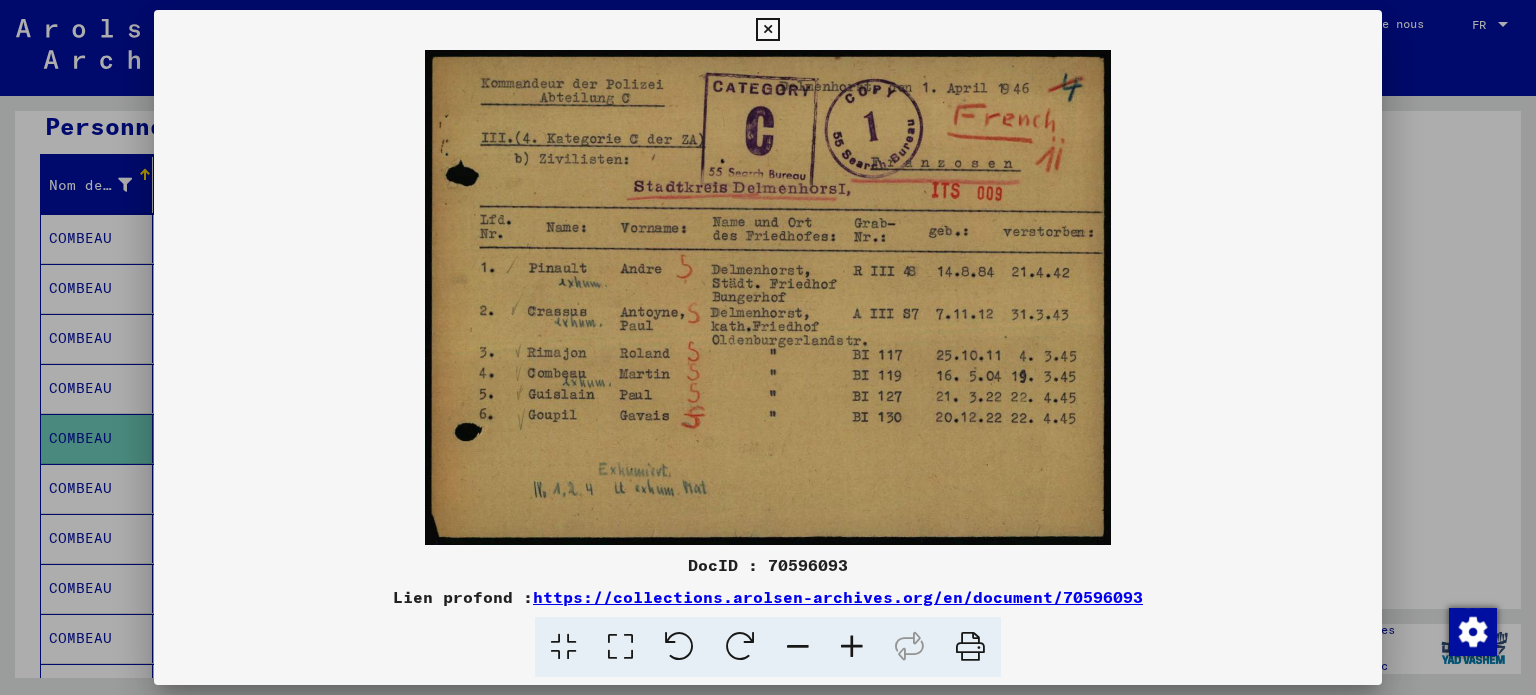 click at bounding box center [852, 647] 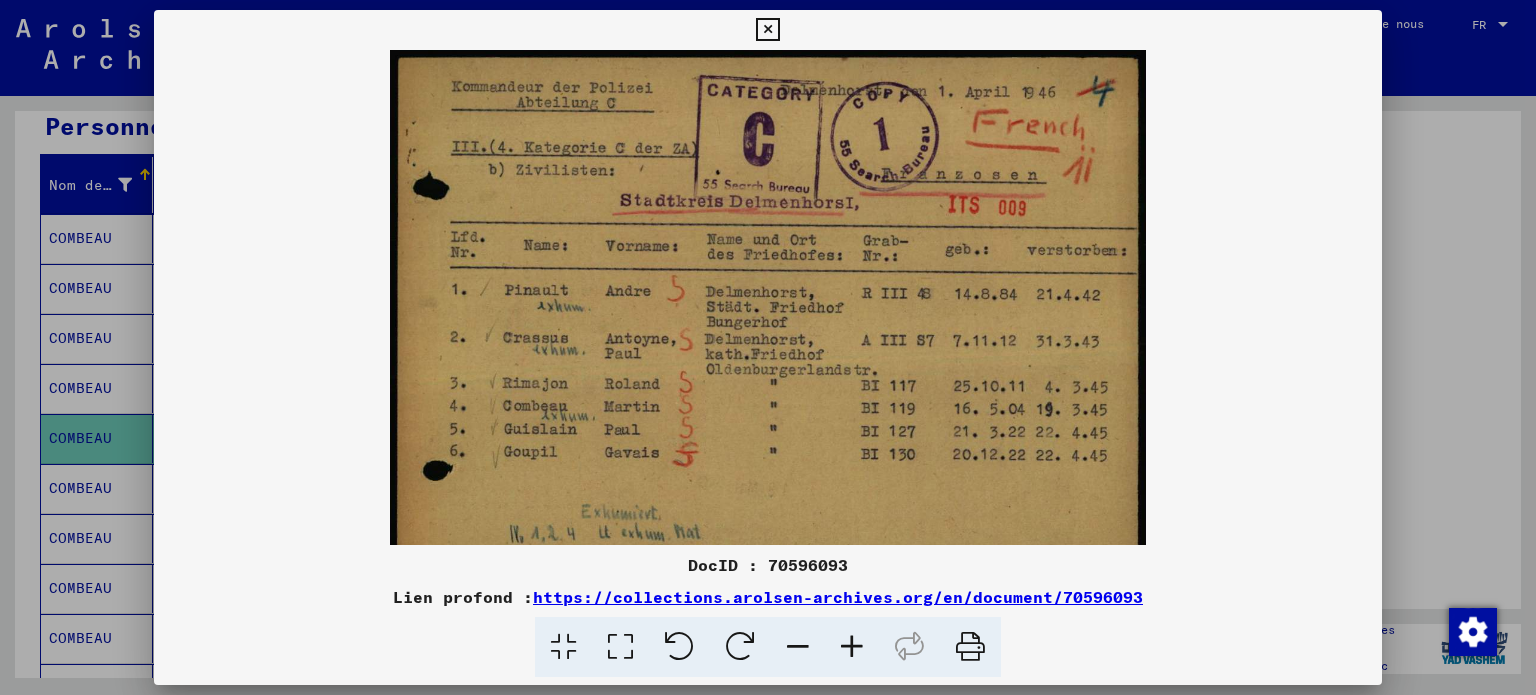 click at bounding box center (852, 647) 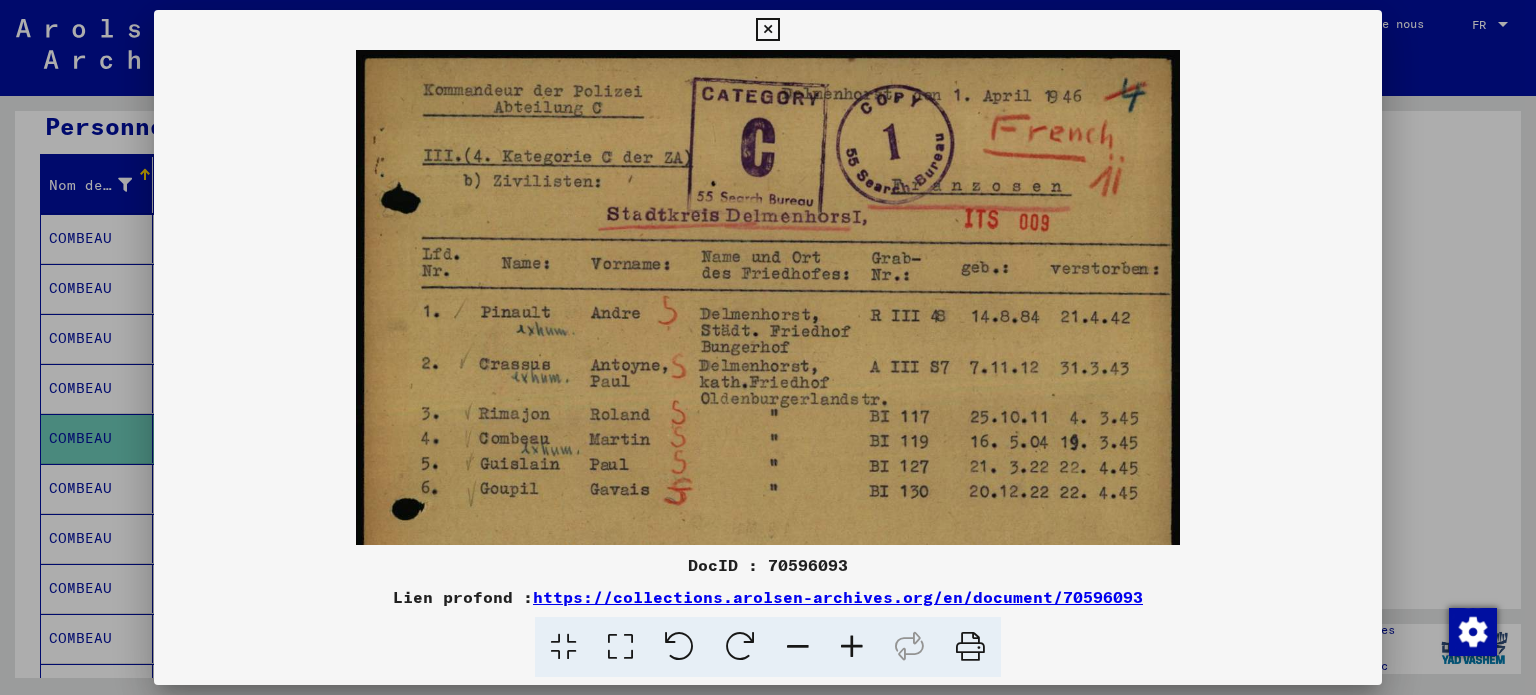 click at bounding box center [852, 647] 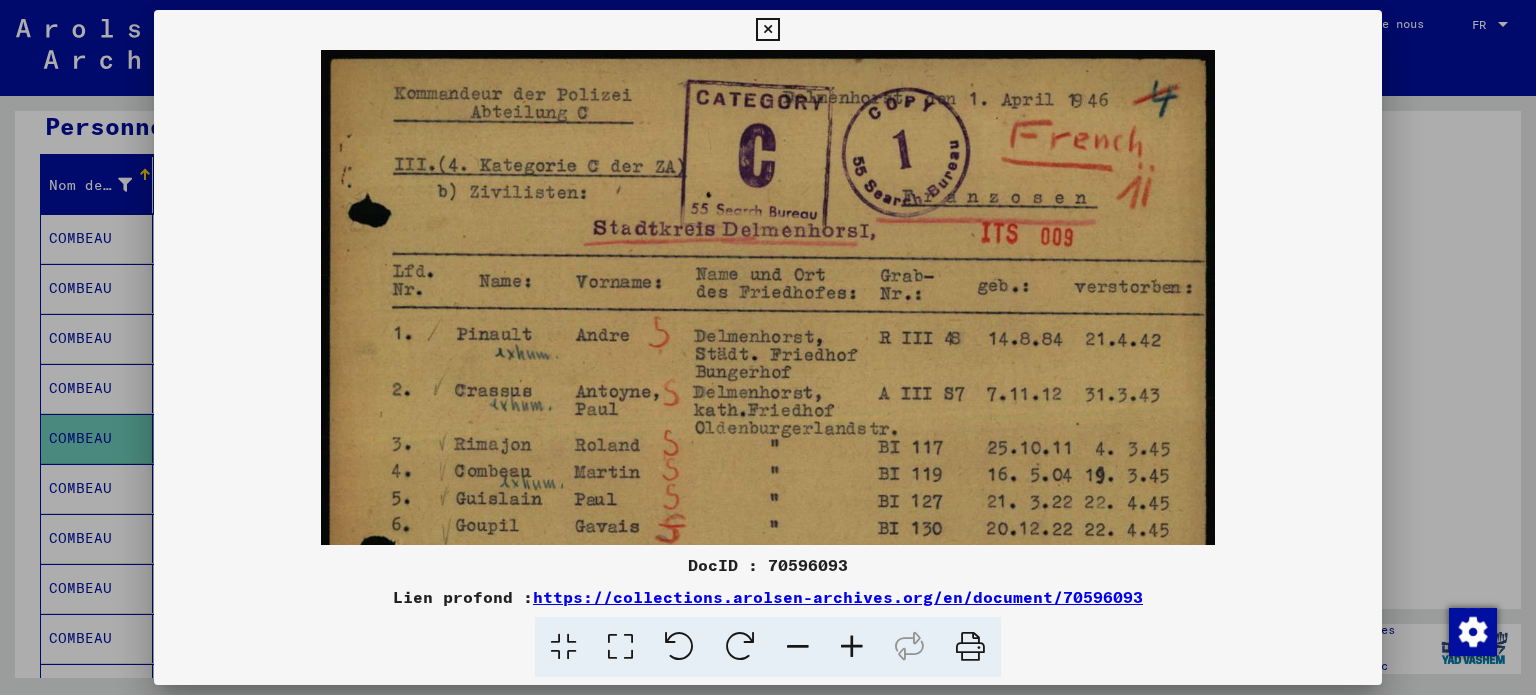 click at bounding box center [852, 647] 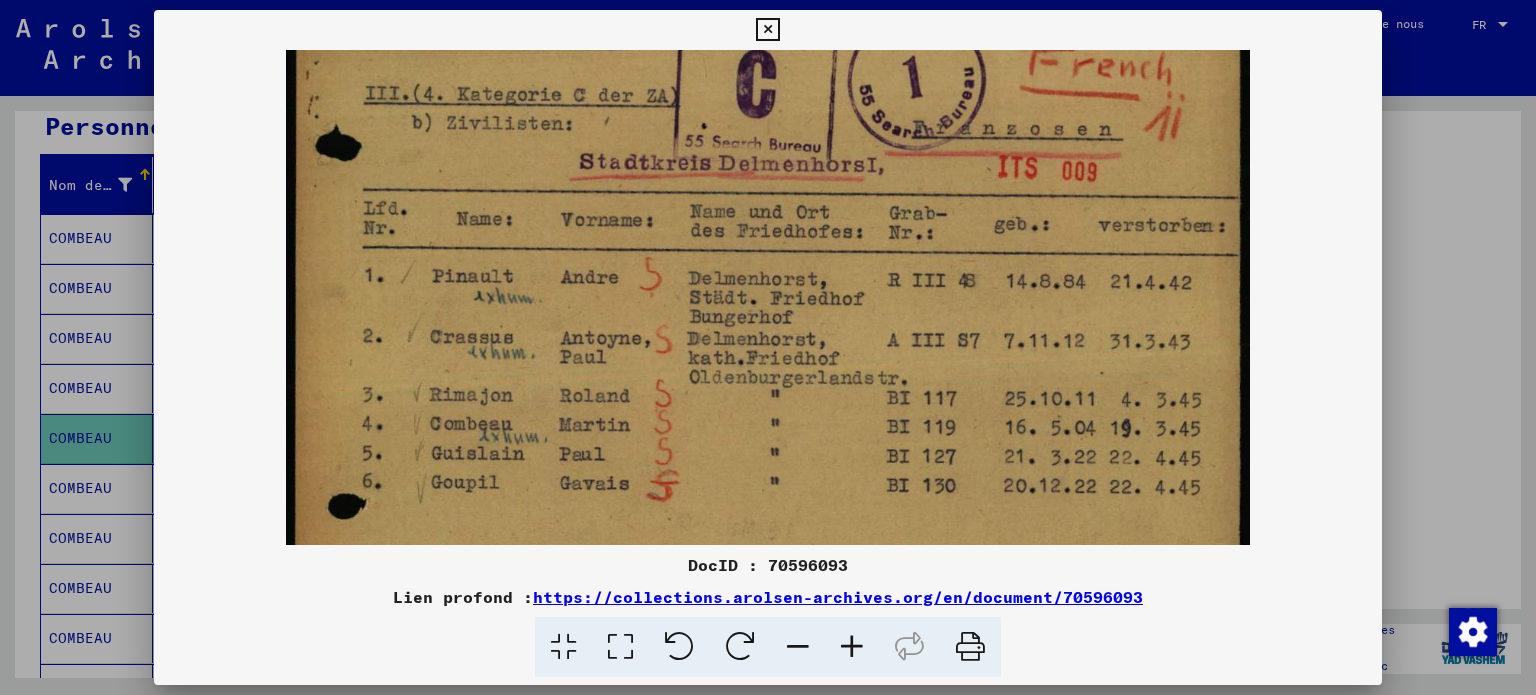 scroll, scrollTop: 79, scrollLeft: 0, axis: vertical 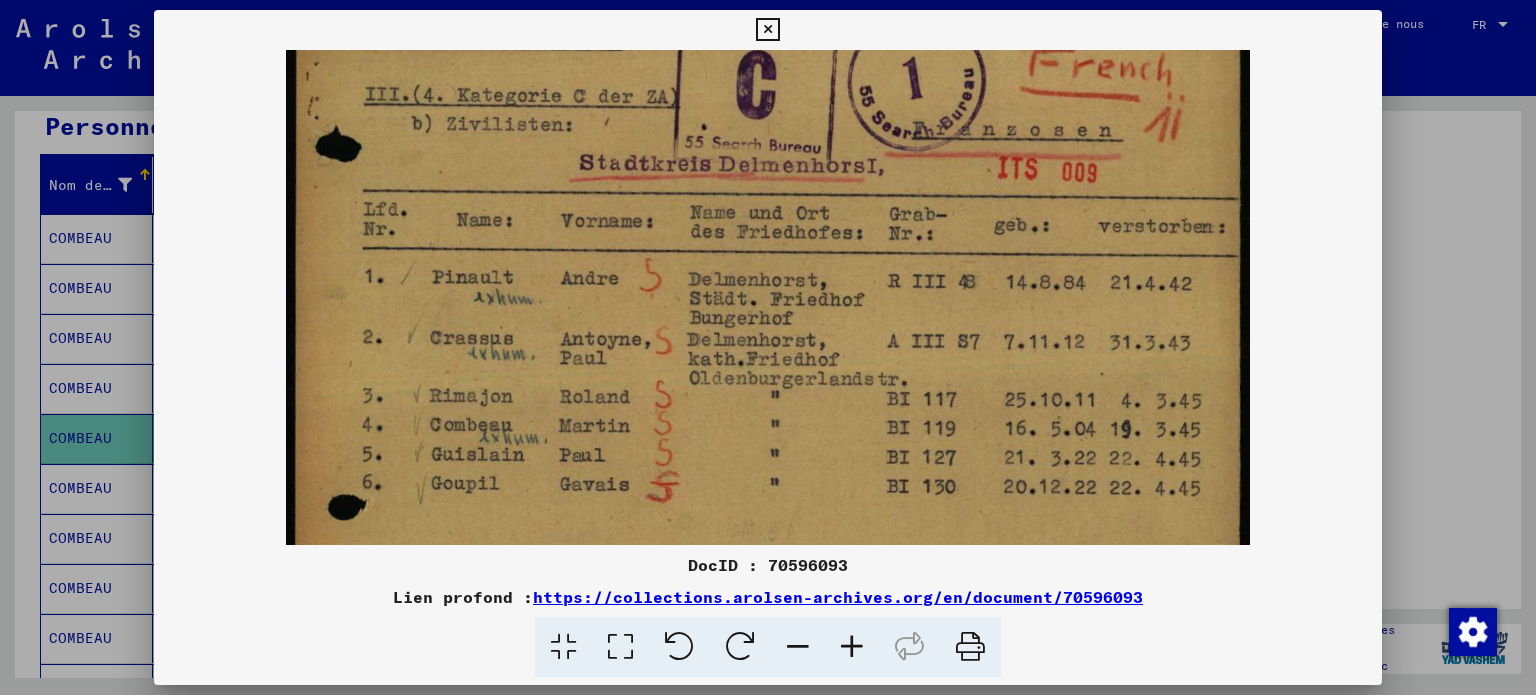drag, startPoint x: 832, startPoint y: 465, endPoint x: 802, endPoint y: 406, distance: 66.189125 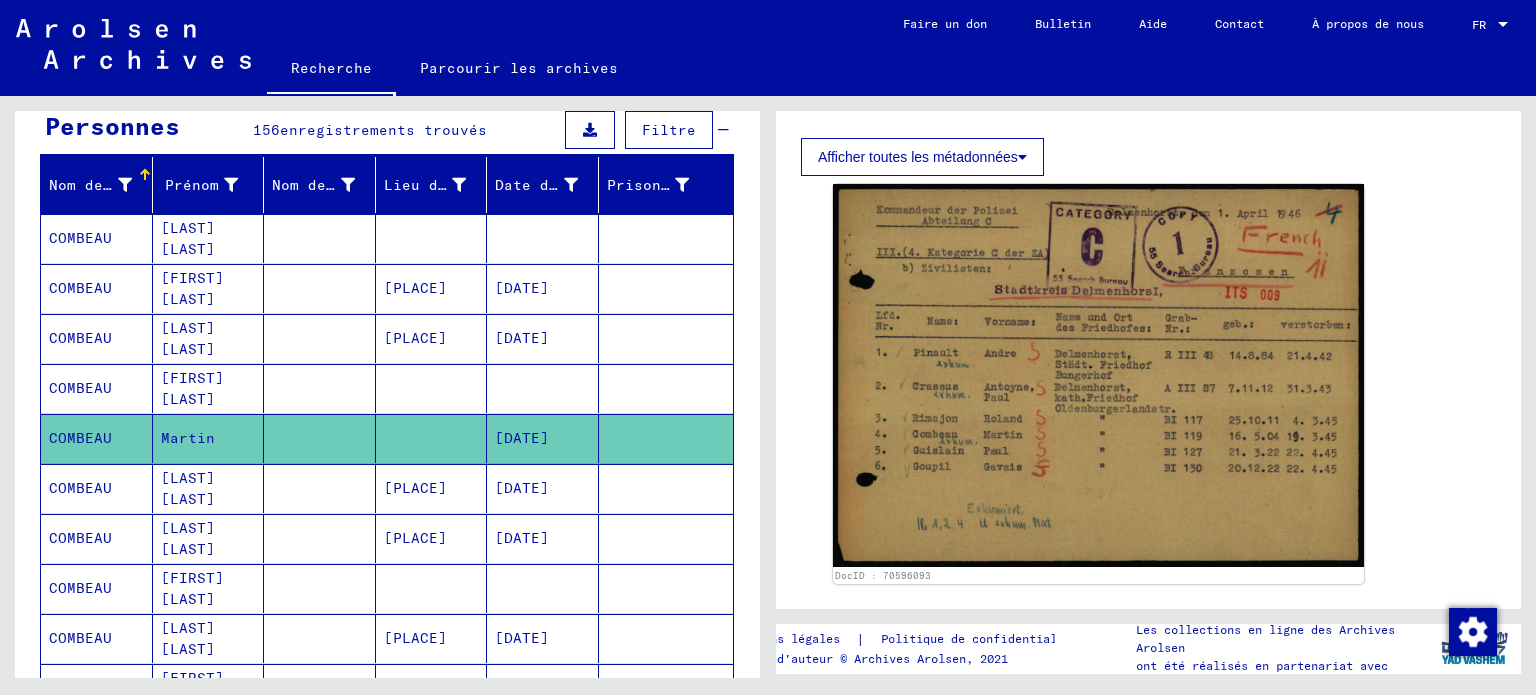 click on "[DATE]" at bounding box center (522, 538) 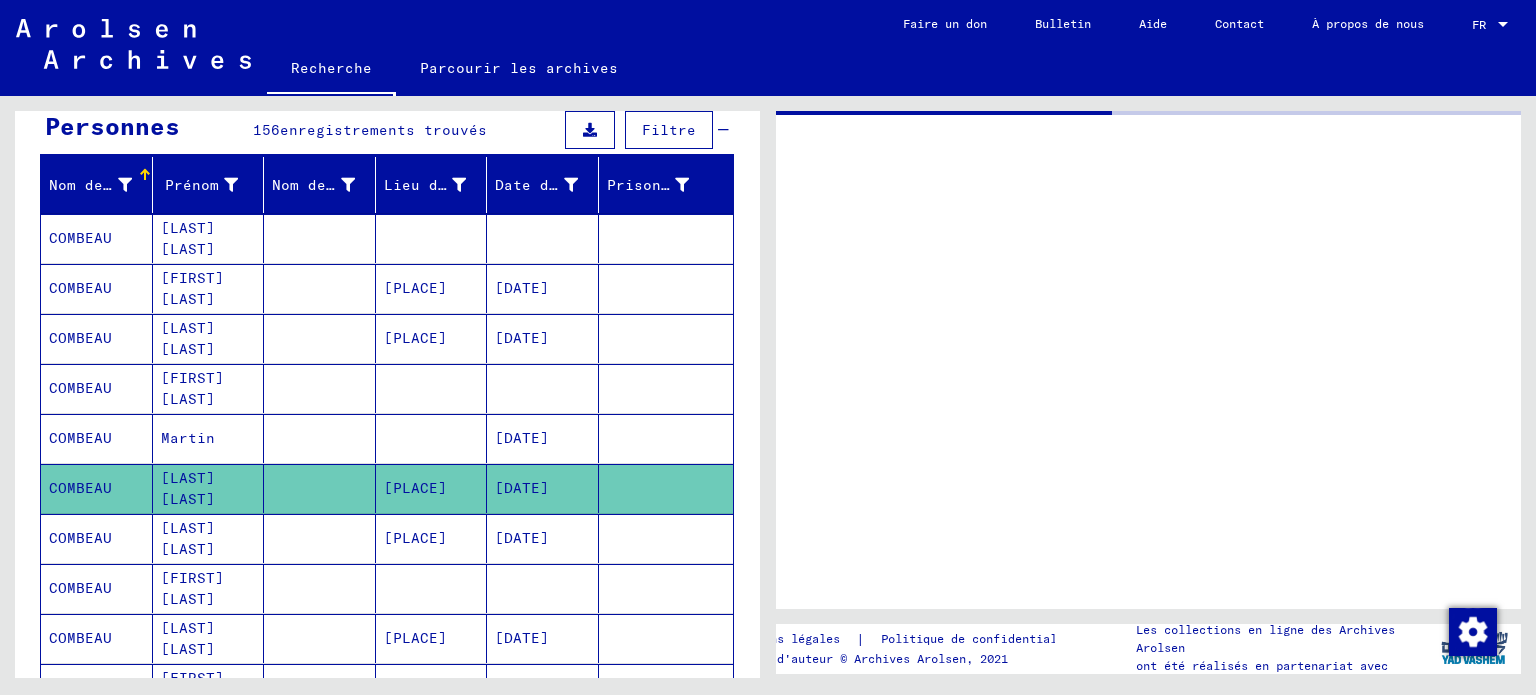 scroll, scrollTop: 0, scrollLeft: 0, axis: both 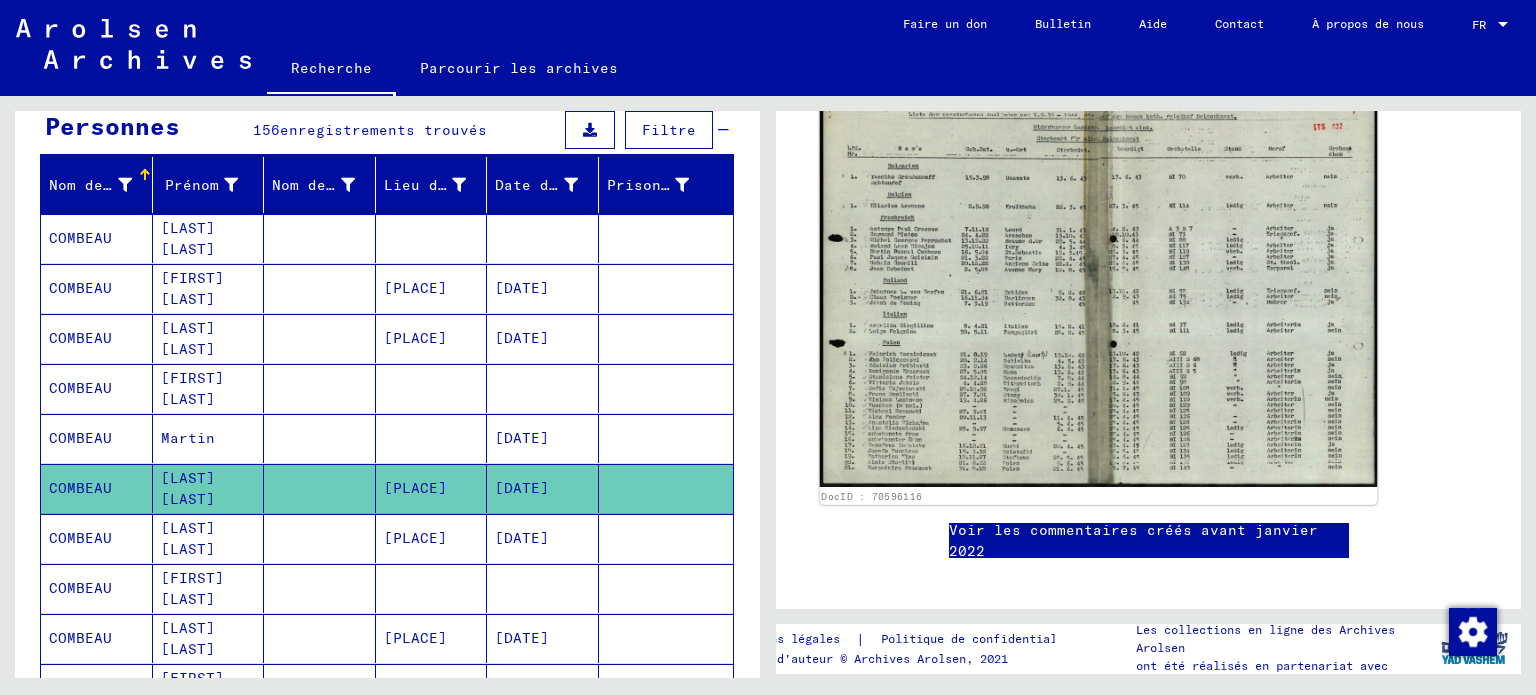 click 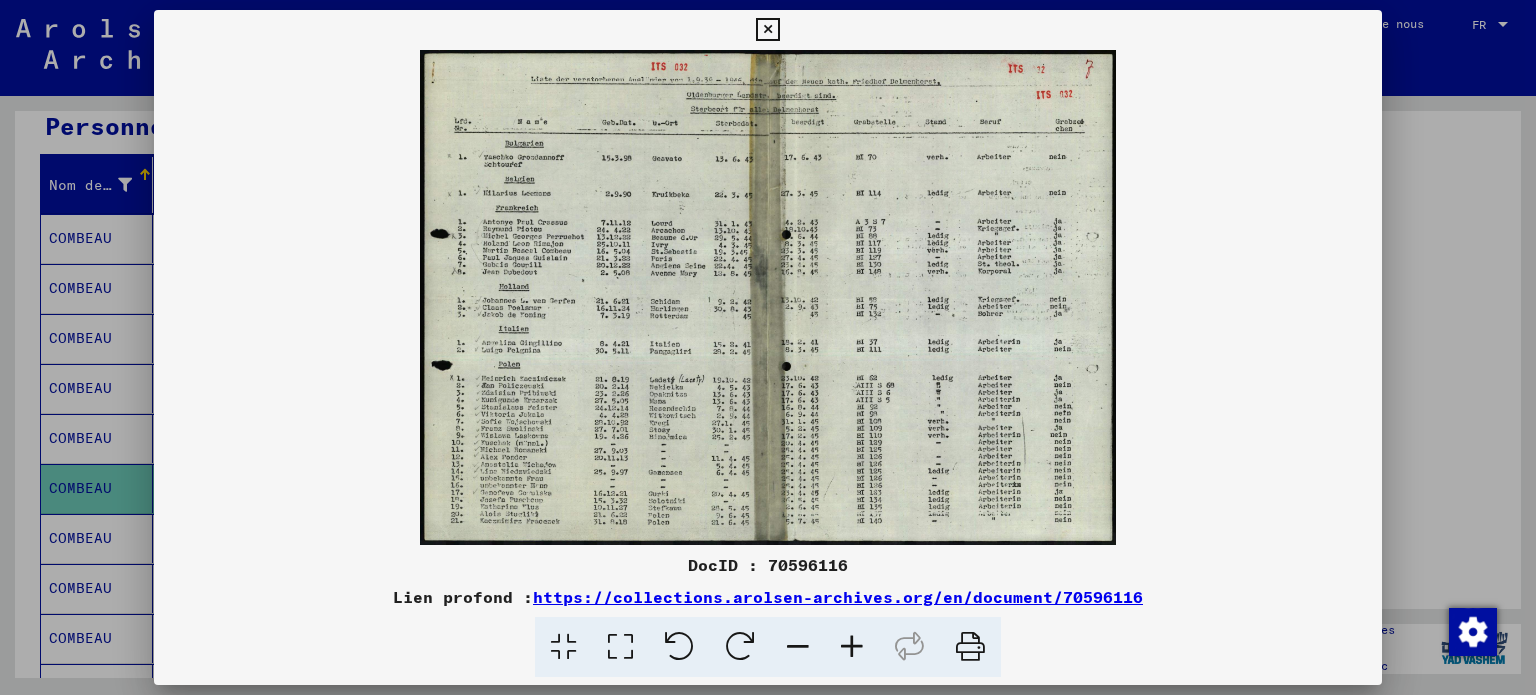 click at bounding box center (852, 647) 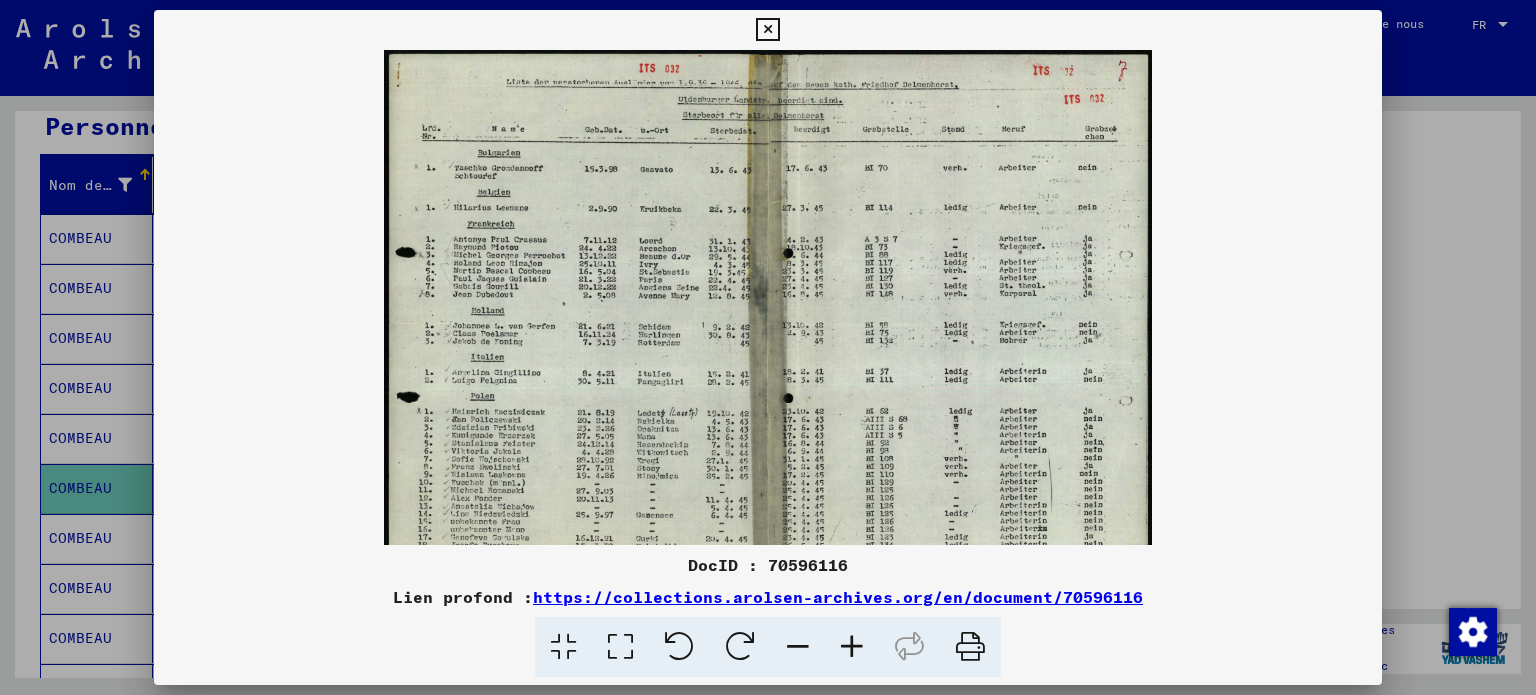 click at bounding box center (852, 647) 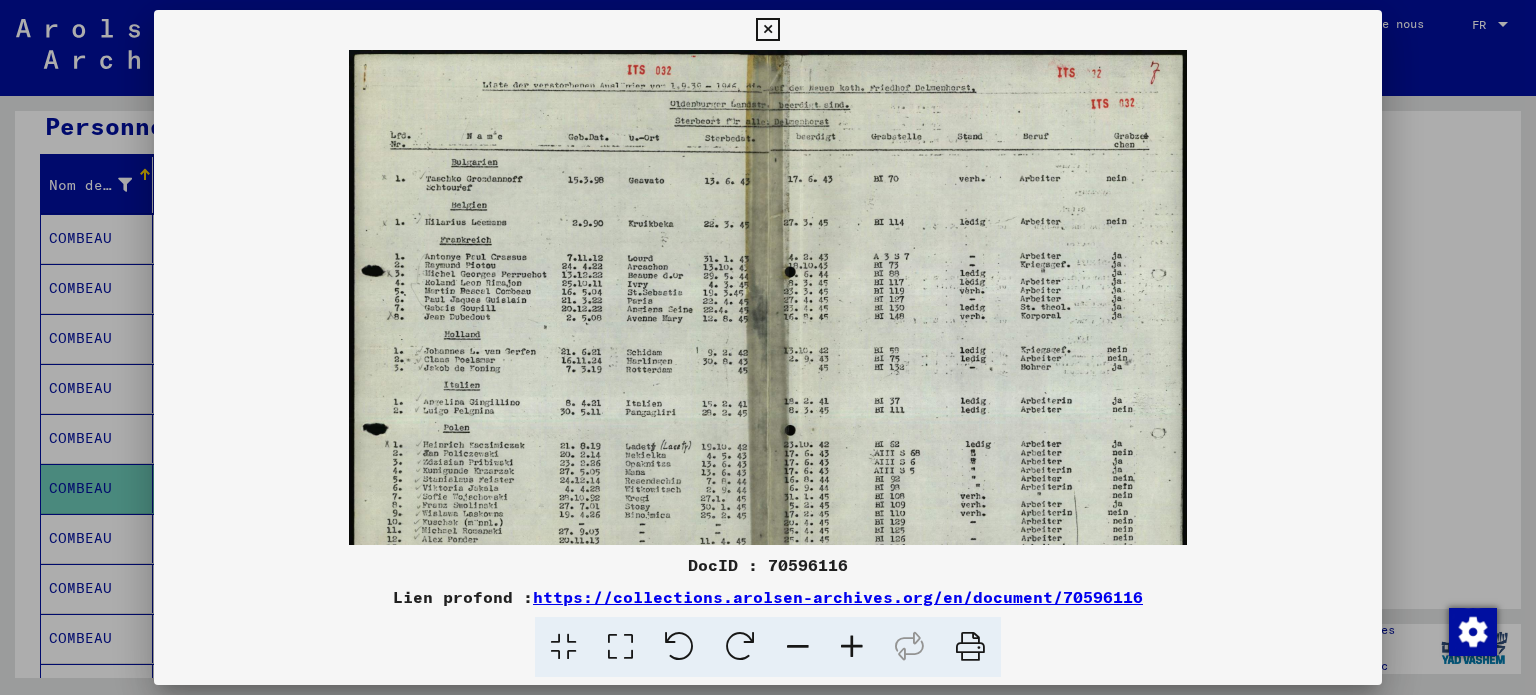 click at bounding box center [852, 647] 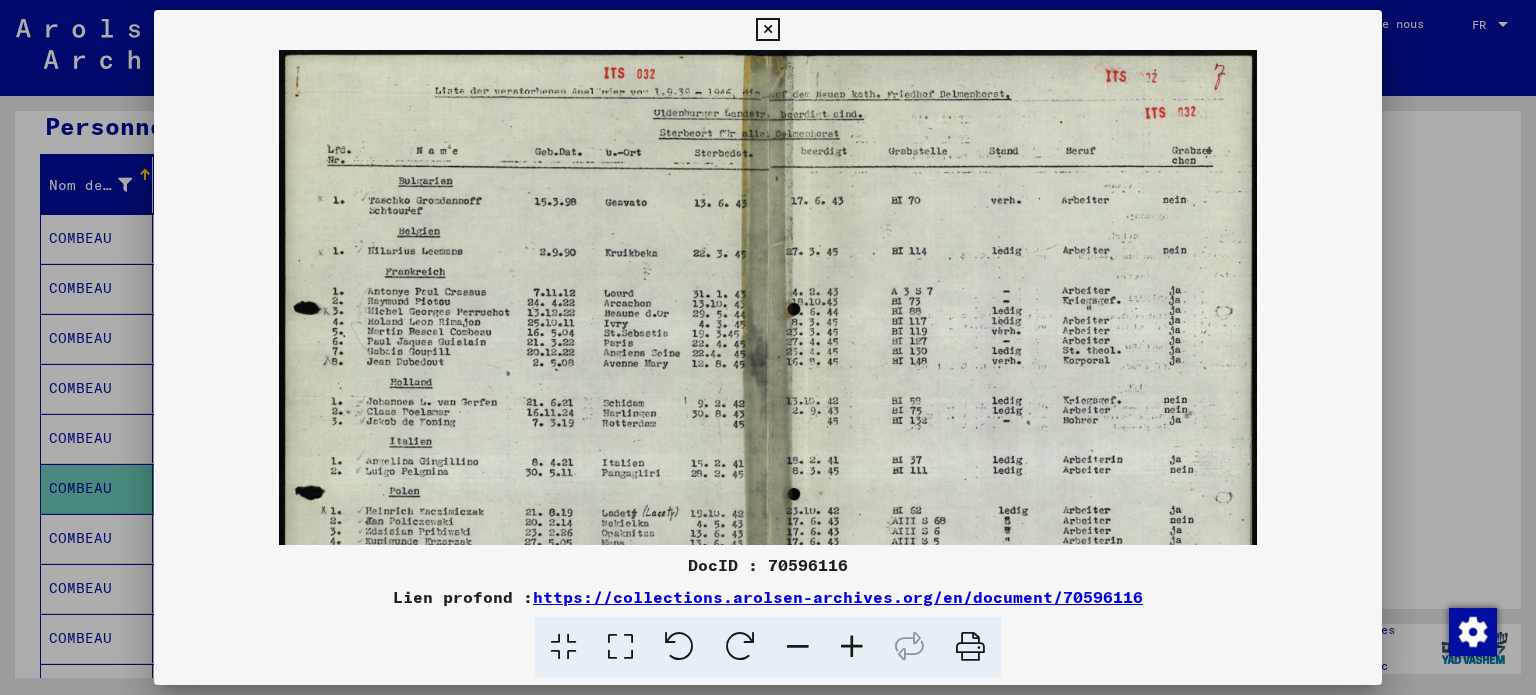 click at bounding box center [852, 647] 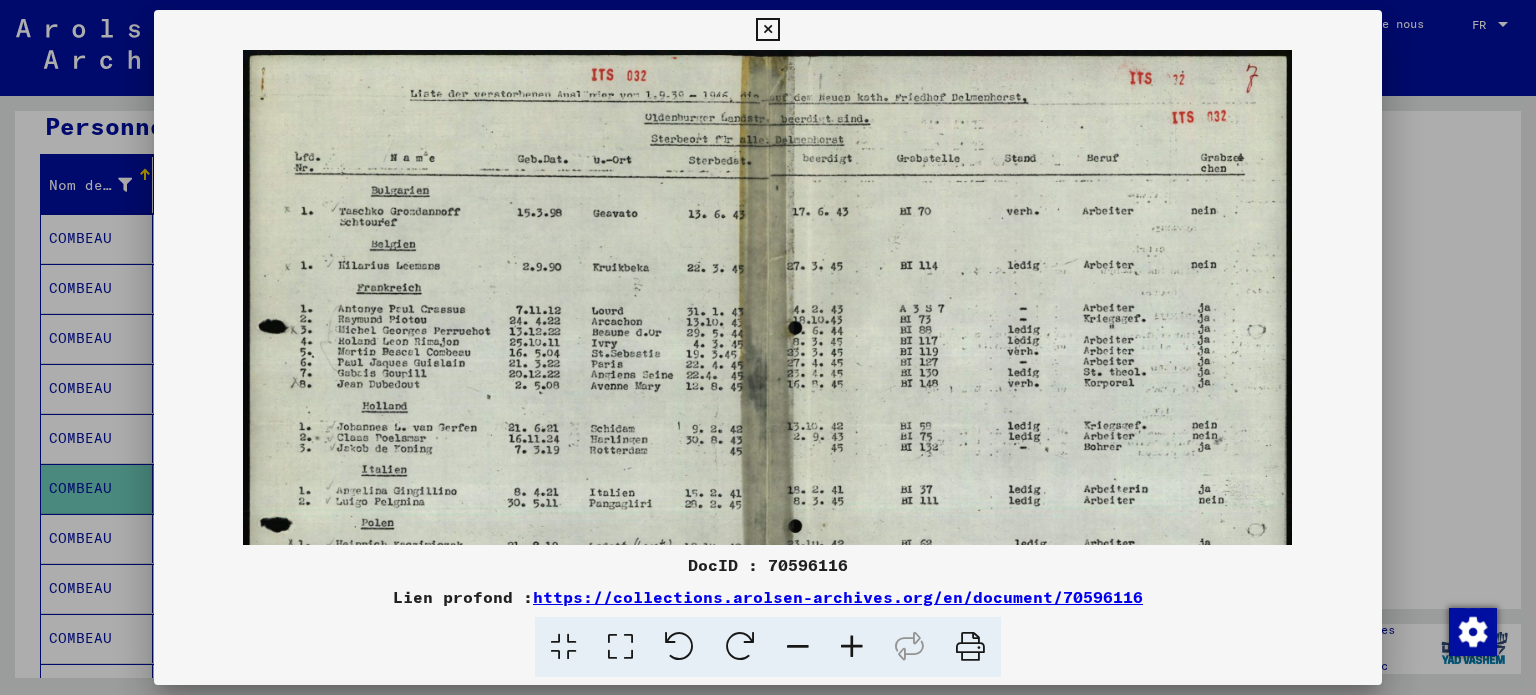 click at bounding box center [852, 647] 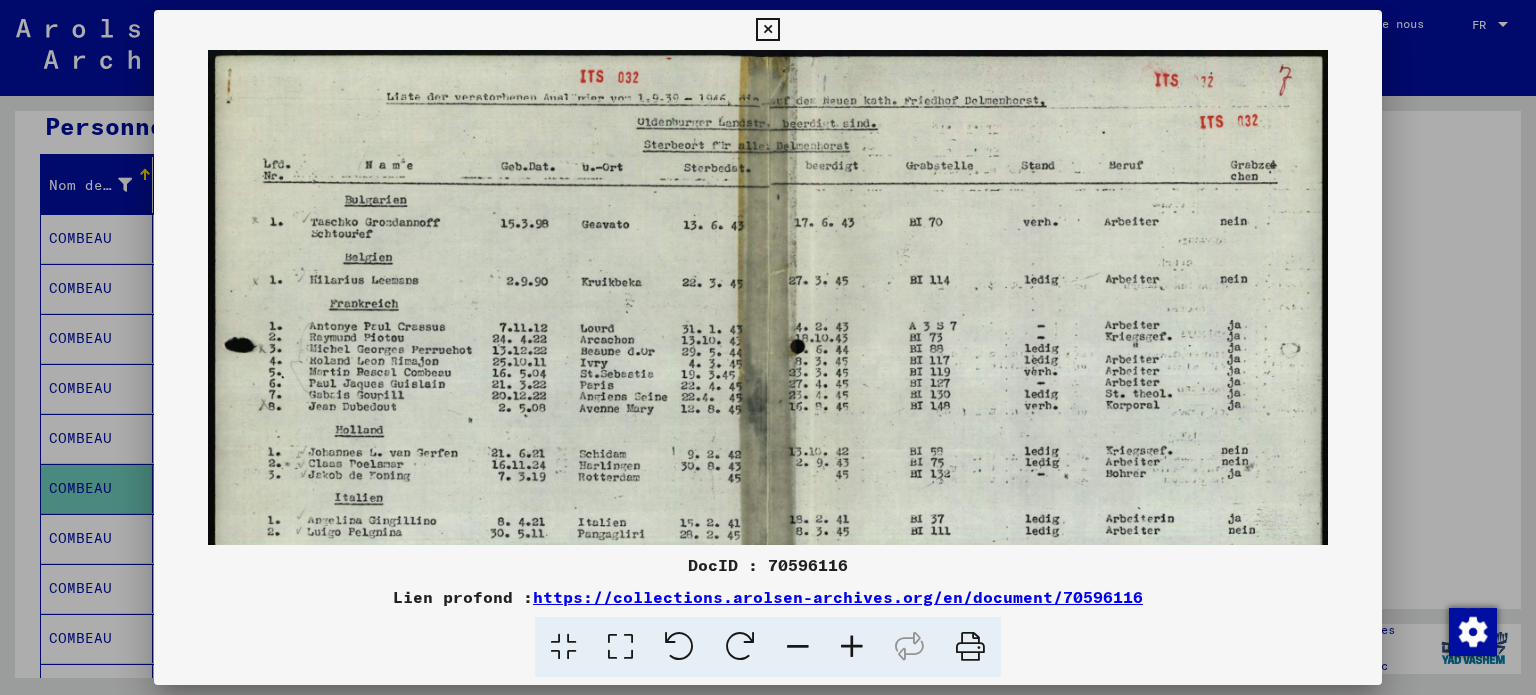 click at bounding box center [852, 647] 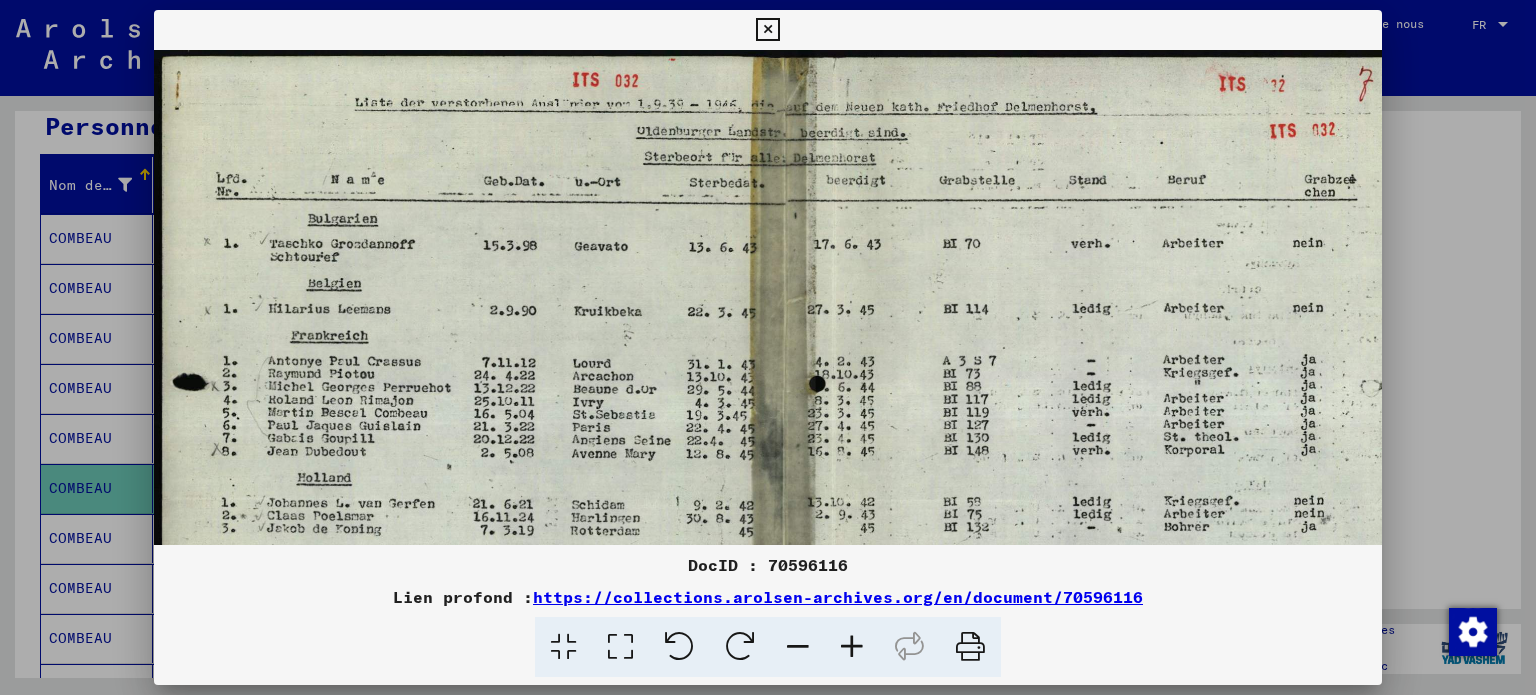 click at bounding box center (852, 647) 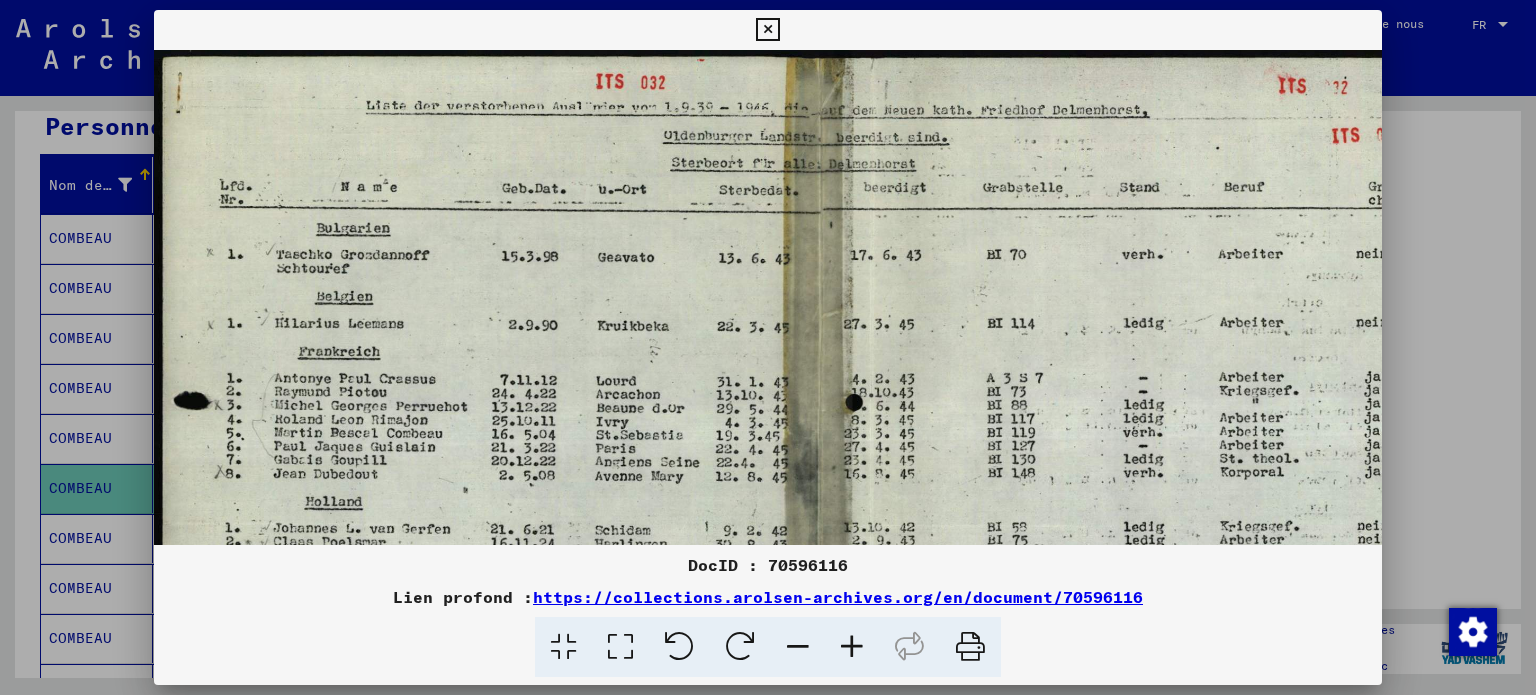 click at bounding box center [852, 647] 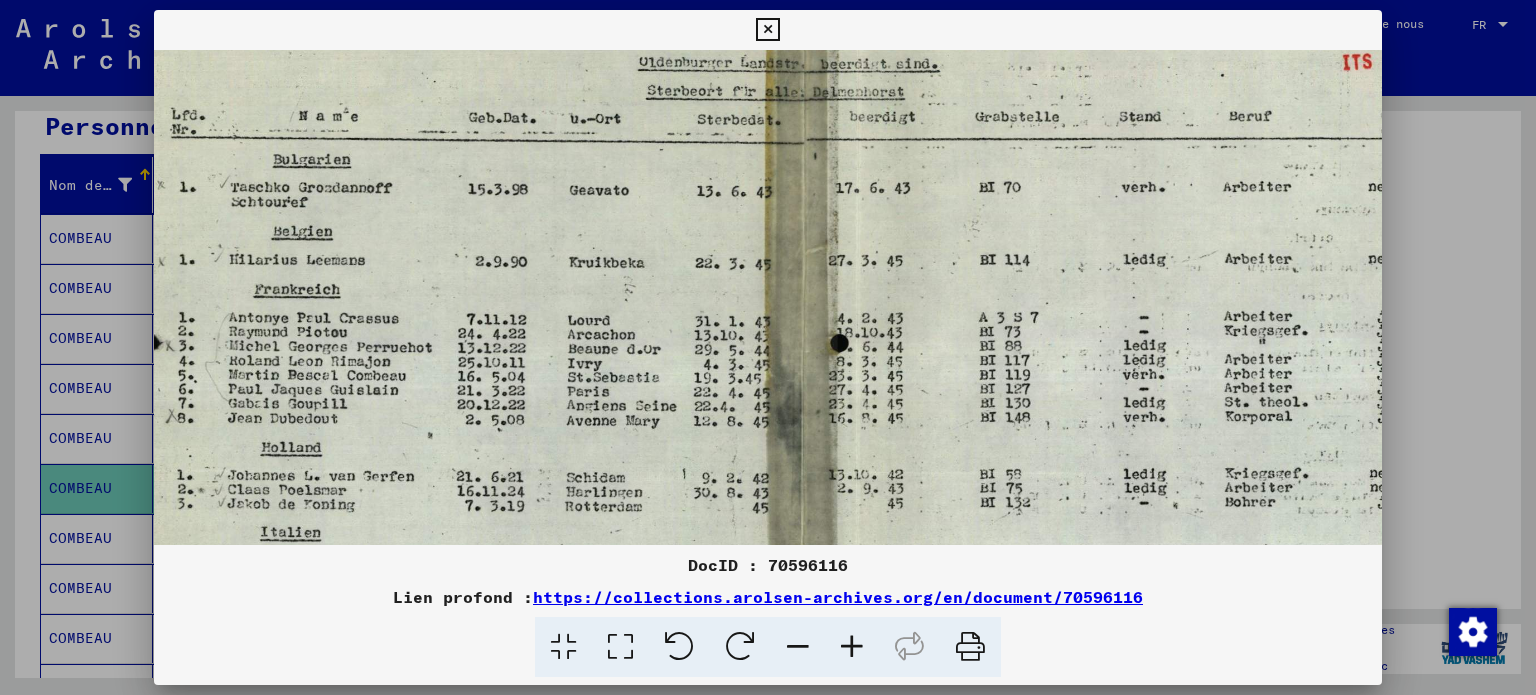 scroll, scrollTop: 89, scrollLeft: 54, axis: both 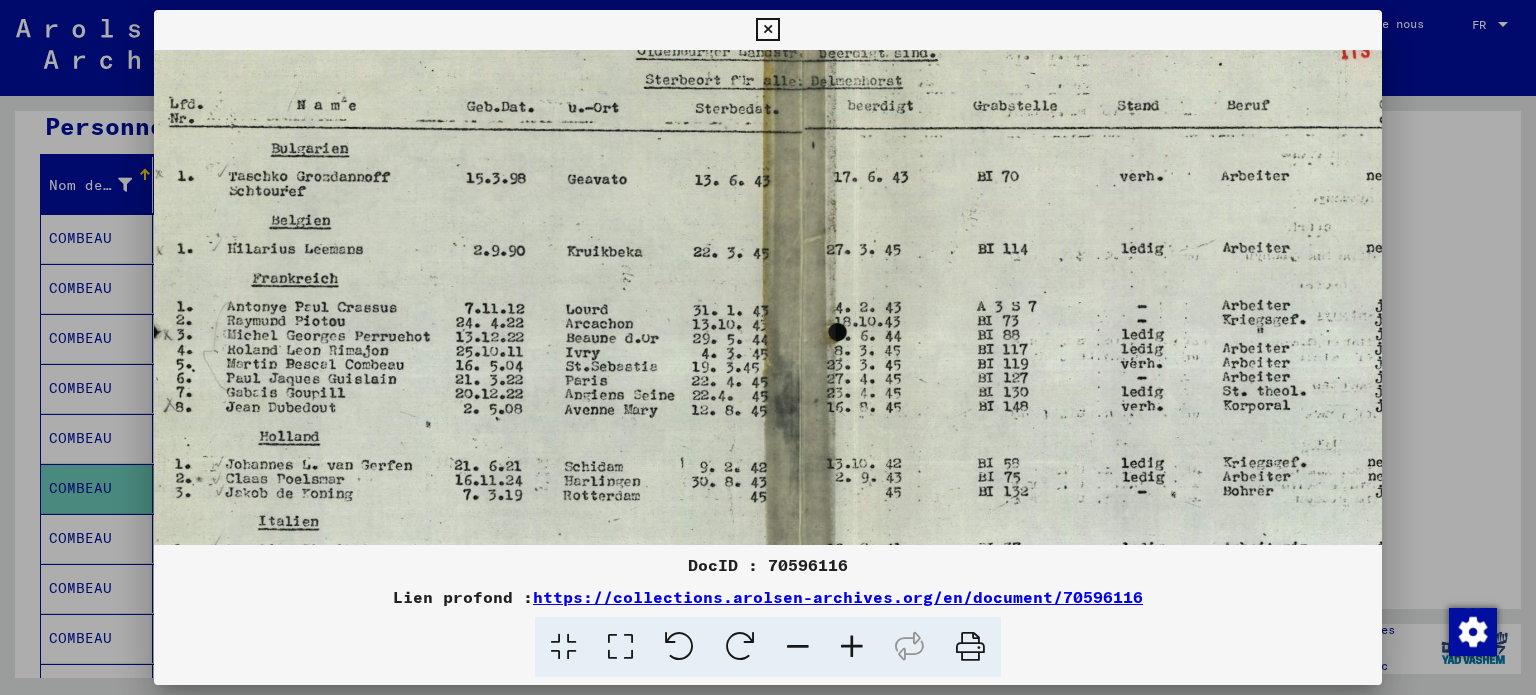 drag, startPoint x: 813, startPoint y: 536, endPoint x: 760, endPoint y: 451, distance: 100.16985 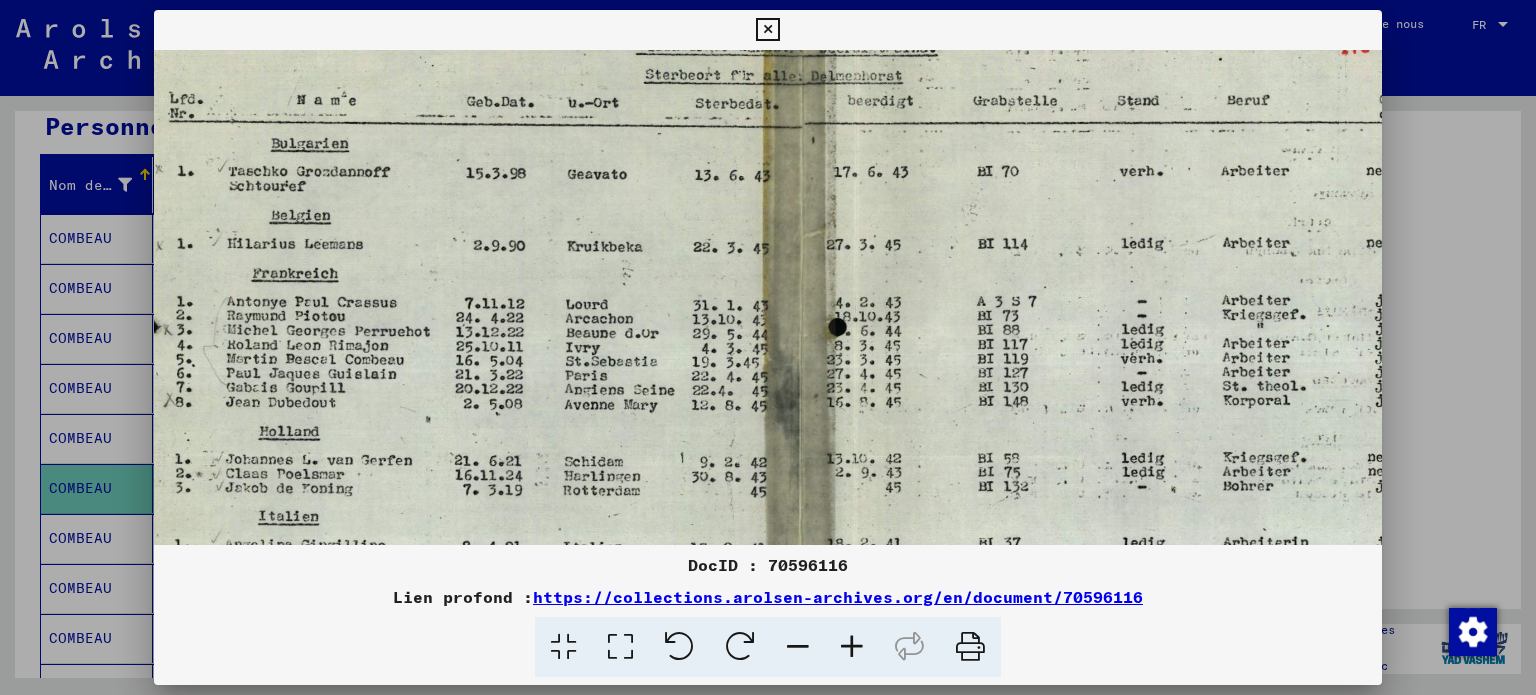 scroll, scrollTop: 95, scrollLeft: 54, axis: both 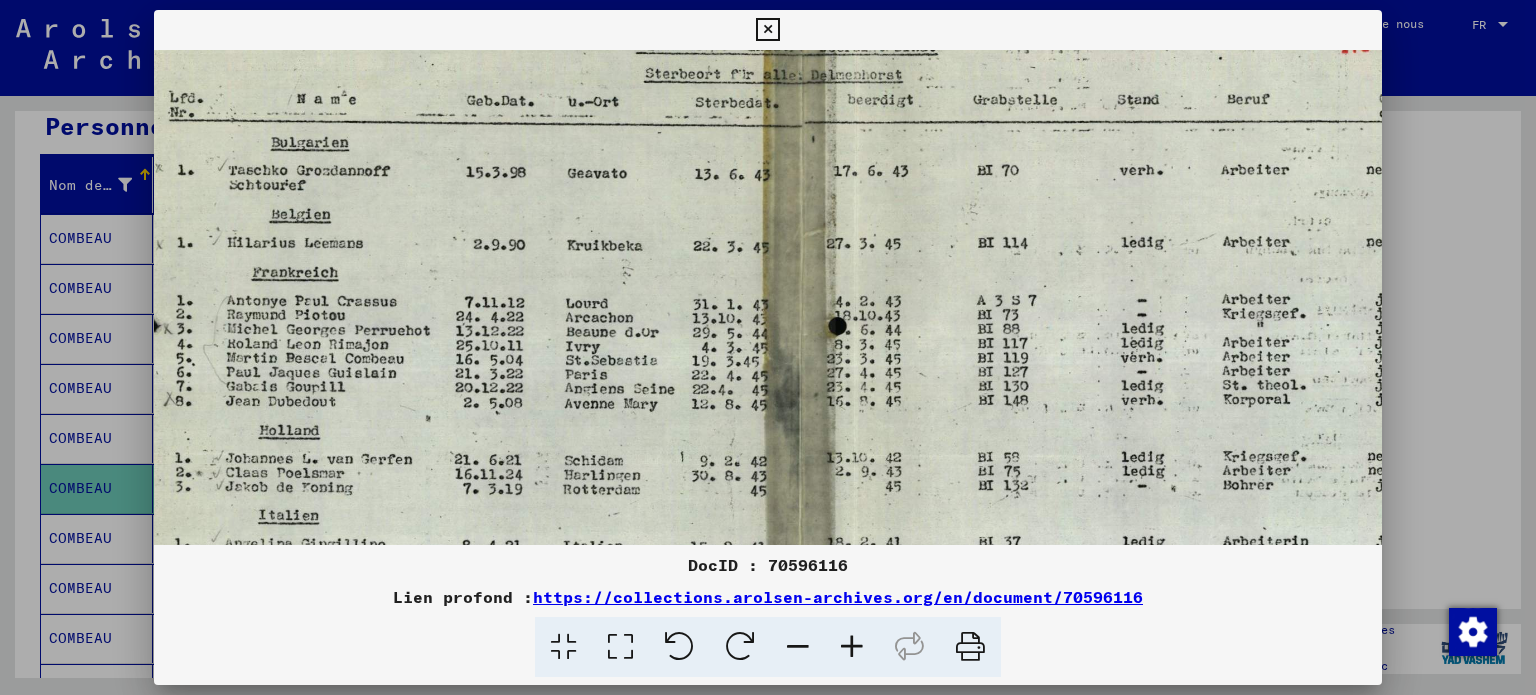 click at bounding box center (800, 452) 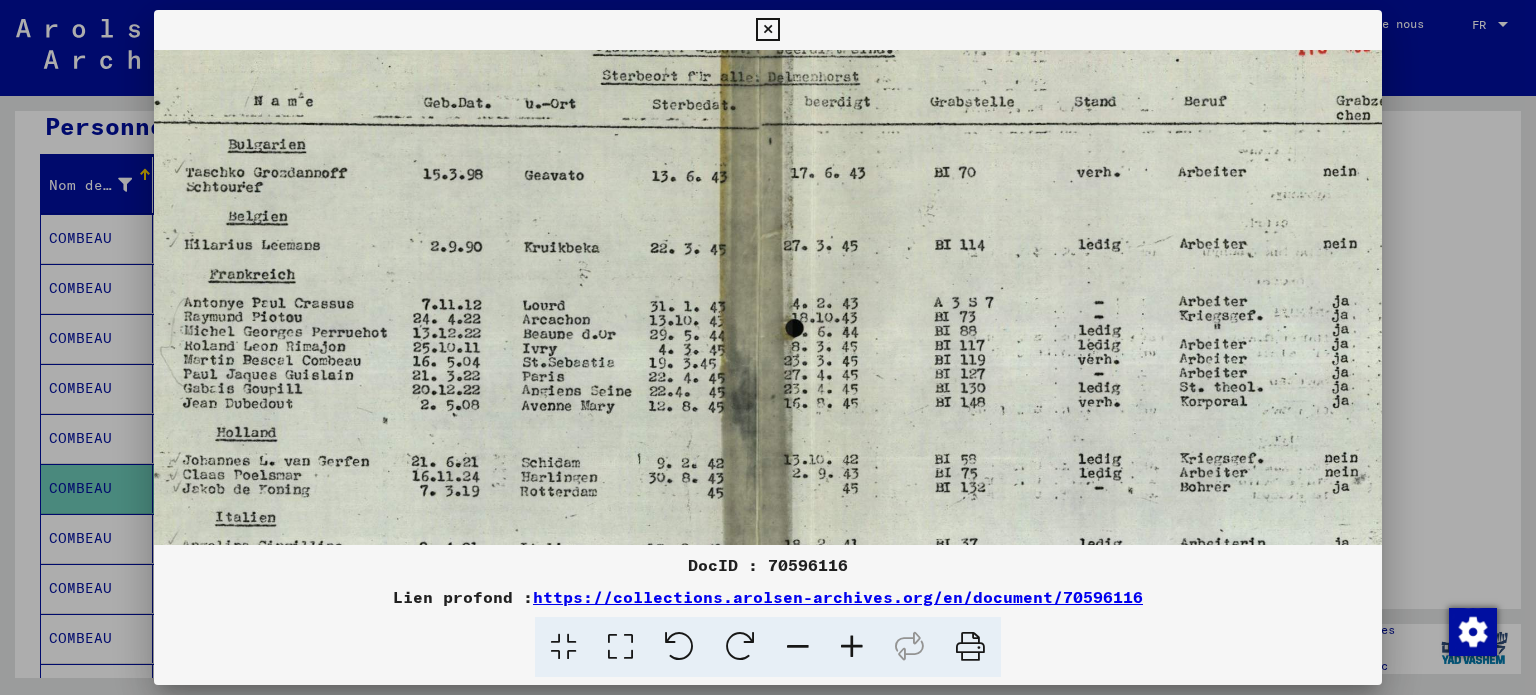scroll, scrollTop: 92, scrollLeft: 104, axis: both 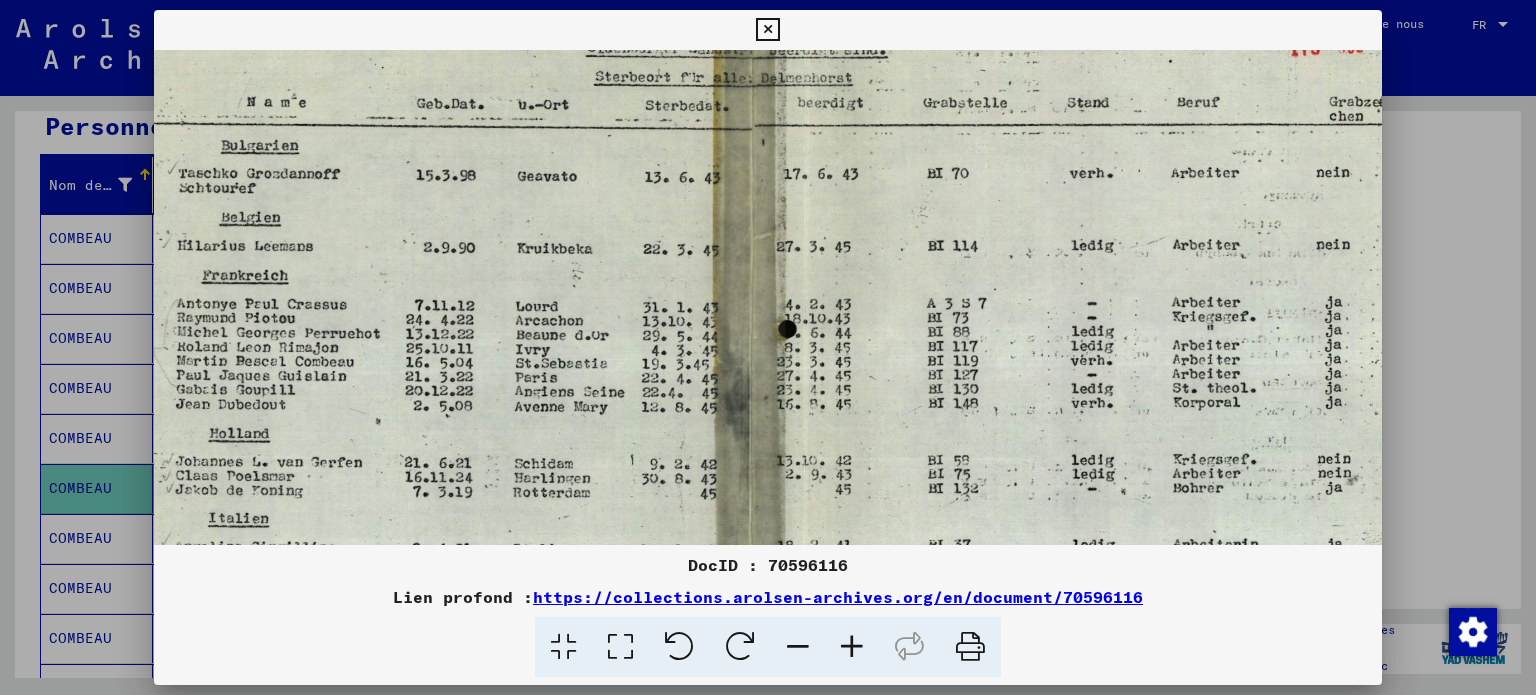 drag, startPoint x: 905, startPoint y: 467, endPoint x: 857, endPoint y: 471, distance: 48.166378 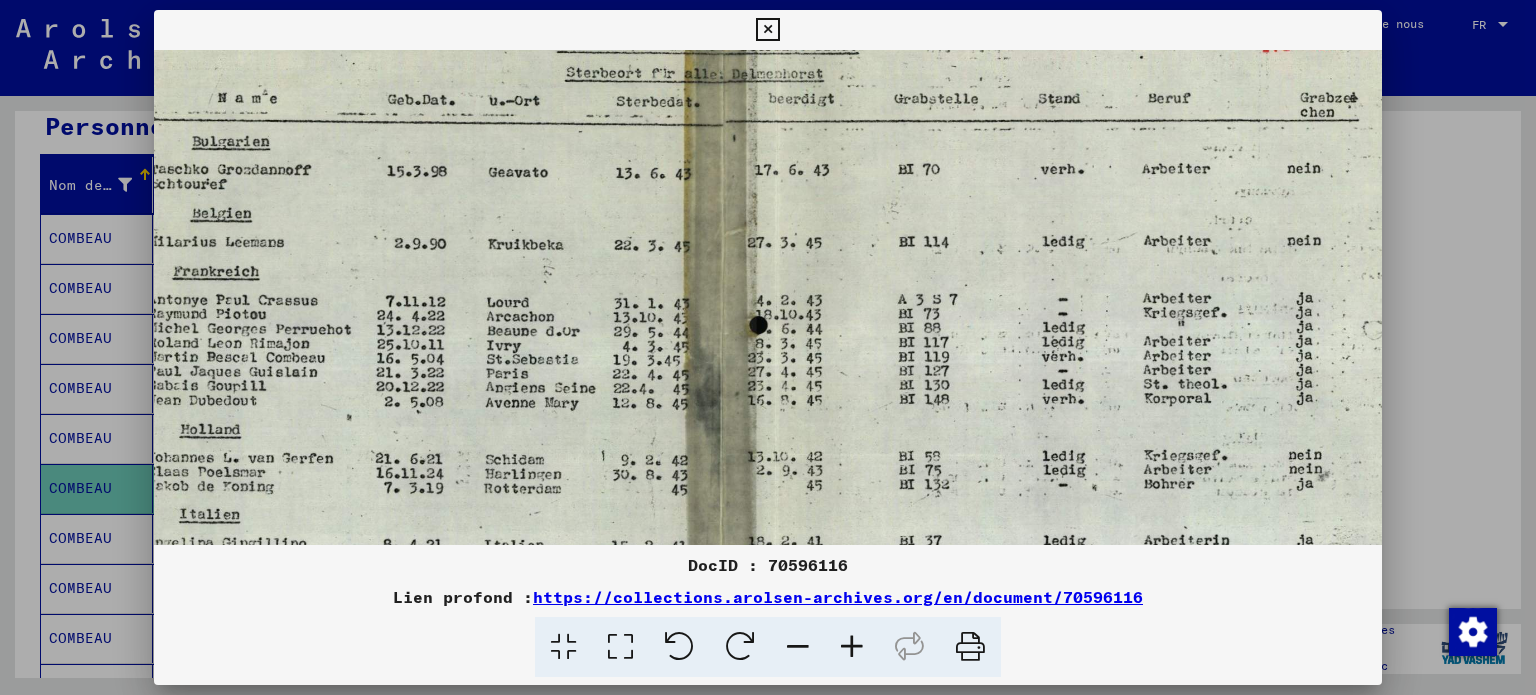 scroll, scrollTop: 96, scrollLeft: 132, axis: both 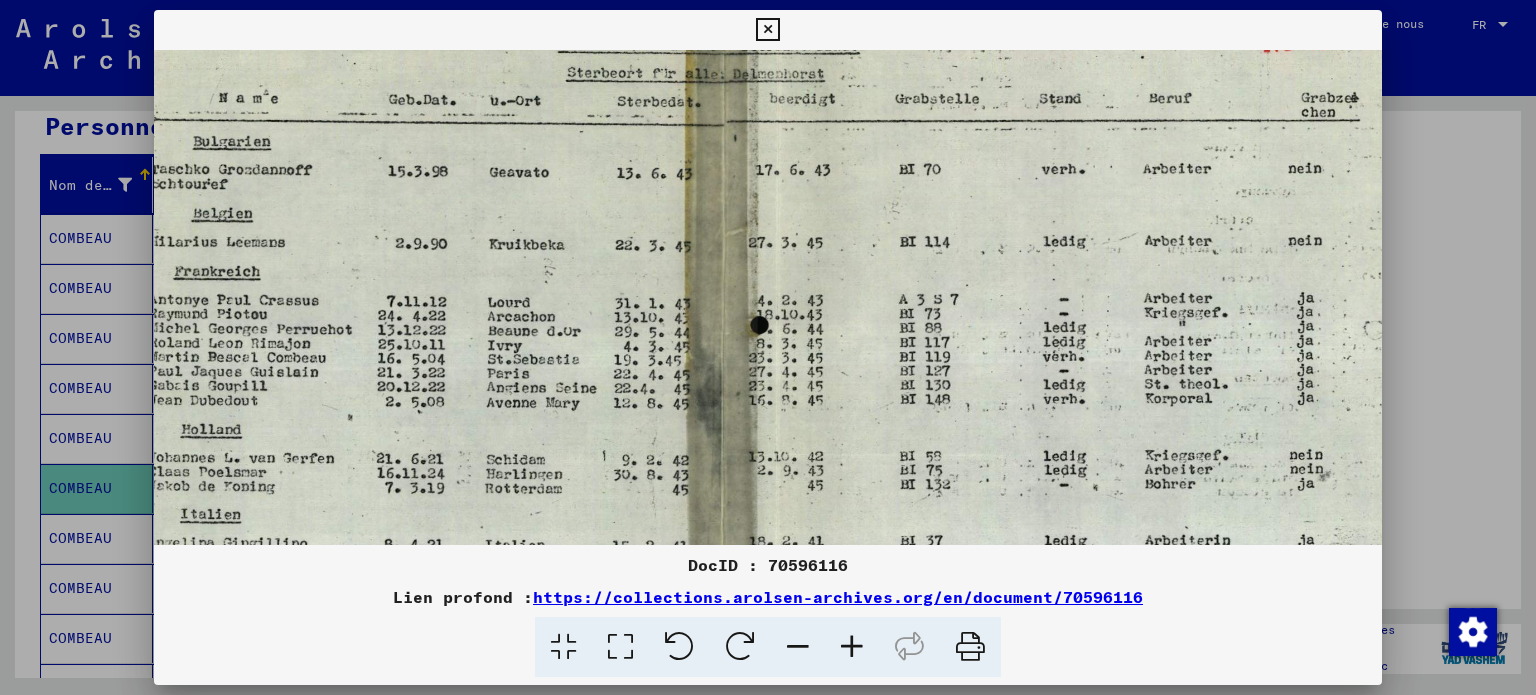 drag, startPoint x: 848, startPoint y: 465, endPoint x: 823, endPoint y: 461, distance: 25.317978 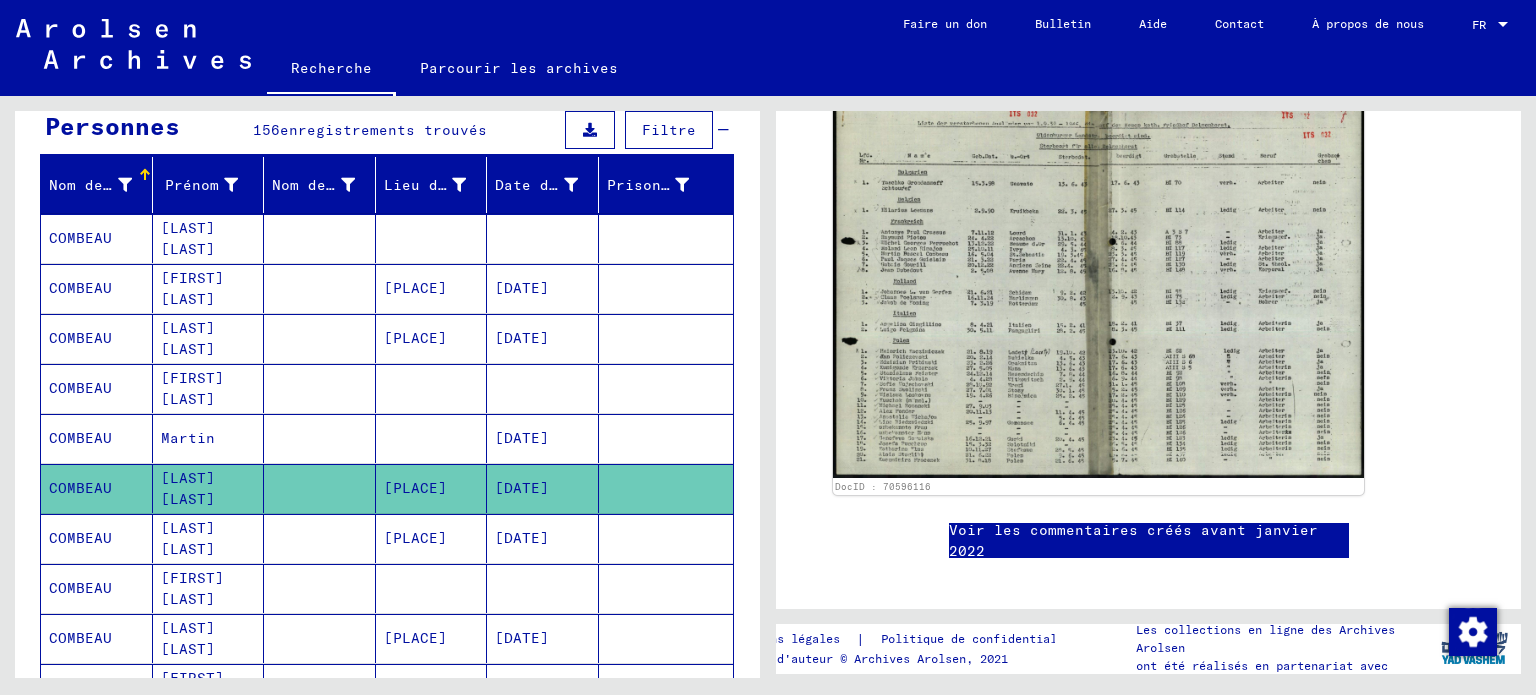 click on "[DATE]" 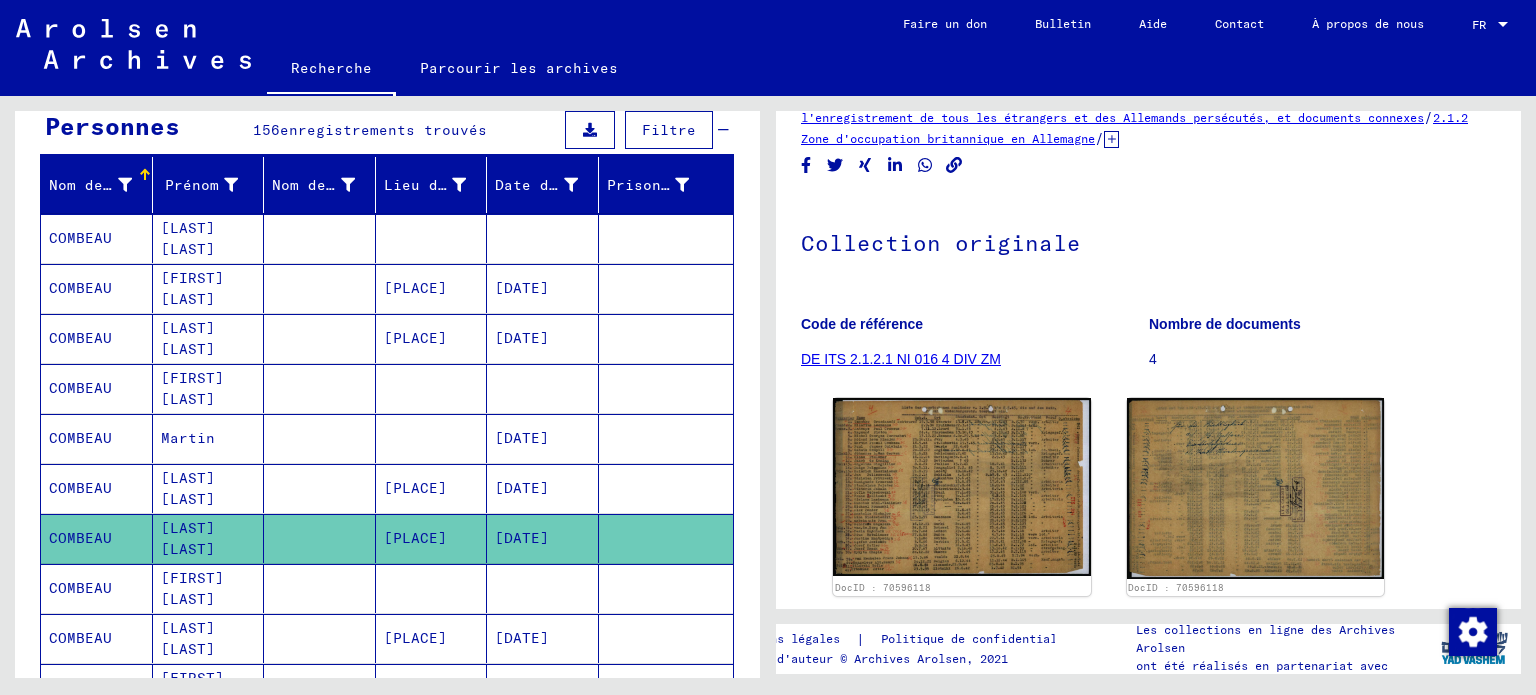 scroll, scrollTop: 332, scrollLeft: 0, axis: vertical 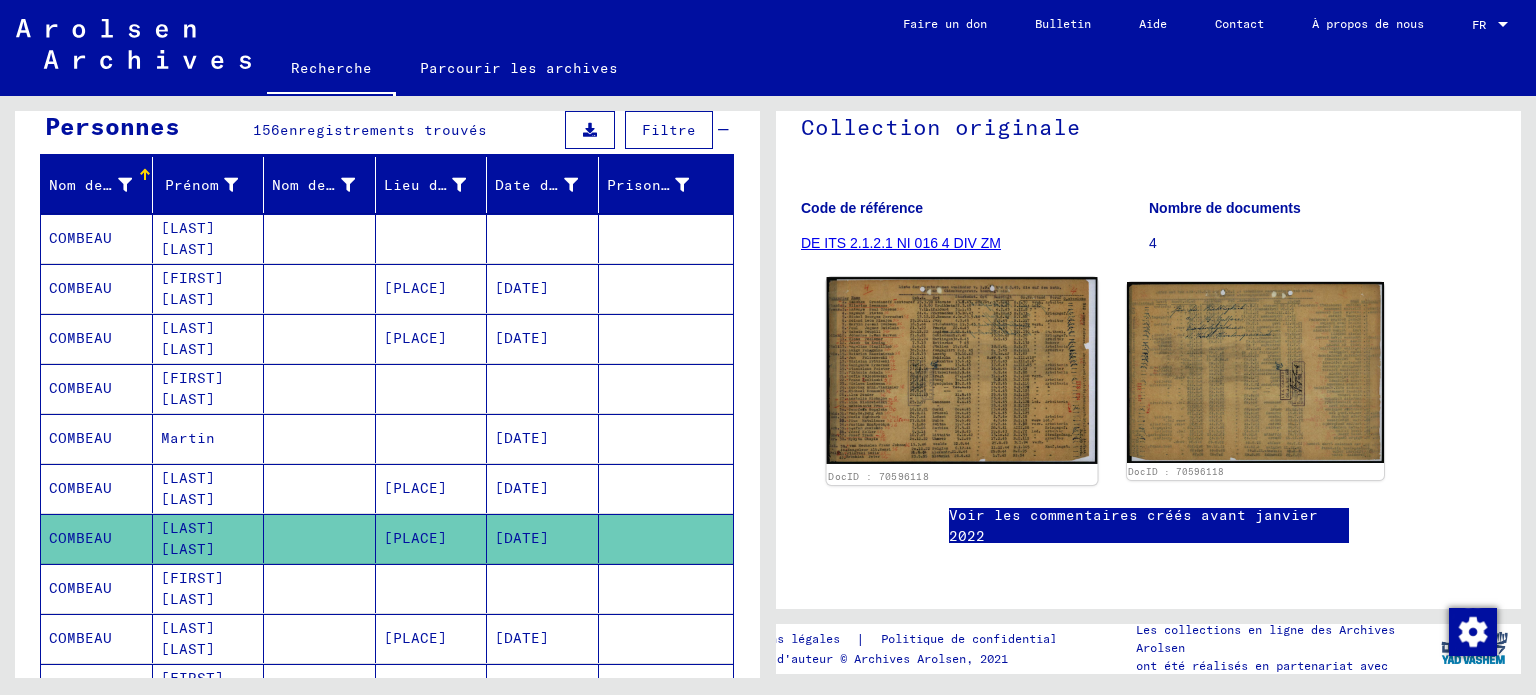 click 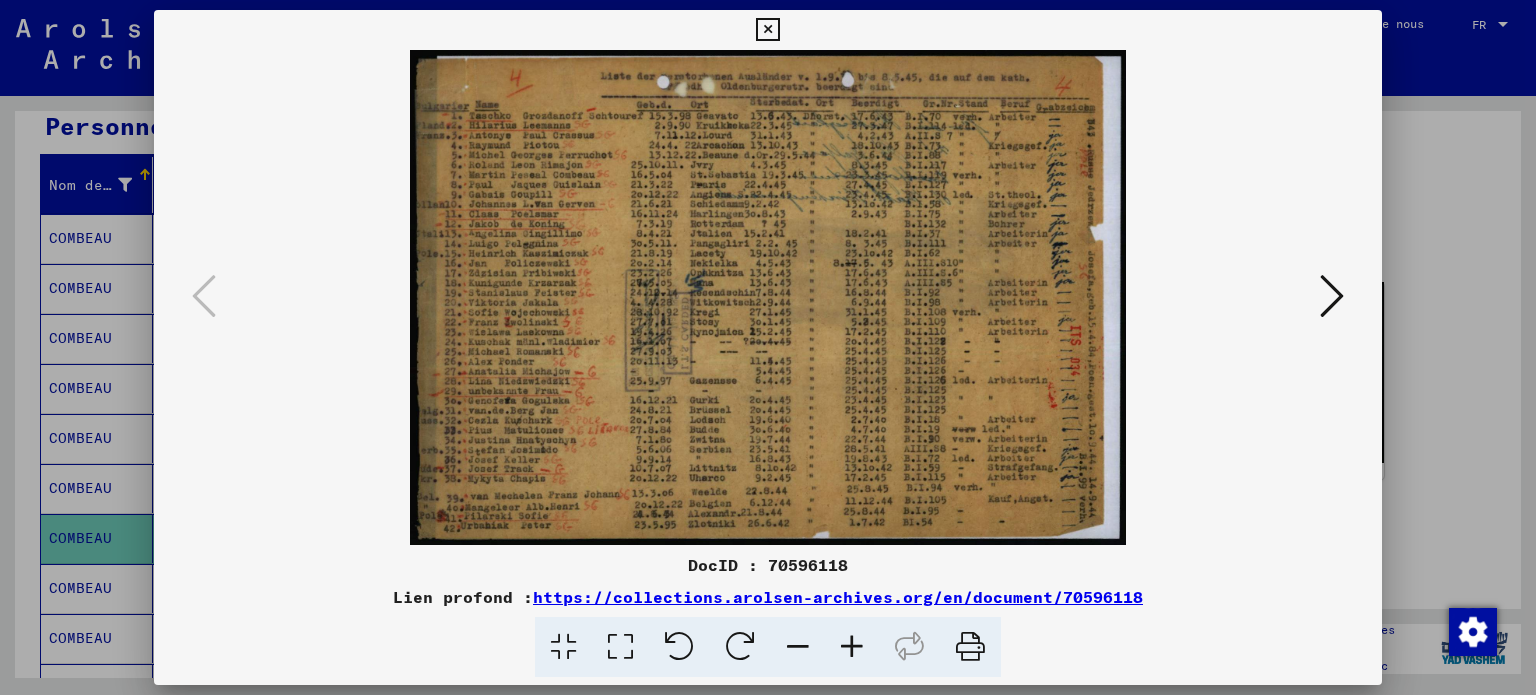 click at bounding box center [852, 647] 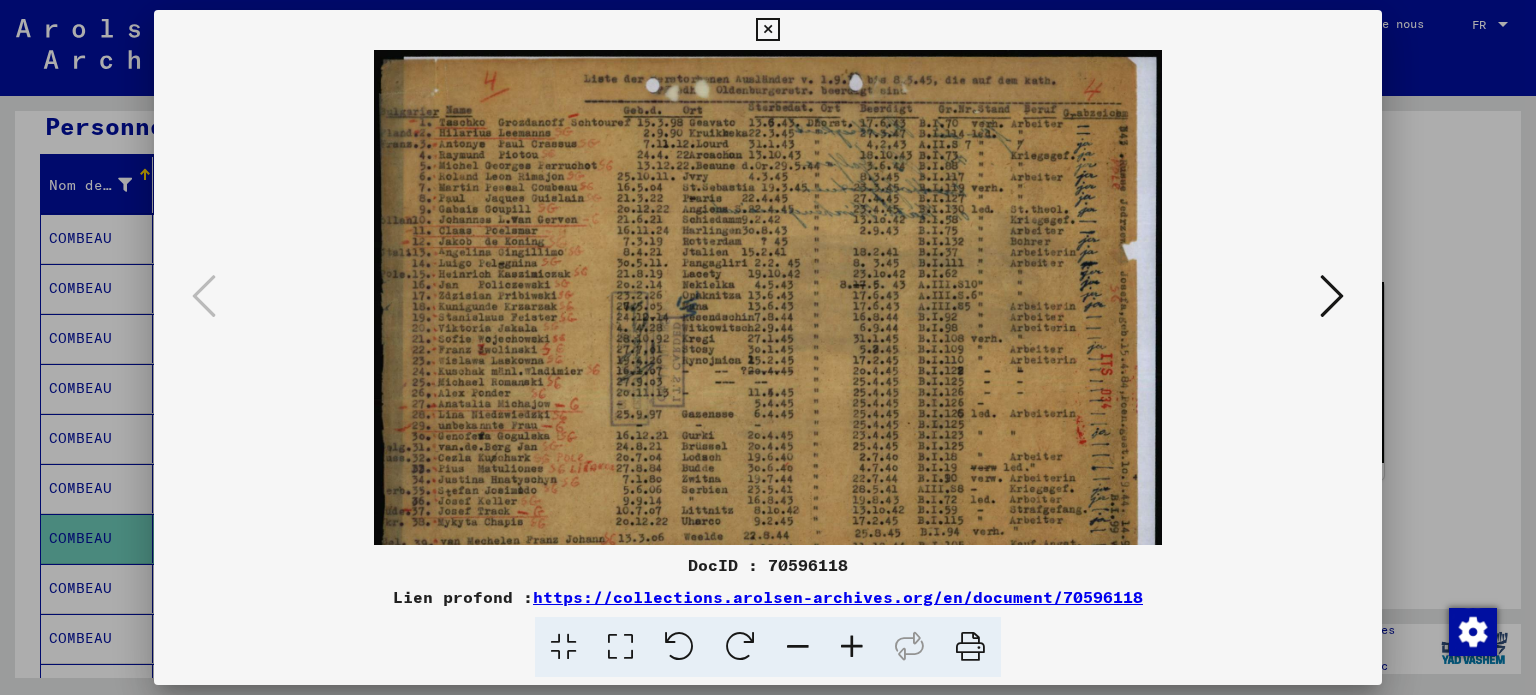 click at bounding box center [852, 647] 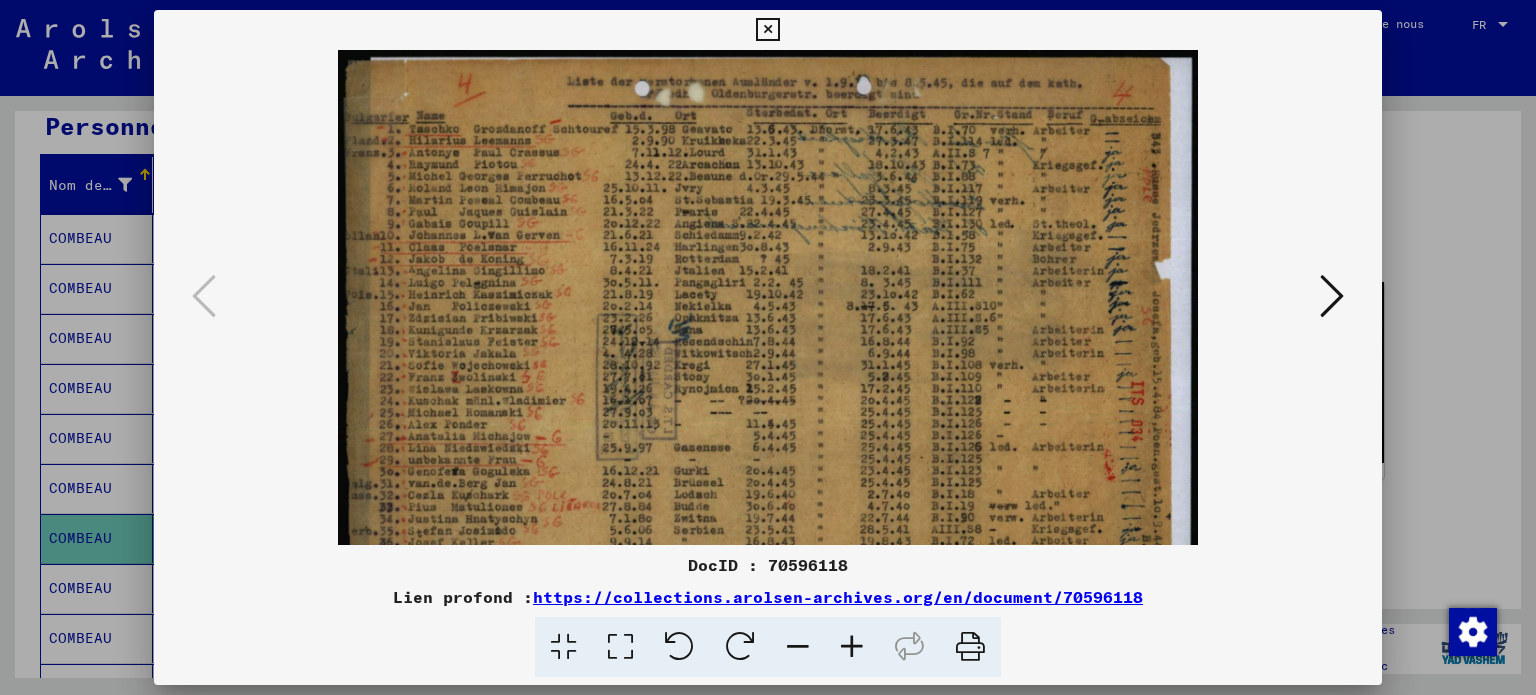 click at bounding box center (852, 647) 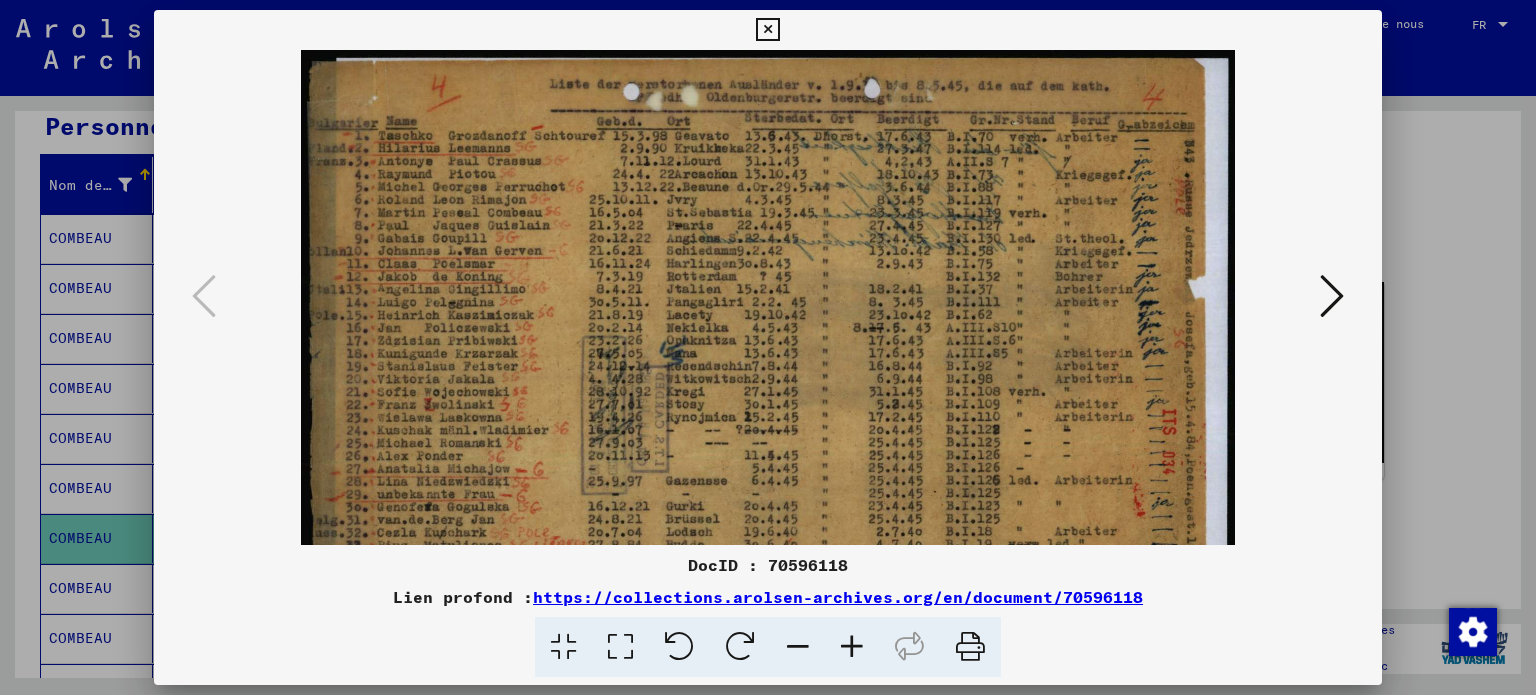 click at bounding box center [852, 647] 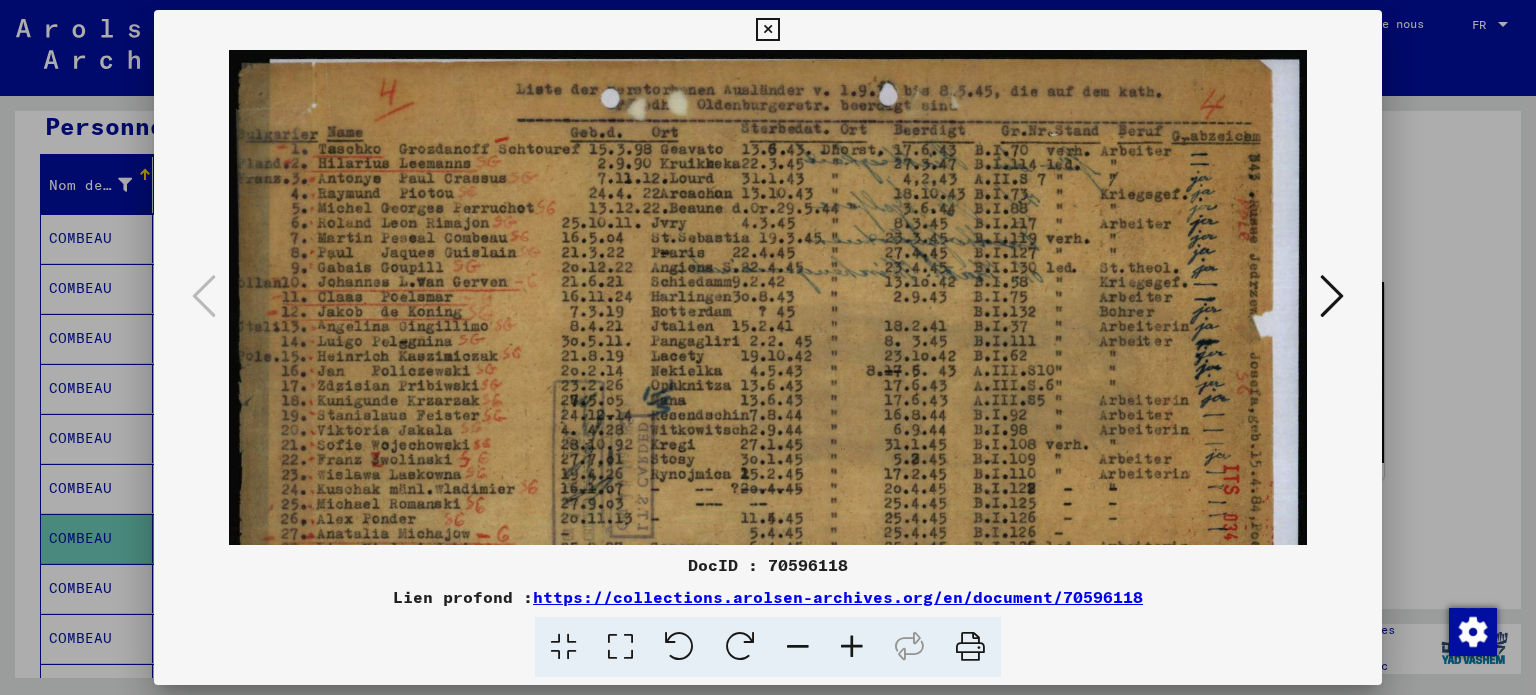 click at bounding box center (852, 647) 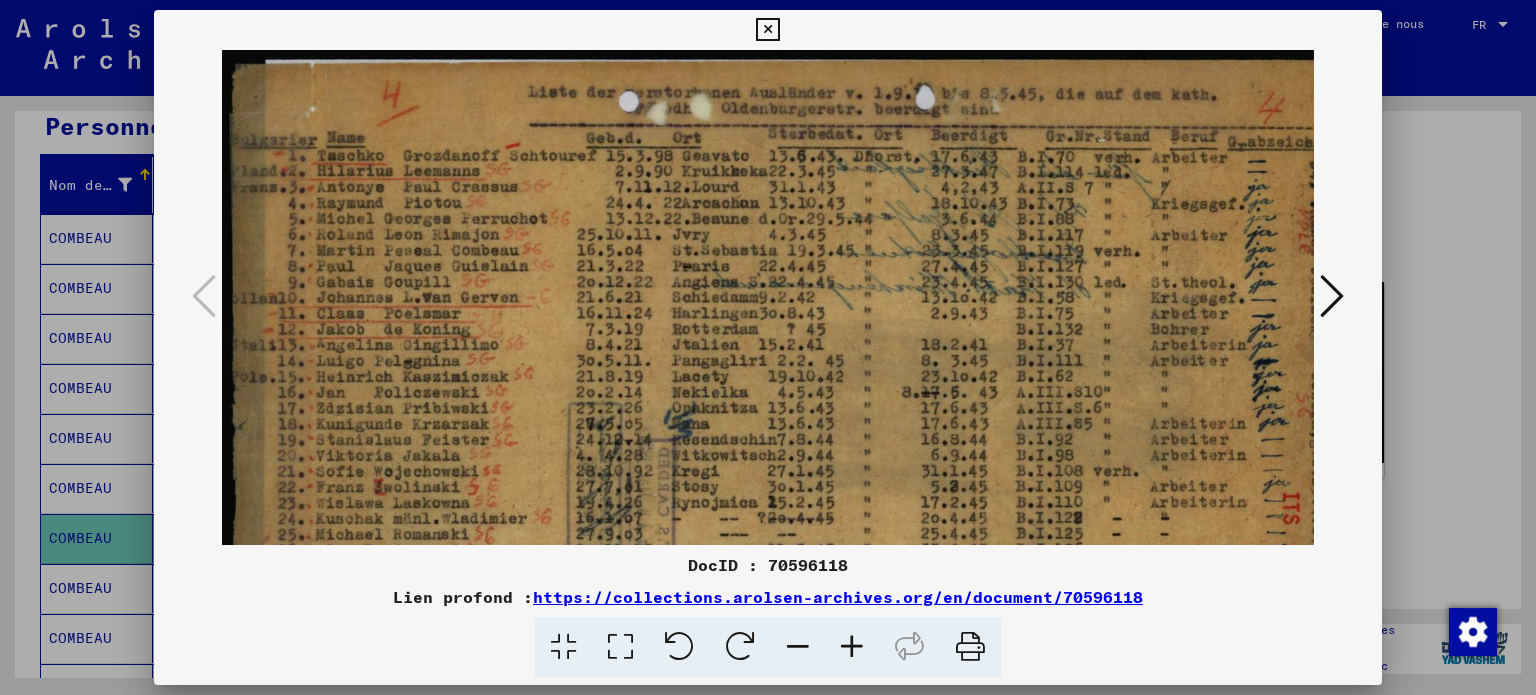 click at bounding box center [852, 647] 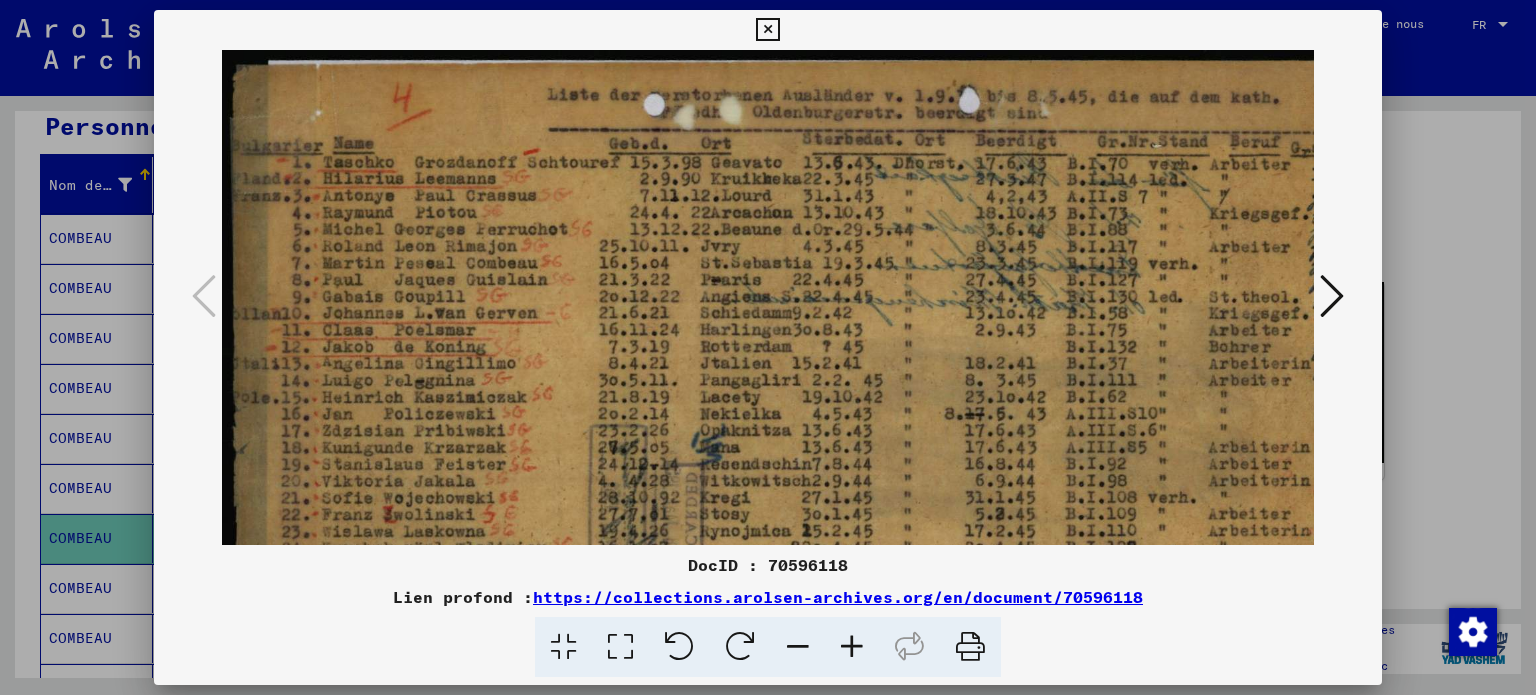 click at bounding box center (852, 647) 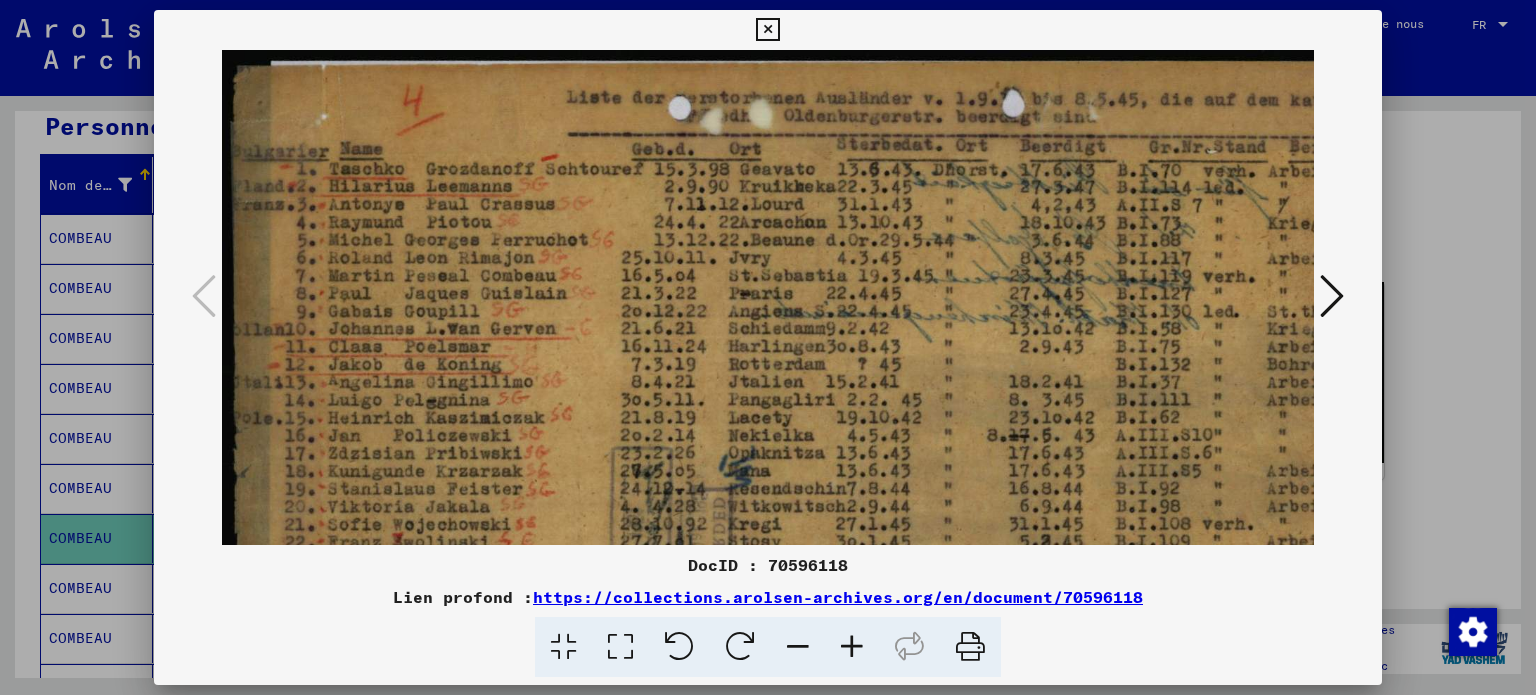 click at bounding box center [852, 647] 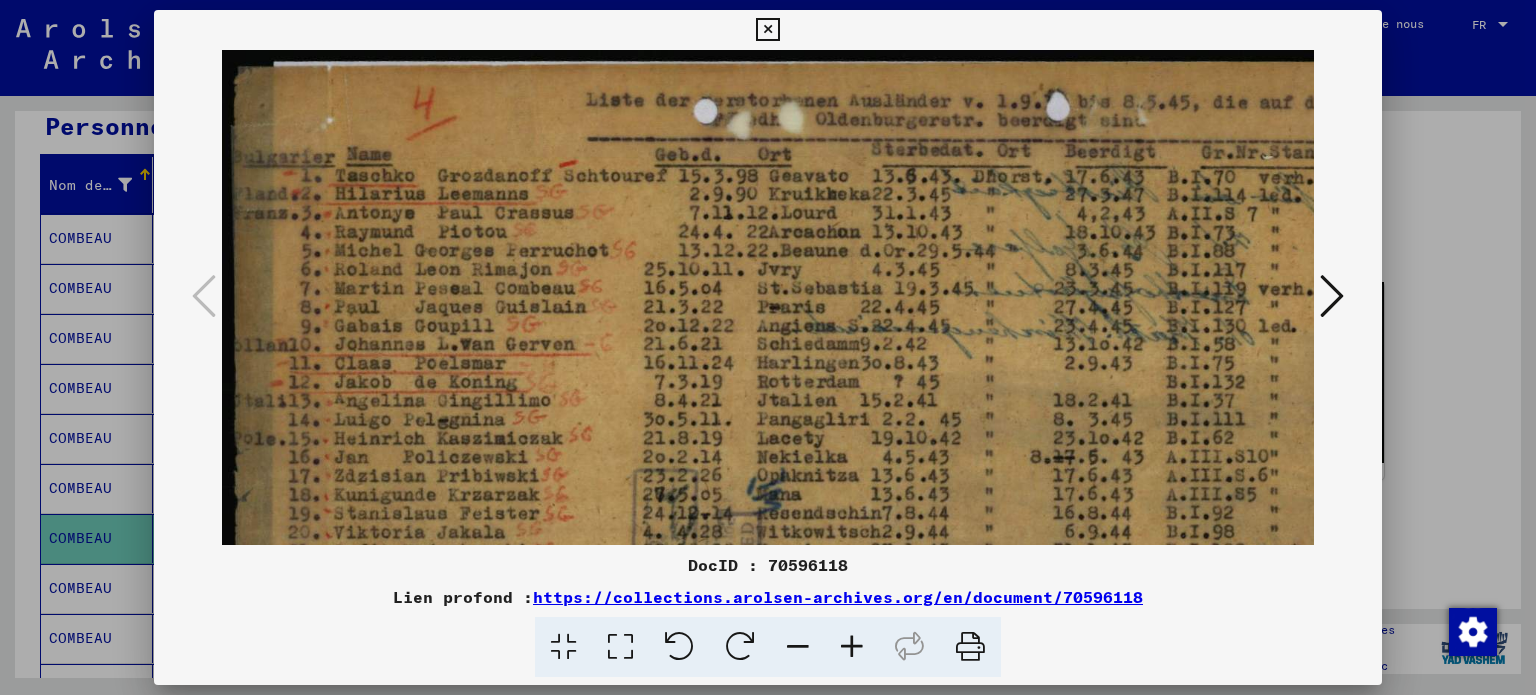 click at bounding box center [852, 647] 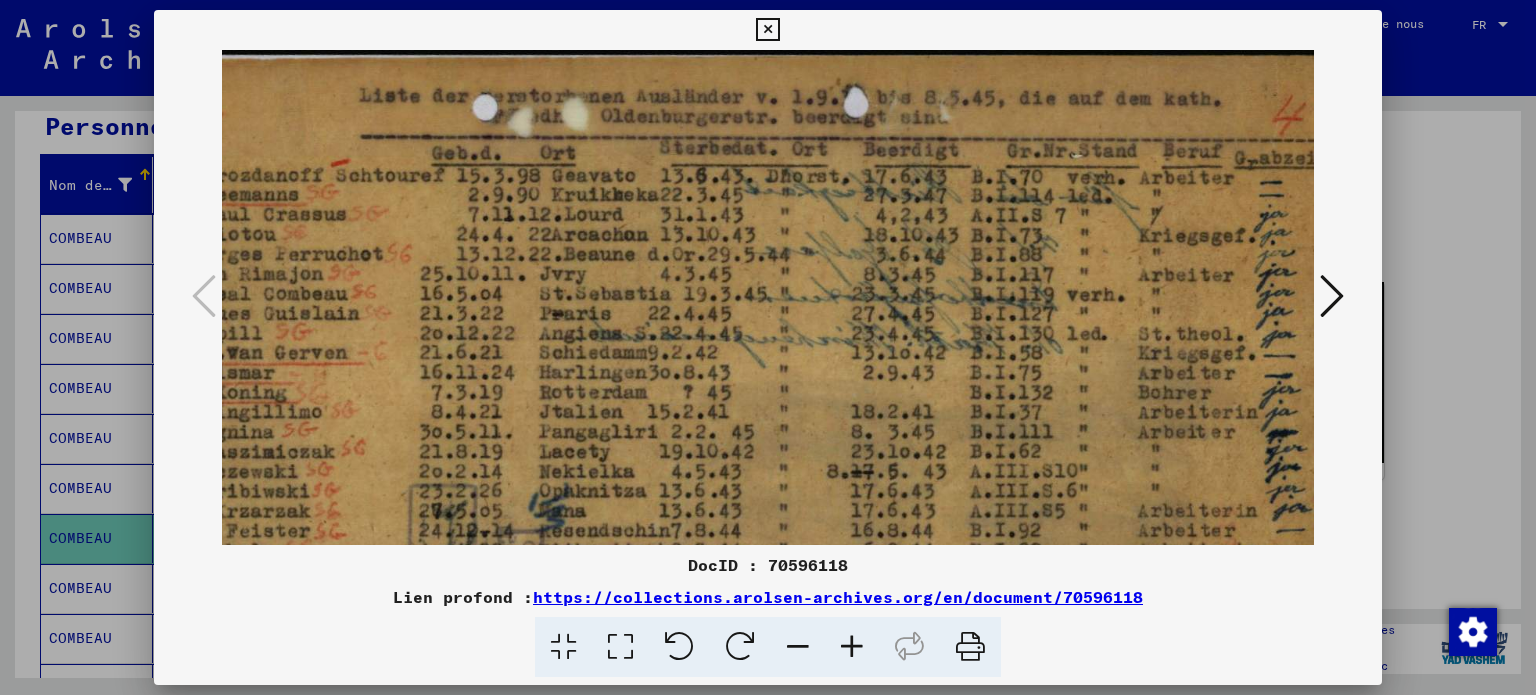 scroll, scrollTop: 4, scrollLeft: 260, axis: both 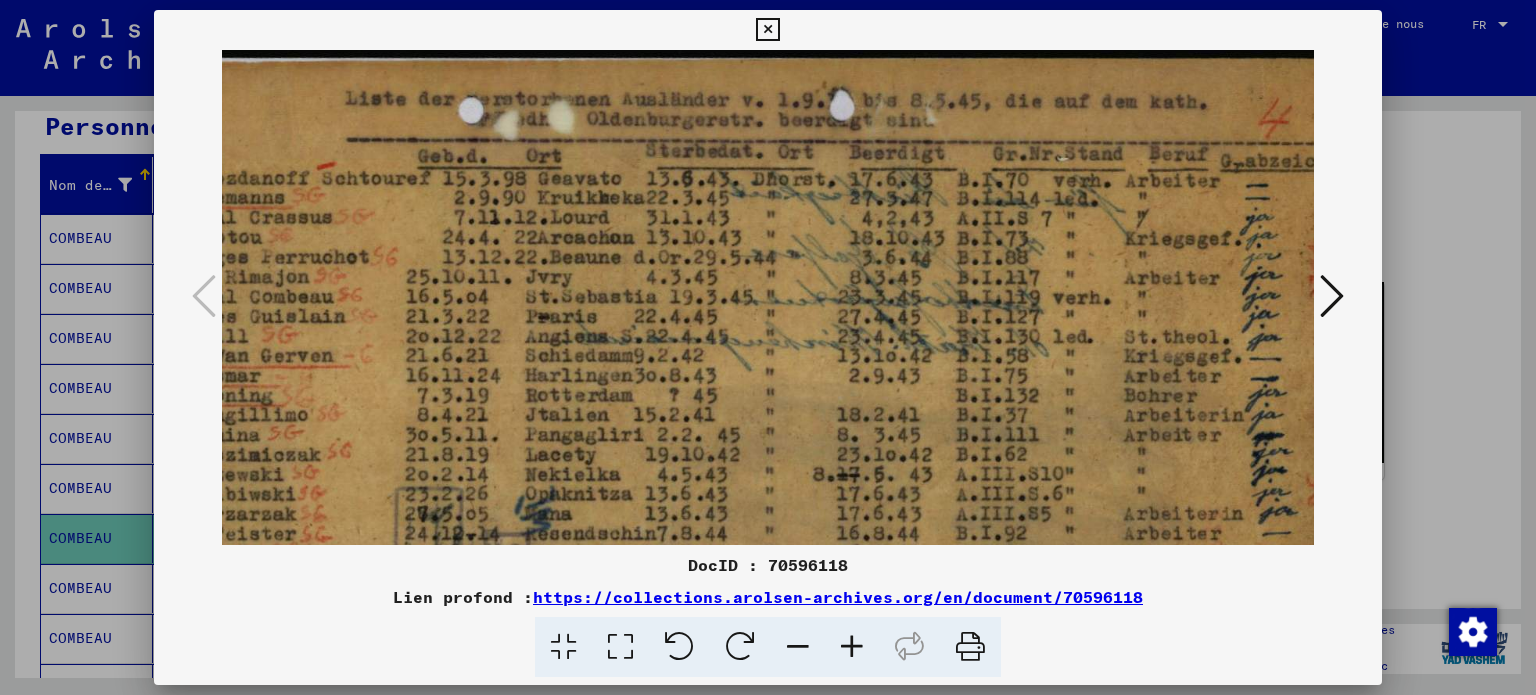 drag, startPoint x: 828, startPoint y: 408, endPoint x: 577, endPoint y: 410, distance: 251.00797 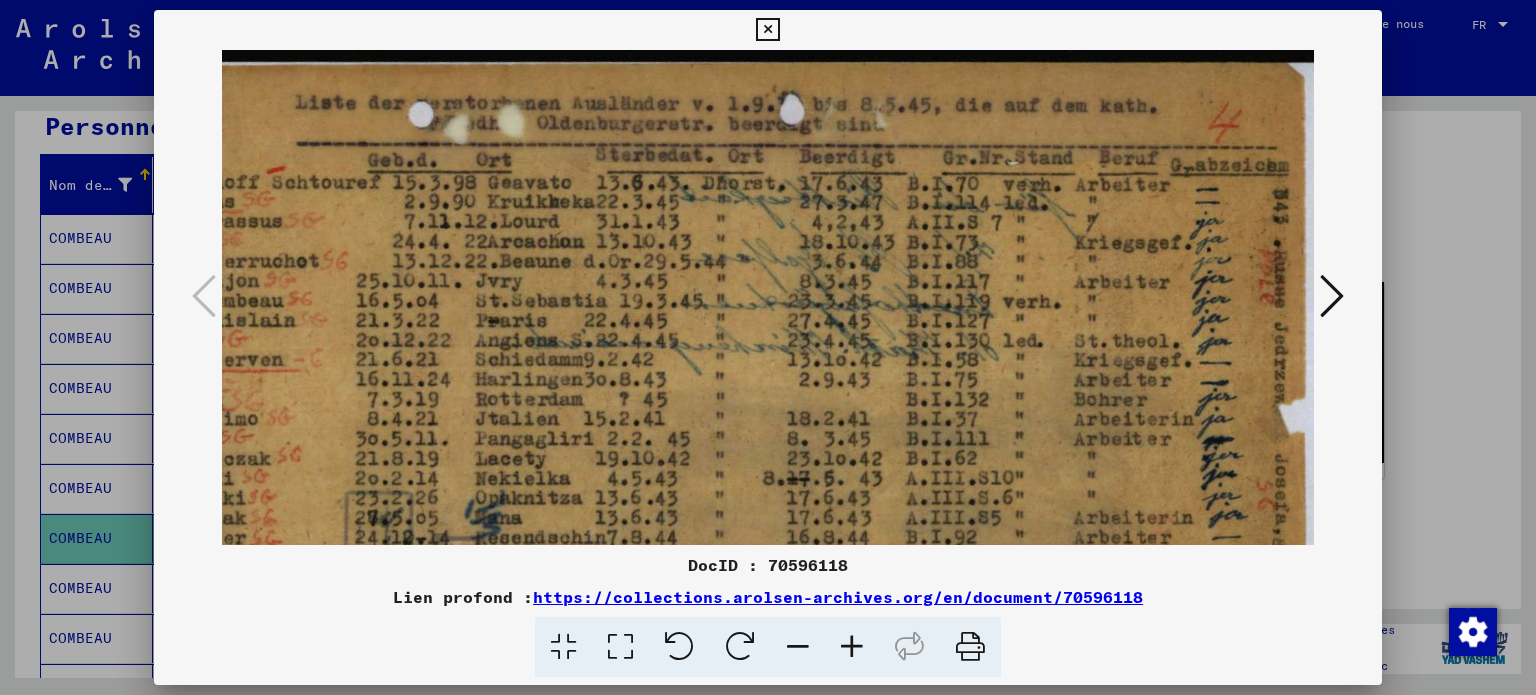 scroll, scrollTop: 0, scrollLeft: 346, axis: horizontal 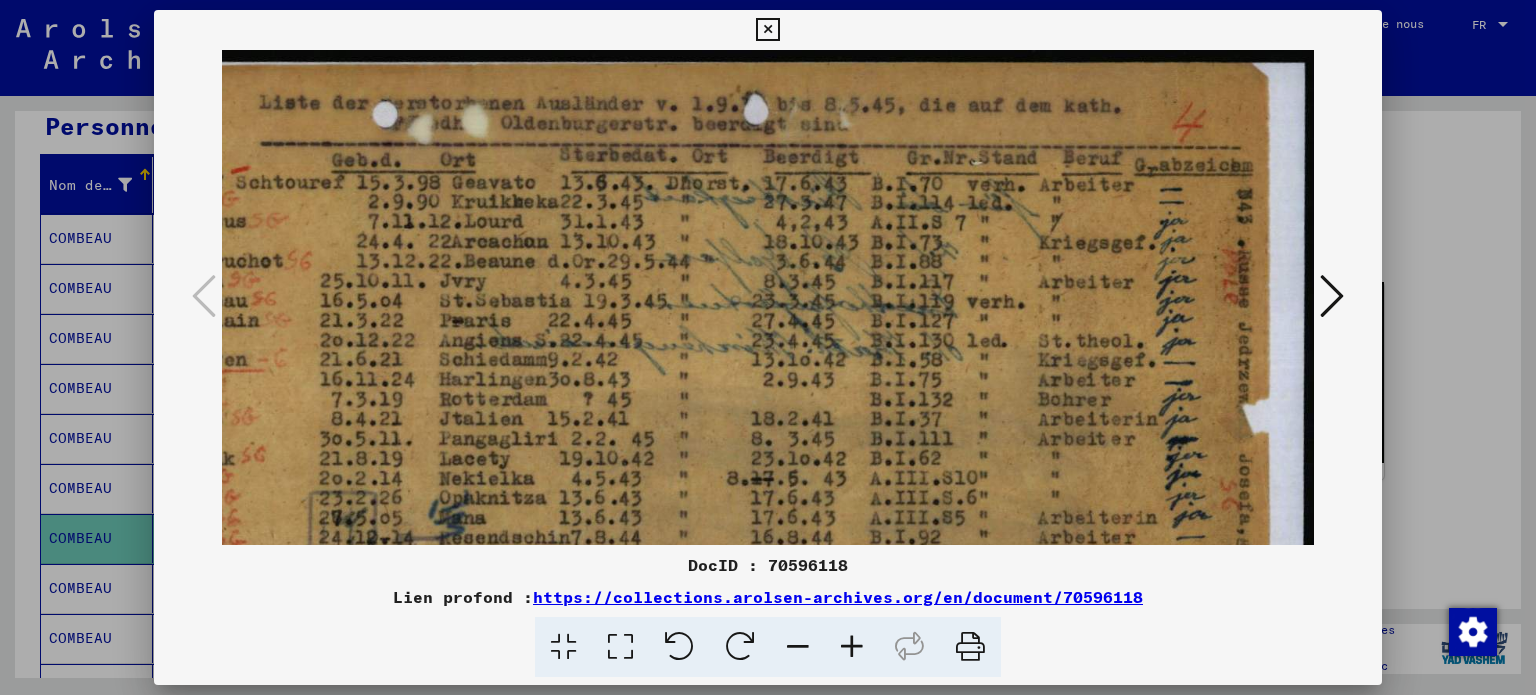 drag, startPoint x: 792, startPoint y: 339, endPoint x: 656, endPoint y: 363, distance: 138.10141 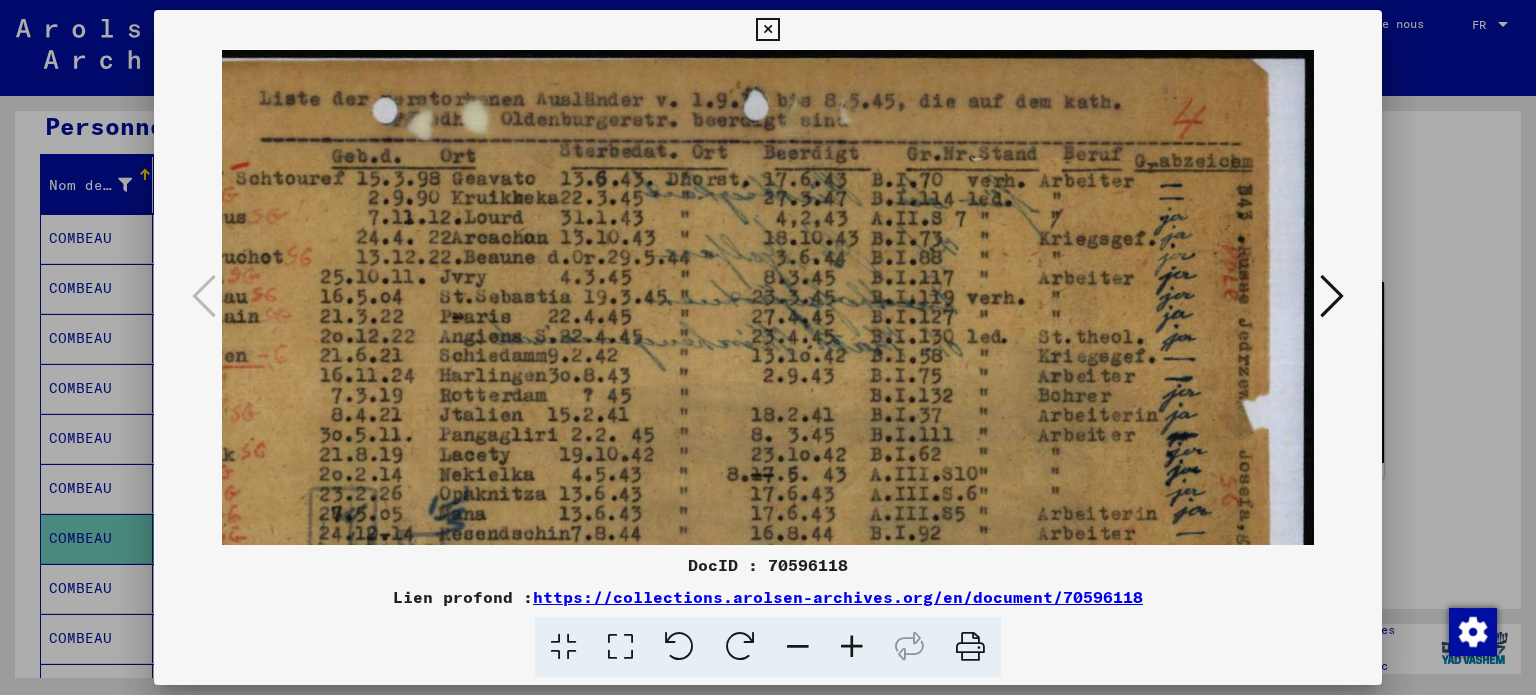click at bounding box center (595, 543) 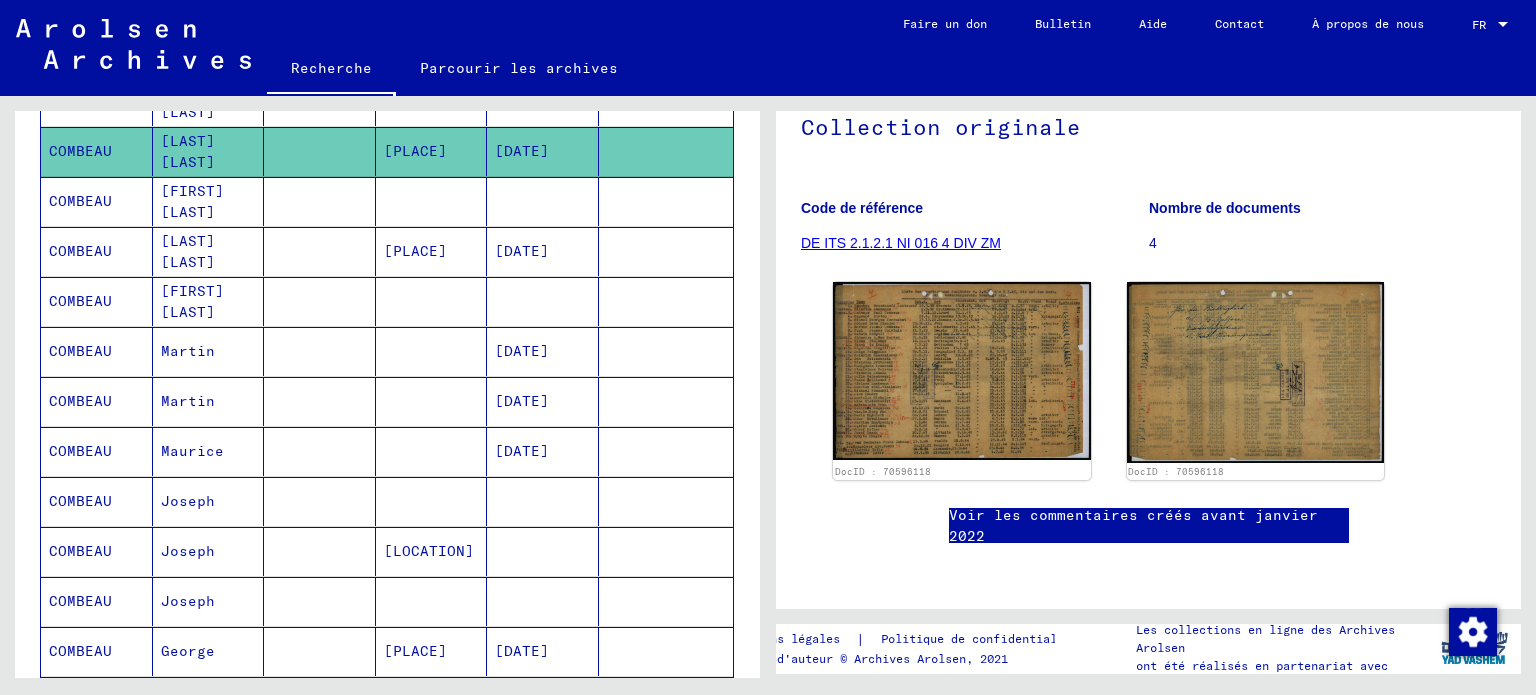 scroll, scrollTop: 612, scrollLeft: 0, axis: vertical 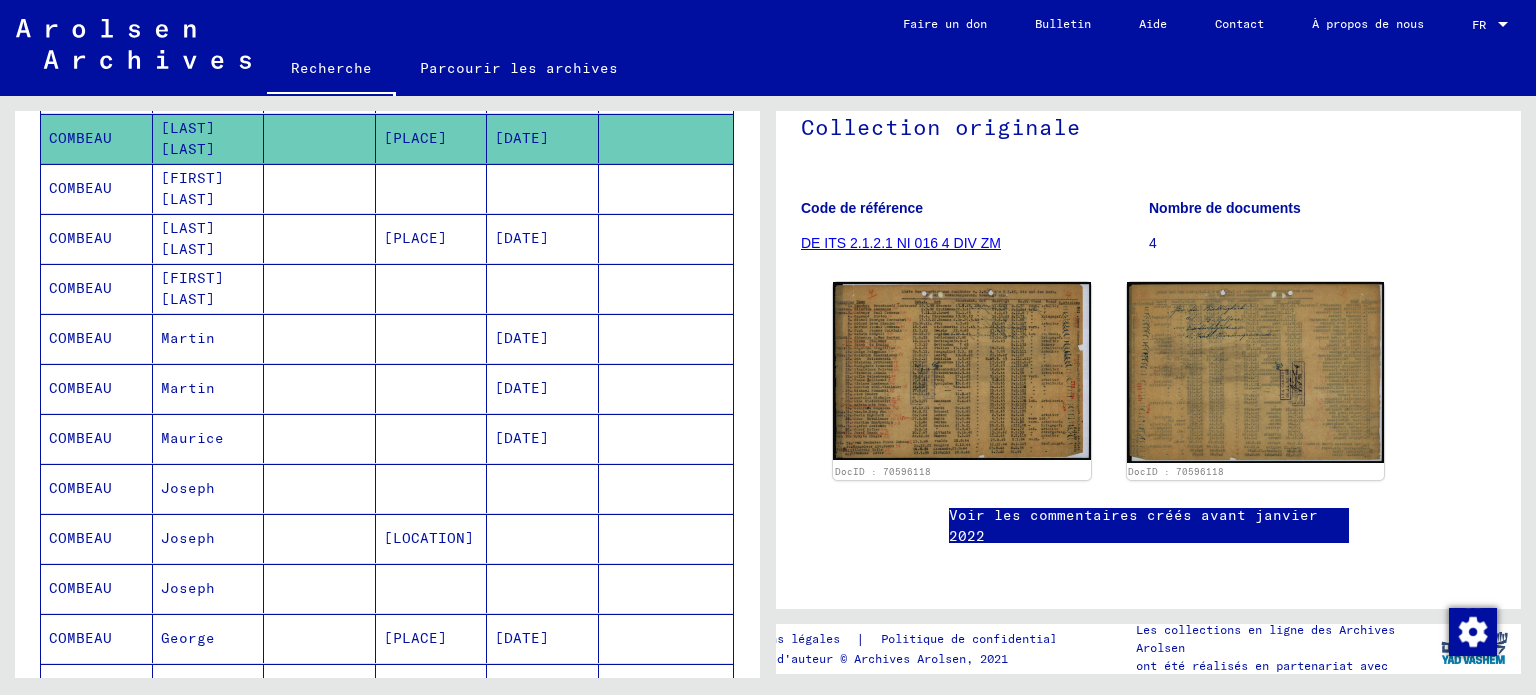 click at bounding box center (543, 238) 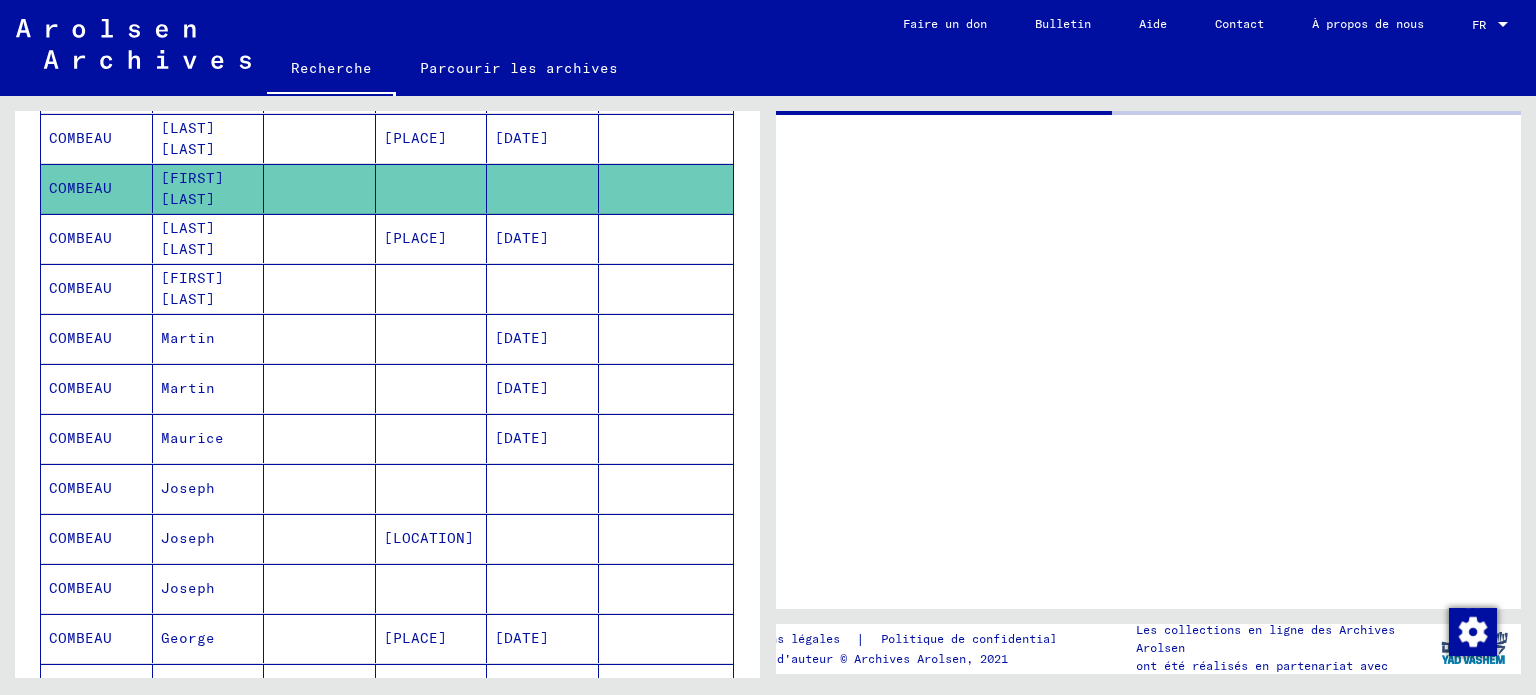 scroll, scrollTop: 0, scrollLeft: 0, axis: both 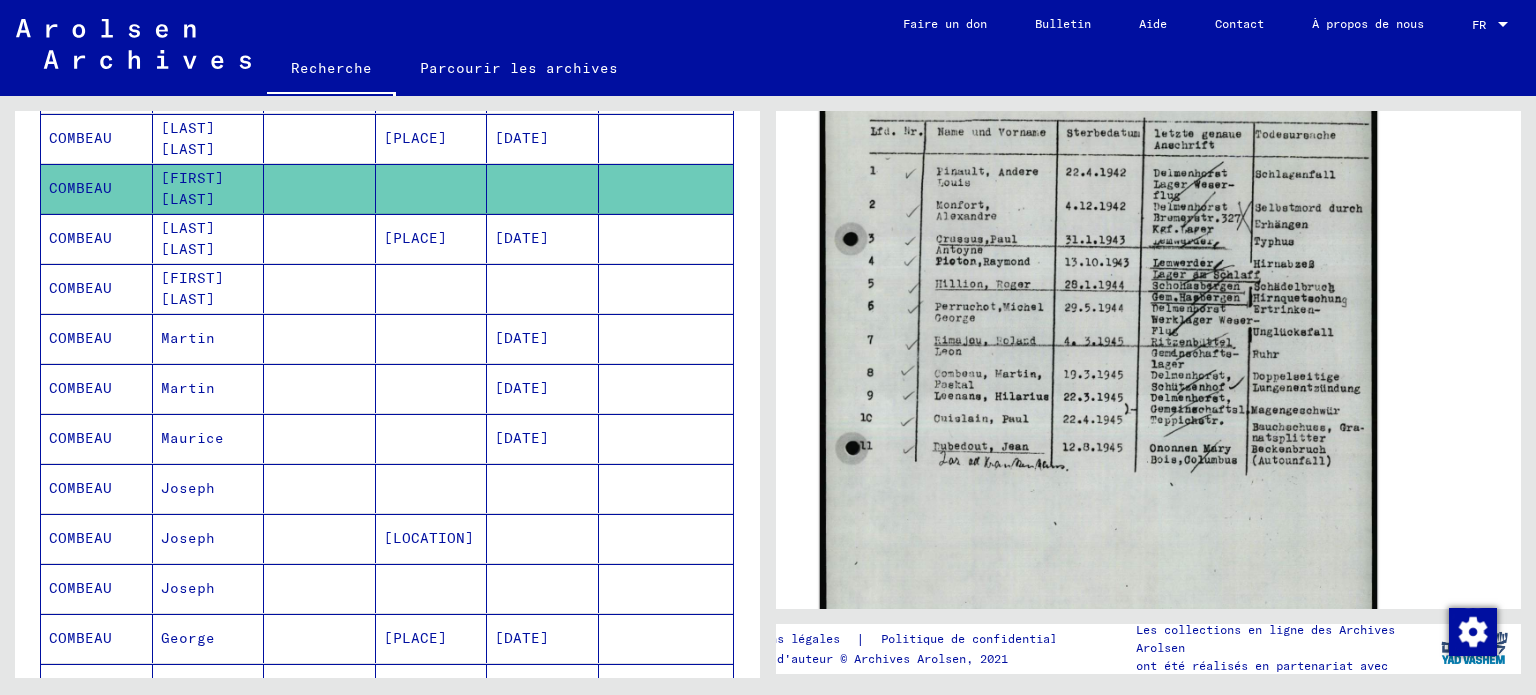 click 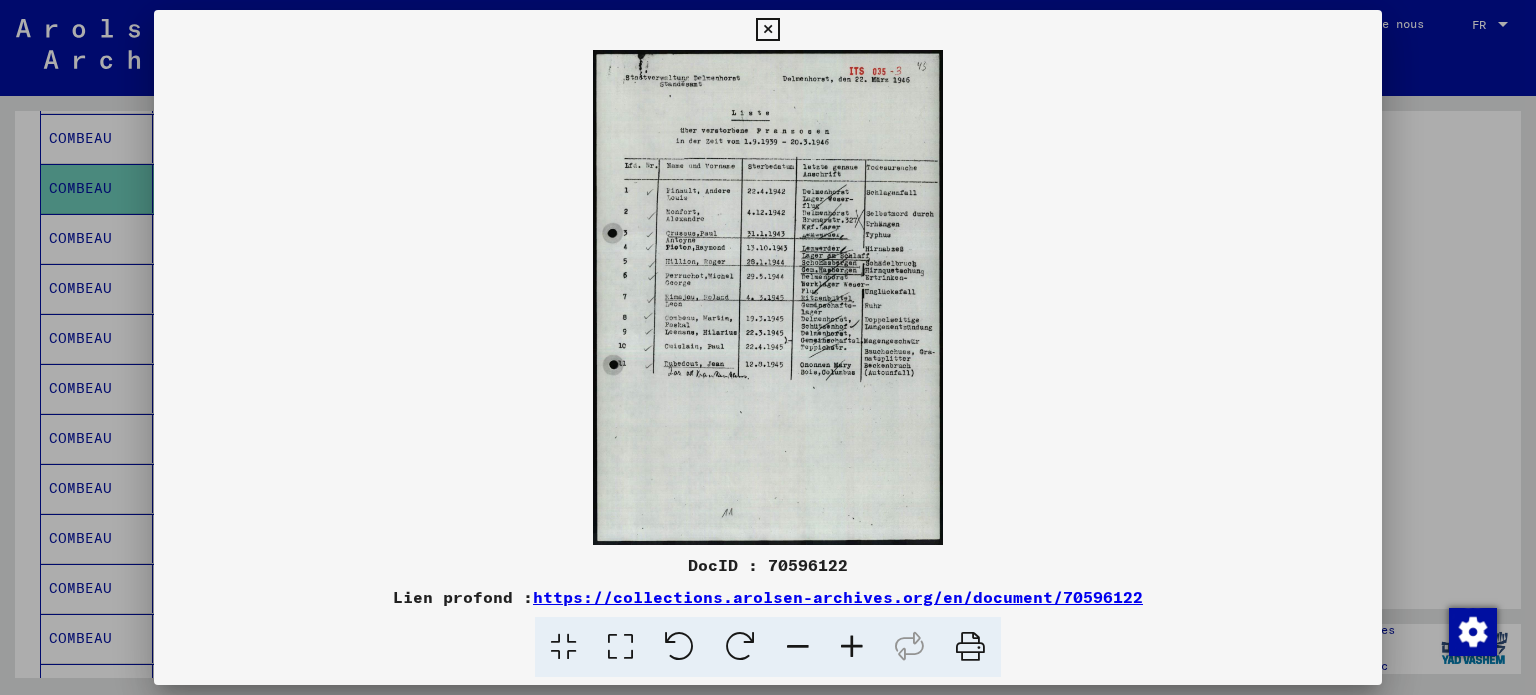click at bounding box center [852, 647] 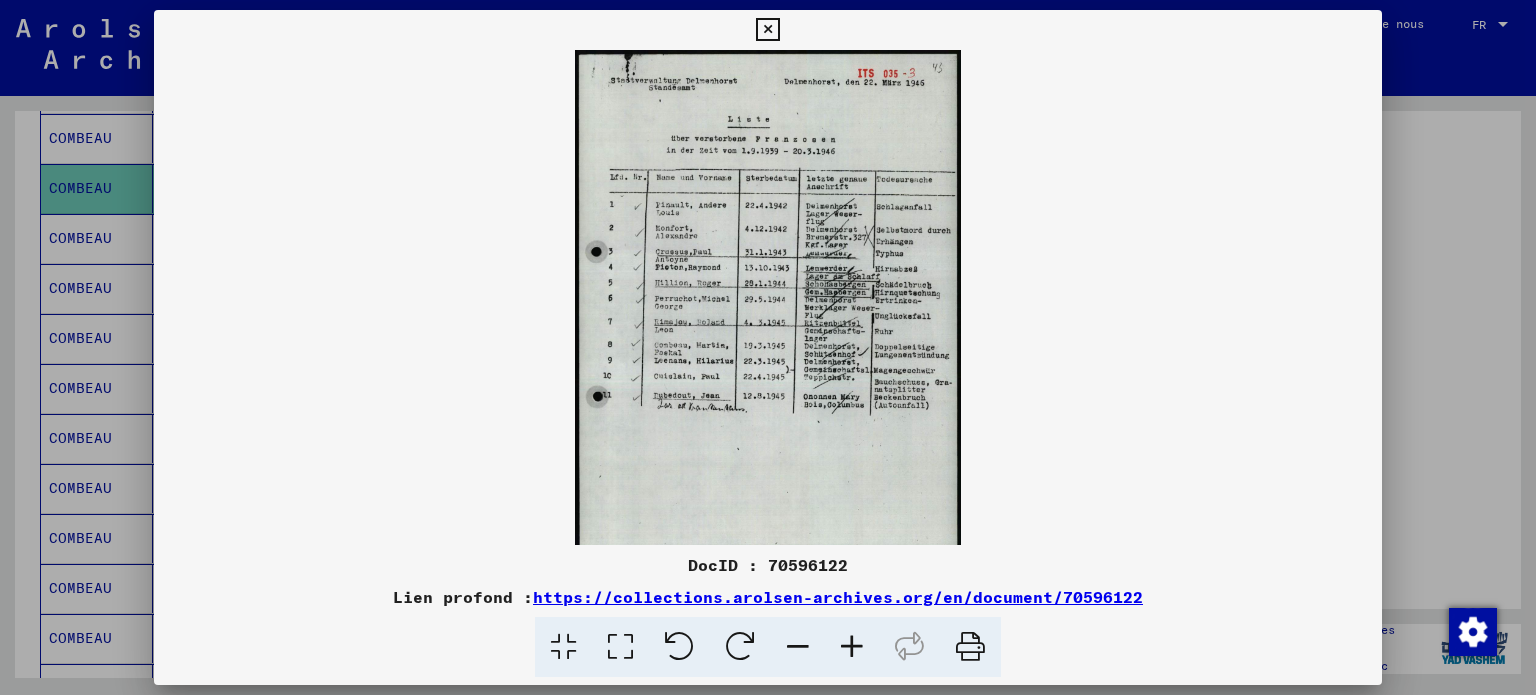 click at bounding box center (852, 647) 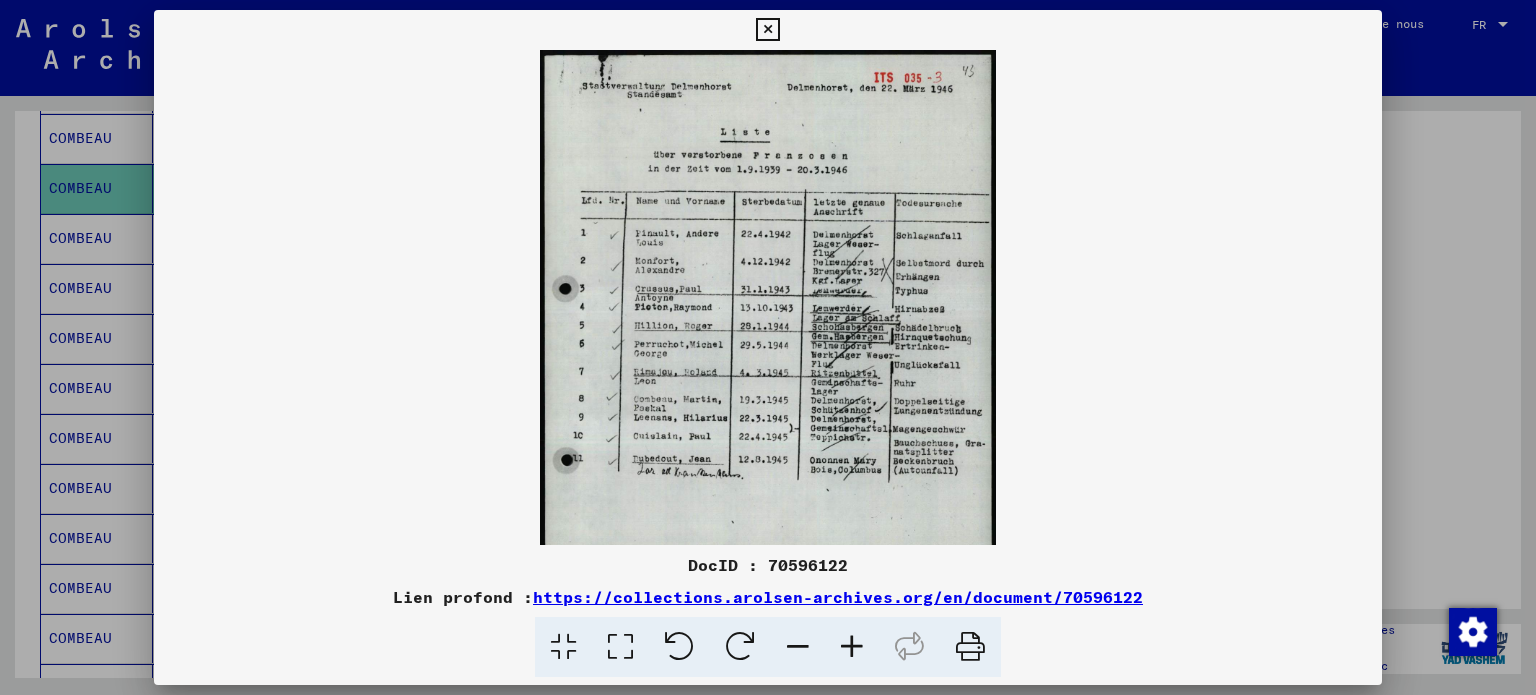 click at bounding box center (852, 647) 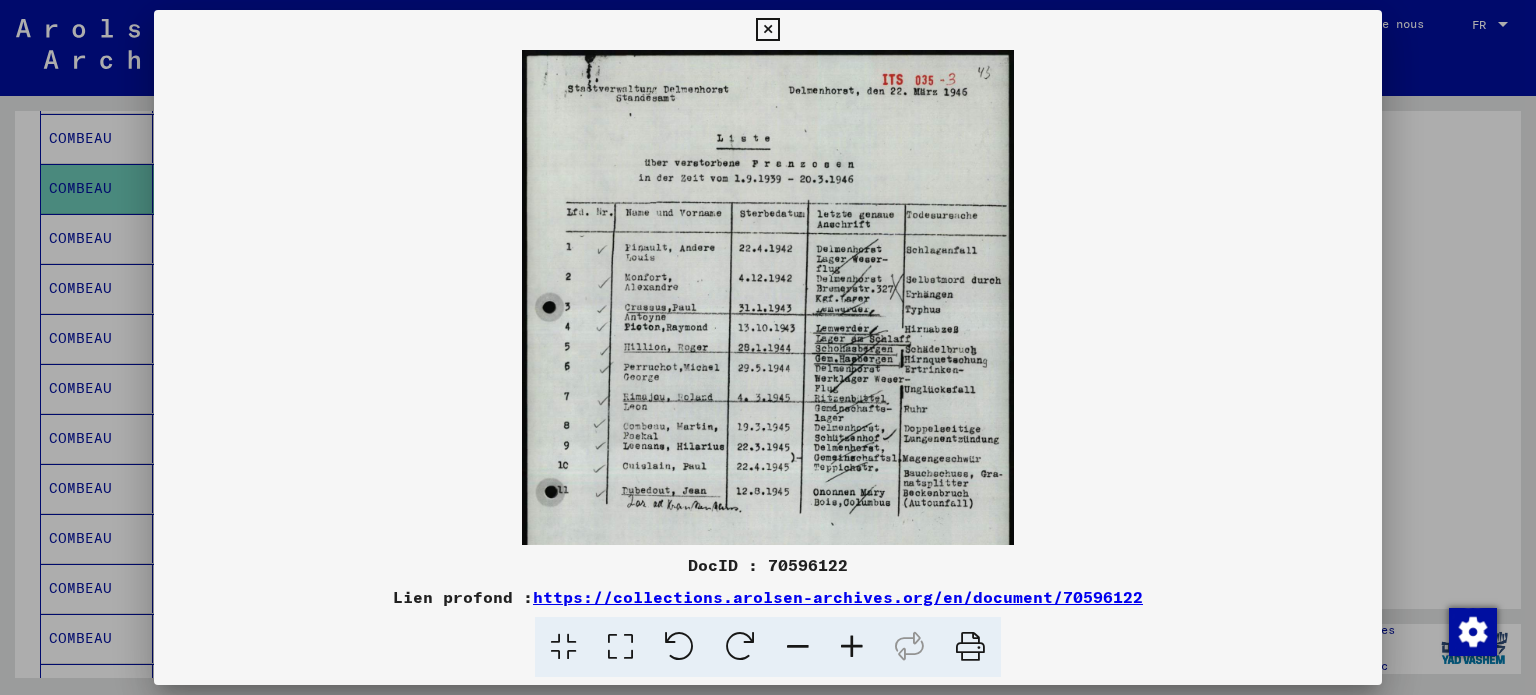 click at bounding box center (852, 647) 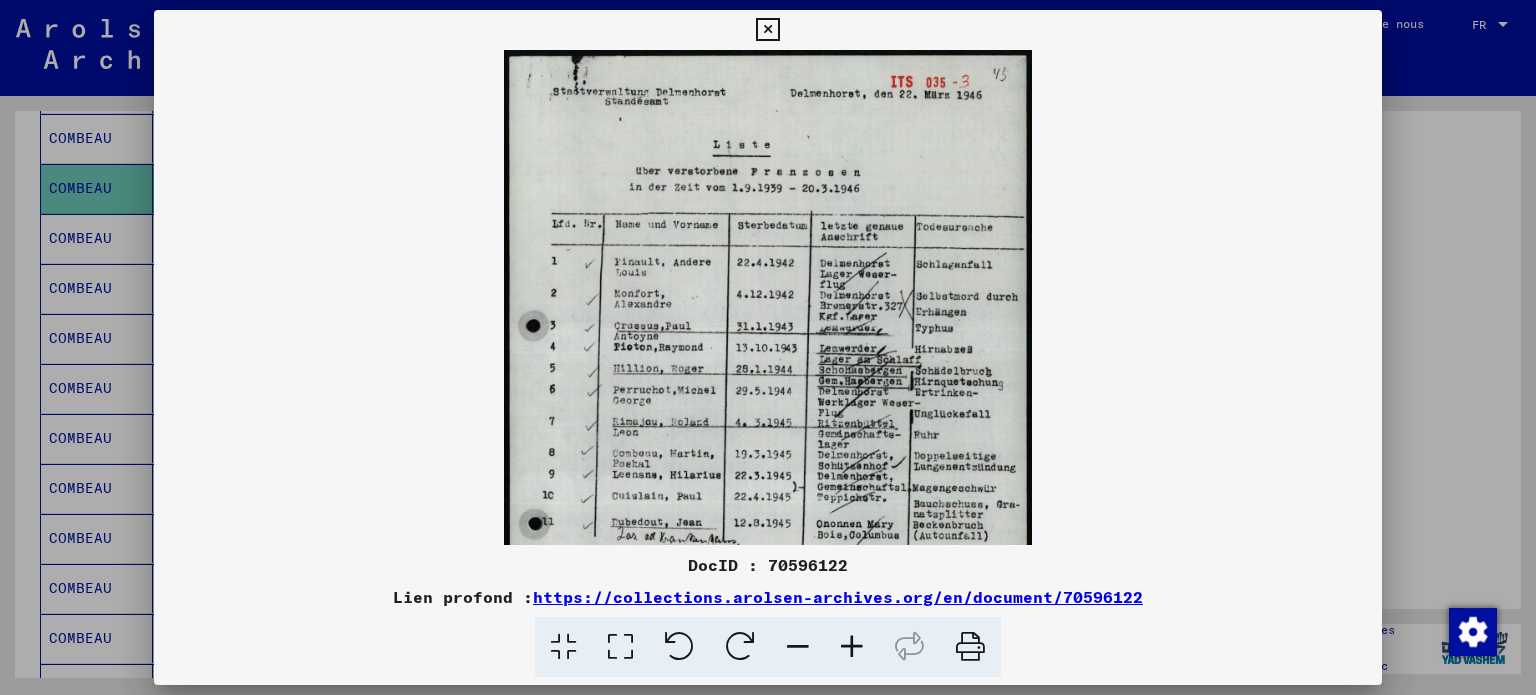 click at bounding box center (852, 647) 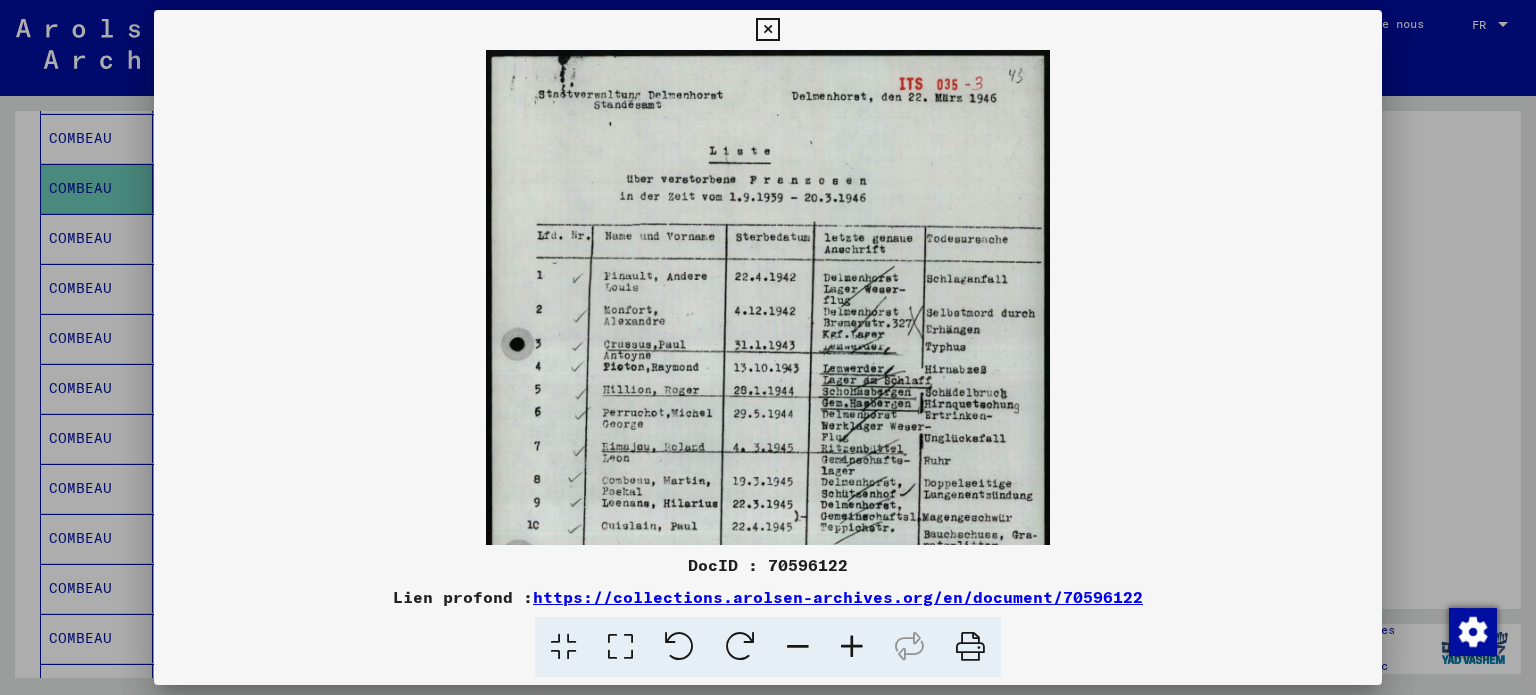 click at bounding box center (852, 647) 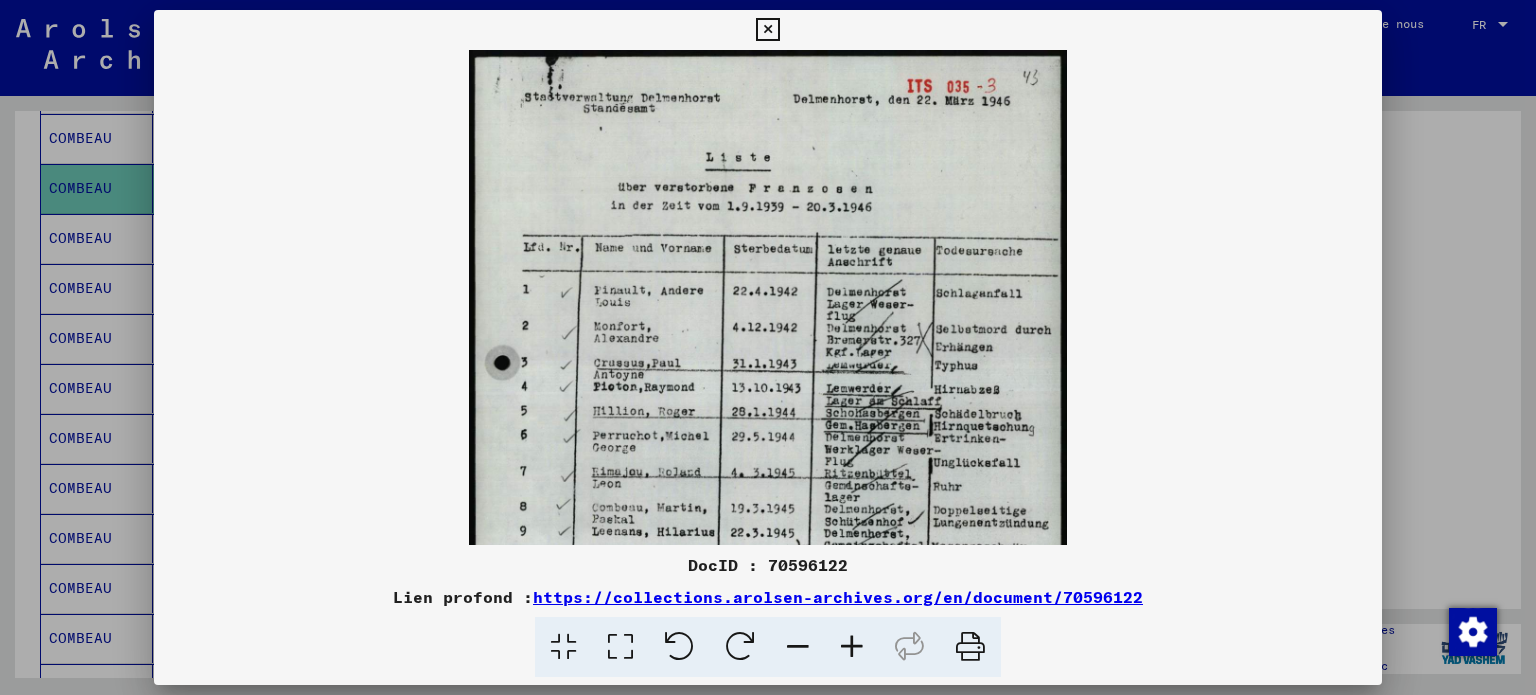 click at bounding box center [852, 647] 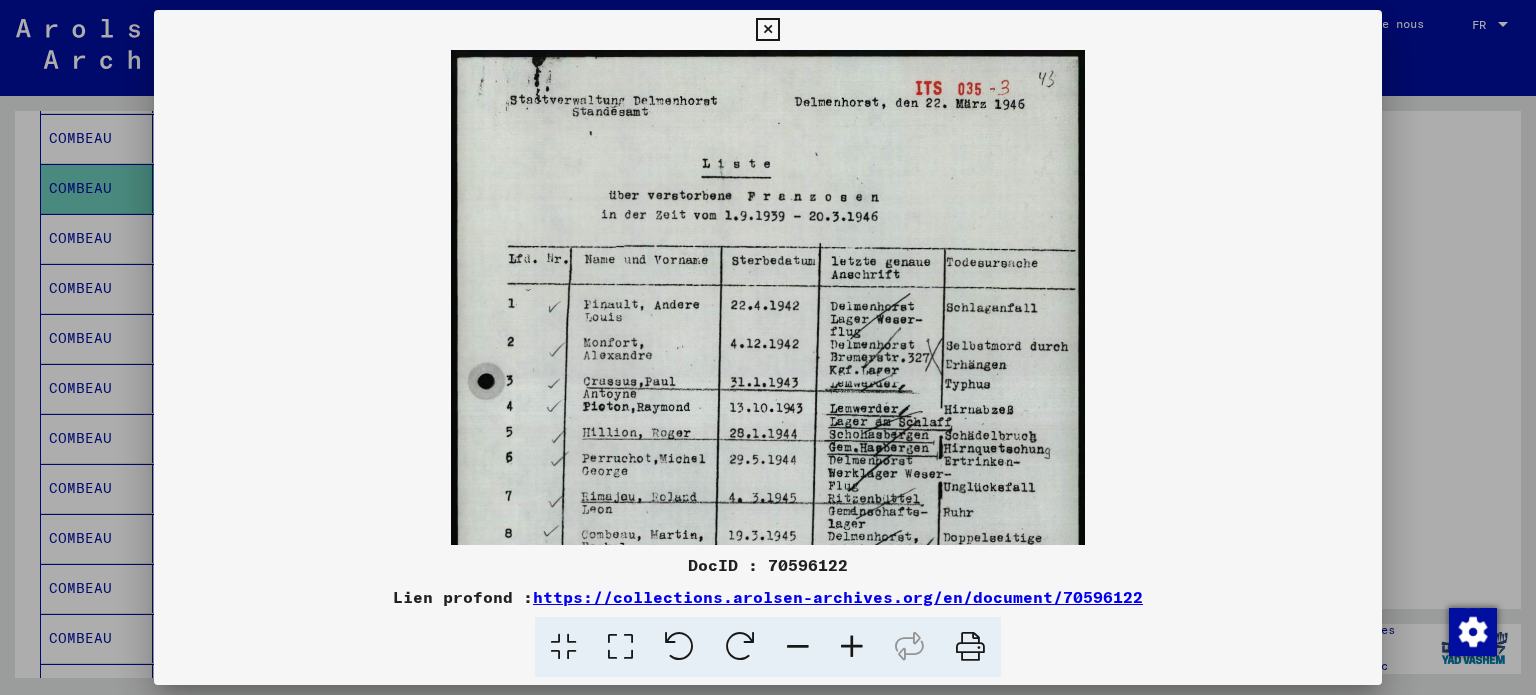 click at bounding box center (852, 647) 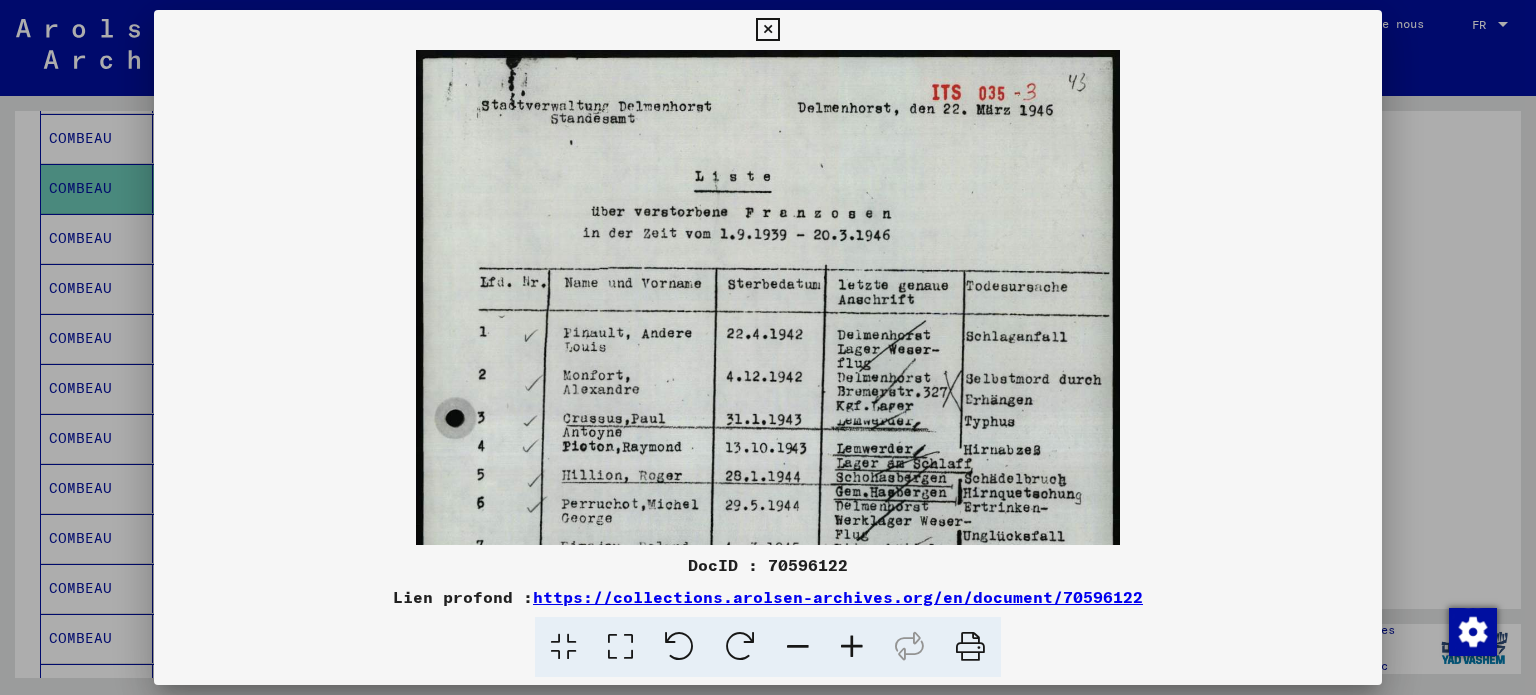 click at bounding box center [852, 647] 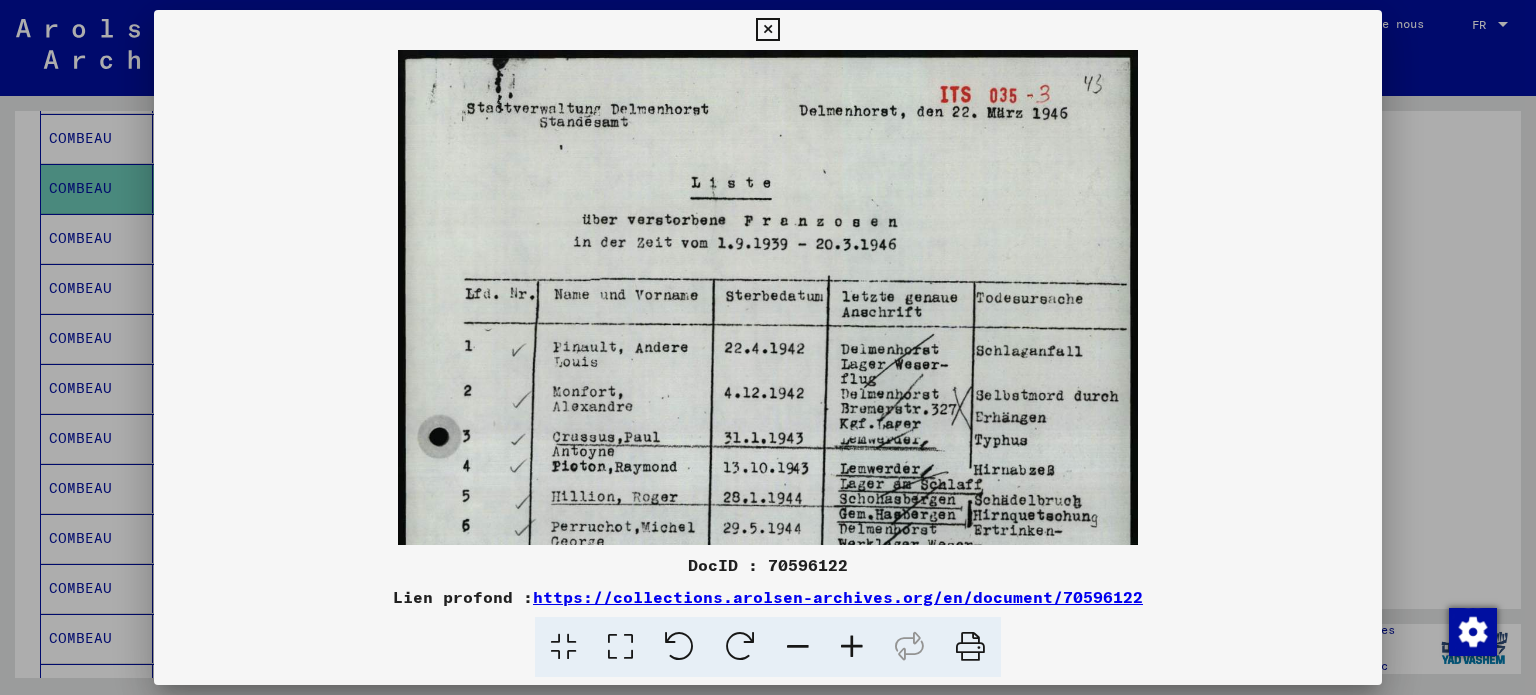 click at bounding box center [852, 647] 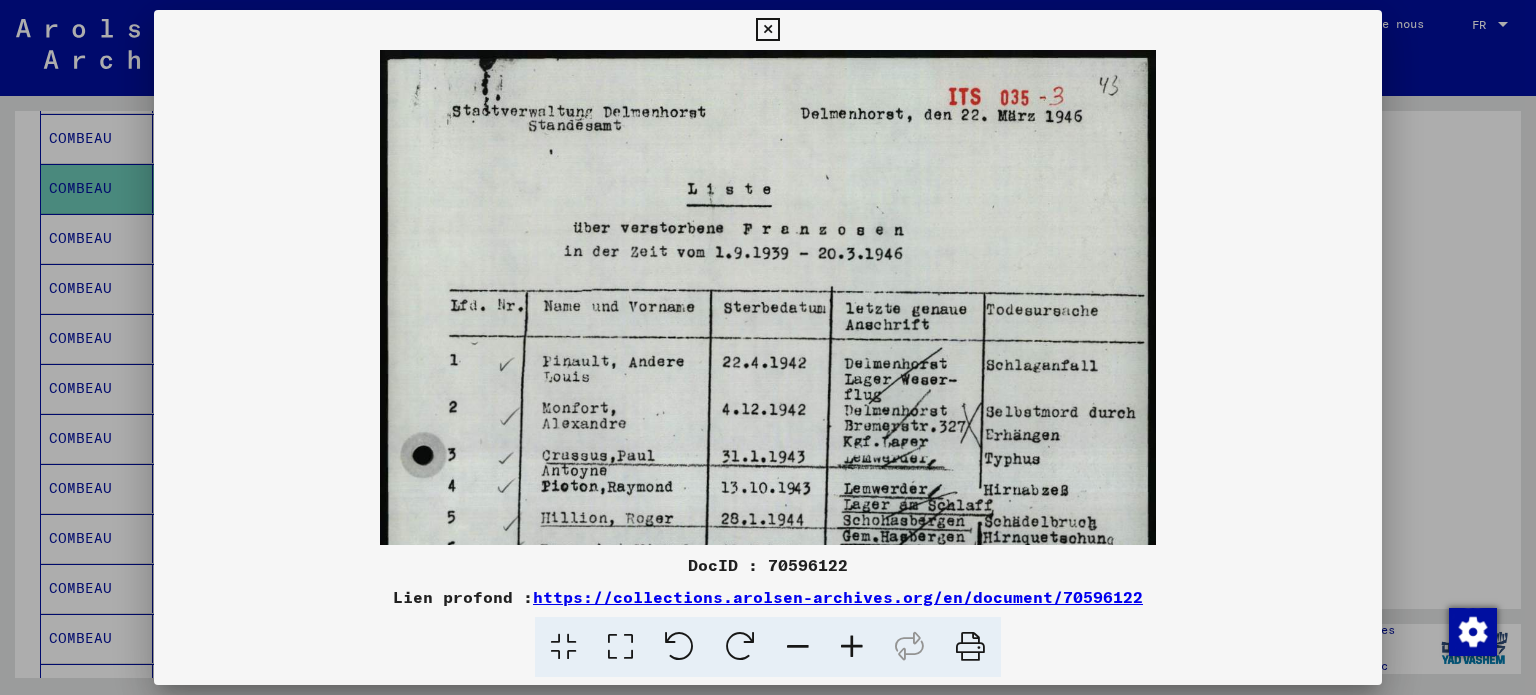 click at bounding box center [852, 647] 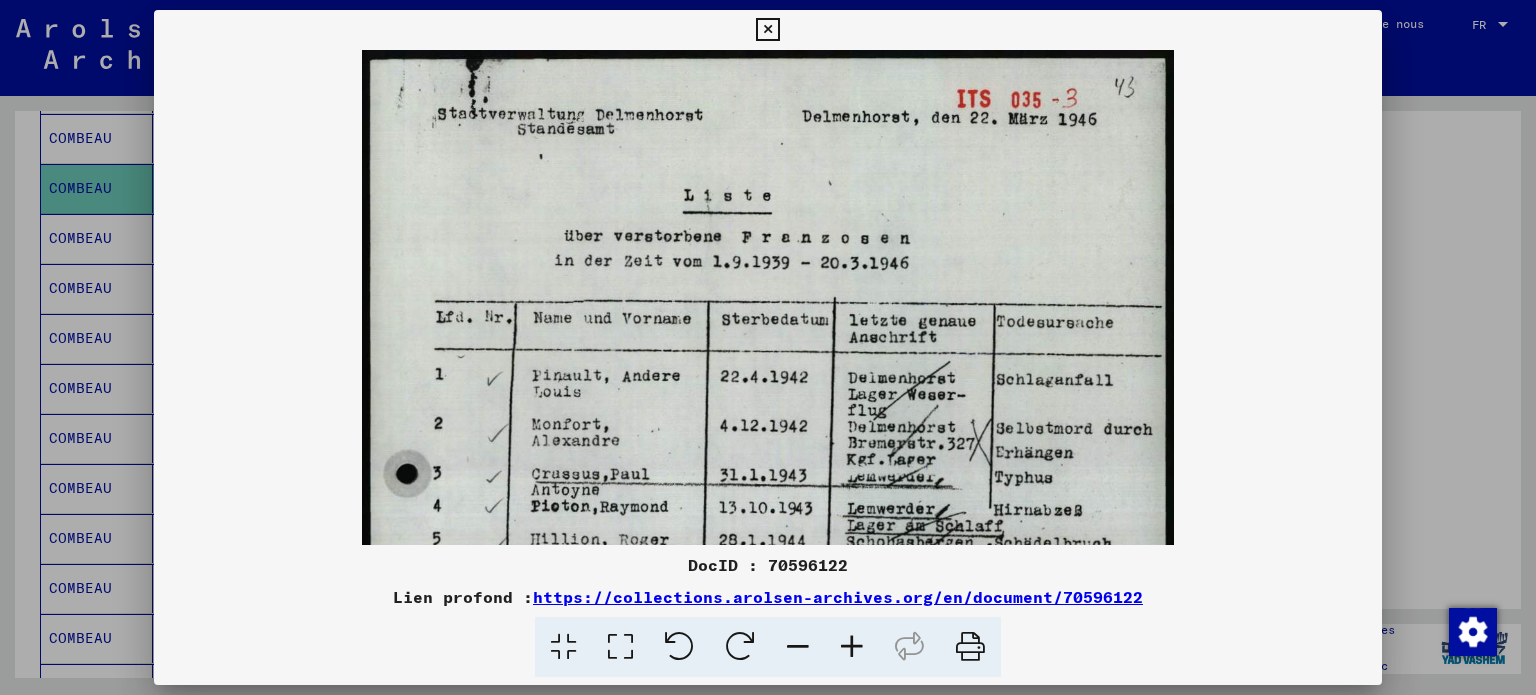 click at bounding box center (852, 647) 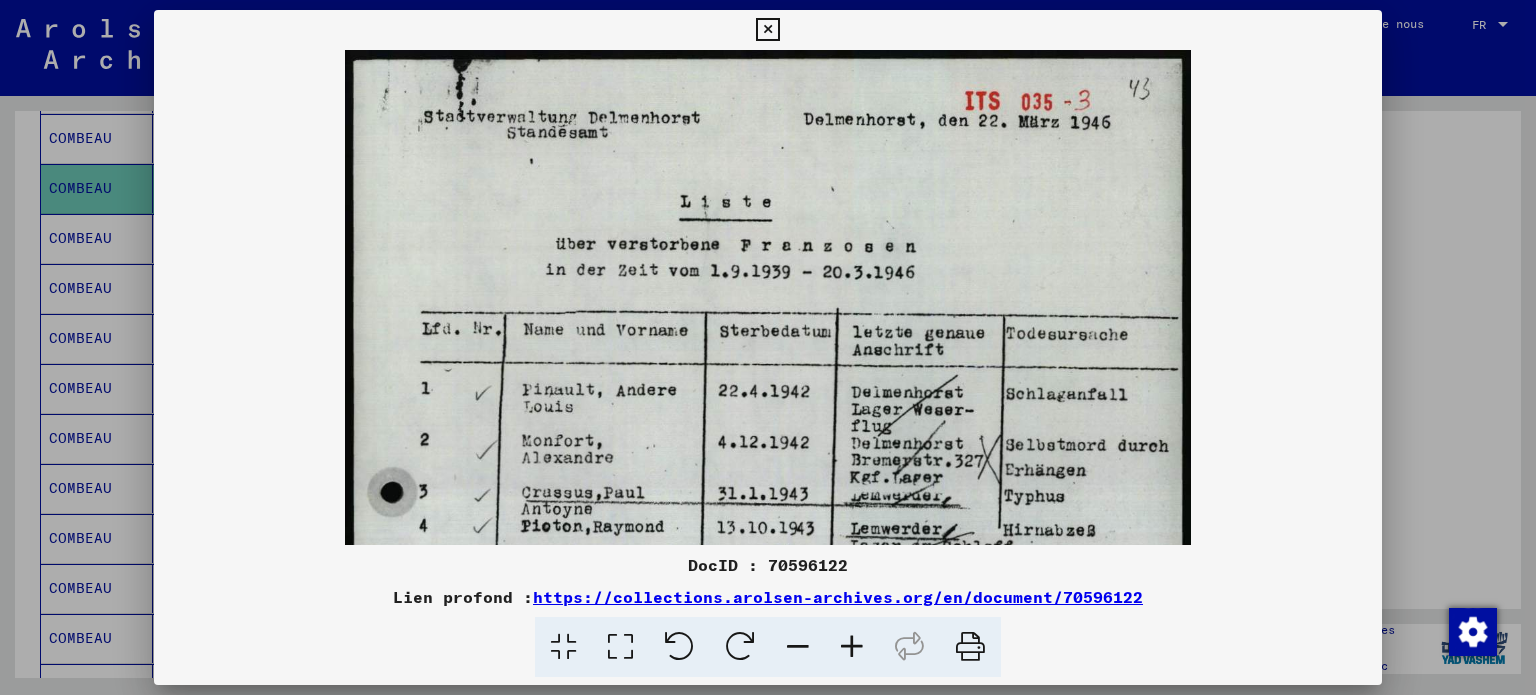 click at bounding box center [852, 647] 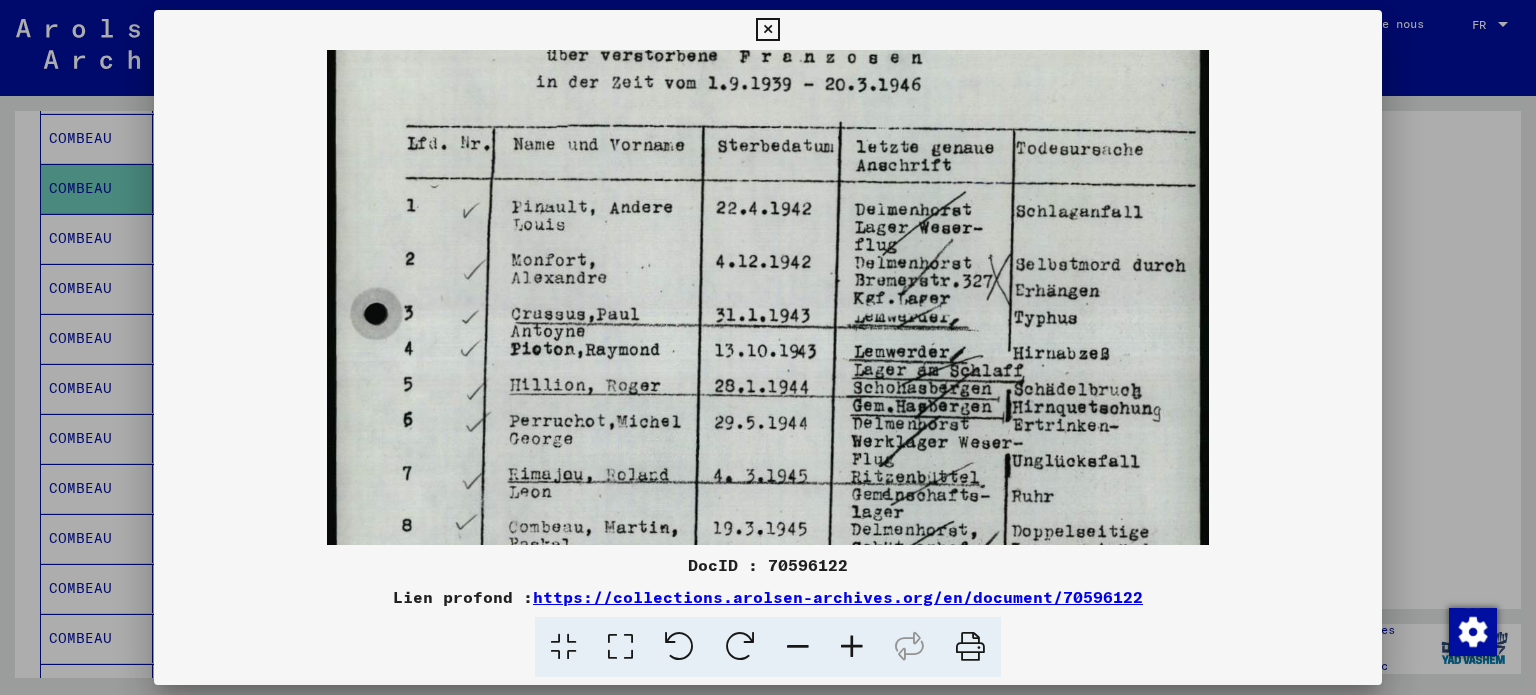 drag, startPoint x: 843, startPoint y: 451, endPoint x: 796, endPoint y: 248, distance: 208.36986 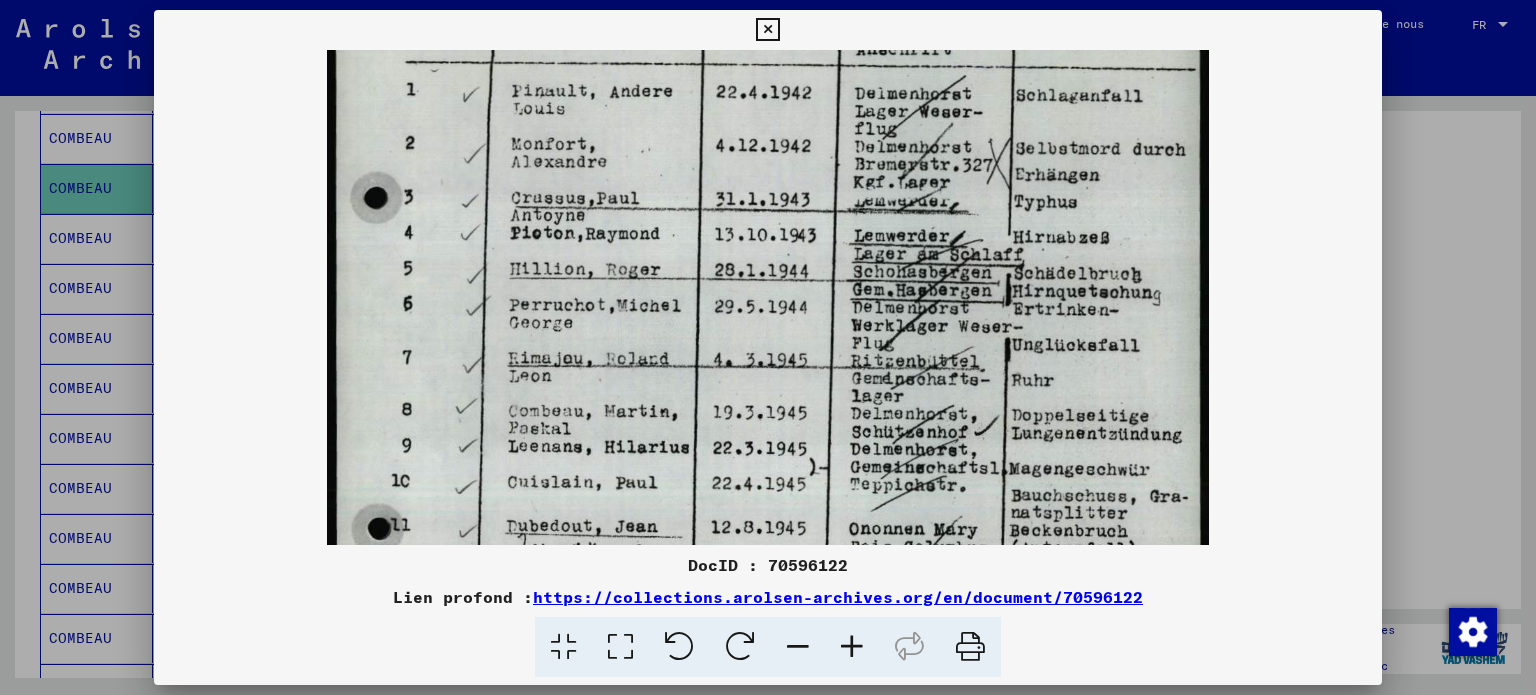 drag, startPoint x: 801, startPoint y: 425, endPoint x: 780, endPoint y: 330, distance: 97.29337 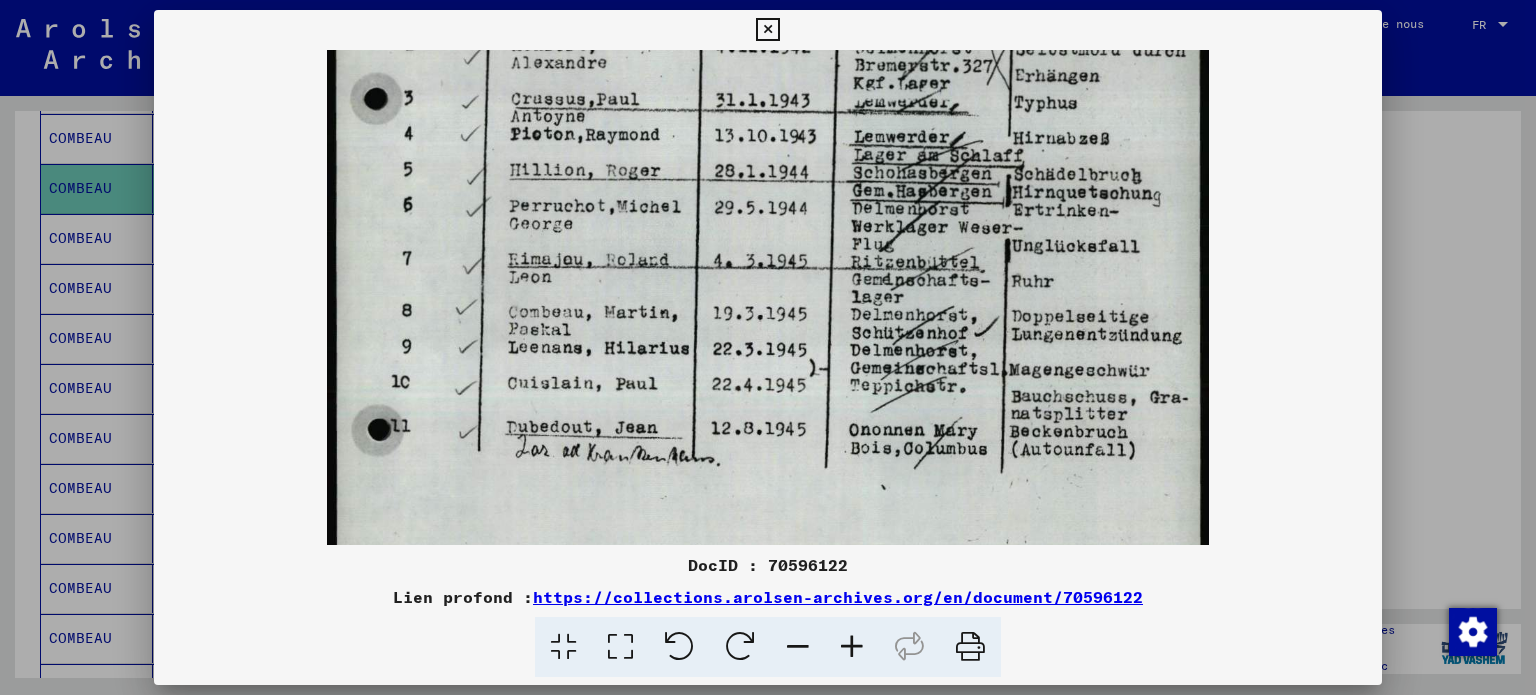 drag, startPoint x: 807, startPoint y: 430, endPoint x: 782, endPoint y: 287, distance: 145.16887 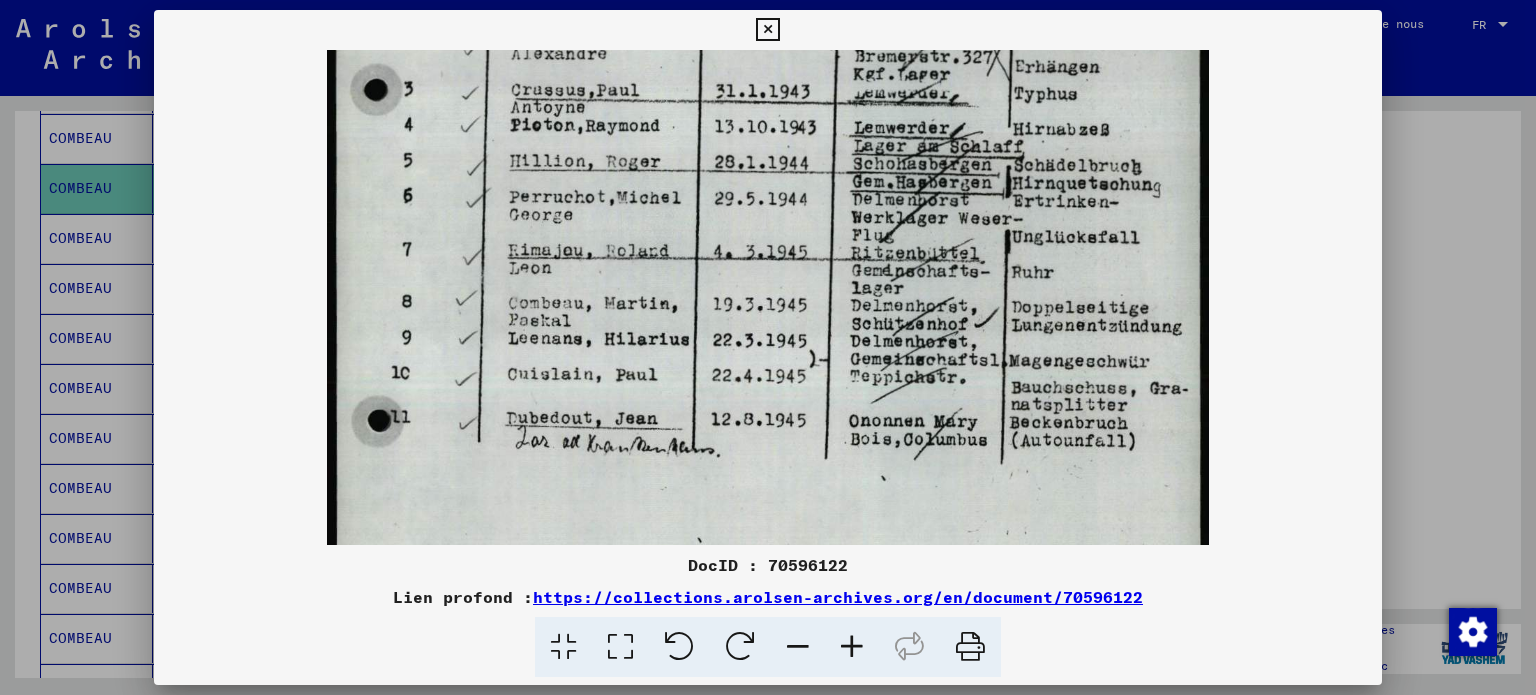 drag, startPoint x: 841, startPoint y: 337, endPoint x: 833, endPoint y: 382, distance: 45.705578 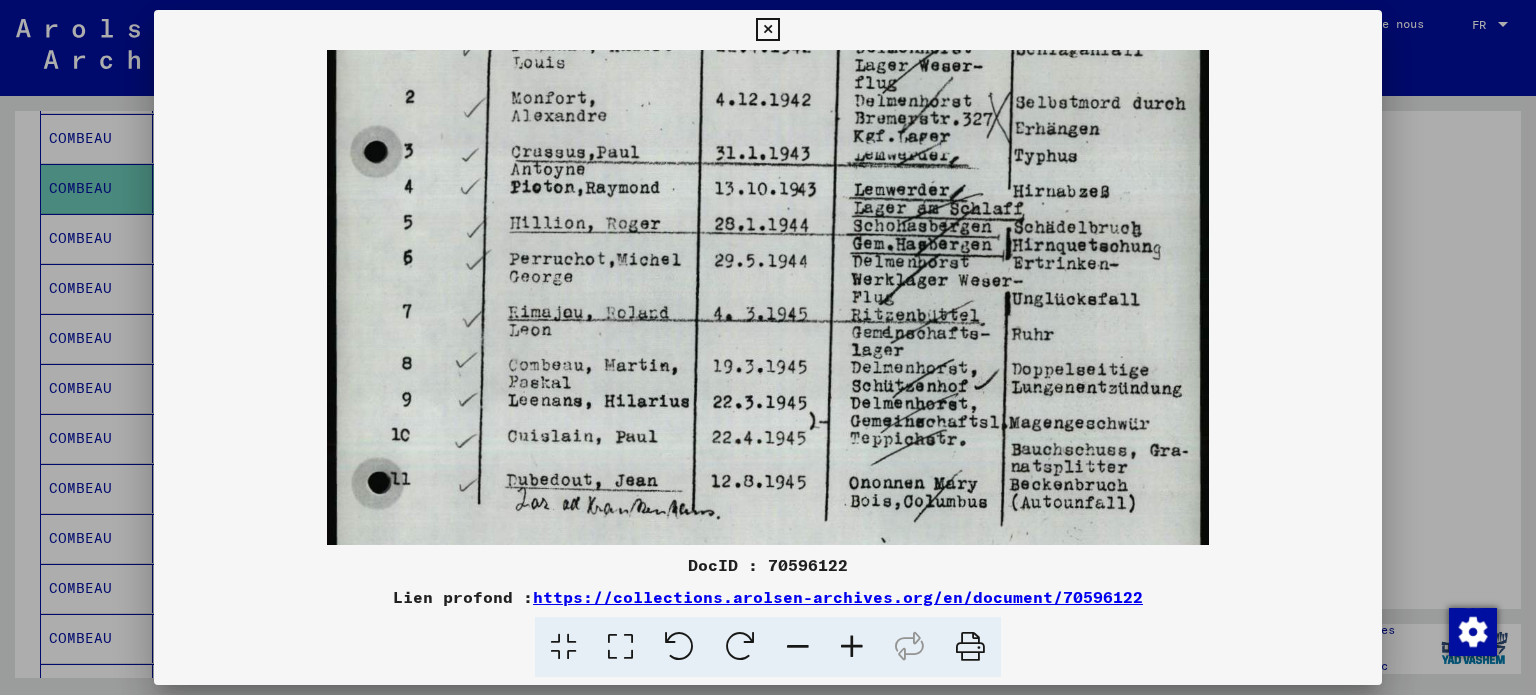 scroll, scrollTop: 360, scrollLeft: 0, axis: vertical 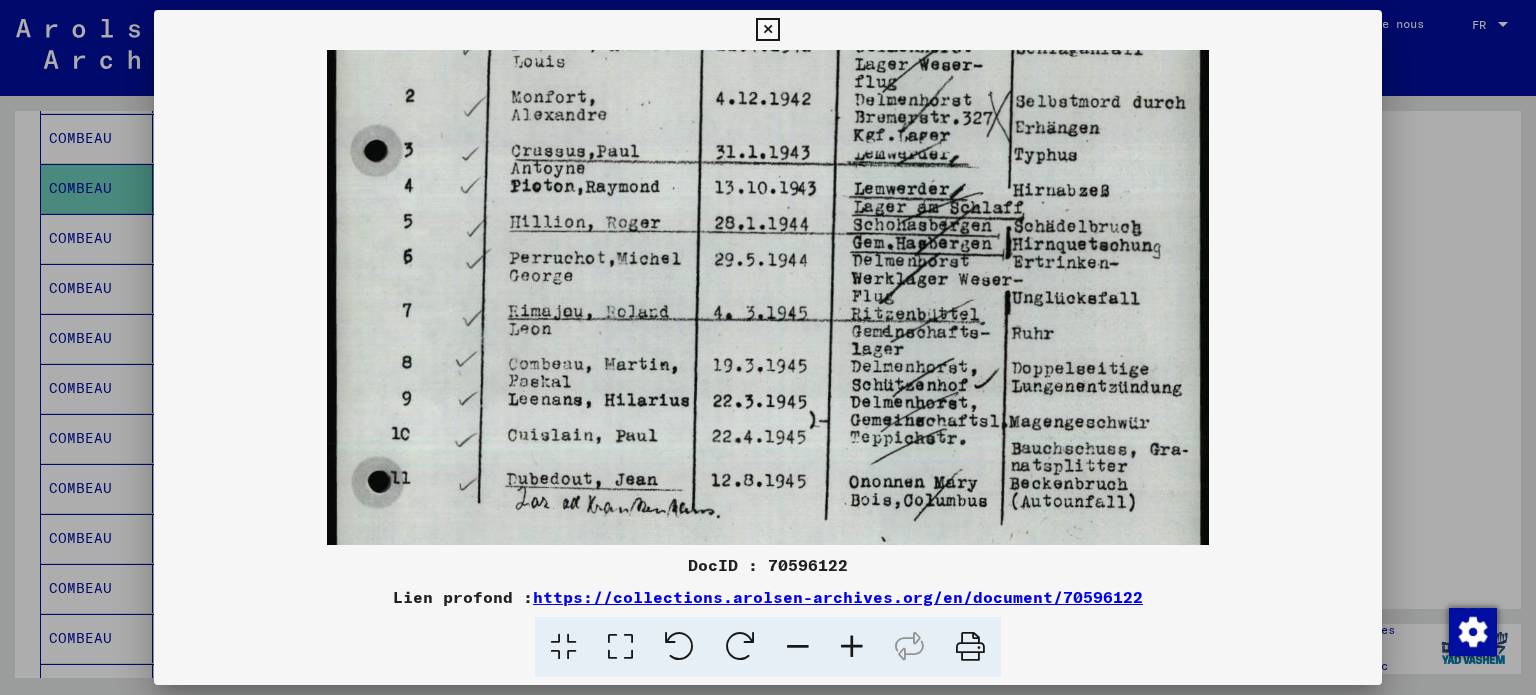 drag, startPoint x: 827, startPoint y: 363, endPoint x: 781, endPoint y: 442, distance: 91.416626 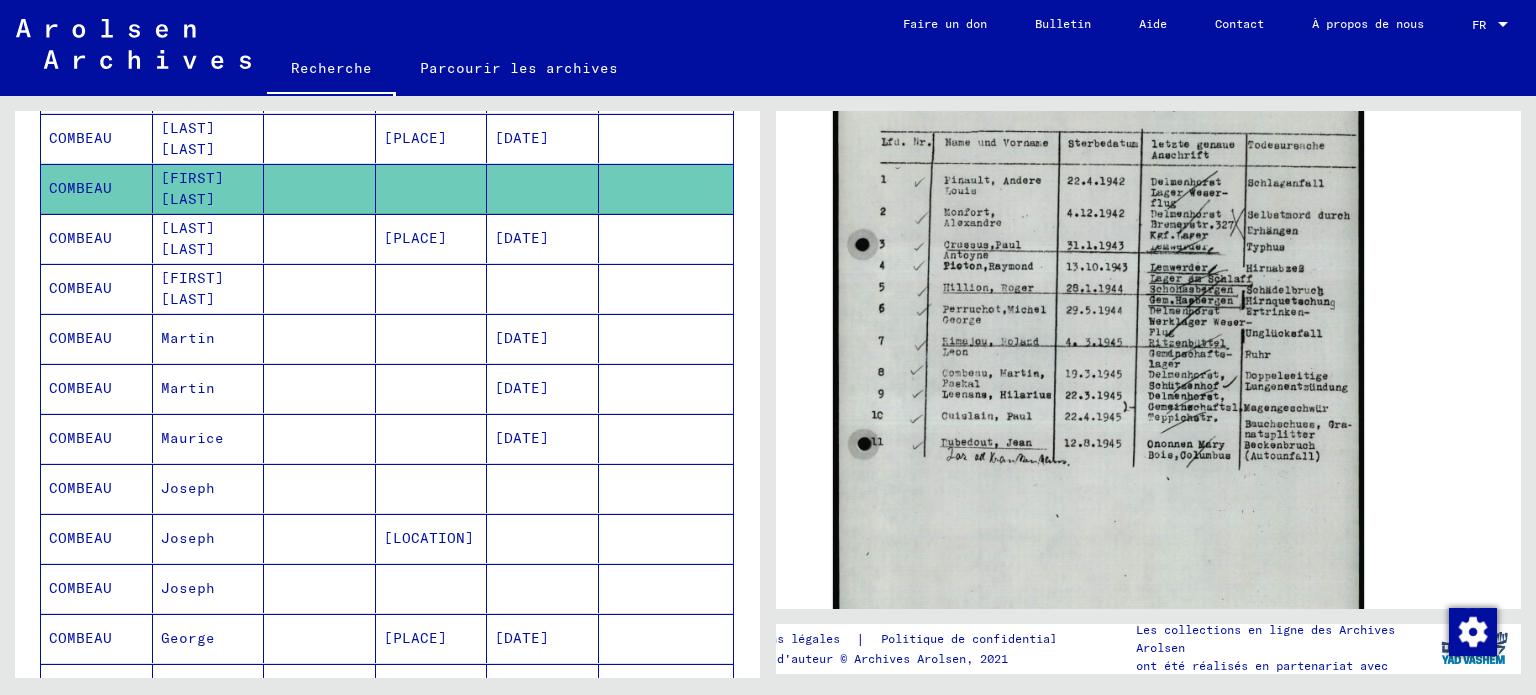 click on "[DATE]" 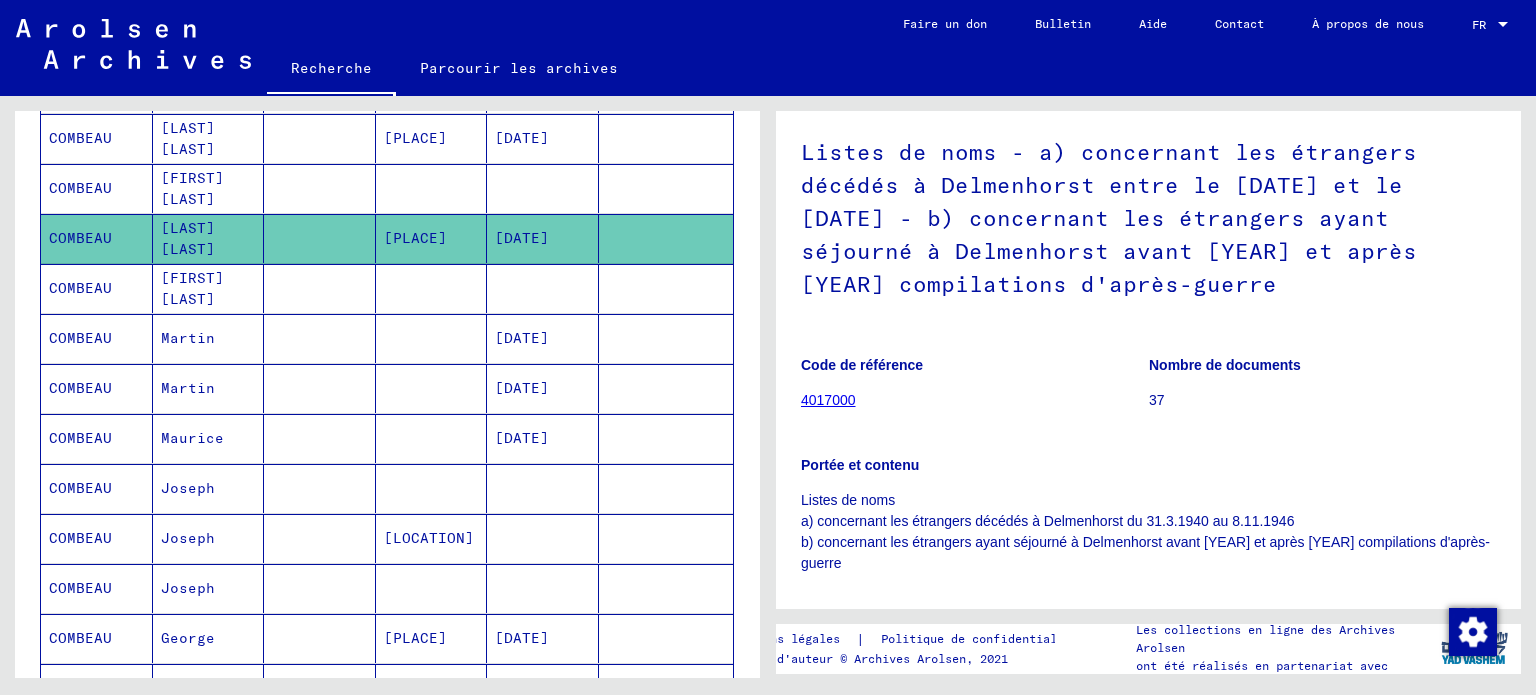 scroll, scrollTop: 392, scrollLeft: 0, axis: vertical 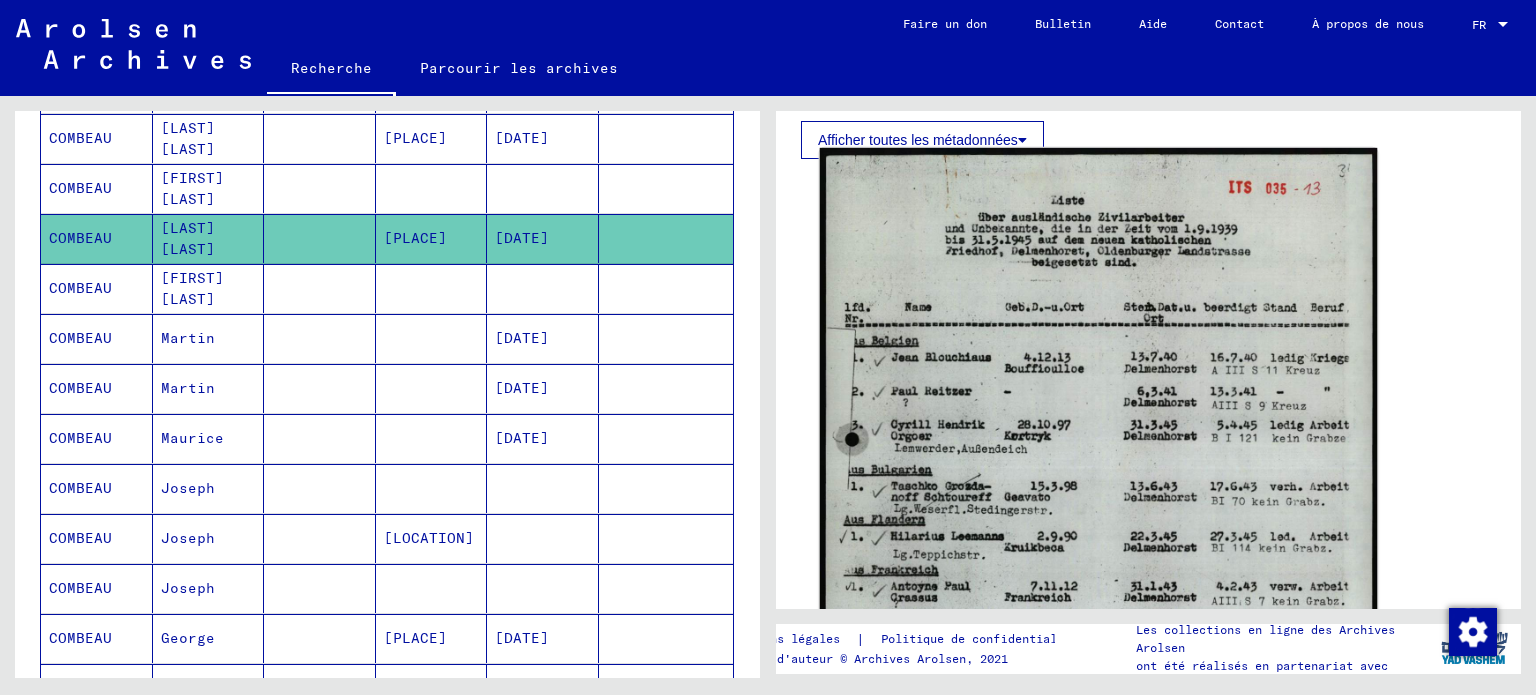 click 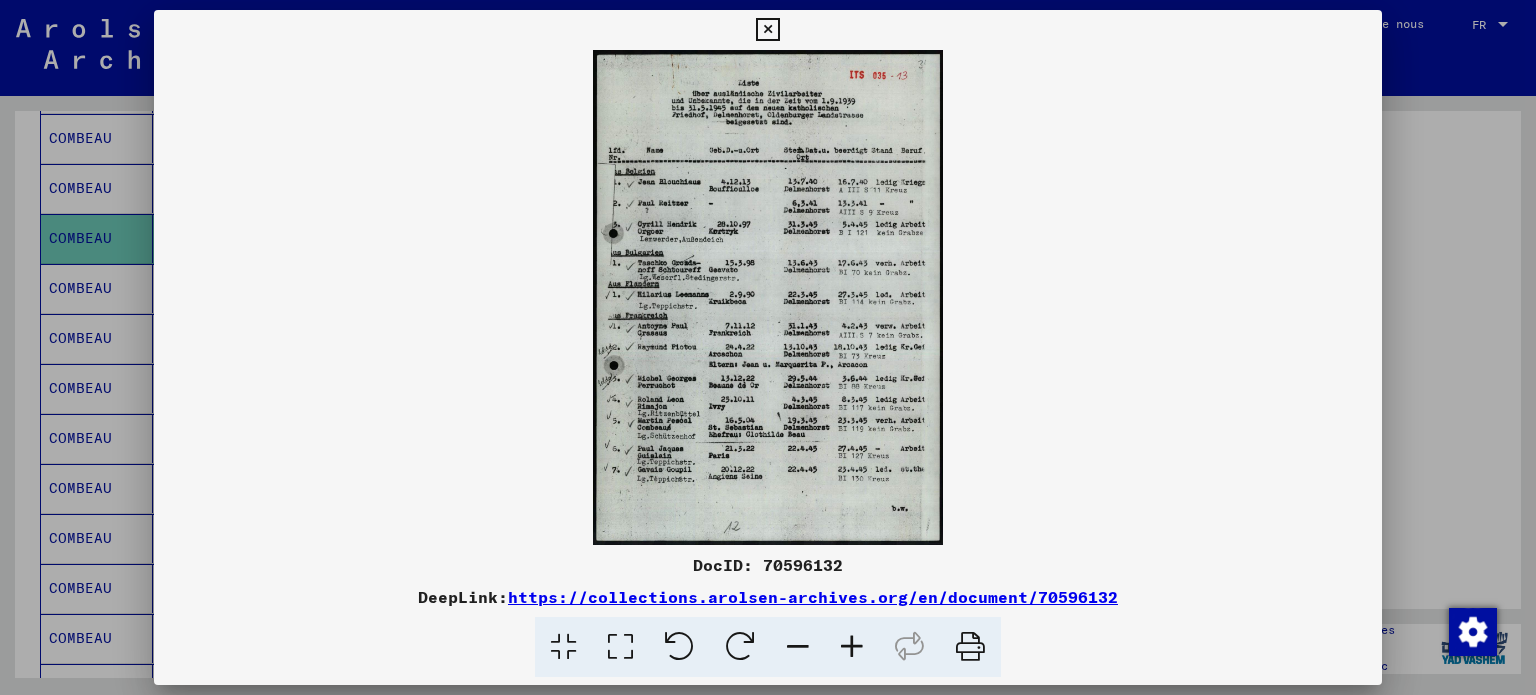 scroll, scrollTop: 800, scrollLeft: 0, axis: vertical 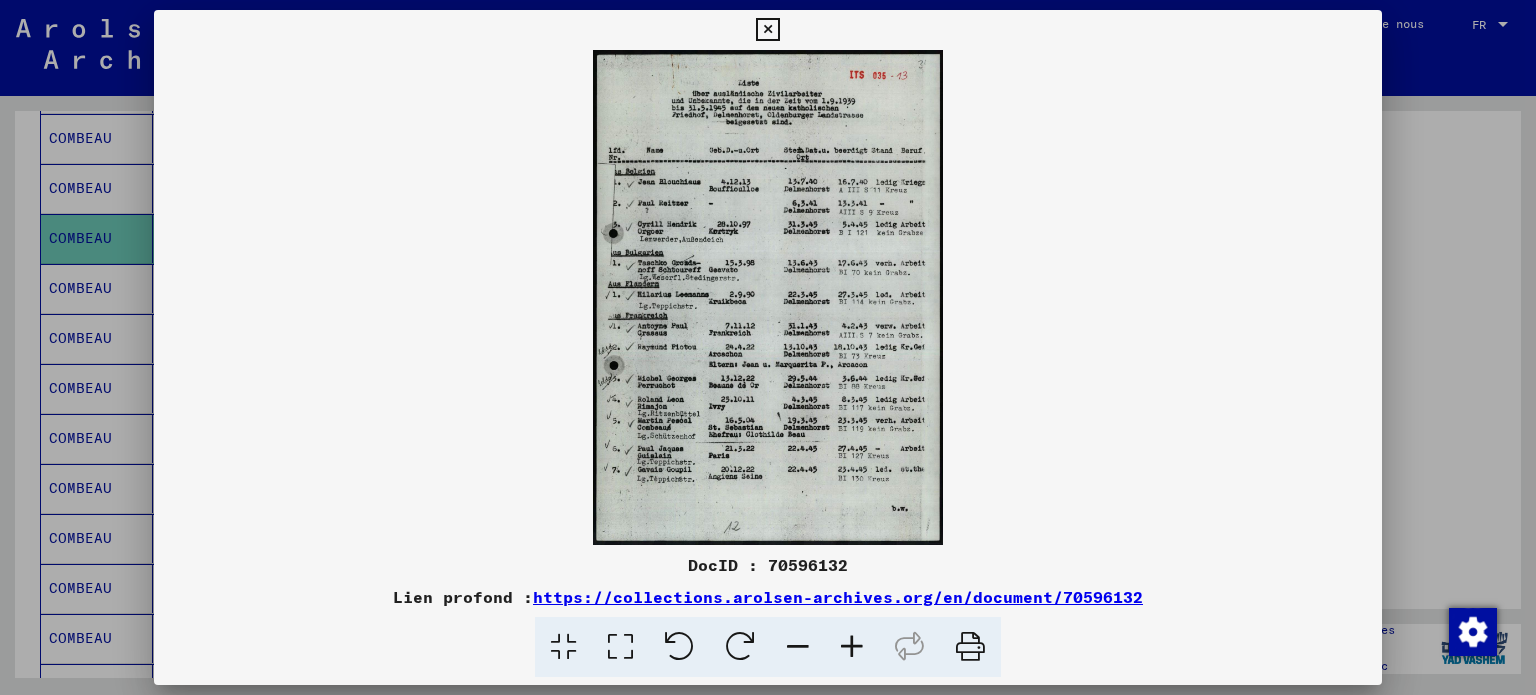 click at bounding box center (852, 647) 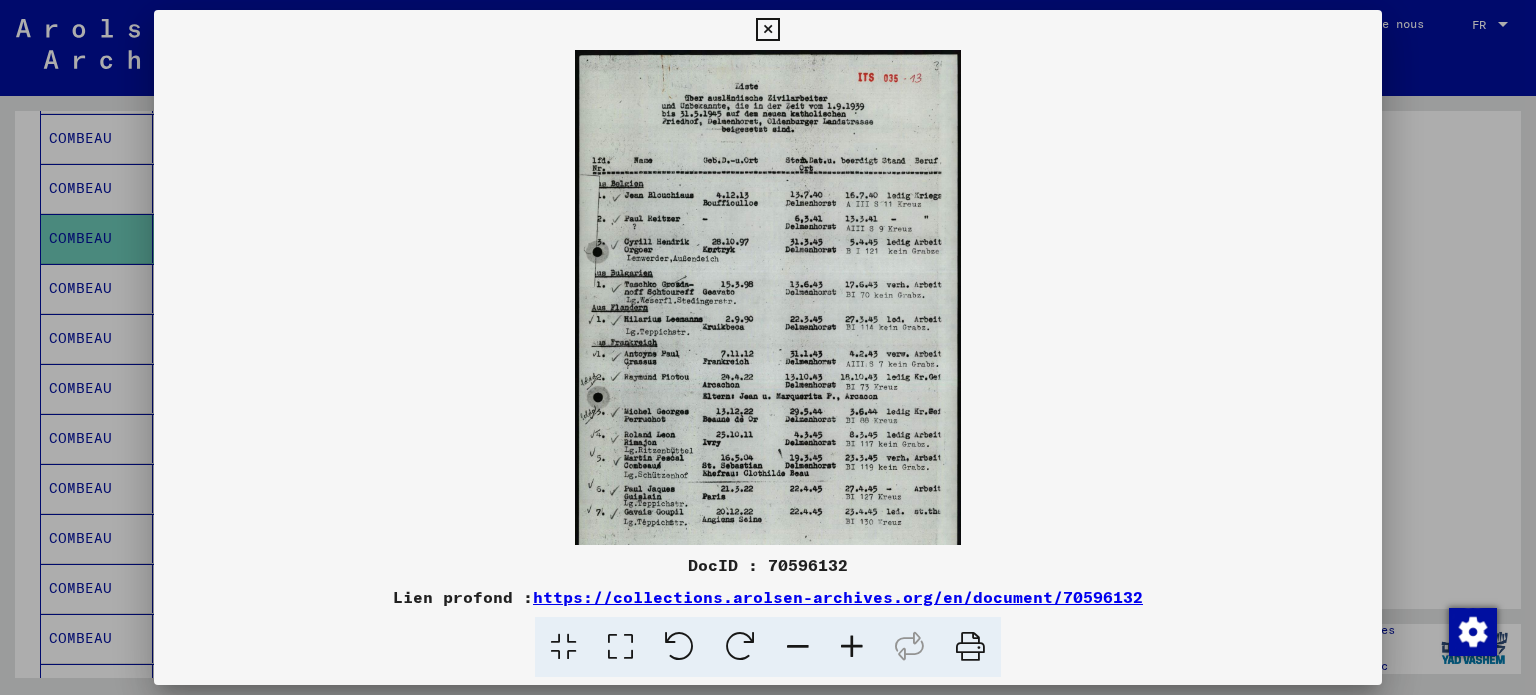 click at bounding box center (852, 647) 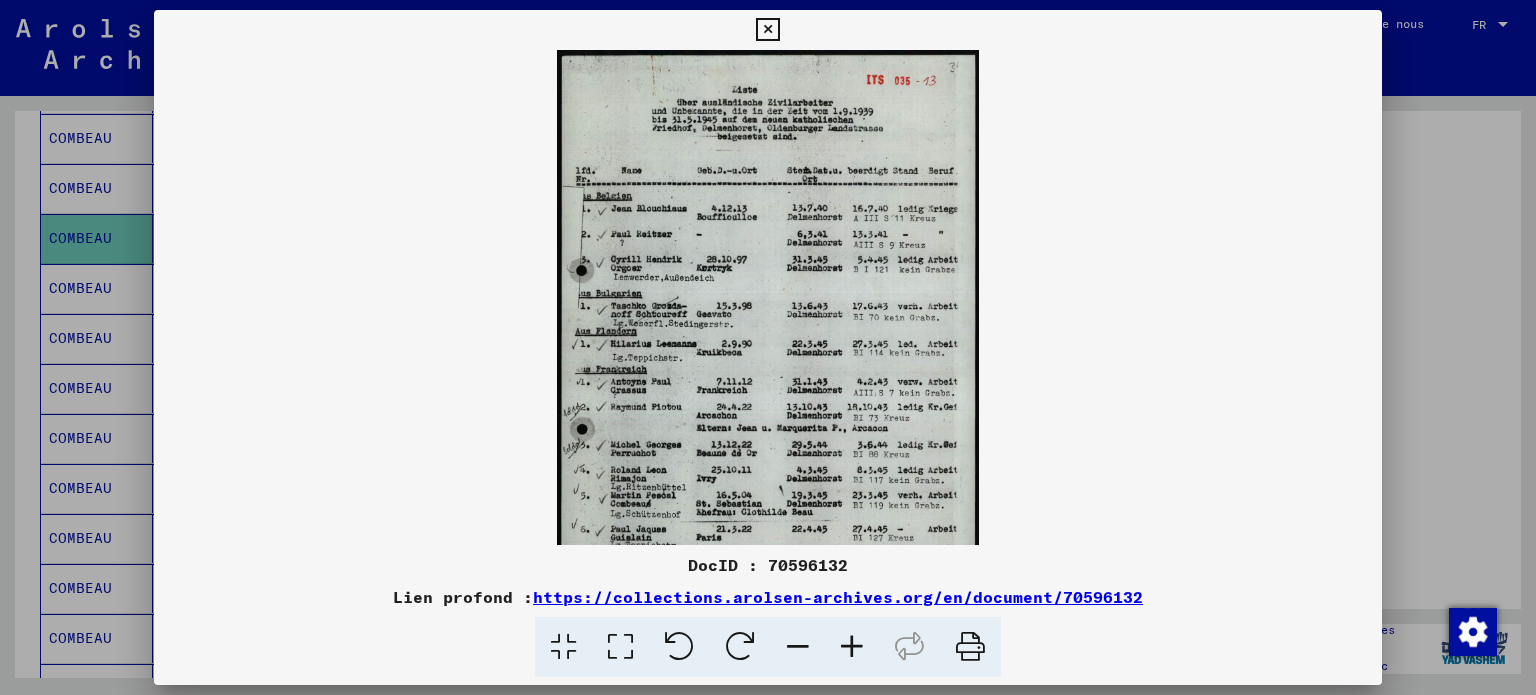 click at bounding box center [852, 647] 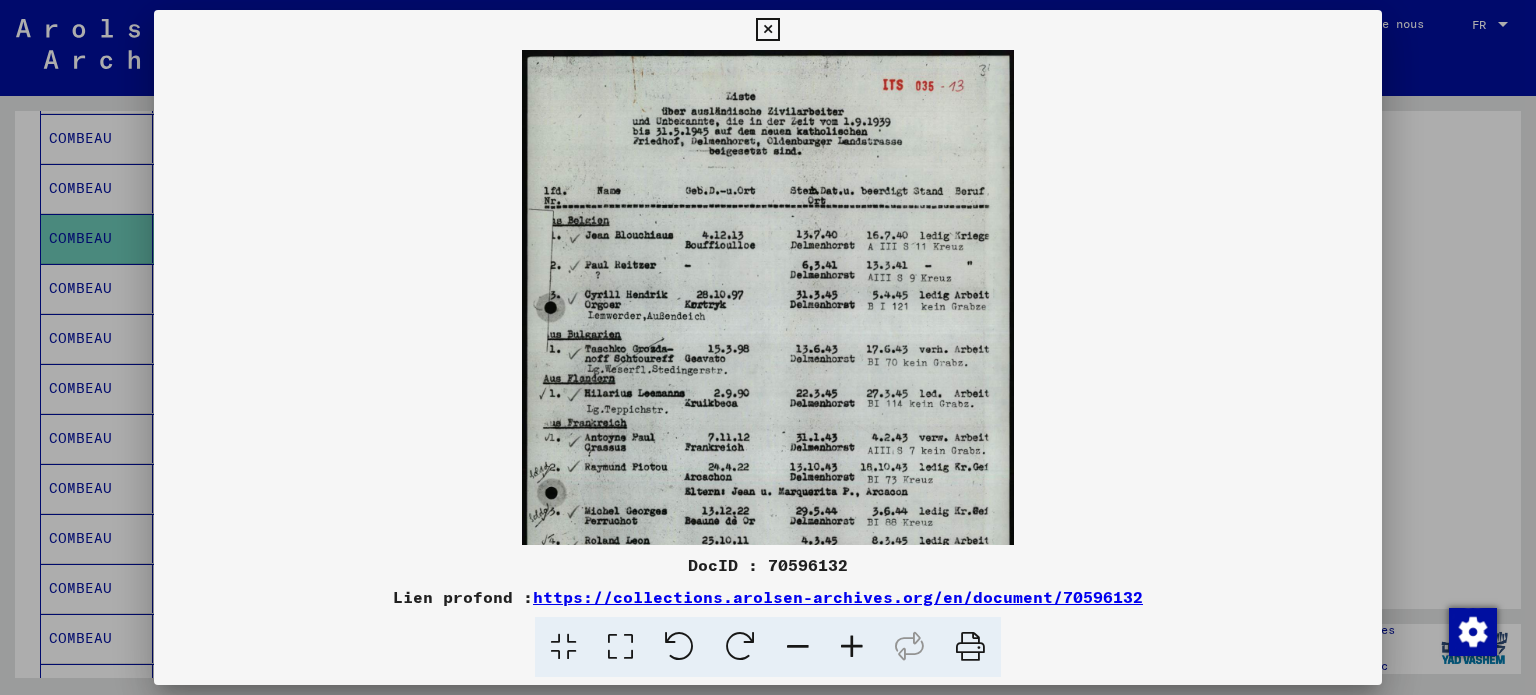 click at bounding box center [852, 647] 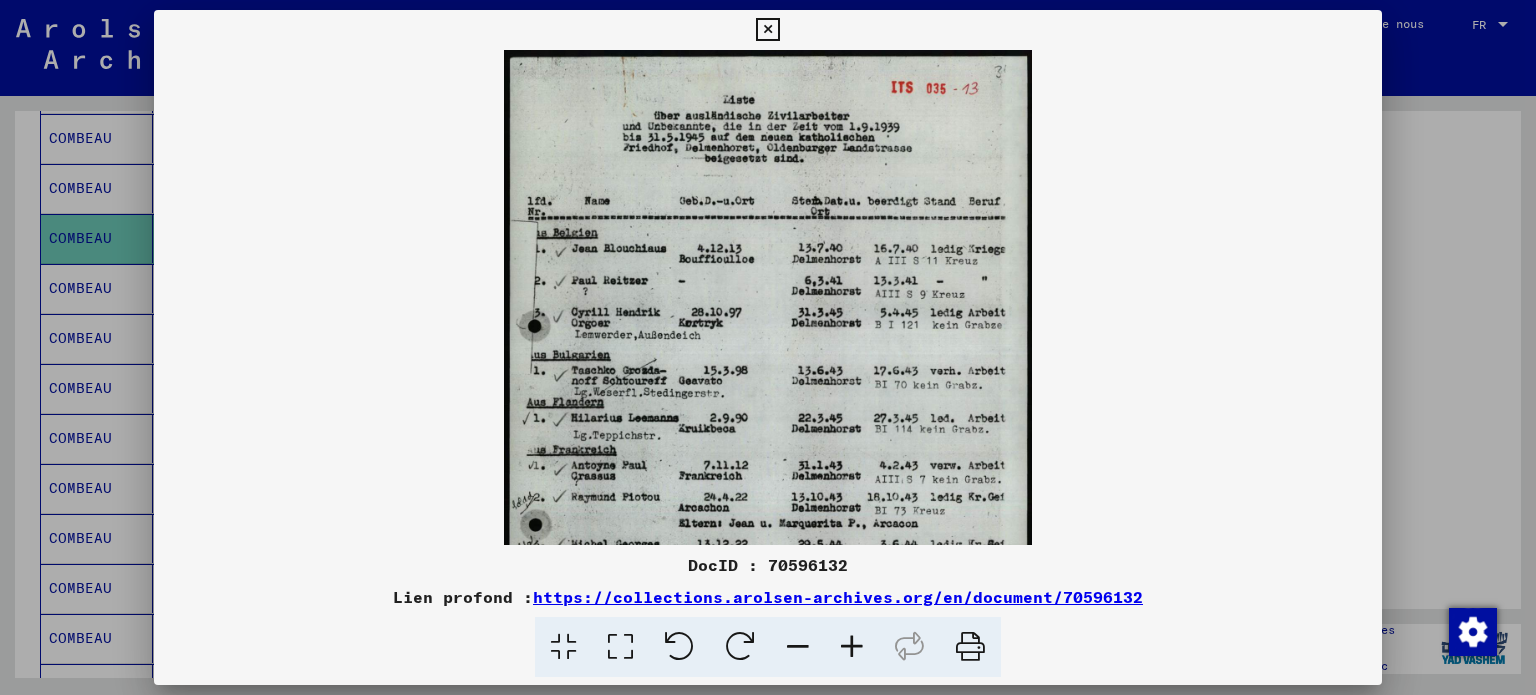 click at bounding box center (852, 647) 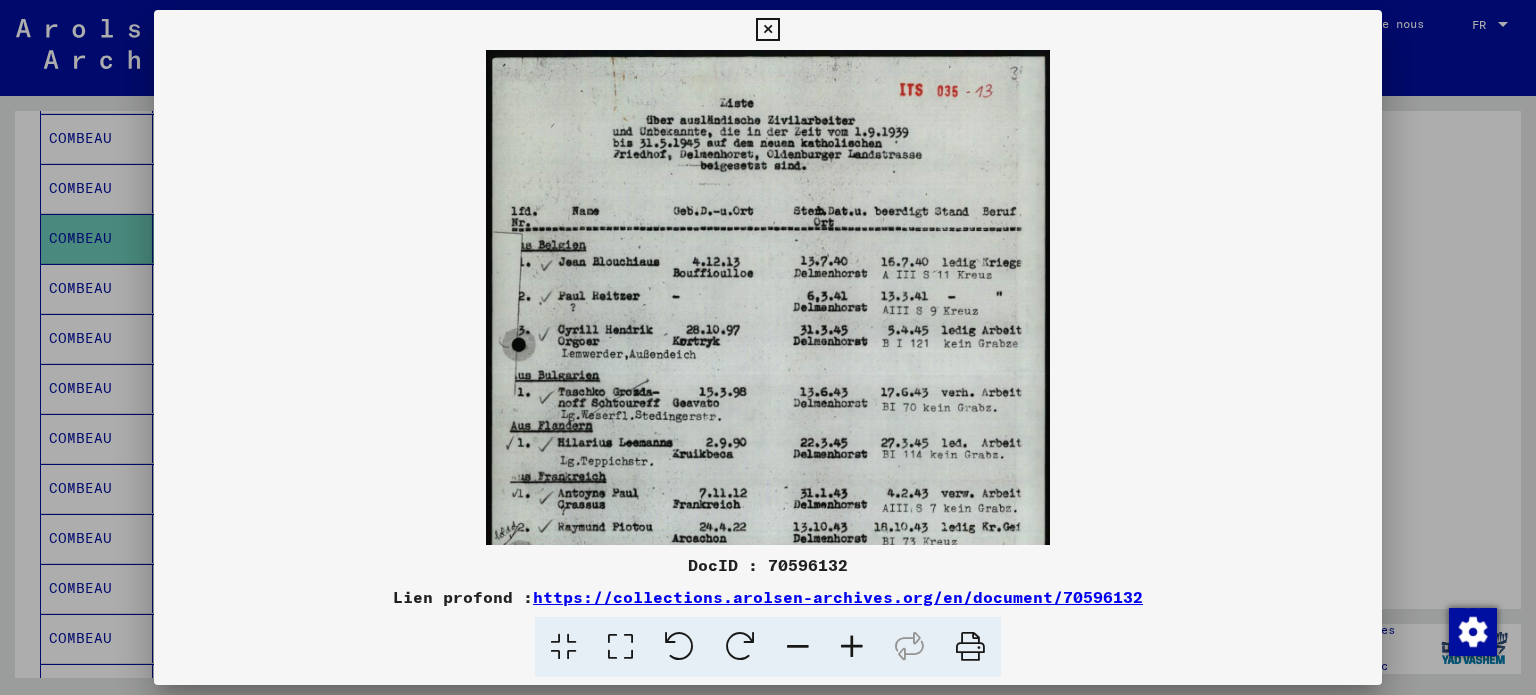 click at bounding box center (852, 647) 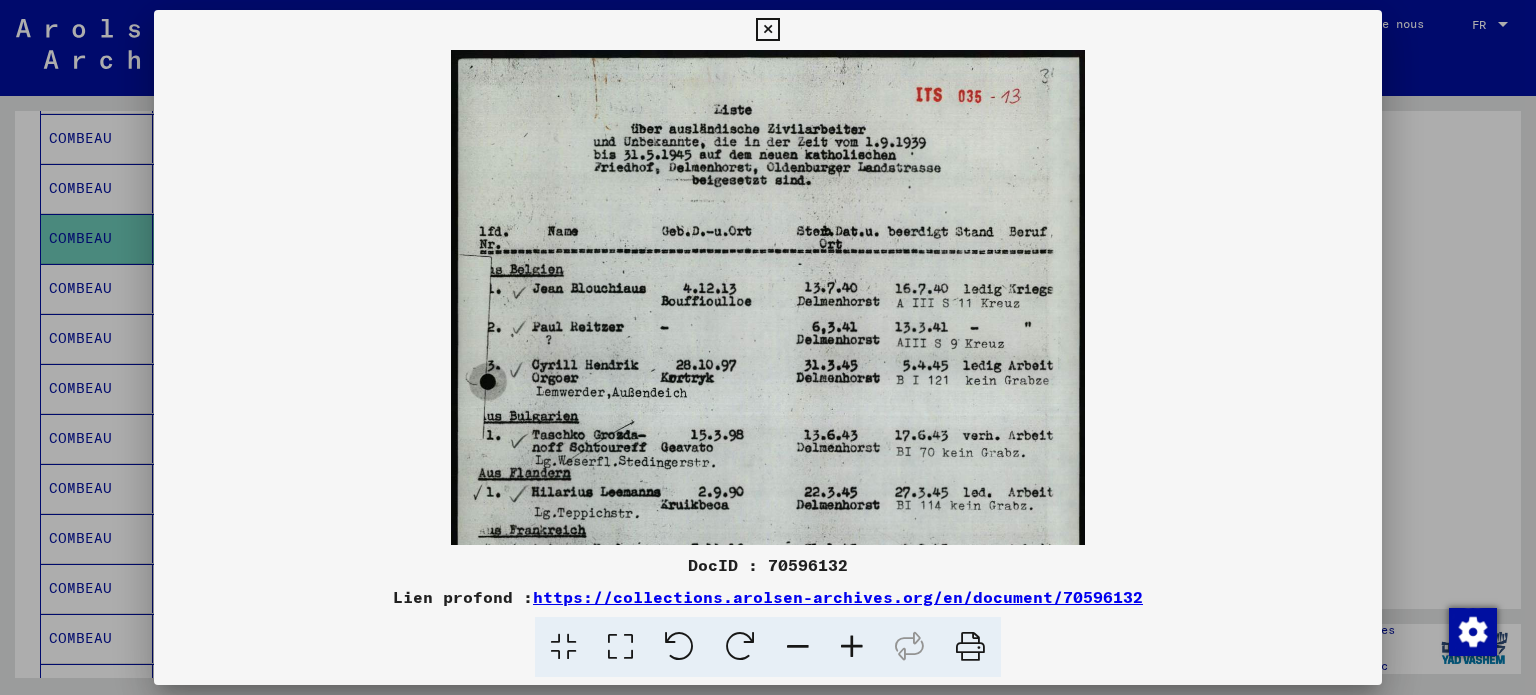 click at bounding box center (852, 647) 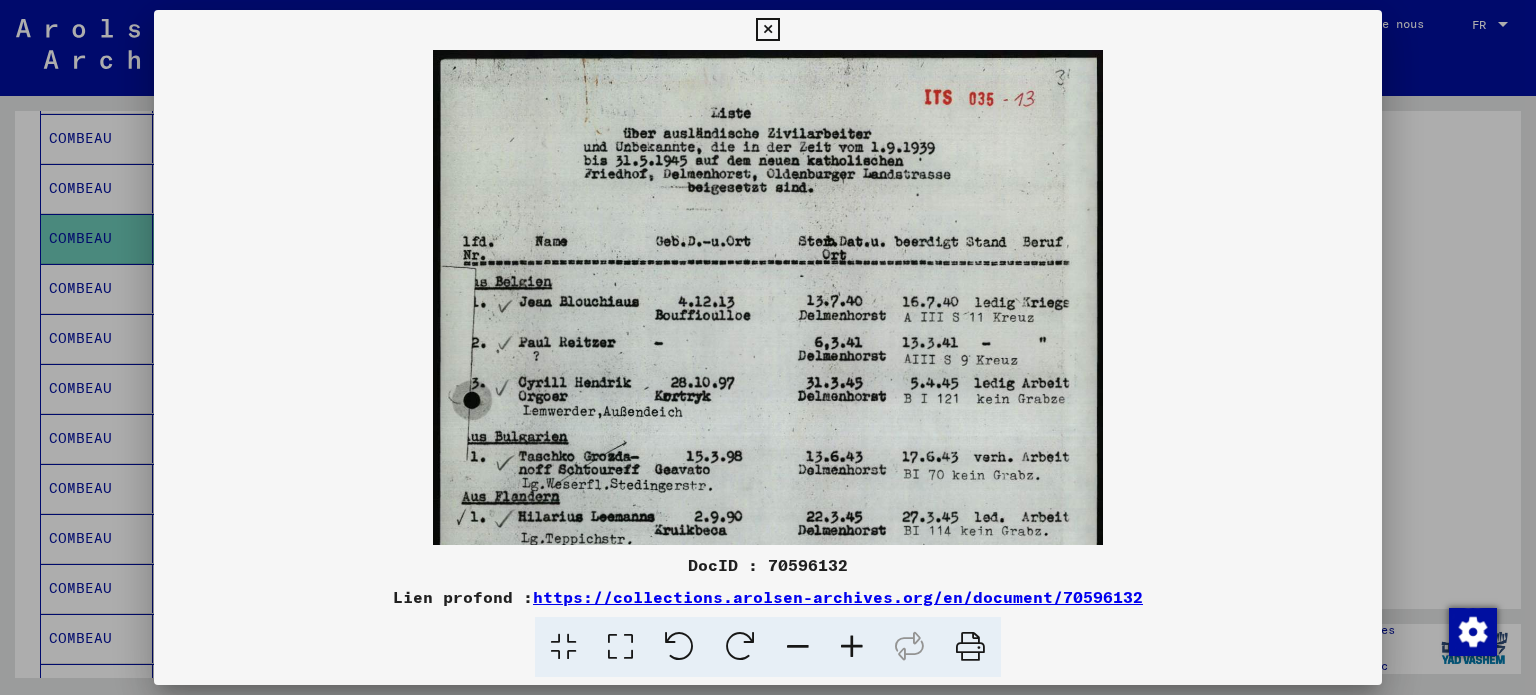 click at bounding box center [852, 647] 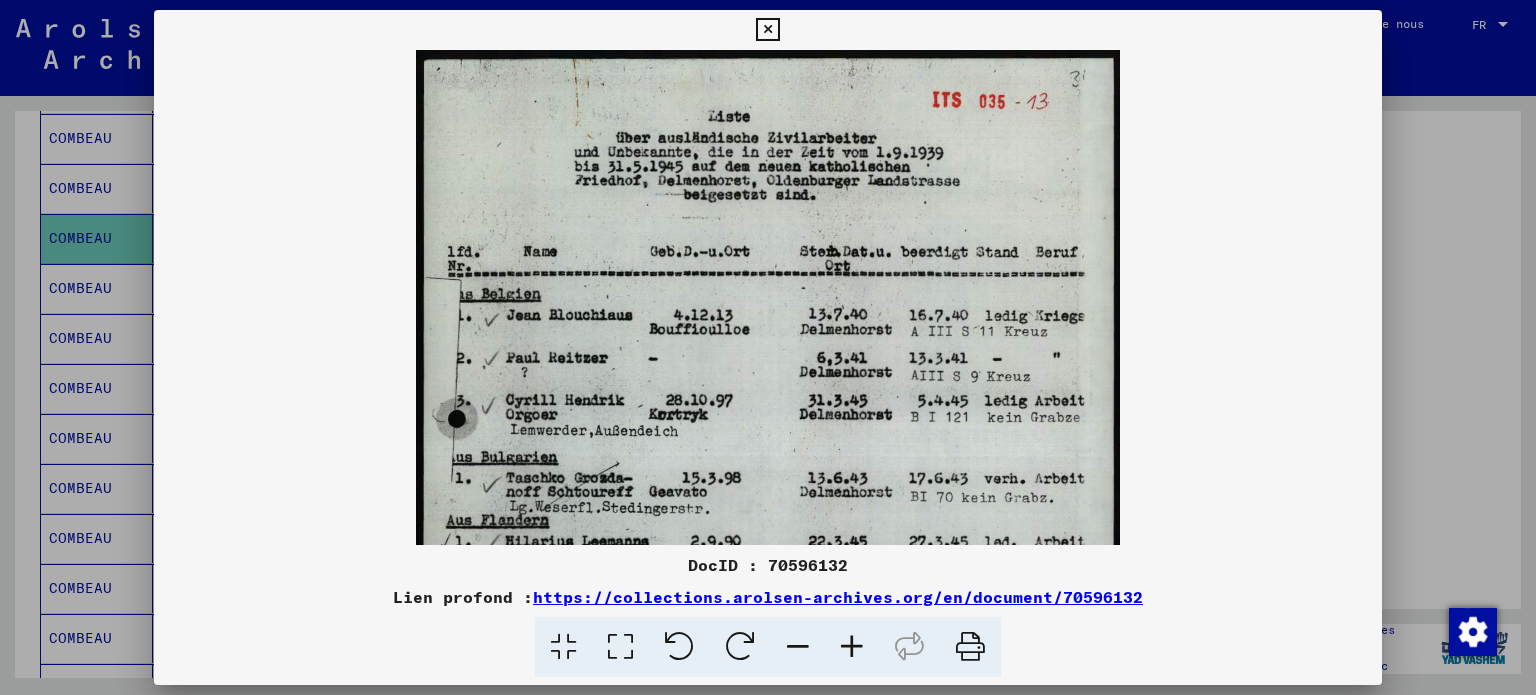 click at bounding box center (852, 647) 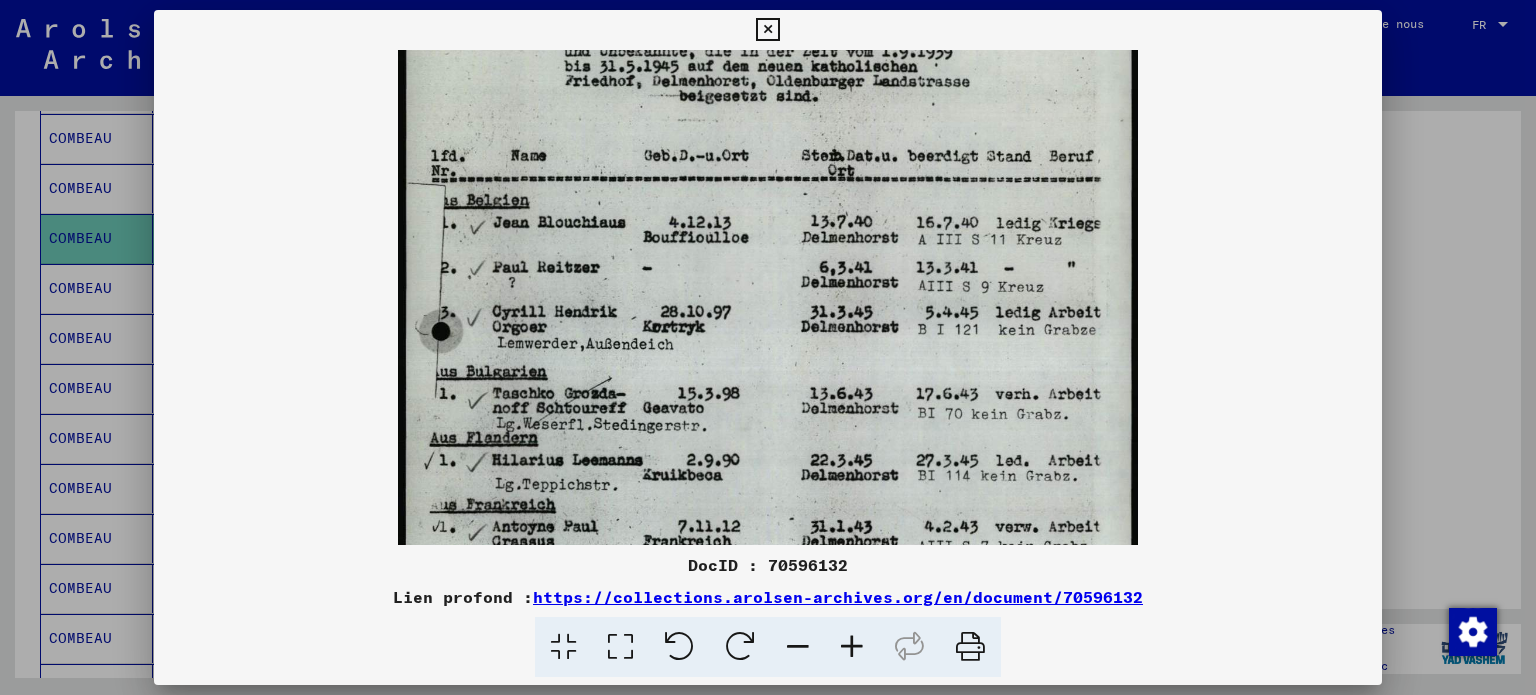 drag, startPoint x: 852, startPoint y: 451, endPoint x: 827, endPoint y: 375, distance: 80.00625 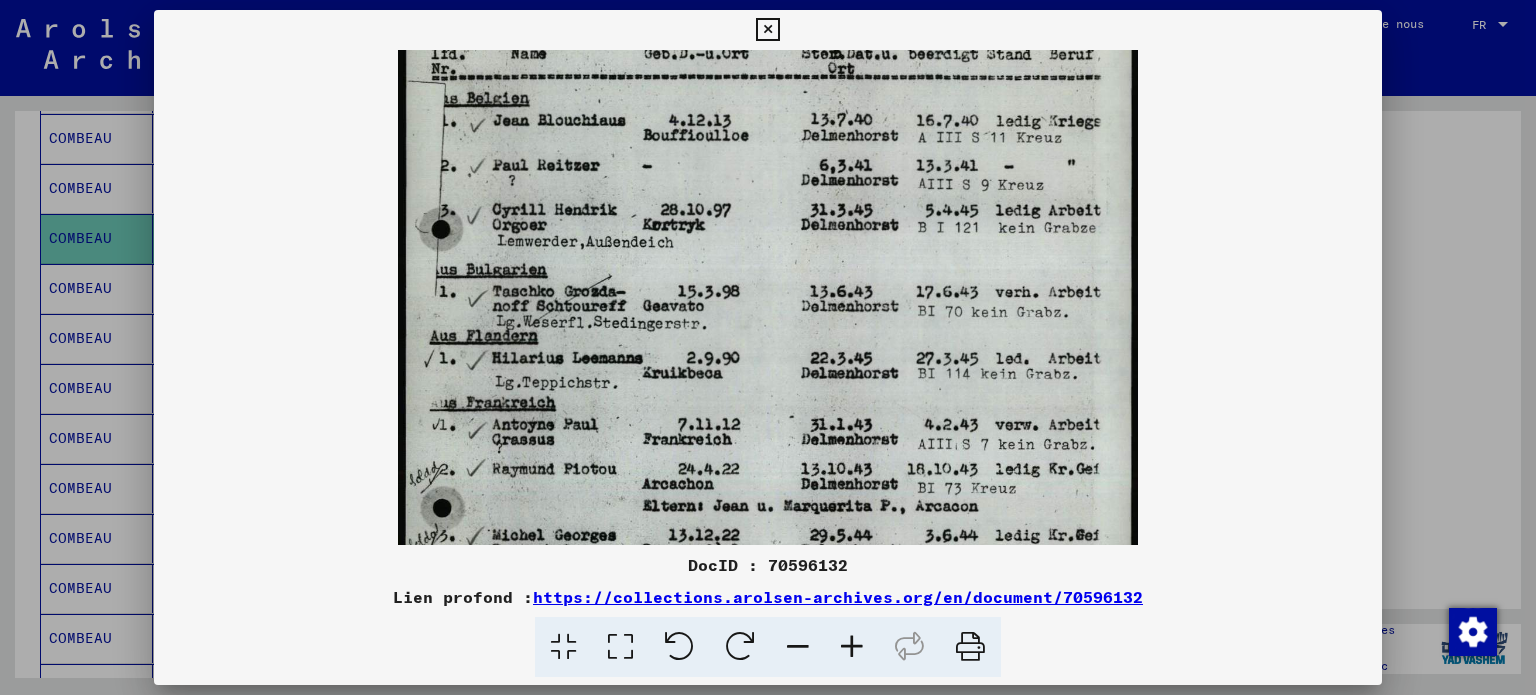 drag, startPoint x: 840, startPoint y: 416, endPoint x: 809, endPoint y: 284, distance: 135.5913 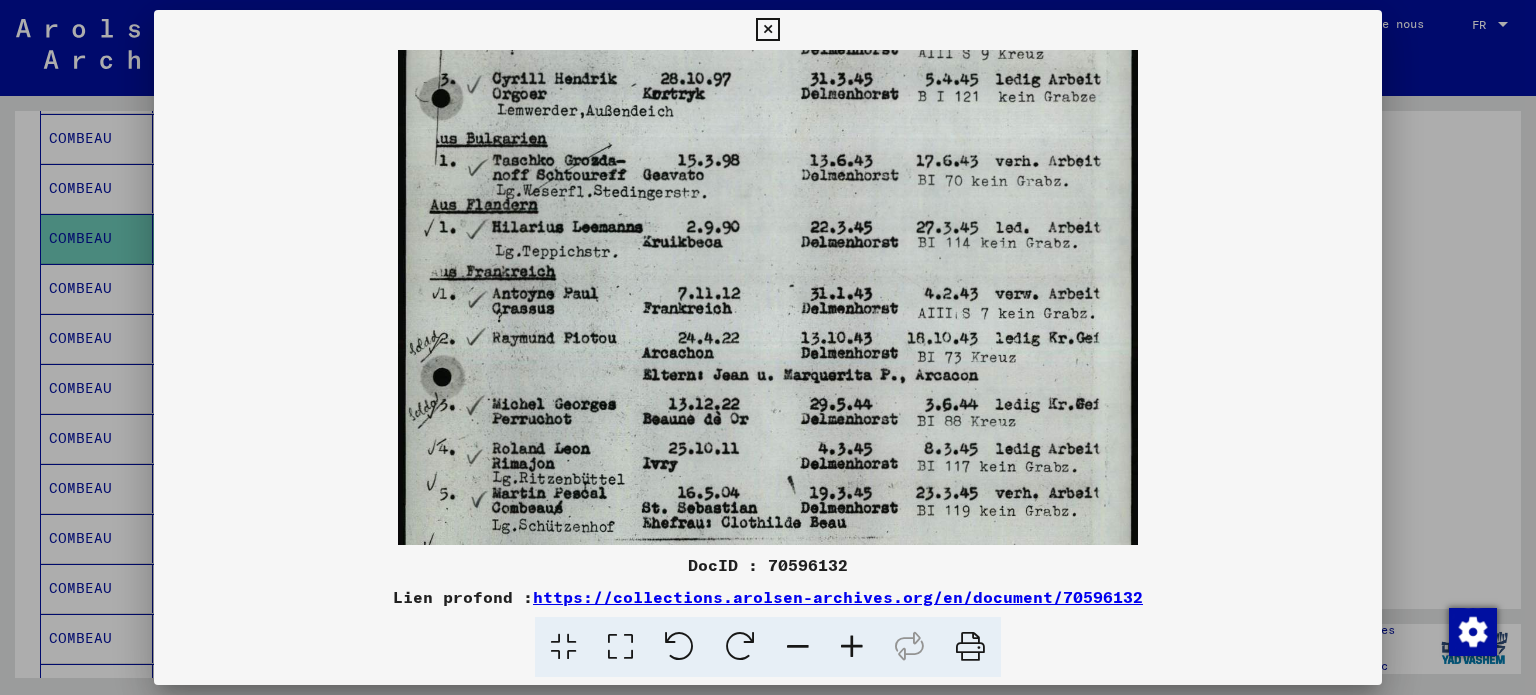 drag, startPoint x: 839, startPoint y: 426, endPoint x: 814, endPoint y: 331, distance: 98.23441 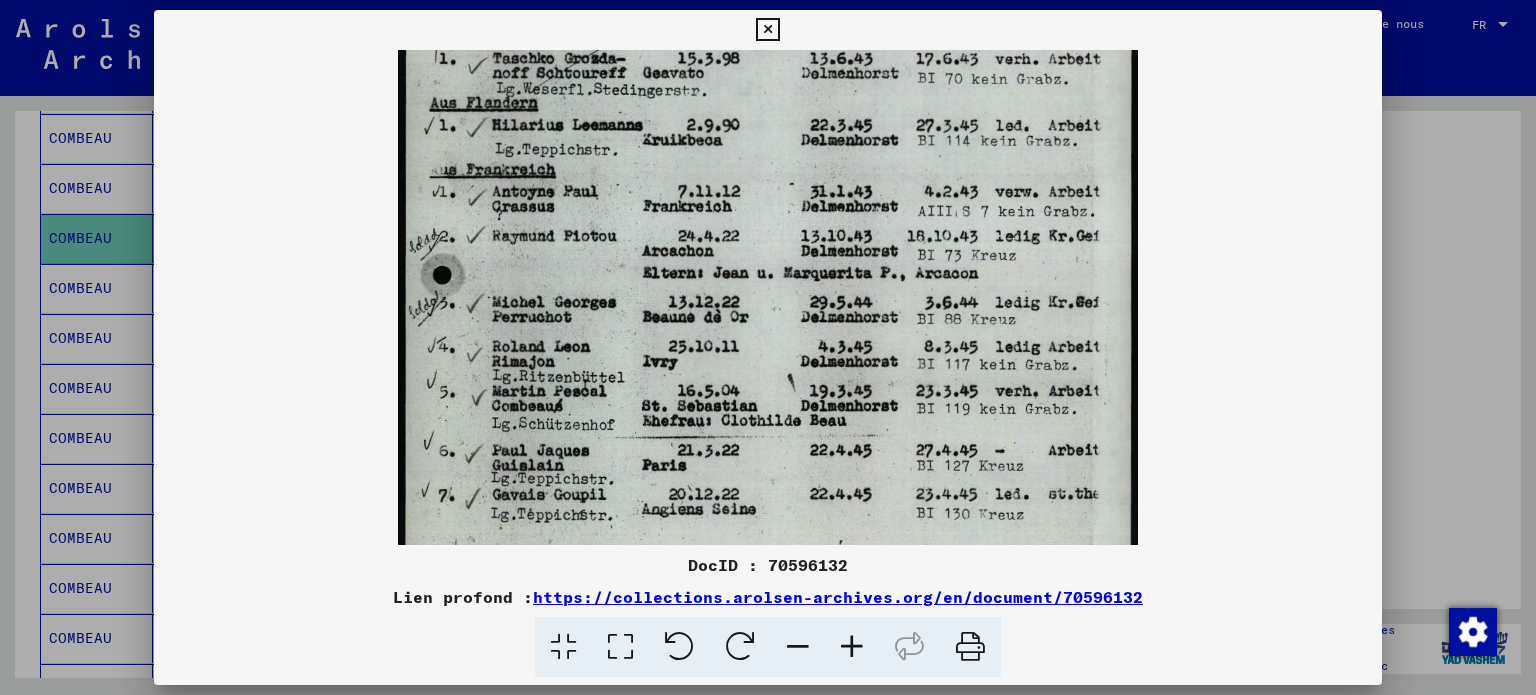 drag, startPoint x: 822, startPoint y: 465, endPoint x: 800, endPoint y: 364, distance: 103.36827 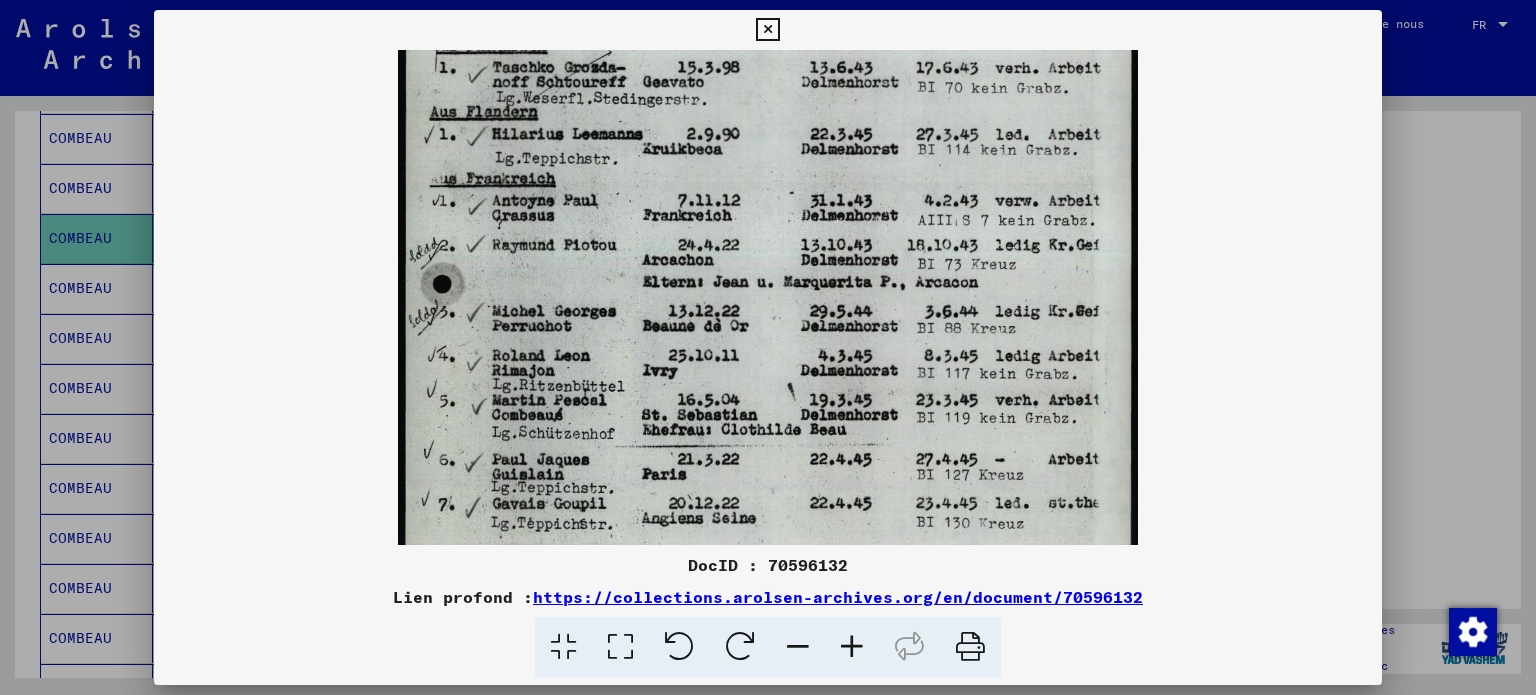 scroll, scrollTop: 431, scrollLeft: 0, axis: vertical 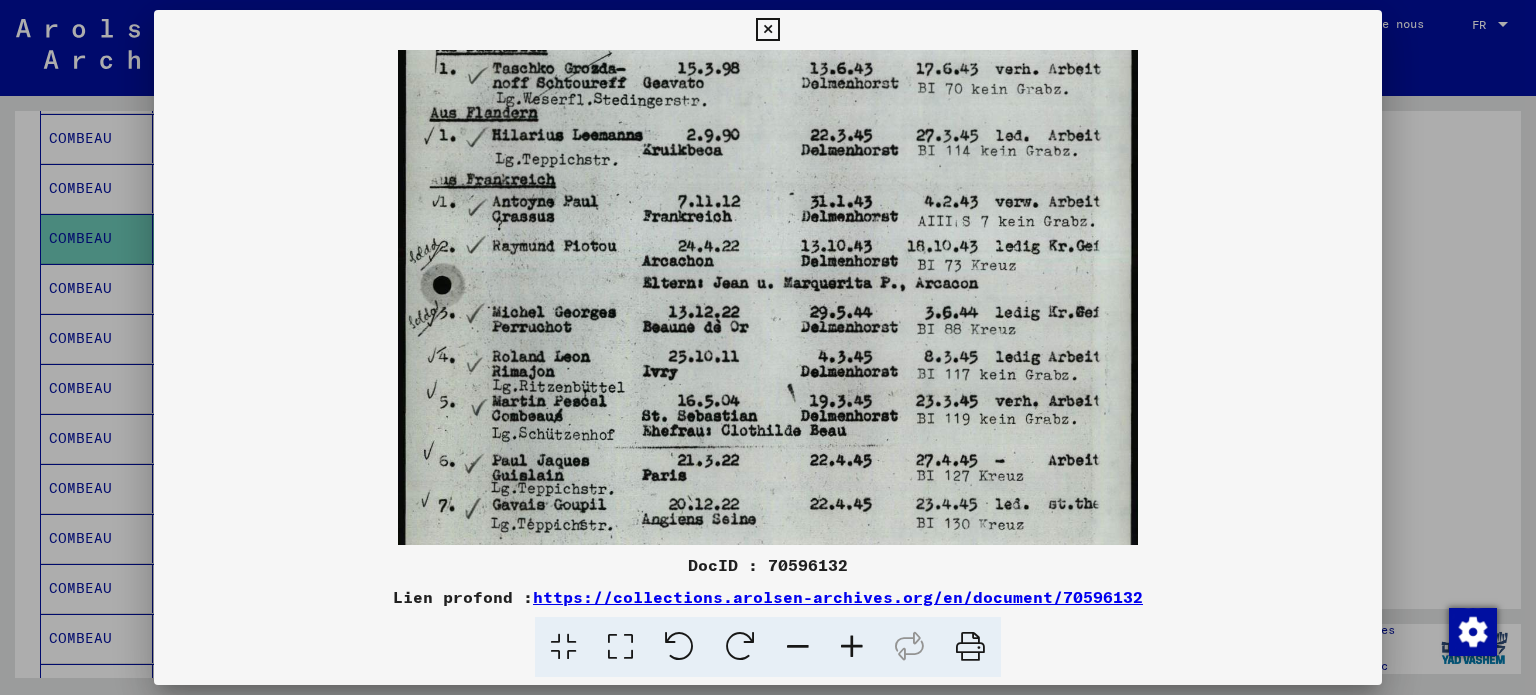 drag, startPoint x: 808, startPoint y: 472, endPoint x: 777, endPoint y: 507, distance: 46.75468 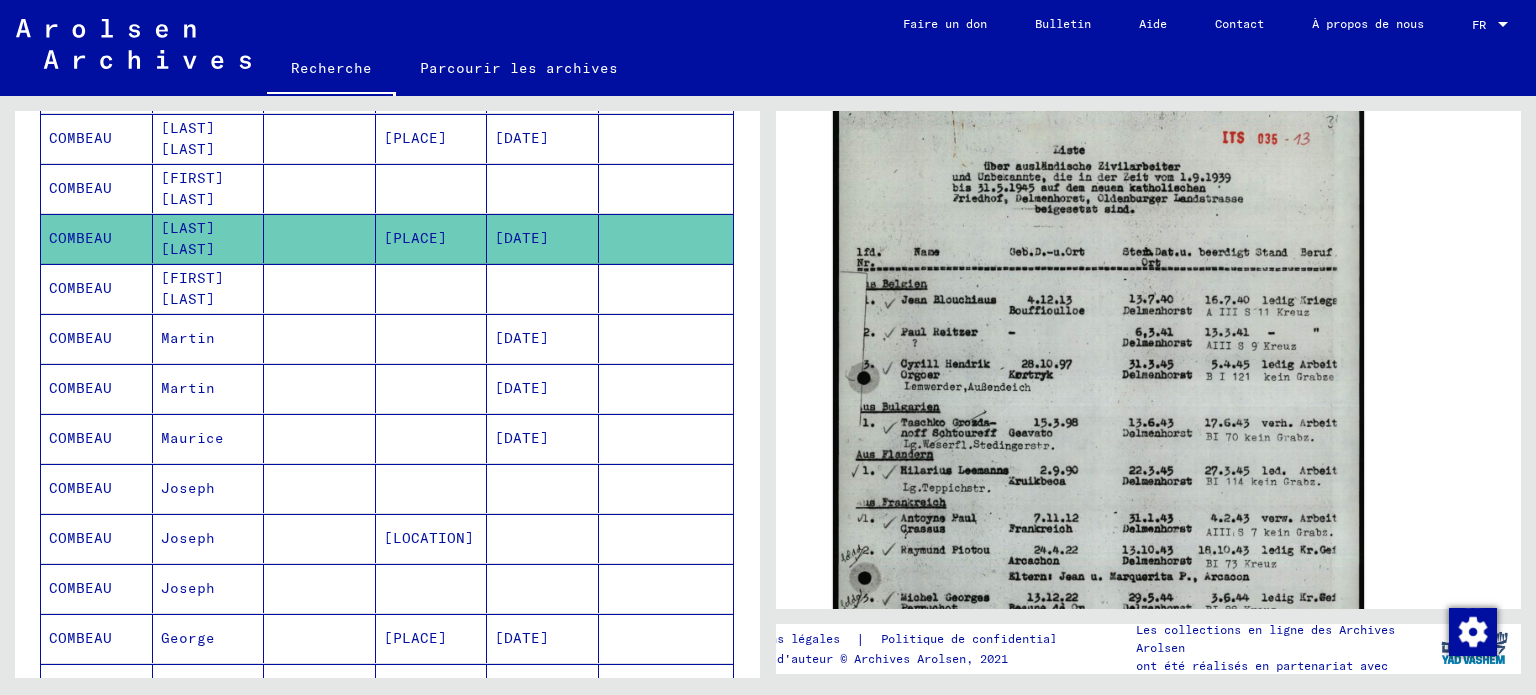 click at bounding box center (543, 338) 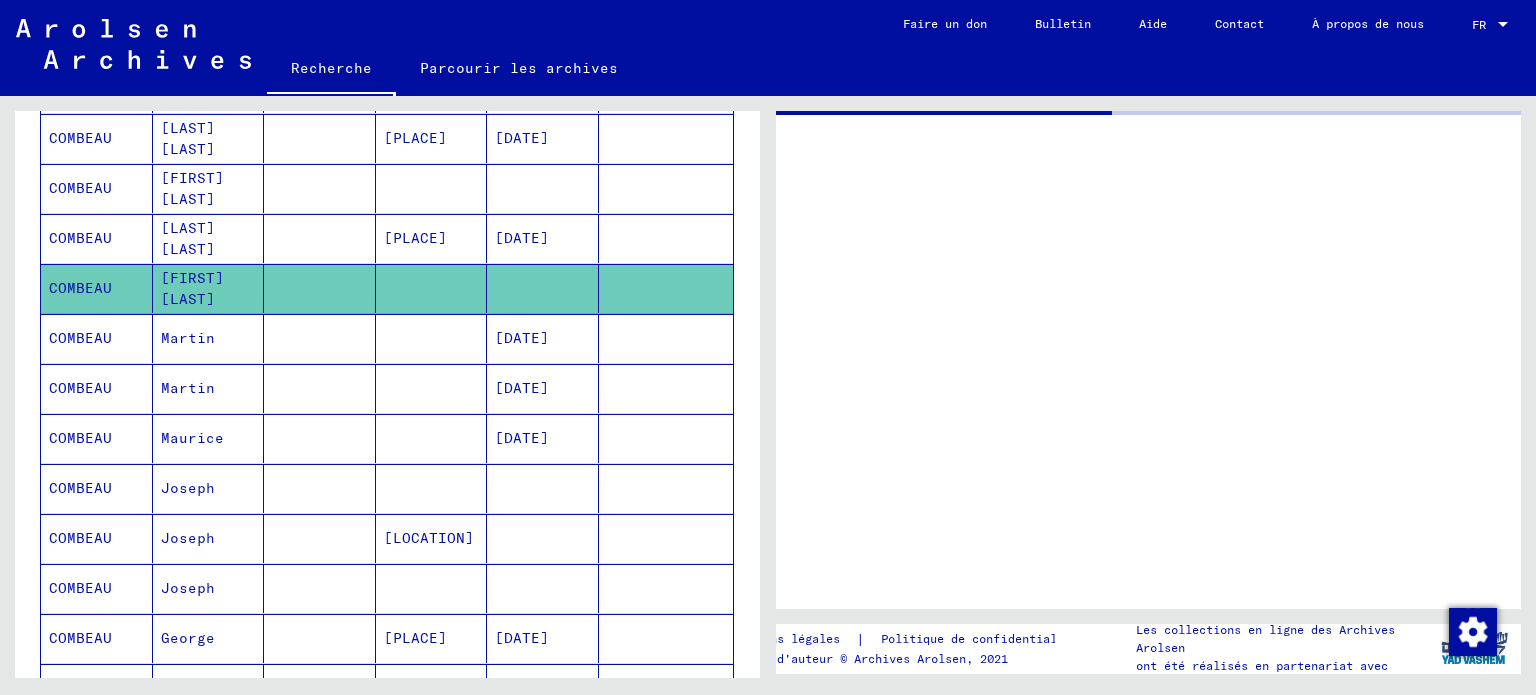 scroll, scrollTop: 0, scrollLeft: 0, axis: both 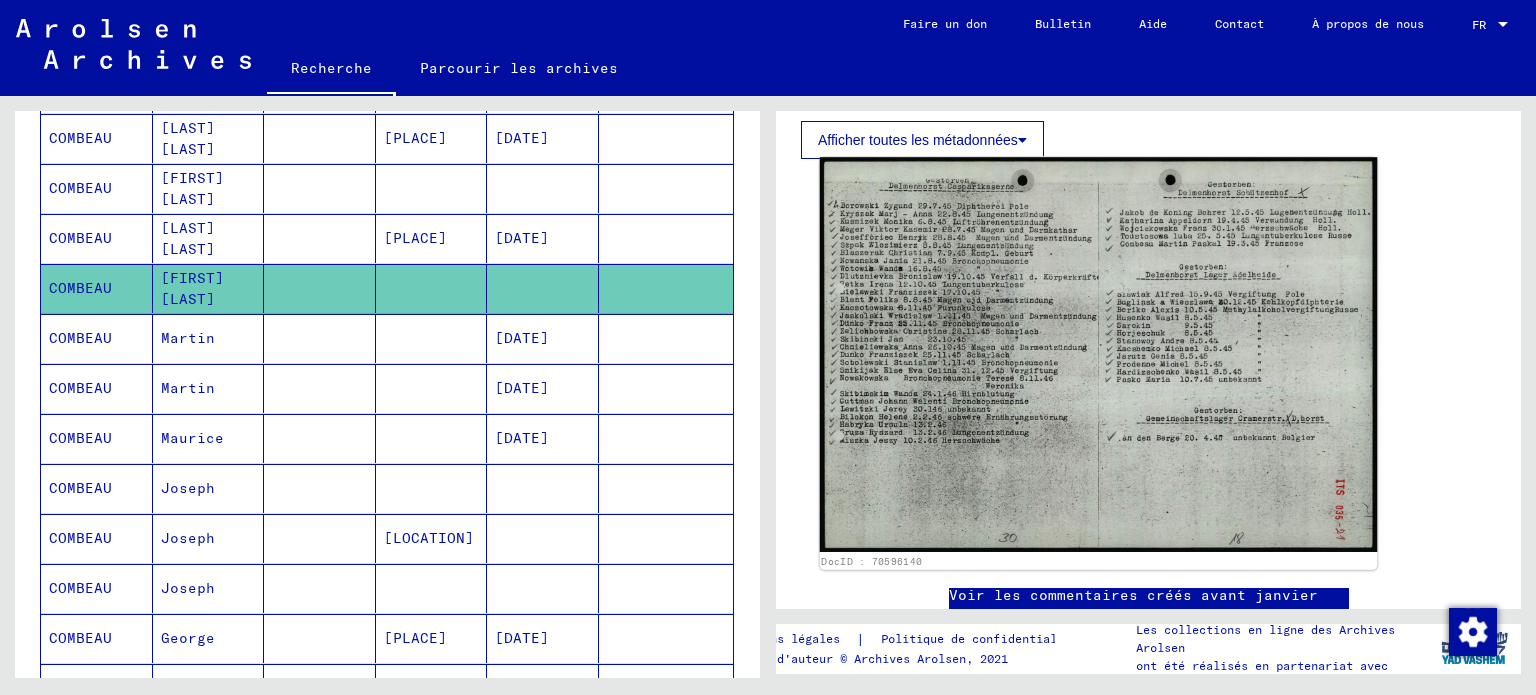 click 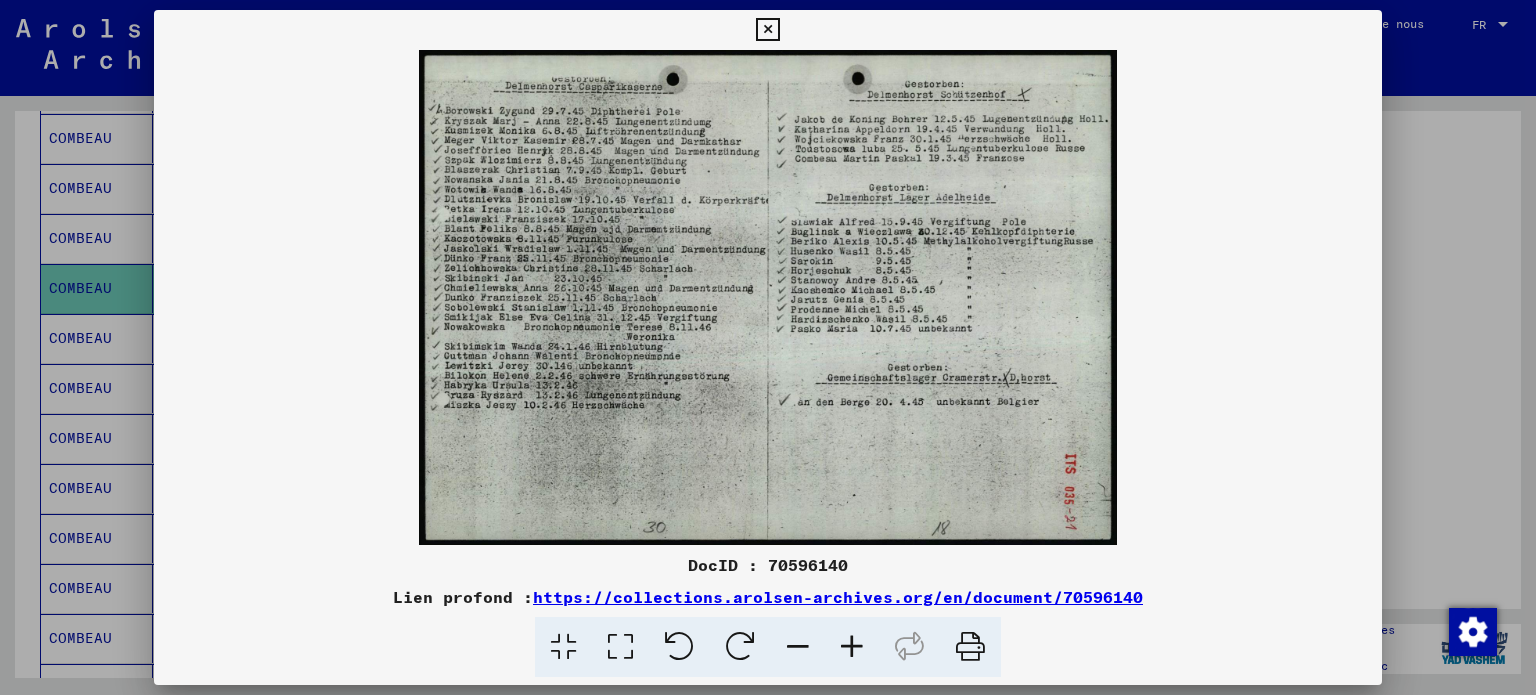 click at bounding box center (852, 647) 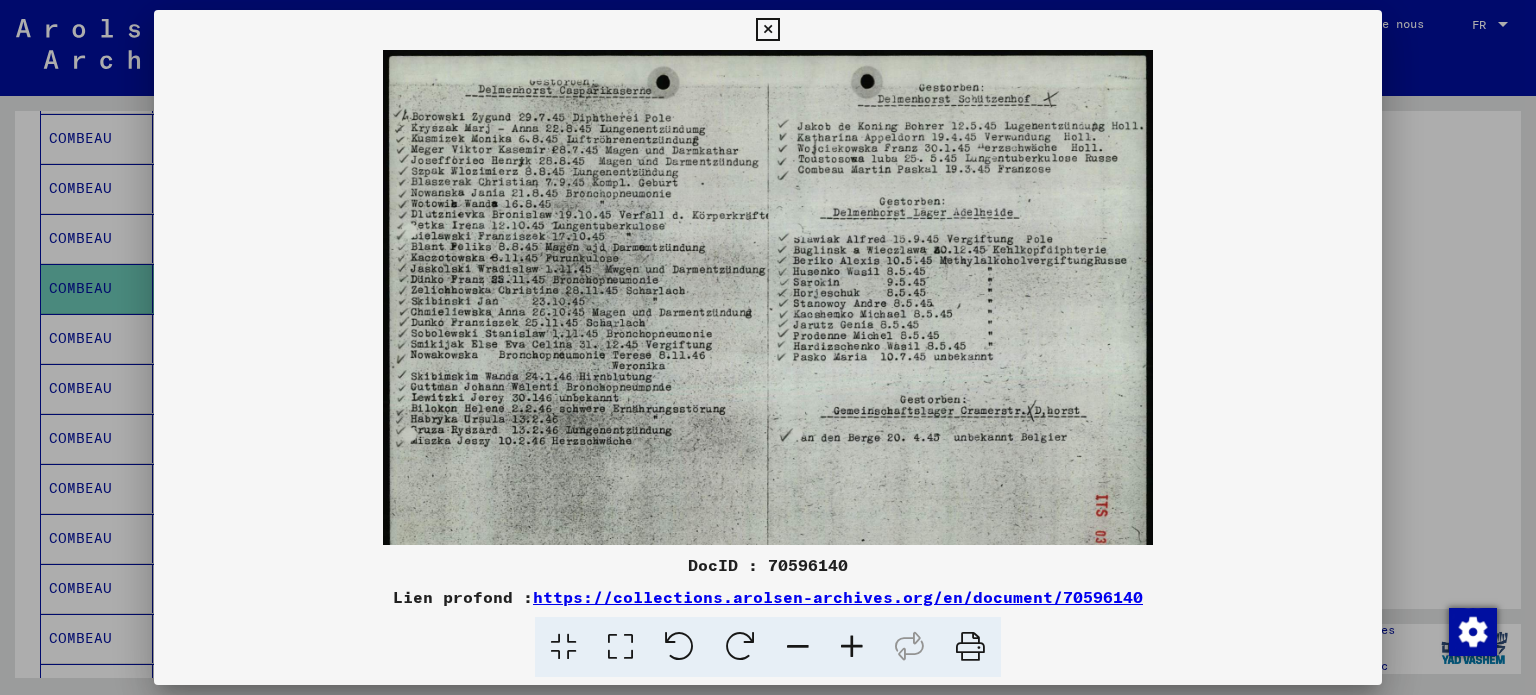 click at bounding box center [852, 647] 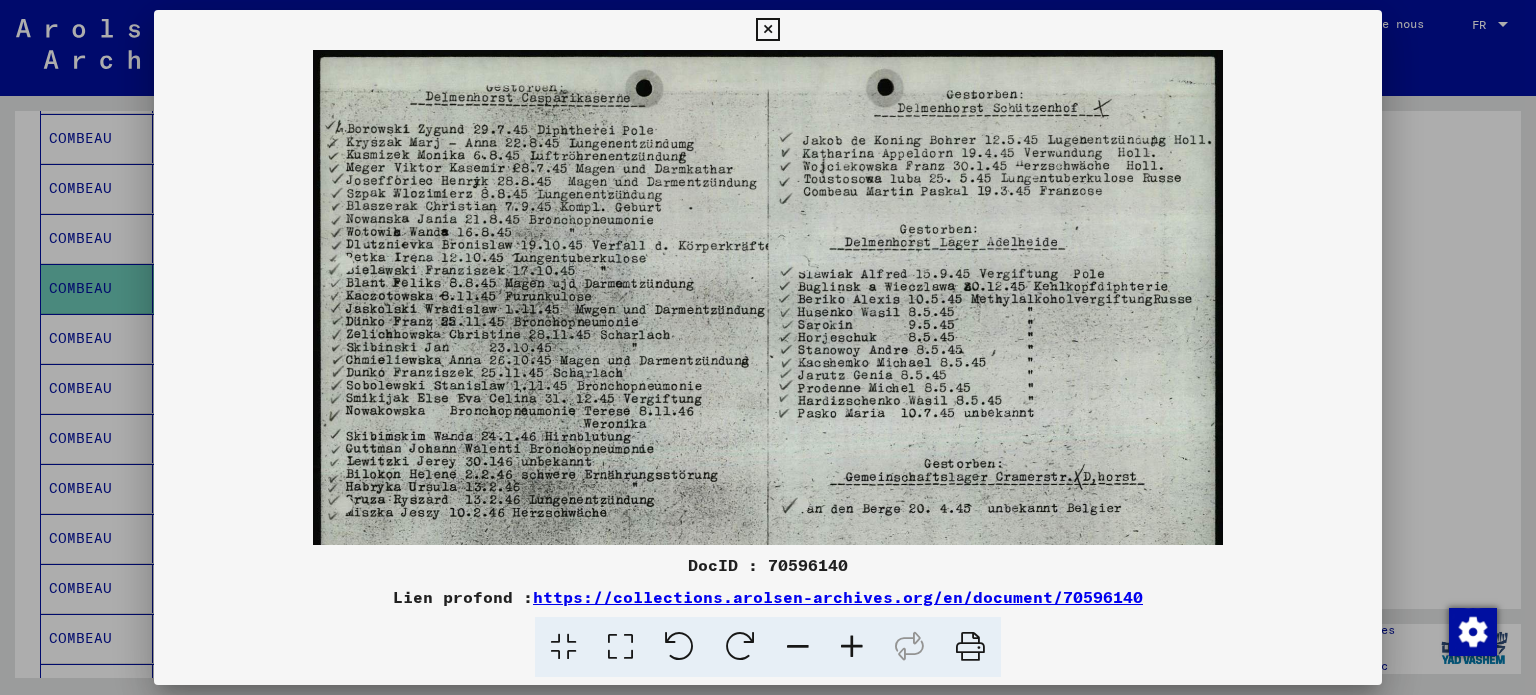 click at bounding box center (852, 647) 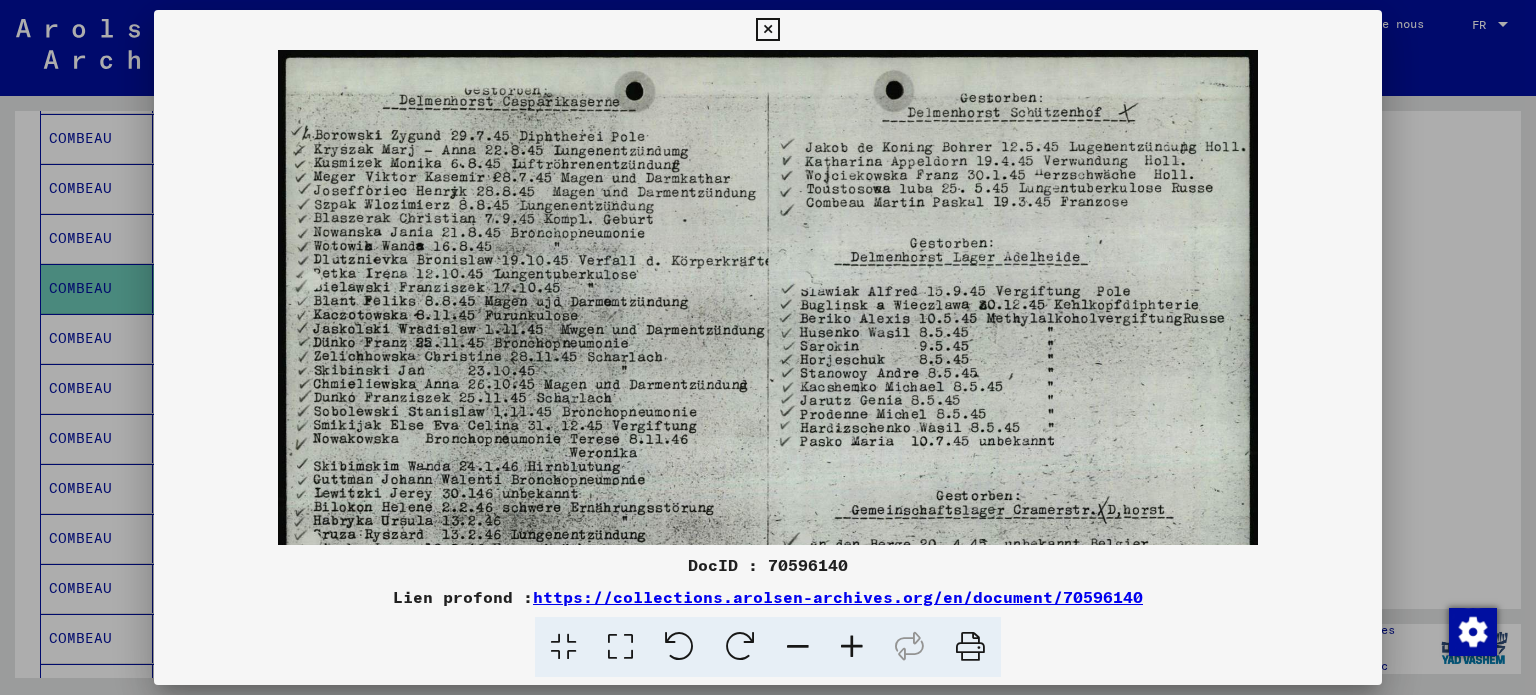 click at bounding box center [852, 647] 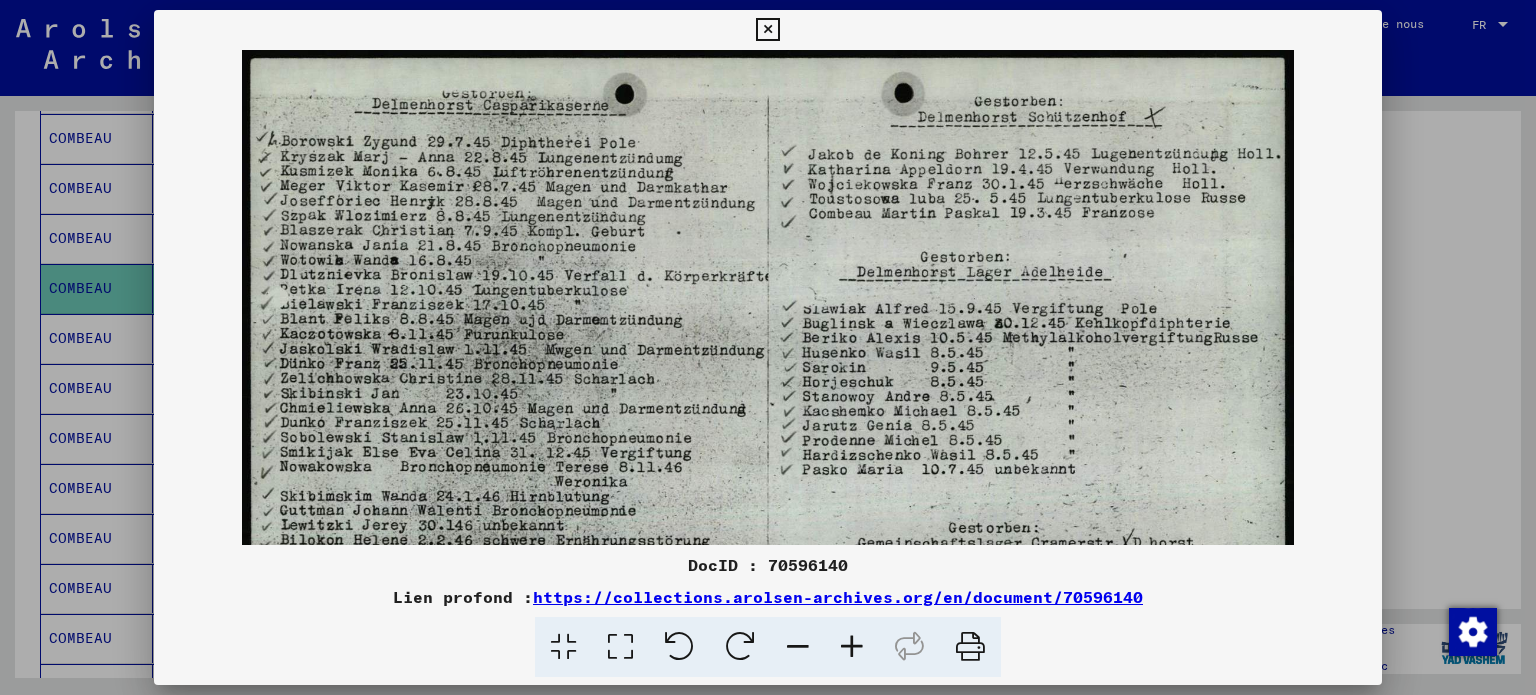 click at bounding box center (852, 647) 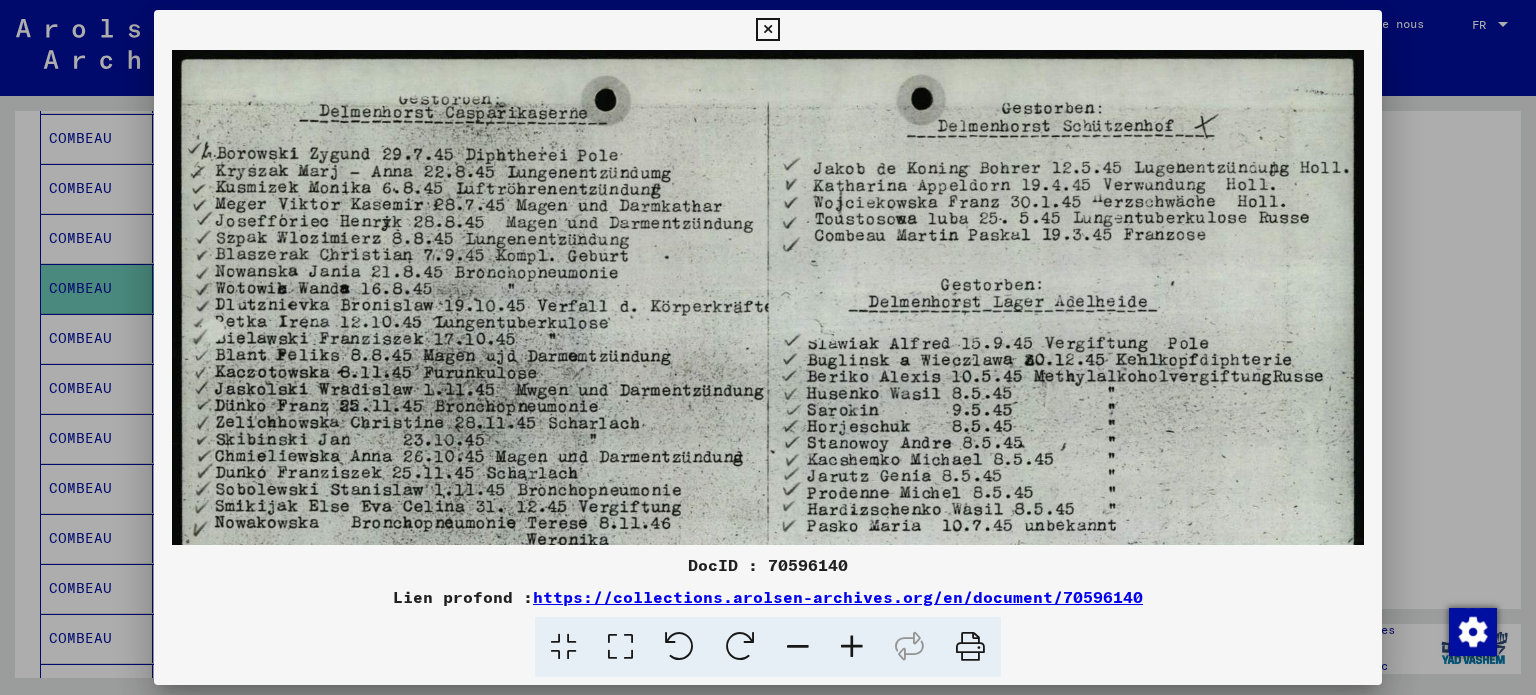 click at bounding box center (852, 647) 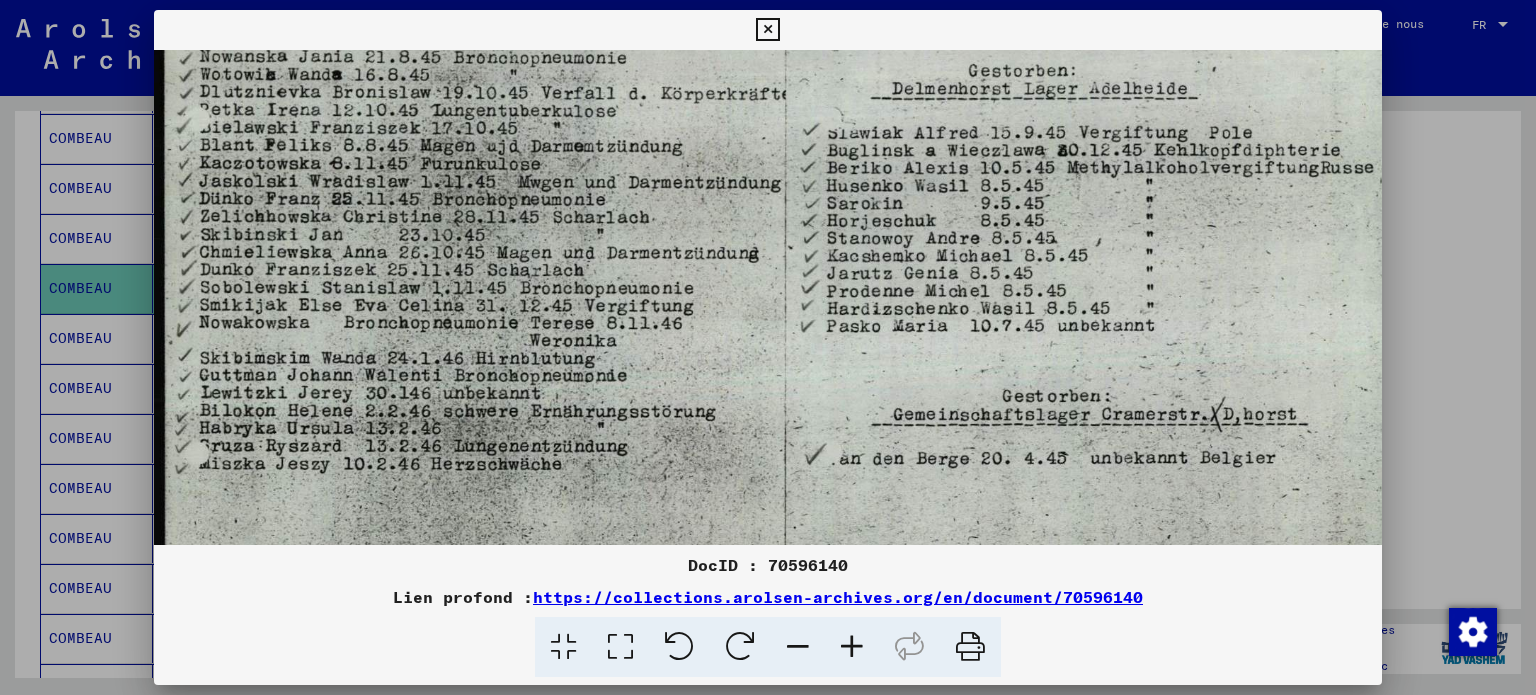 scroll, scrollTop: 223, scrollLeft: 0, axis: vertical 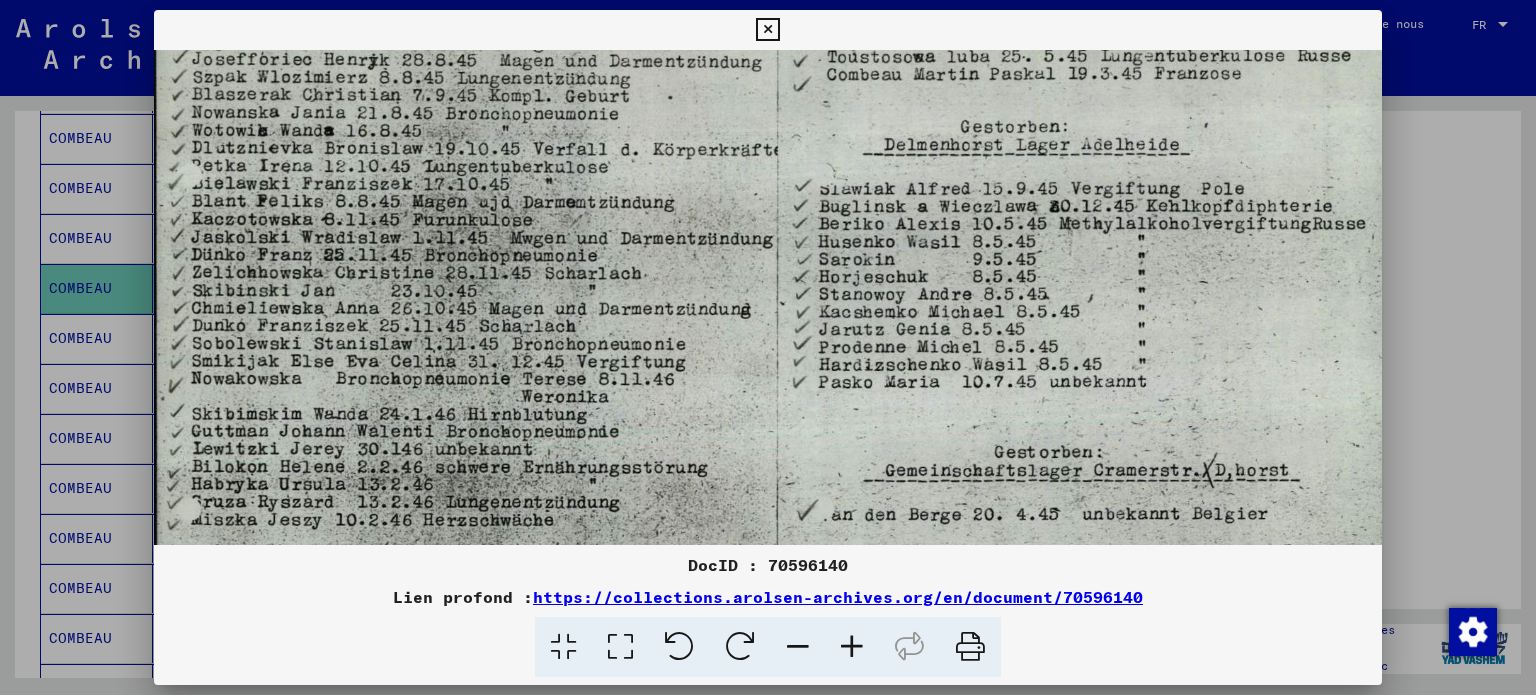 drag, startPoint x: 769, startPoint y: 451, endPoint x: 814, endPoint y: 298, distance: 159.48041 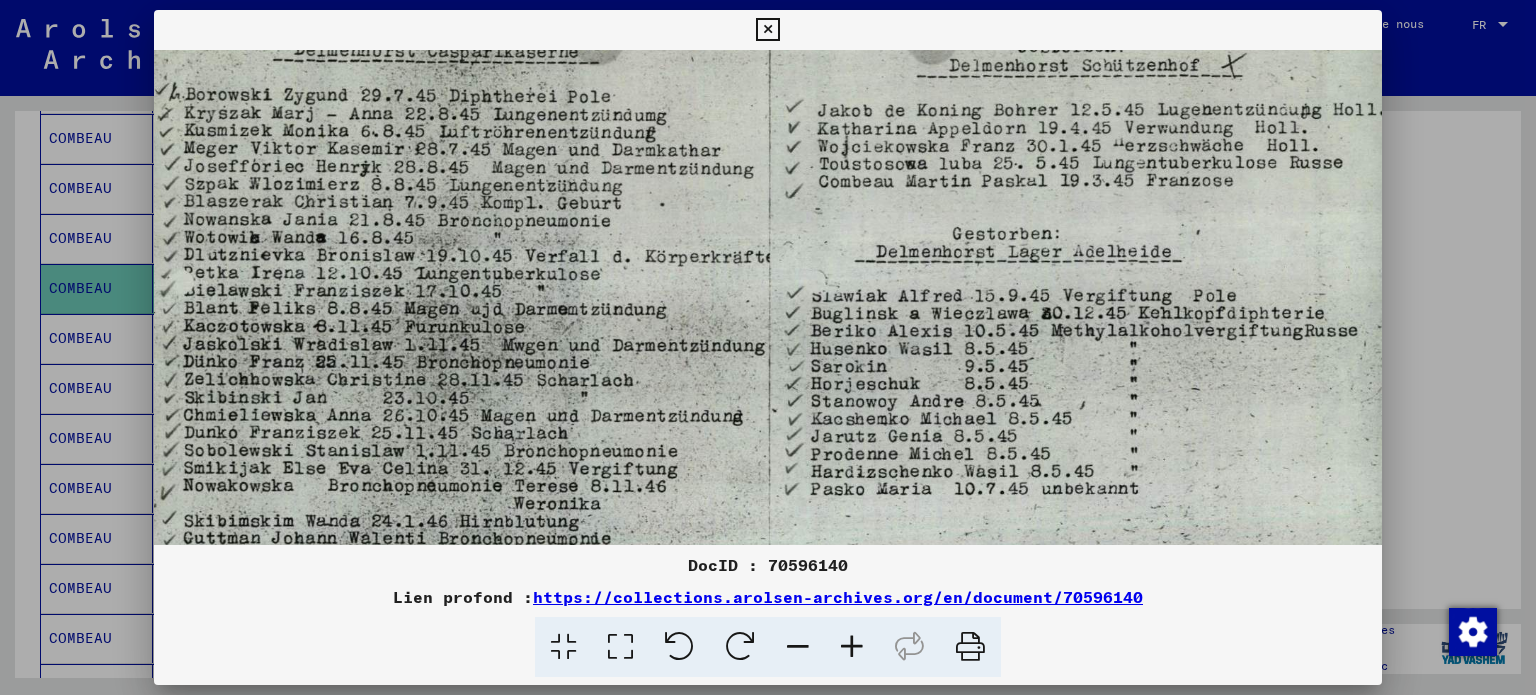 scroll, scrollTop: 65, scrollLeft: 16, axis: both 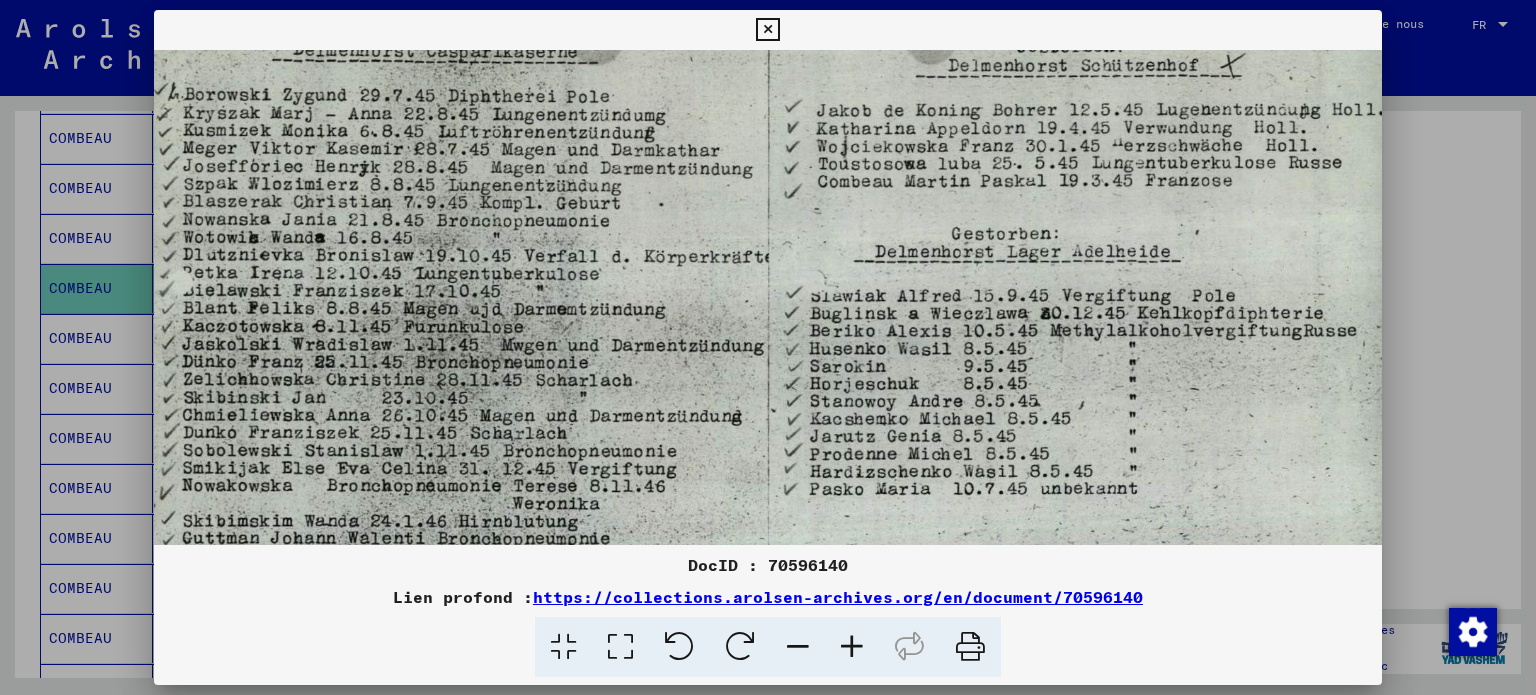 drag, startPoint x: 812, startPoint y: 412, endPoint x: 798, endPoint y: 483, distance: 72.36712 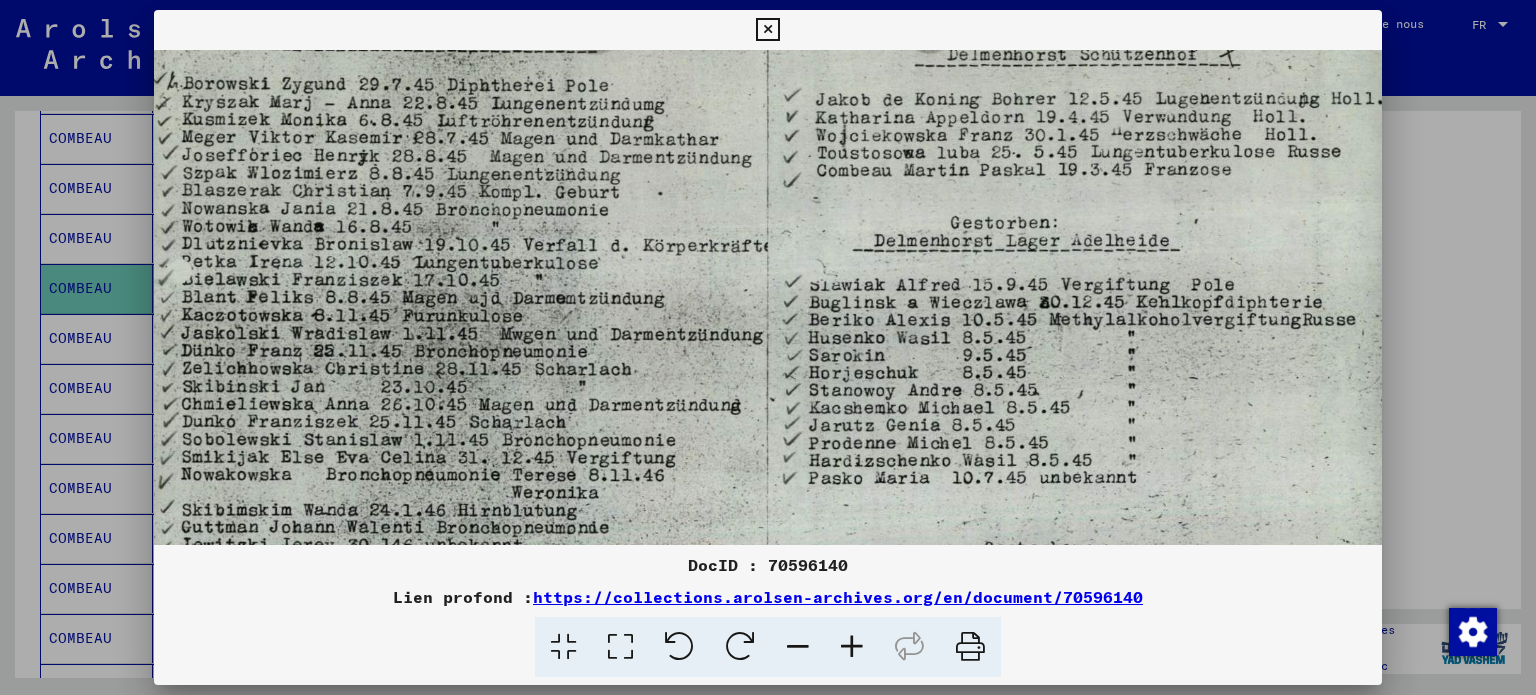 click at bounding box center [767, 30] 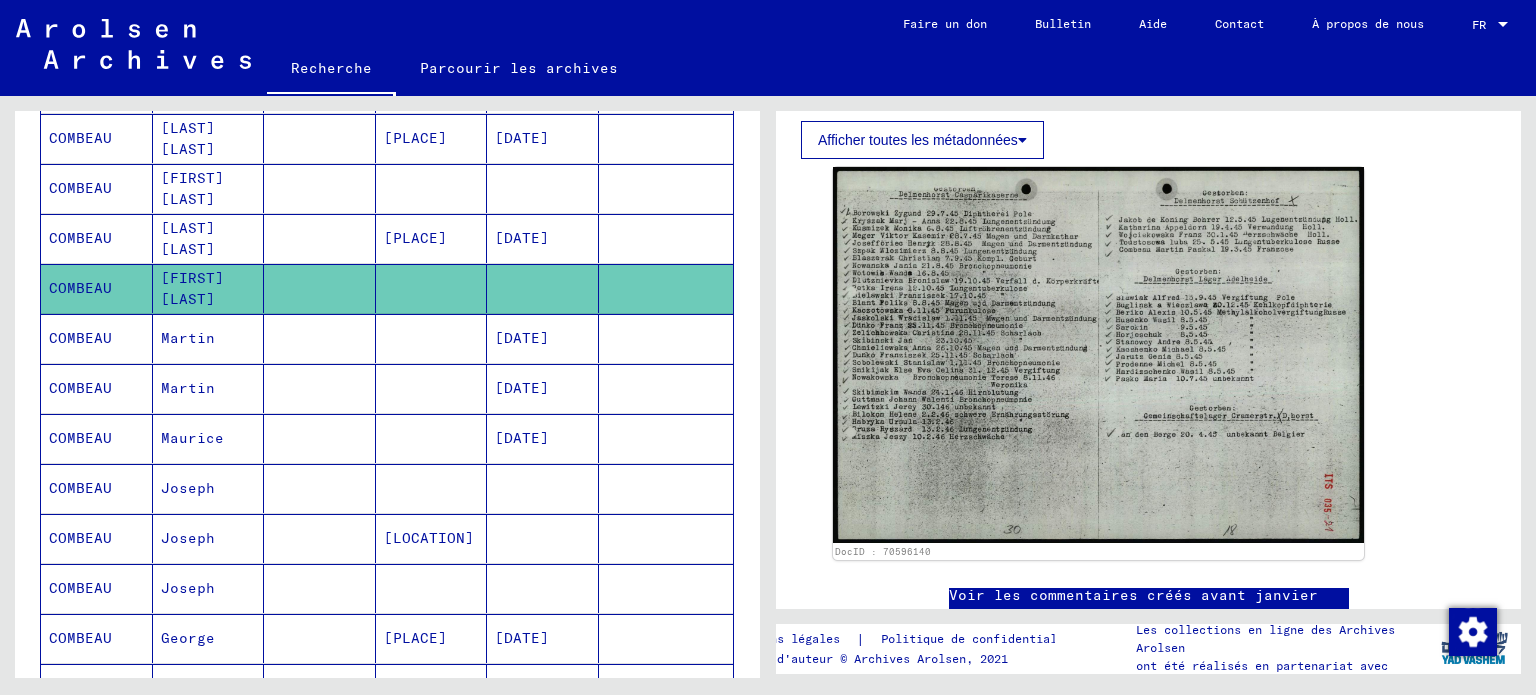click on "[DATE]" at bounding box center [522, 388] 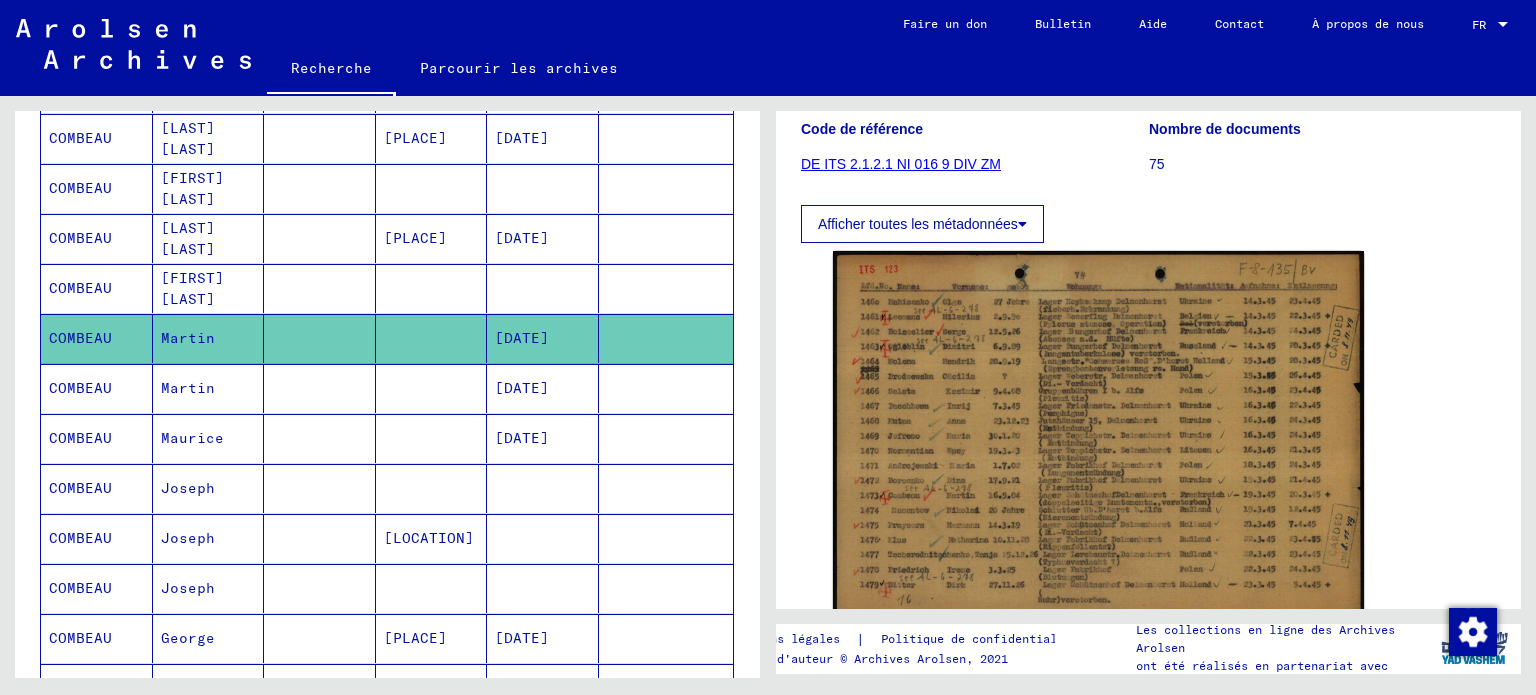 scroll, scrollTop: 333, scrollLeft: 0, axis: vertical 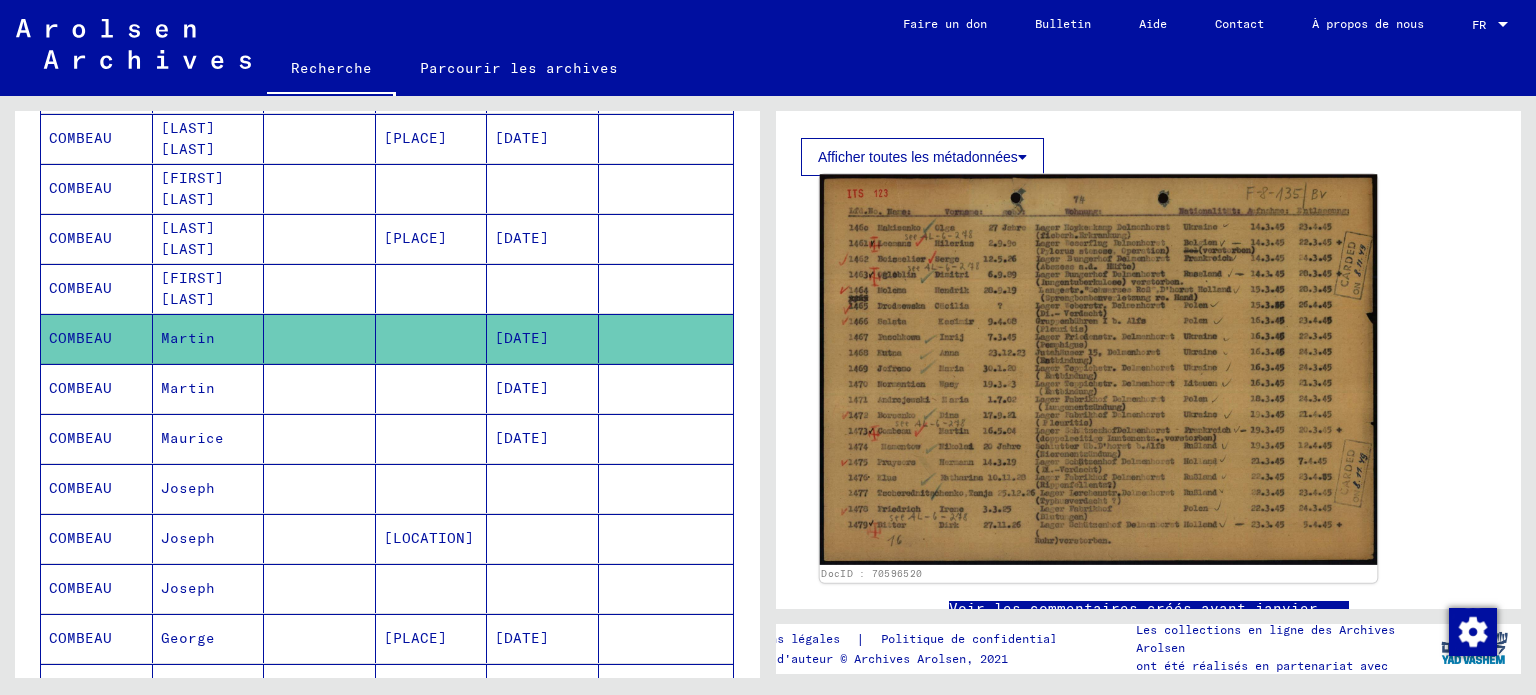 click 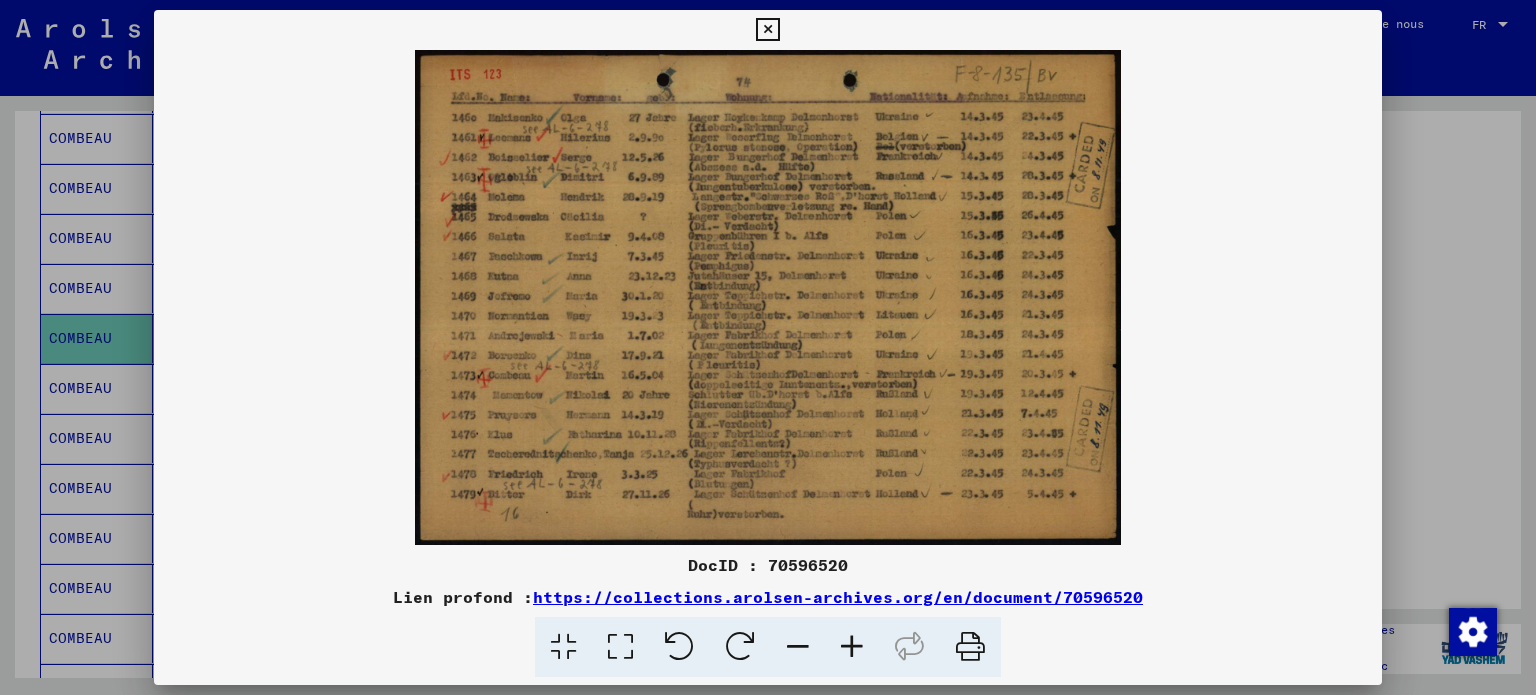click at bounding box center (852, 647) 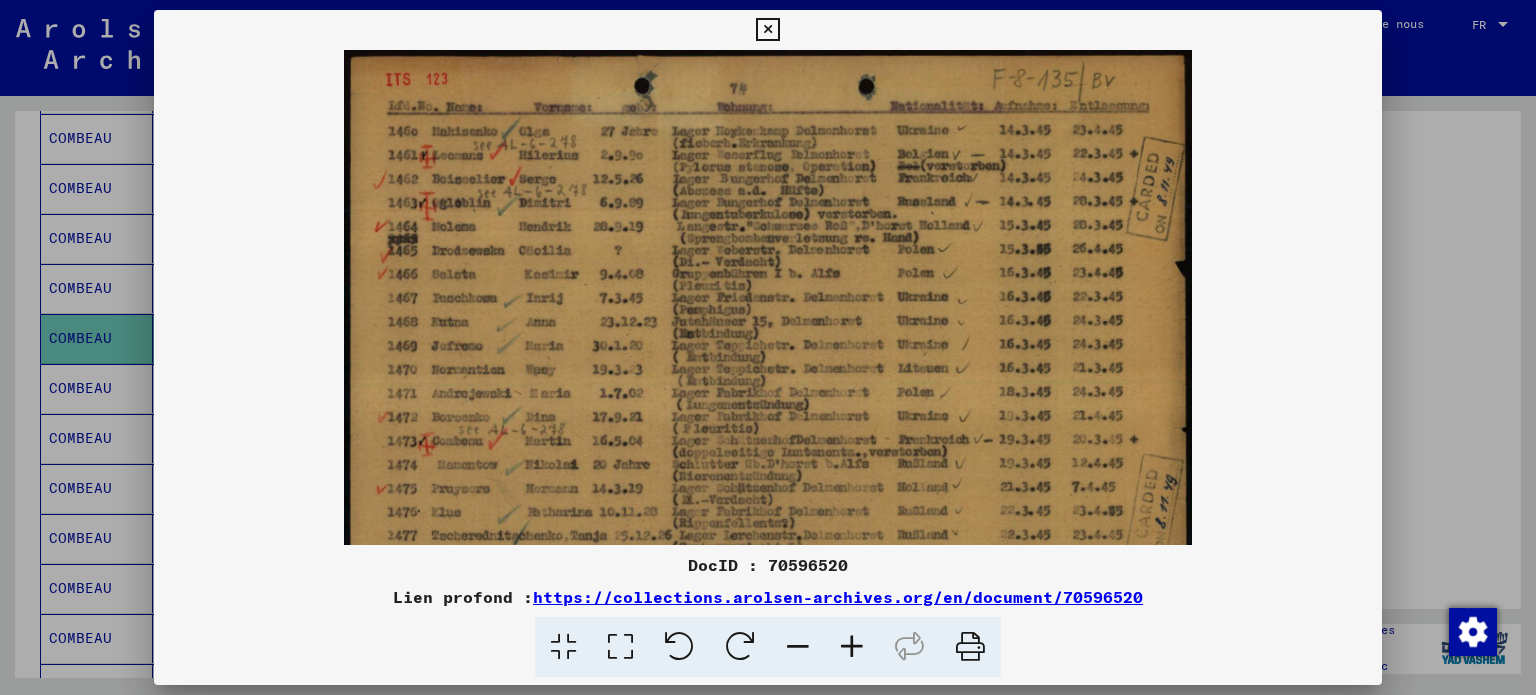 click at bounding box center (852, 647) 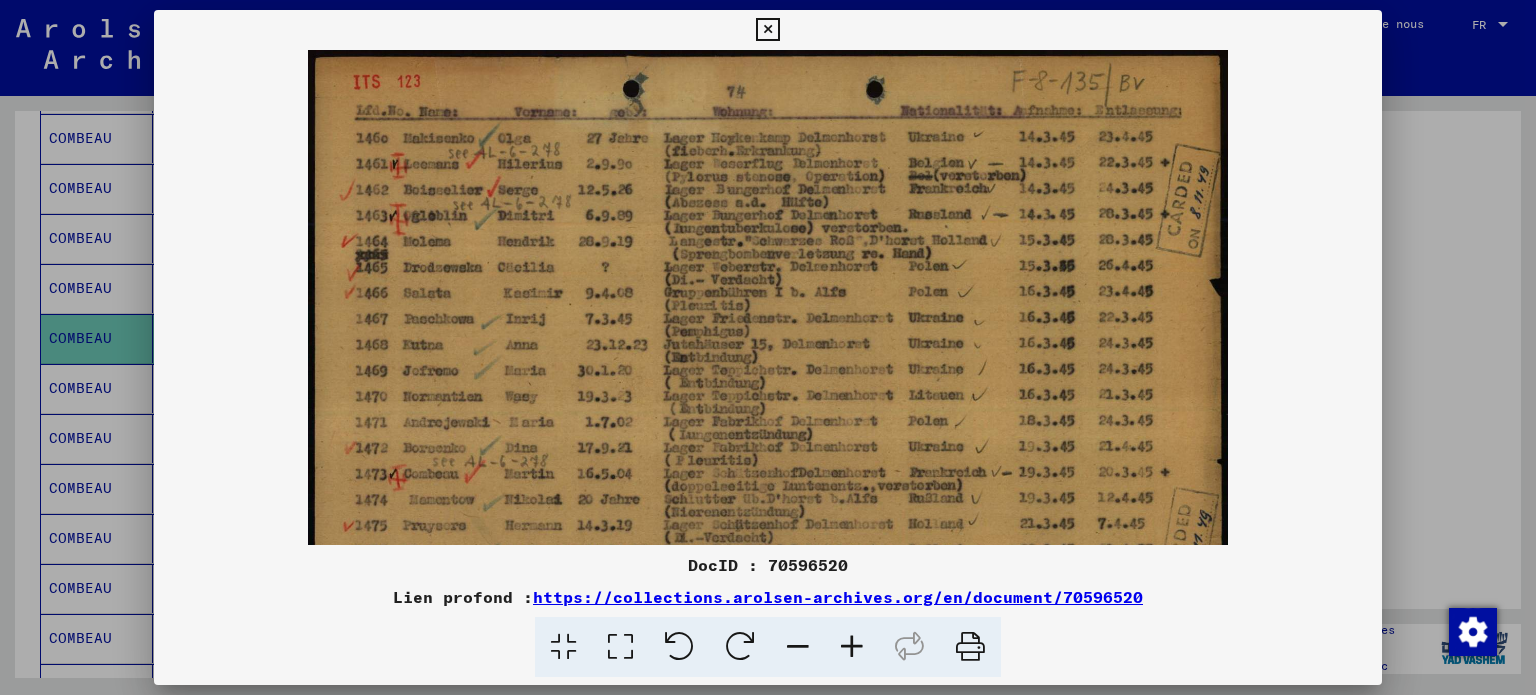 click at bounding box center (852, 647) 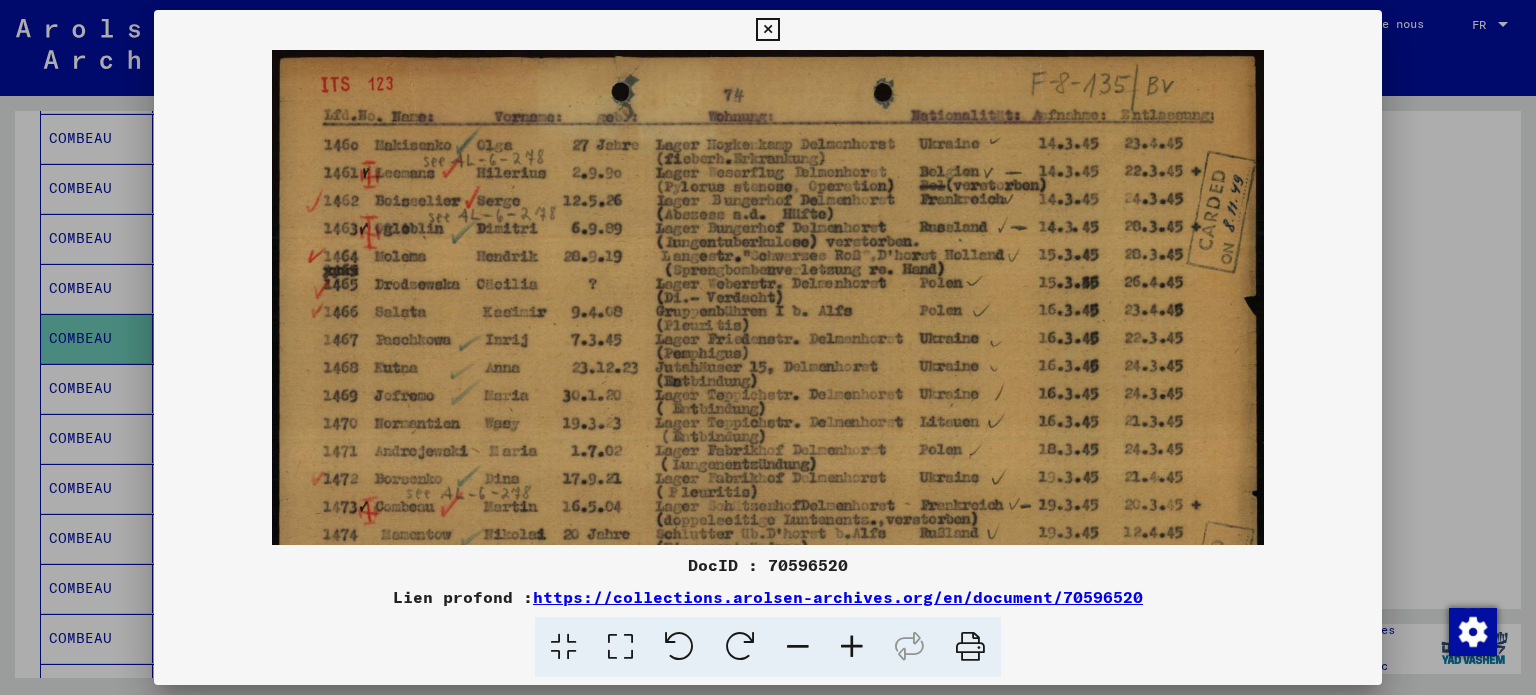 click at bounding box center (852, 647) 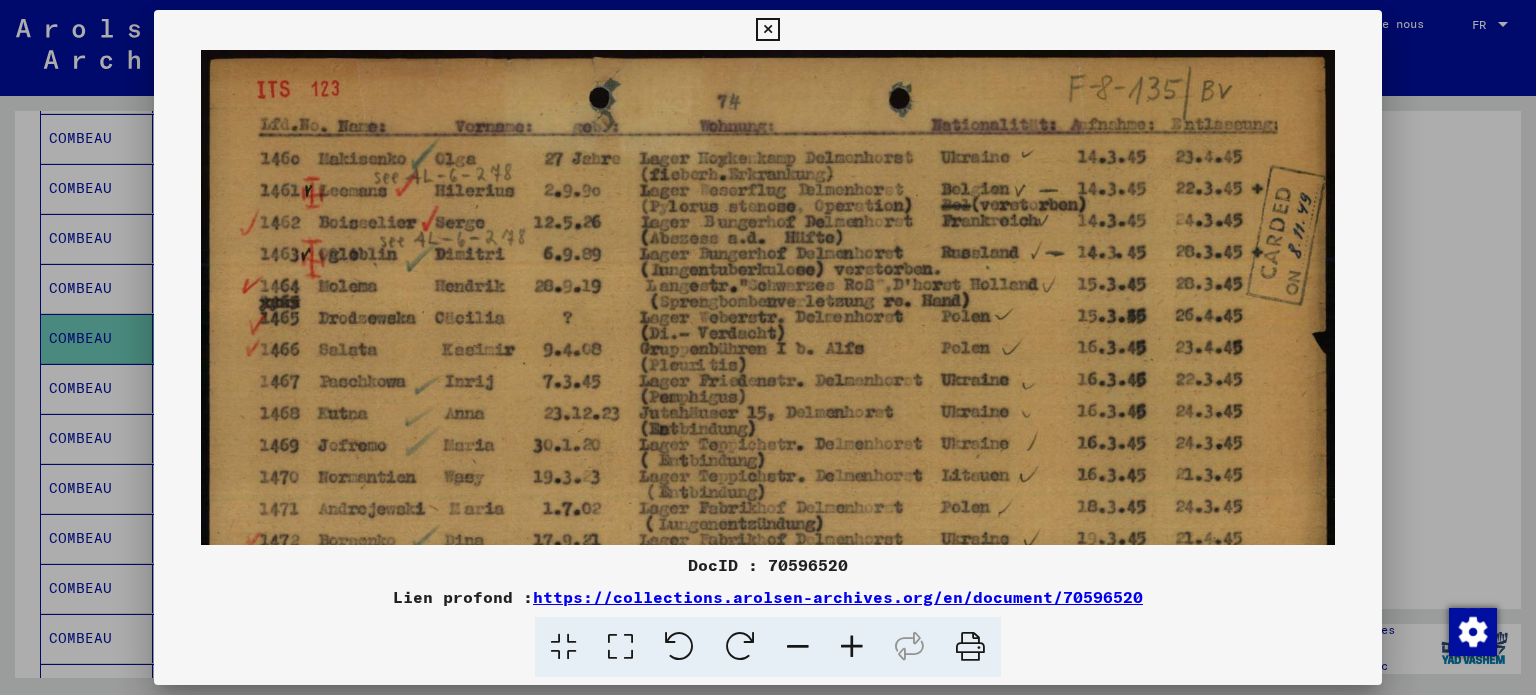 click at bounding box center (852, 647) 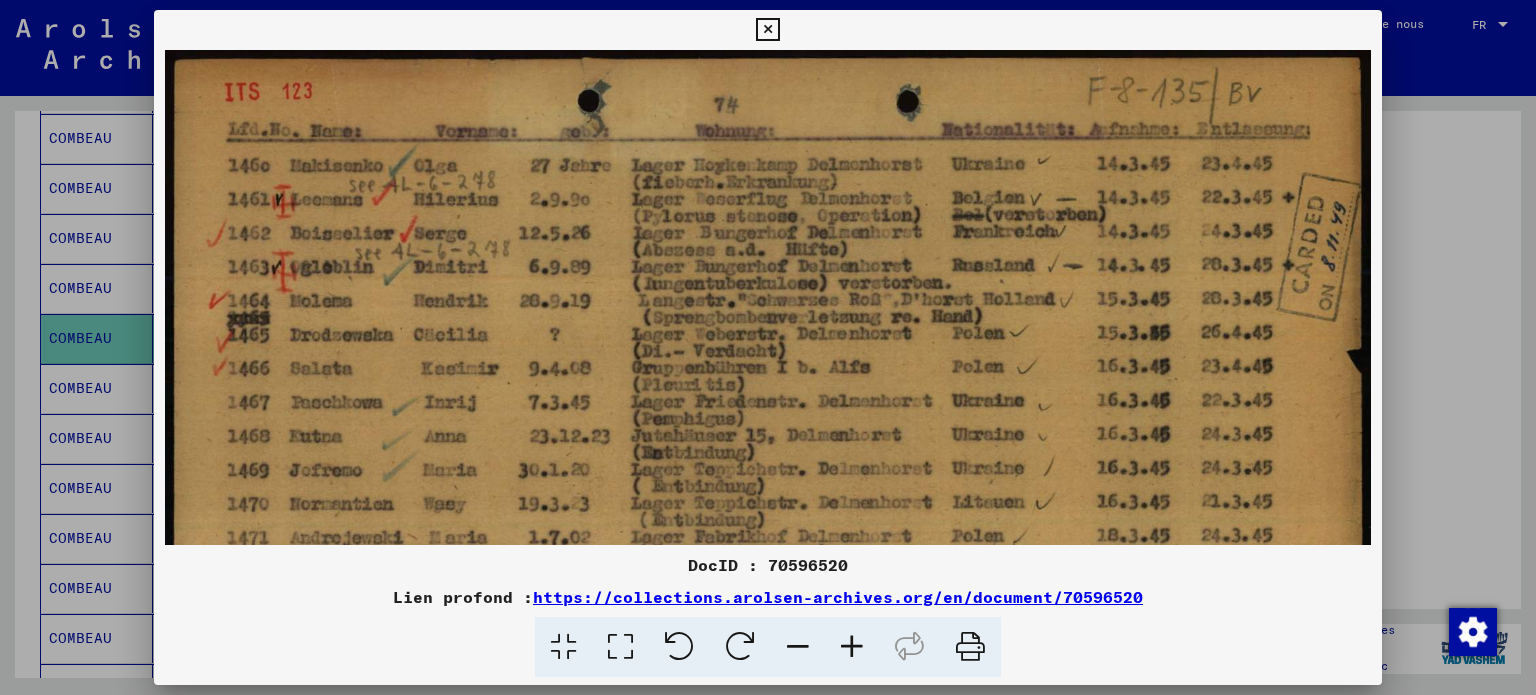 click at bounding box center (852, 647) 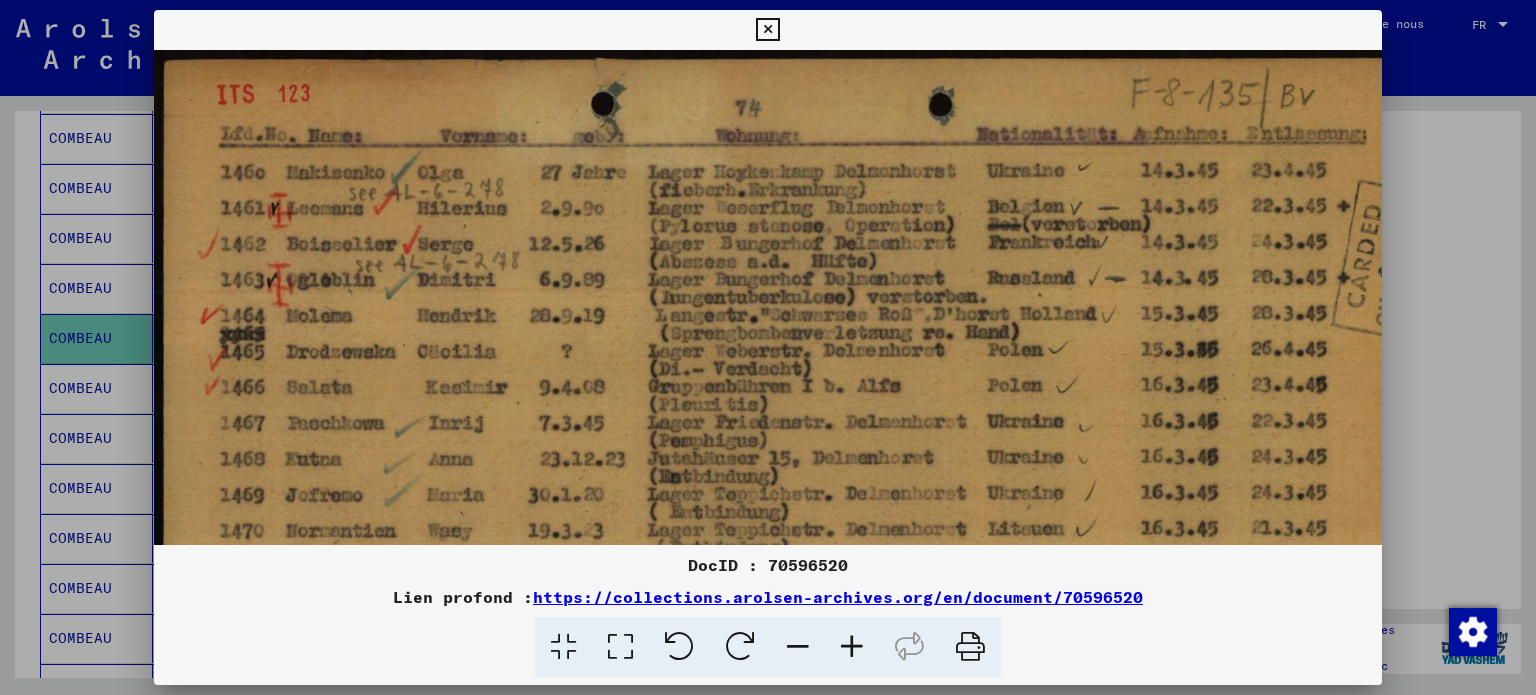 click at bounding box center [852, 647] 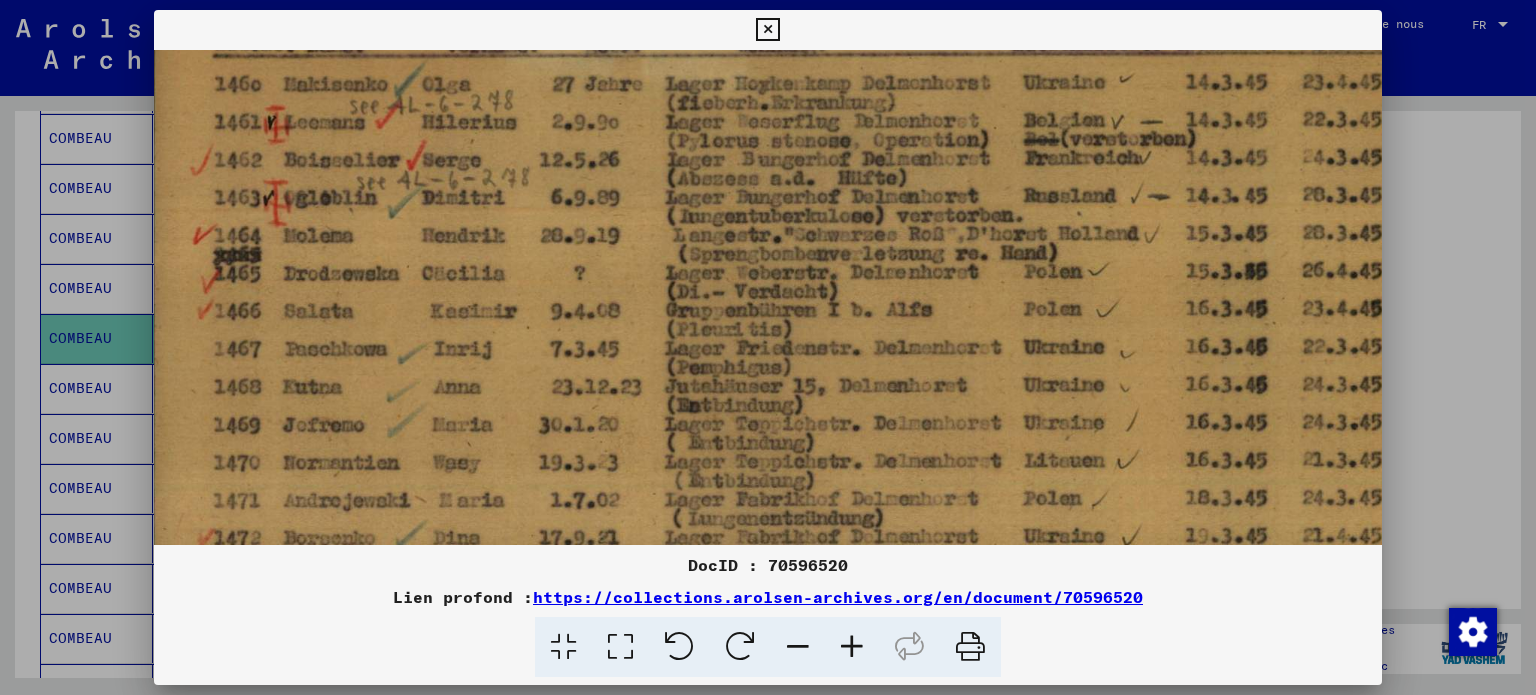 scroll, scrollTop: 110, scrollLeft: 10, axis: both 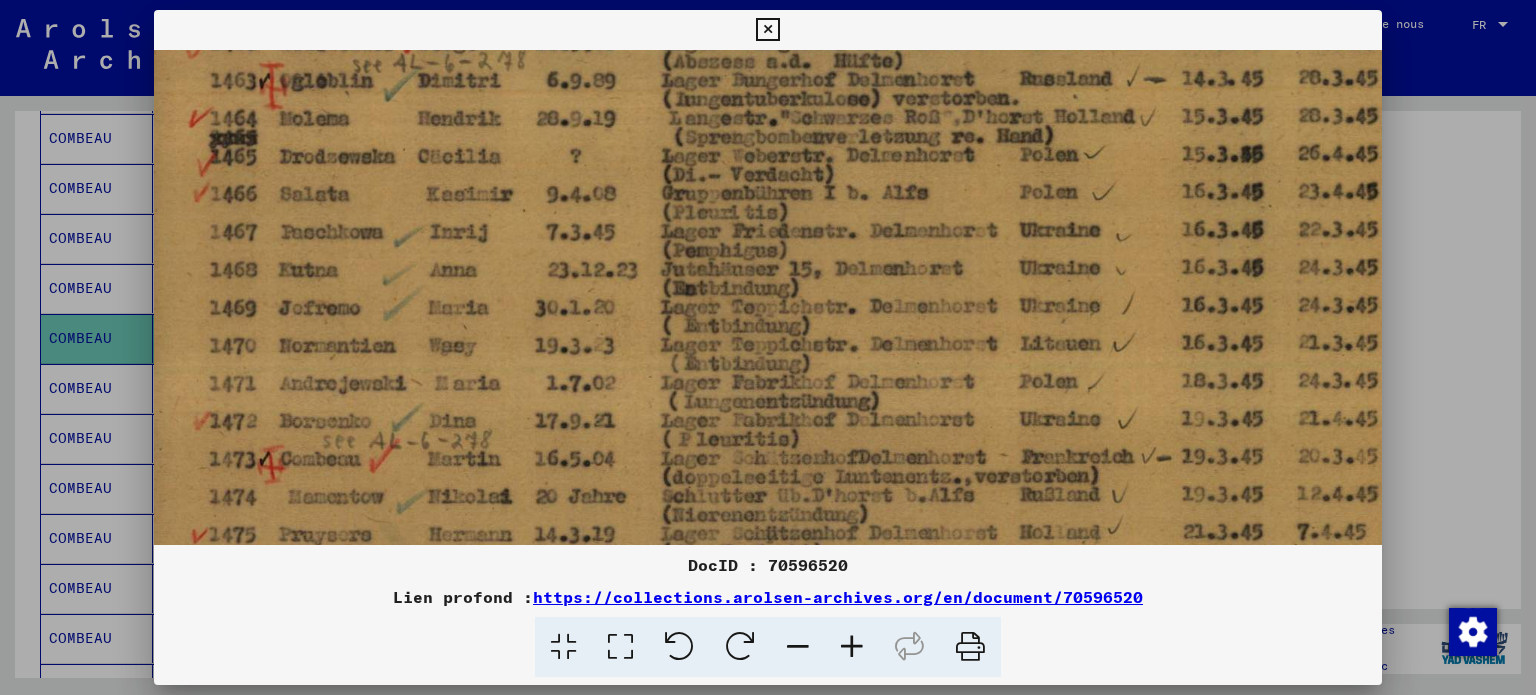 drag, startPoint x: 833, startPoint y: 395, endPoint x: 814, endPoint y: 178, distance: 217.83022 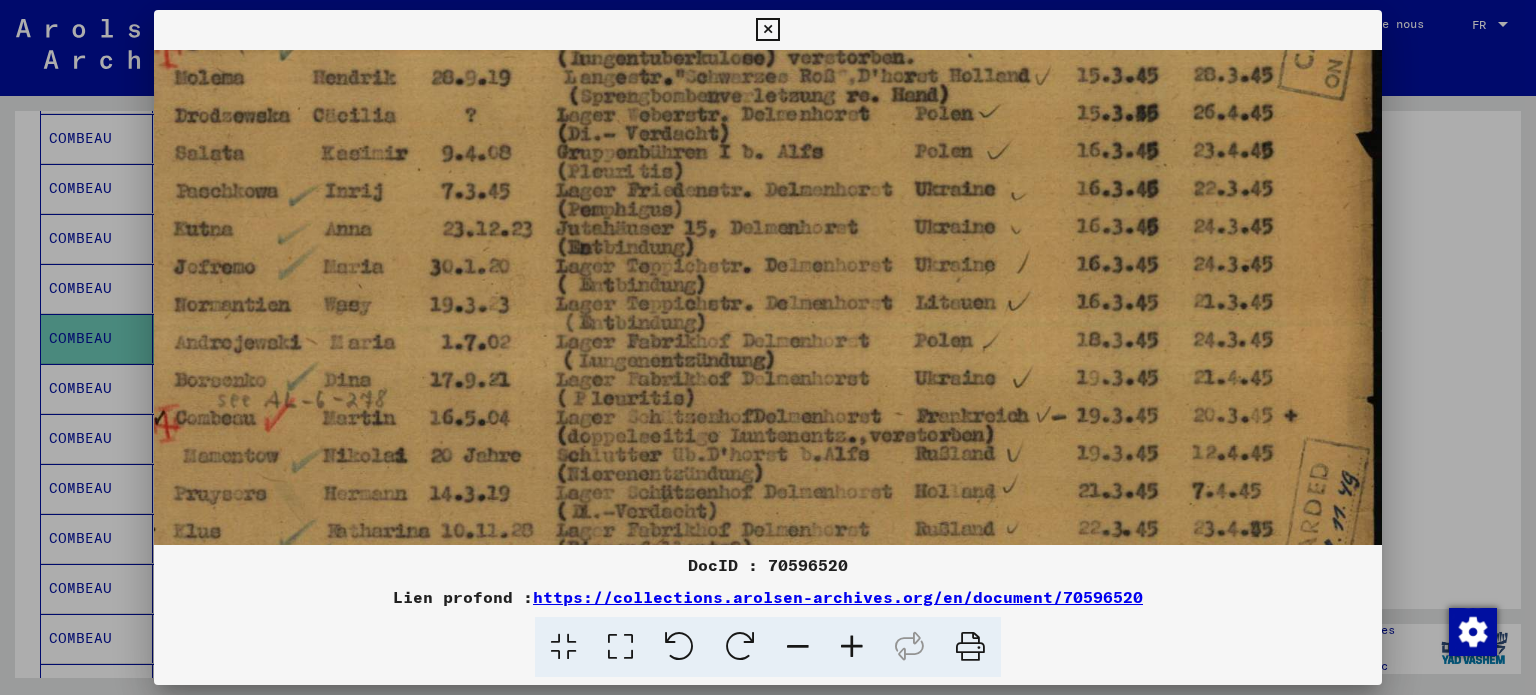drag, startPoint x: 827, startPoint y: 387, endPoint x: 663, endPoint y: 363, distance: 165.7468 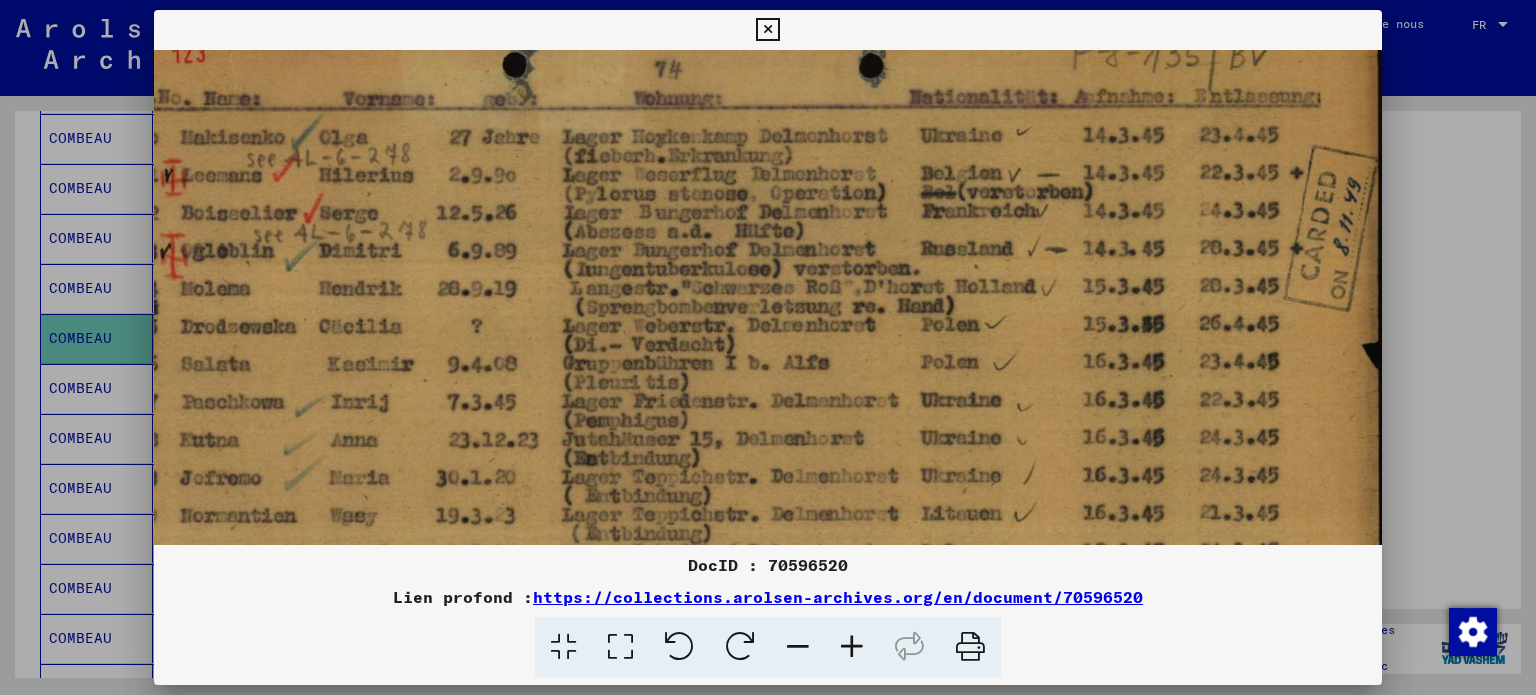 scroll, scrollTop: 43, scrollLeft: 113, axis: both 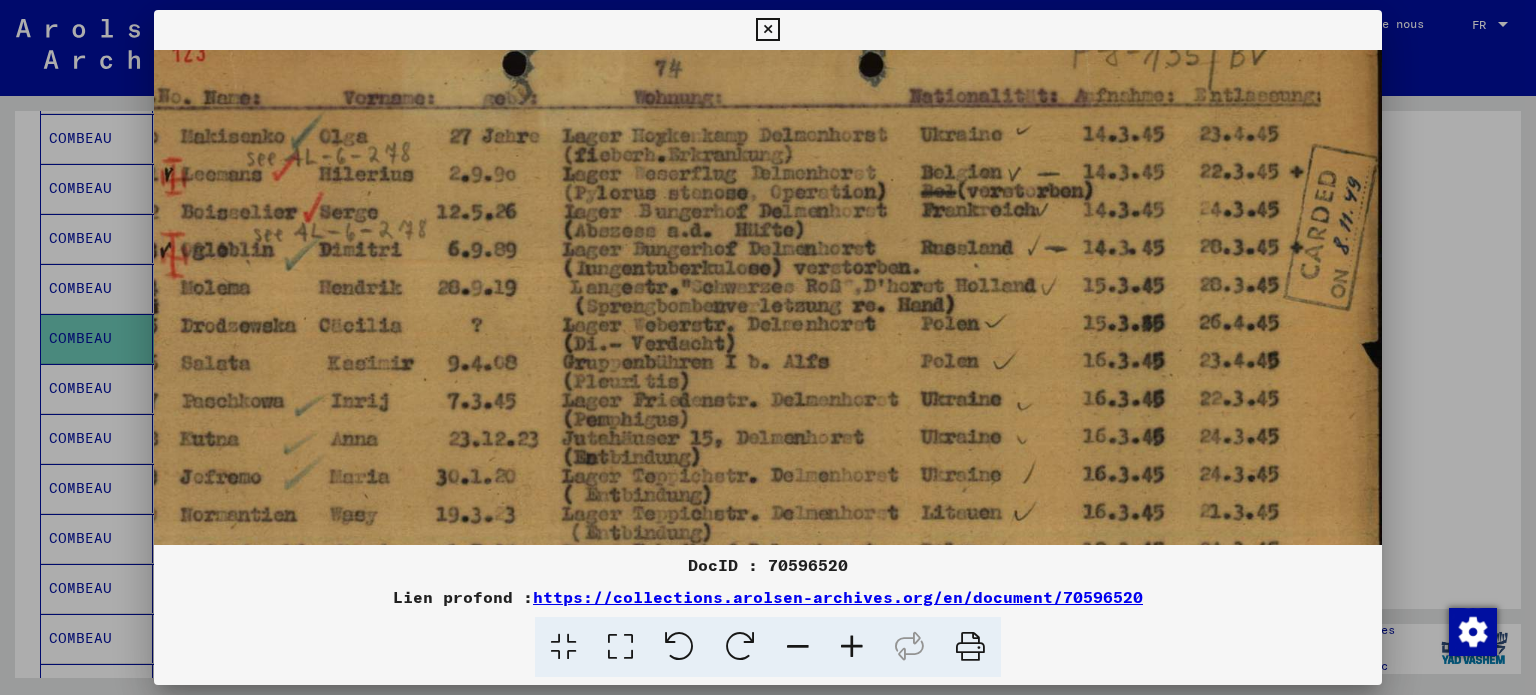 drag, startPoint x: 856, startPoint y: 230, endPoint x: 862, endPoint y: 436, distance: 206.08736 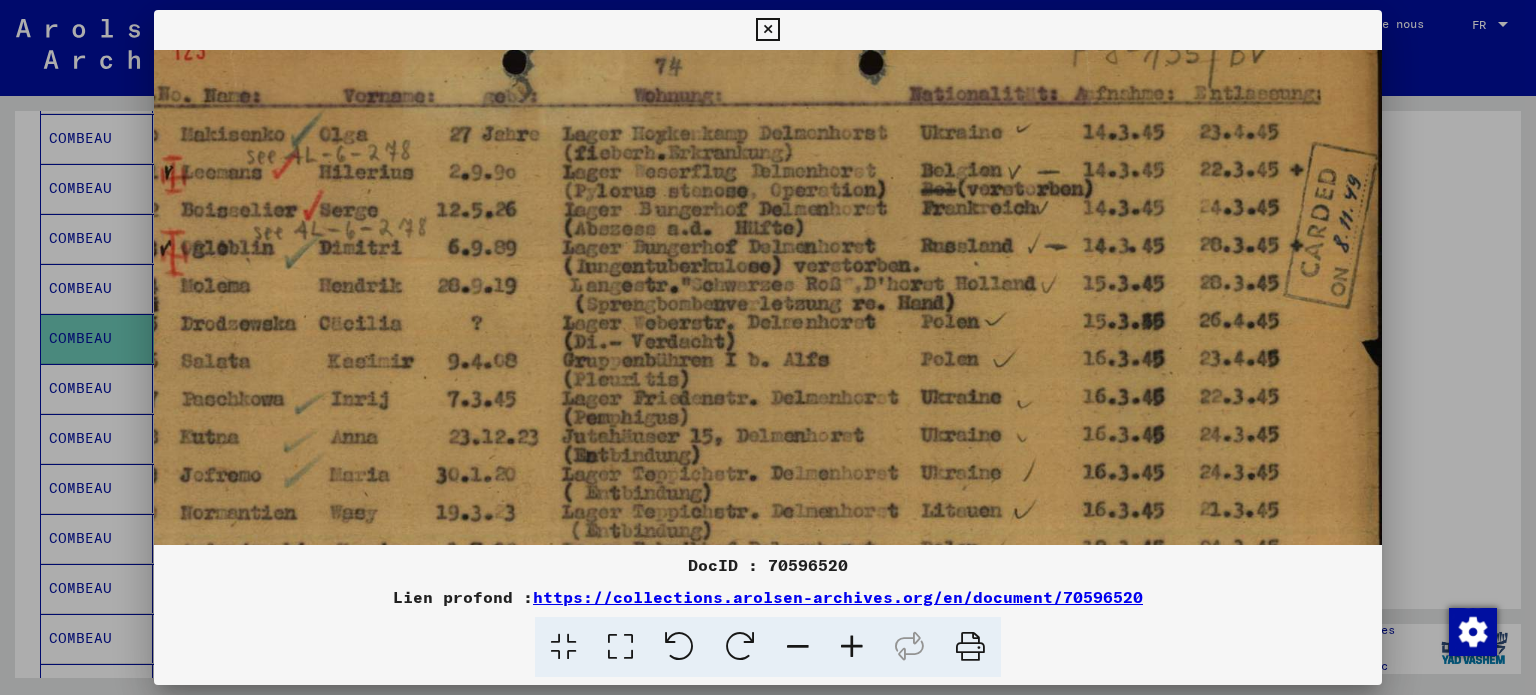 click at bounding box center (852, 647) 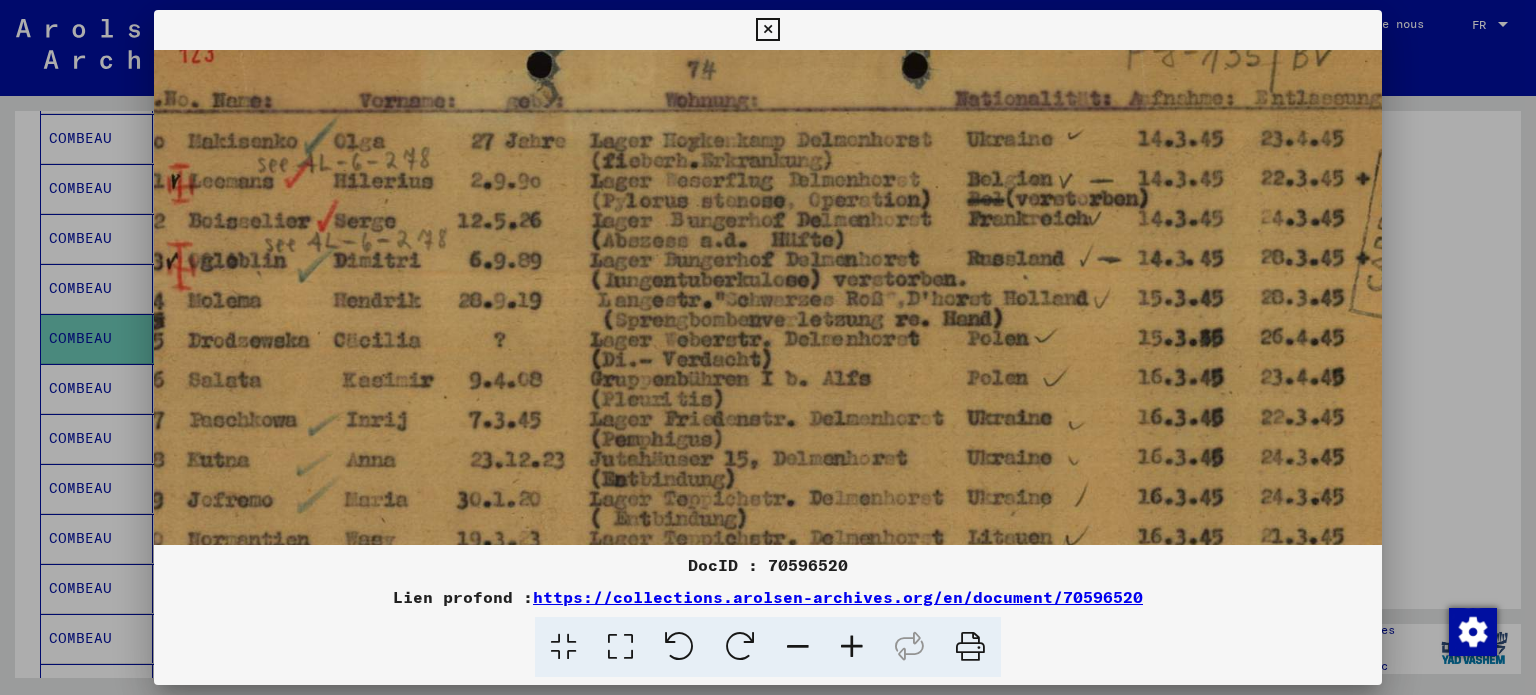 click at bounding box center [852, 647] 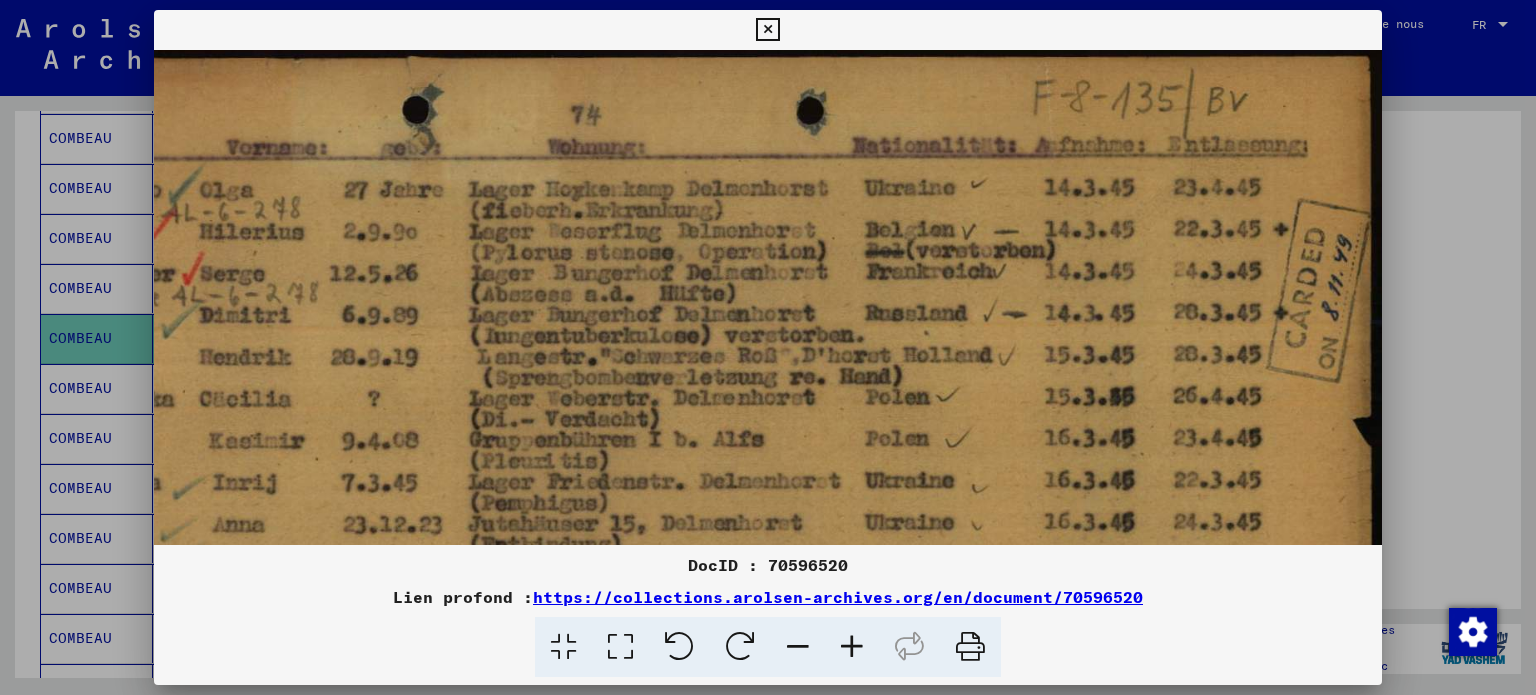 scroll, scrollTop: 0, scrollLeft: 262, axis: horizontal 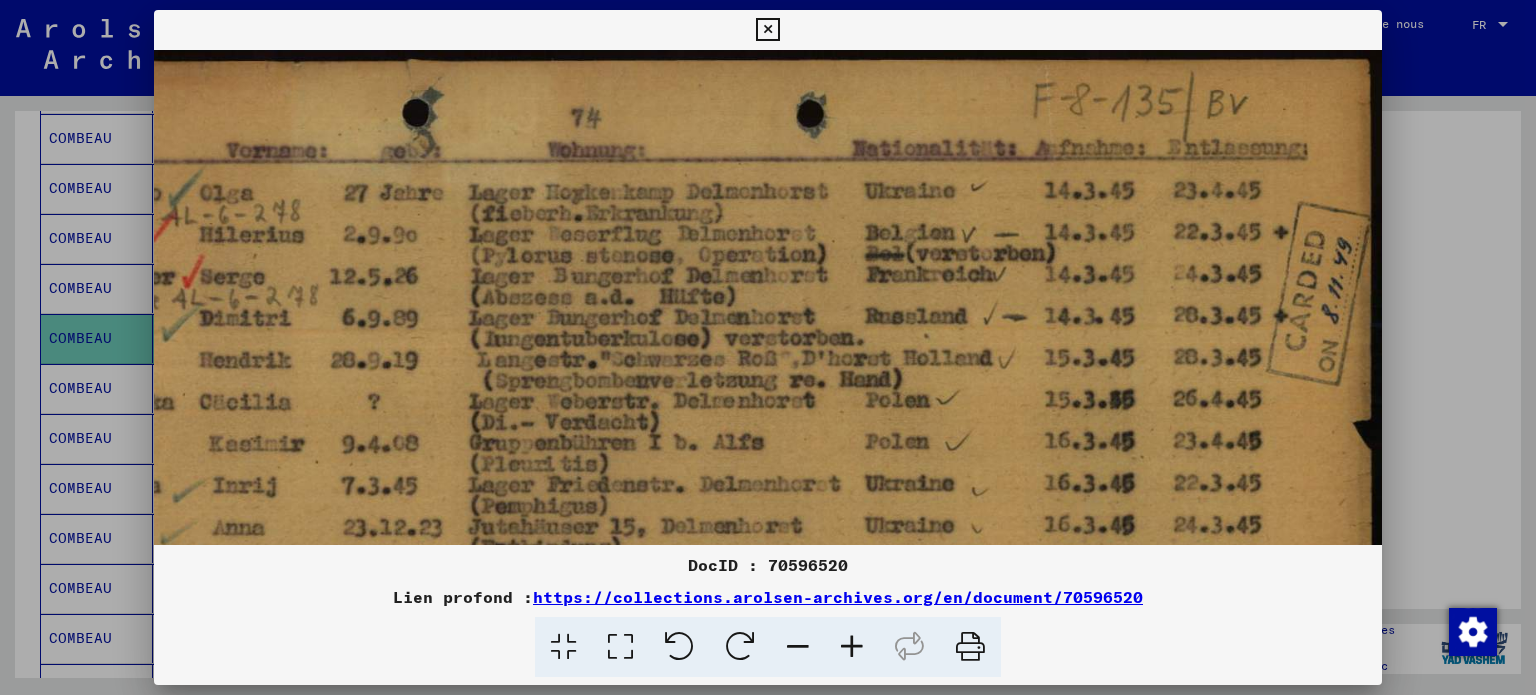 drag, startPoint x: 945, startPoint y: 412, endPoint x: 608, endPoint y: 483, distance: 344.39804 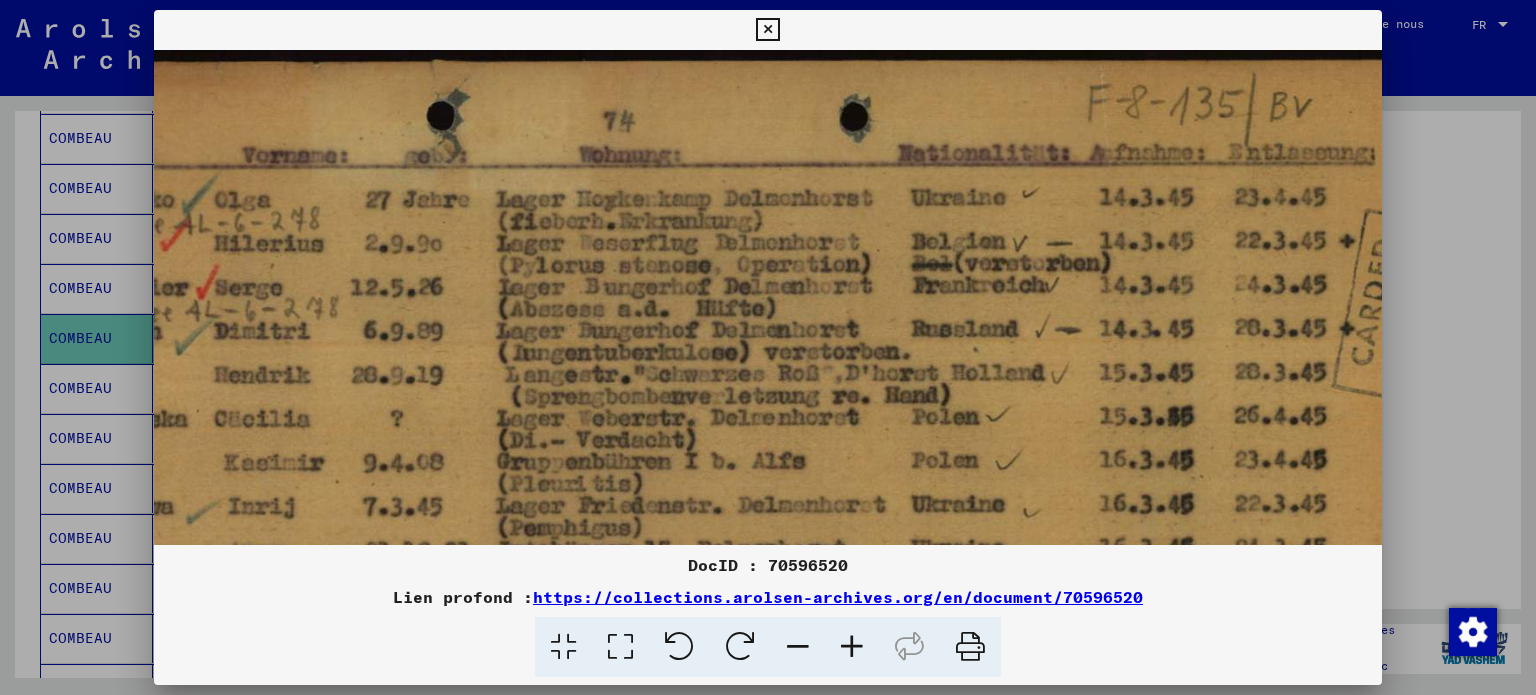 click at bounding box center [852, 647] 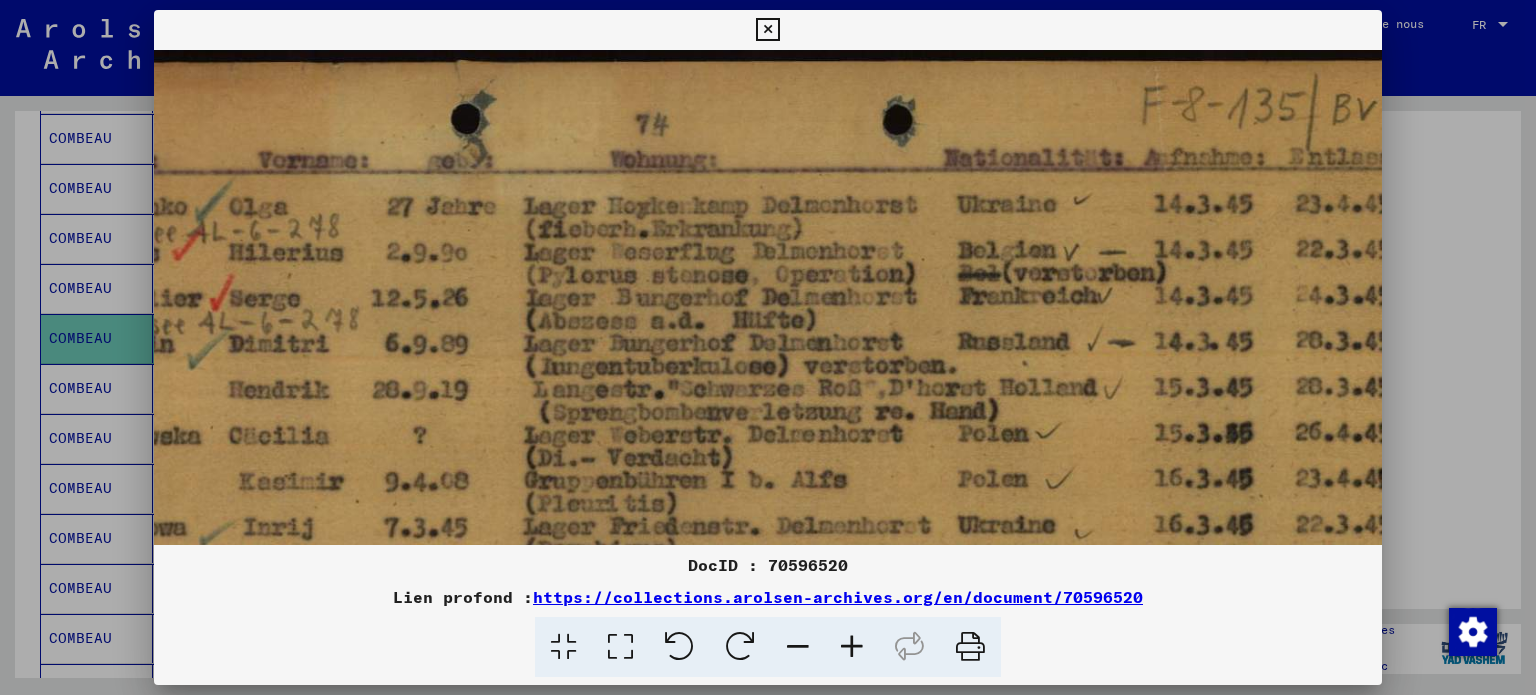click at bounding box center (852, 647) 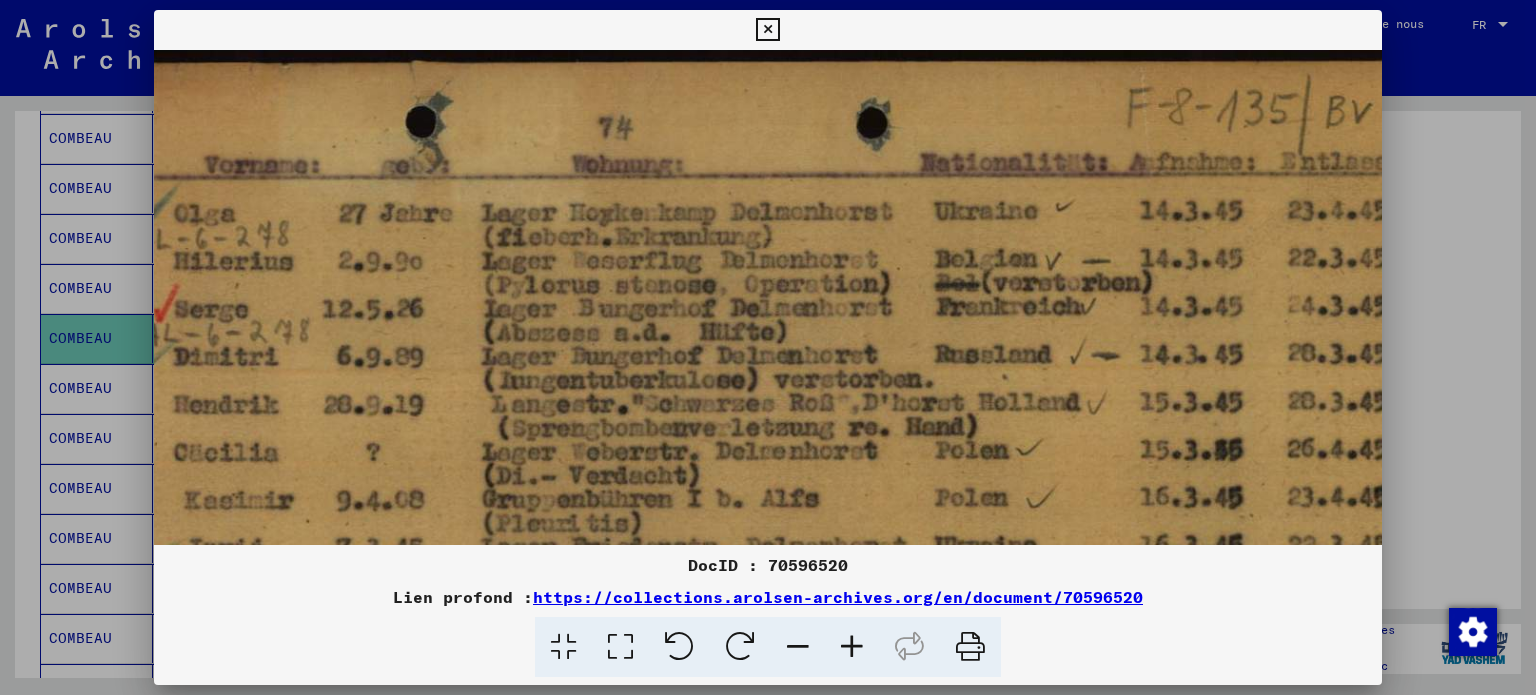 scroll, scrollTop: 0, scrollLeft: 476, axis: horizontal 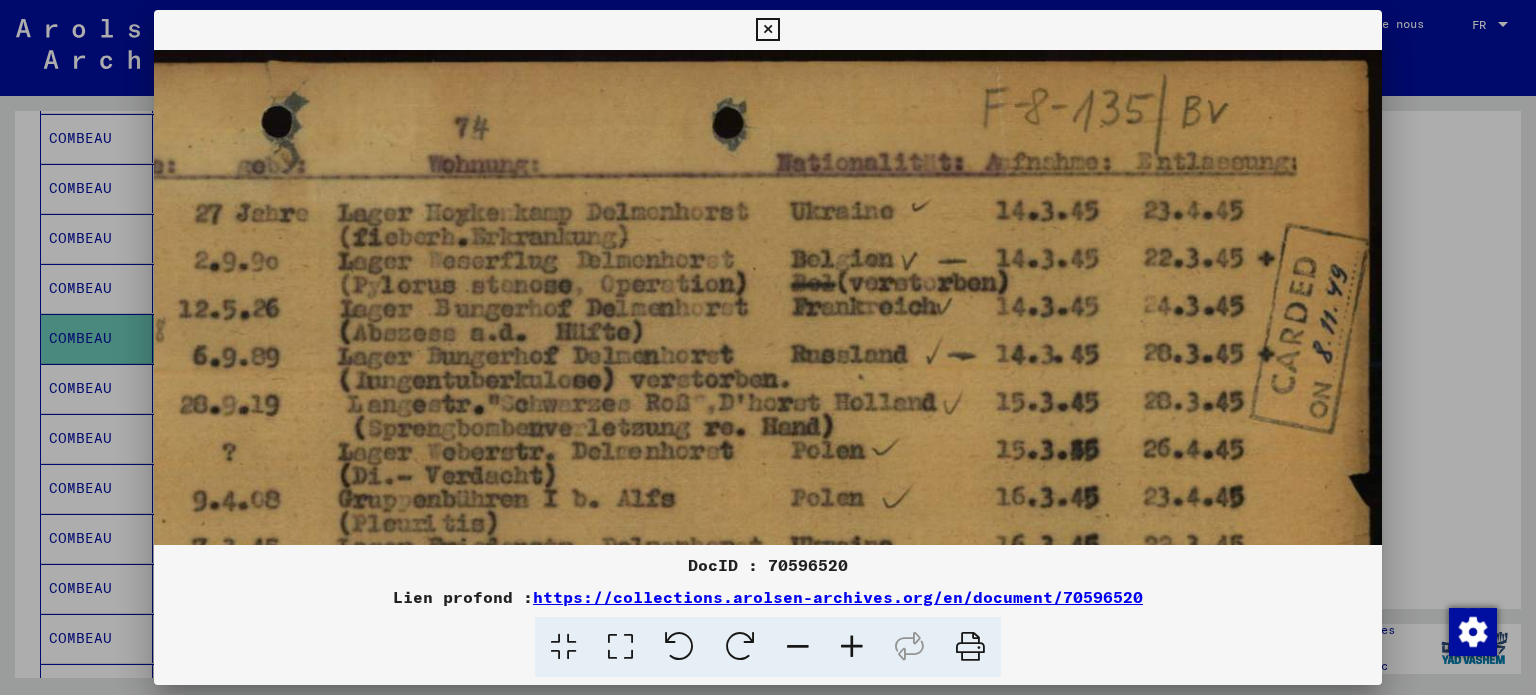 drag, startPoint x: 1015, startPoint y: 343, endPoint x: 603, endPoint y: 396, distance: 415.395 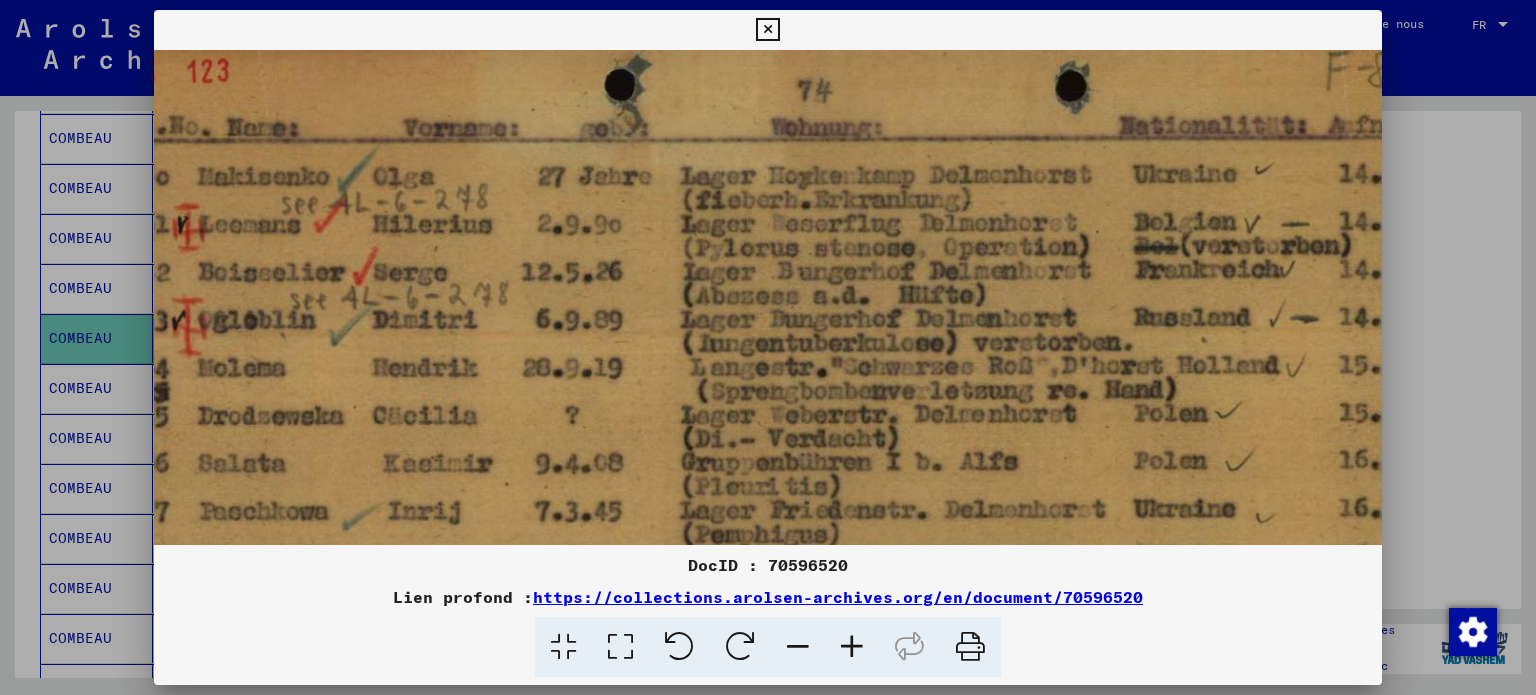 scroll, scrollTop: 37, scrollLeft: 131, axis: both 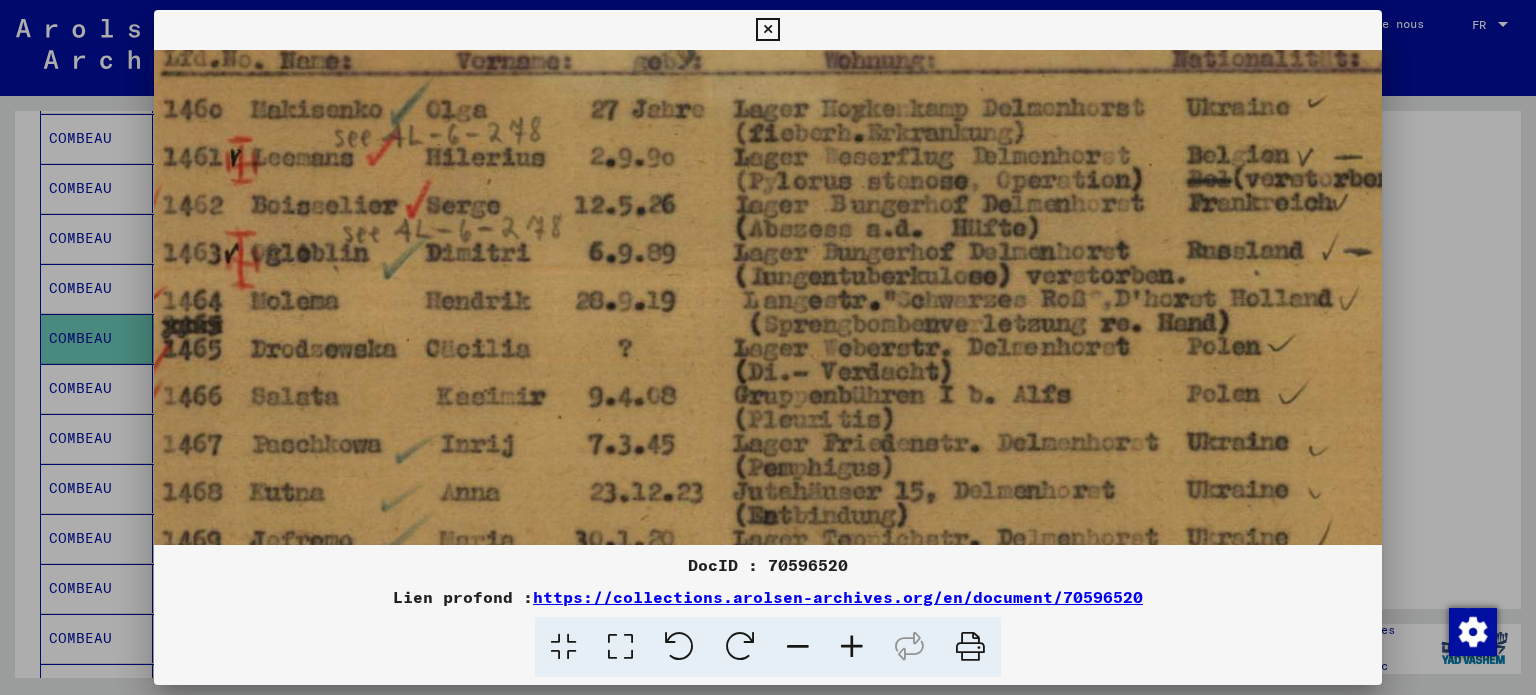 drag, startPoint x: 619, startPoint y: 353, endPoint x: 1029, endPoint y: 247, distance: 423.4808 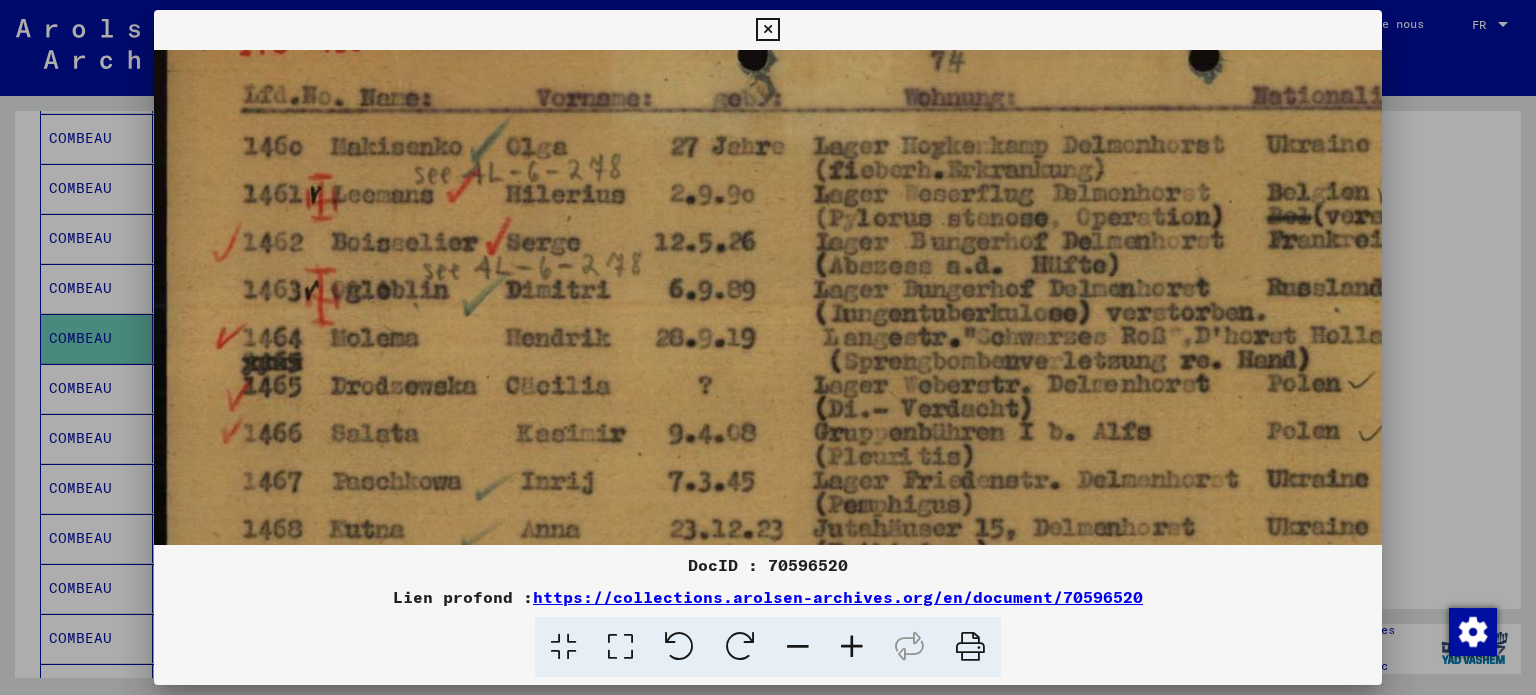 scroll, scrollTop: 90, scrollLeft: 0, axis: vertical 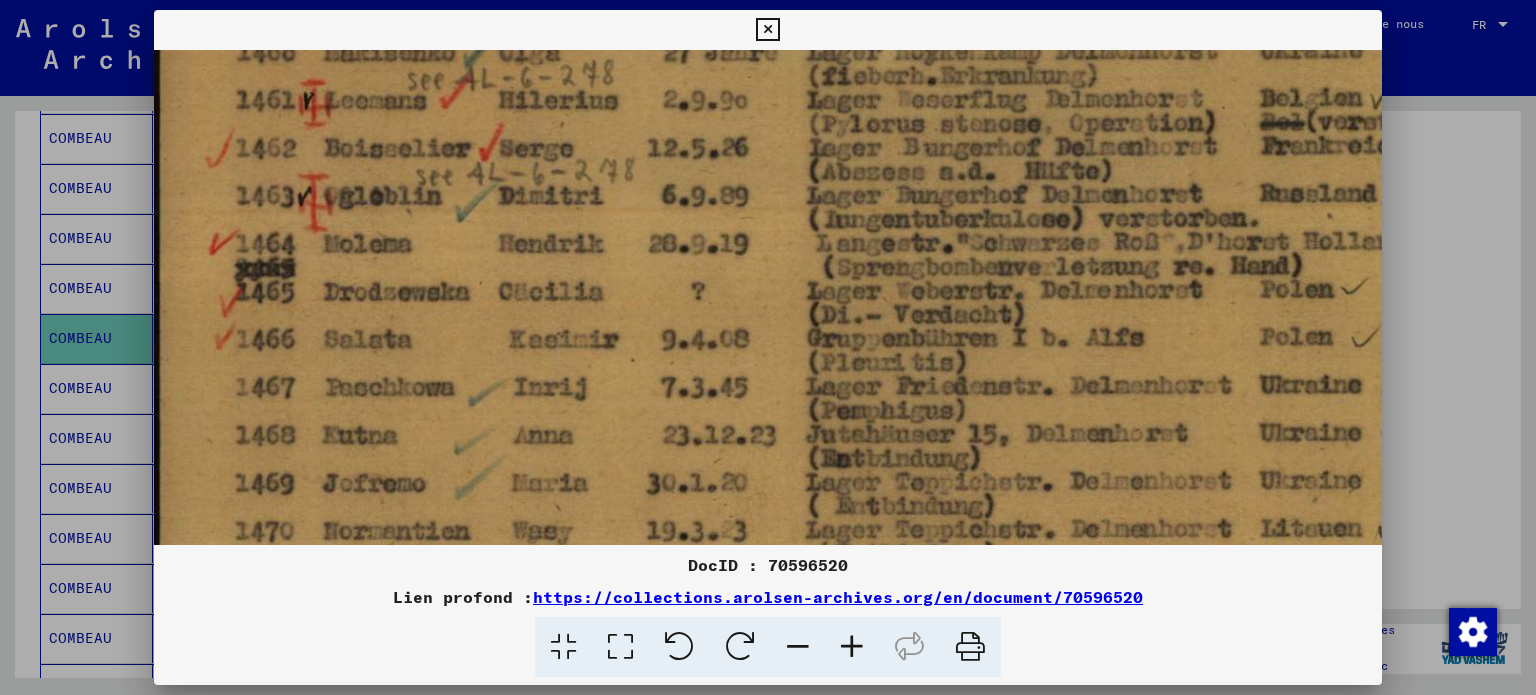 drag, startPoint x: 595, startPoint y: 448, endPoint x: 731, endPoint y: 400, distance: 144.22205 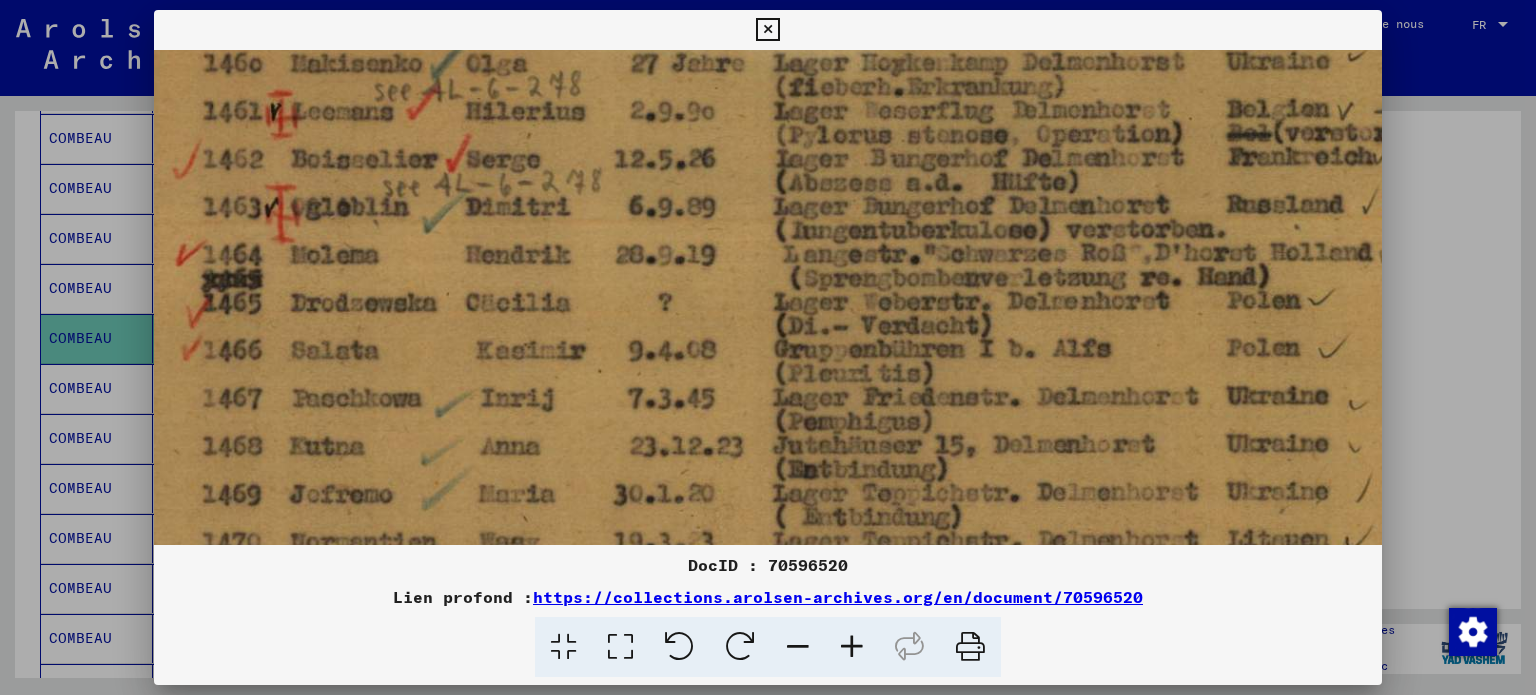 drag, startPoint x: 744, startPoint y: 481, endPoint x: 700, endPoint y: 490, distance: 44.911022 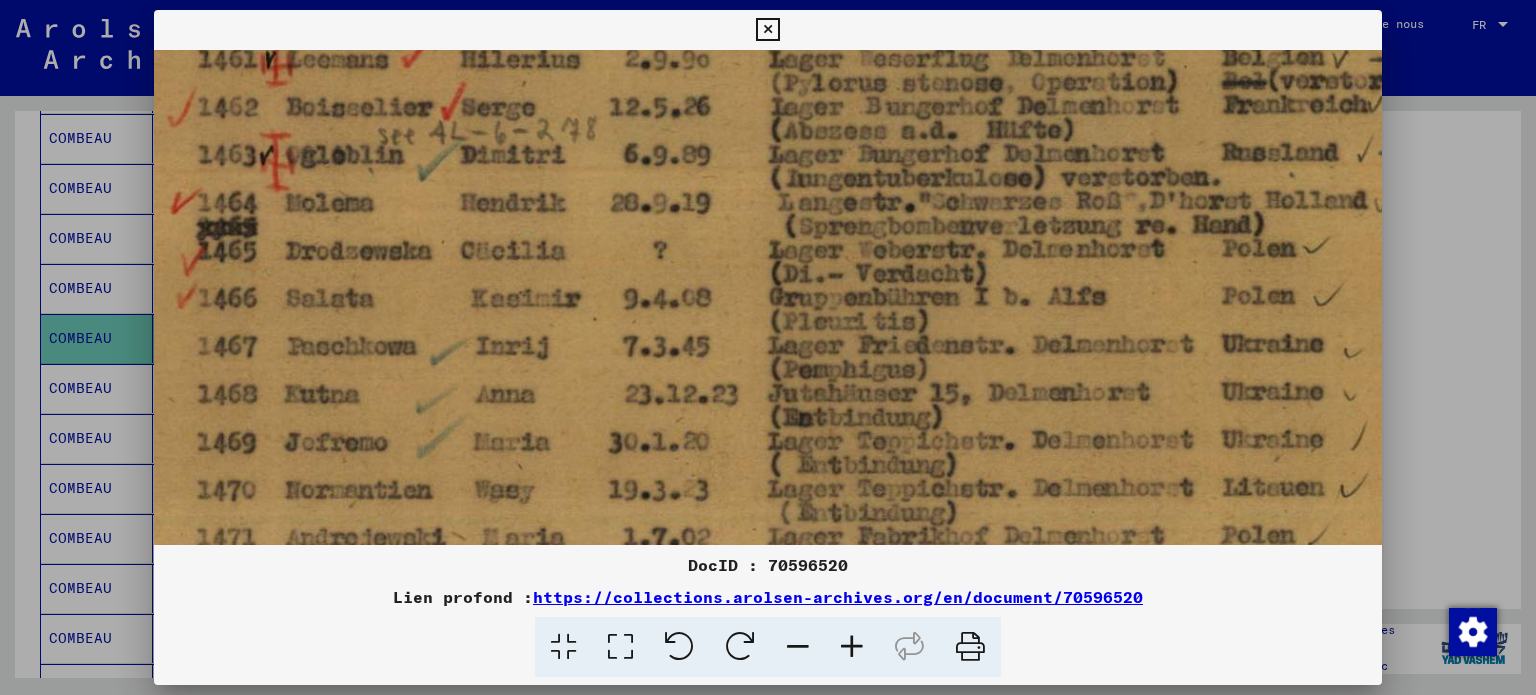 drag, startPoint x: 703, startPoint y: 390, endPoint x: 697, endPoint y: 328, distance: 62.289646 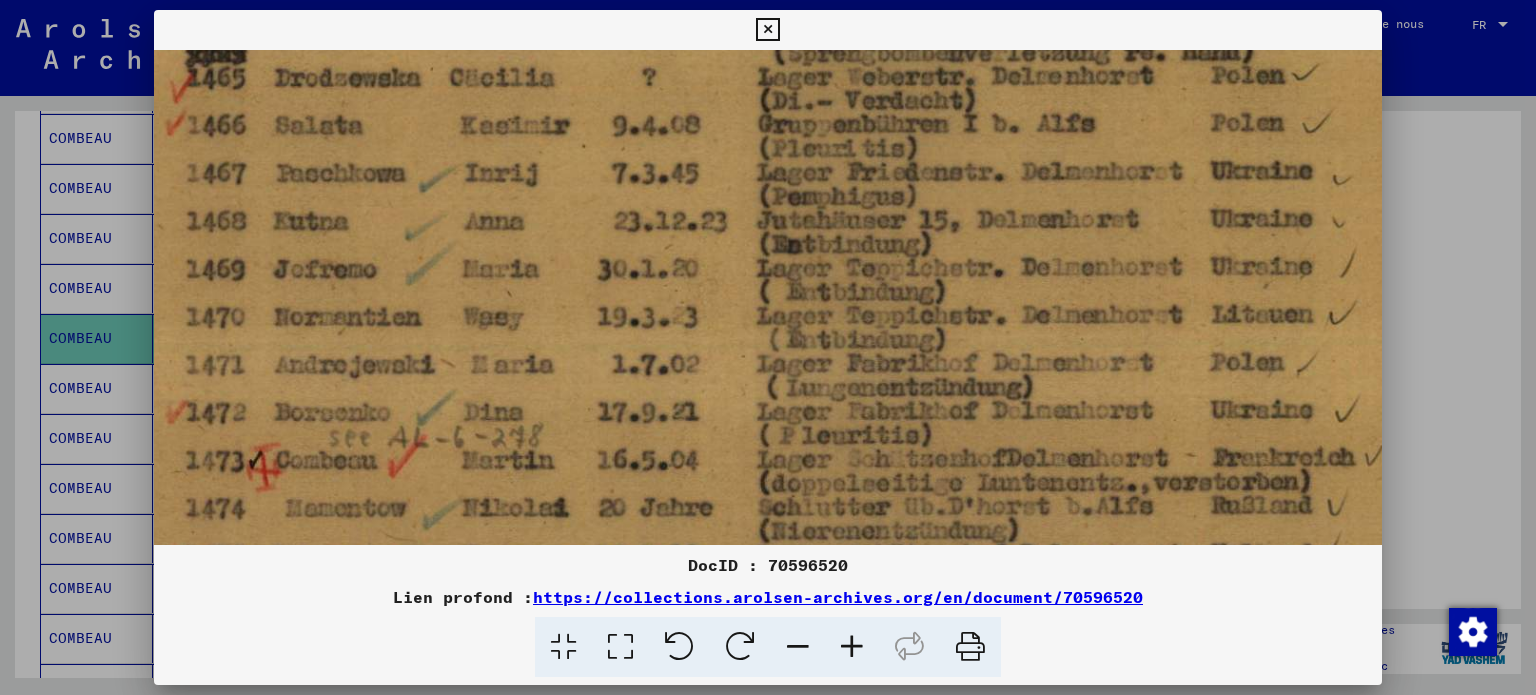 drag, startPoint x: 707, startPoint y: 423, endPoint x: 696, endPoint y: 273, distance: 150.40279 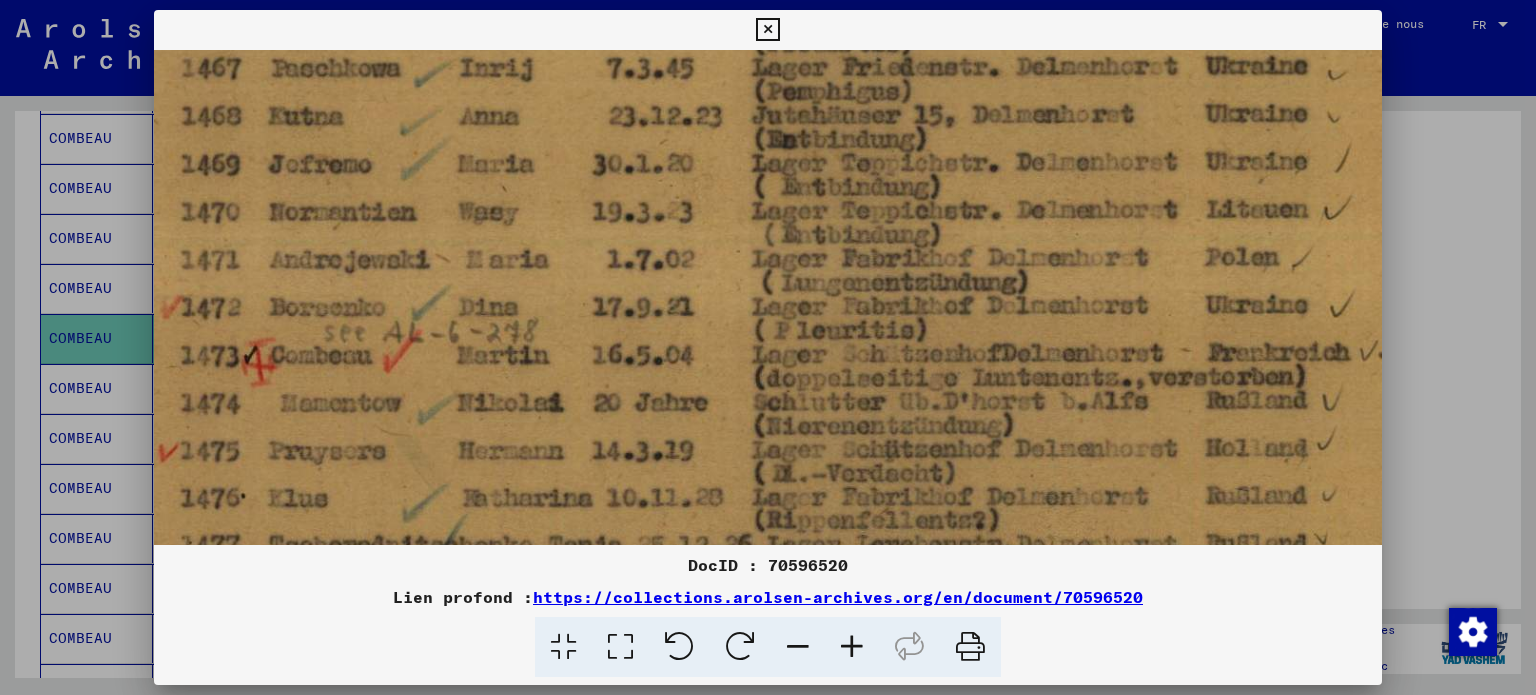 drag, startPoint x: 704, startPoint y: 402, endPoint x: 696, endPoint y: 322, distance: 80.399 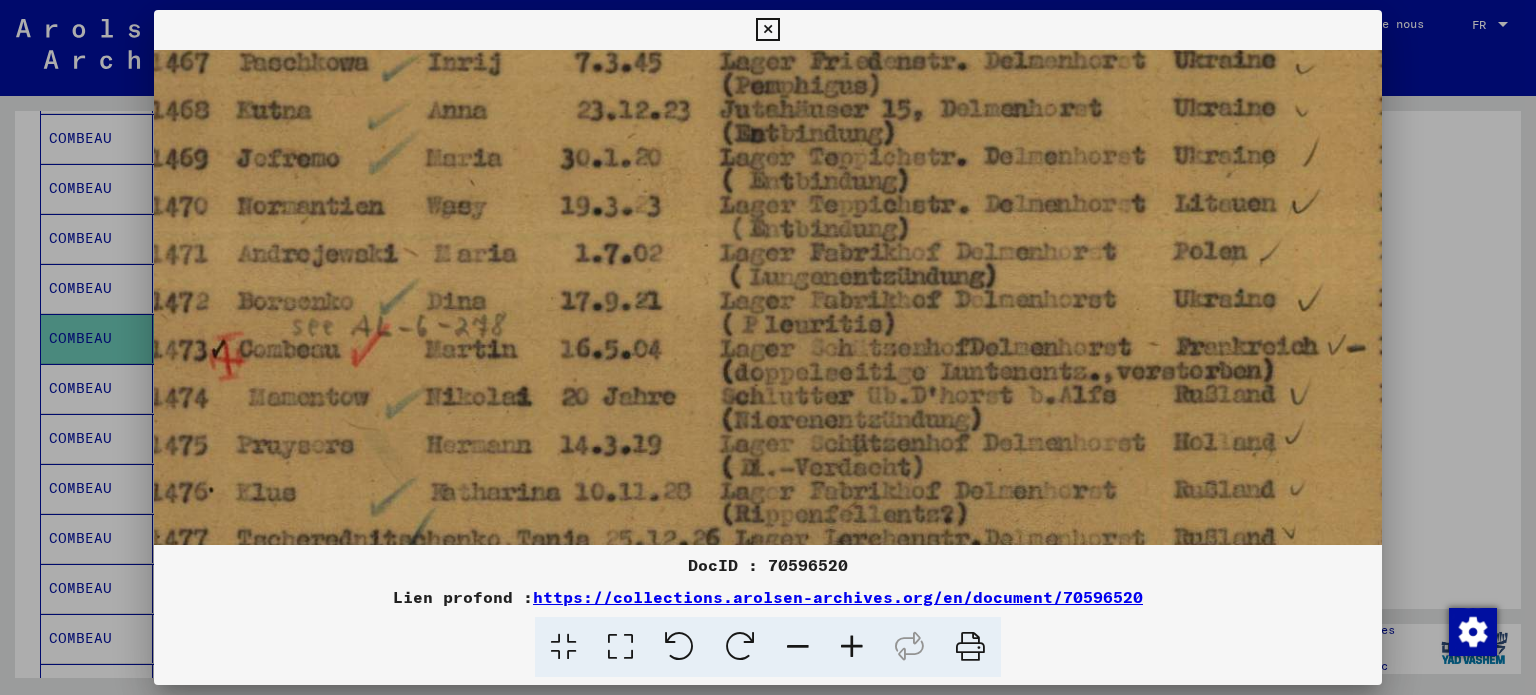 drag, startPoint x: 708, startPoint y: 433, endPoint x: 676, endPoint y: 436, distance: 32.140316 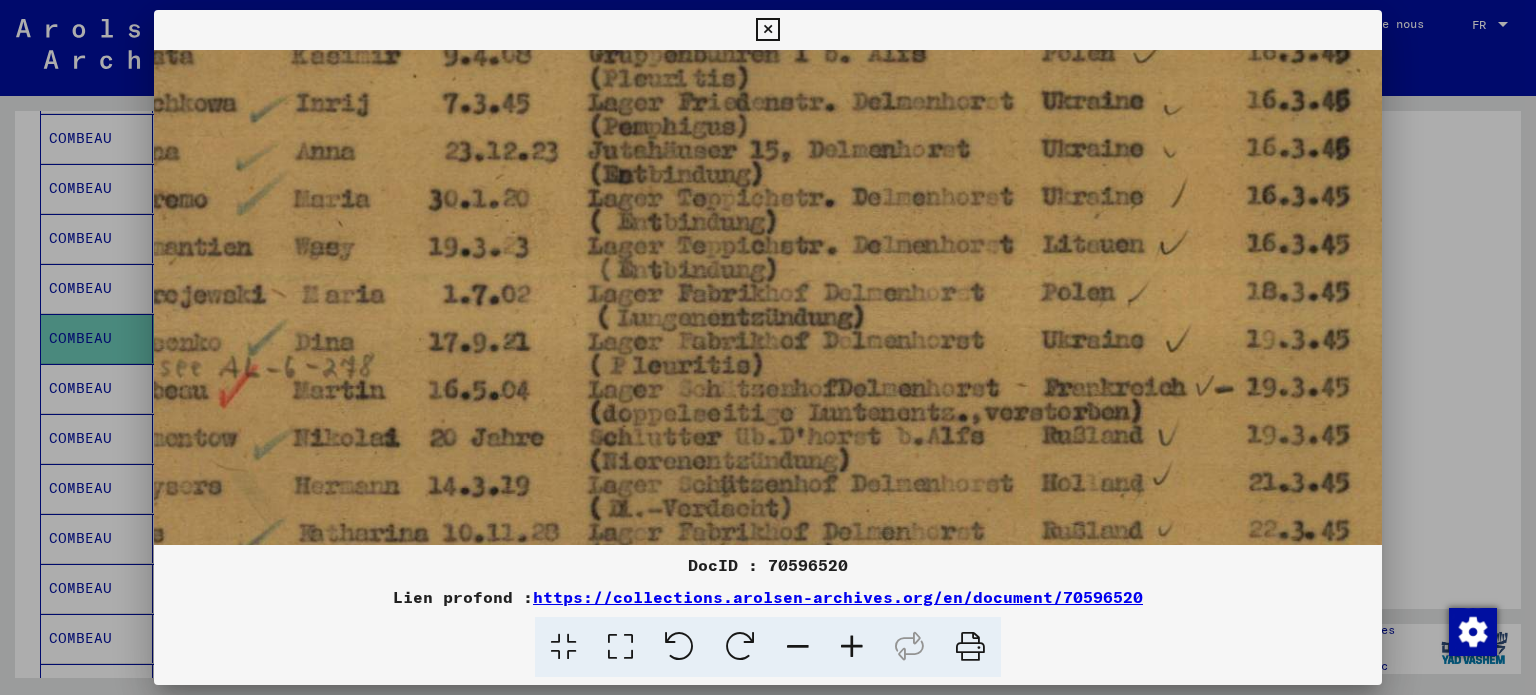 scroll, scrollTop: 444, scrollLeft: 230, axis: both 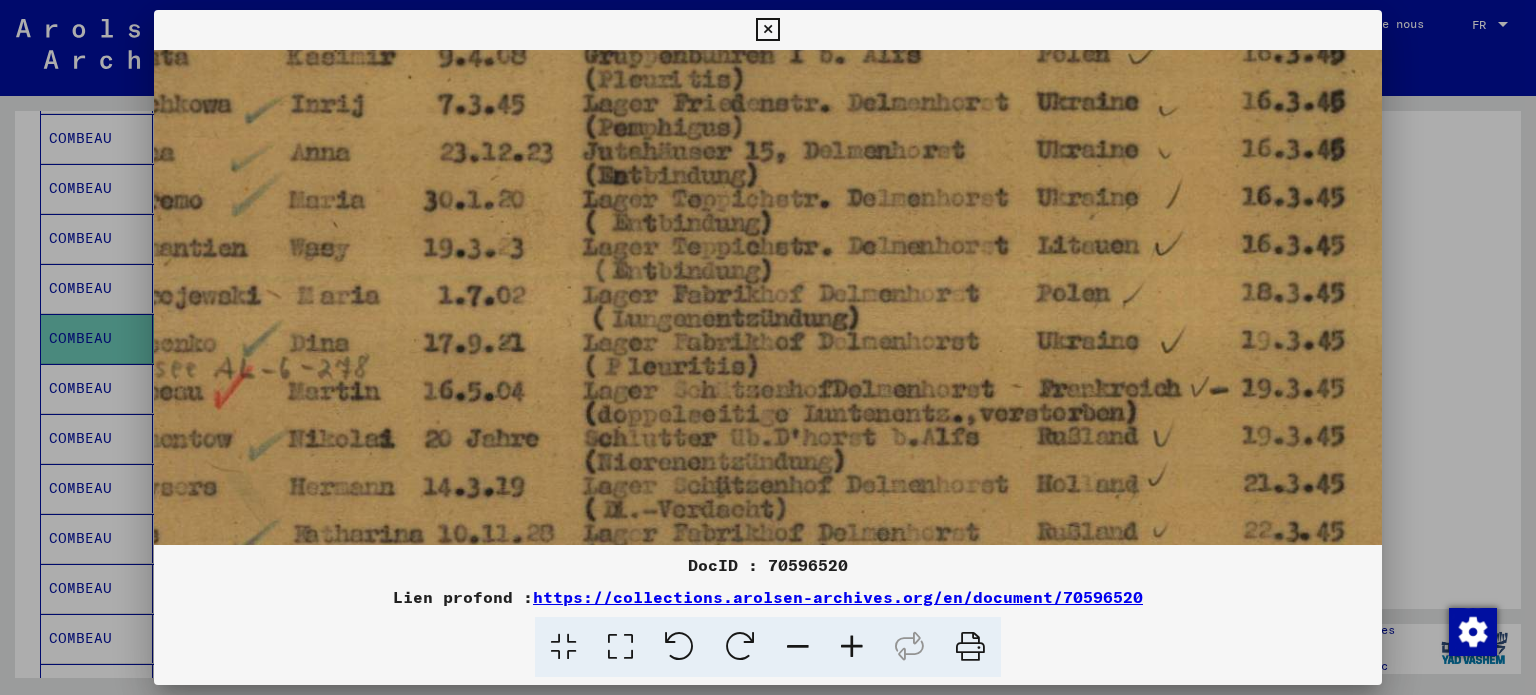 drag, startPoint x: 823, startPoint y: 407, endPoint x: 688, endPoint y: 455, distance: 143.27945 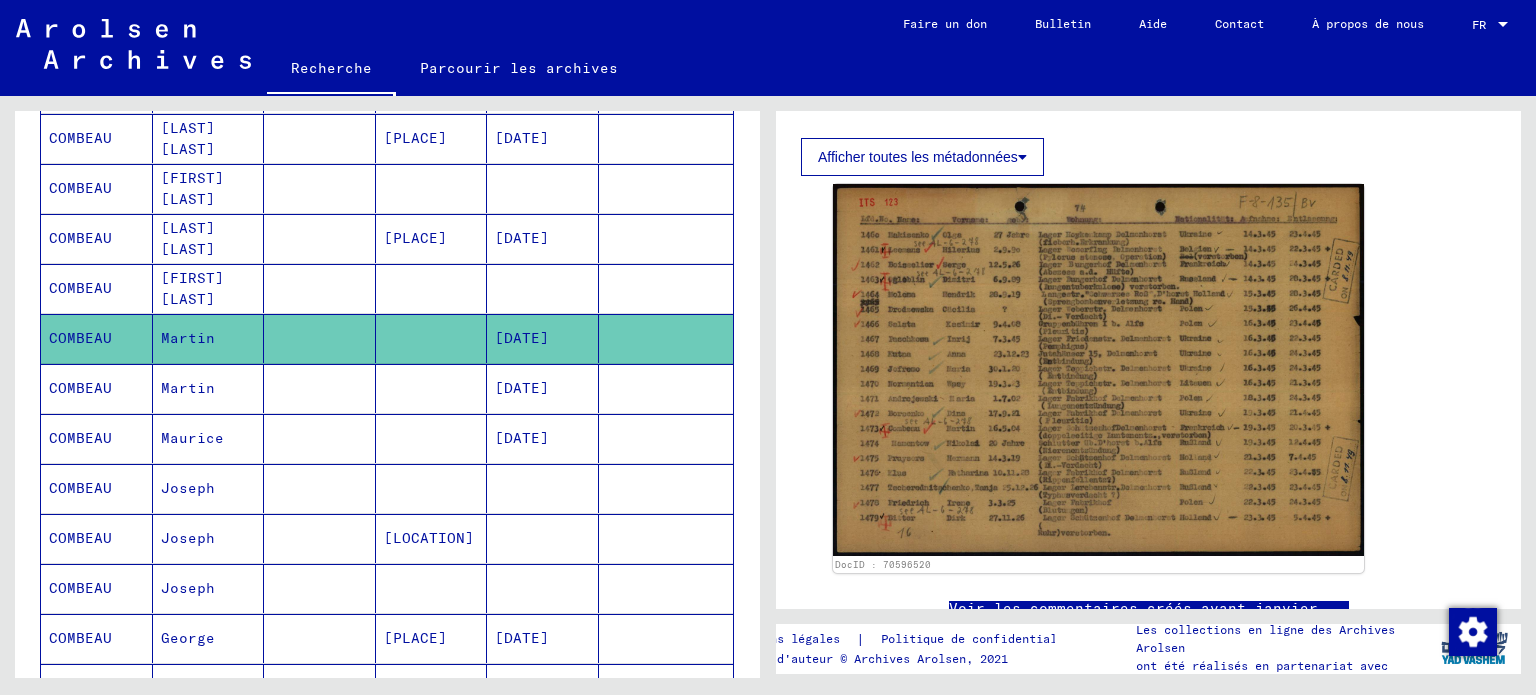 click on "[DATE]" at bounding box center [522, 438] 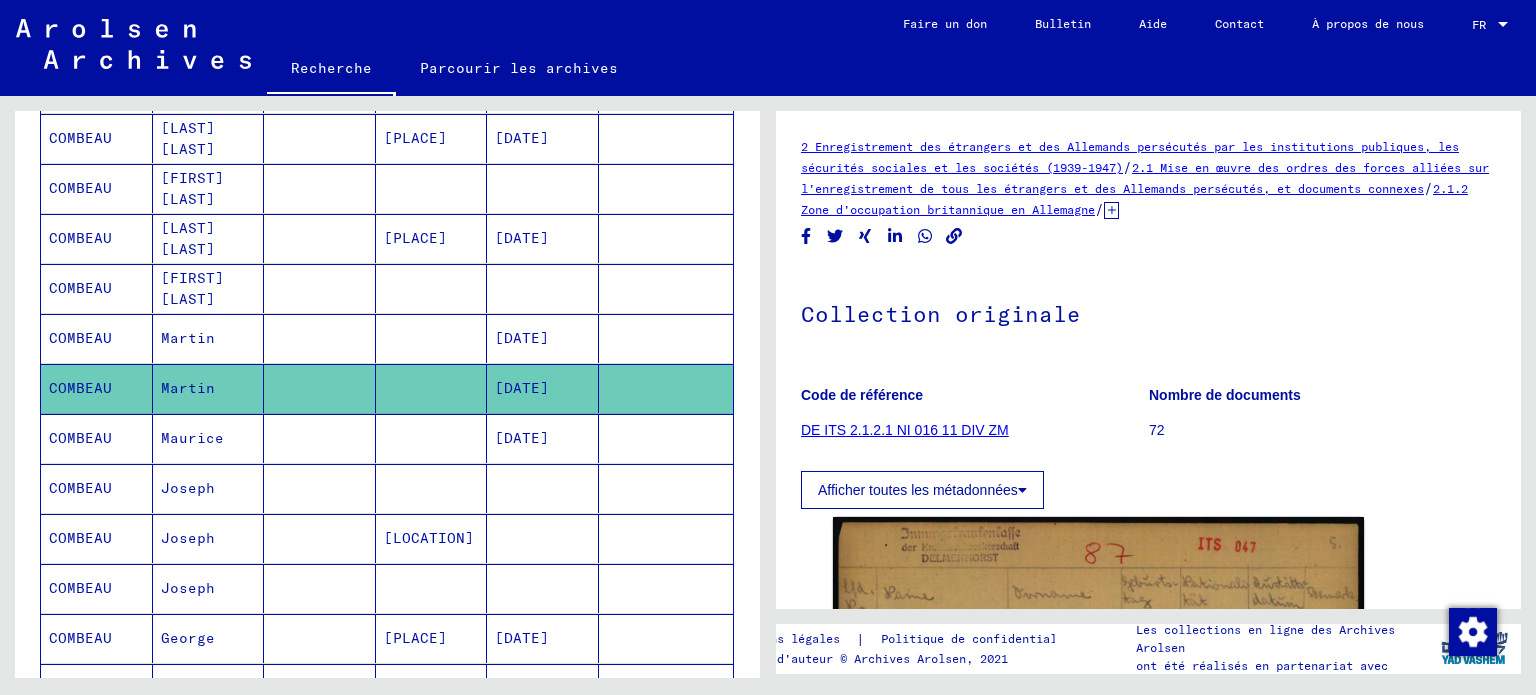 scroll, scrollTop: 333, scrollLeft: 0, axis: vertical 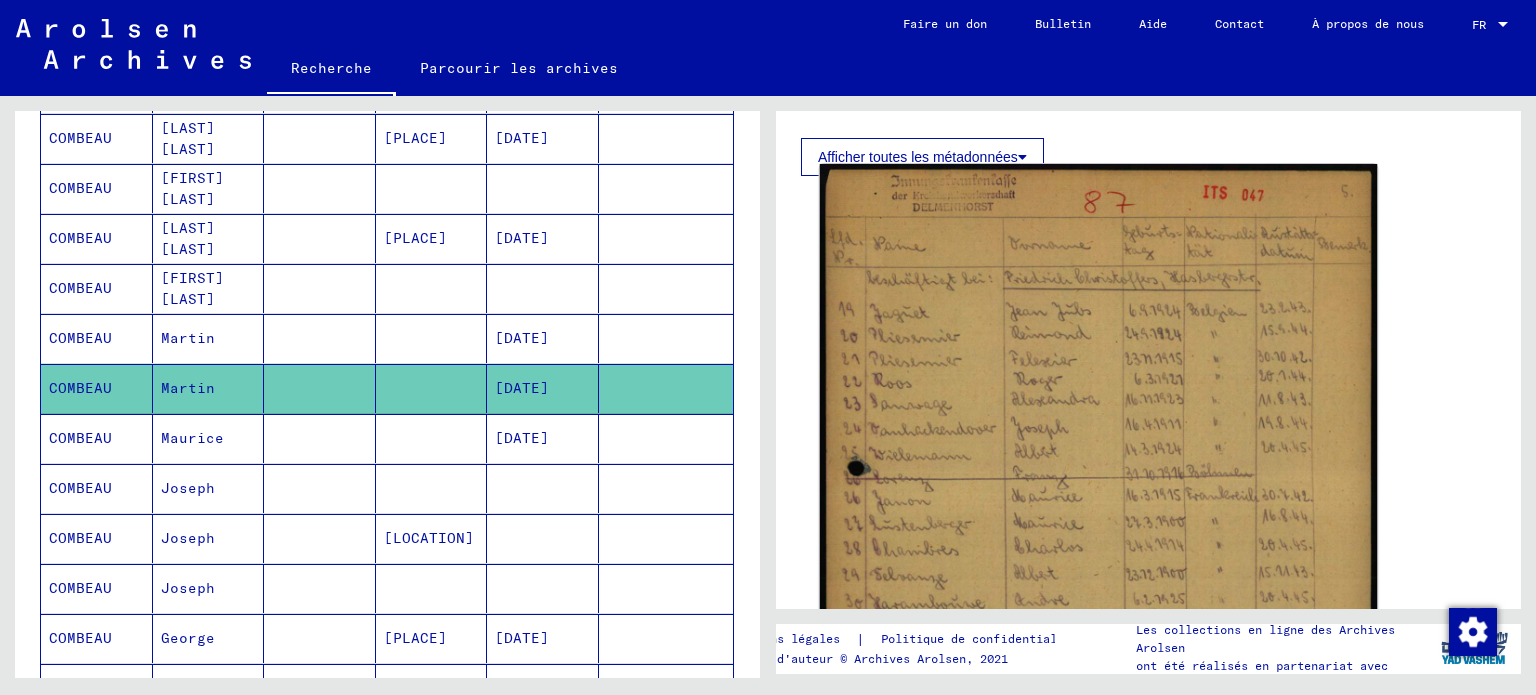 click 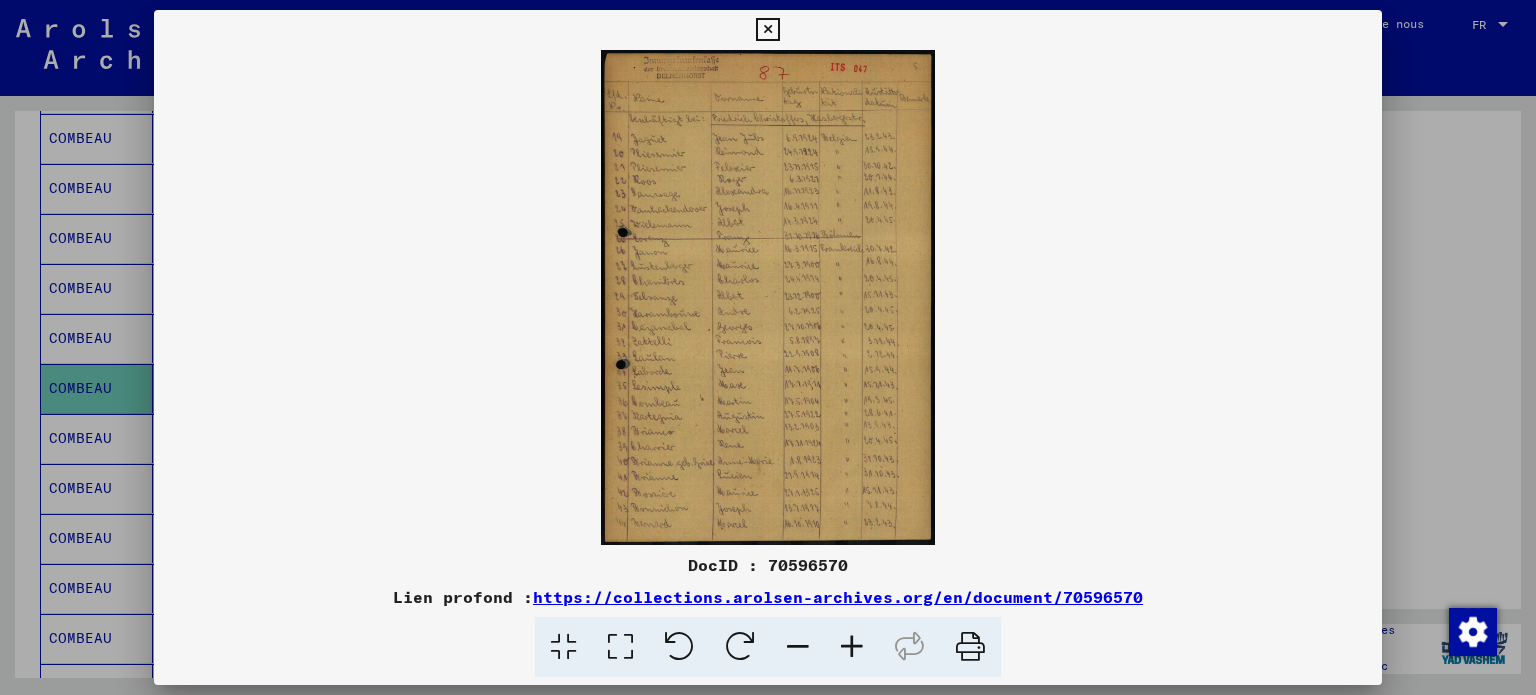 click at bounding box center (852, 647) 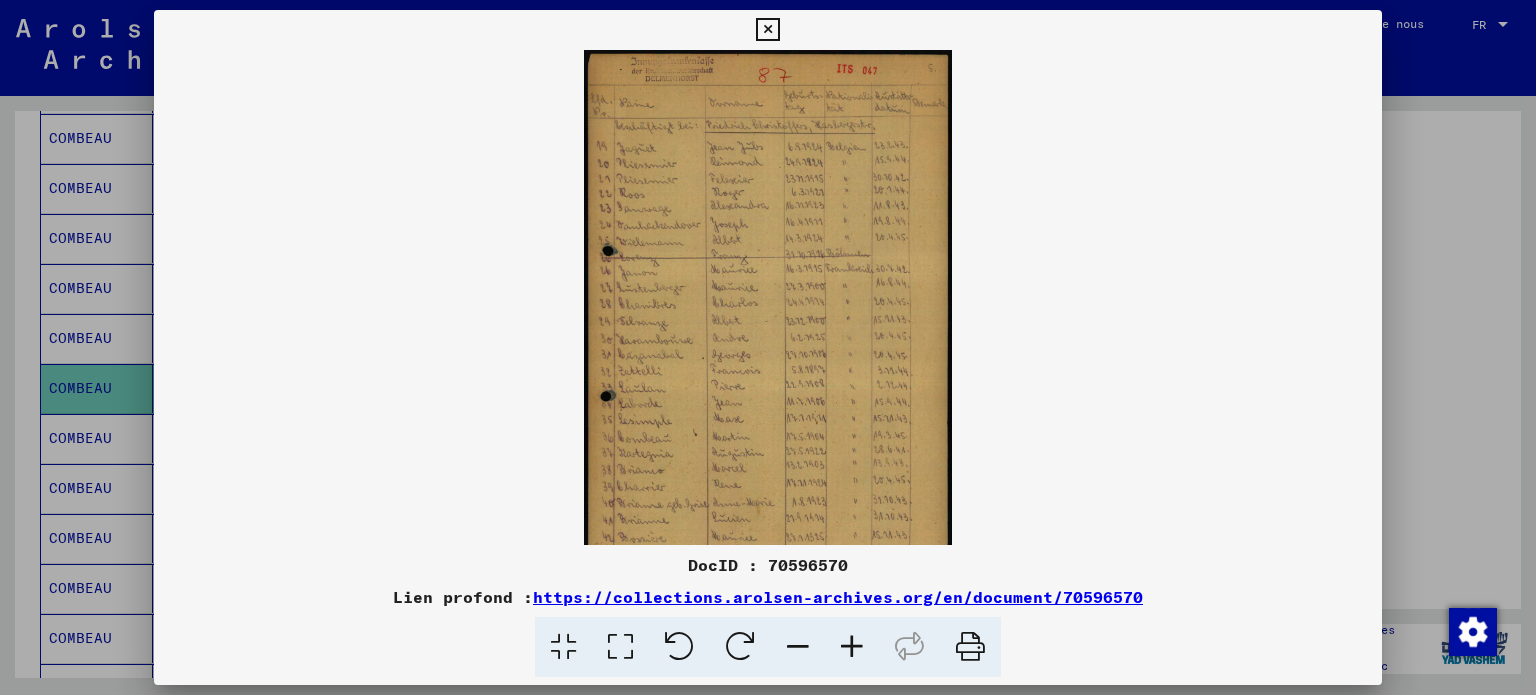 click at bounding box center [852, 647] 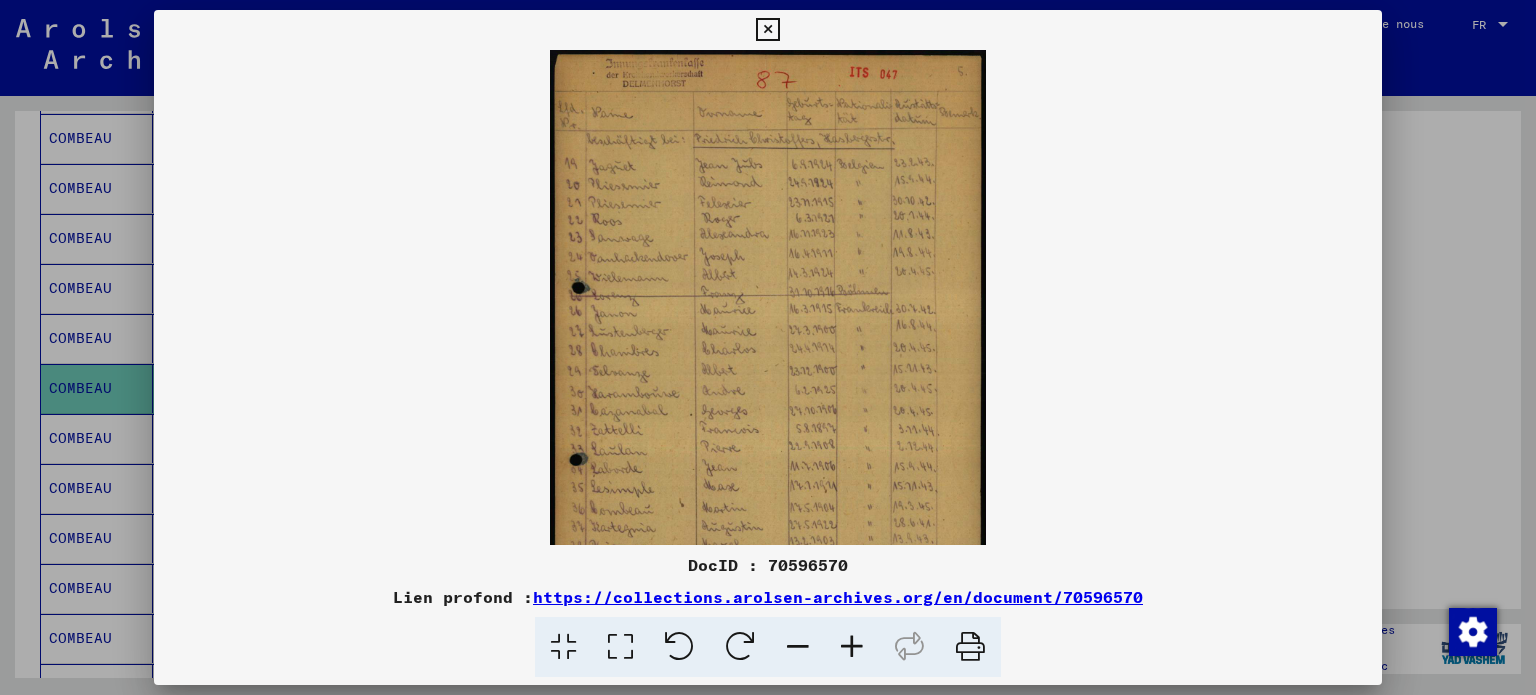 click at bounding box center [852, 647] 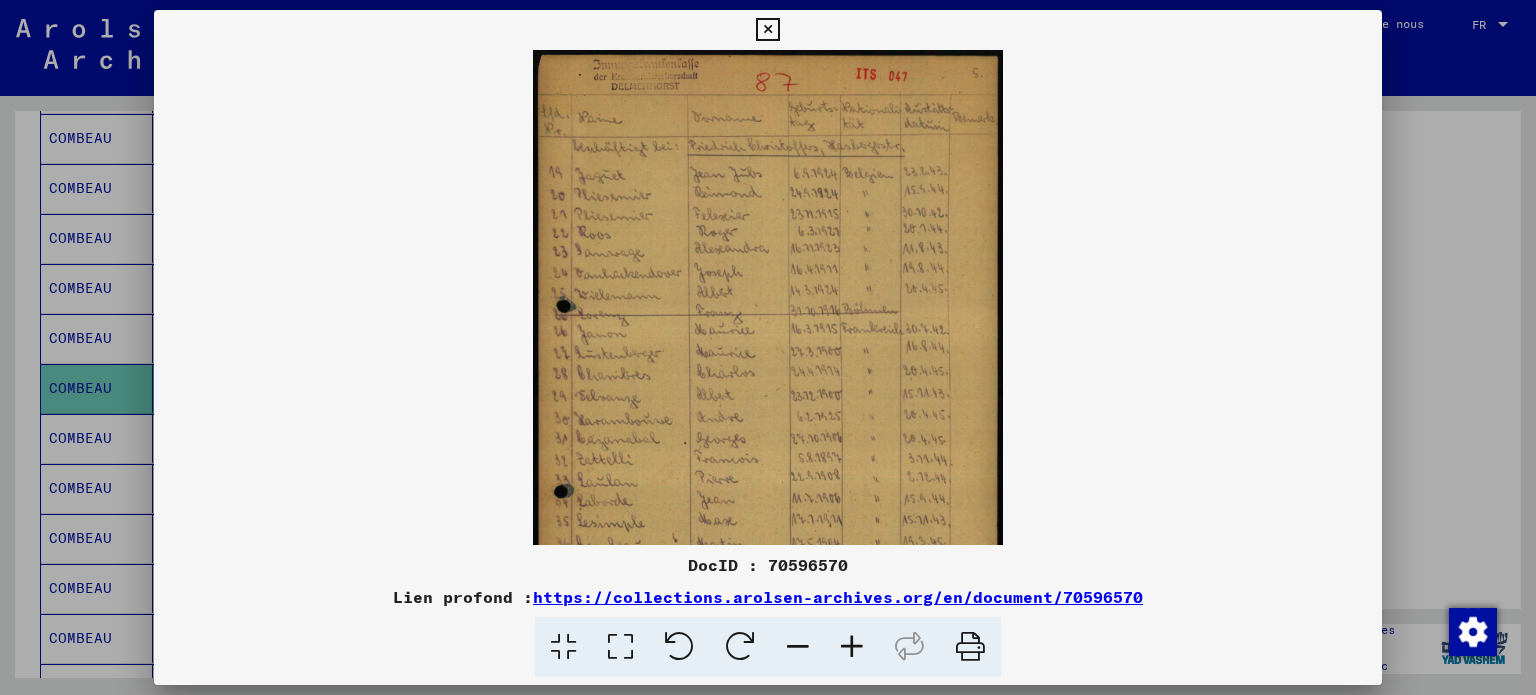 click at bounding box center (852, 647) 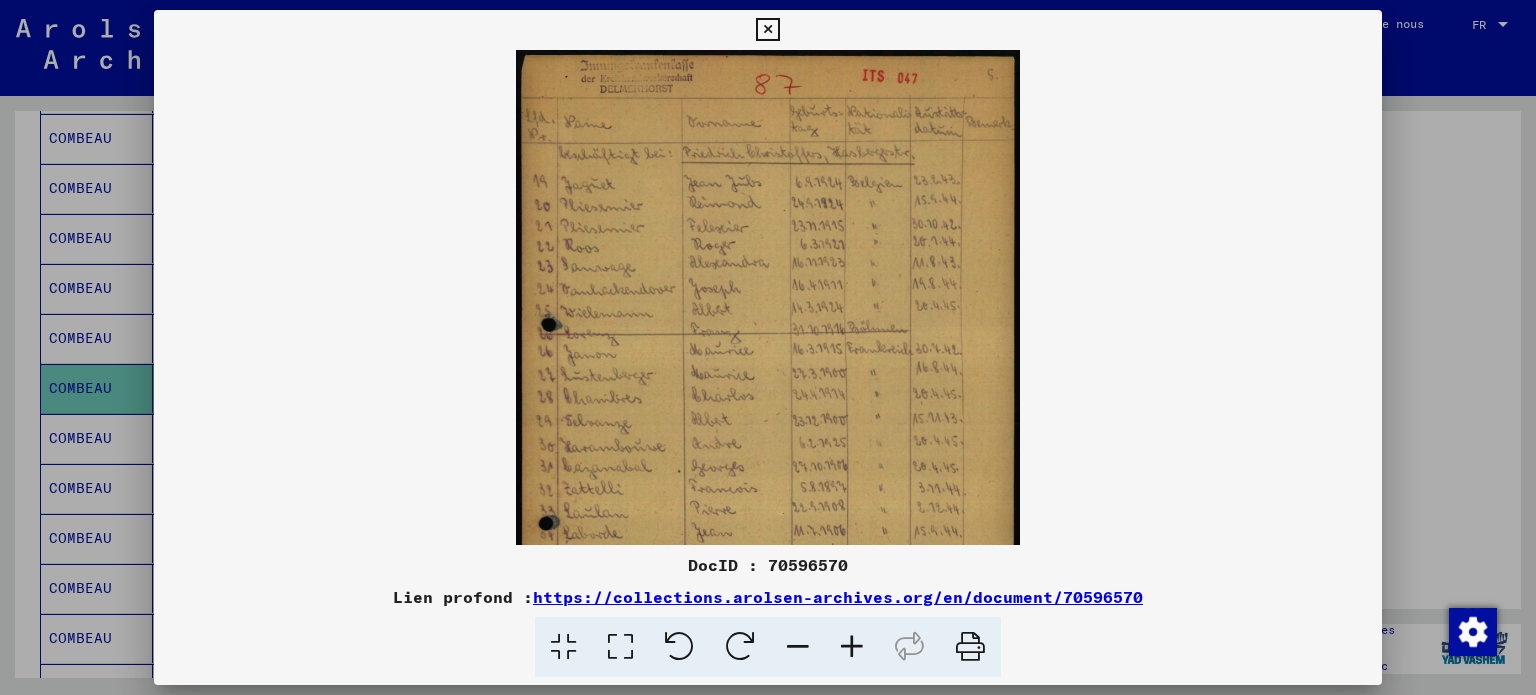 click at bounding box center (852, 647) 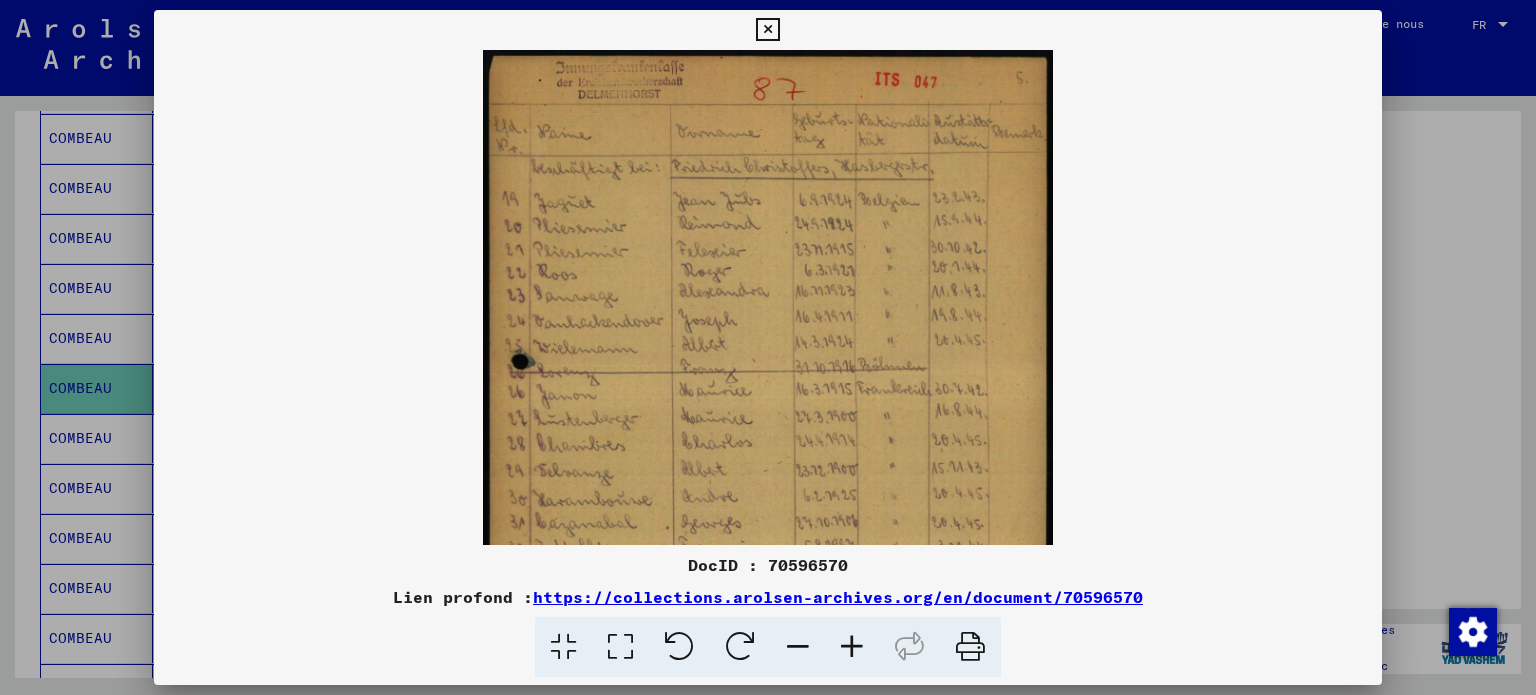click at bounding box center [852, 647] 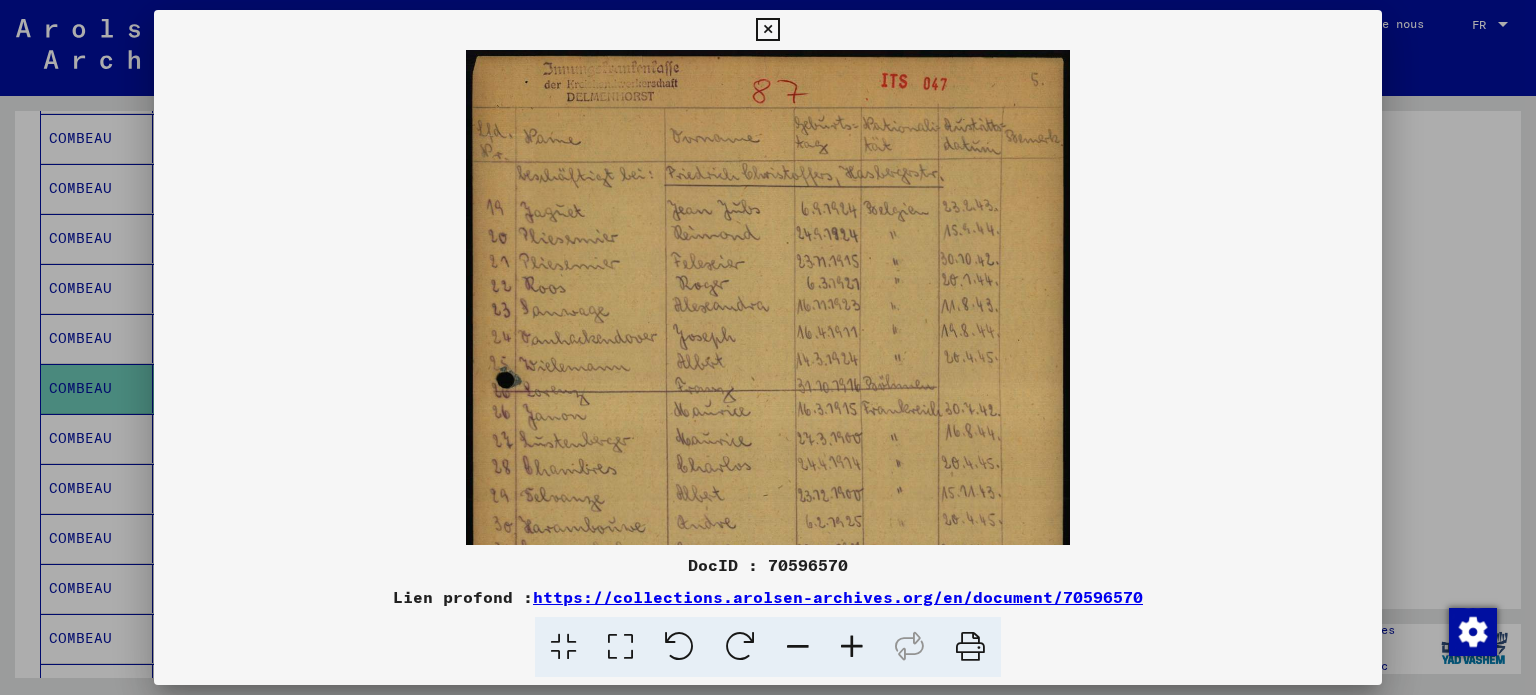 click at bounding box center (852, 647) 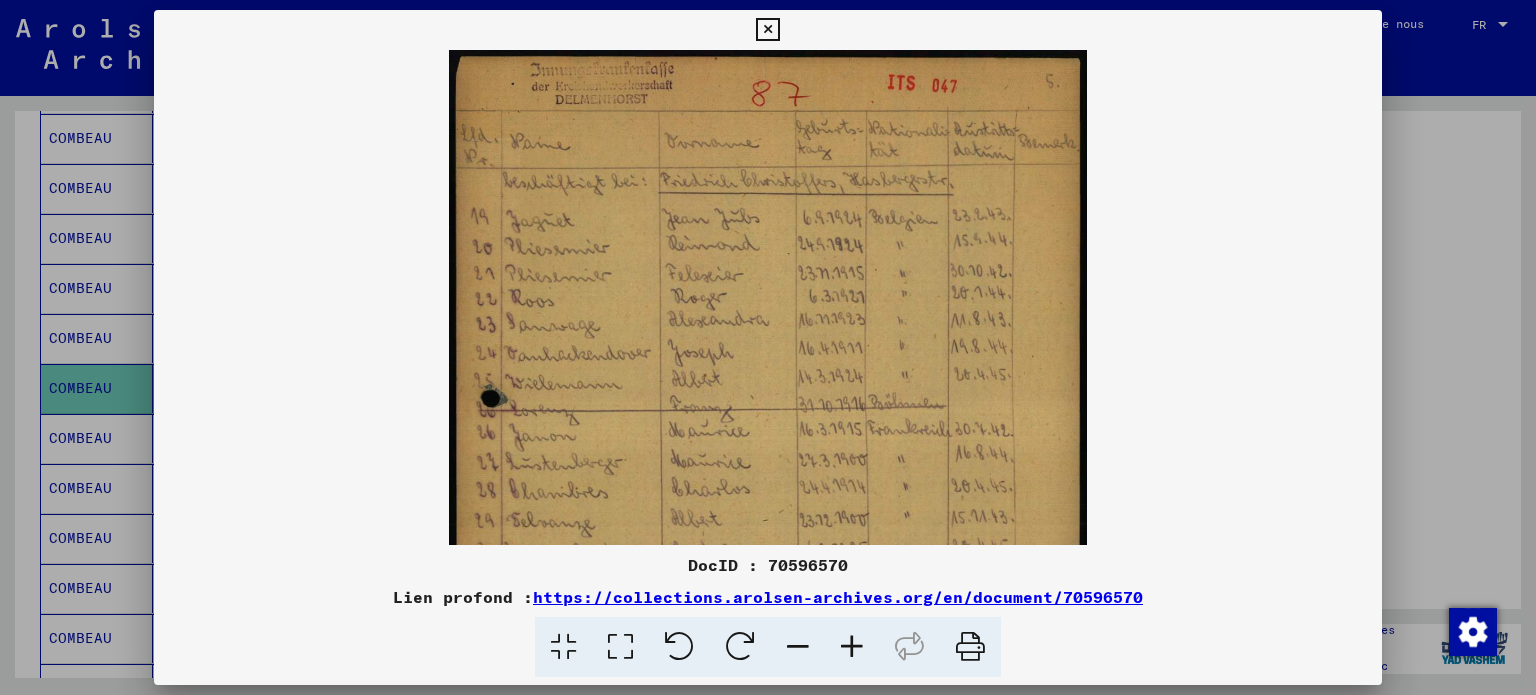 click at bounding box center (852, 647) 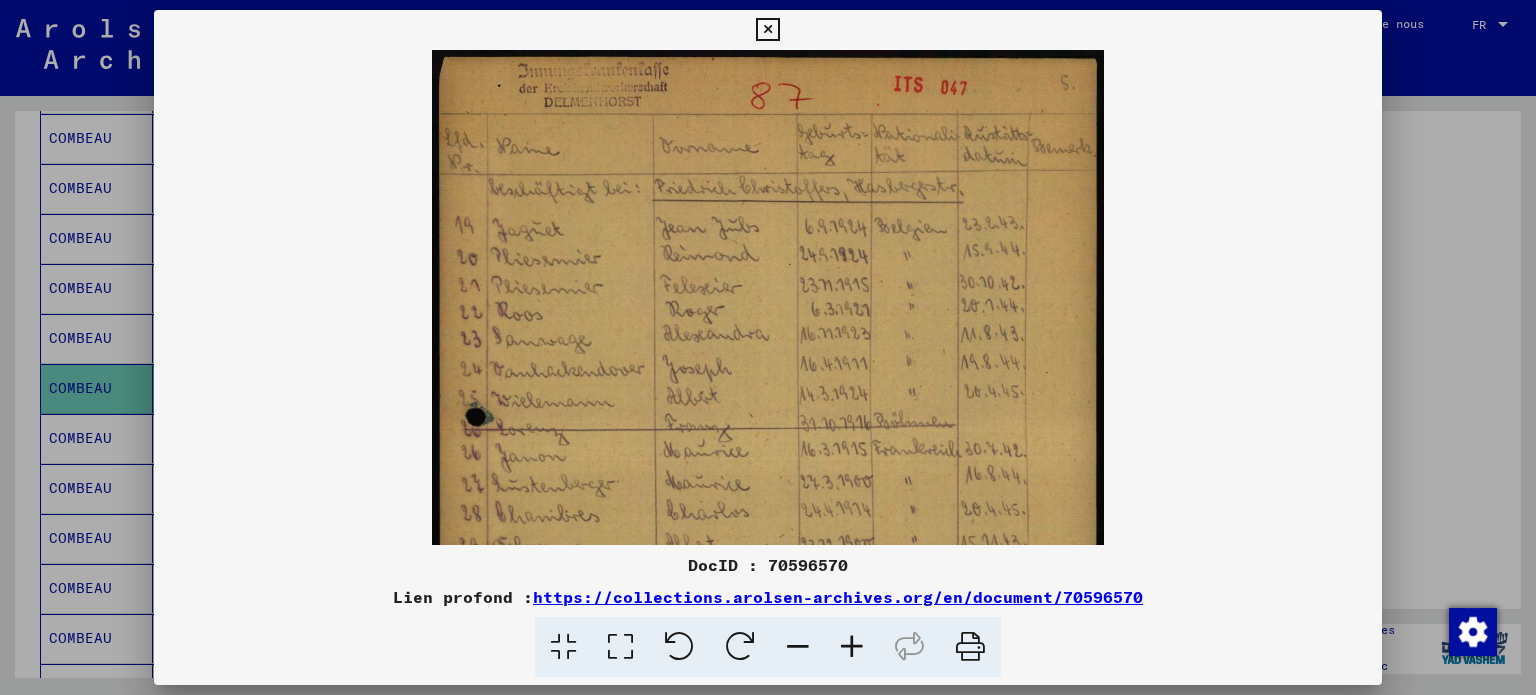 click at bounding box center (852, 647) 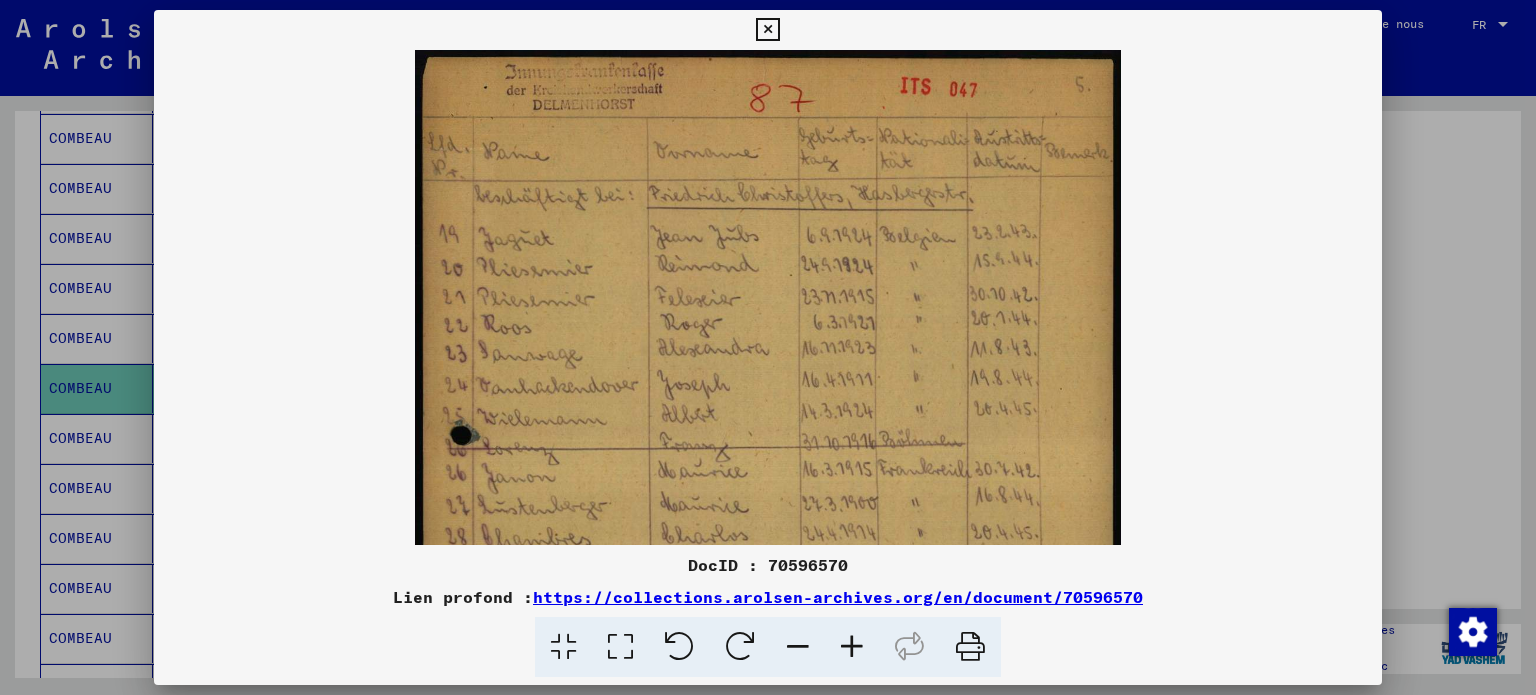 click at bounding box center [852, 647] 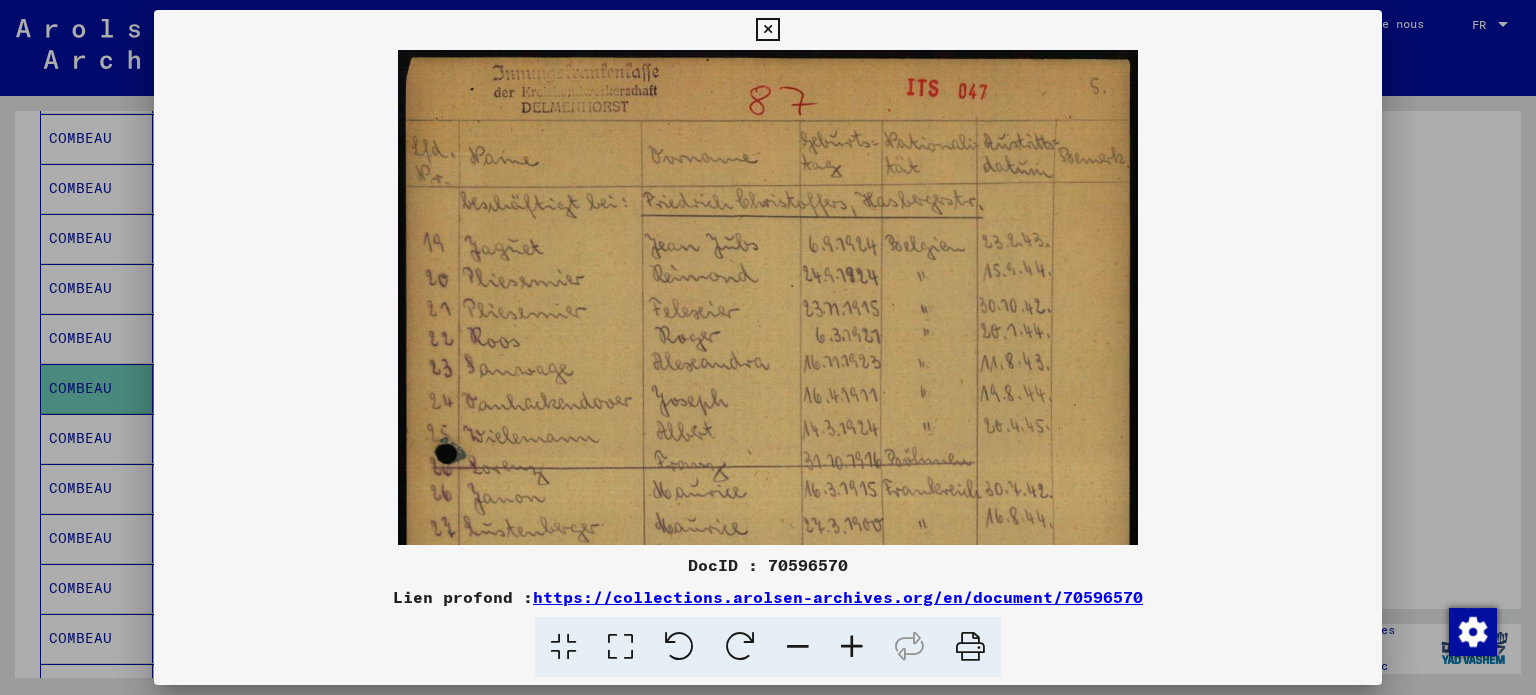 click at bounding box center [852, 647] 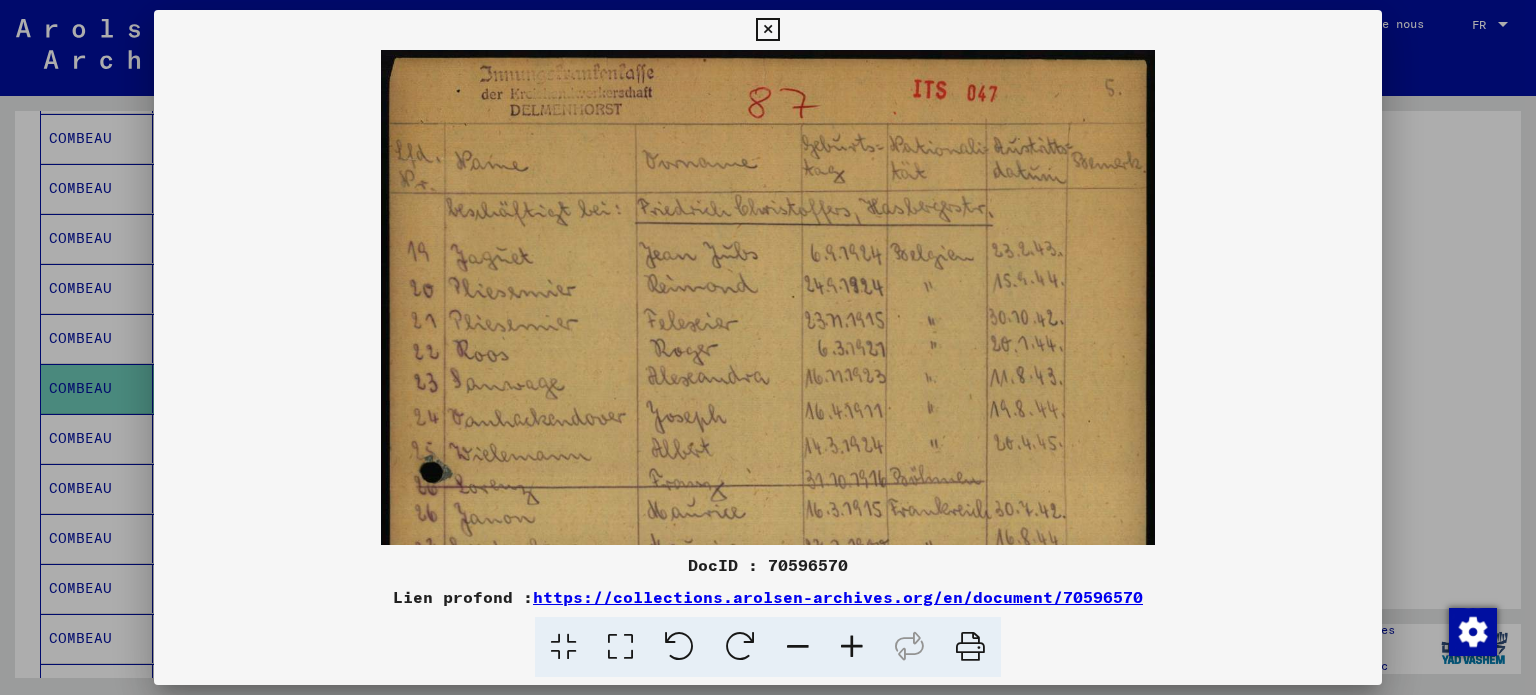 click at bounding box center [852, 647] 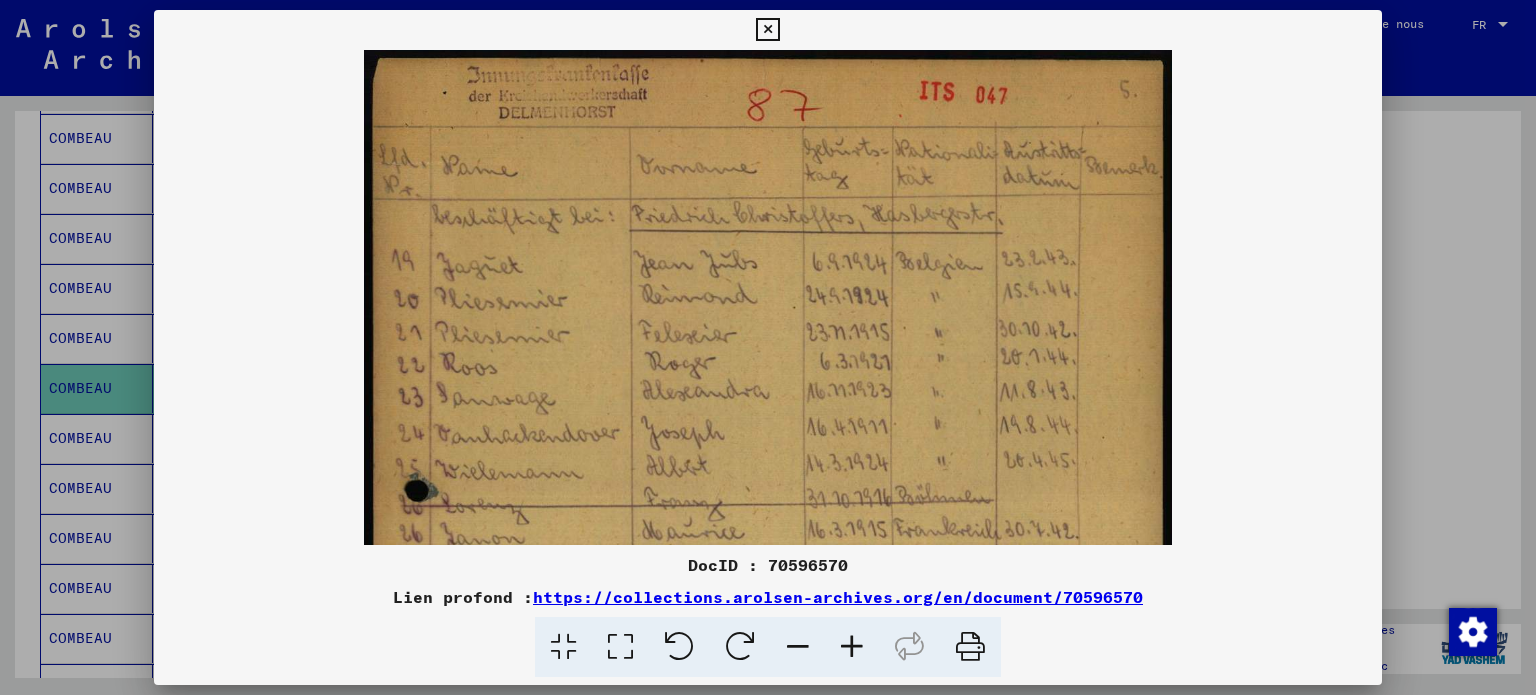 click at bounding box center (852, 647) 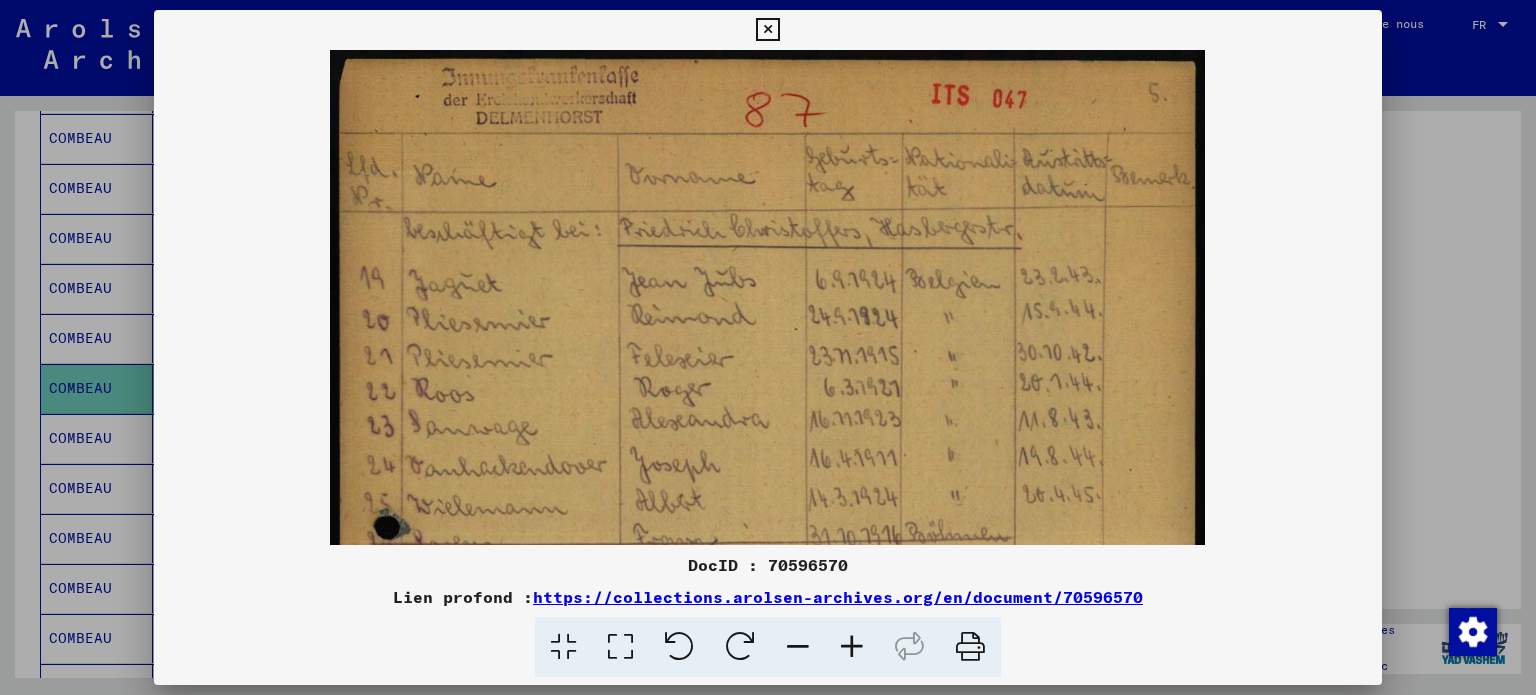 click at bounding box center [852, 647] 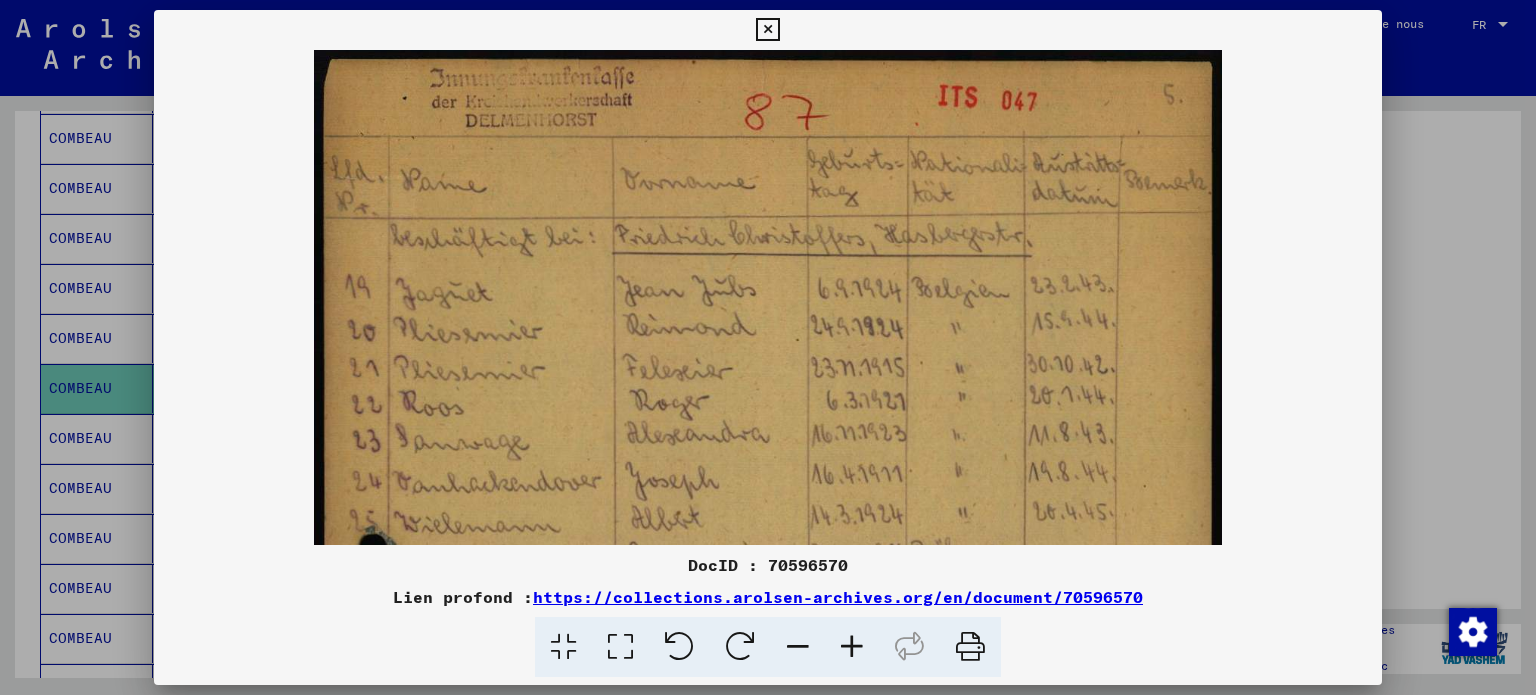 click at bounding box center [852, 647] 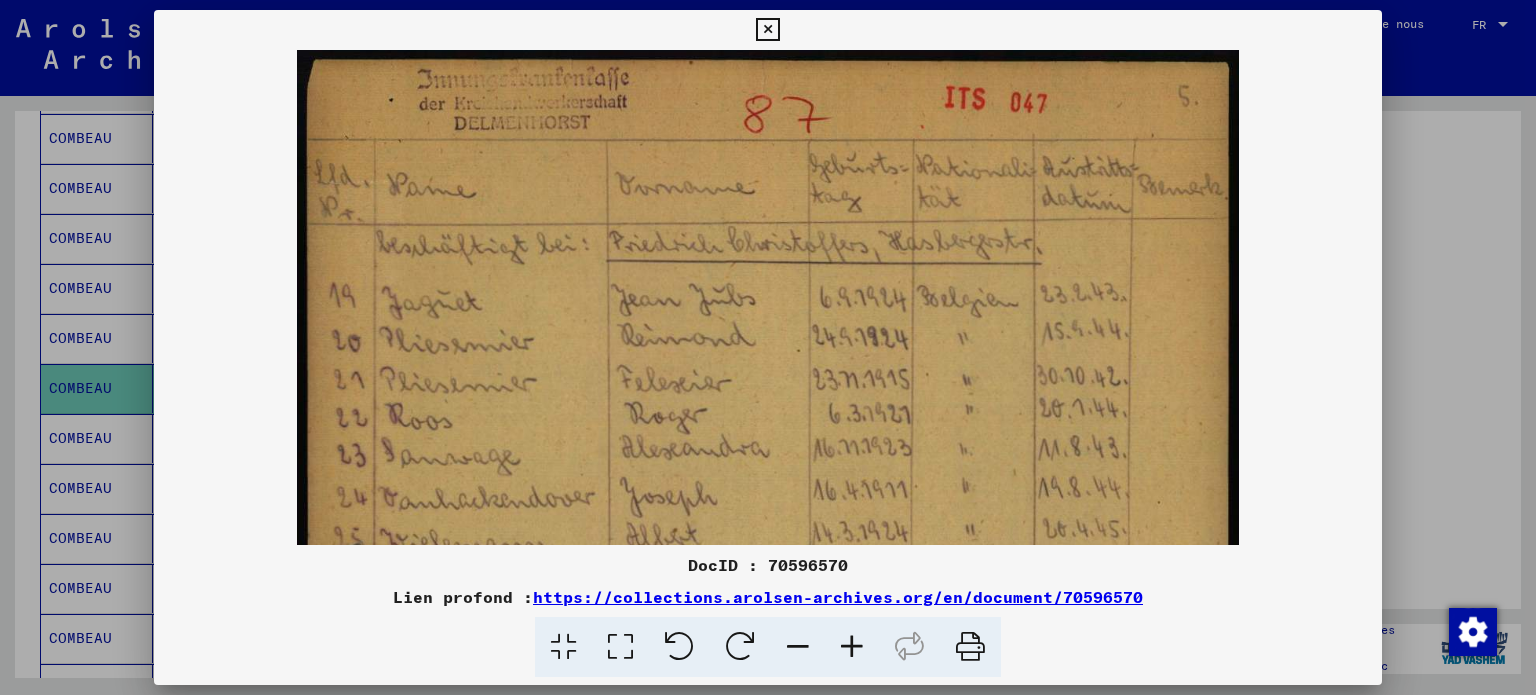 click at bounding box center [852, 647] 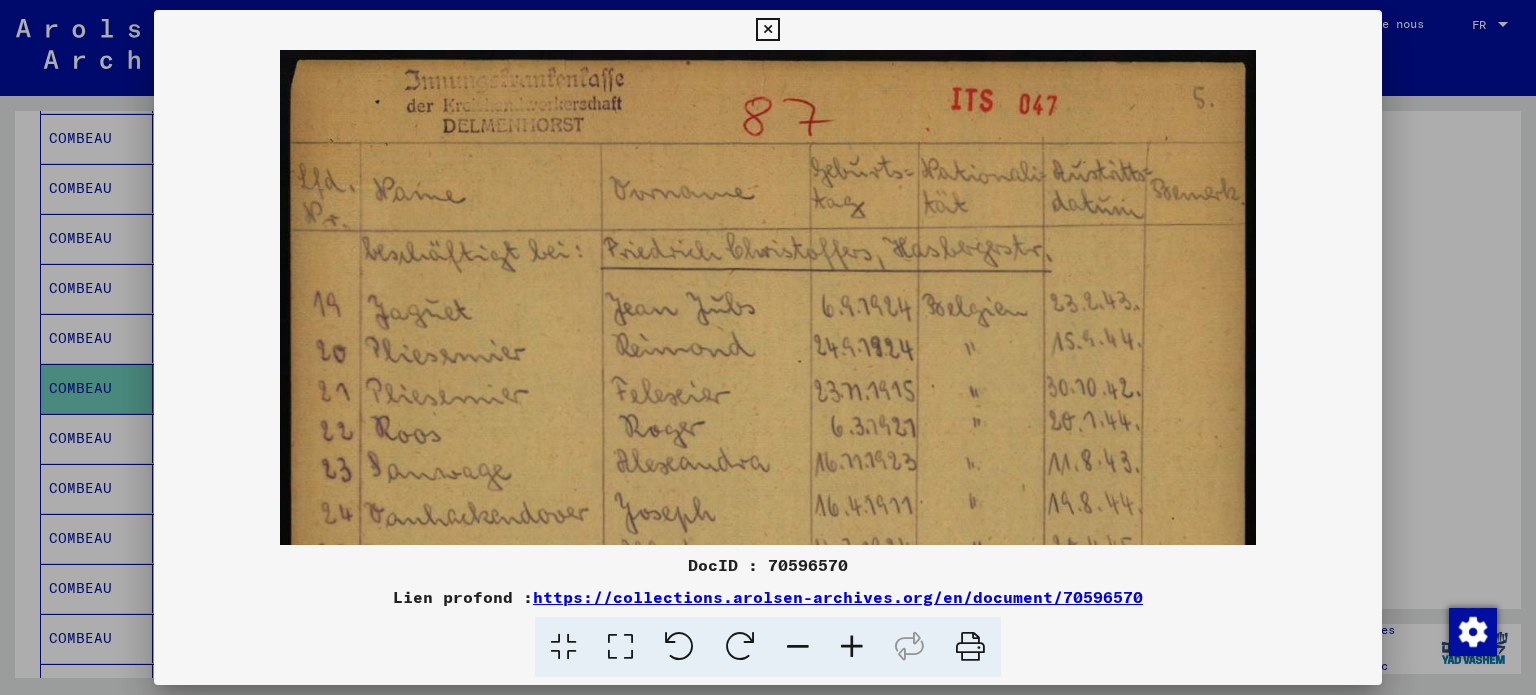 click at bounding box center [852, 647] 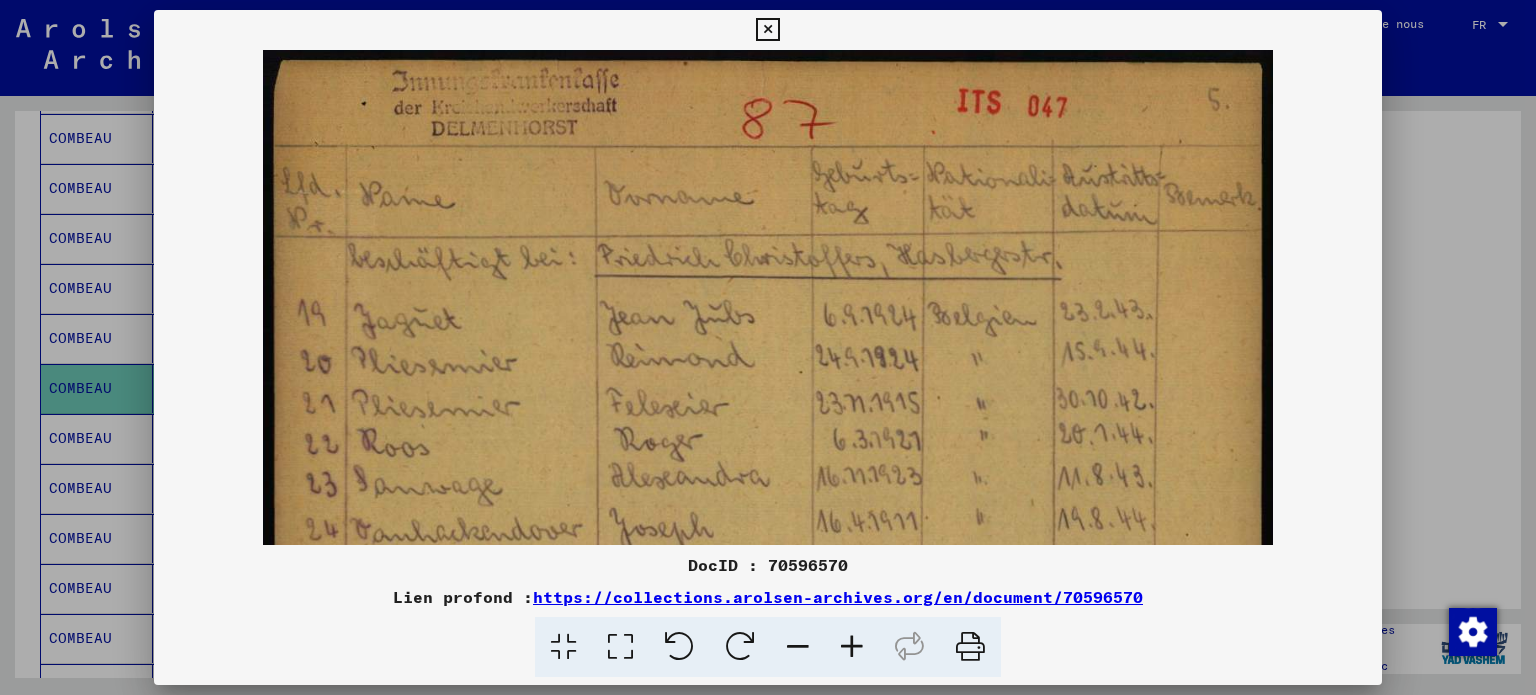 click at bounding box center [852, 647] 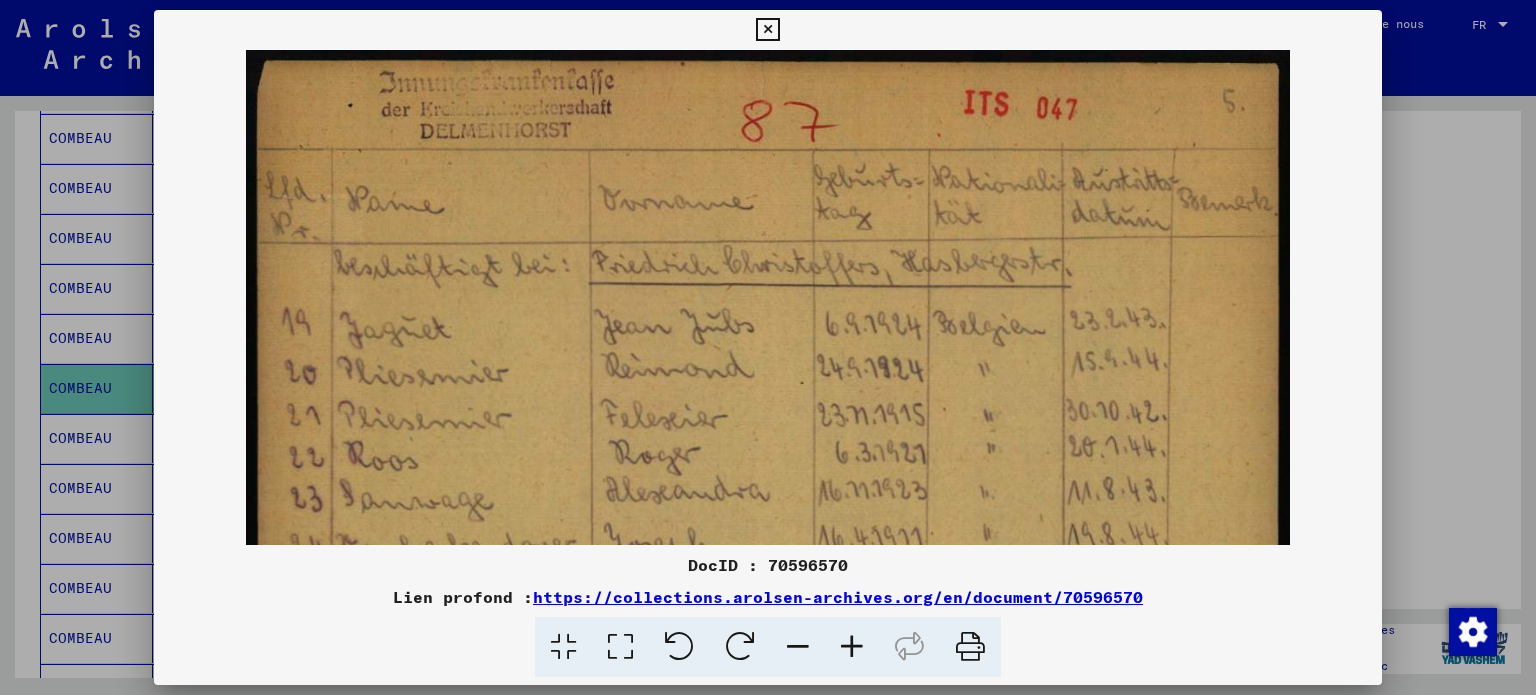 click at bounding box center (852, 647) 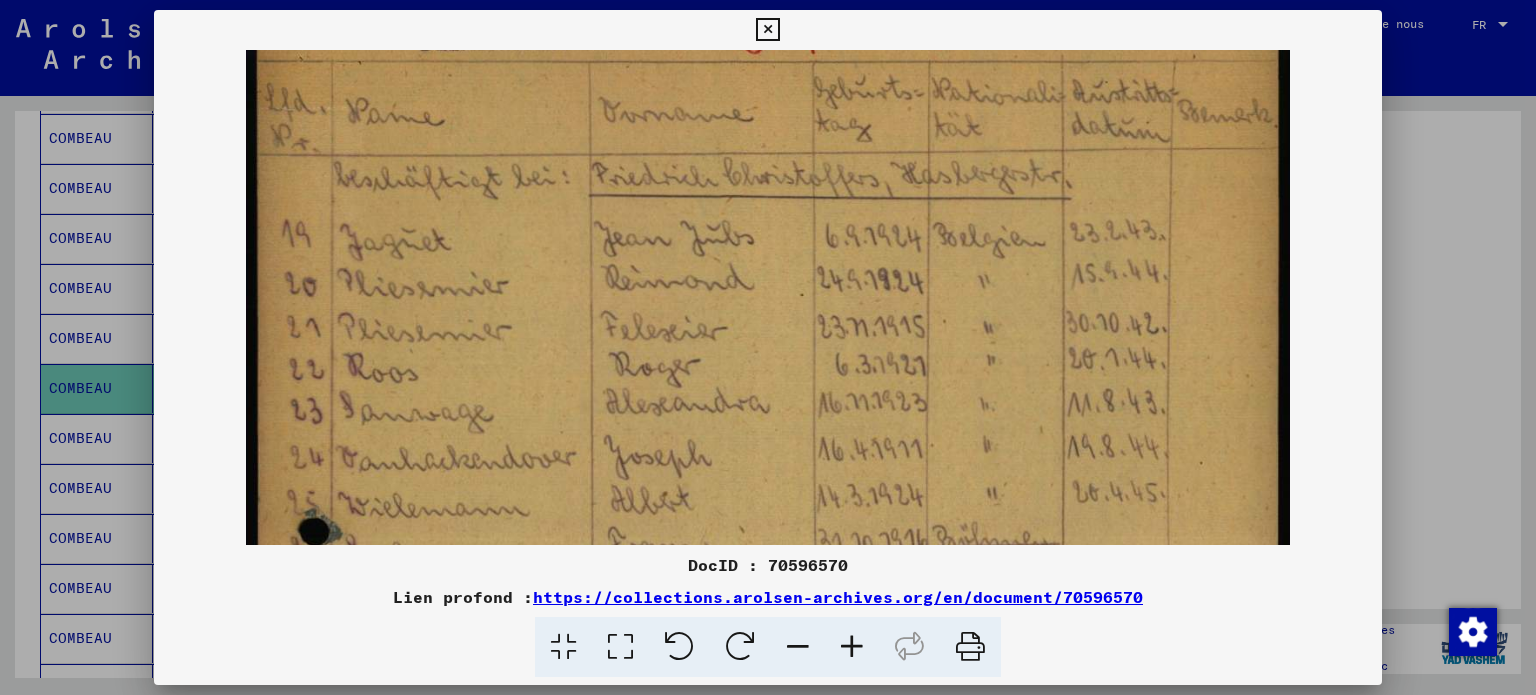 drag, startPoint x: 755, startPoint y: 405, endPoint x: 749, endPoint y: 316, distance: 89.20202 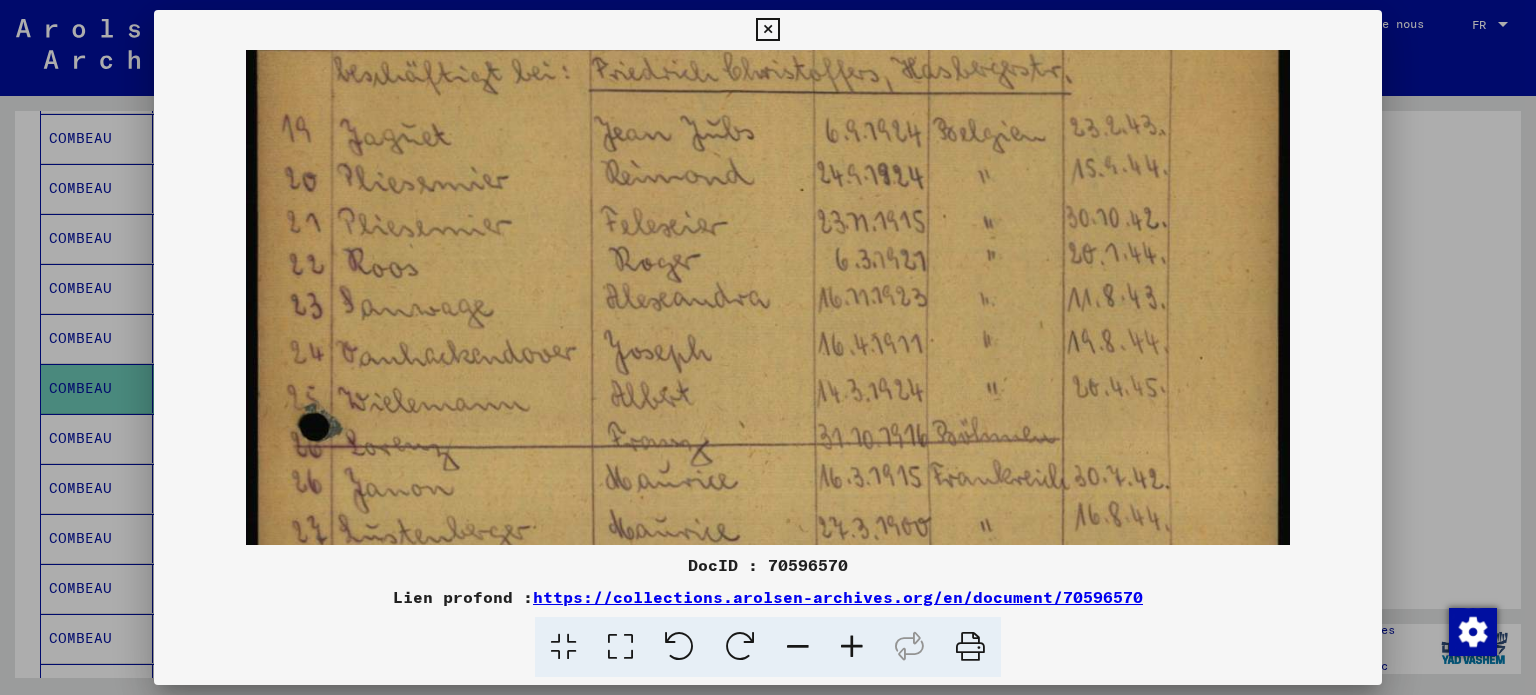 drag, startPoint x: 762, startPoint y: 414, endPoint x: 754, endPoint y: 303, distance: 111.28792 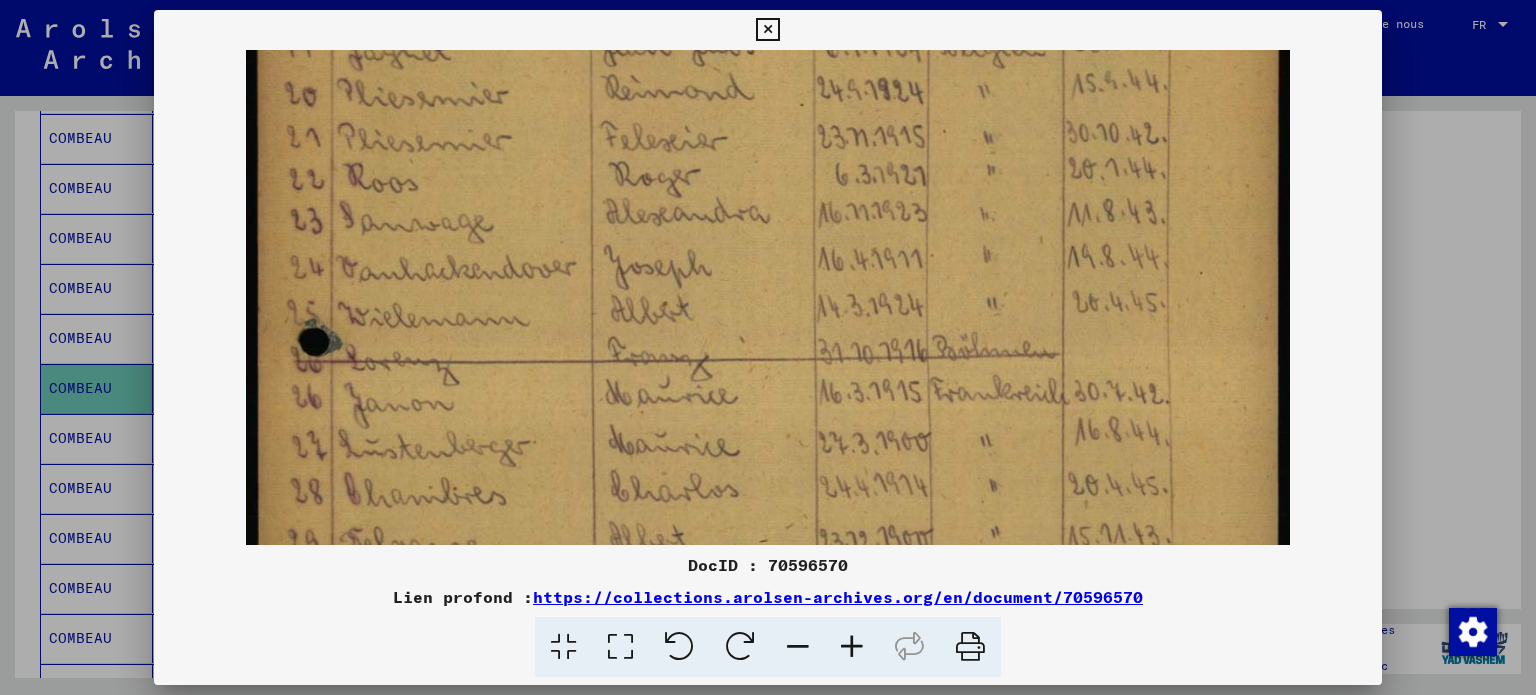 drag, startPoint x: 758, startPoint y: 422, endPoint x: 751, endPoint y: 350, distance: 72.33948 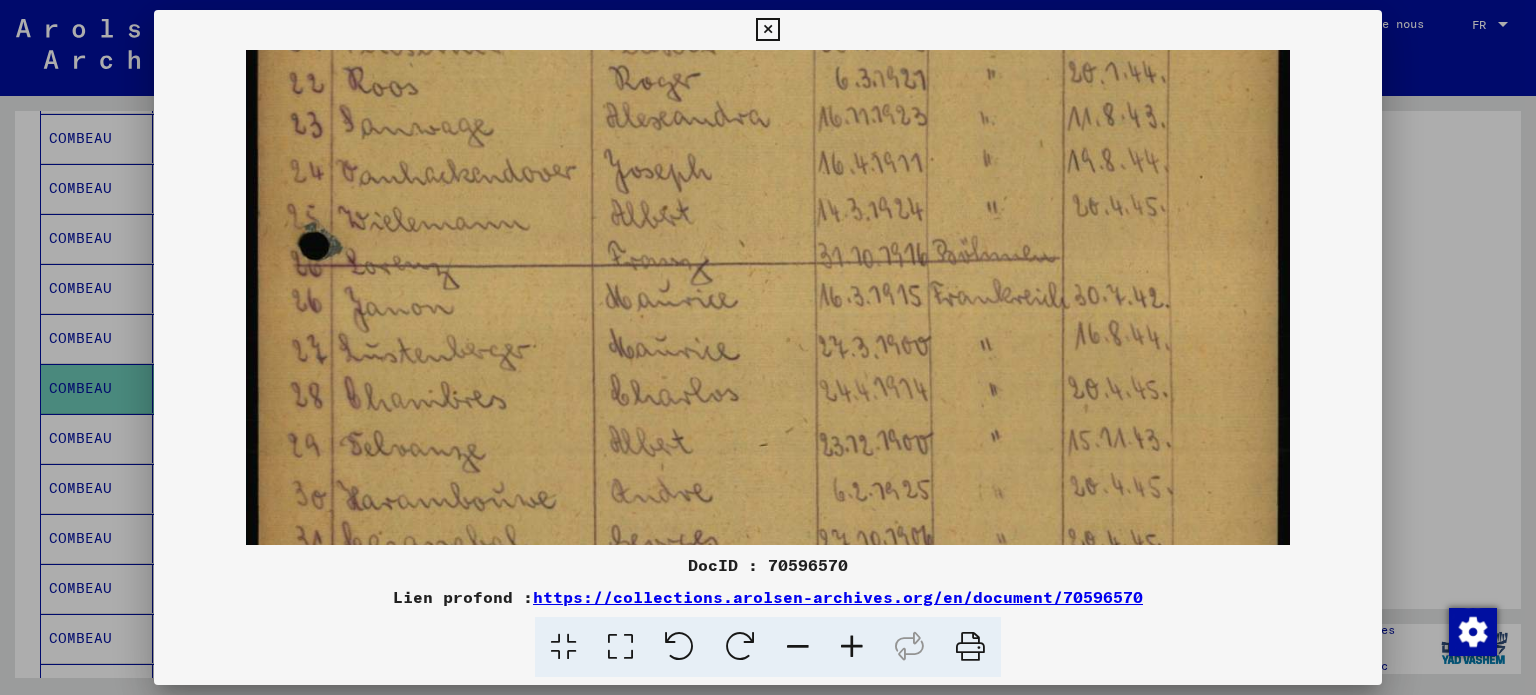 drag, startPoint x: 750, startPoint y: 423, endPoint x: 751, endPoint y: 313, distance: 110.00455 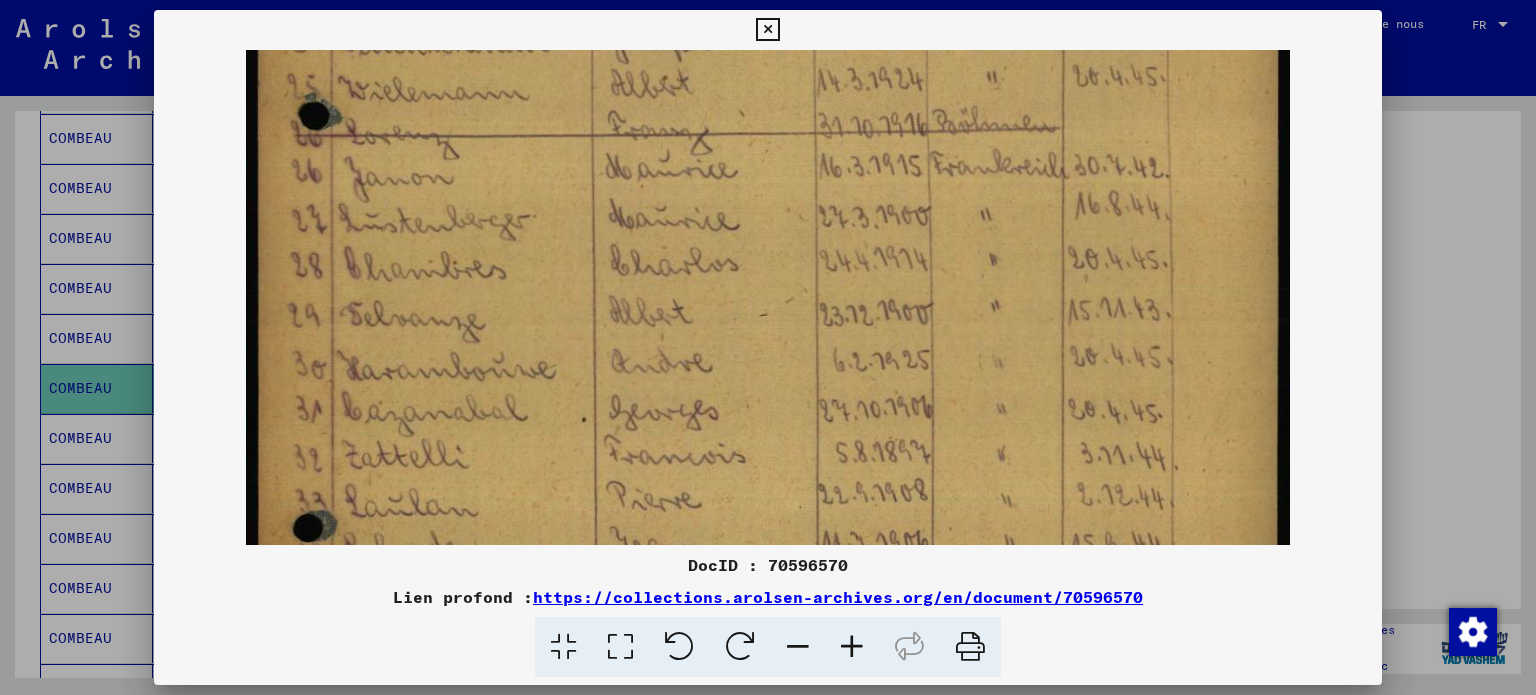 drag, startPoint x: 780, startPoint y: 449, endPoint x: 776, endPoint y: 302, distance: 147.05441 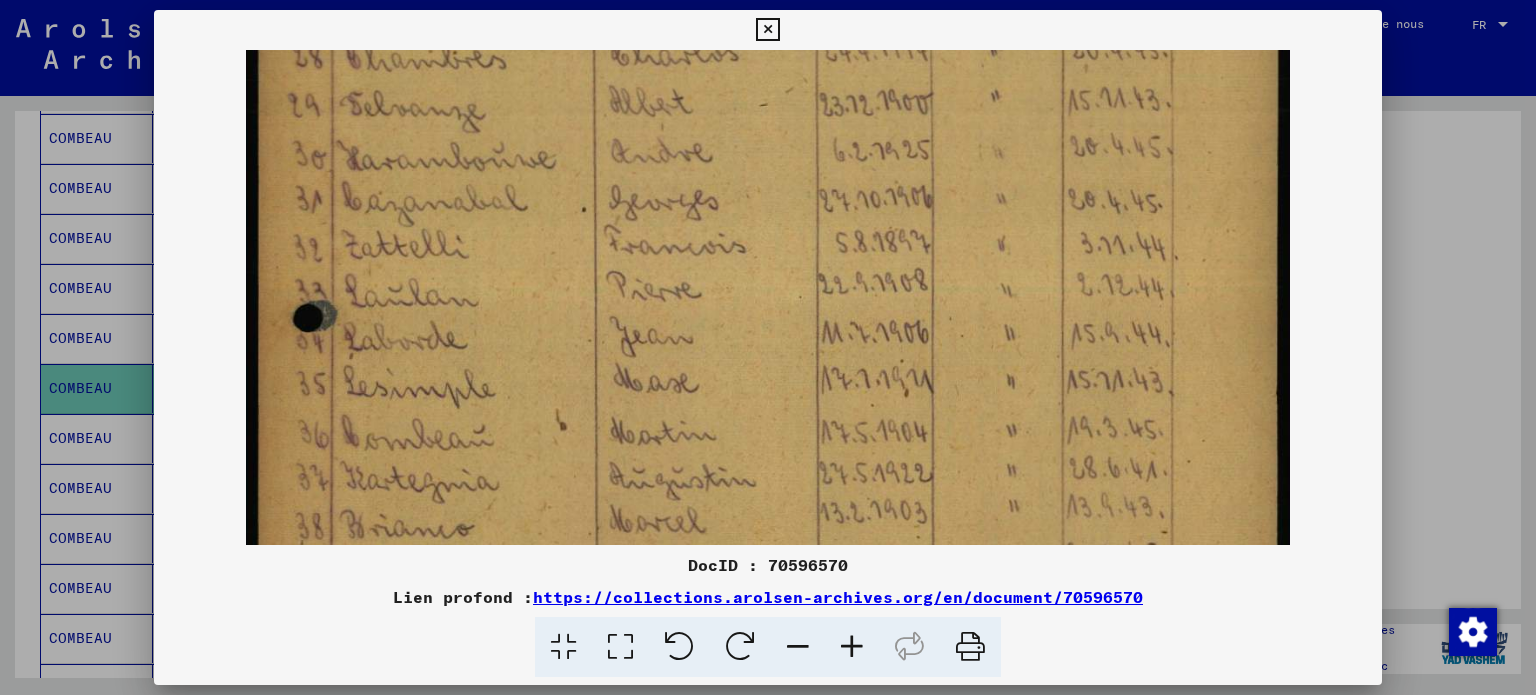 drag, startPoint x: 774, startPoint y: 457, endPoint x: 770, endPoint y: 287, distance: 170.04706 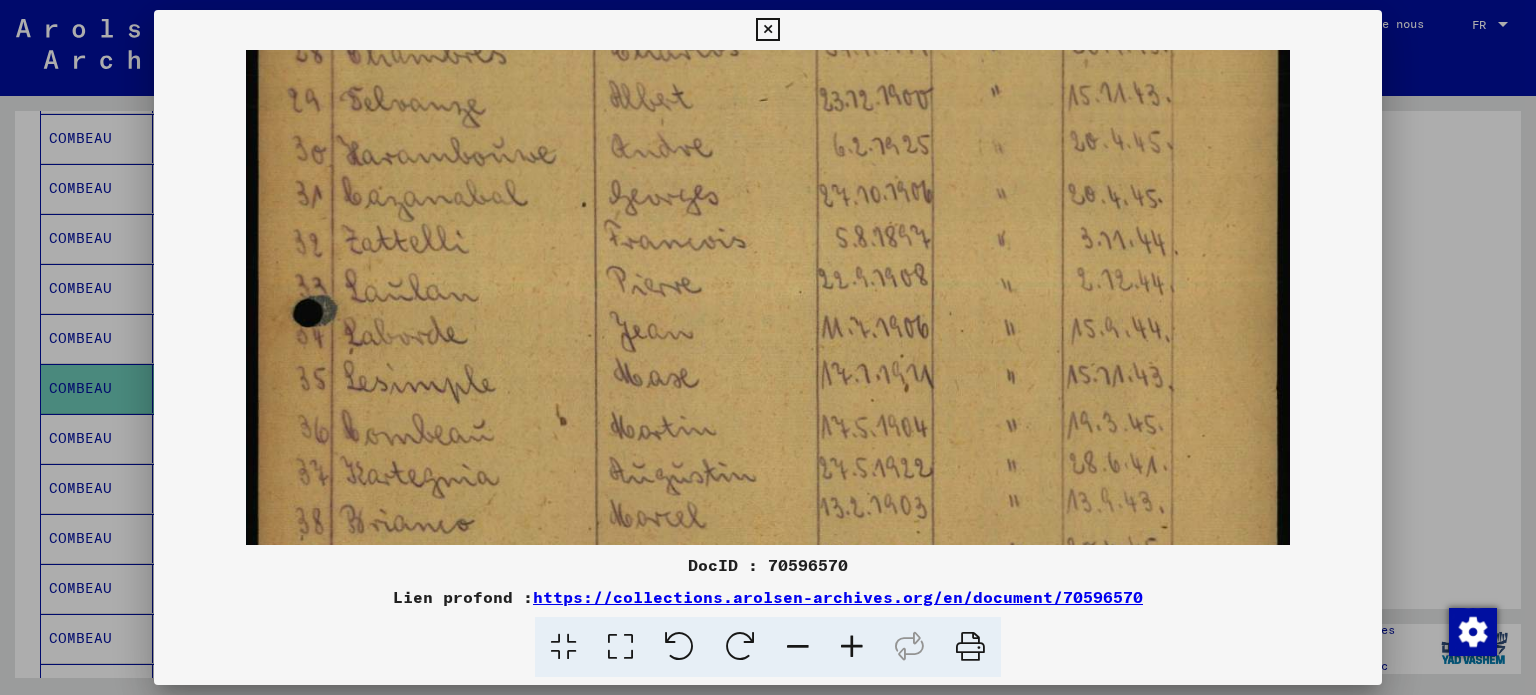 click at bounding box center [768, 103] 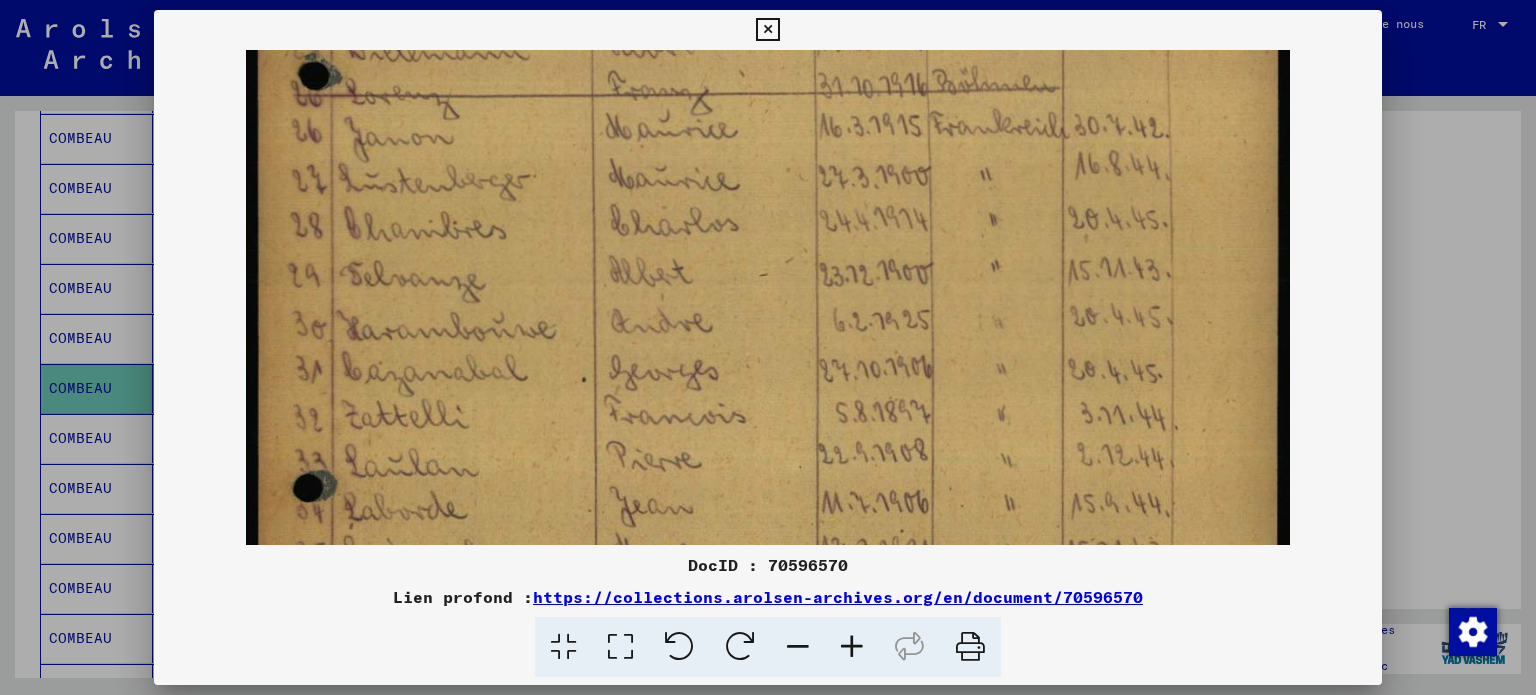drag, startPoint x: 802, startPoint y: 337, endPoint x: 789, endPoint y: 467, distance: 130.64838 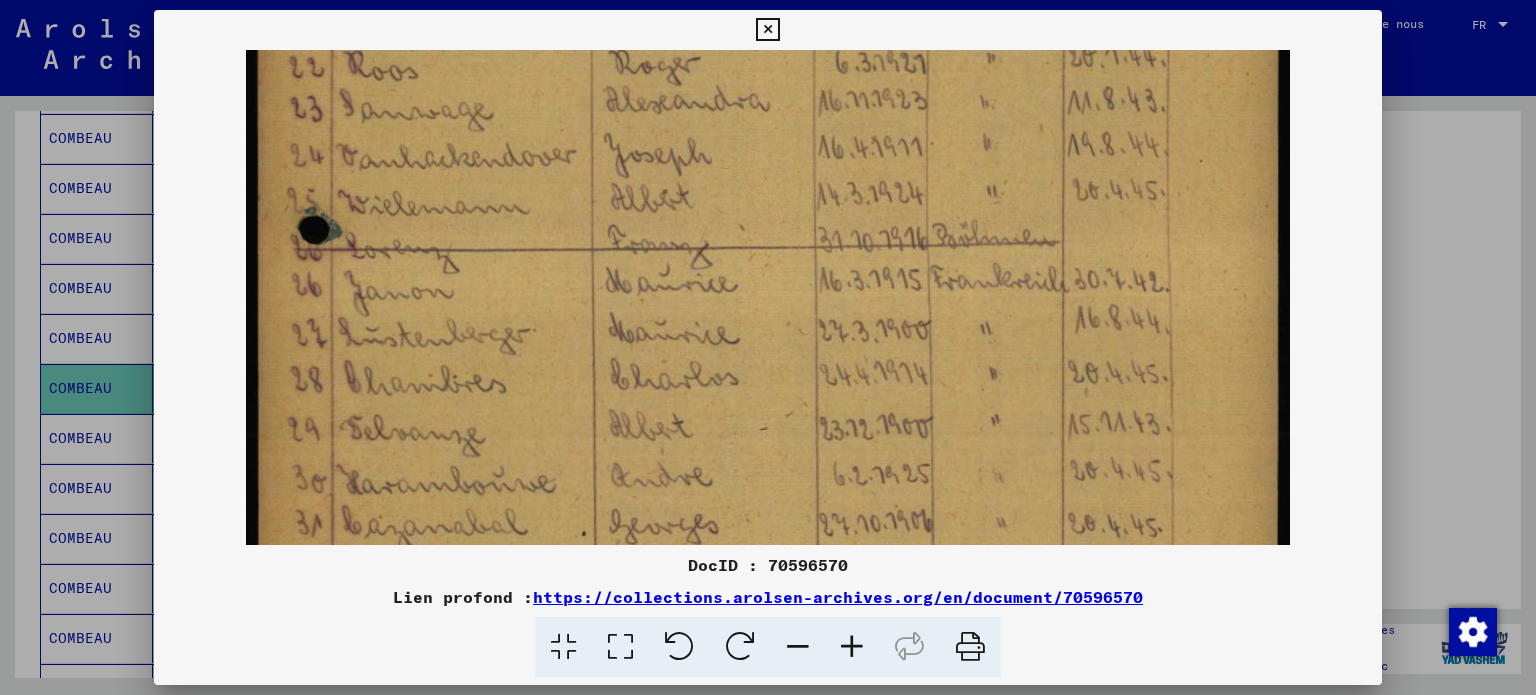 drag, startPoint x: 799, startPoint y: 369, endPoint x: 791, endPoint y: 463, distance: 94.33981 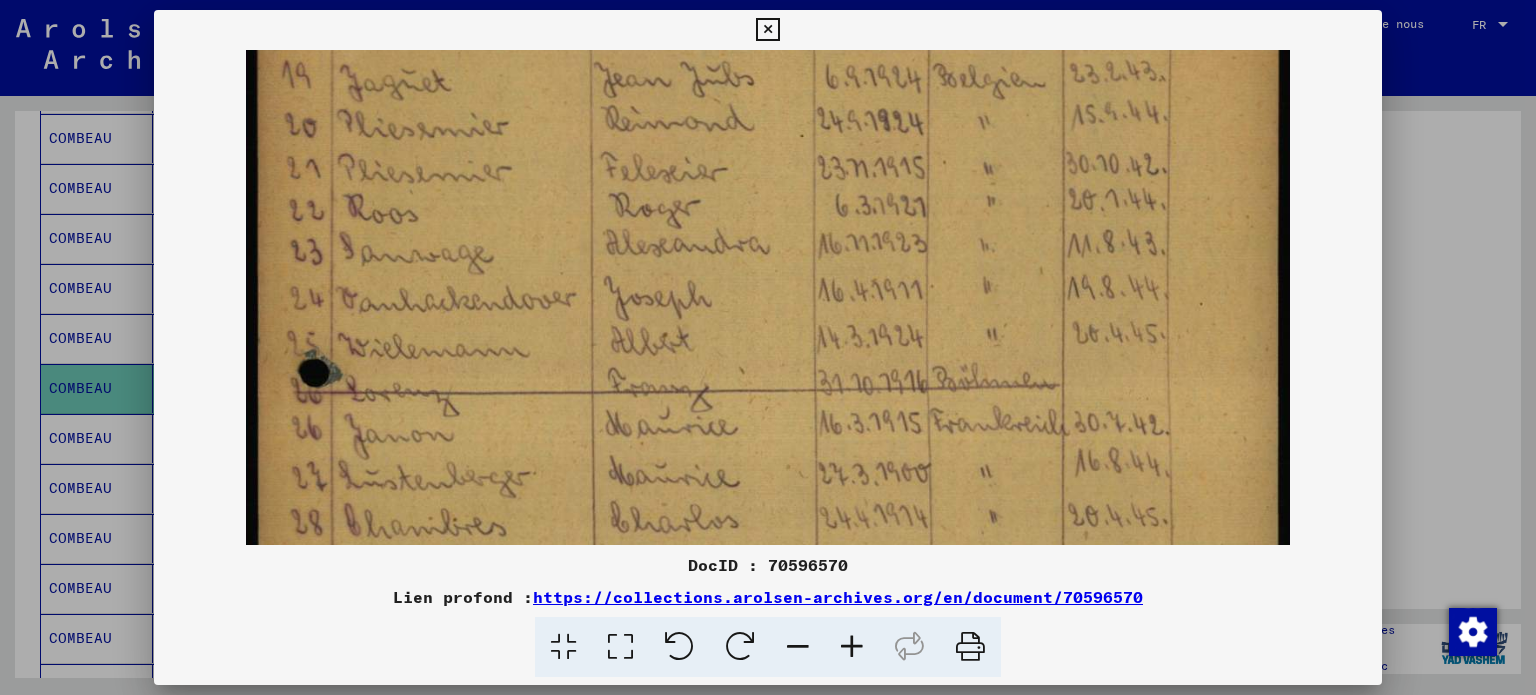 drag, startPoint x: 776, startPoint y: 372, endPoint x: 748, endPoint y: 375, distance: 28.160255 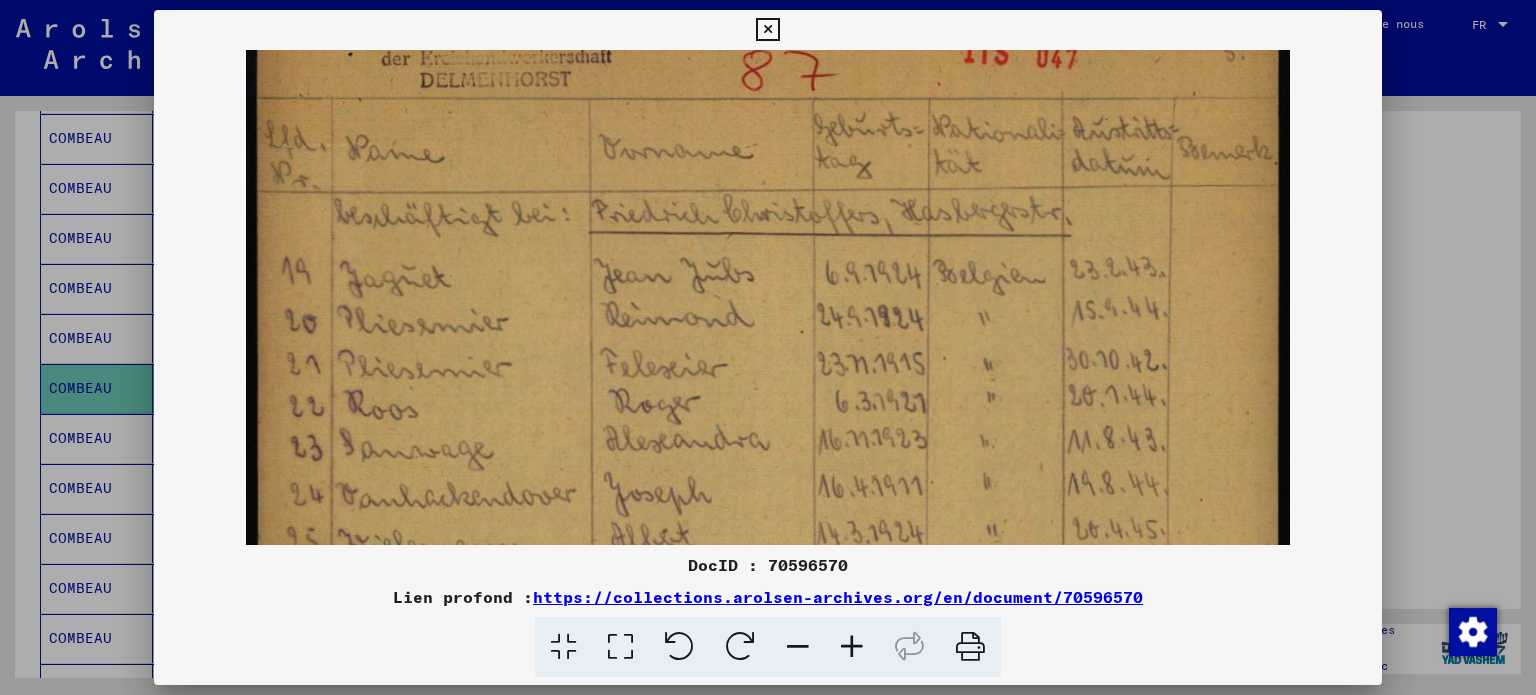 drag, startPoint x: 744, startPoint y: 292, endPoint x: 736, endPoint y: 484, distance: 192.1666 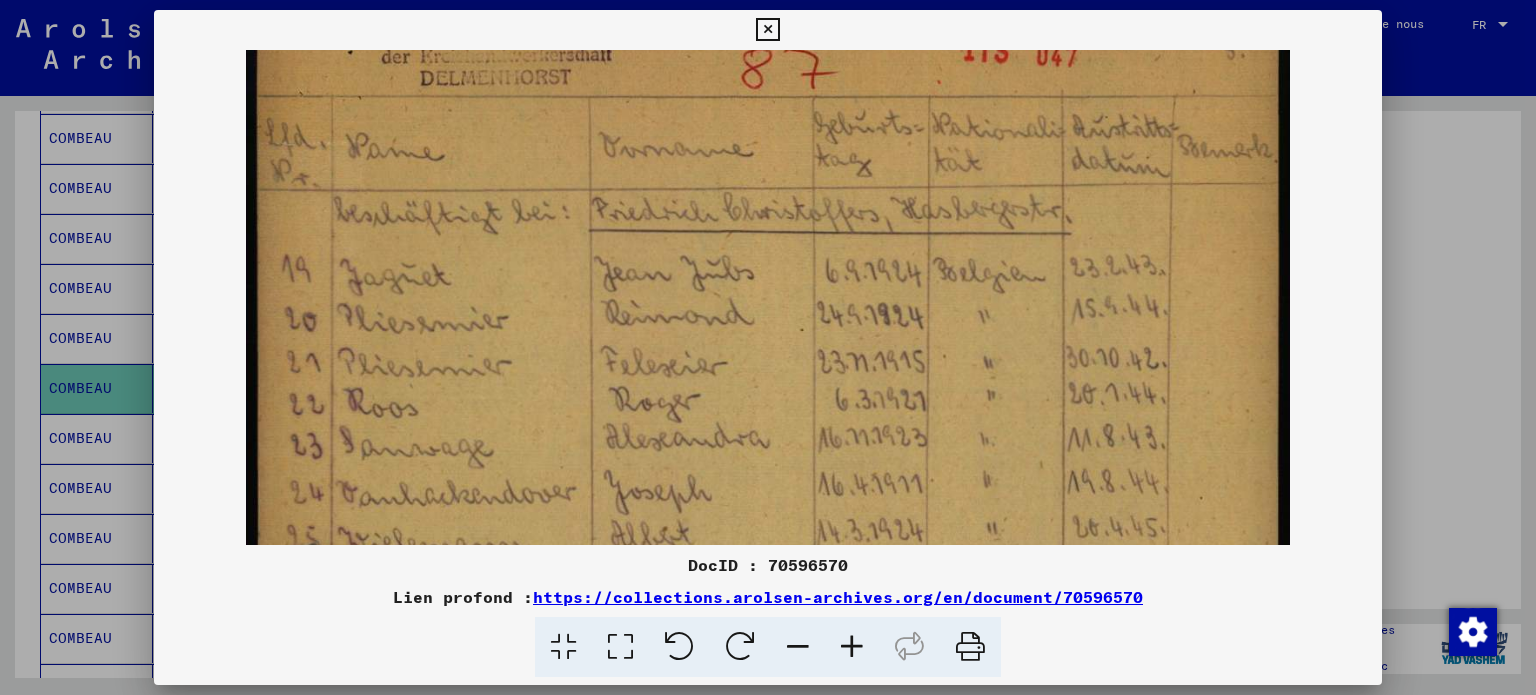 scroll, scrollTop: 0, scrollLeft: 0, axis: both 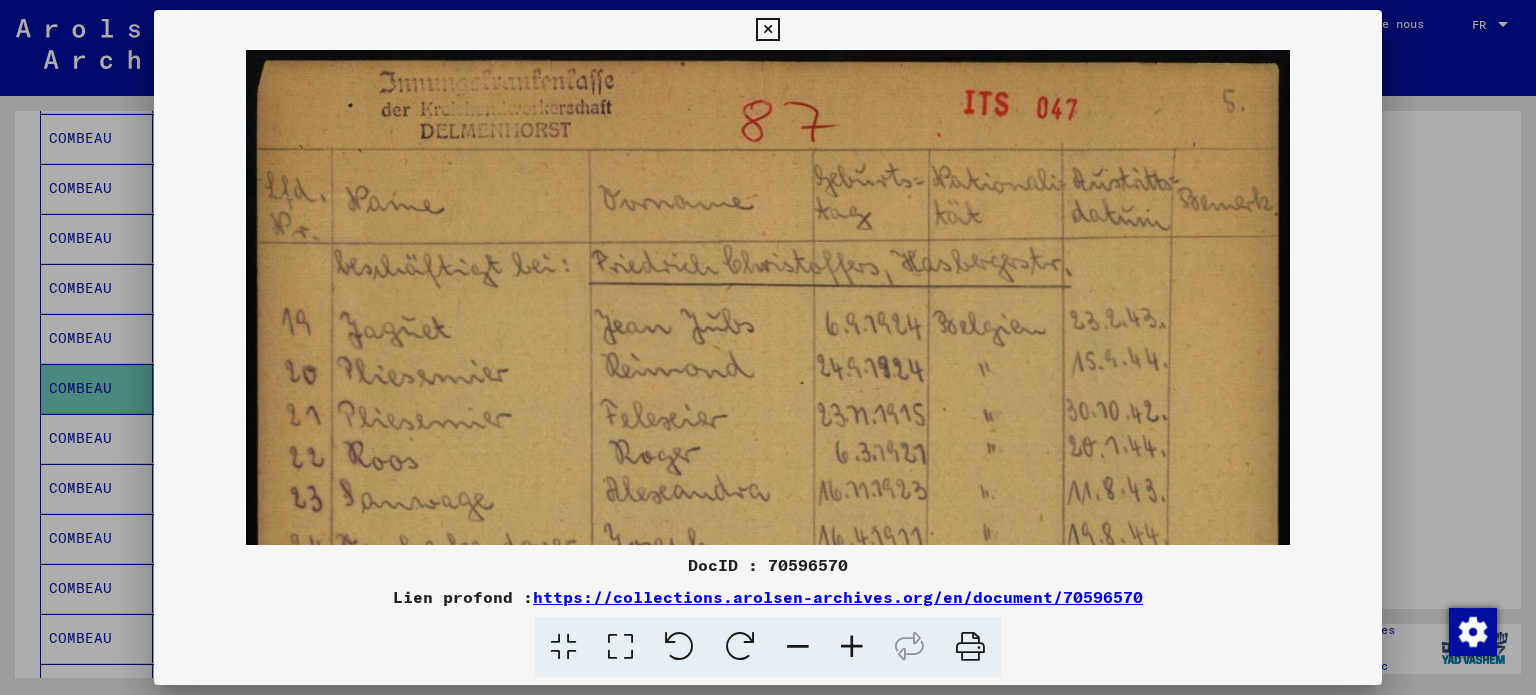 drag, startPoint x: 742, startPoint y: 339, endPoint x: 740, endPoint y: 473, distance: 134.01492 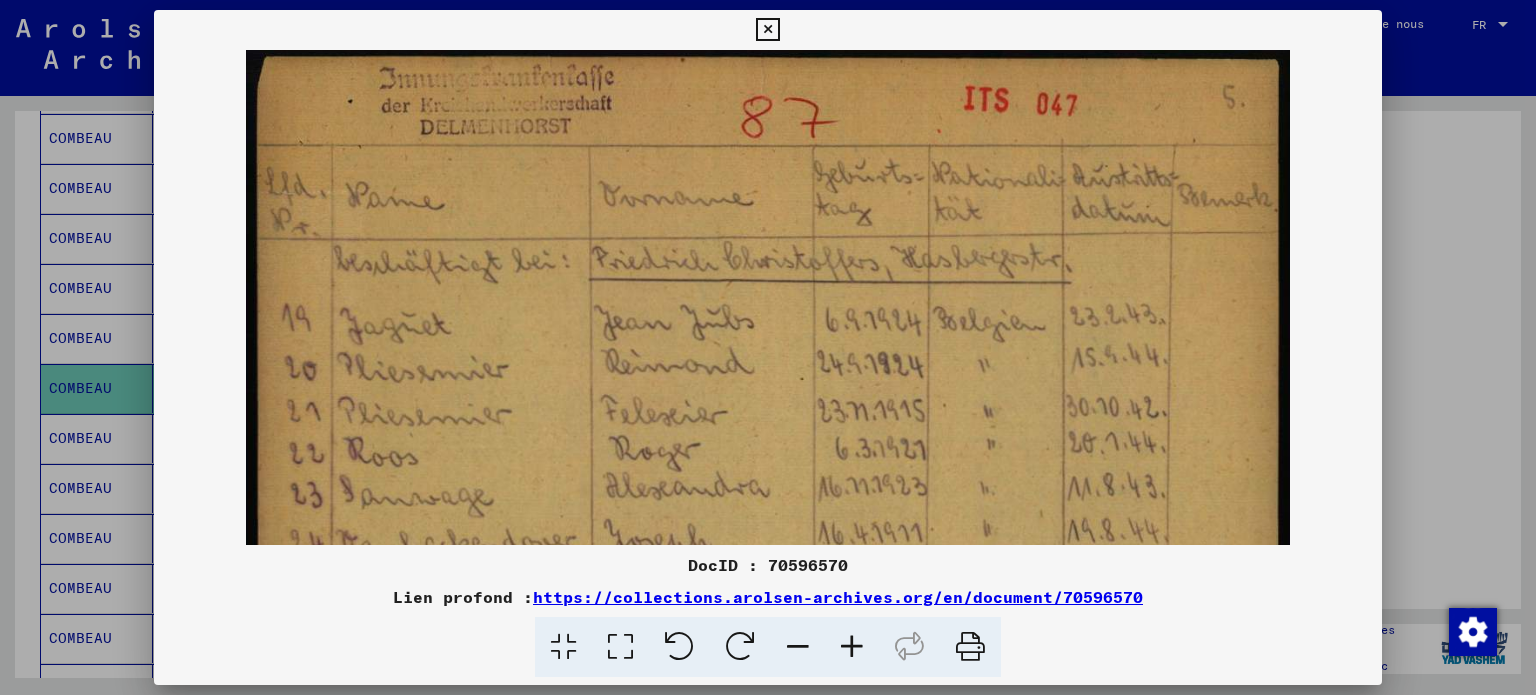 drag, startPoint x: 767, startPoint y: 23, endPoint x: 749, endPoint y: 71, distance: 51.264023 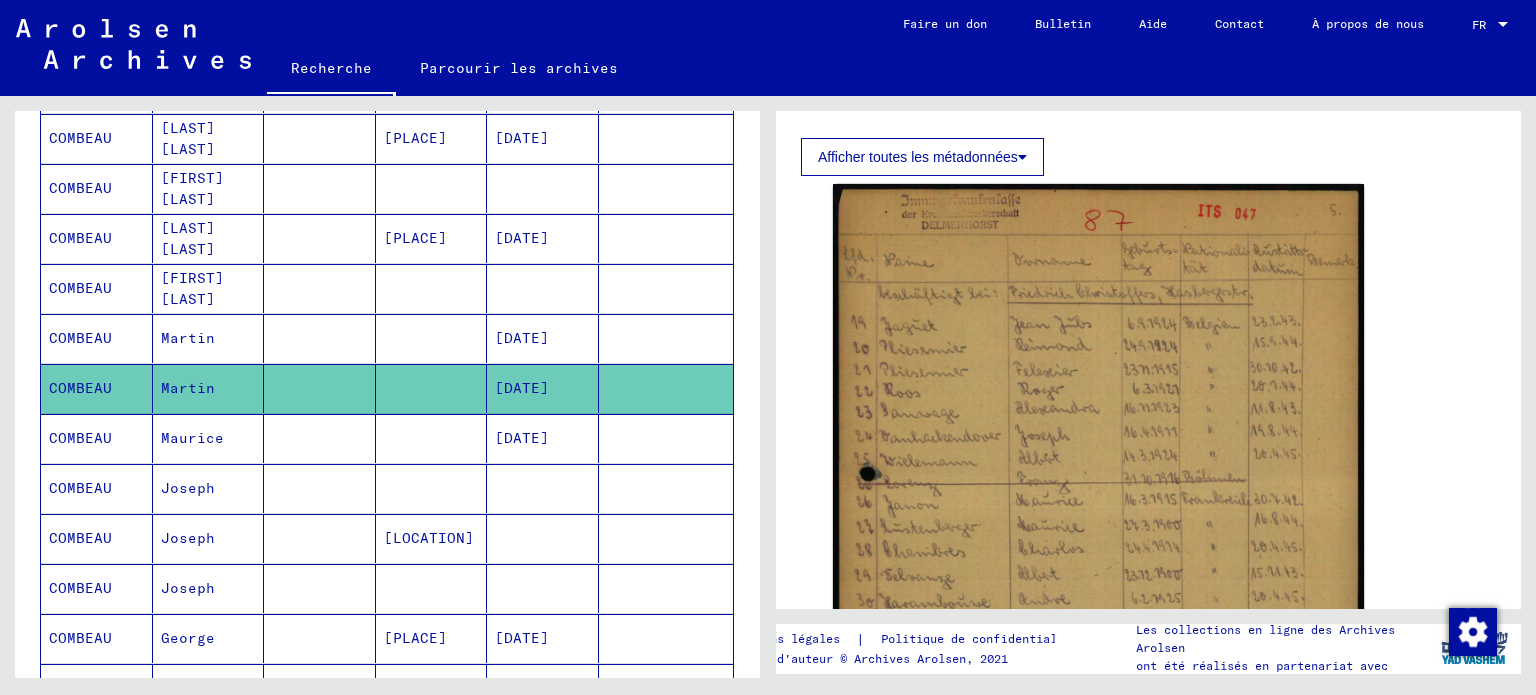 click on "[DATE]" 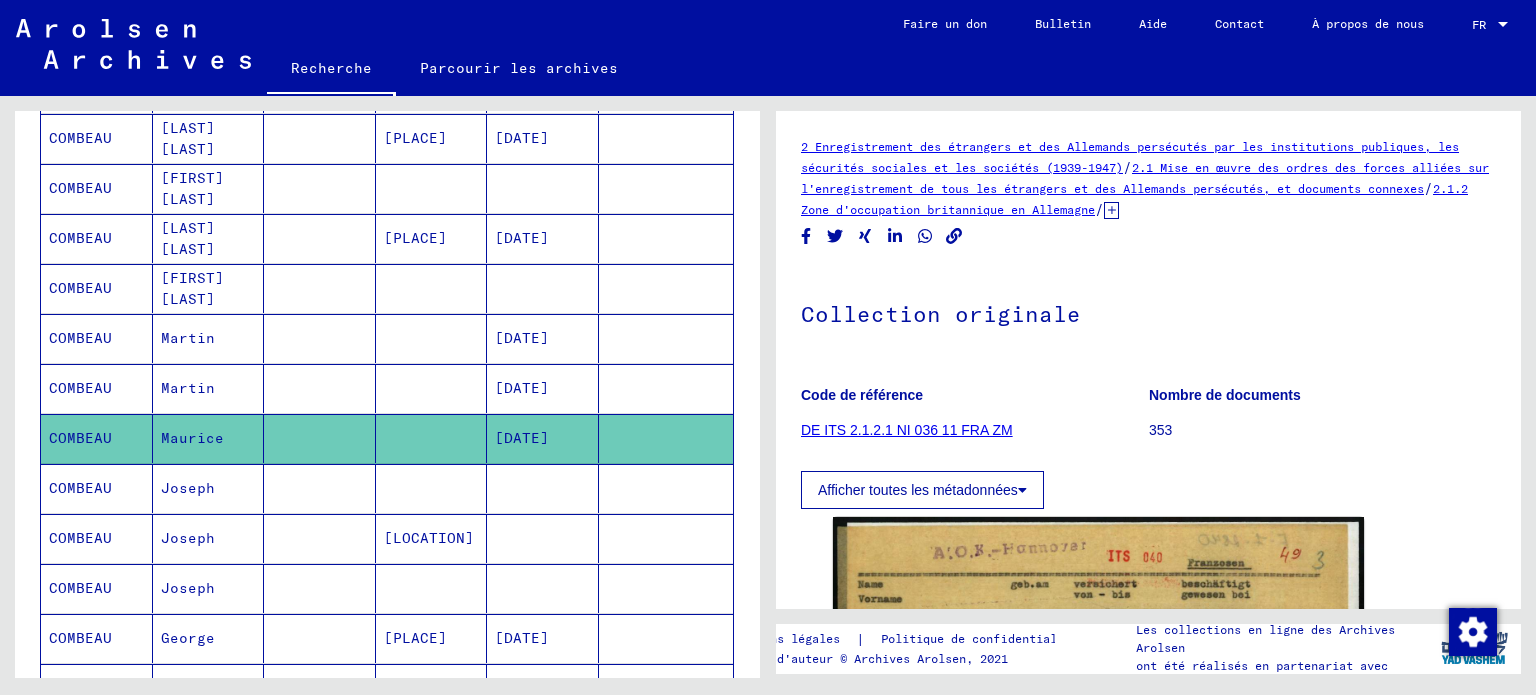 scroll, scrollTop: 0, scrollLeft: 0, axis: both 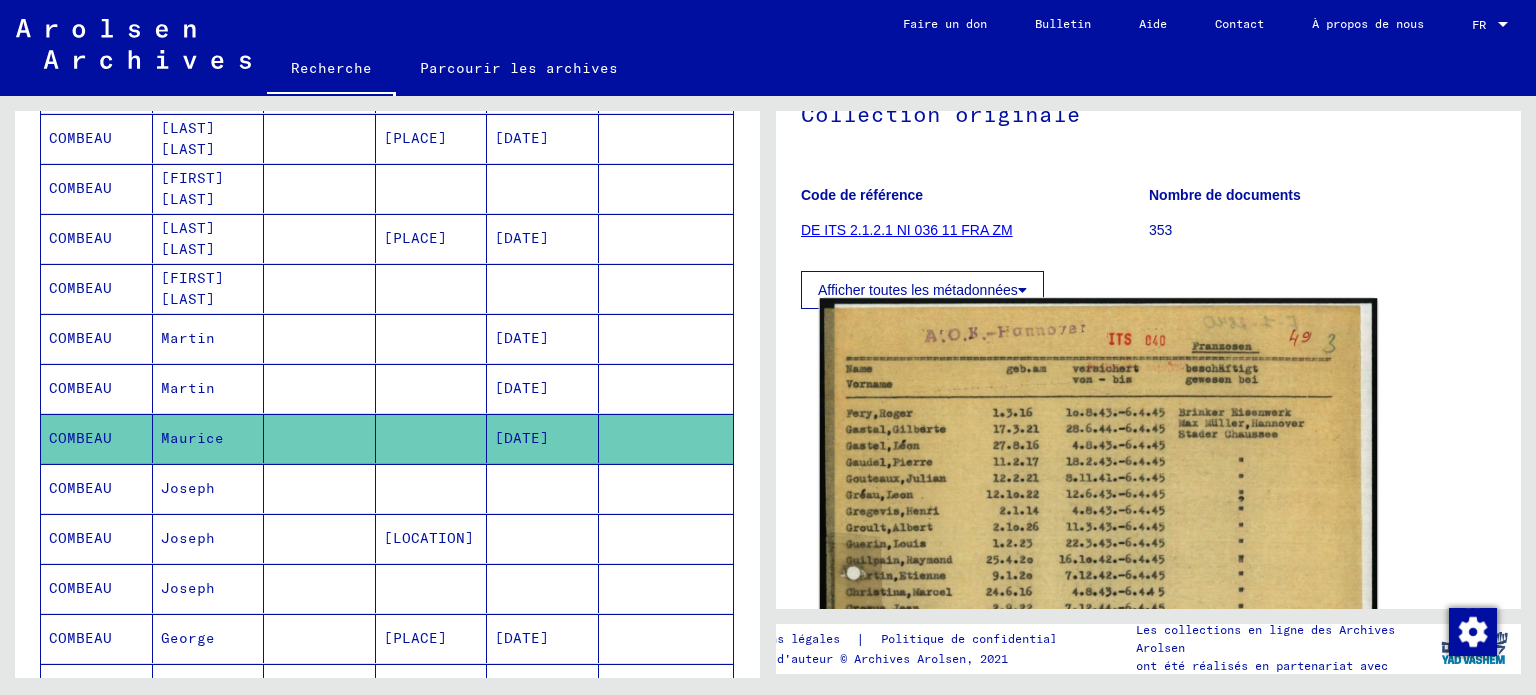 click 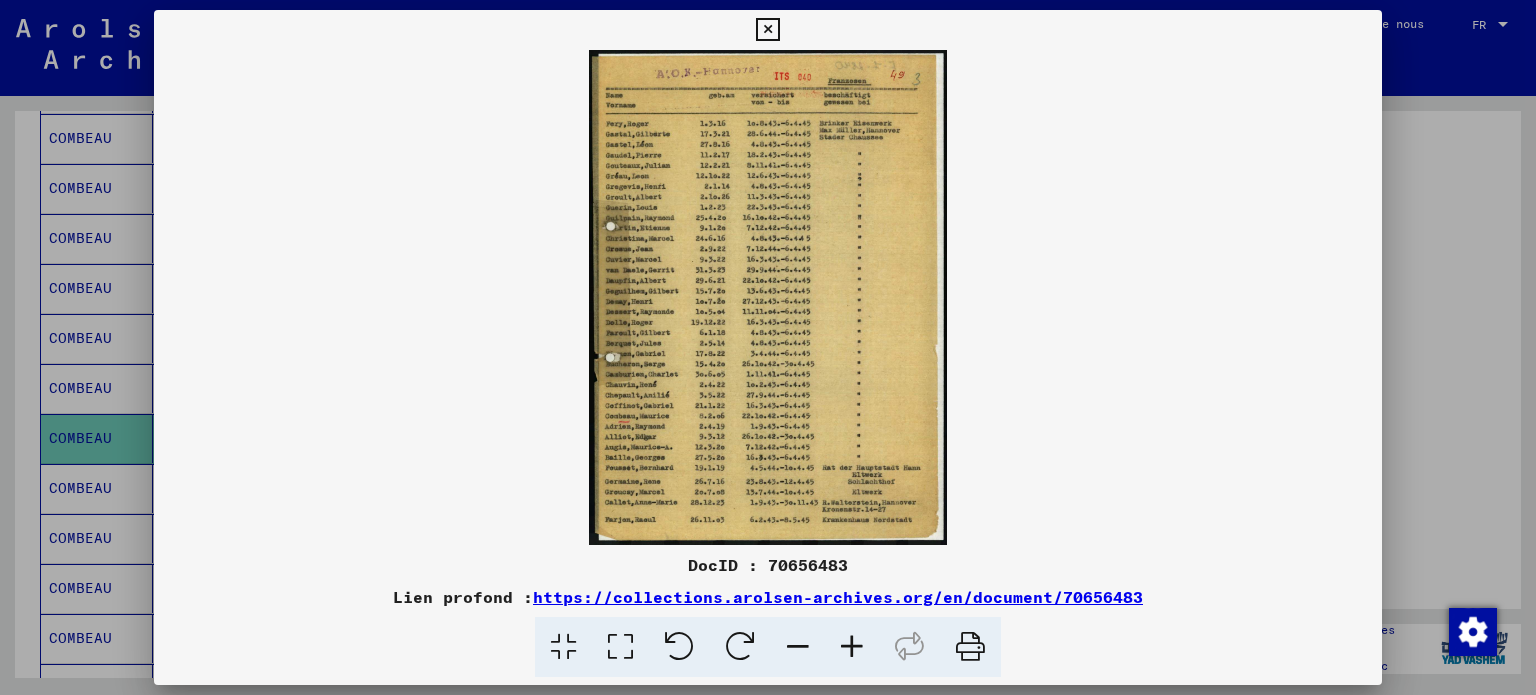click at bounding box center (852, 647) 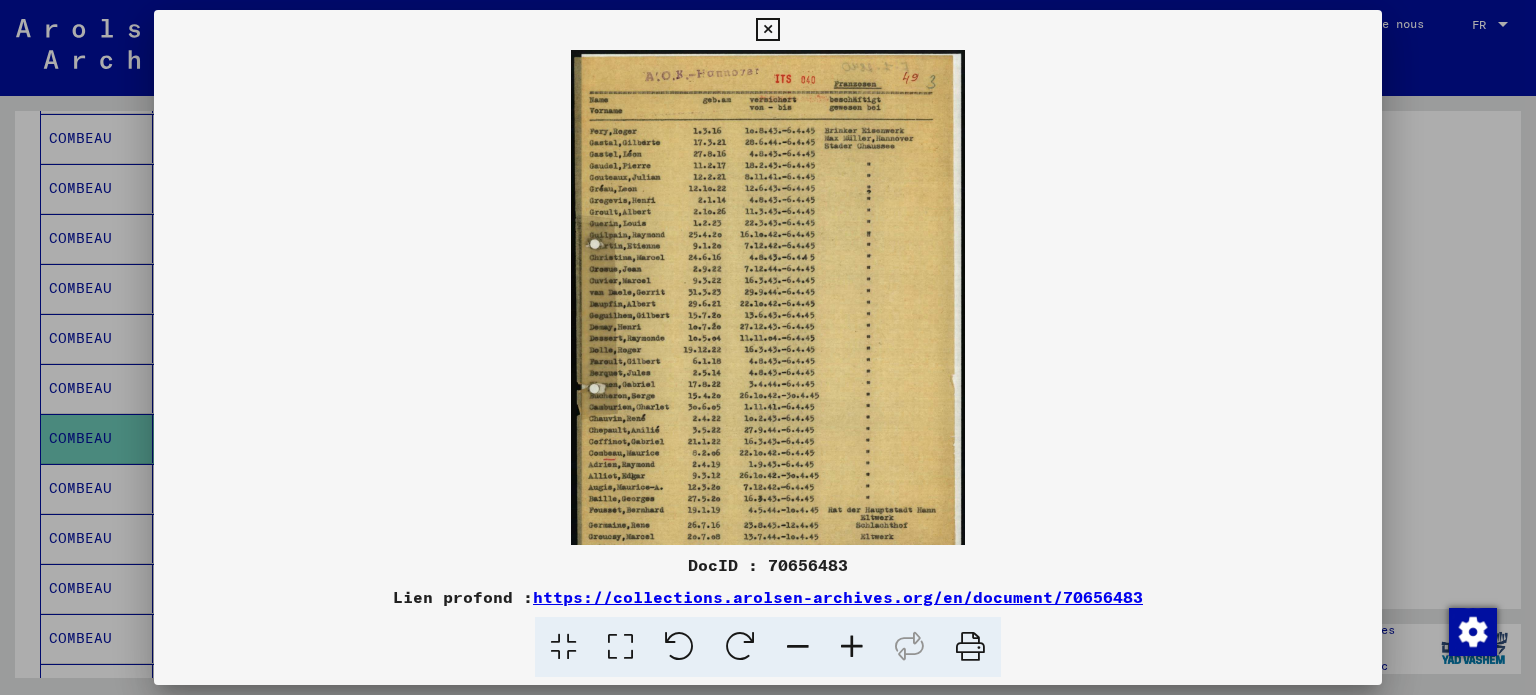 click at bounding box center [852, 647] 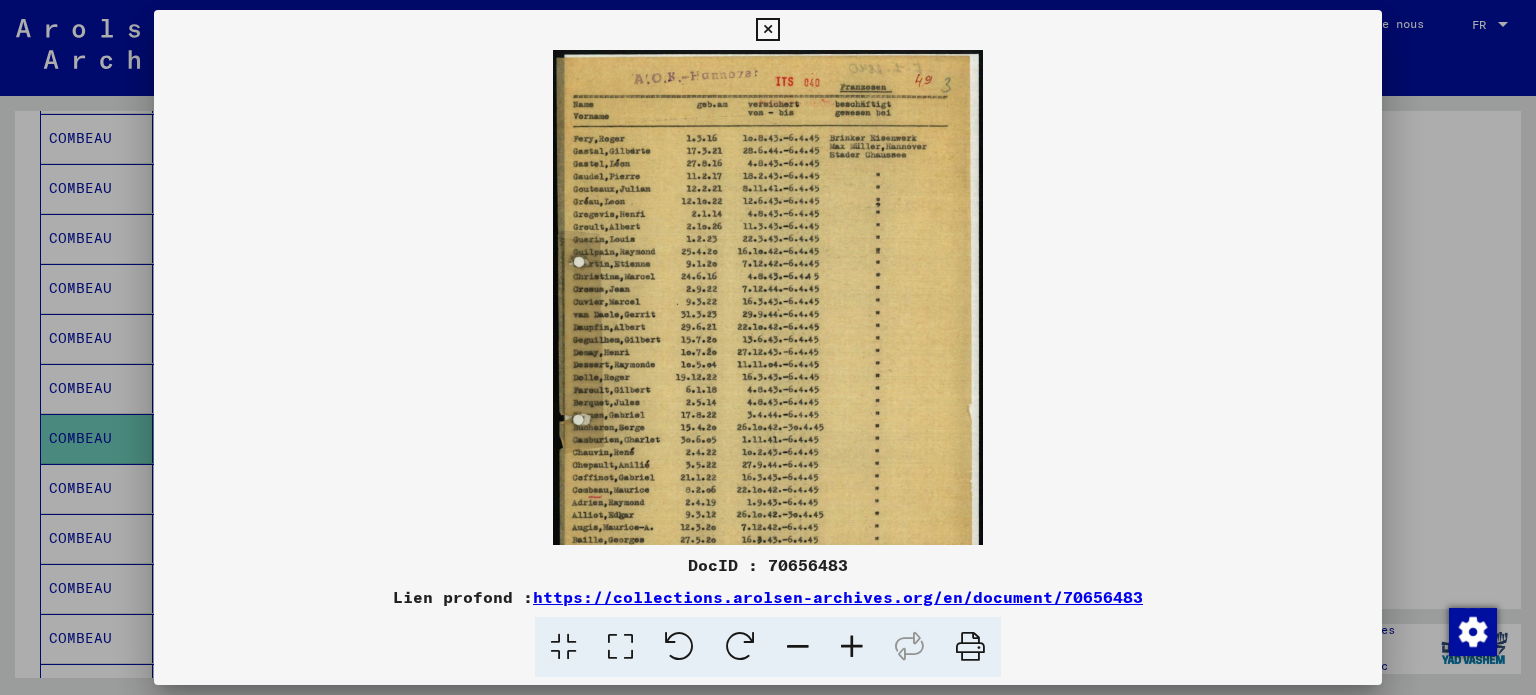 click at bounding box center [852, 647] 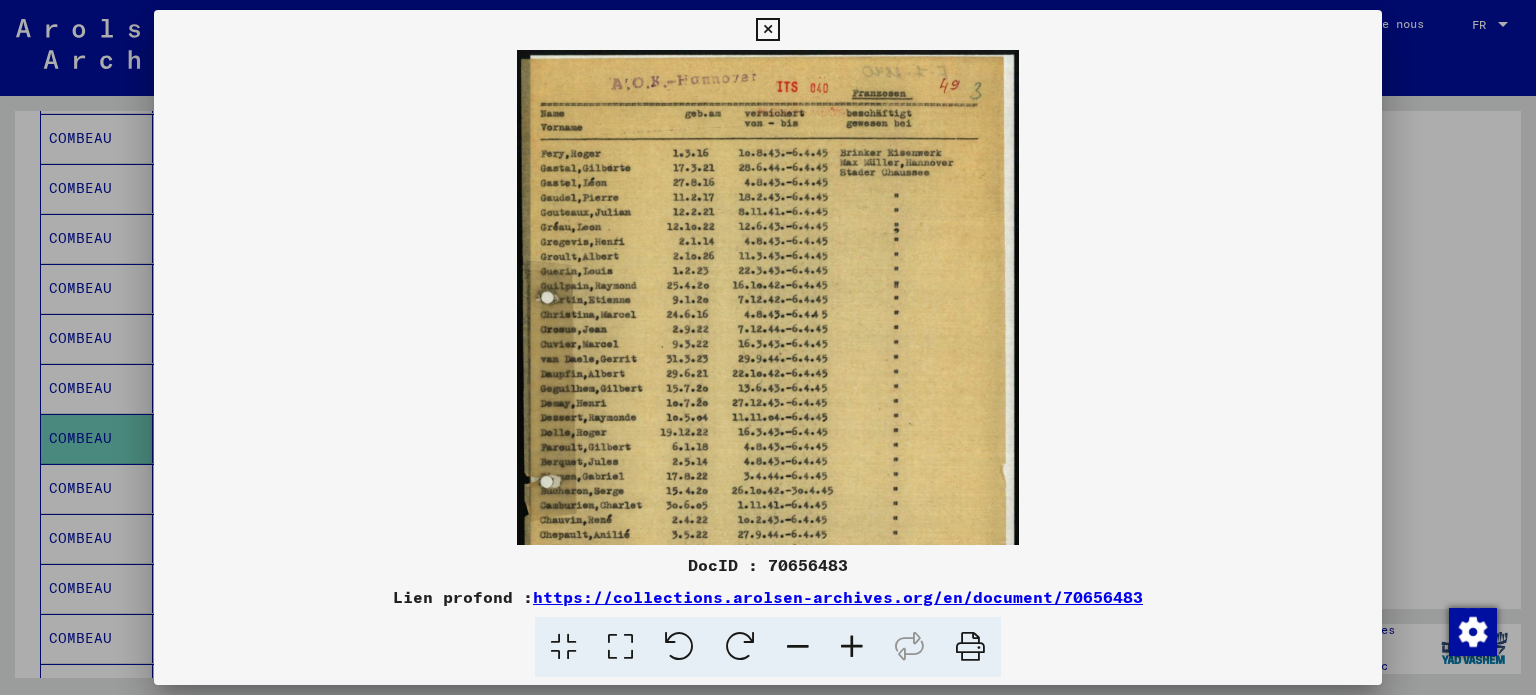 click at bounding box center [852, 647] 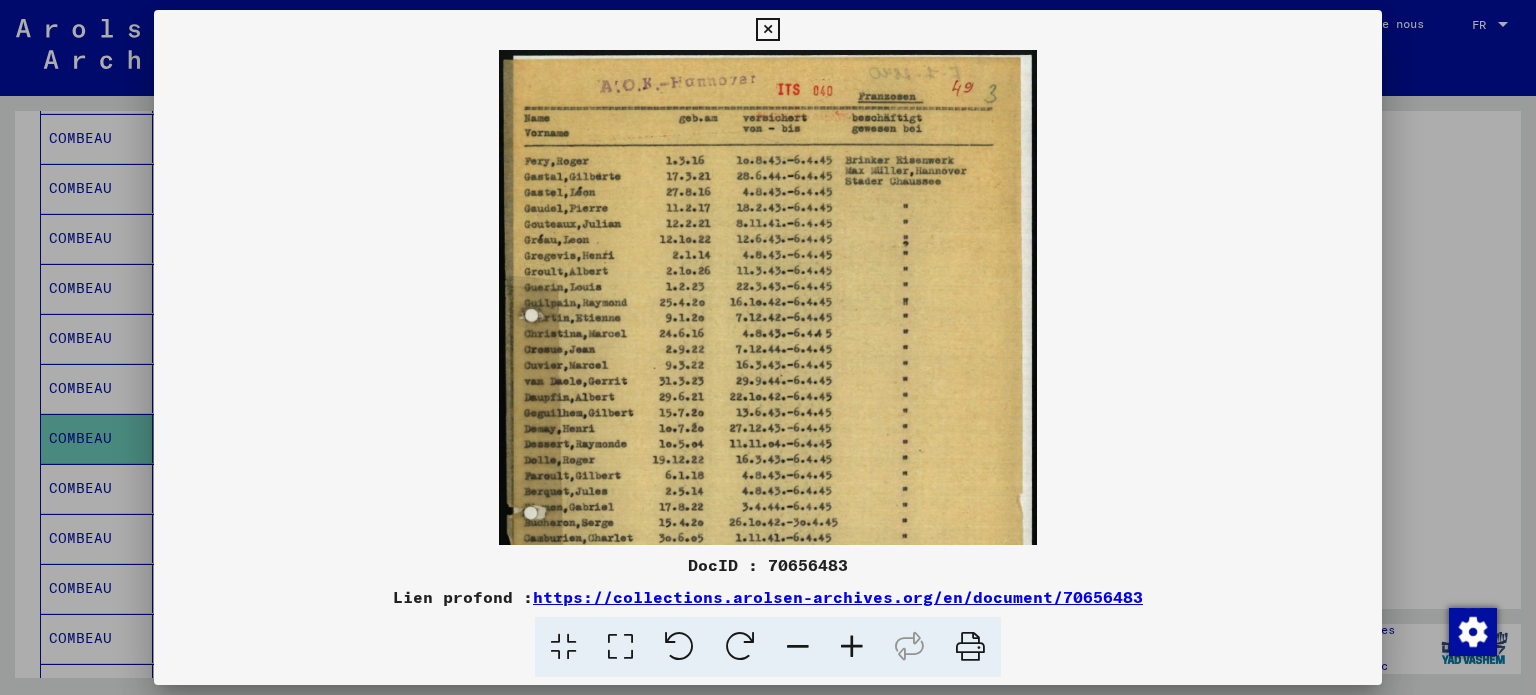 click at bounding box center [852, 647] 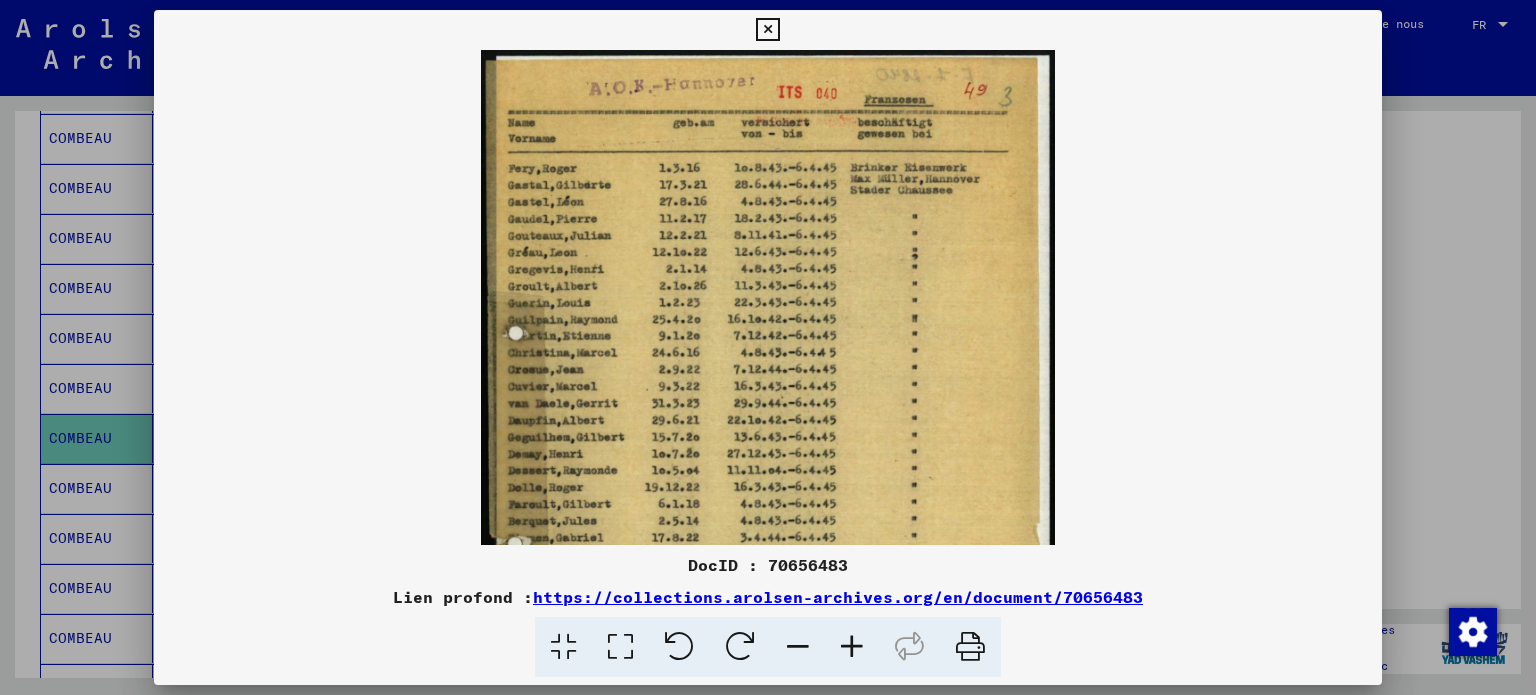 click at bounding box center [852, 647] 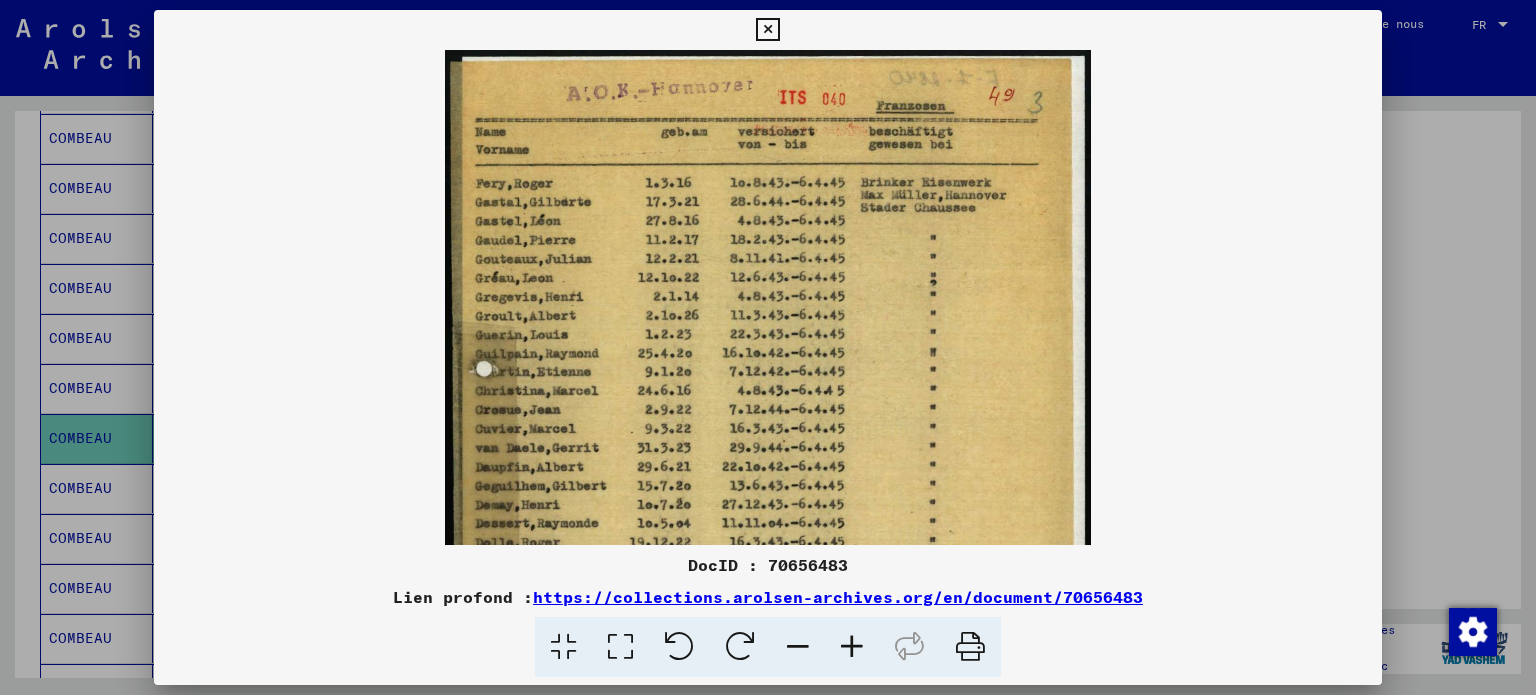 click at bounding box center [852, 647] 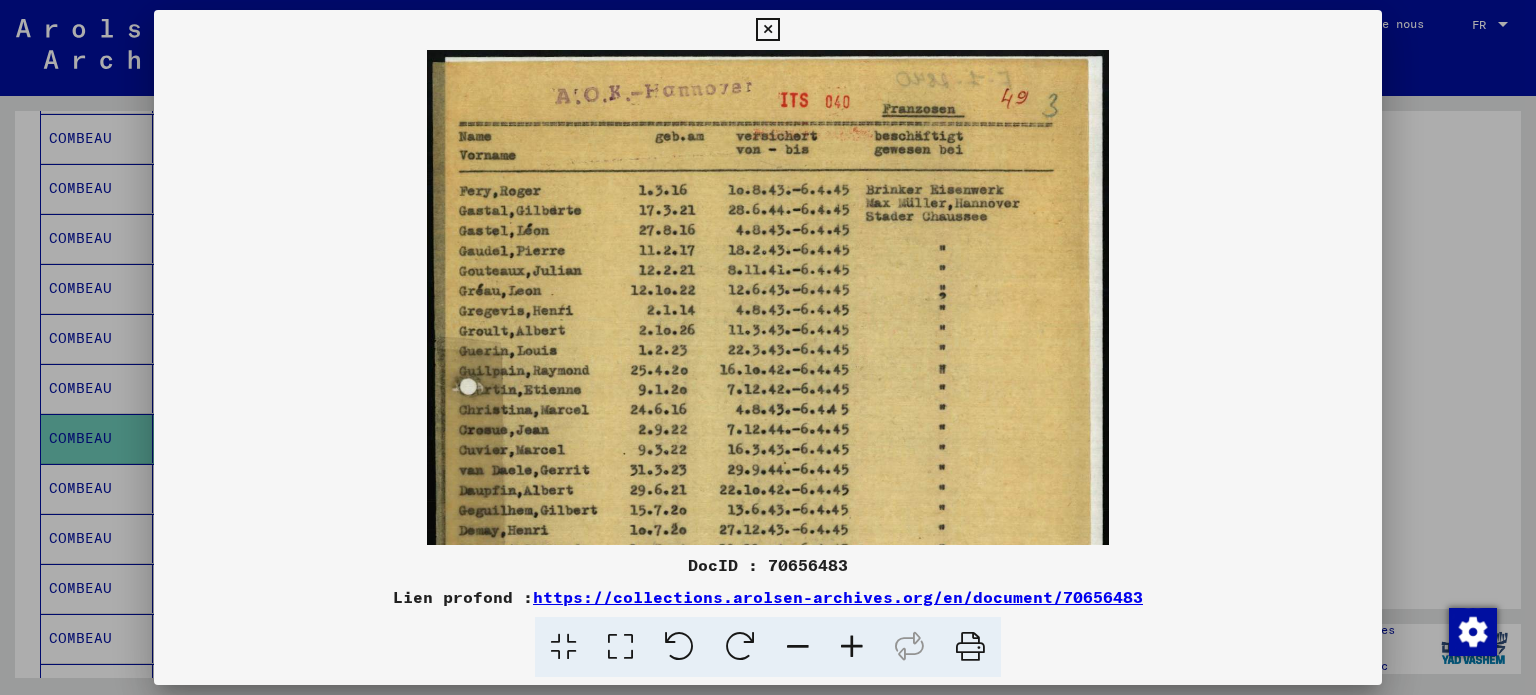 click at bounding box center (852, 647) 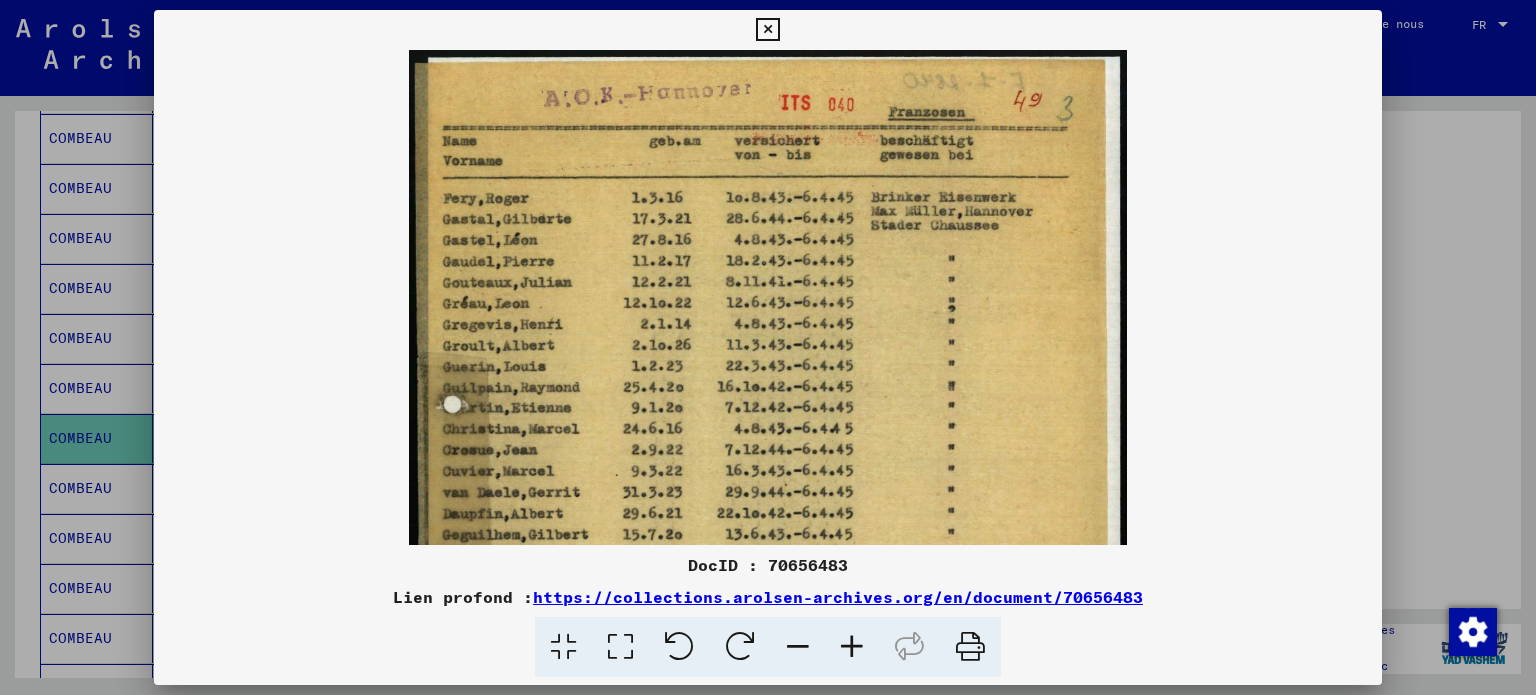 click at bounding box center (852, 647) 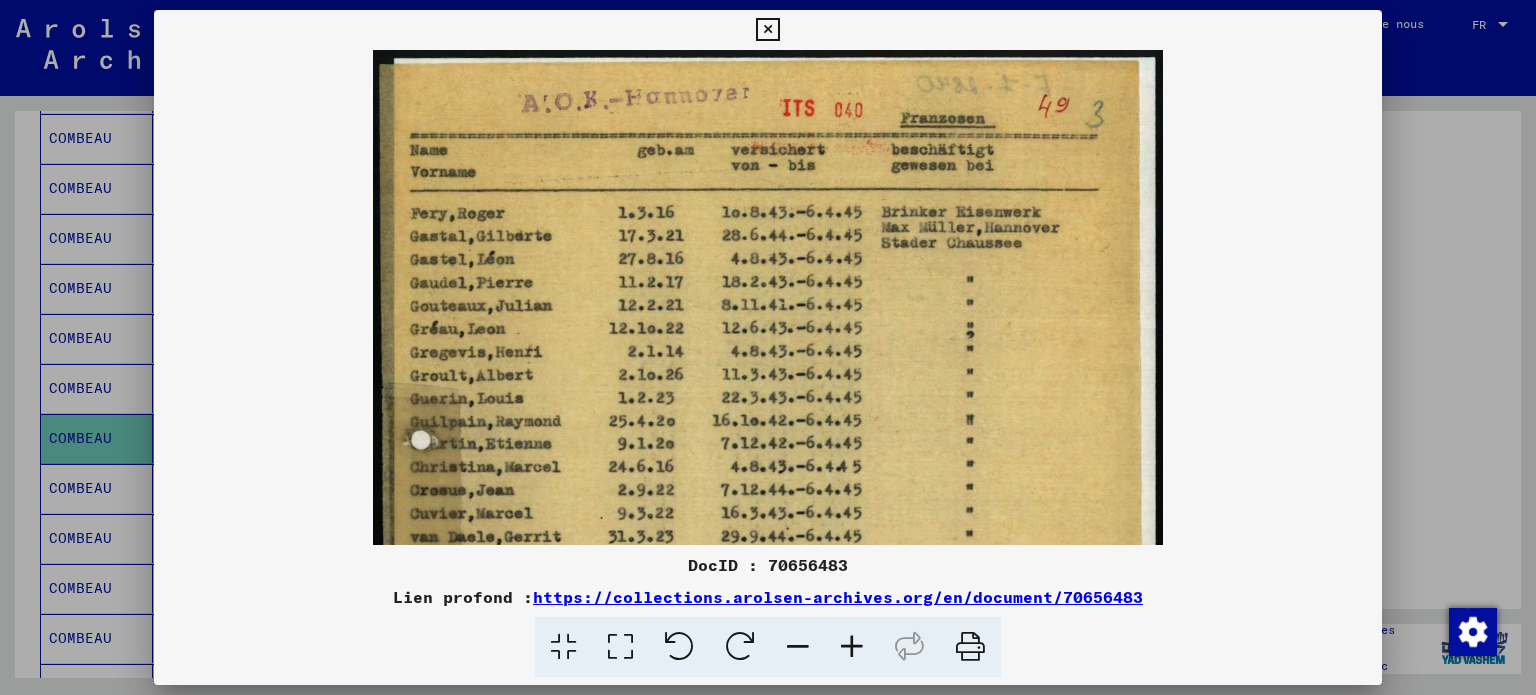 click at bounding box center (852, 647) 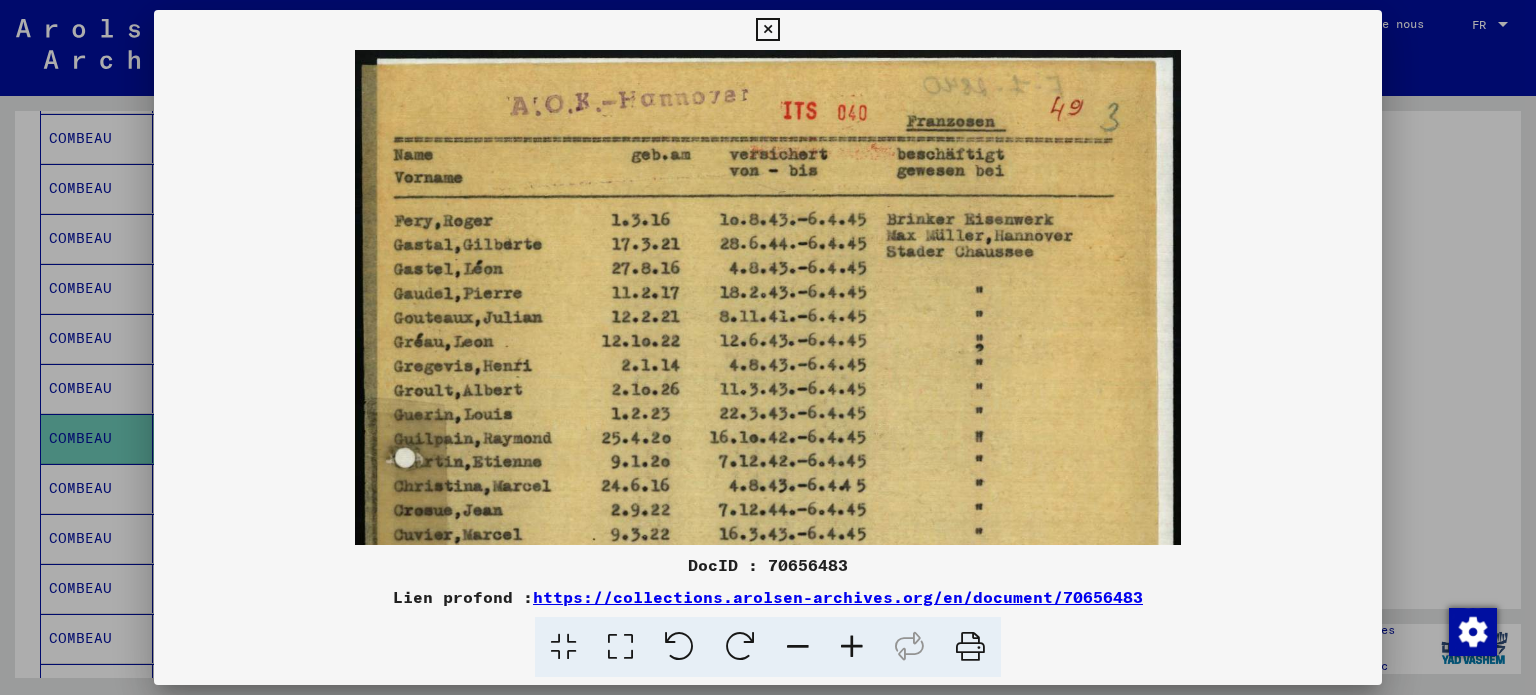 click at bounding box center [852, 647] 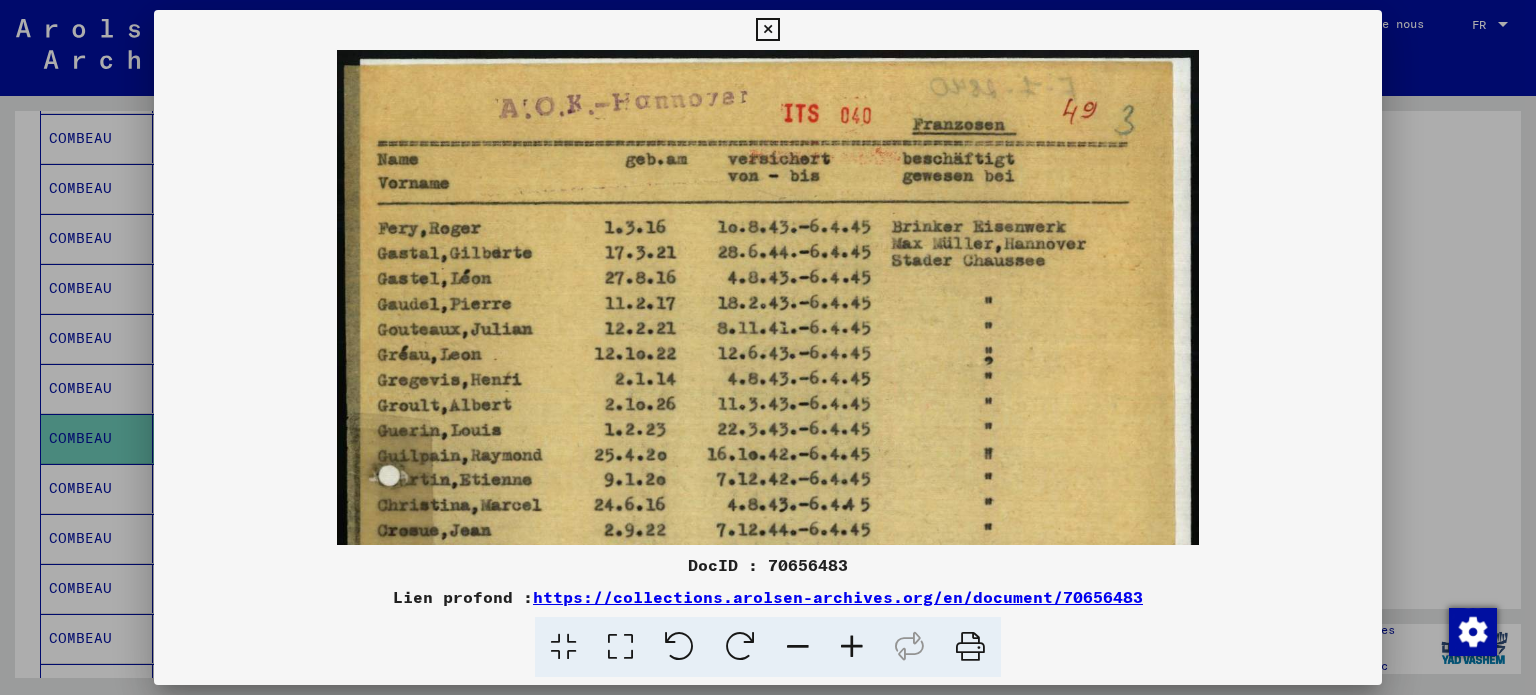 click at bounding box center [852, 647] 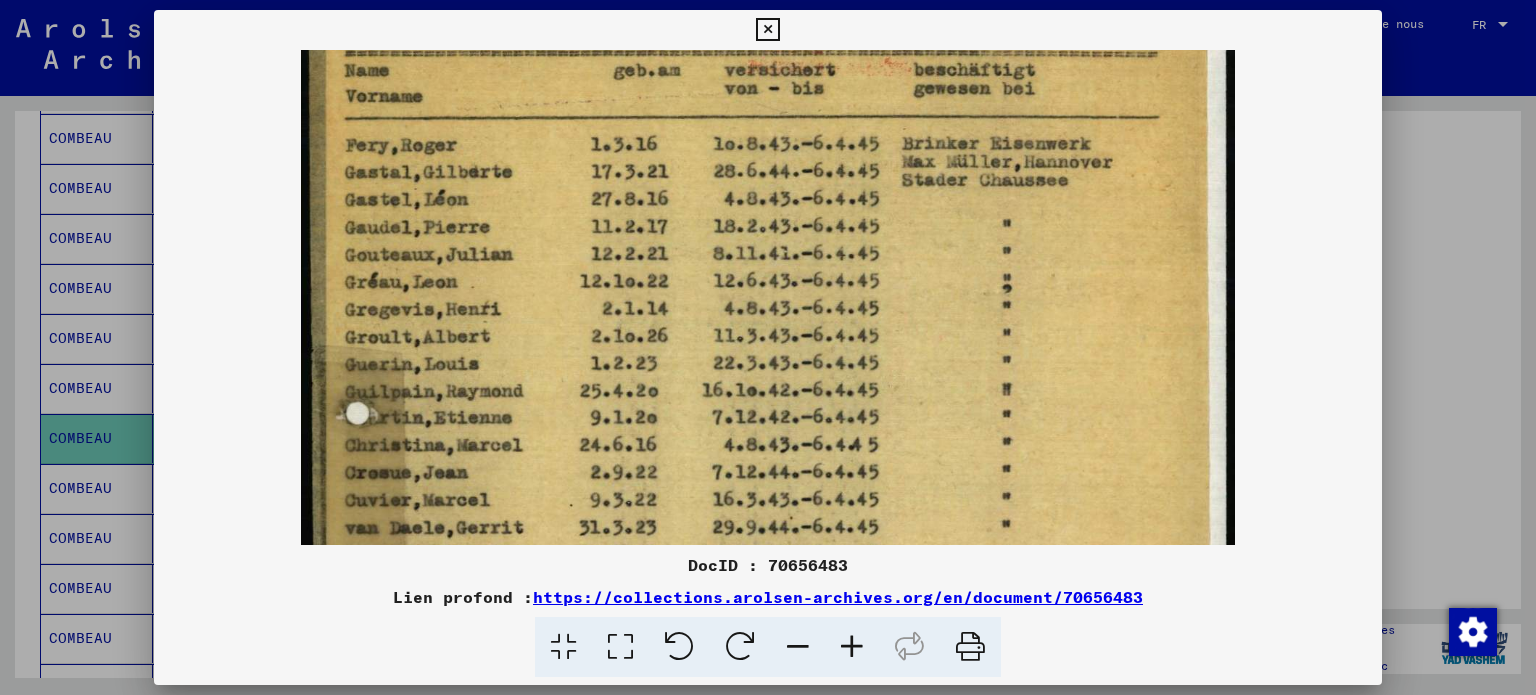 drag, startPoint x: 790, startPoint y: 493, endPoint x: 766, endPoint y: 373, distance: 122.376465 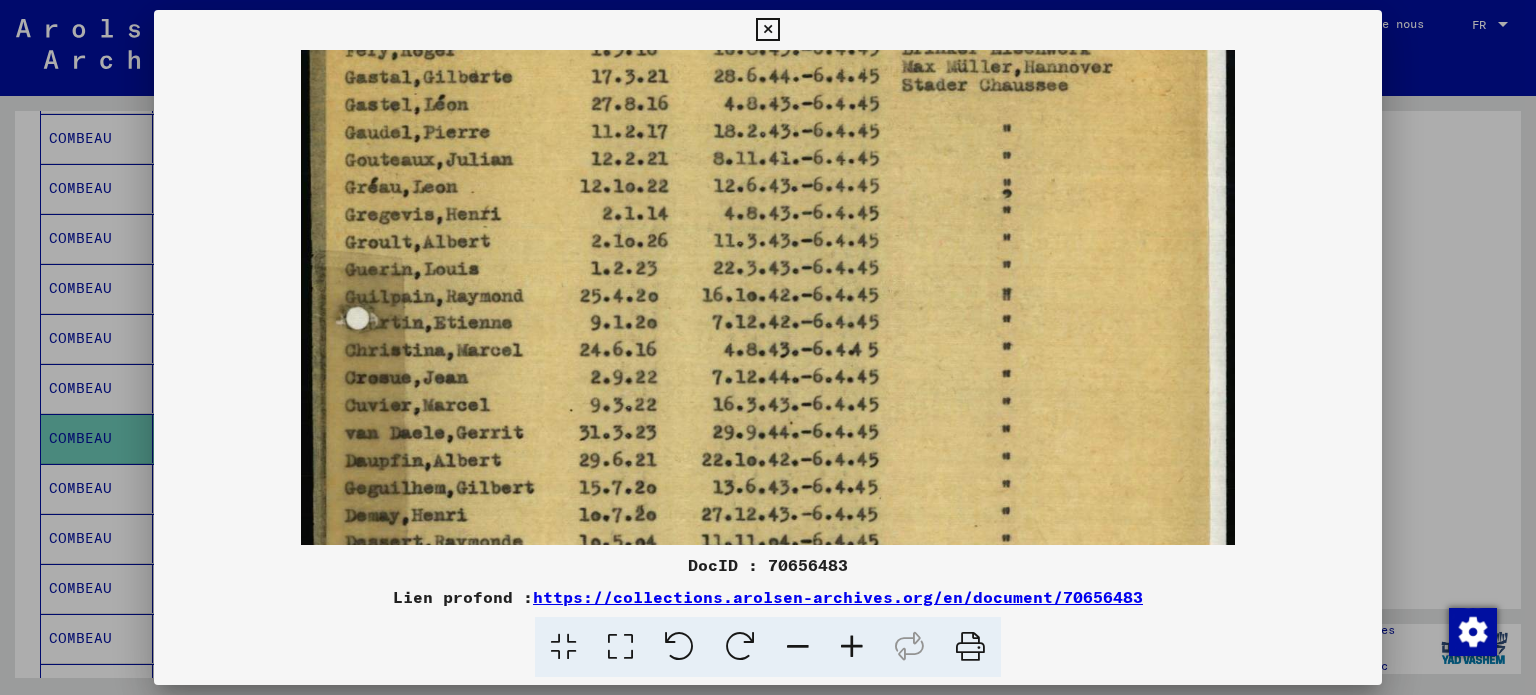 drag, startPoint x: 792, startPoint y: 482, endPoint x: 772, endPoint y: 390, distance: 94.14882 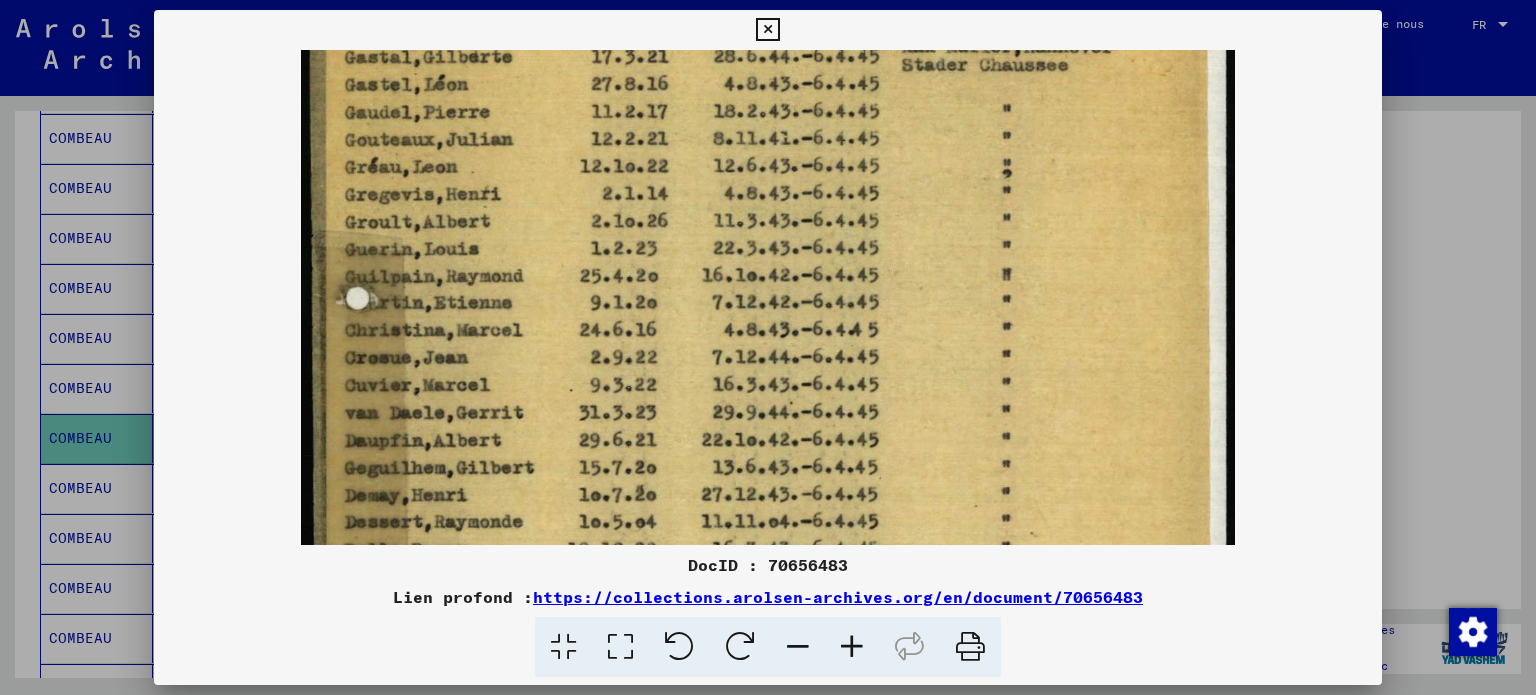 click at bounding box center (768, 484) 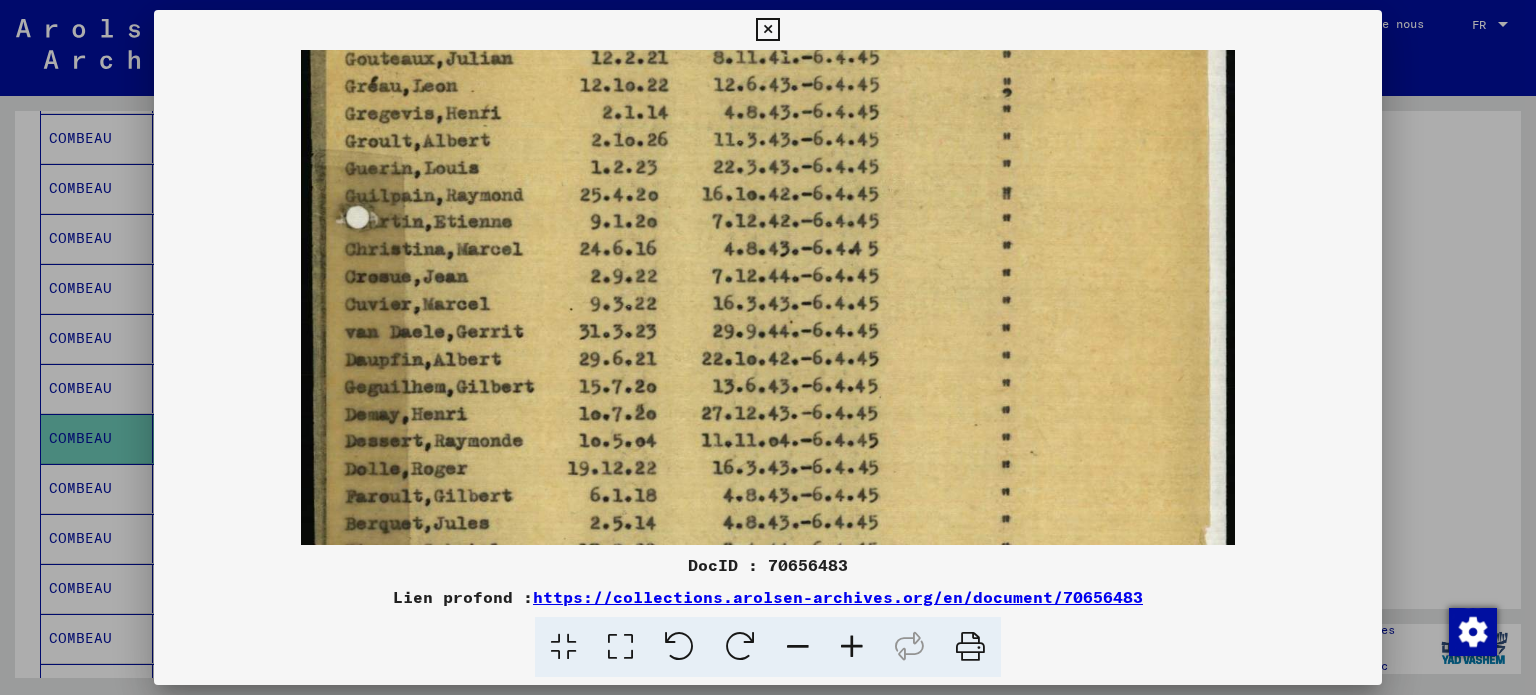 drag, startPoint x: 788, startPoint y: 460, endPoint x: 780, endPoint y: 373, distance: 87.36704 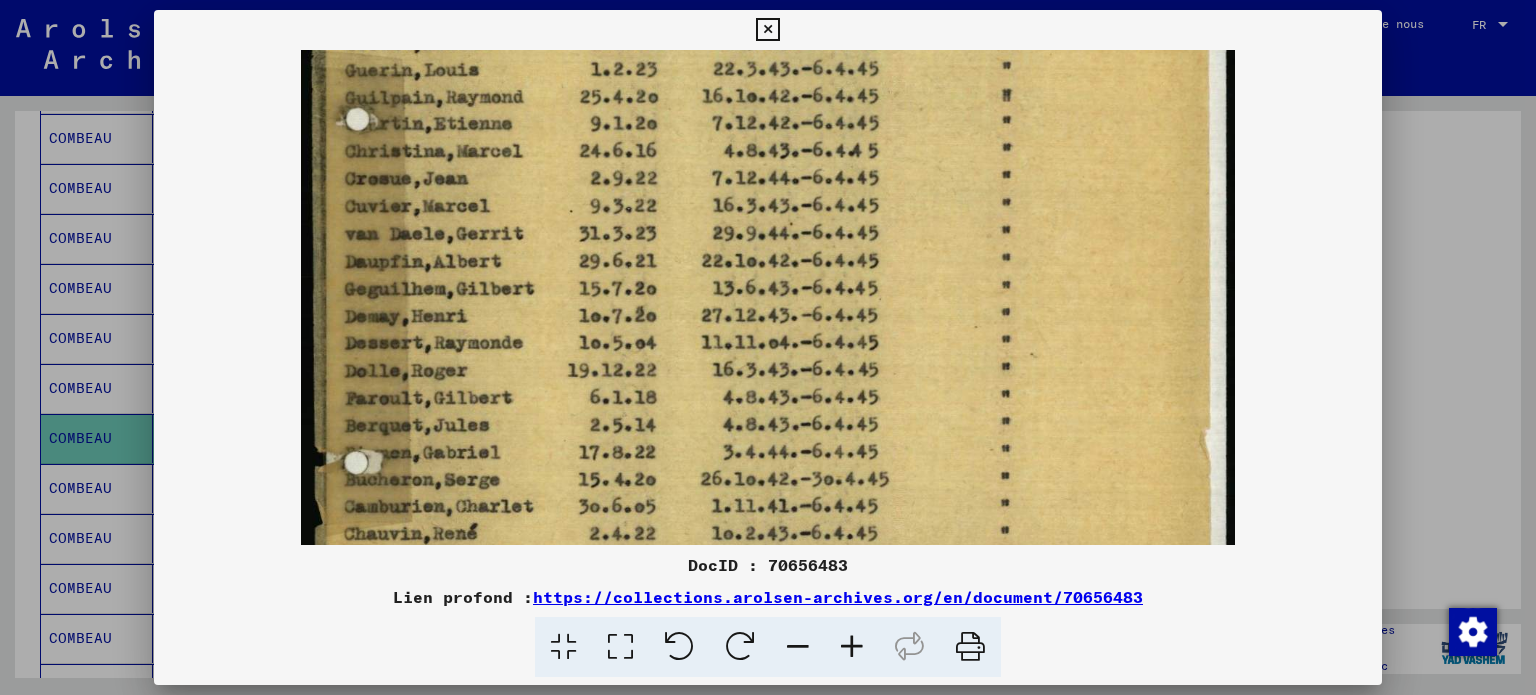 drag, startPoint x: 808, startPoint y: 475, endPoint x: 800, endPoint y: 374, distance: 101.31634 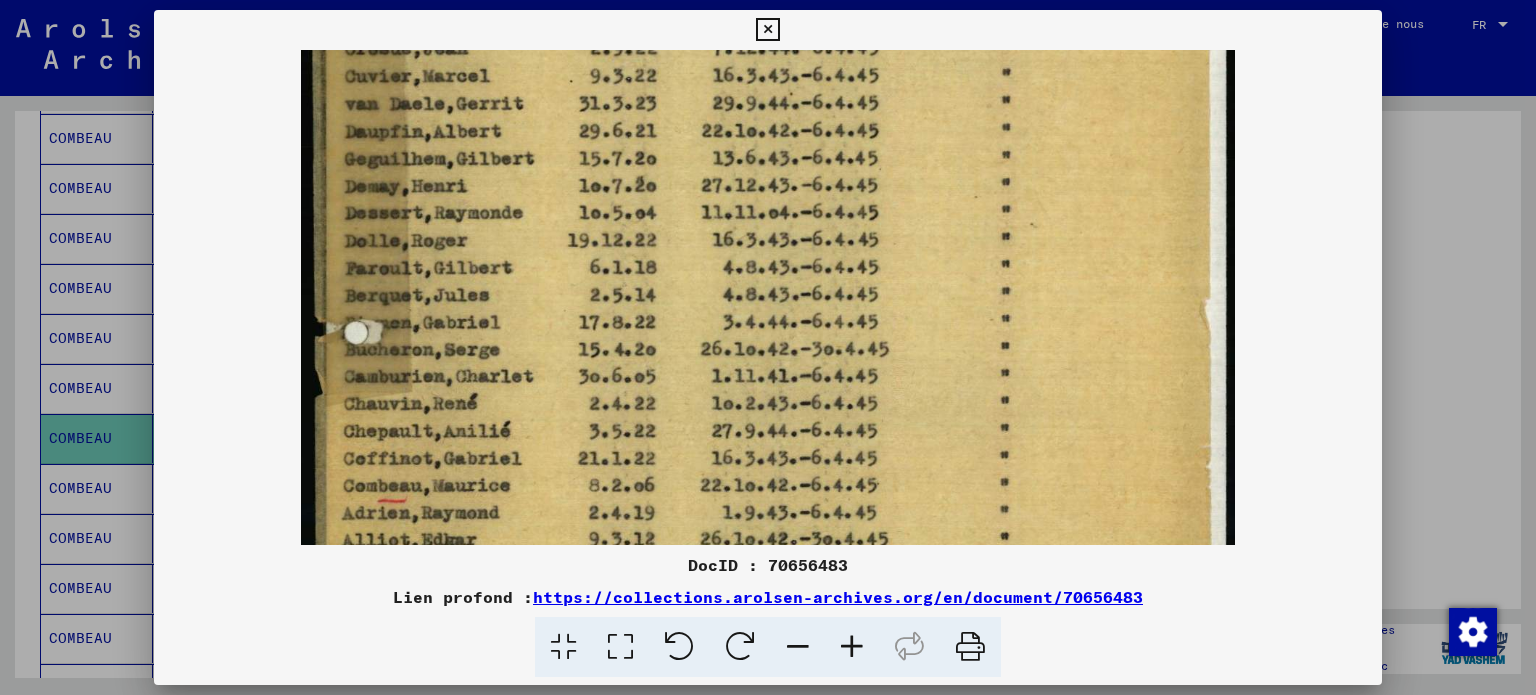 drag, startPoint x: 804, startPoint y: 479, endPoint x: 788, endPoint y: 367, distance: 113.137085 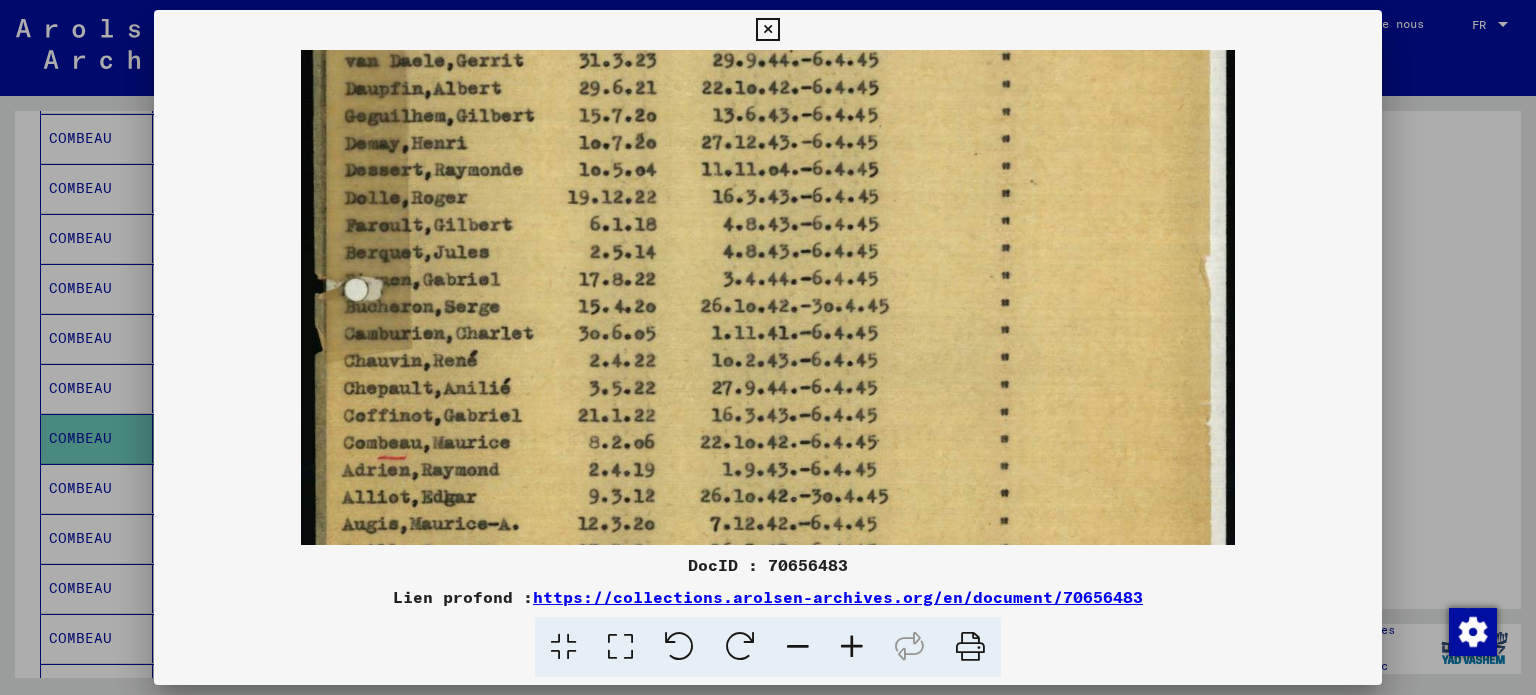 scroll, scrollTop: 558, scrollLeft: 0, axis: vertical 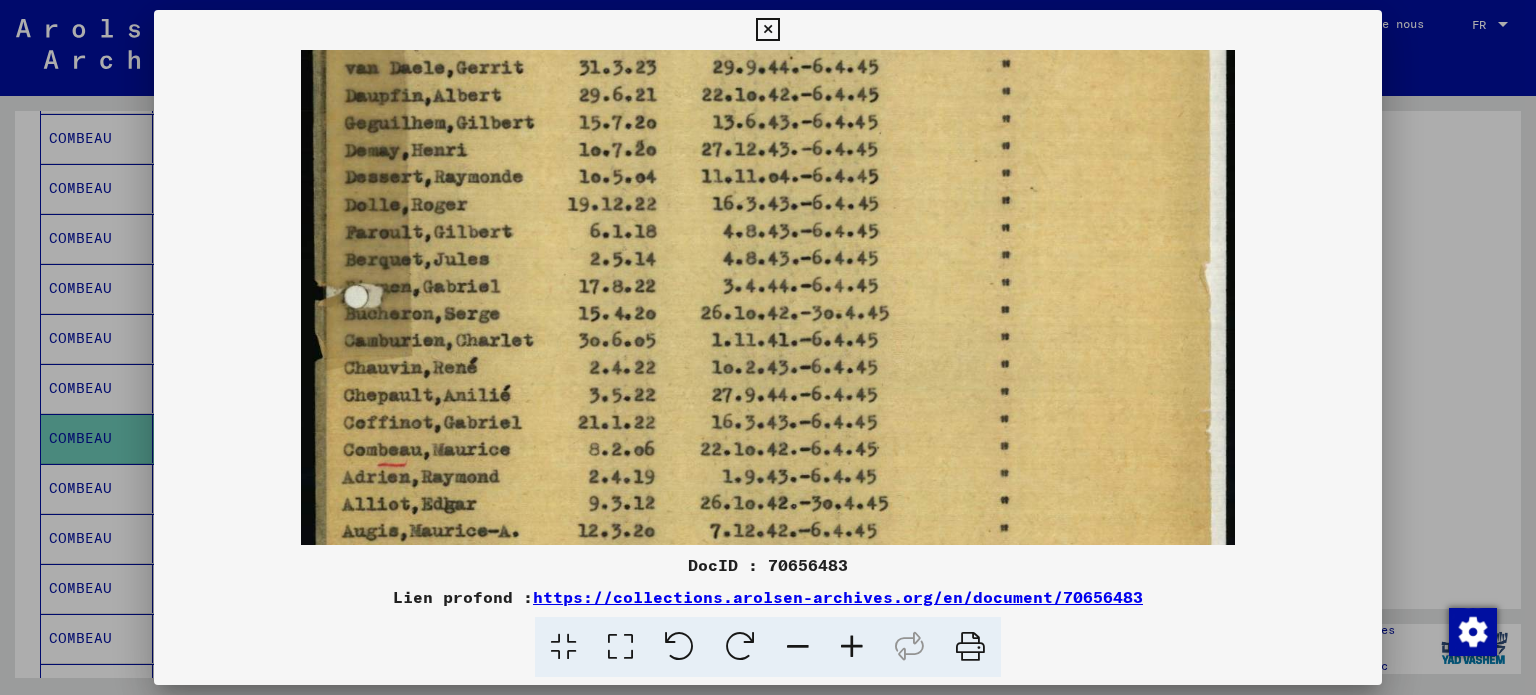 drag, startPoint x: 808, startPoint y: 451, endPoint x: 808, endPoint y: 418, distance: 33 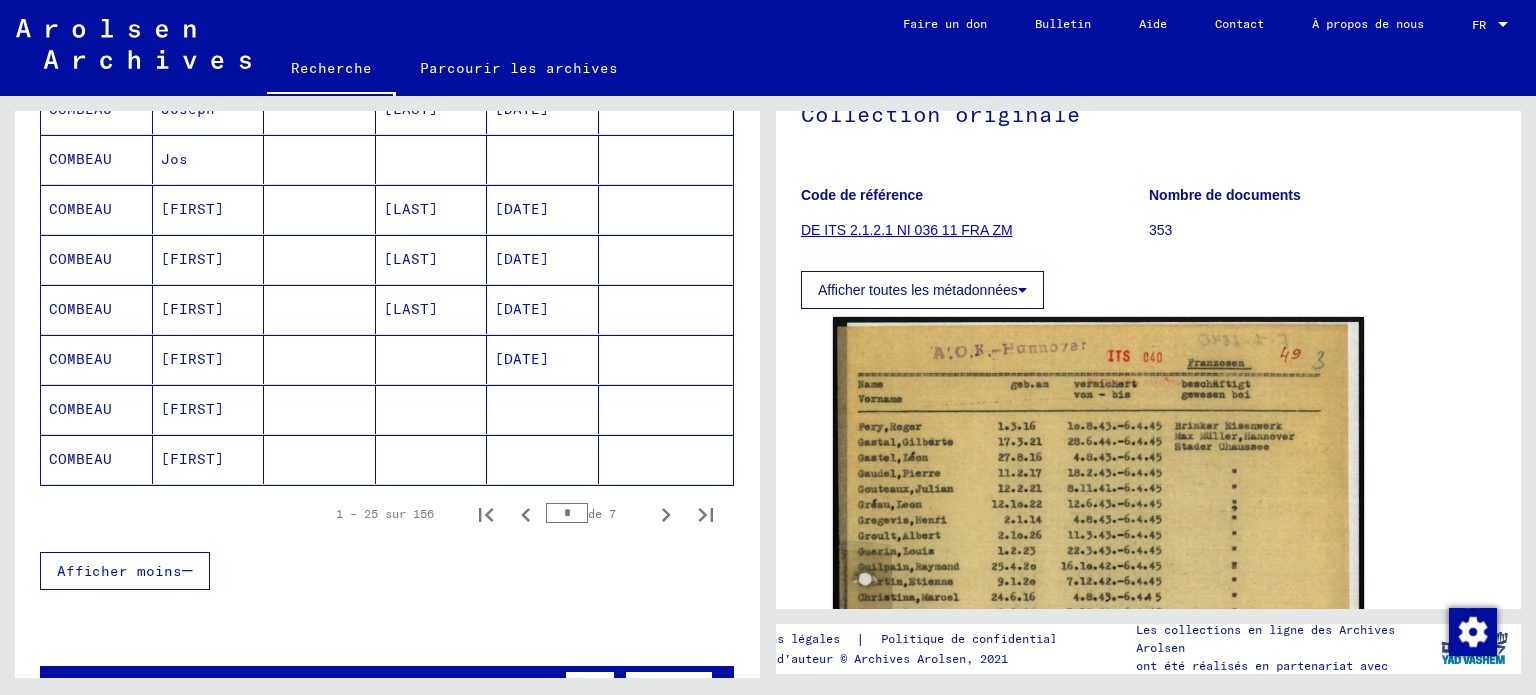 scroll, scrollTop: 1212, scrollLeft: 0, axis: vertical 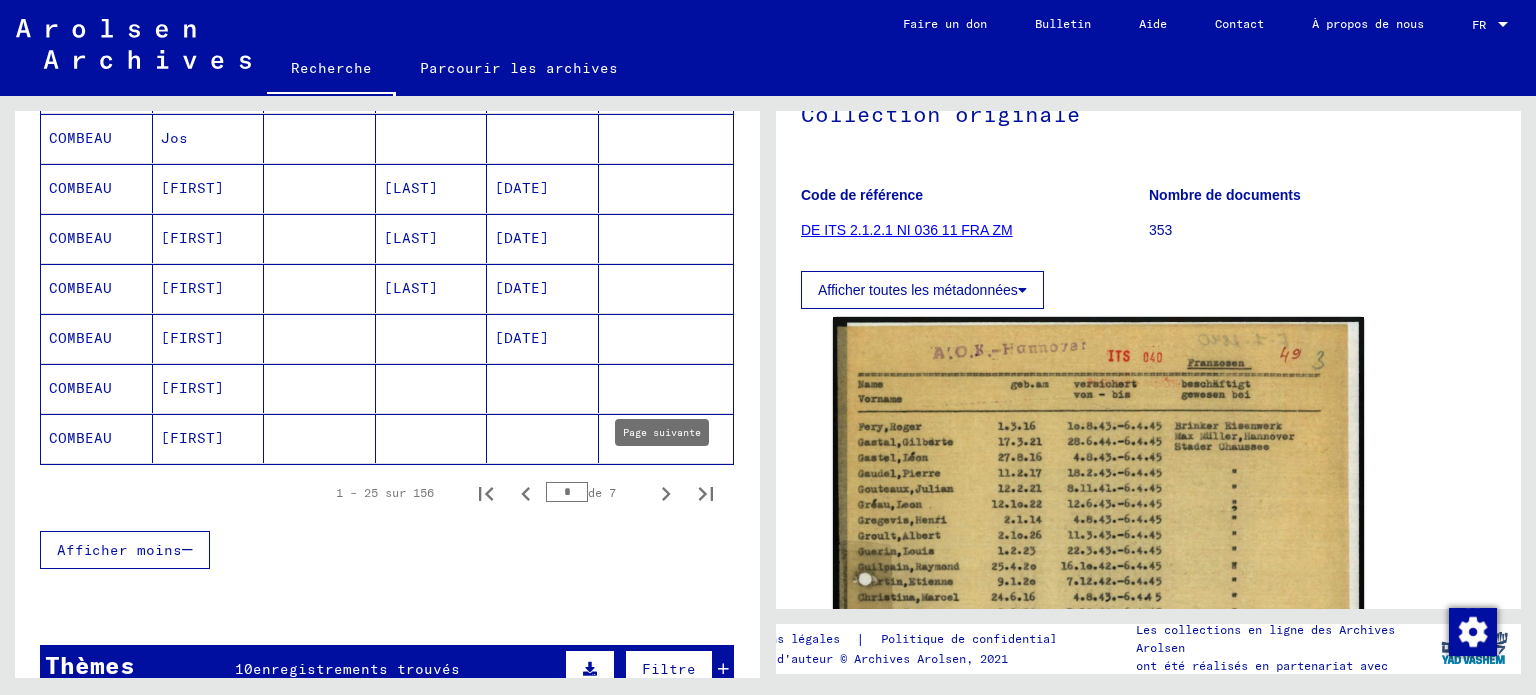 click 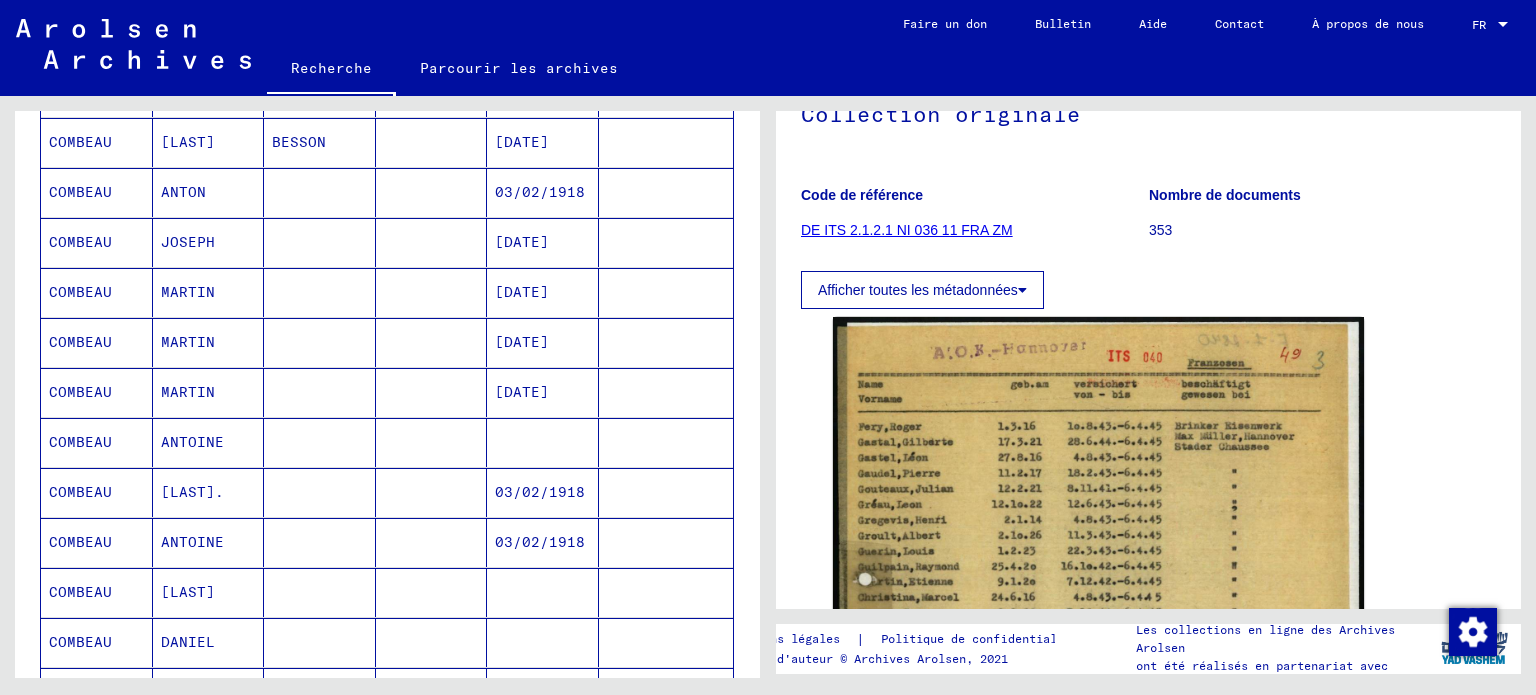 scroll, scrollTop: 546, scrollLeft: 0, axis: vertical 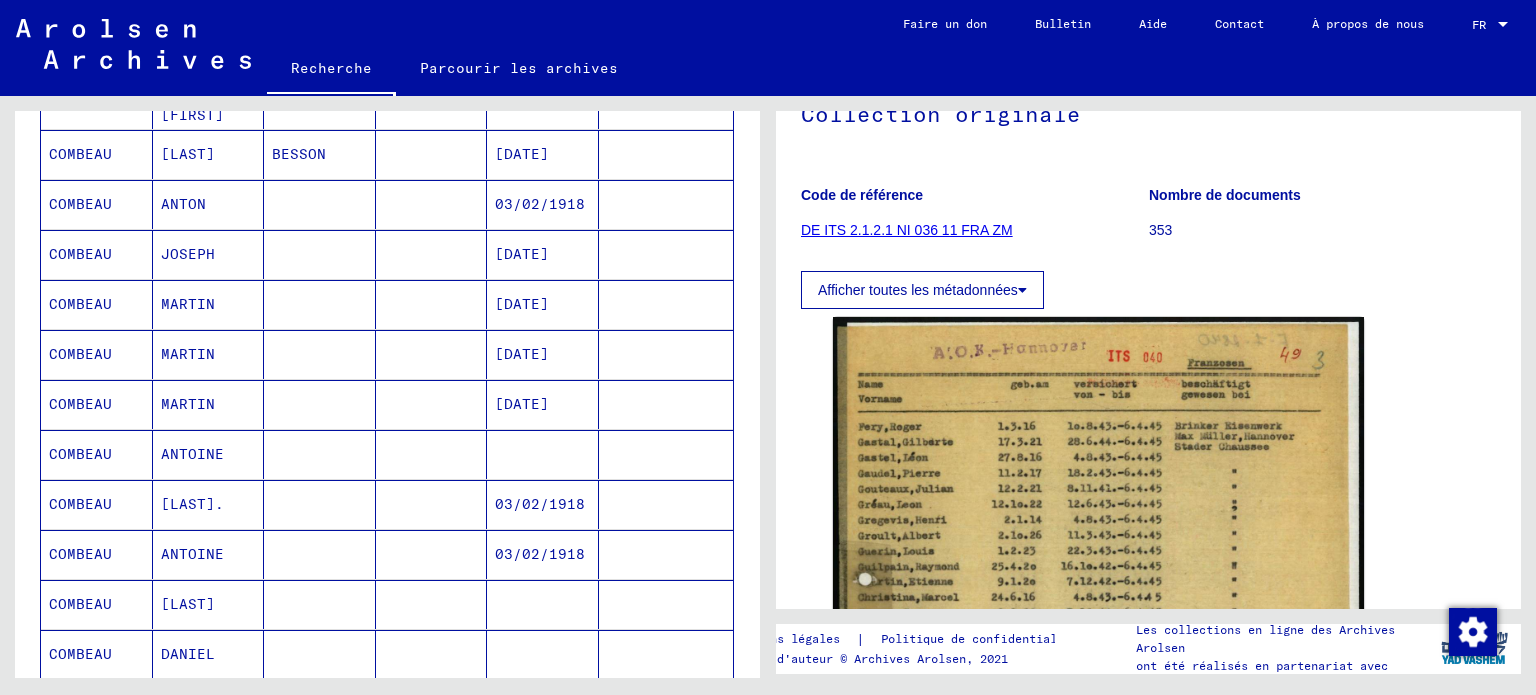 click on "[DATE]" at bounding box center [522, 354] 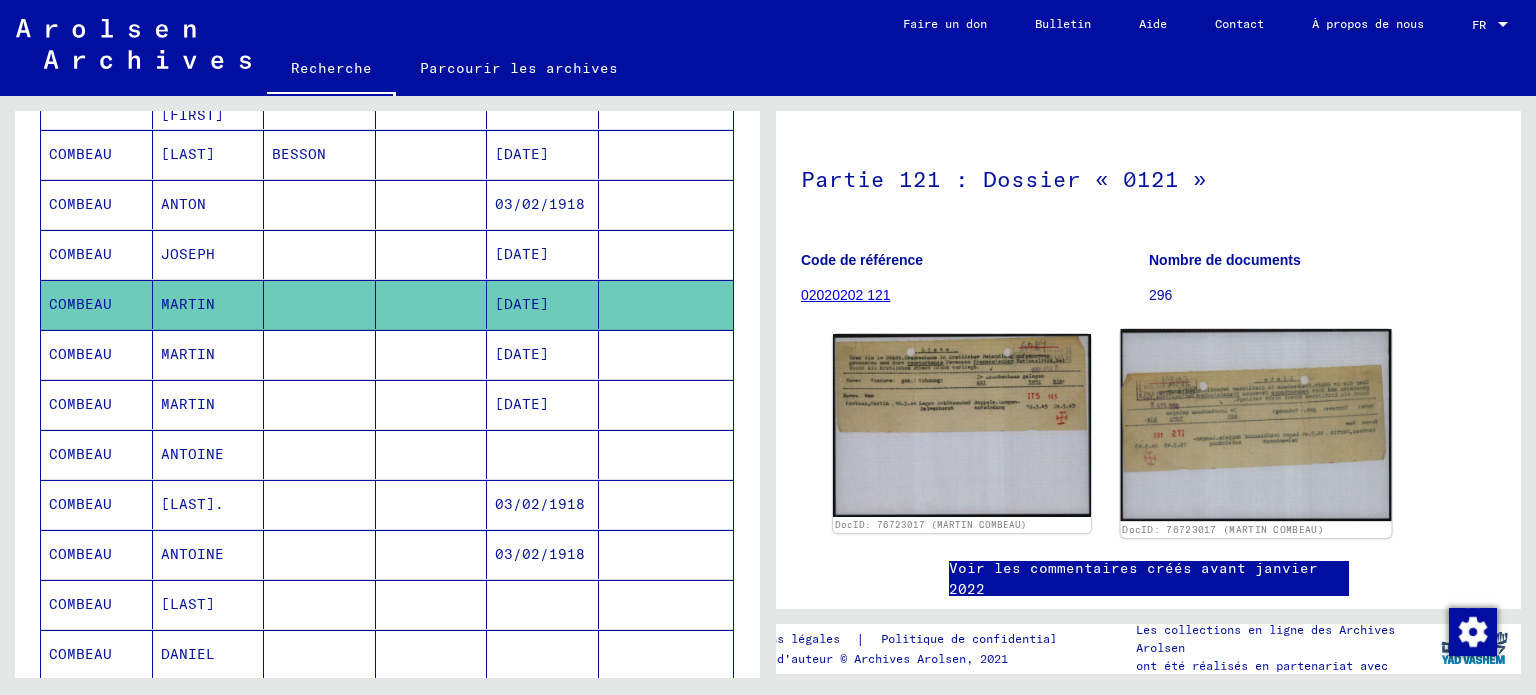 scroll, scrollTop: 200, scrollLeft: 0, axis: vertical 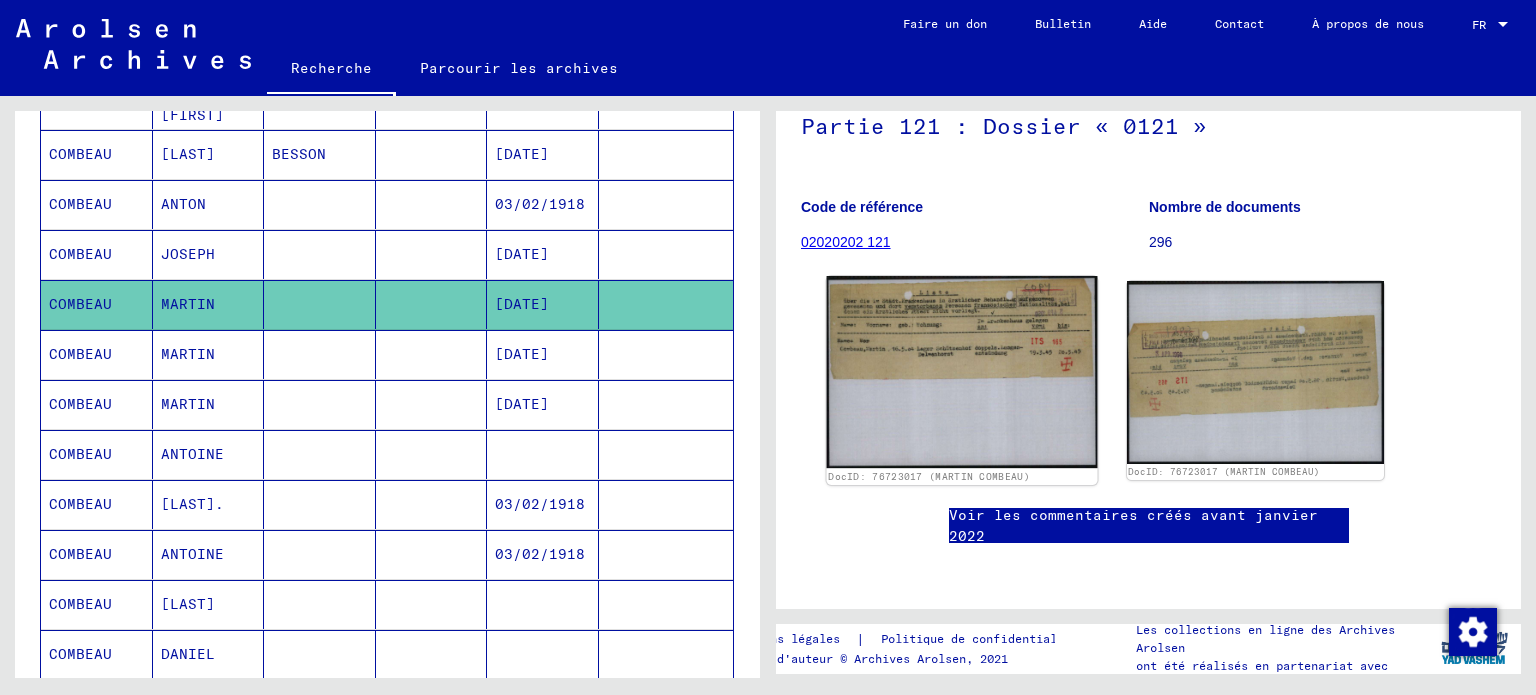 click 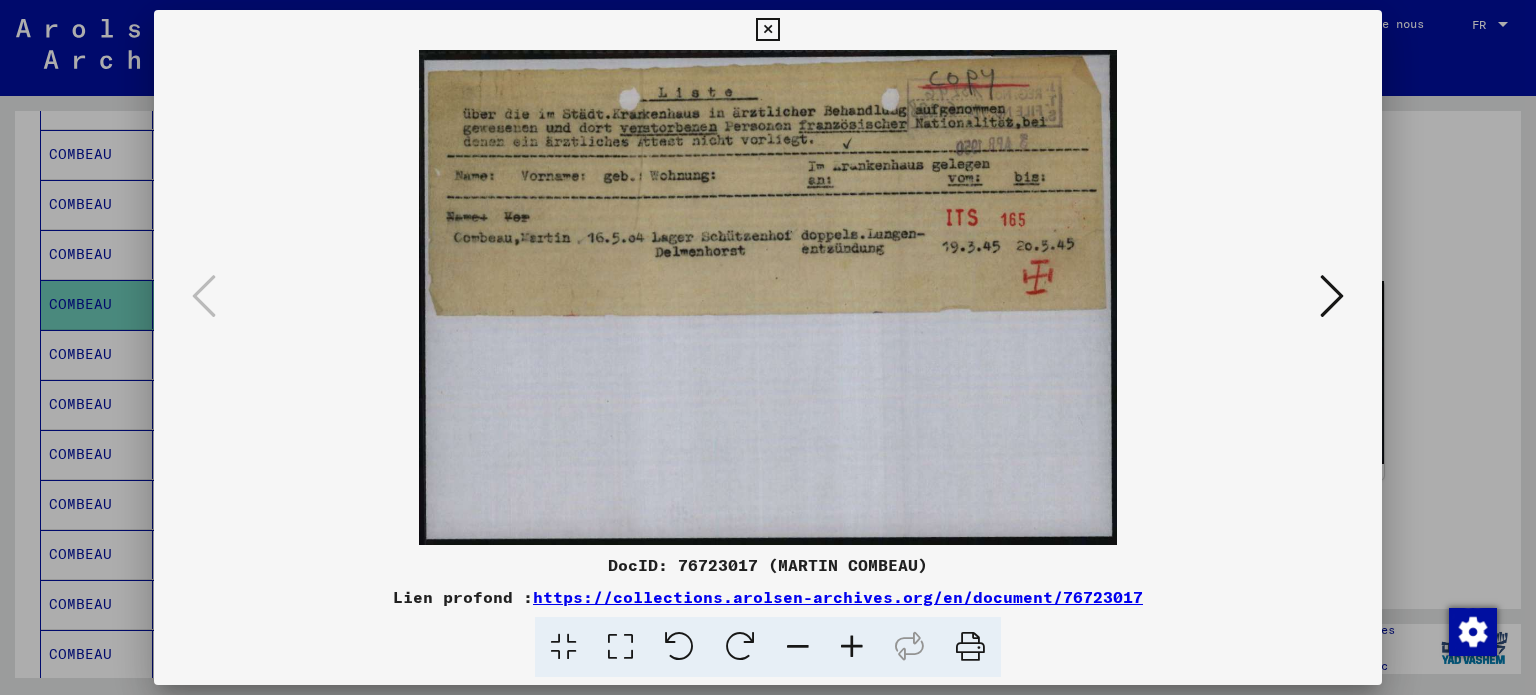 click at bounding box center (1332, 296) 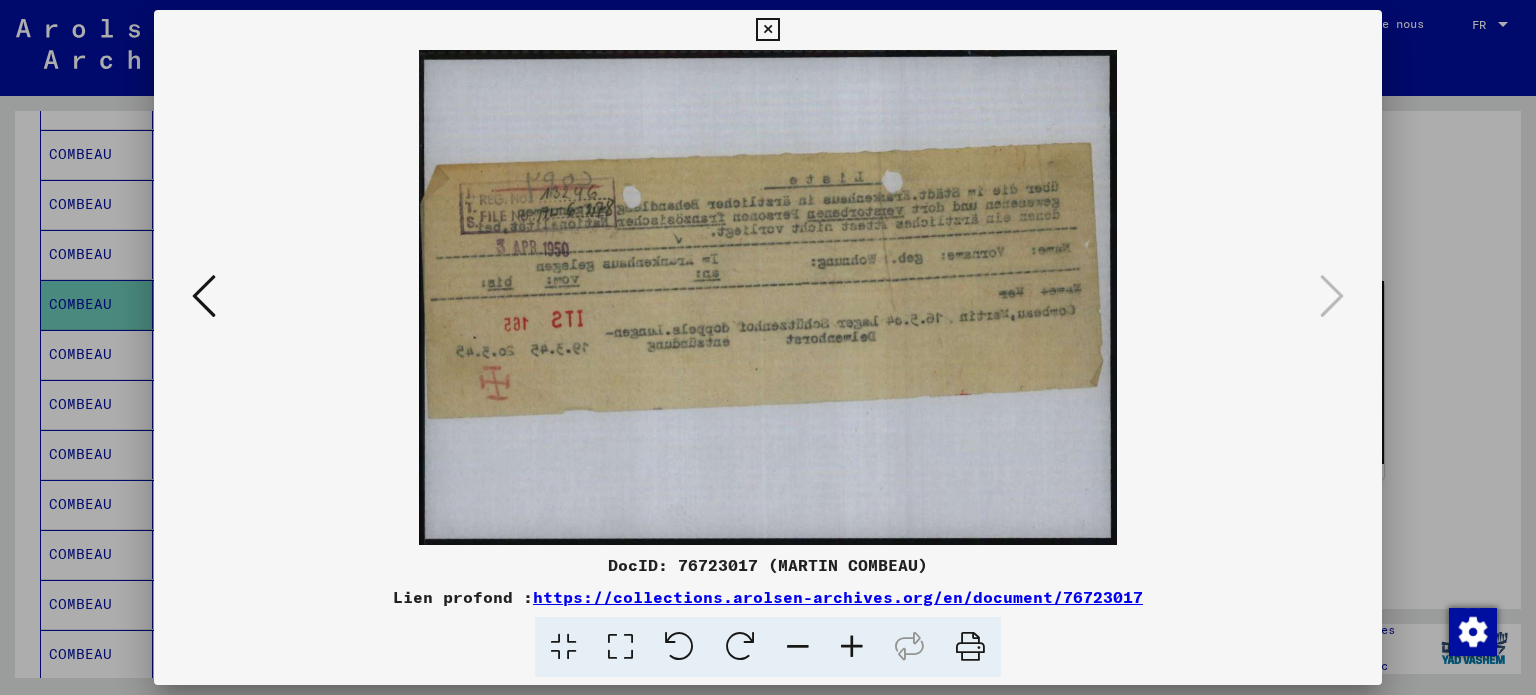 click at bounding box center (767, 30) 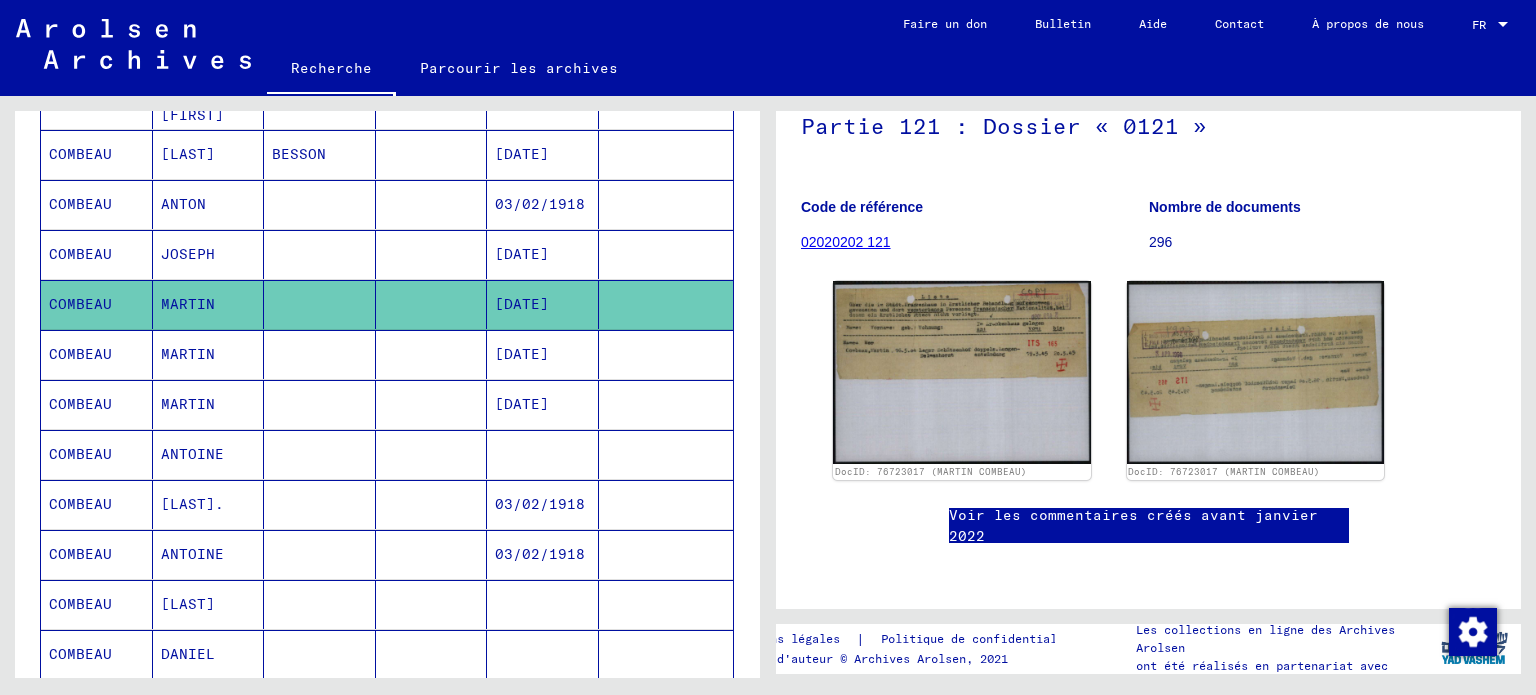 click on "[DATE]" at bounding box center [522, 404] 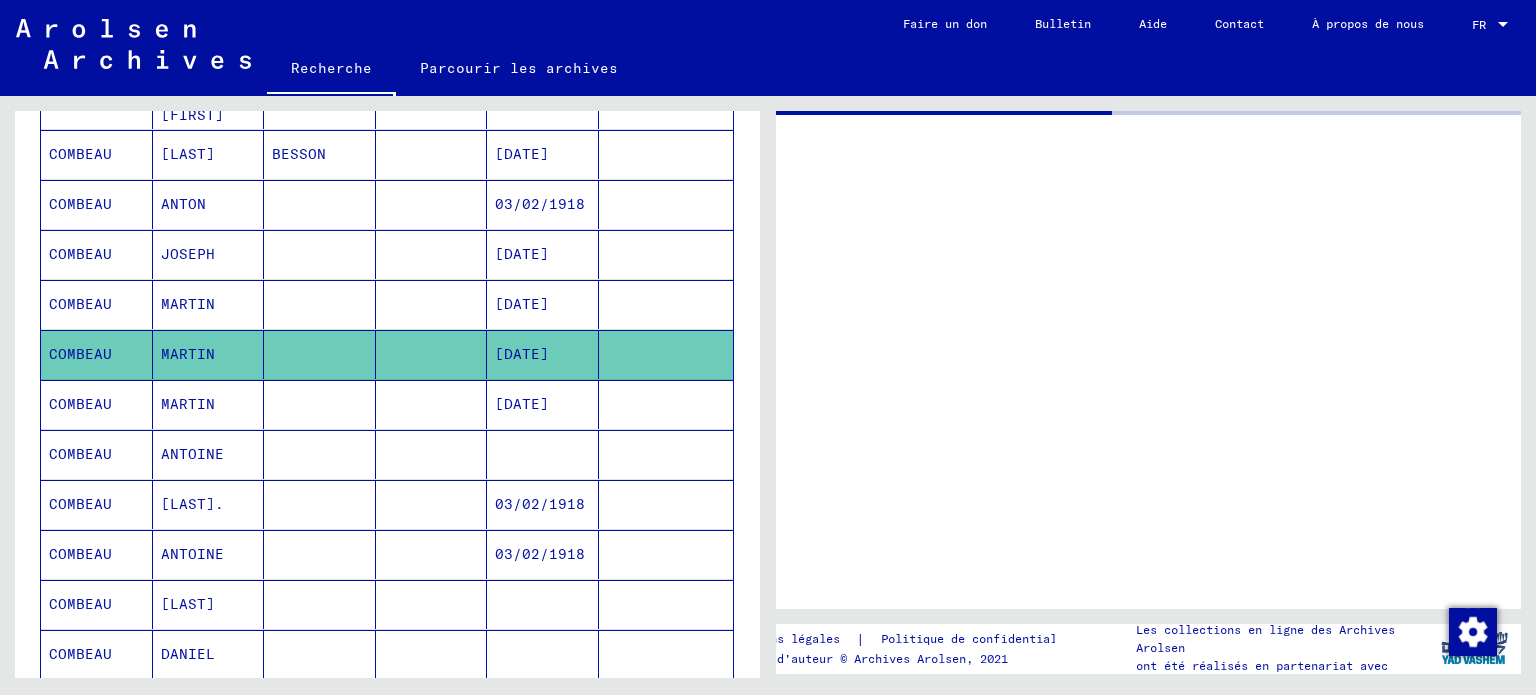 scroll, scrollTop: 0, scrollLeft: 0, axis: both 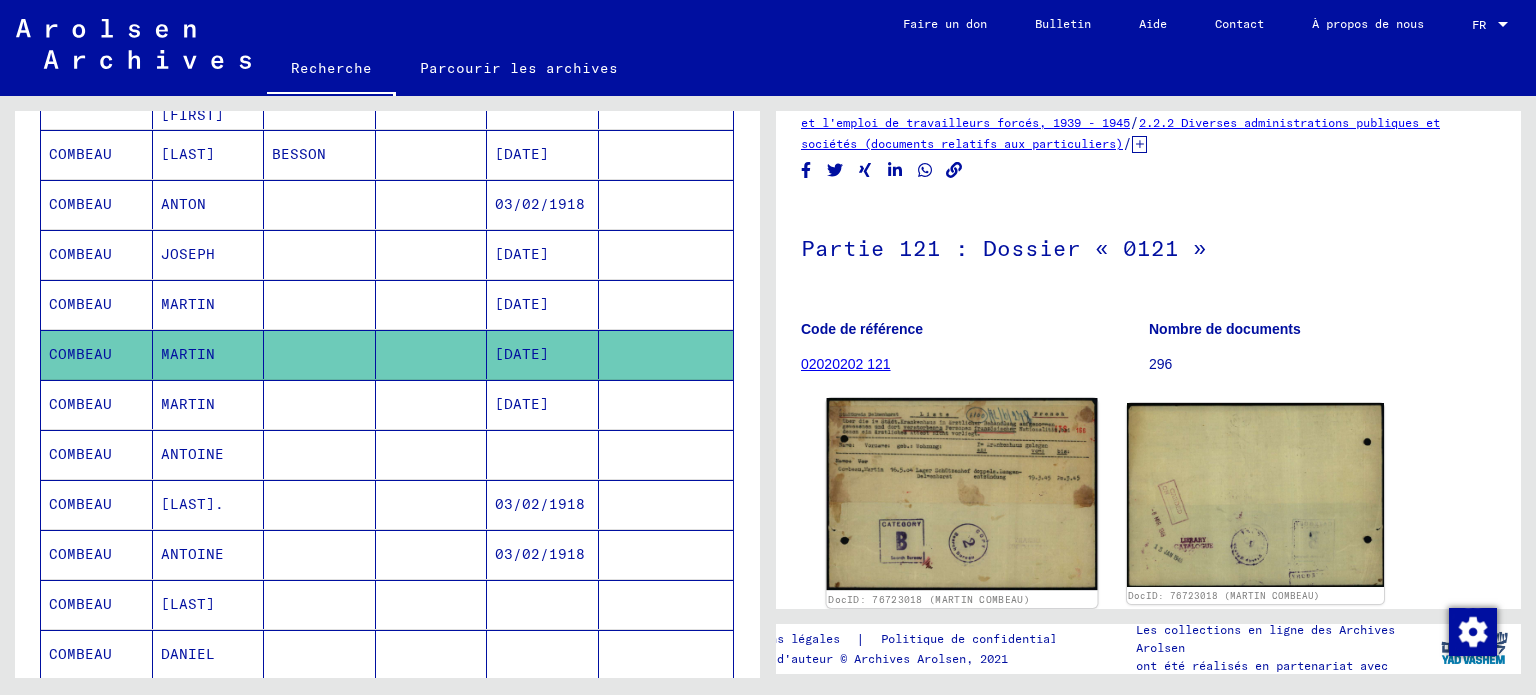 click 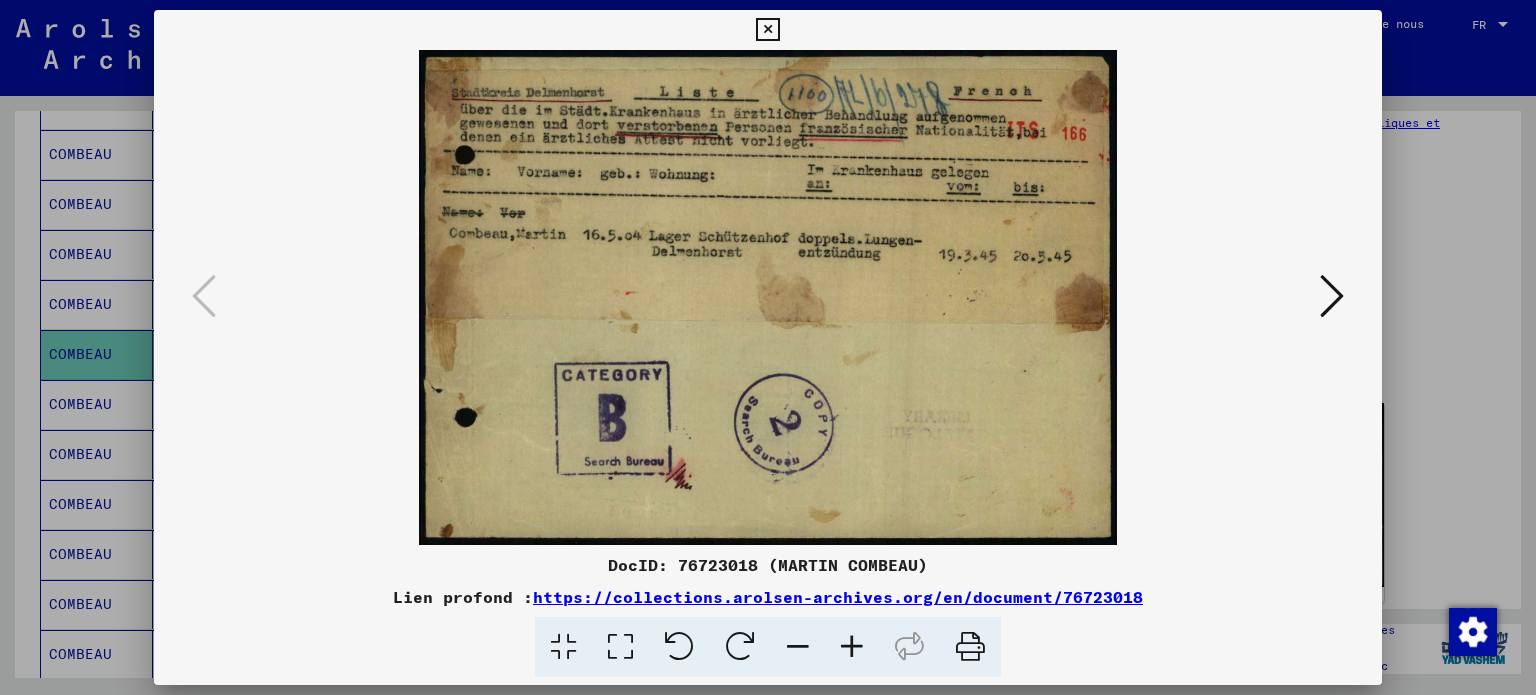 click at bounding box center [768, 347] 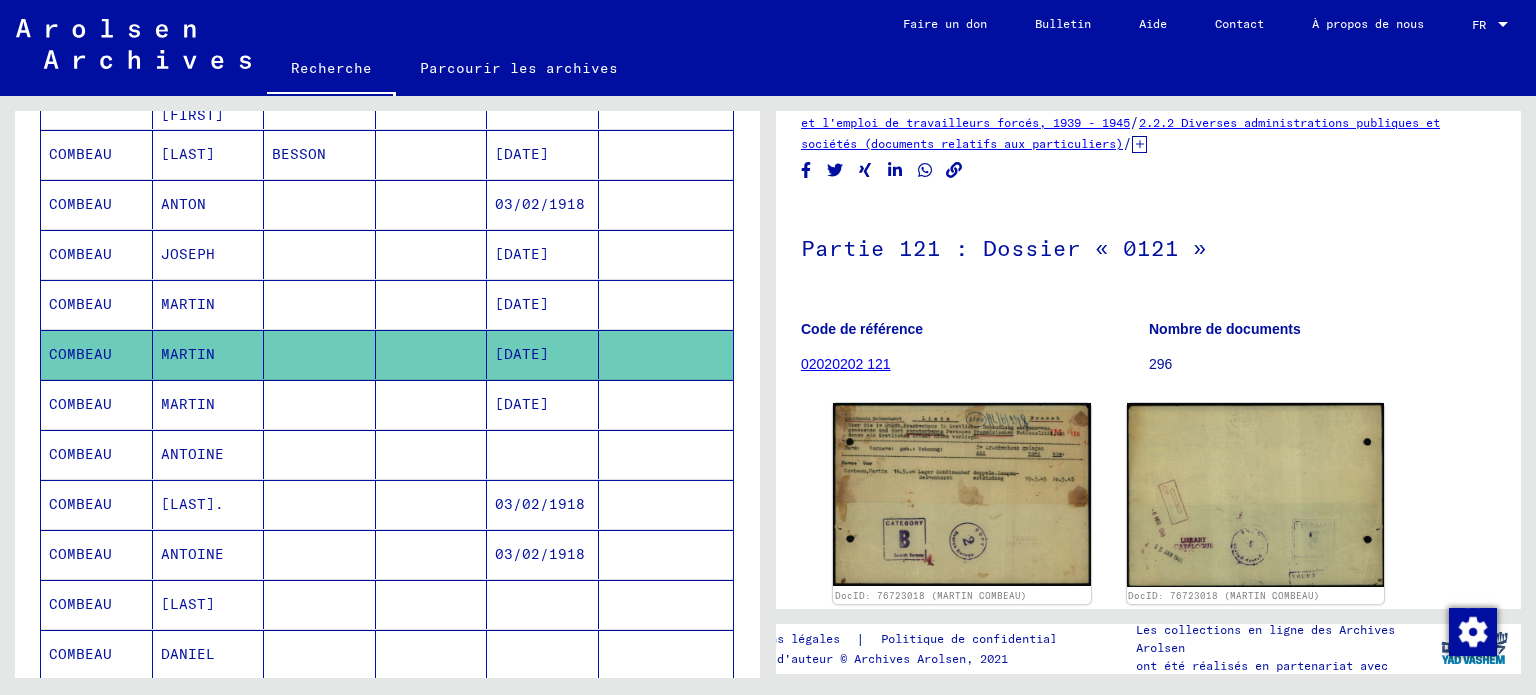 click on "[DATE]" 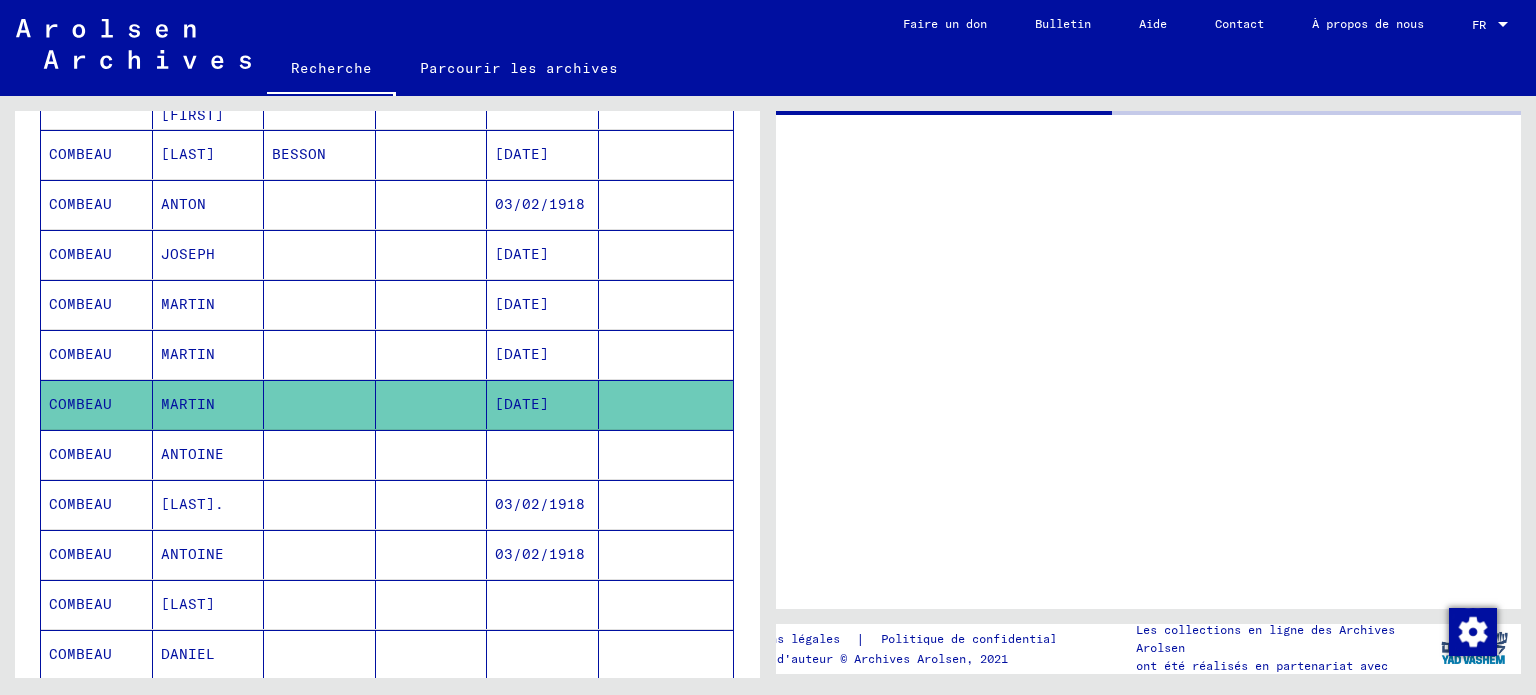 scroll, scrollTop: 0, scrollLeft: 0, axis: both 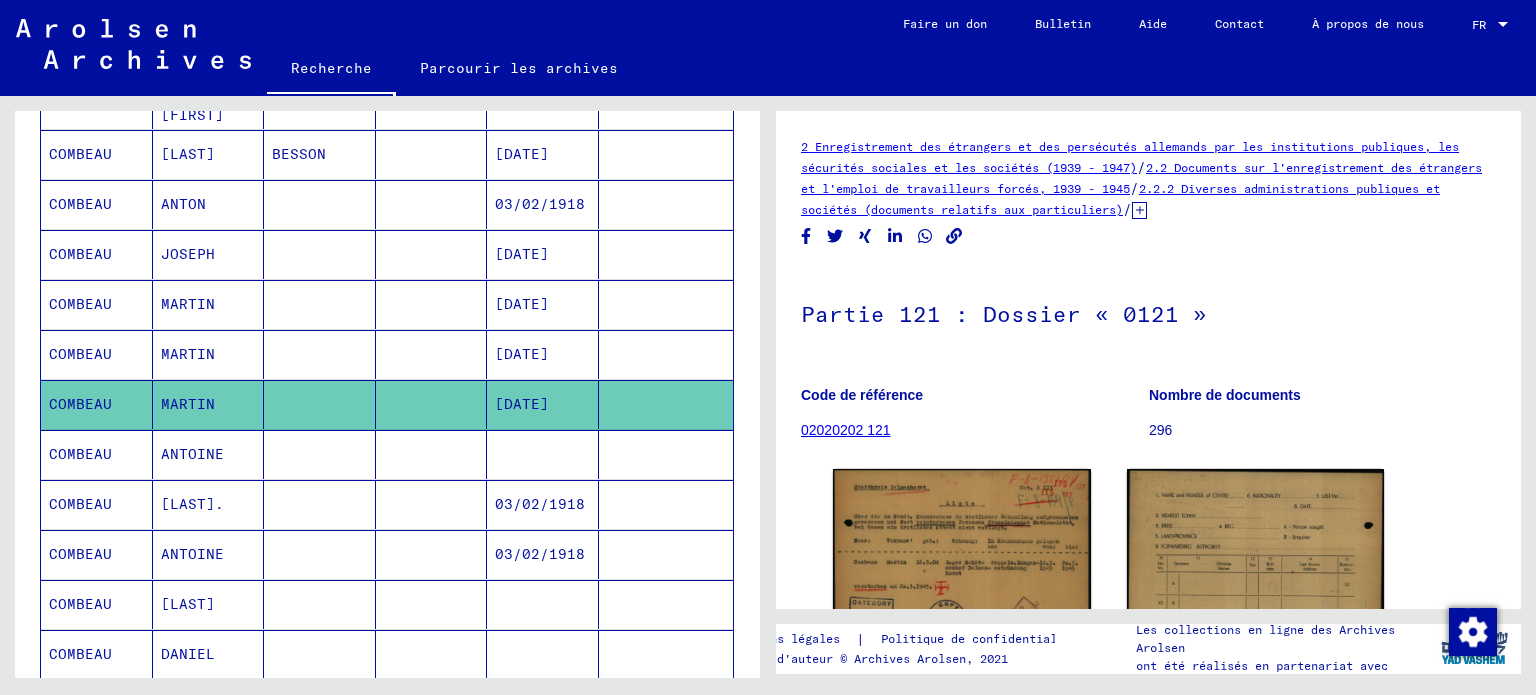 click on "296" 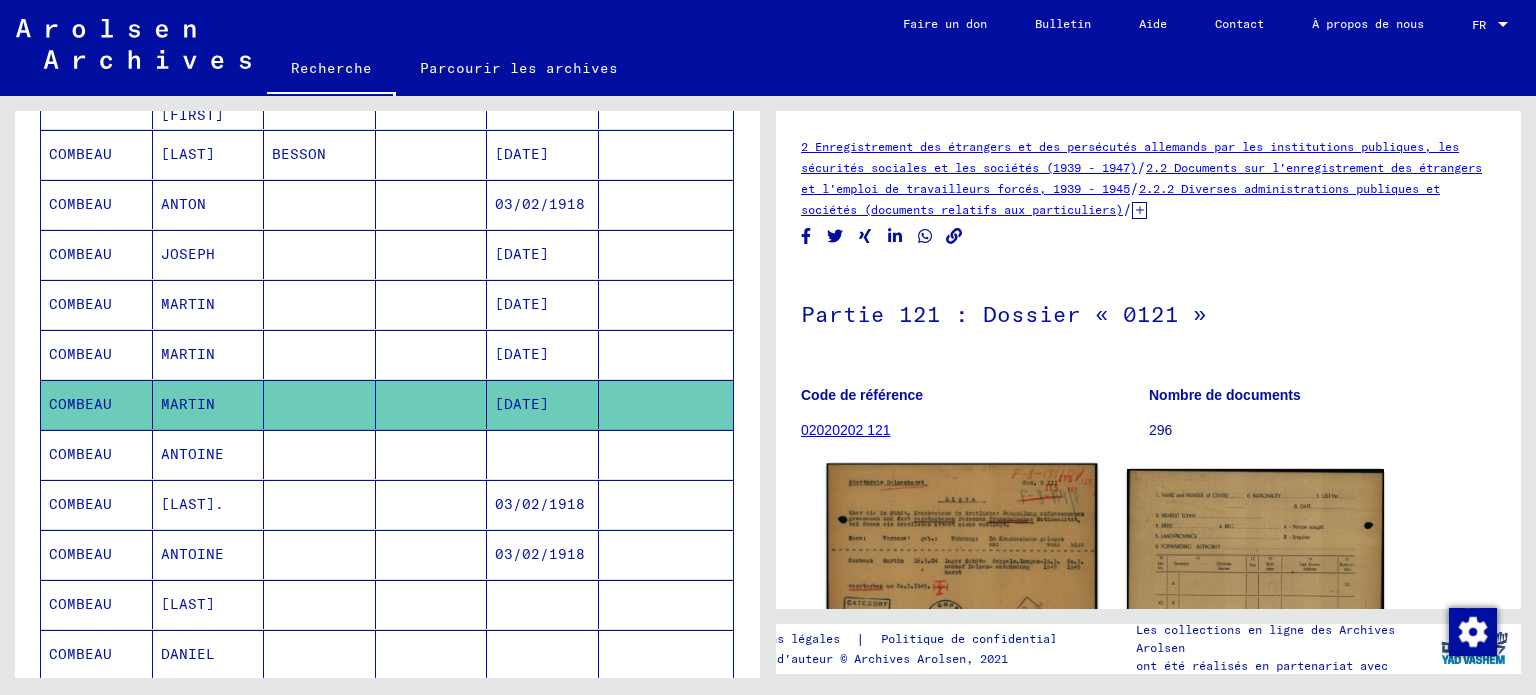 click 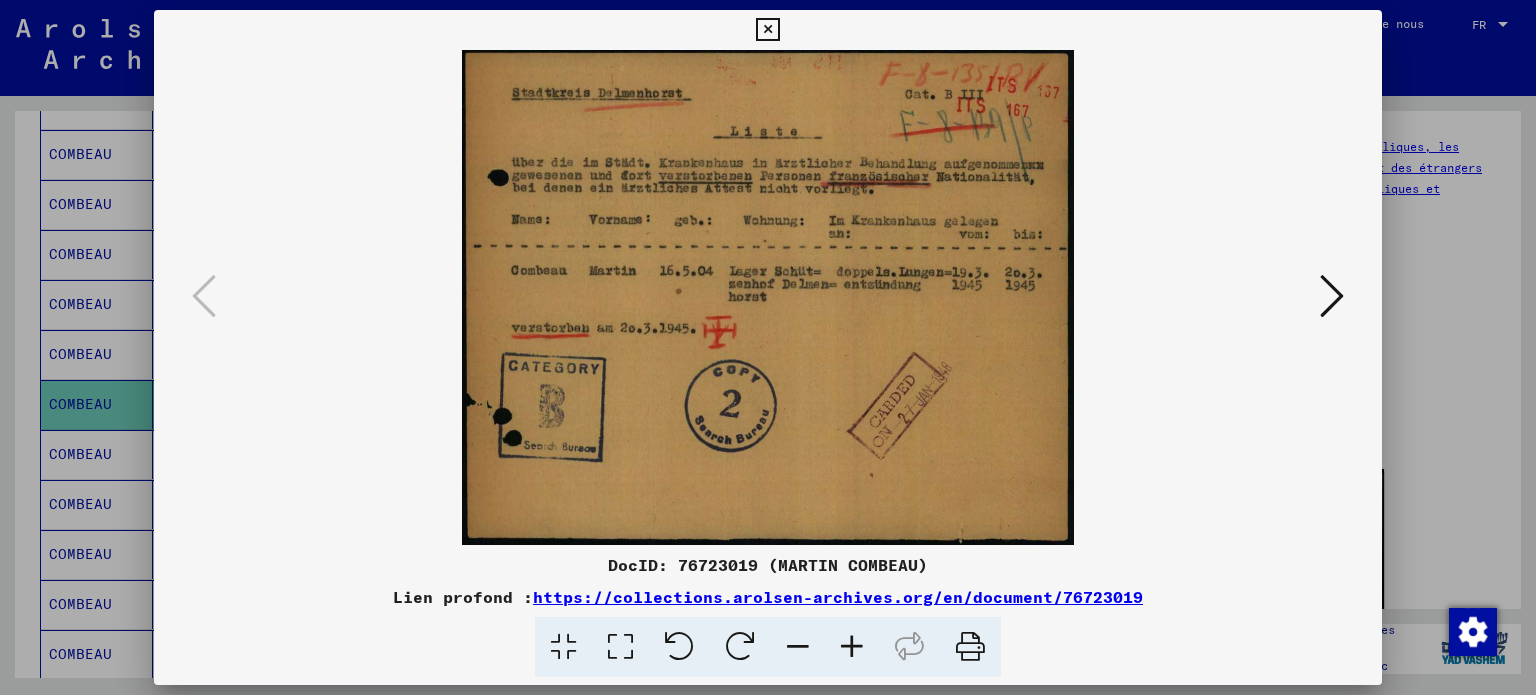 drag, startPoint x: 1323, startPoint y: 297, endPoint x: 1277, endPoint y: 294, distance: 46.09772 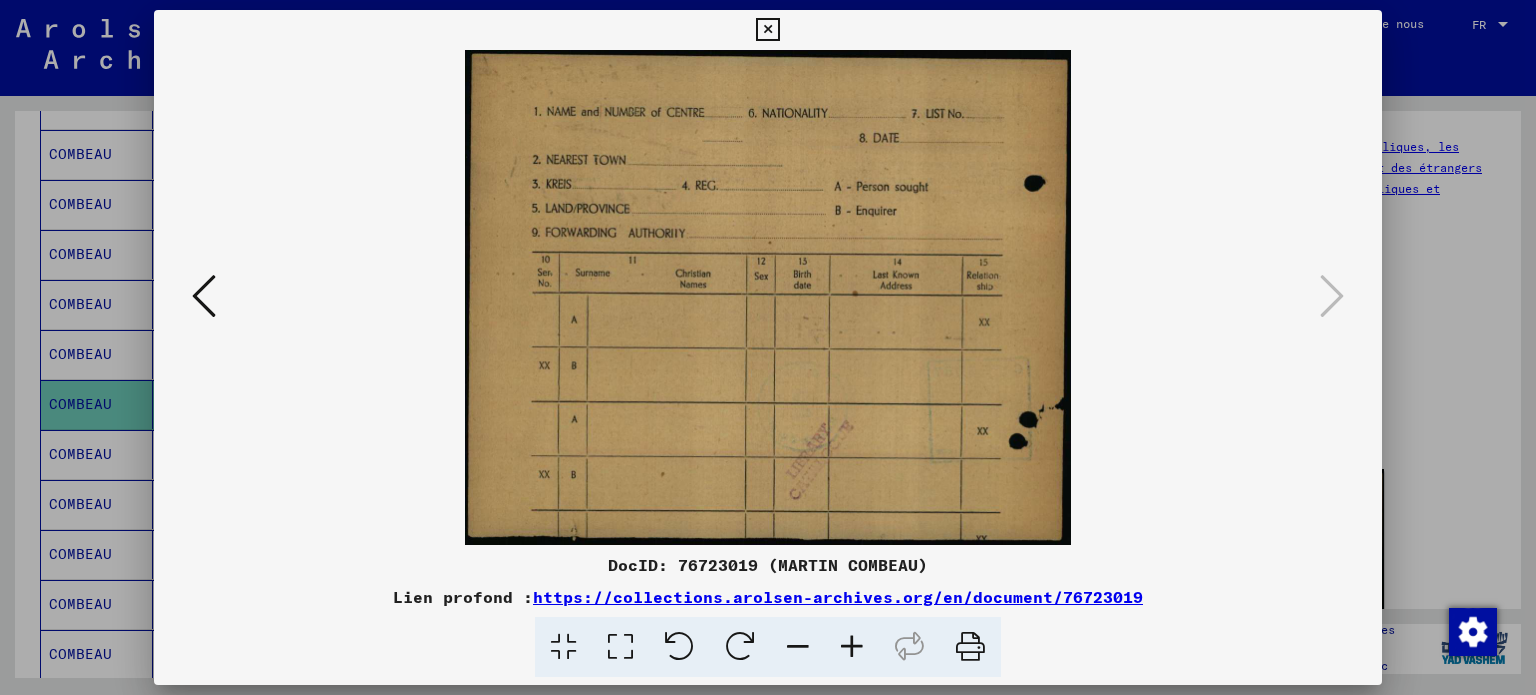 click at bounding box center (767, 30) 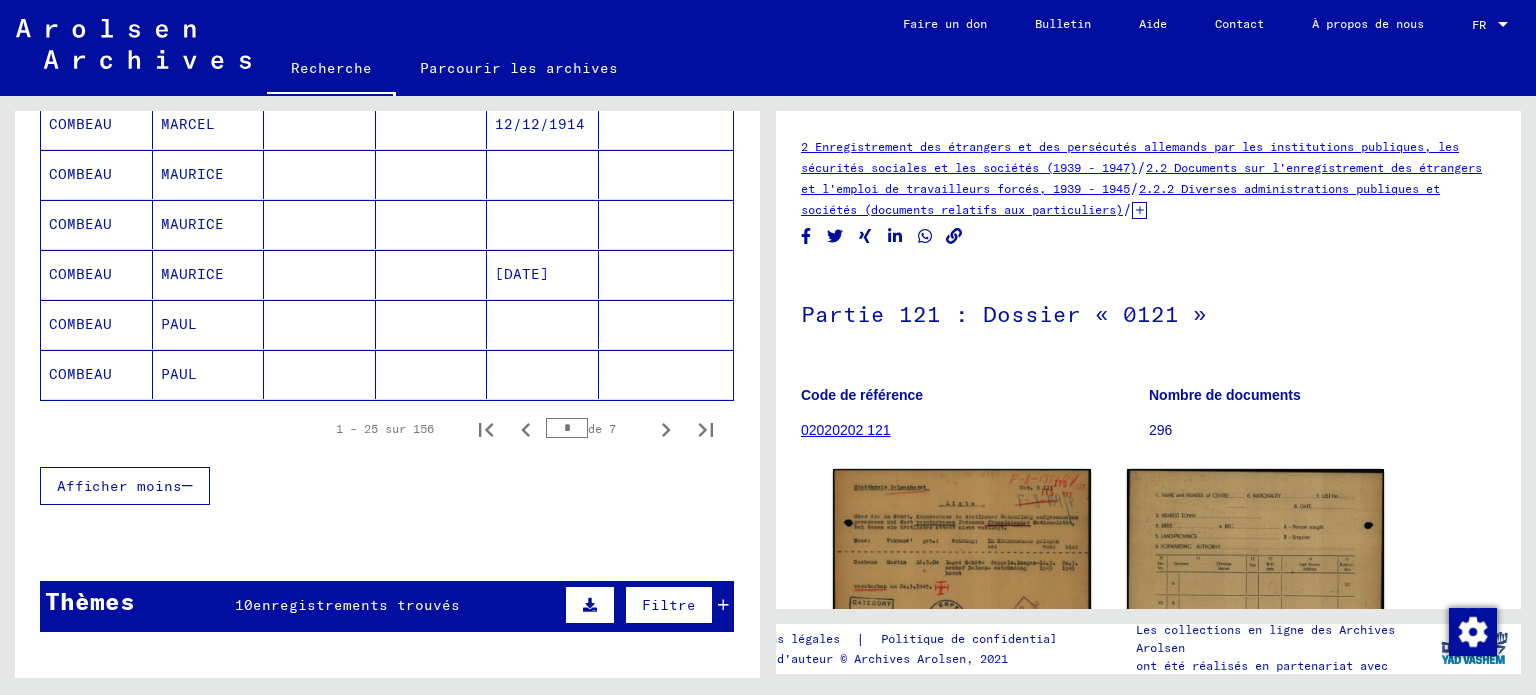 scroll, scrollTop: 1279, scrollLeft: 0, axis: vertical 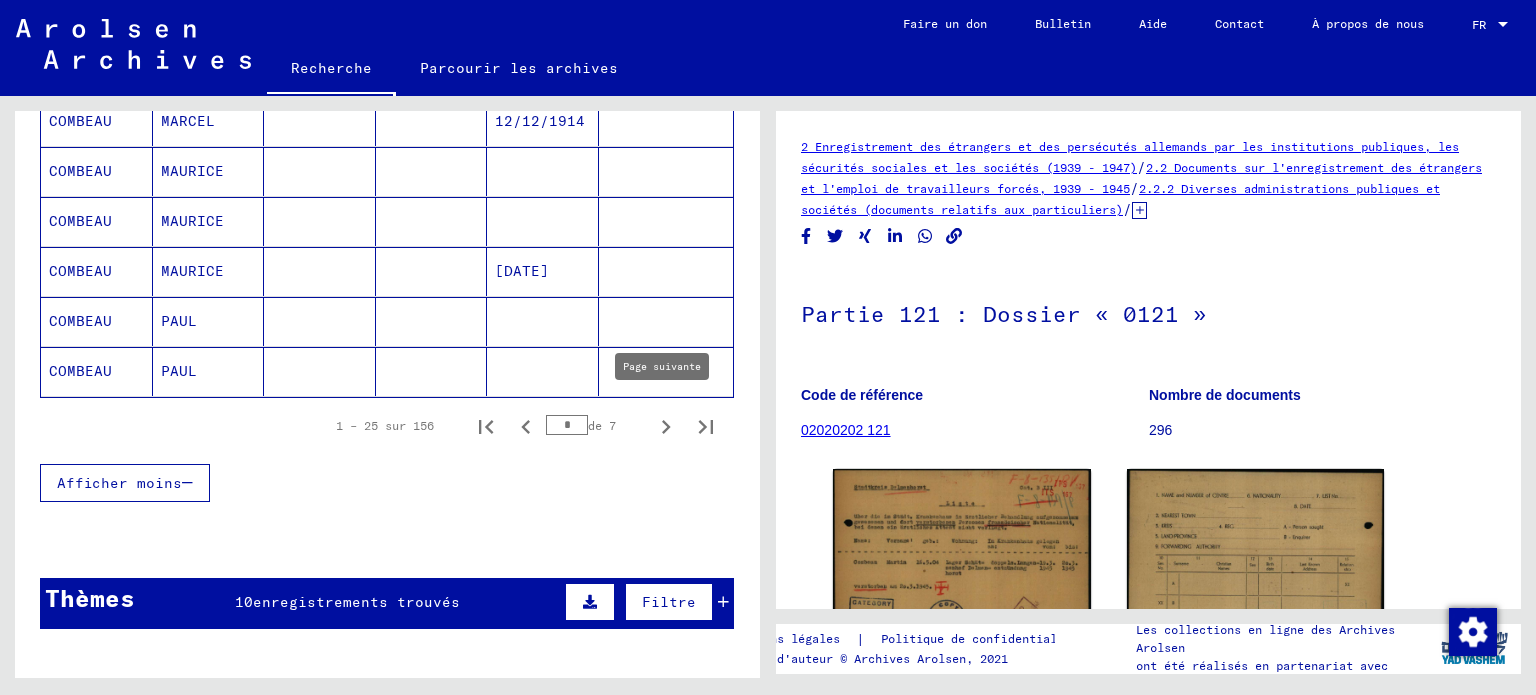 click 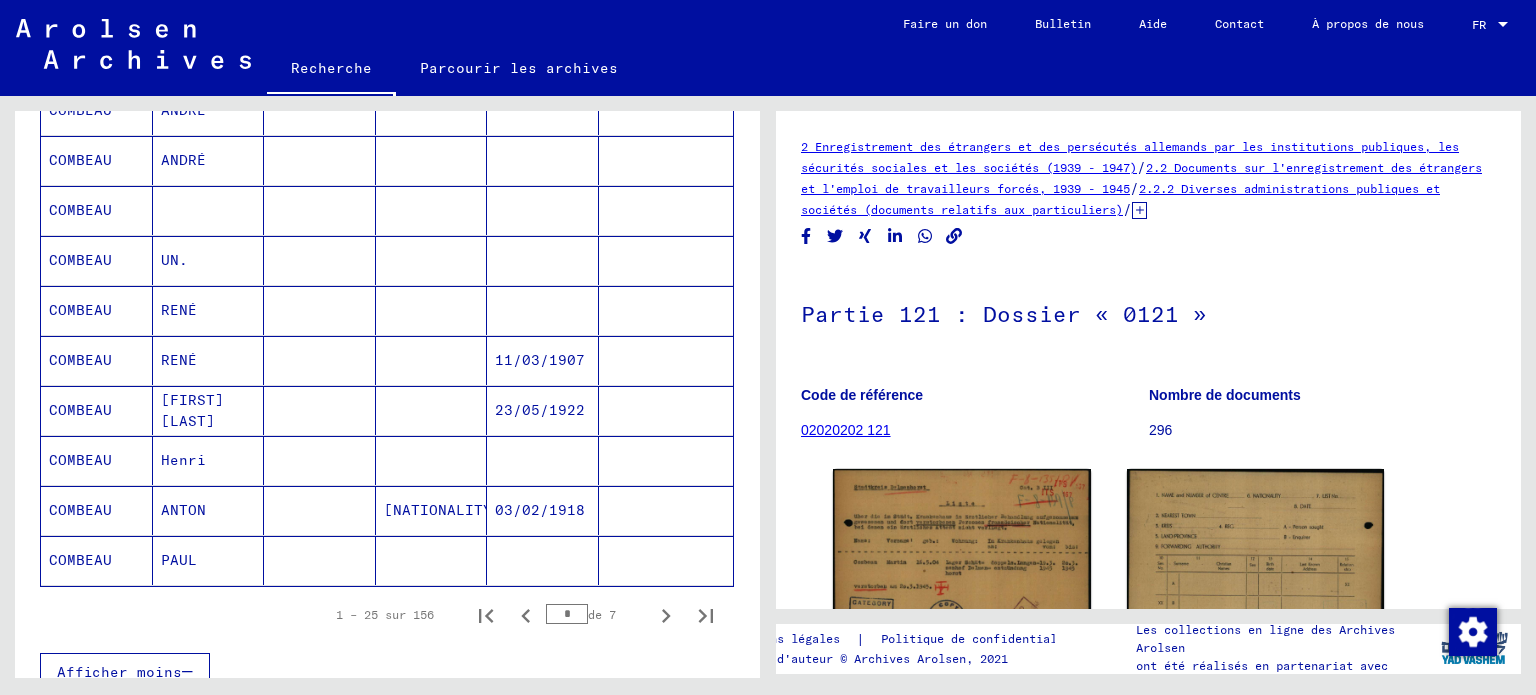 scroll, scrollTop: 1079, scrollLeft: 0, axis: vertical 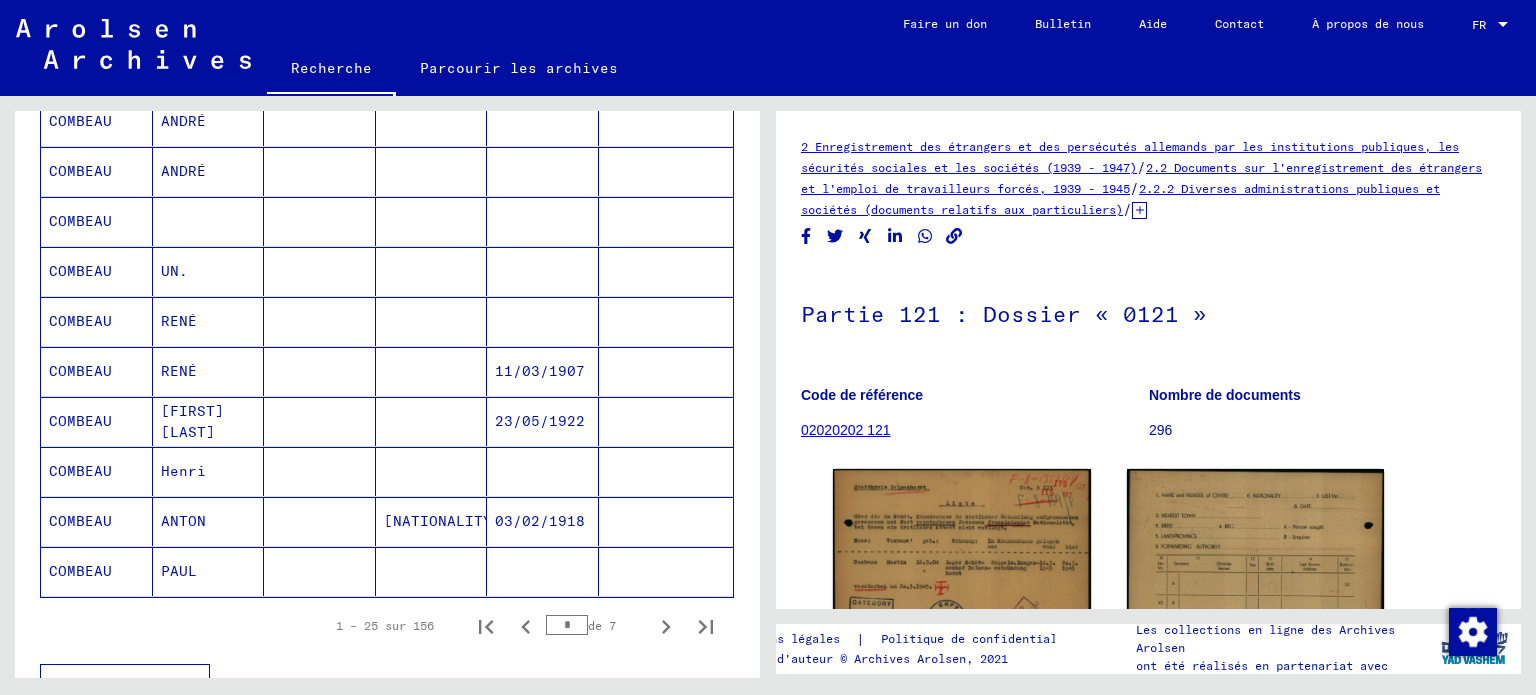click at bounding box center (543, 321) 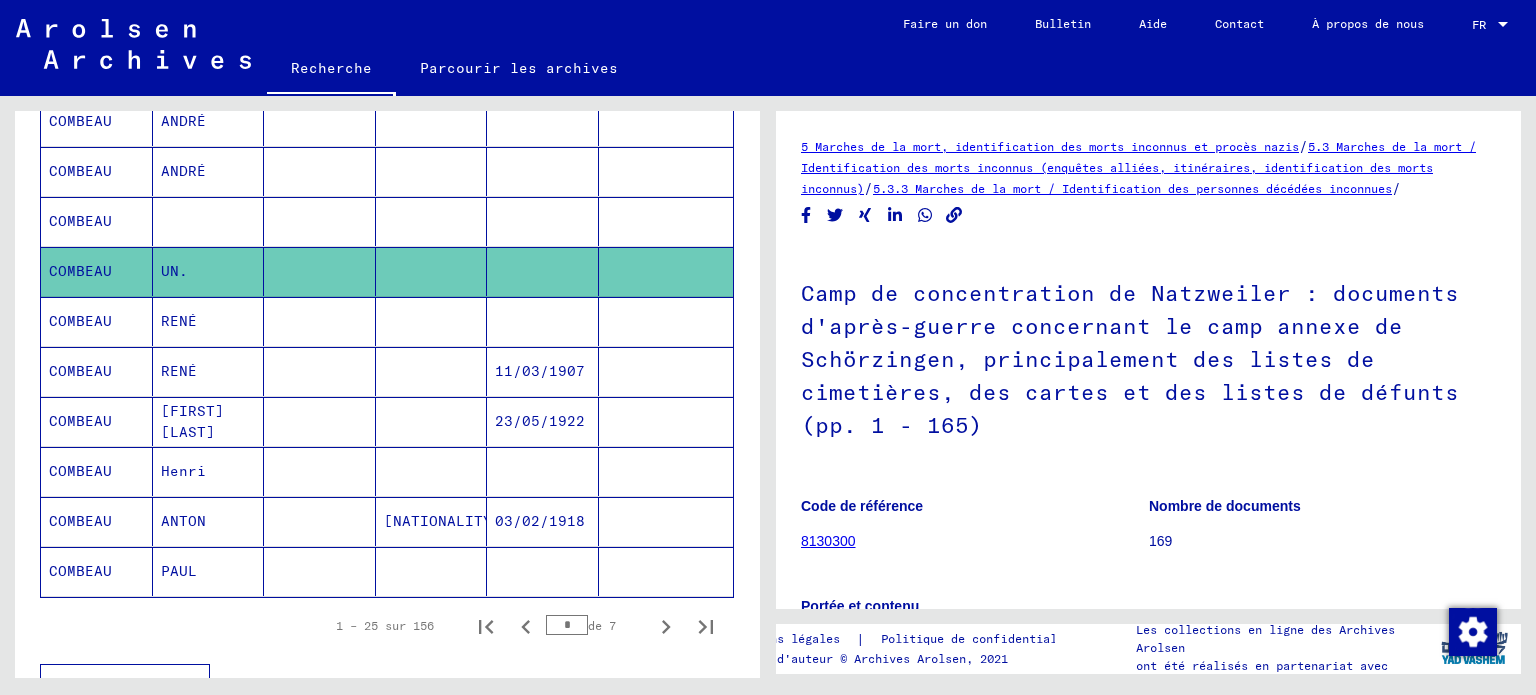 scroll, scrollTop: 0, scrollLeft: 0, axis: both 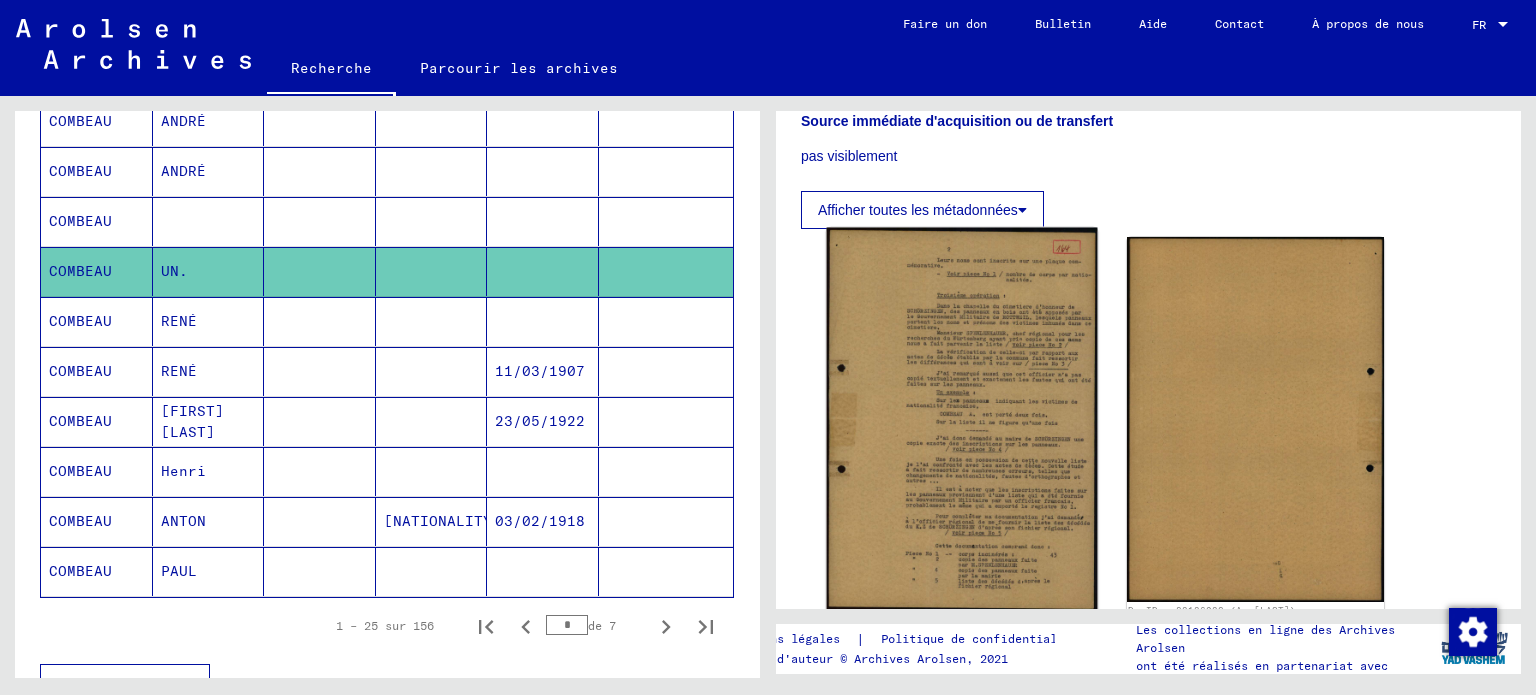 click 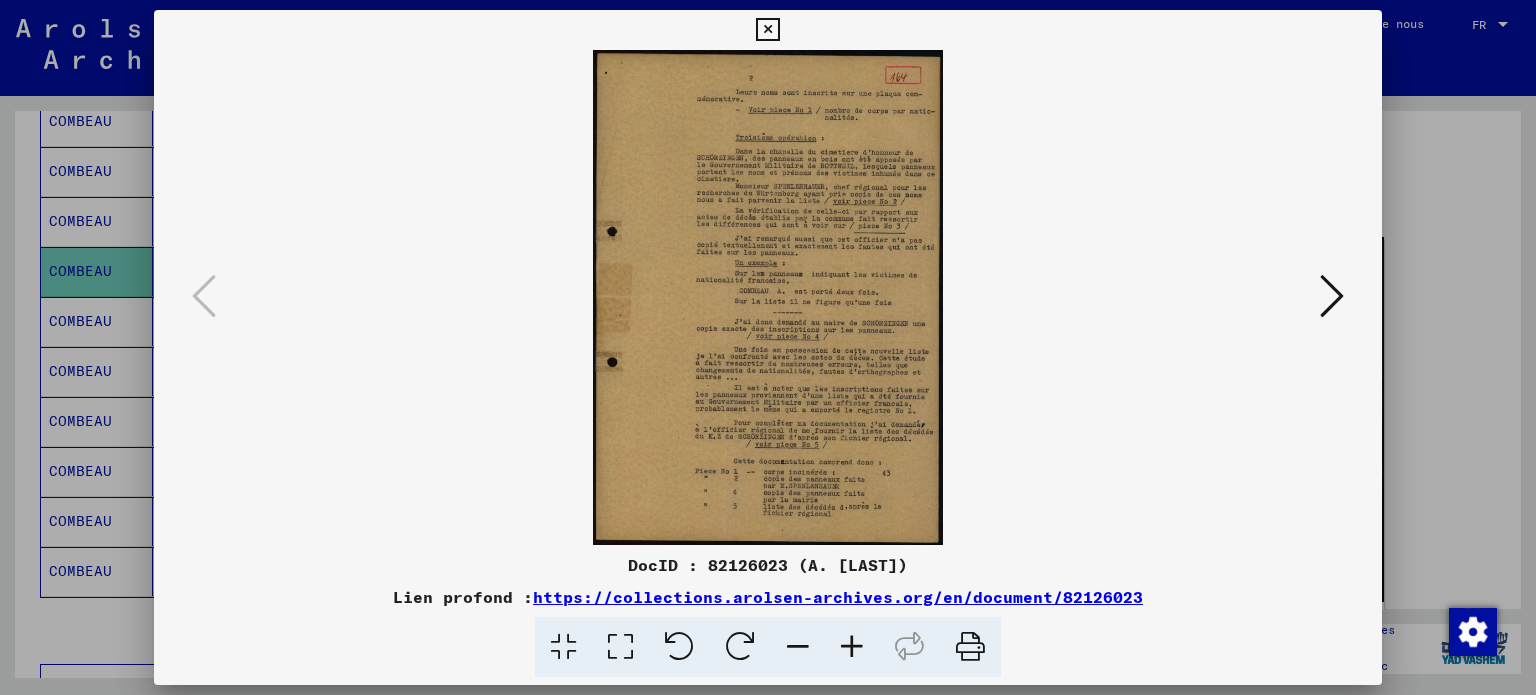 click at bounding box center (852, 647) 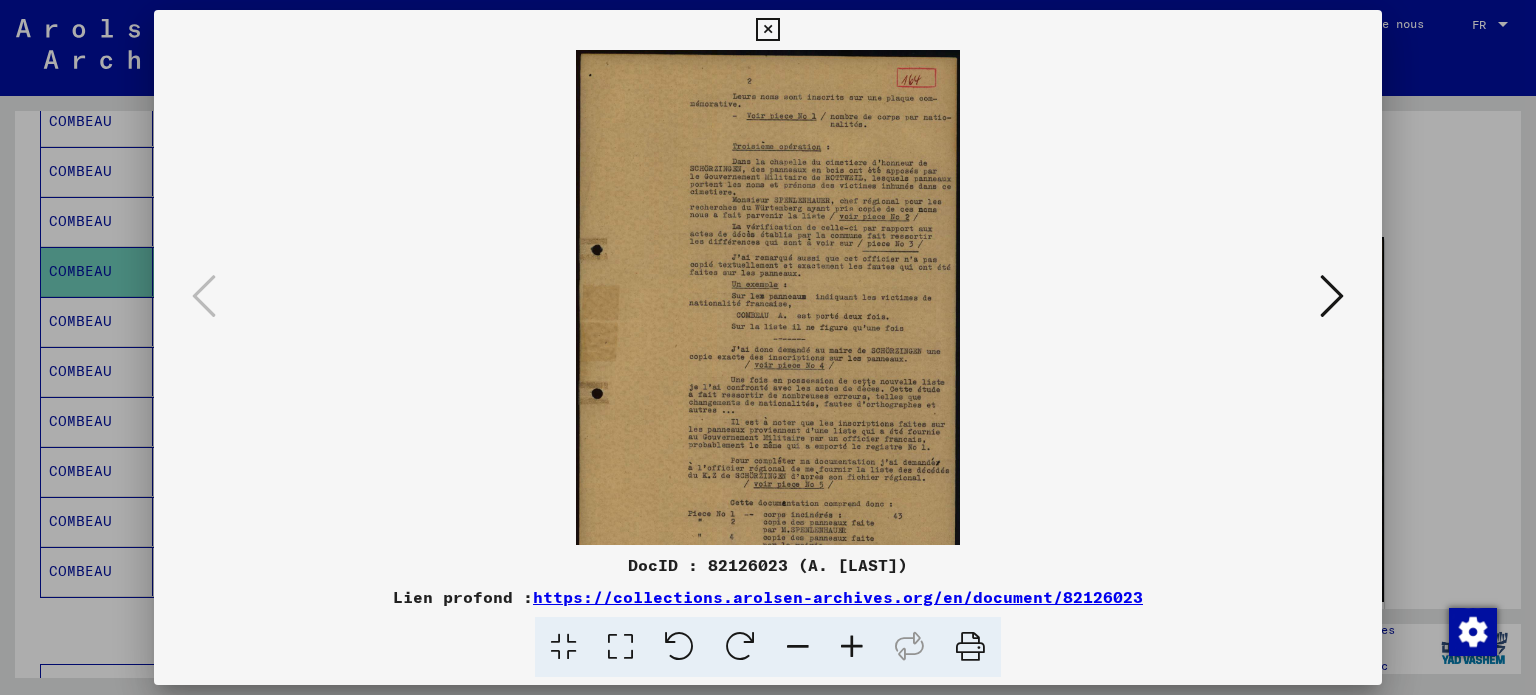 click at bounding box center (852, 647) 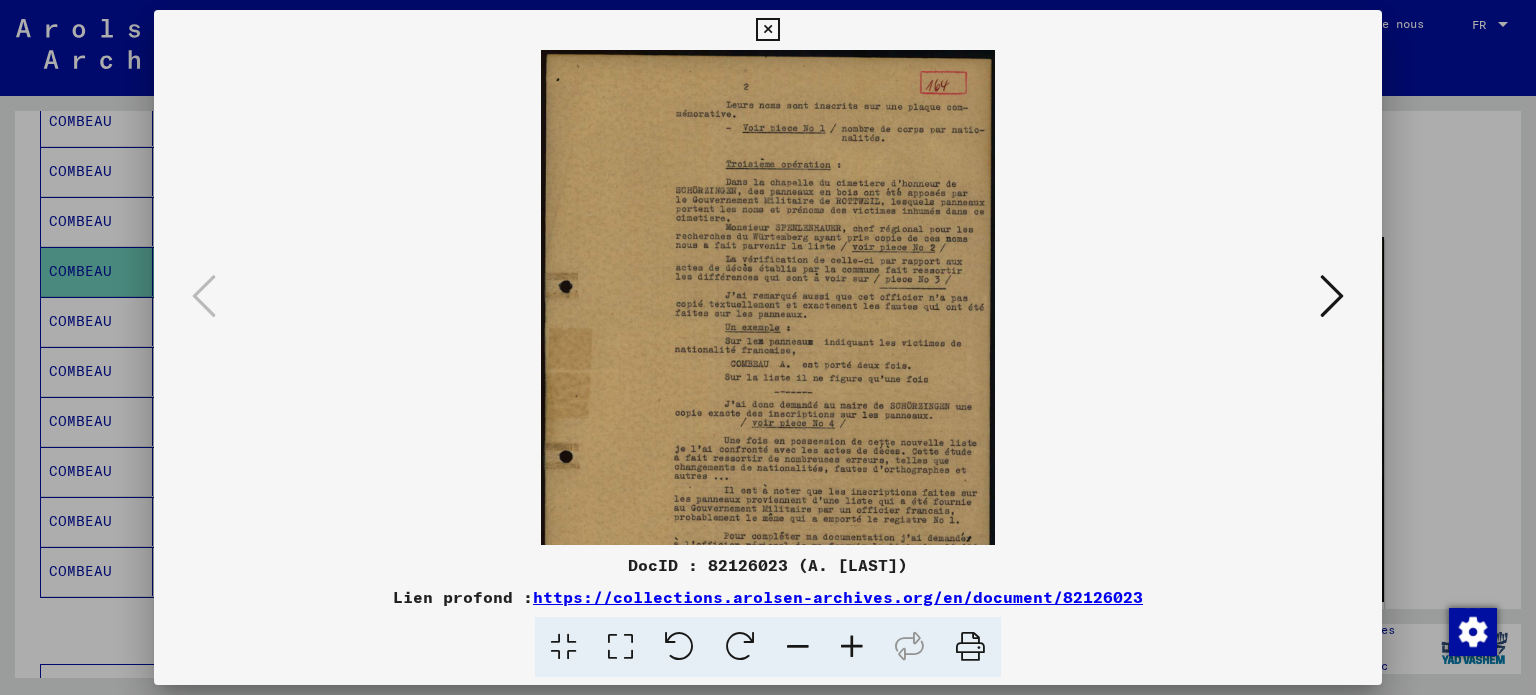 click at bounding box center [852, 647] 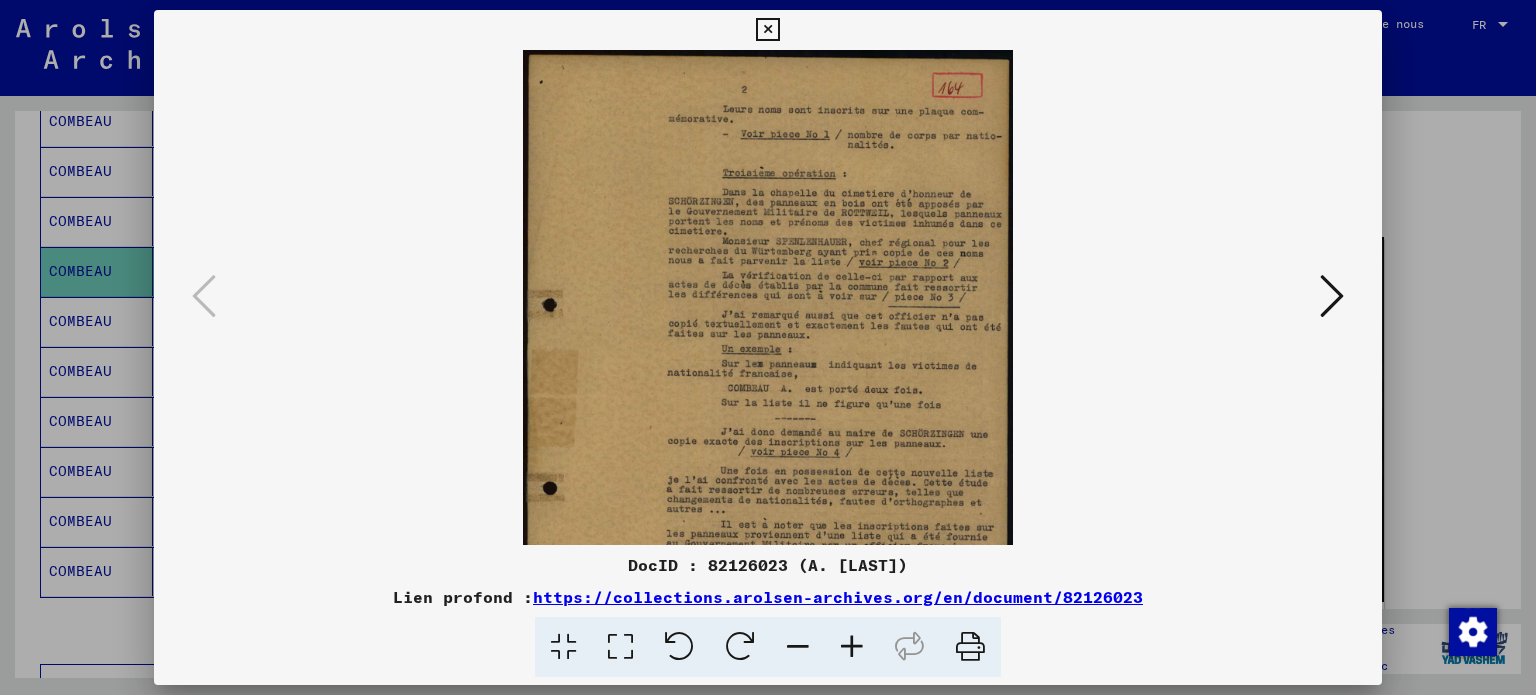 click at bounding box center [852, 647] 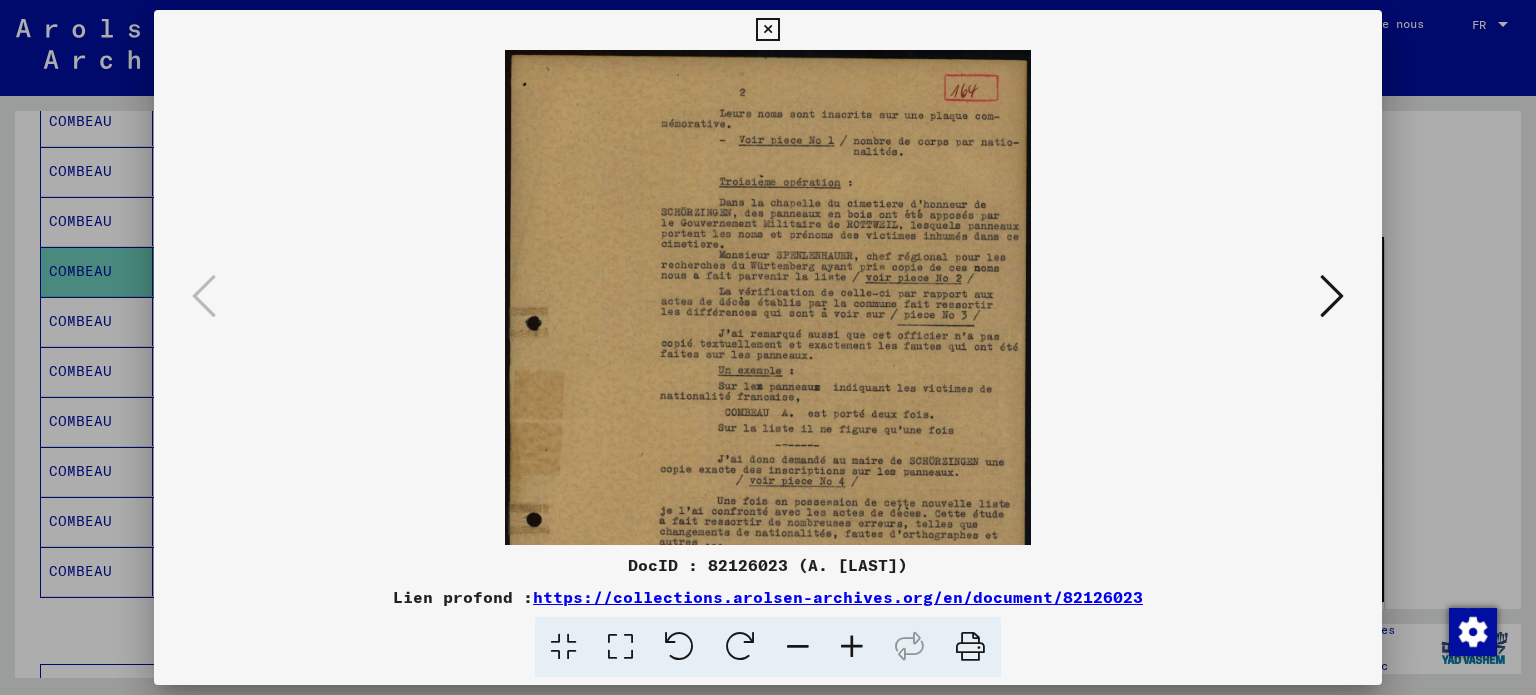 click at bounding box center [852, 647] 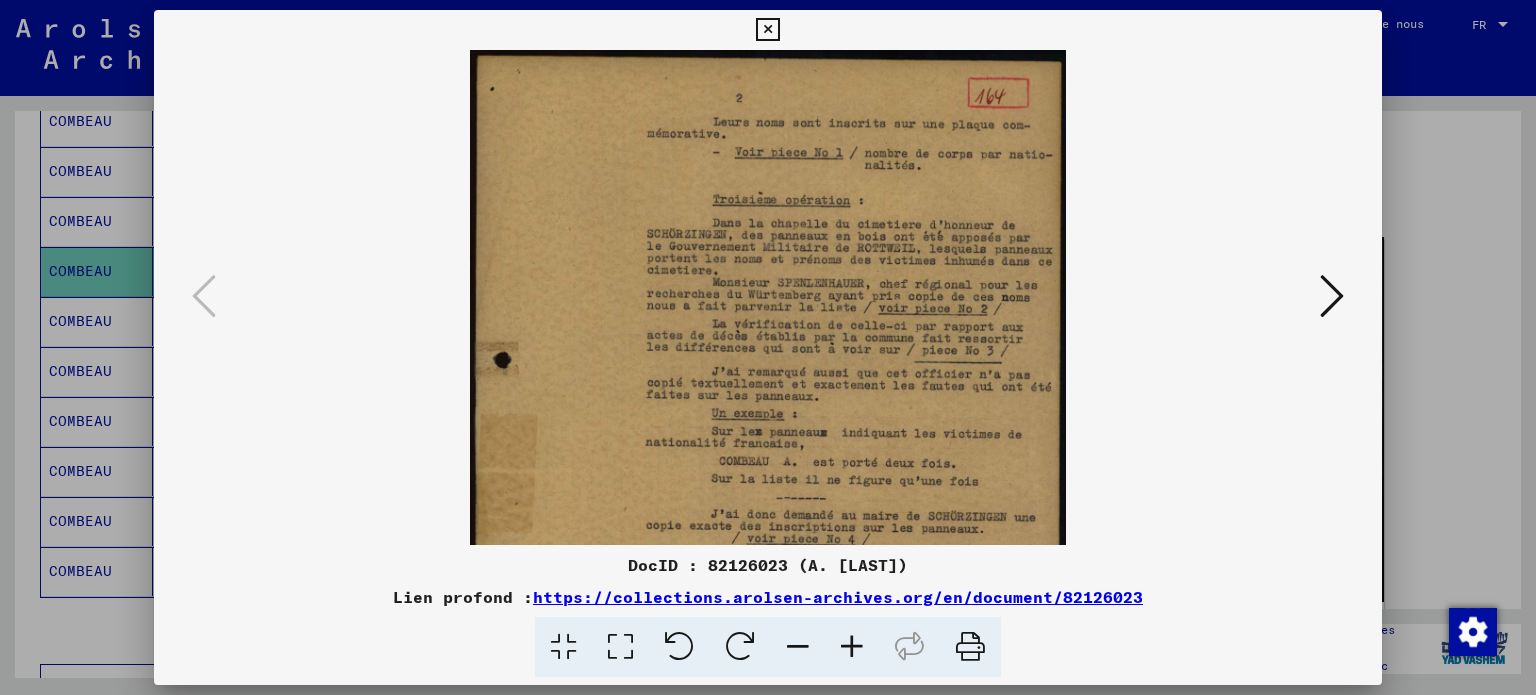 click at bounding box center (852, 647) 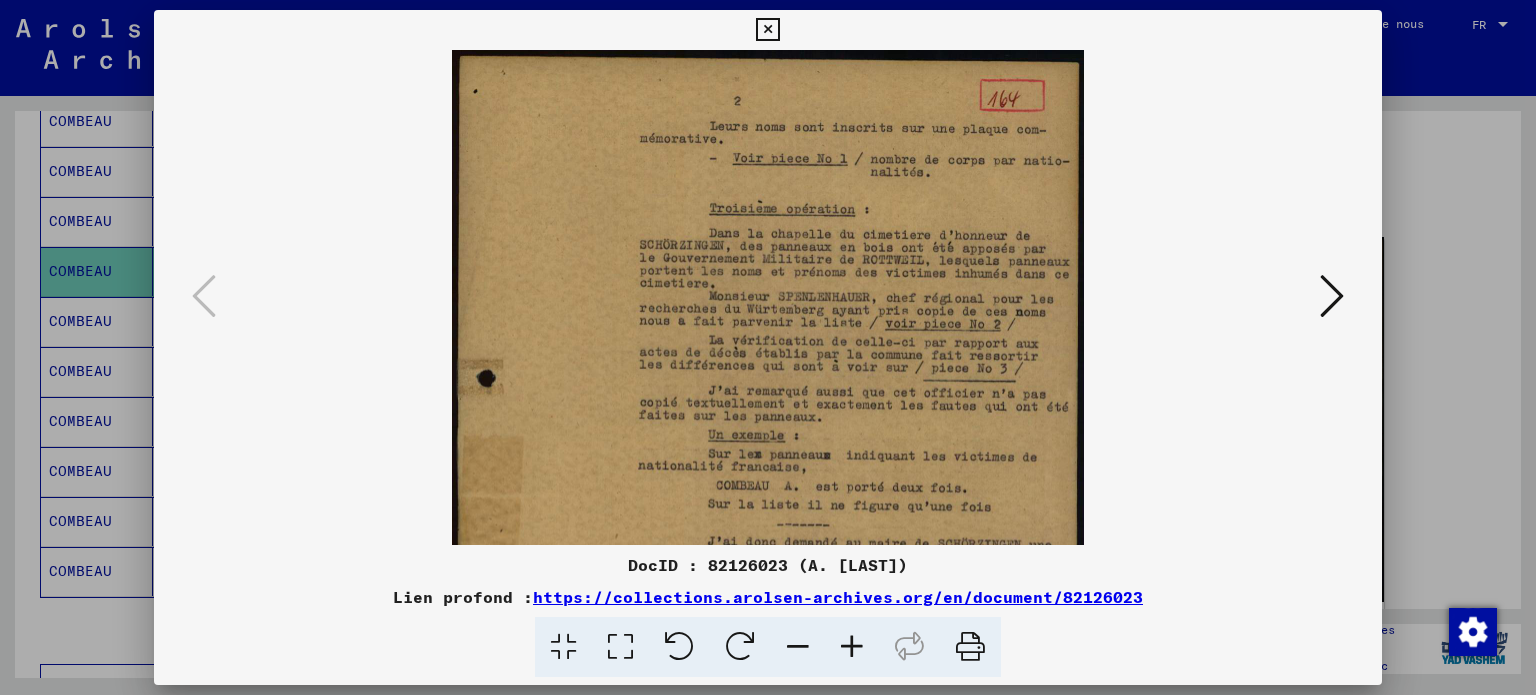 click at bounding box center [852, 647] 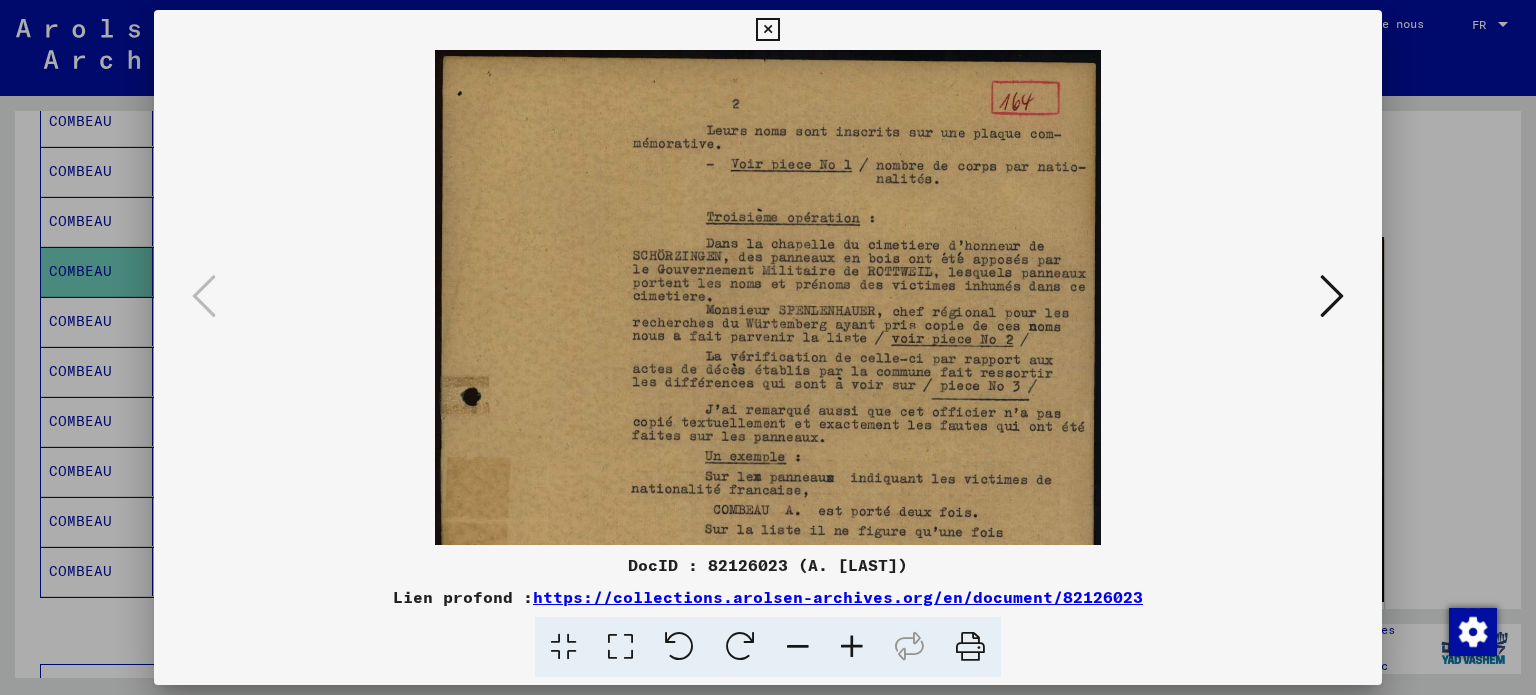 click at bounding box center (852, 647) 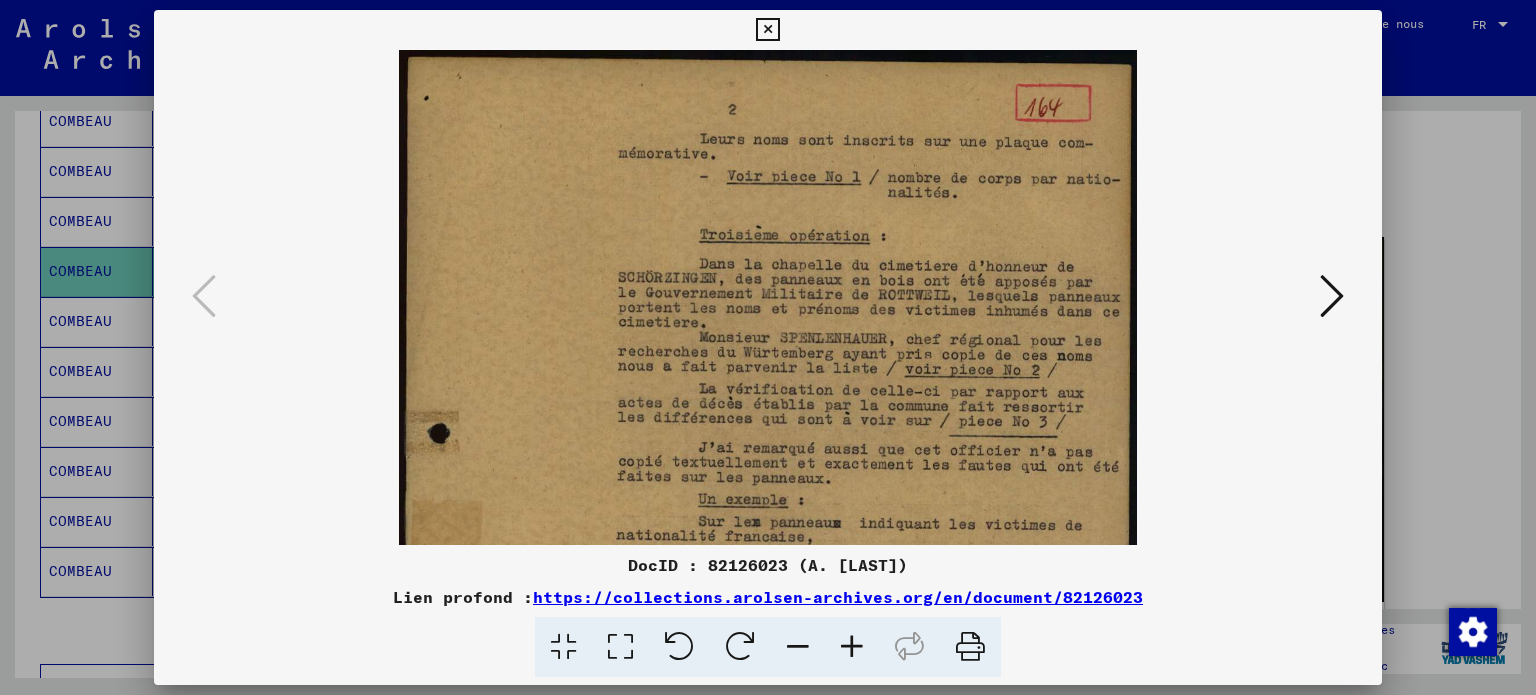 click at bounding box center (852, 647) 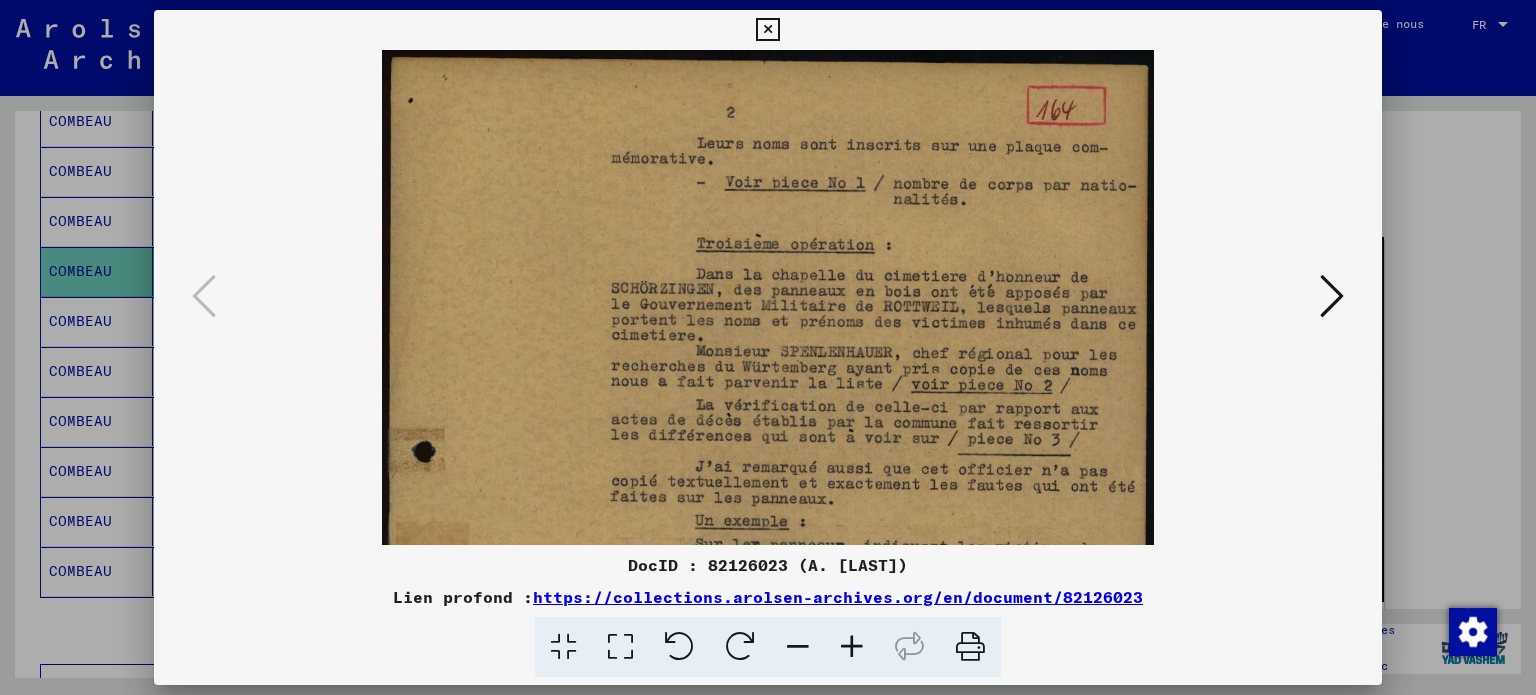 click at bounding box center (852, 647) 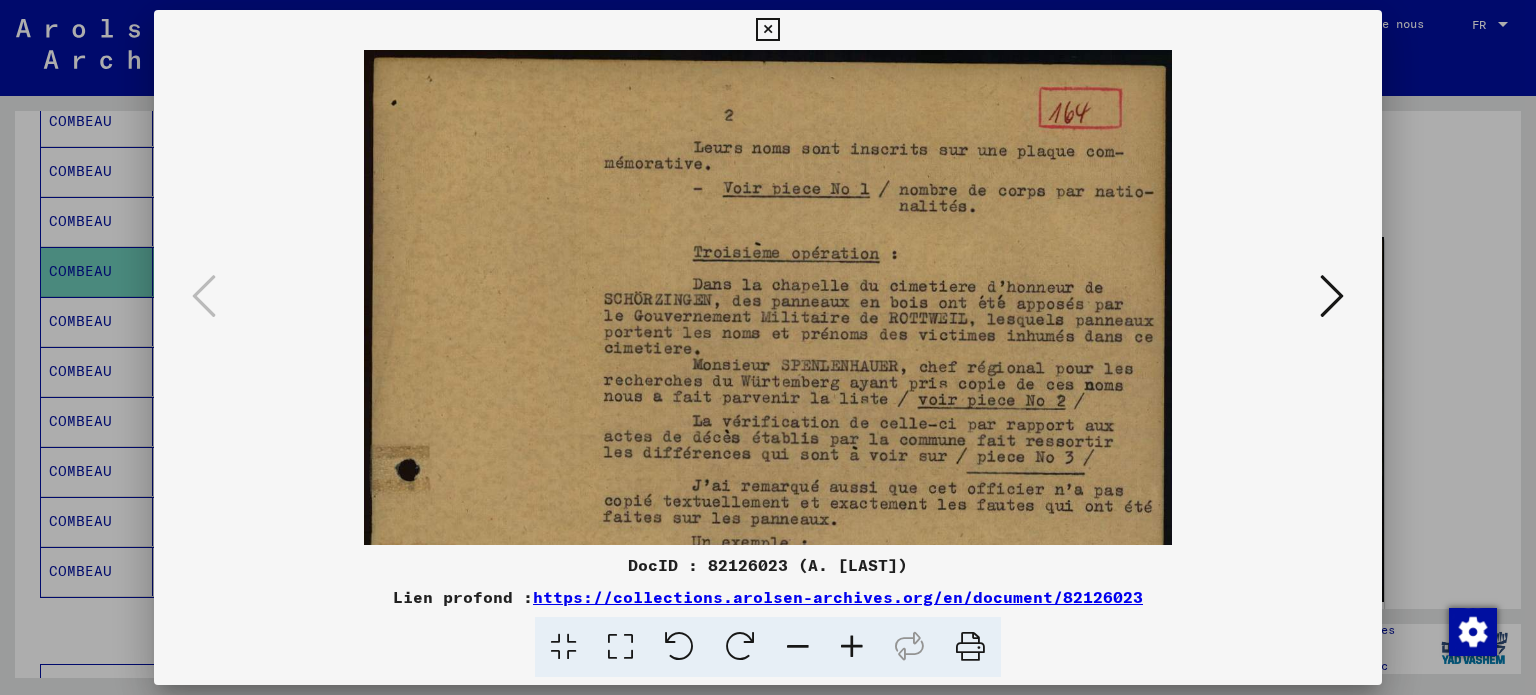 click at bounding box center (852, 647) 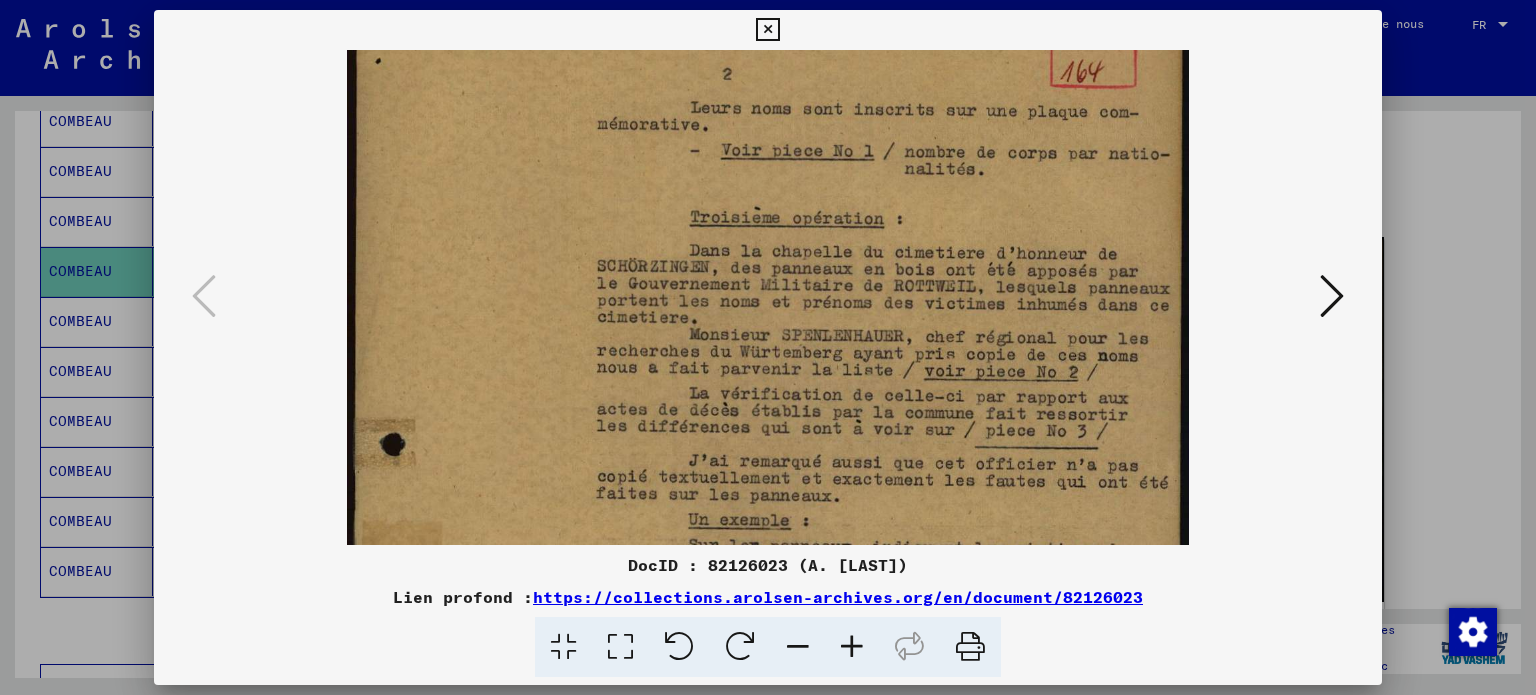 scroll, scrollTop: 47, scrollLeft: 0, axis: vertical 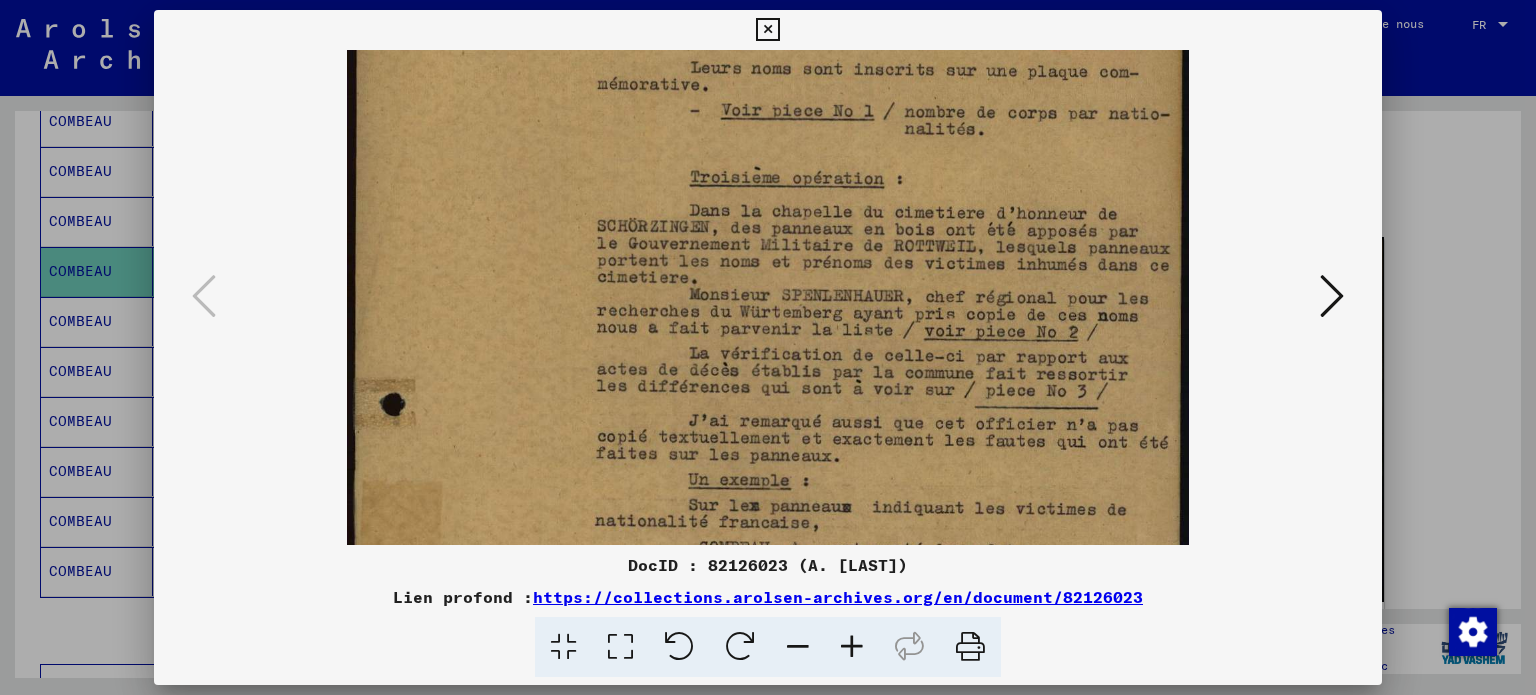 drag, startPoint x: 825, startPoint y: 422, endPoint x: 788, endPoint y: 344, distance: 86.33076 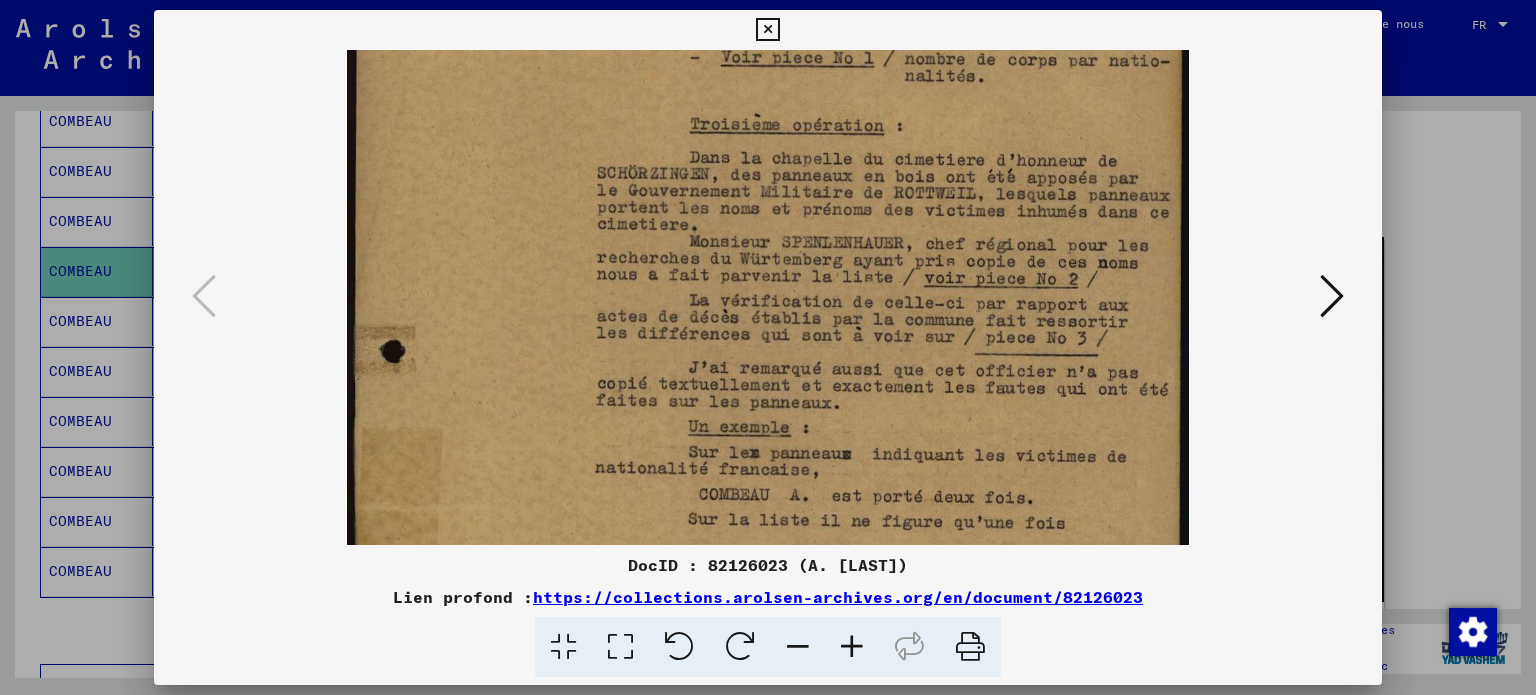 drag, startPoint x: 820, startPoint y: 431, endPoint x: 811, endPoint y: 383, distance: 48.83646 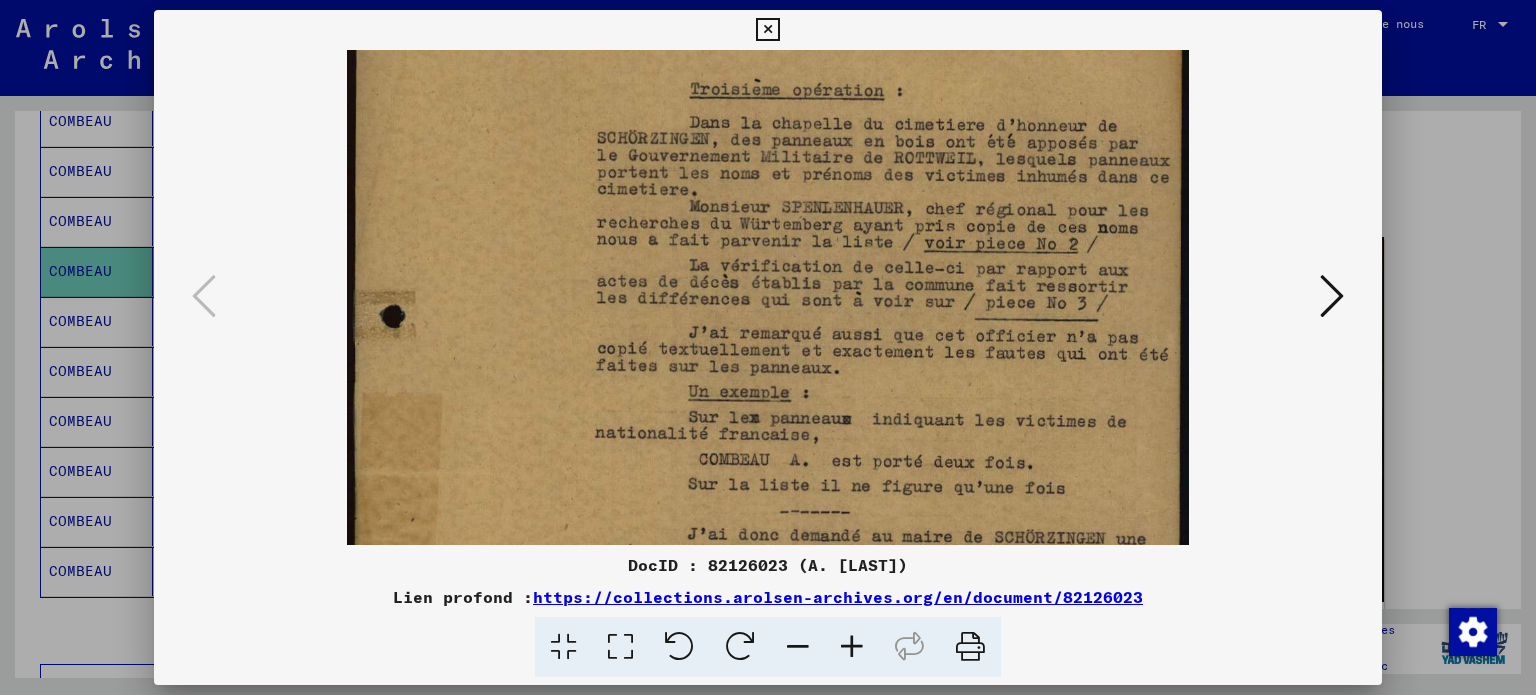 drag, startPoint x: 814, startPoint y: 431, endPoint x: 800, endPoint y: 407, distance: 27.784887 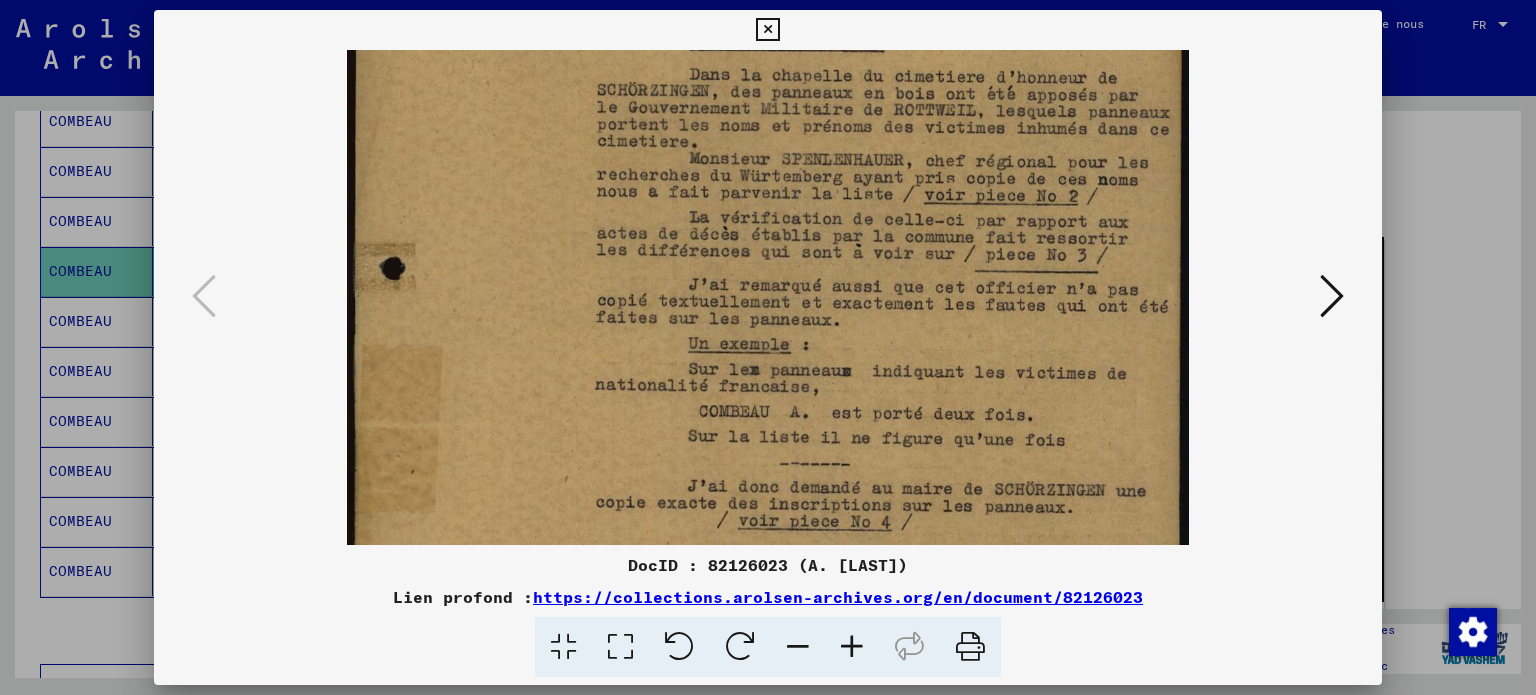 scroll, scrollTop: 223, scrollLeft: 0, axis: vertical 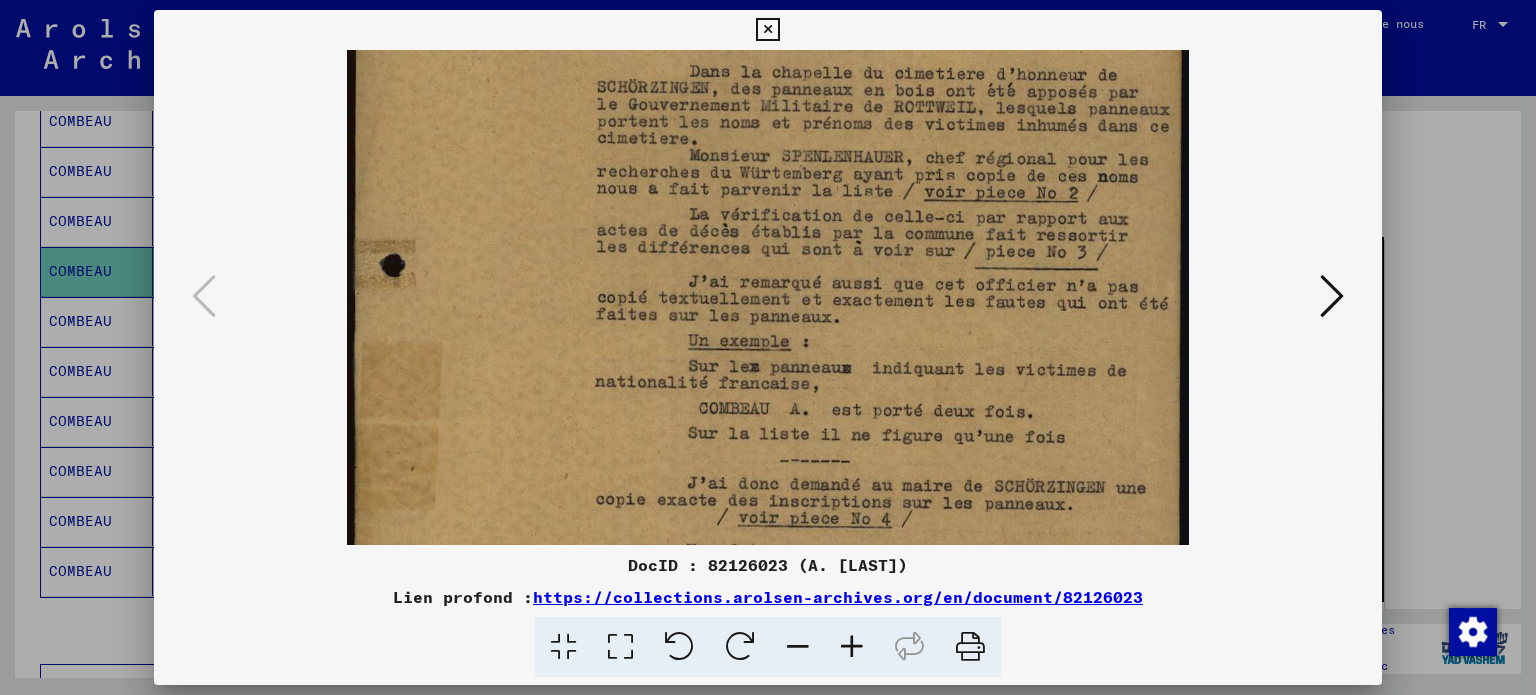 drag, startPoint x: 802, startPoint y: 453, endPoint x: 799, endPoint y: 412, distance: 41.109608 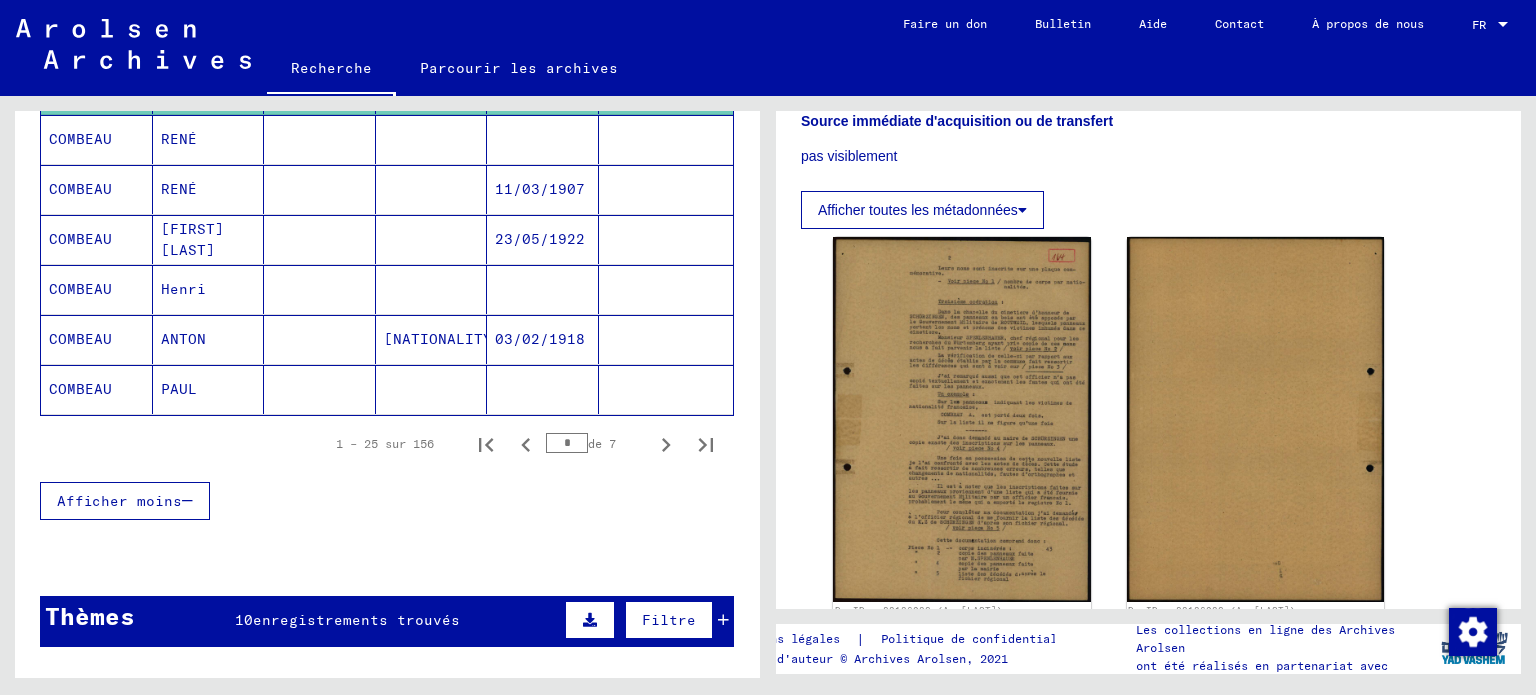 scroll, scrollTop: 1279, scrollLeft: 0, axis: vertical 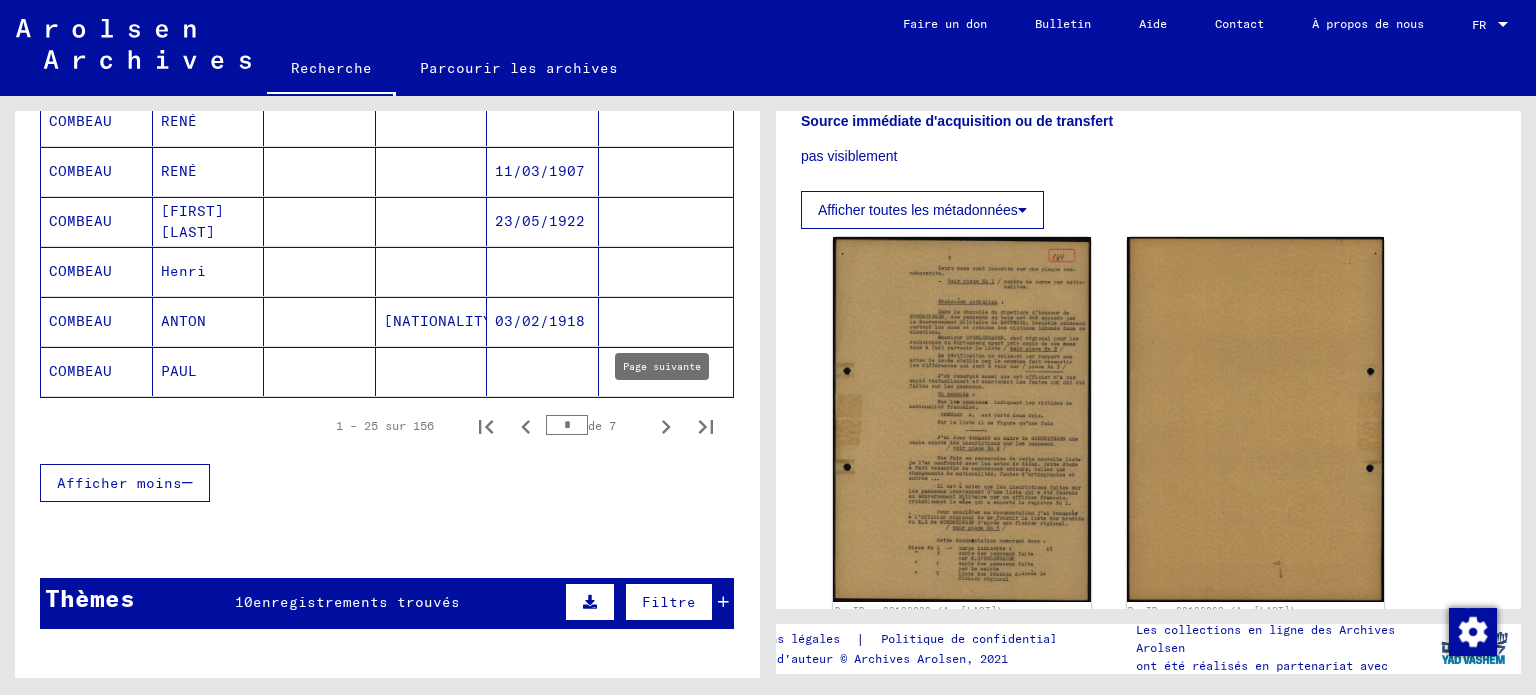 click 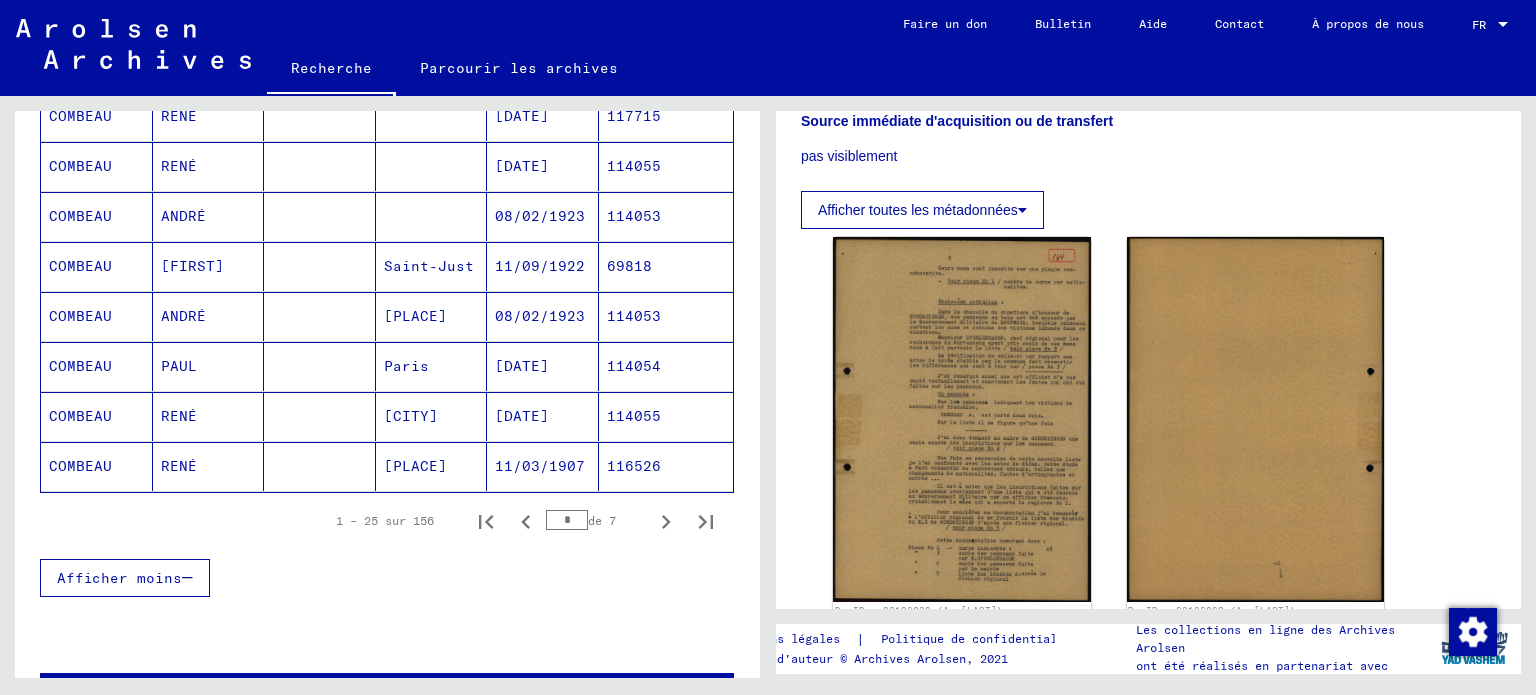 scroll, scrollTop: 1200, scrollLeft: 0, axis: vertical 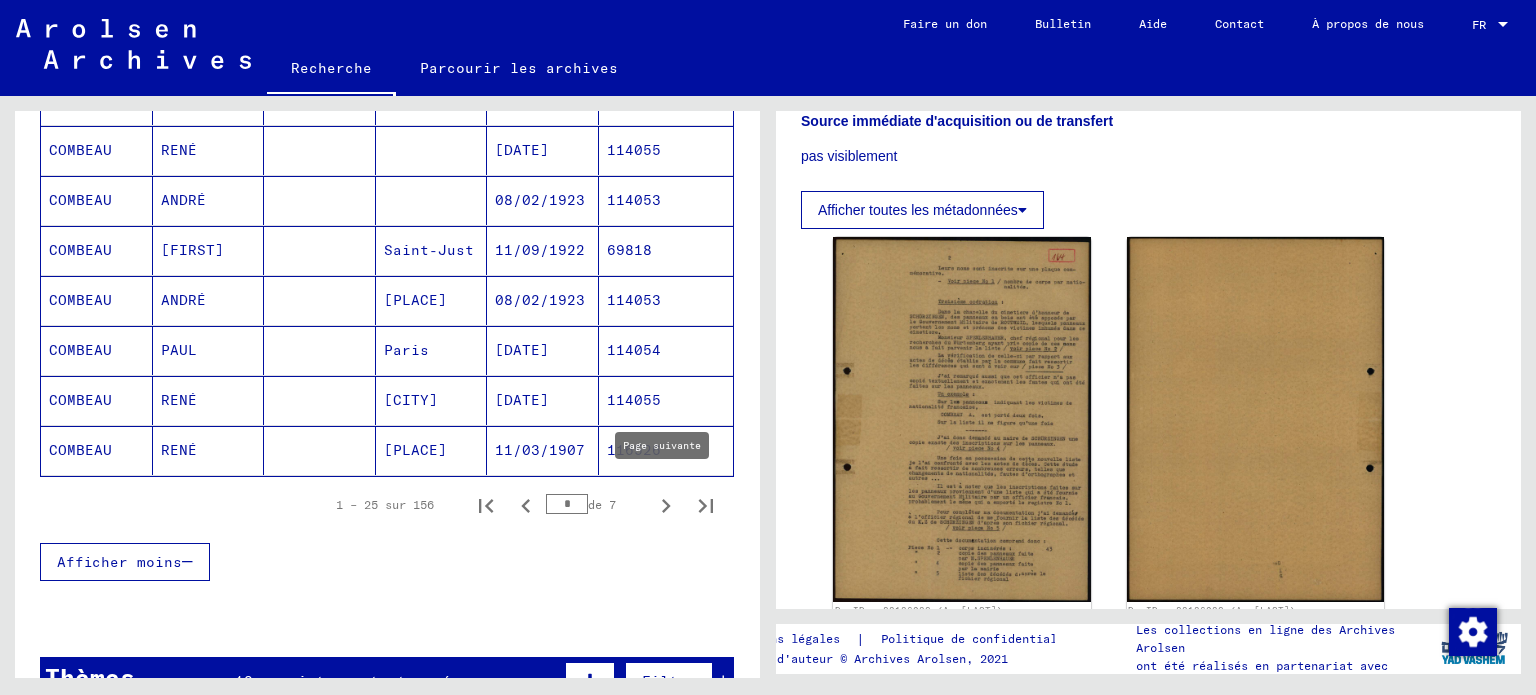 click 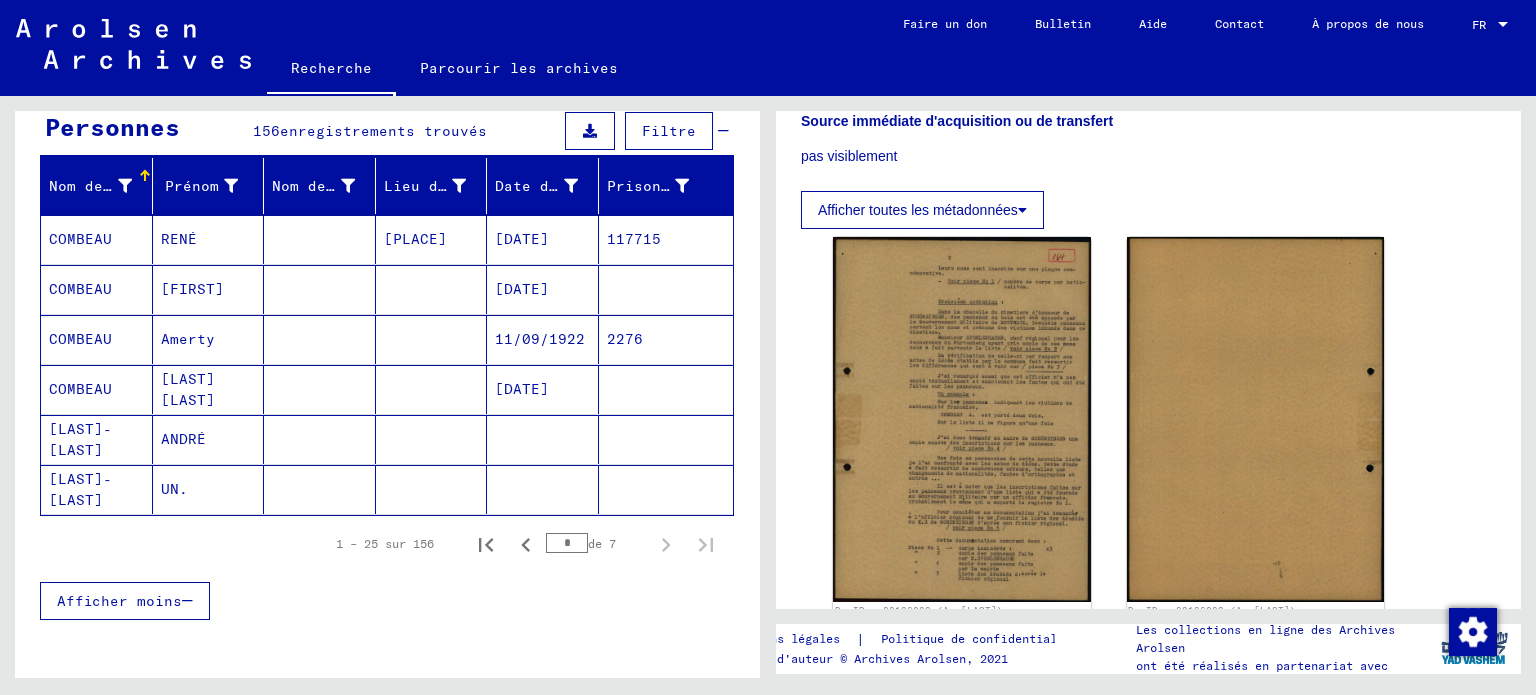 scroll, scrollTop: 212, scrollLeft: 0, axis: vertical 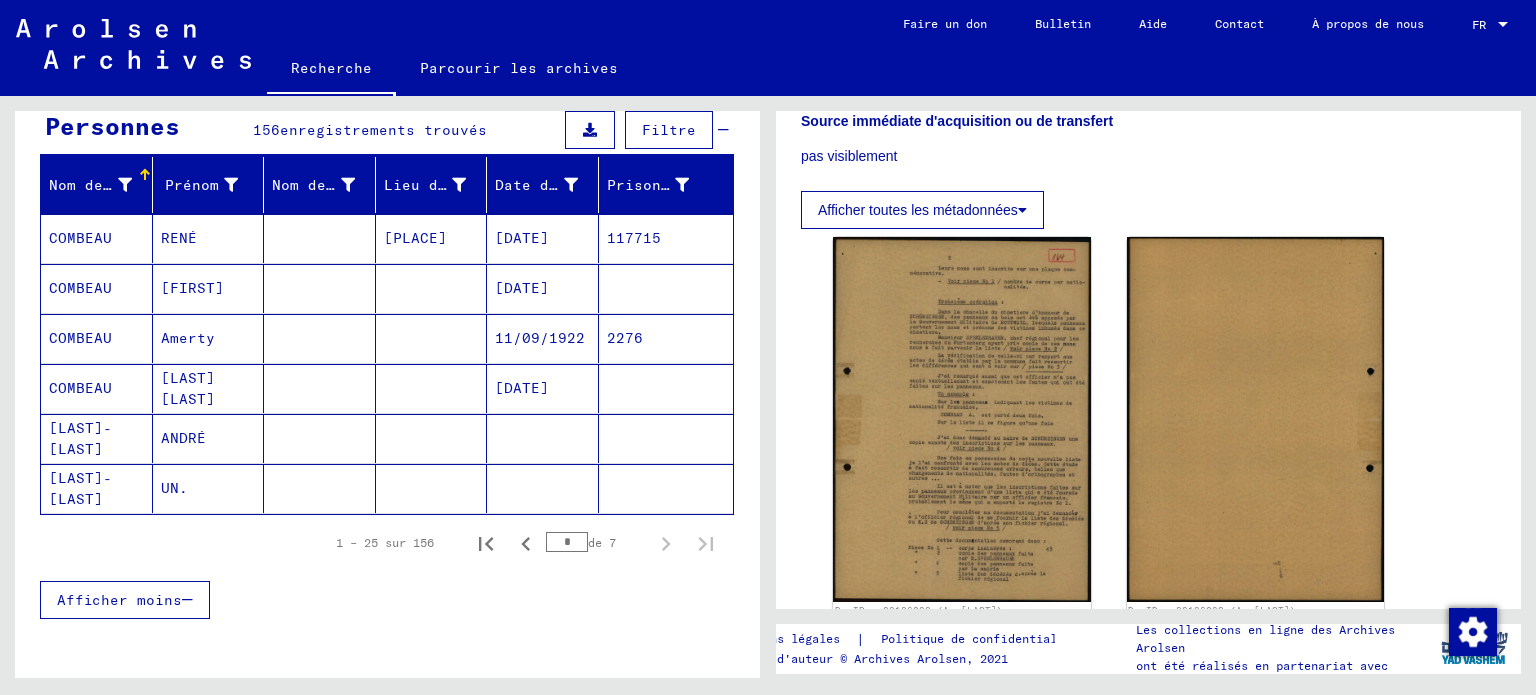 click on "[DATE]" 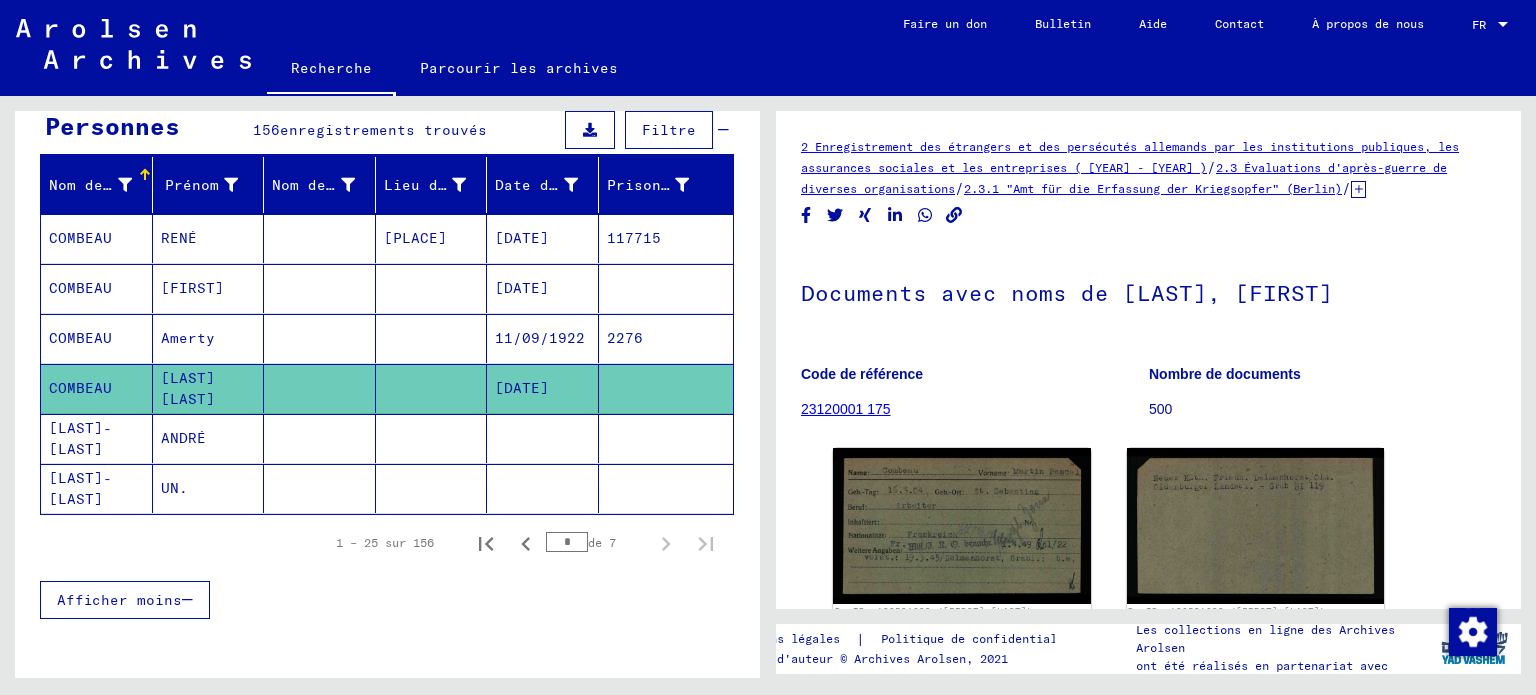 scroll, scrollTop: 0, scrollLeft: 0, axis: both 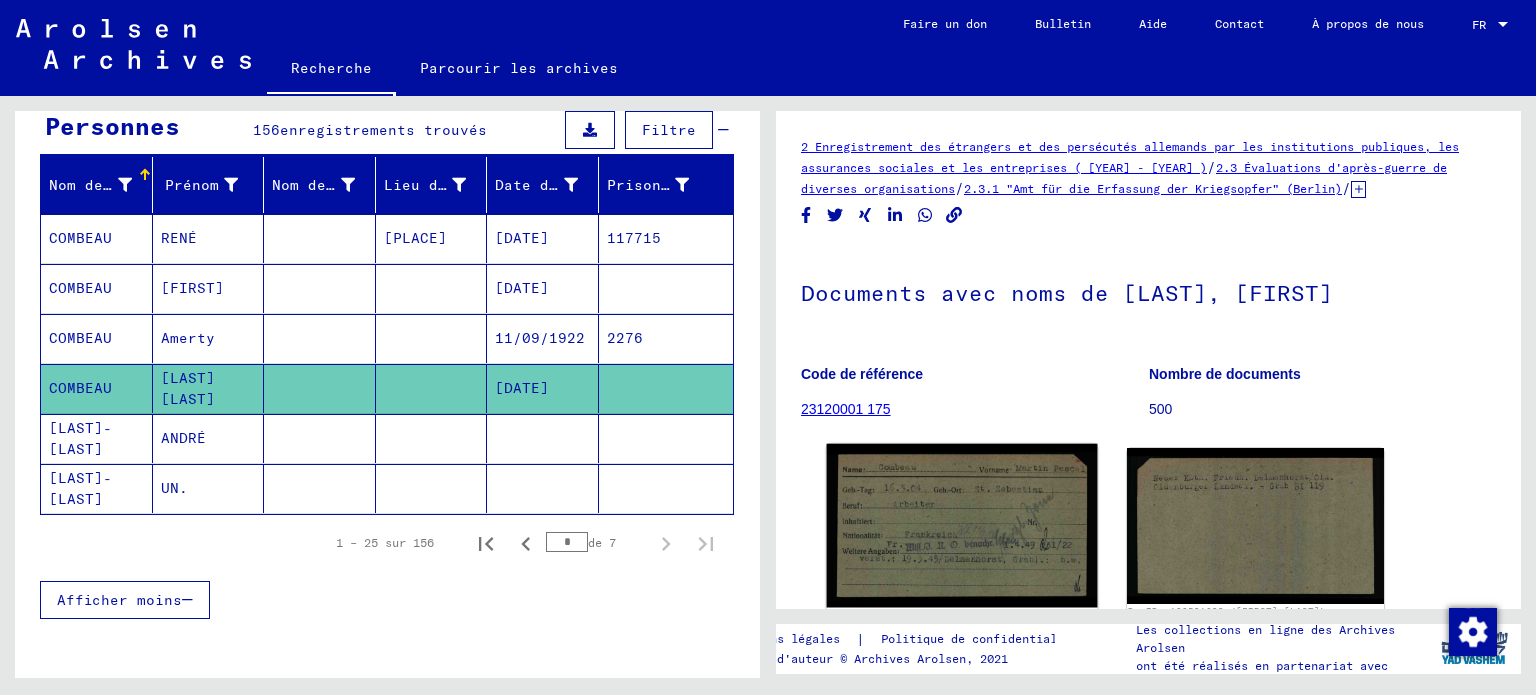 click 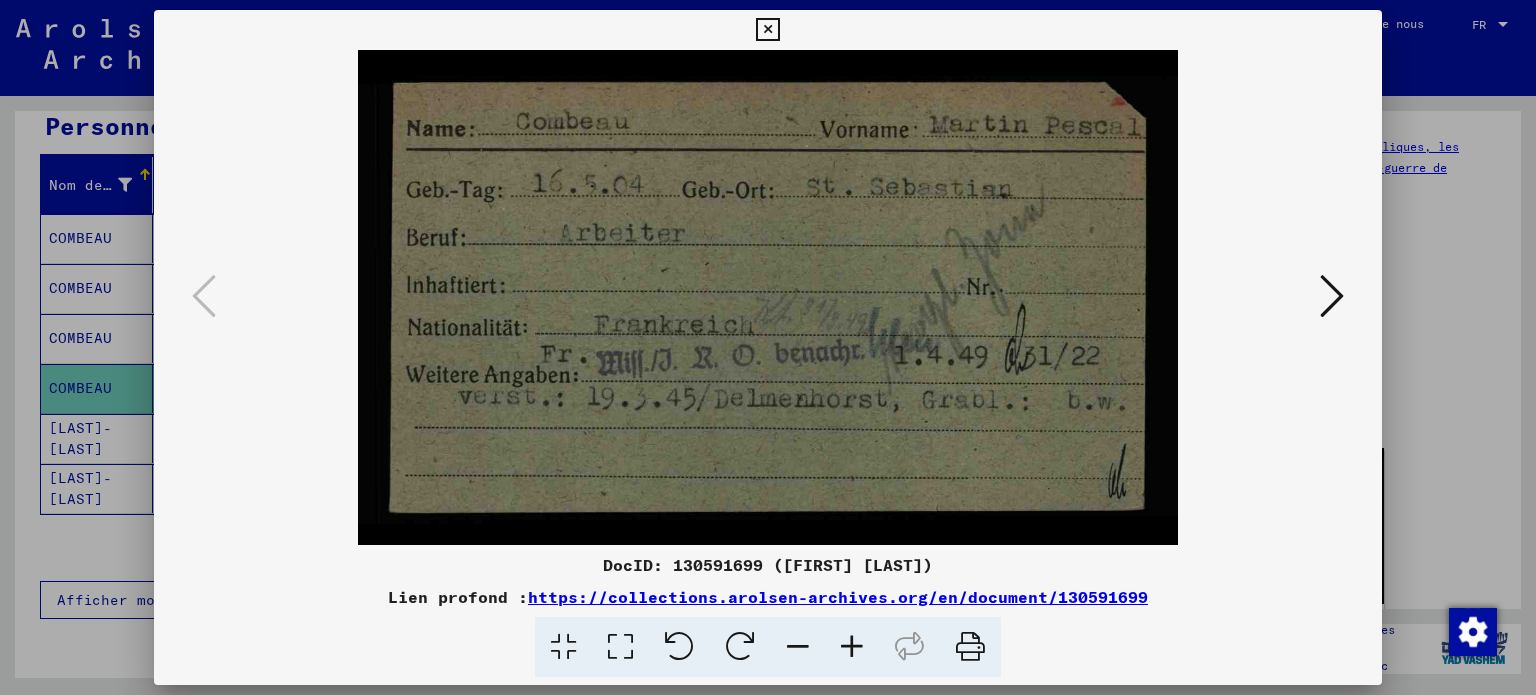 click at bounding box center [852, 647] 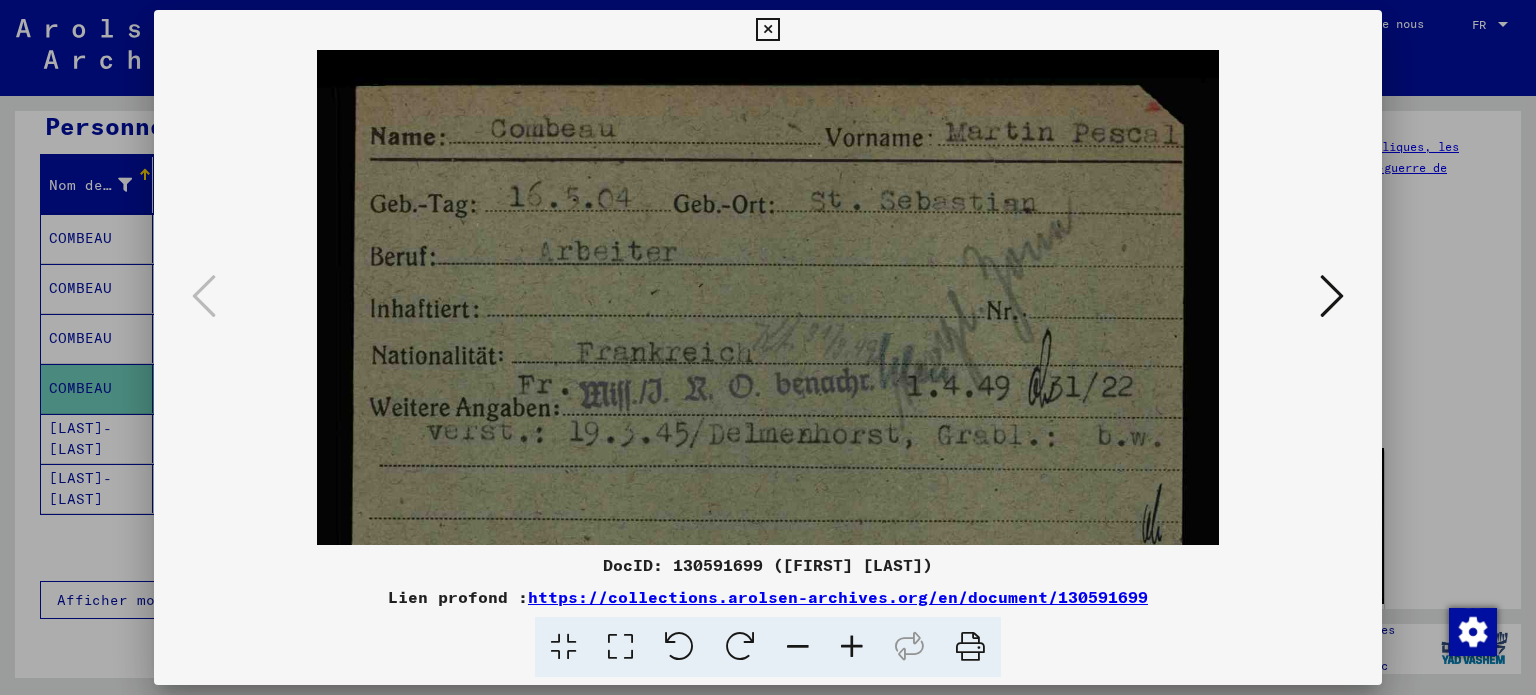 click at bounding box center (852, 647) 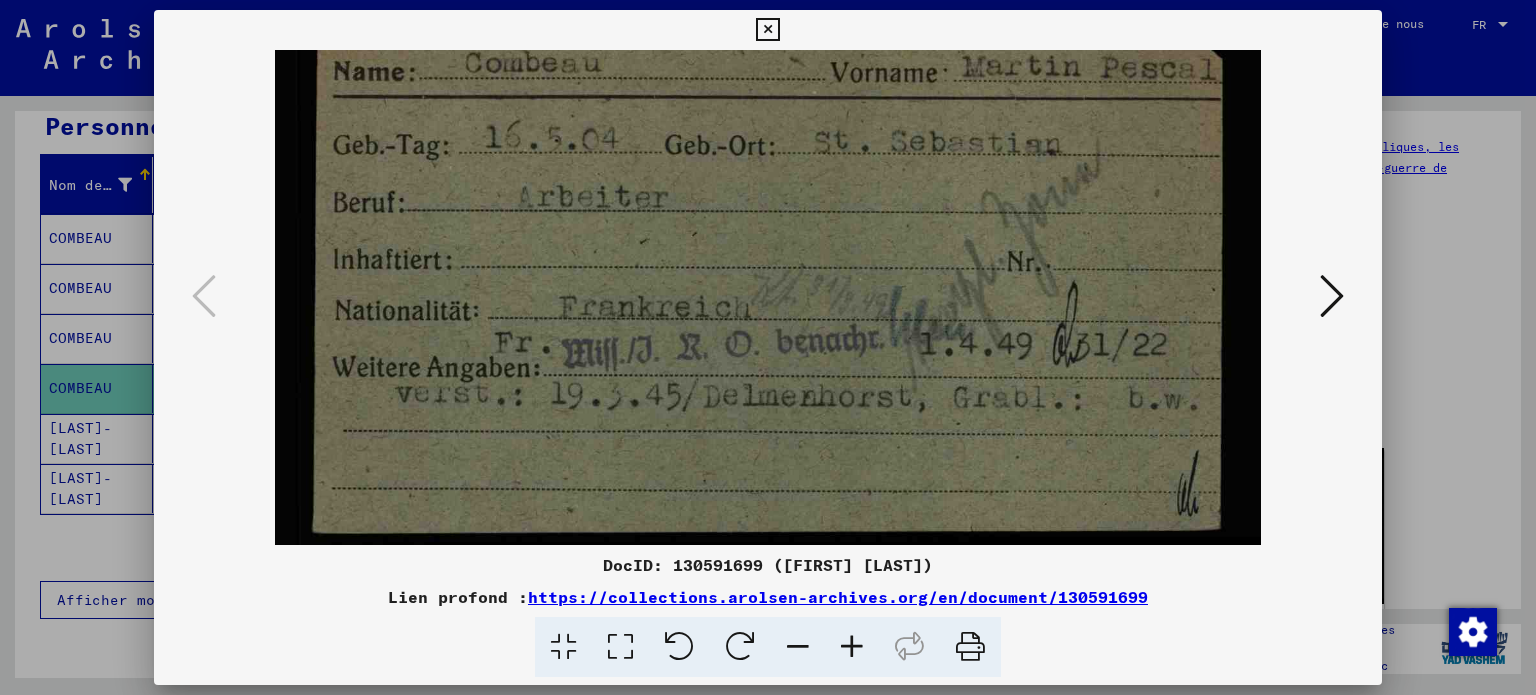 scroll, scrollTop: 75, scrollLeft: 0, axis: vertical 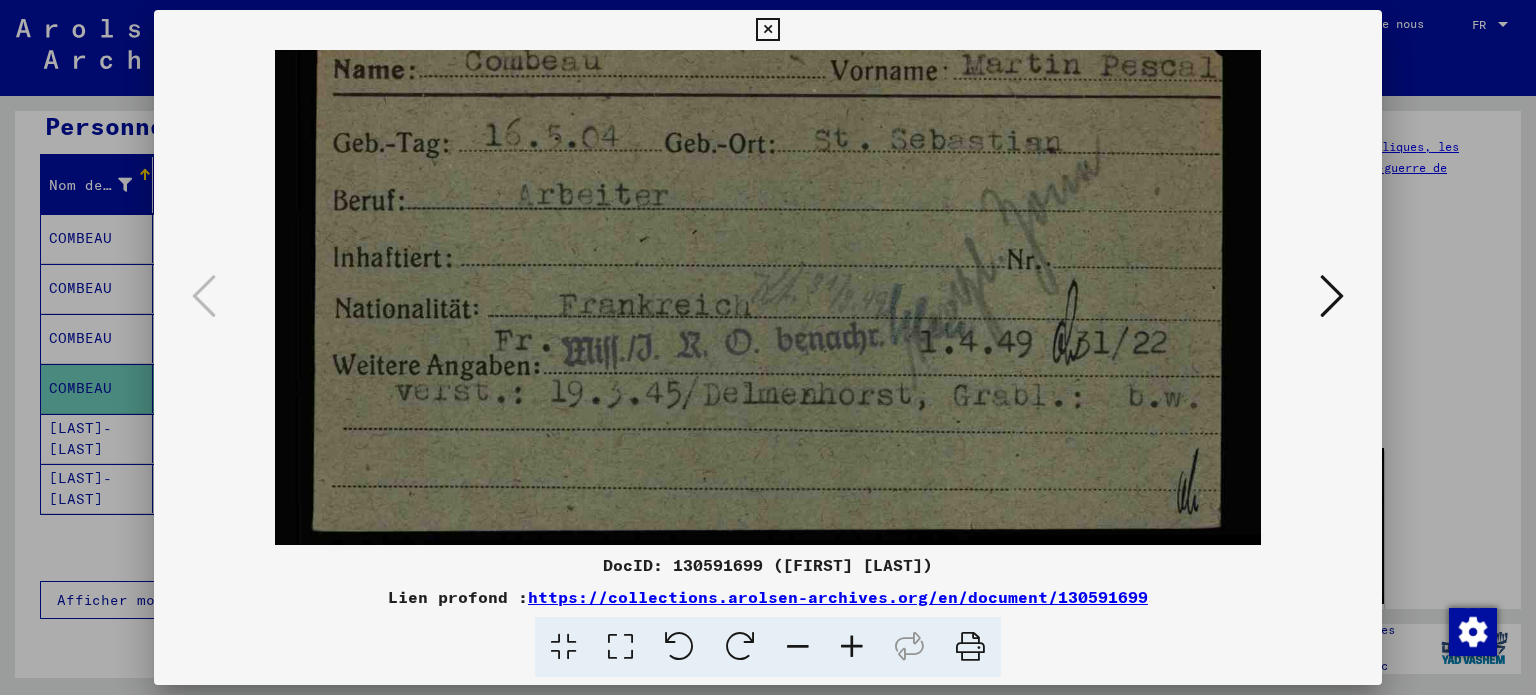 drag, startPoint x: 807, startPoint y: 434, endPoint x: 788, endPoint y: 363, distance: 73.4983 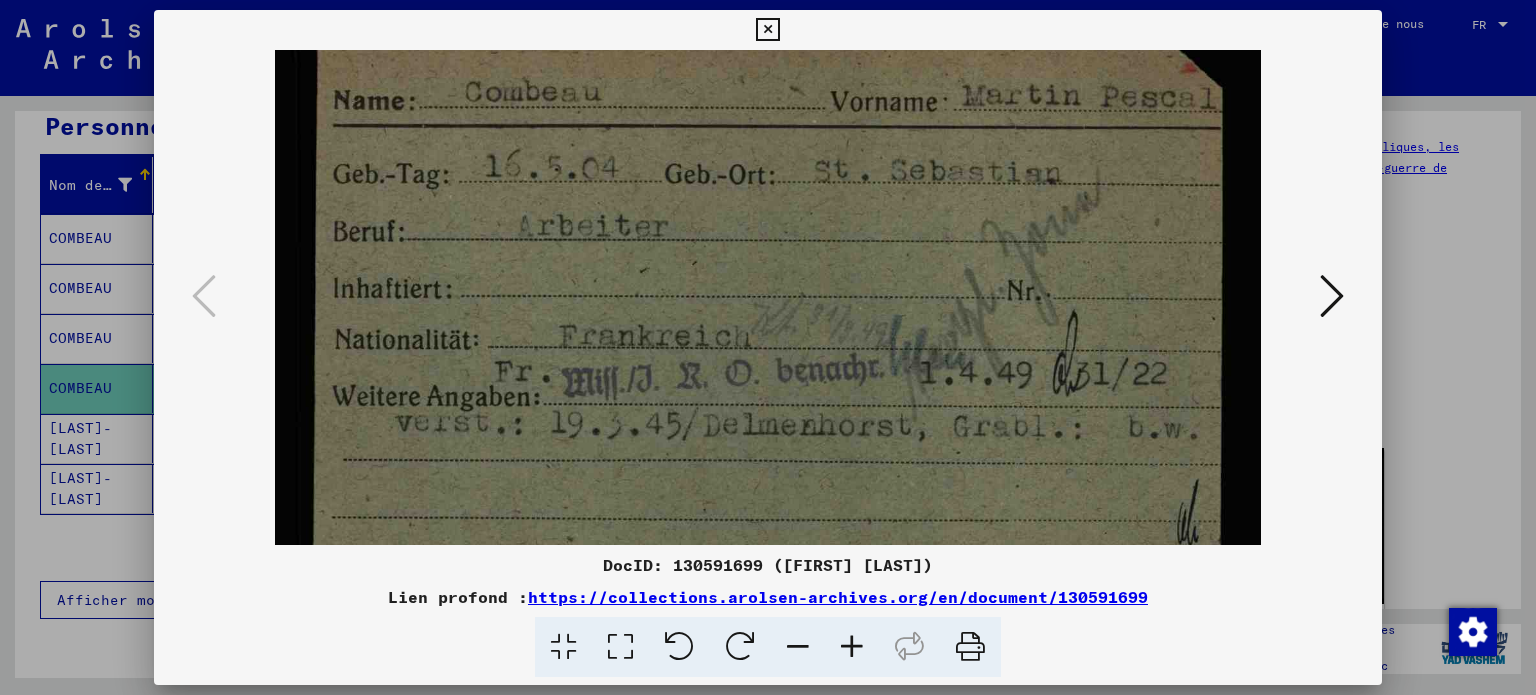 scroll, scrollTop: 41, scrollLeft: 0, axis: vertical 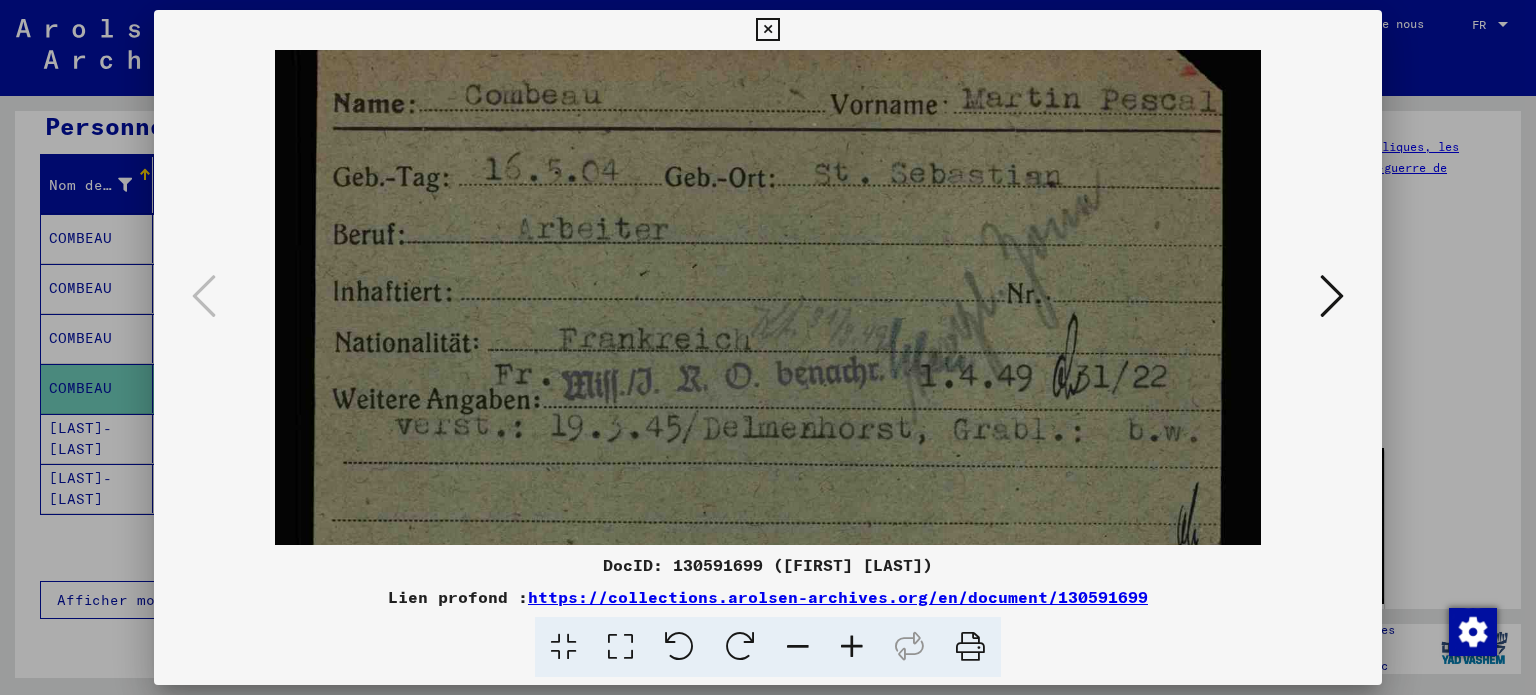 drag, startPoint x: 799, startPoint y: 335, endPoint x: 794, endPoint y: 375, distance: 40.311287 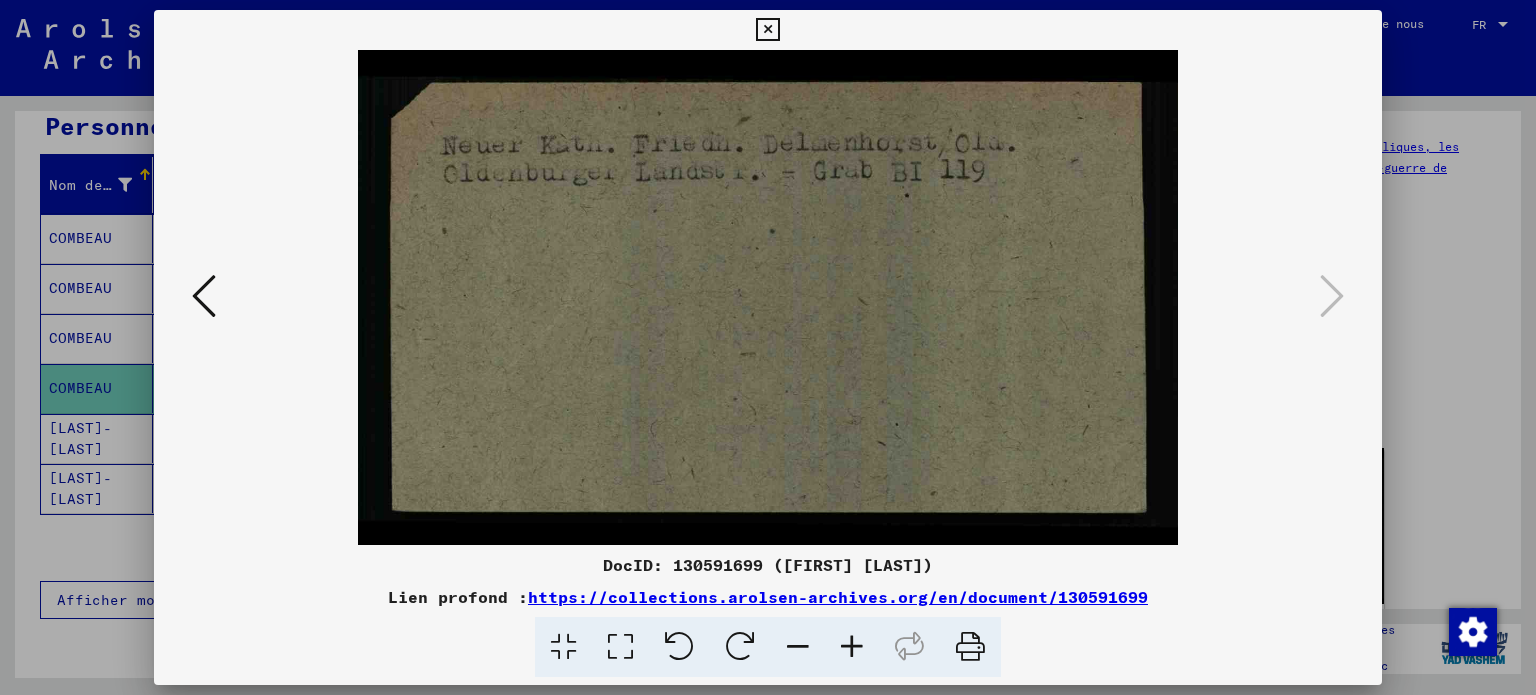 click at bounding box center (767, 30) 